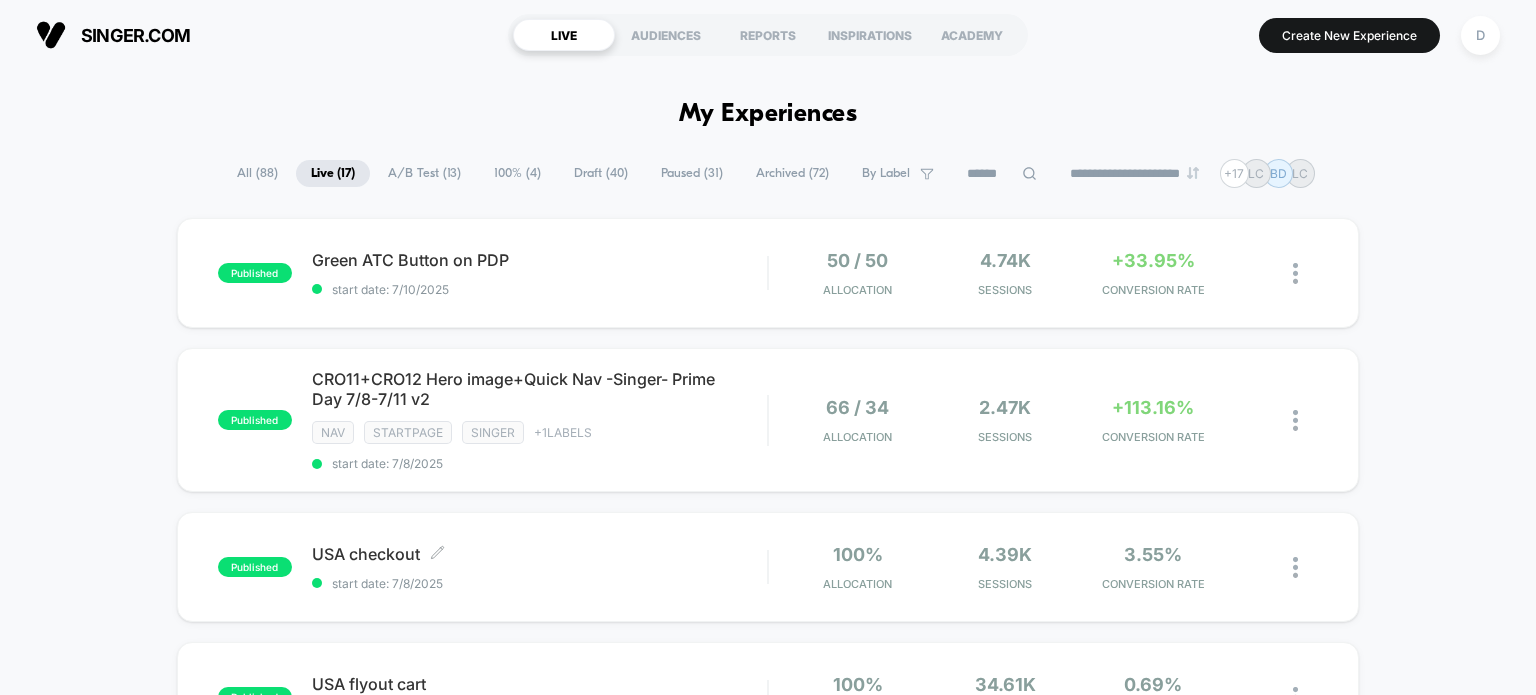 scroll, scrollTop: 0, scrollLeft: 0, axis: both 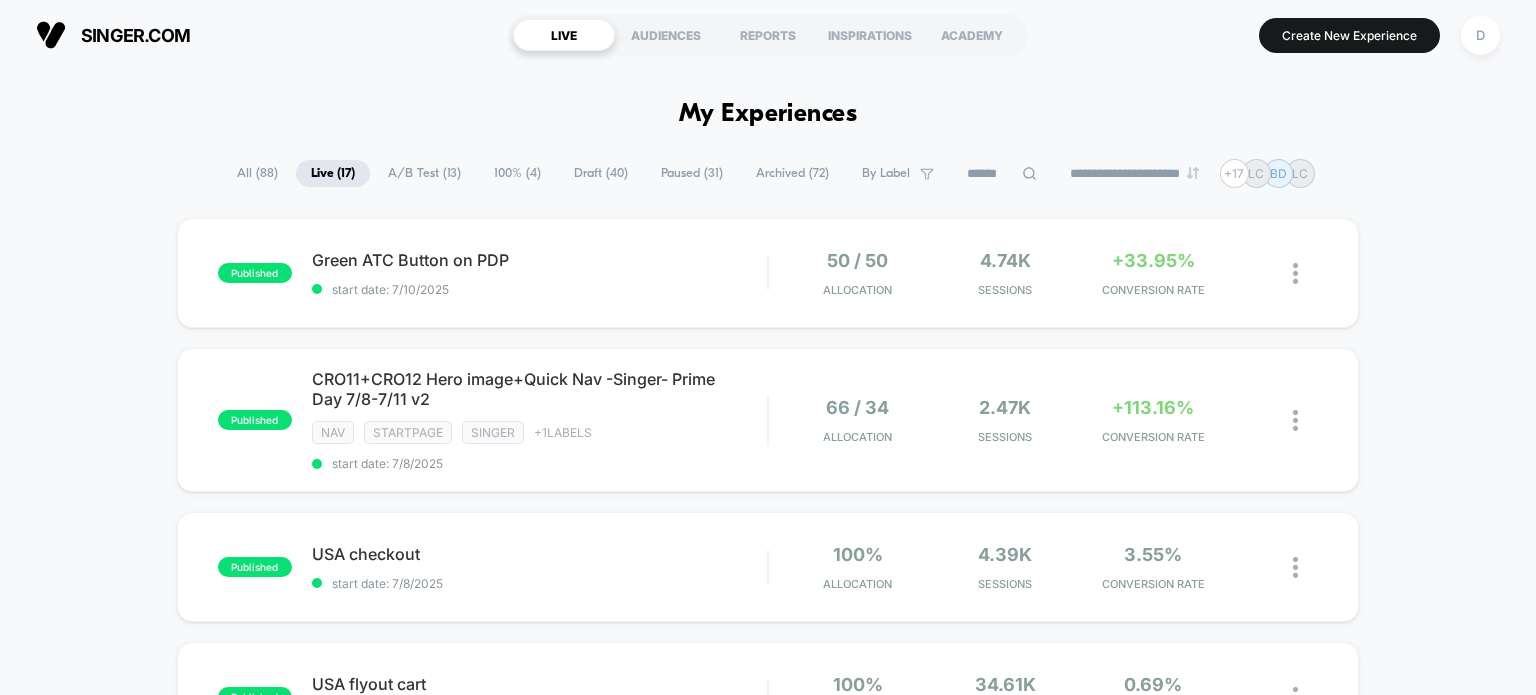 click on "Draft ( 40 )" at bounding box center (601, 173) 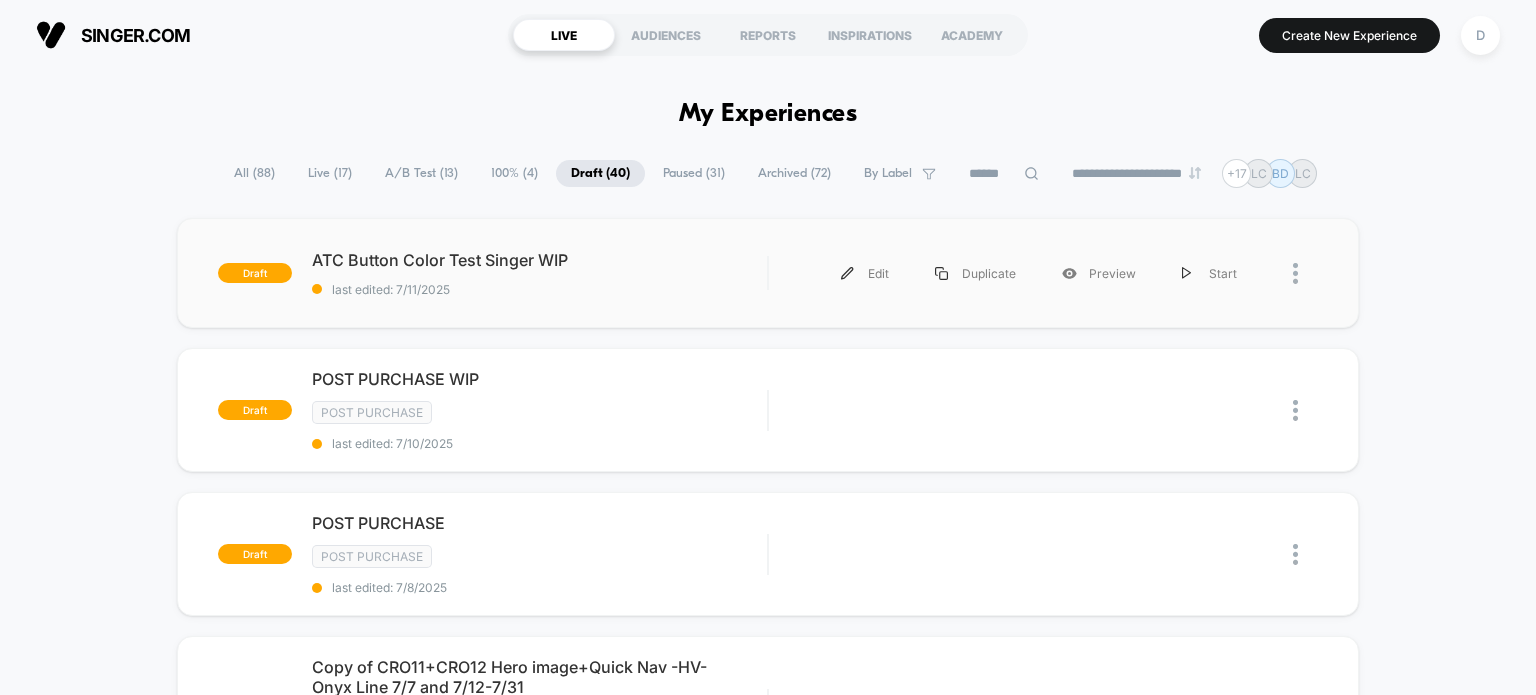 click on "draft ATC Button Color Test Singer WIP last edited: [DATE] Edit Duplicate Preview Start" at bounding box center [768, 273] 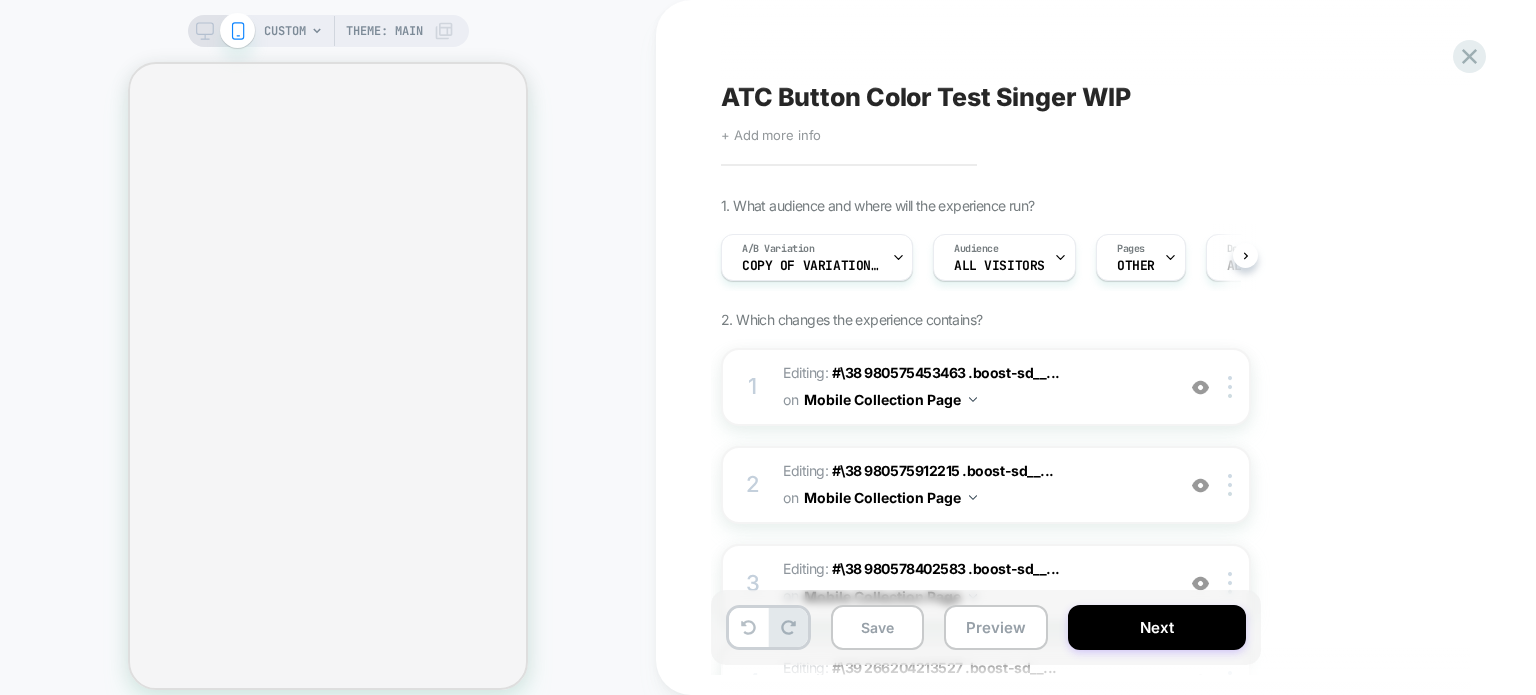scroll, scrollTop: 0, scrollLeft: 0, axis: both 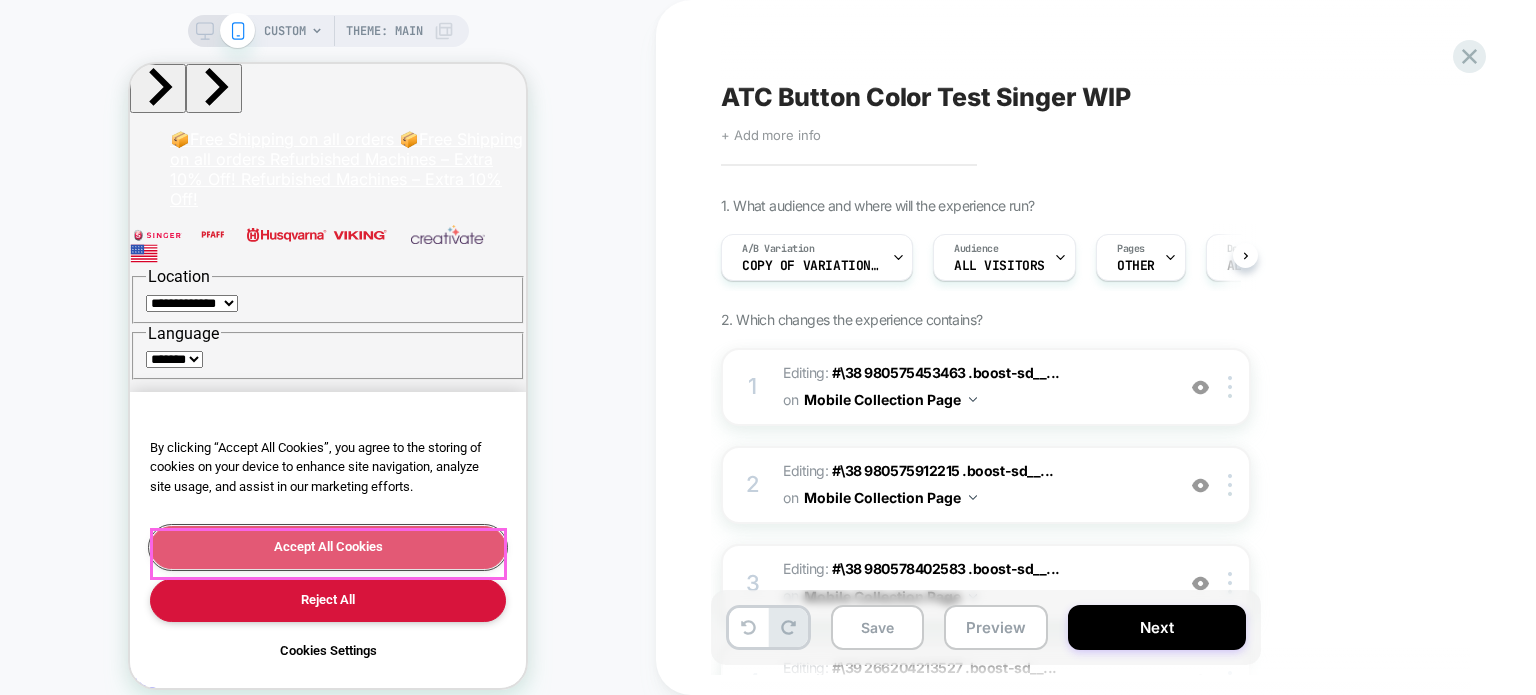 click on "Accept All Cookies" at bounding box center [328, 547] 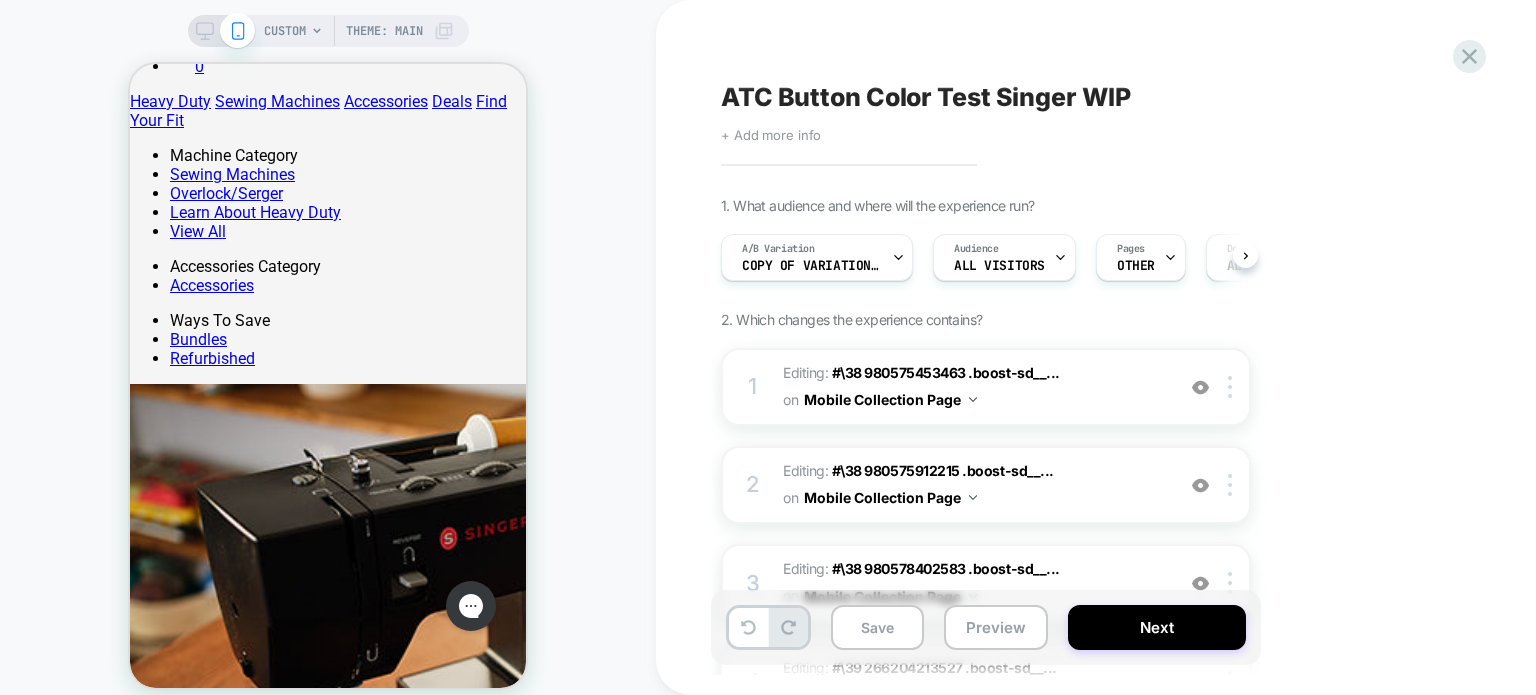 scroll, scrollTop: 600, scrollLeft: 0, axis: vertical 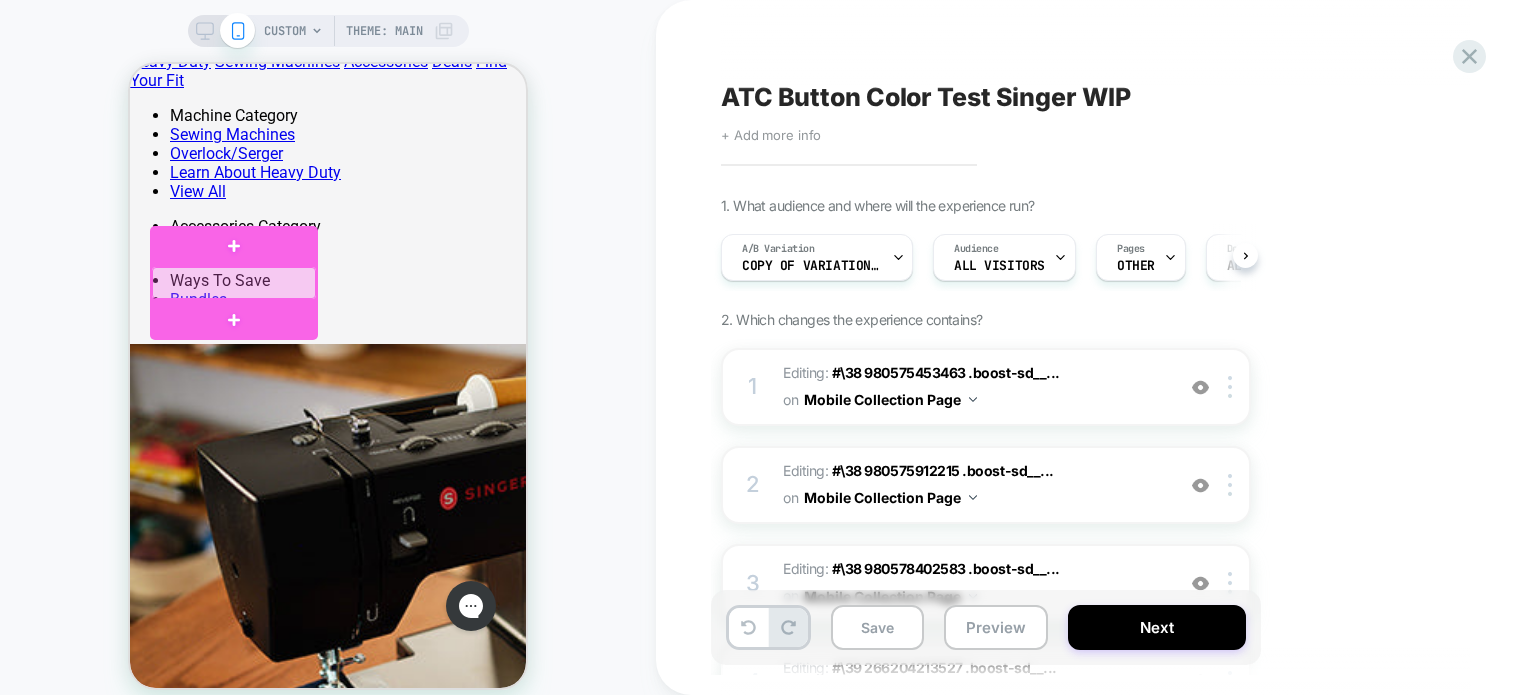drag, startPoint x: 245, startPoint y: 277, endPoint x: 207, endPoint y: 286, distance: 39.051247 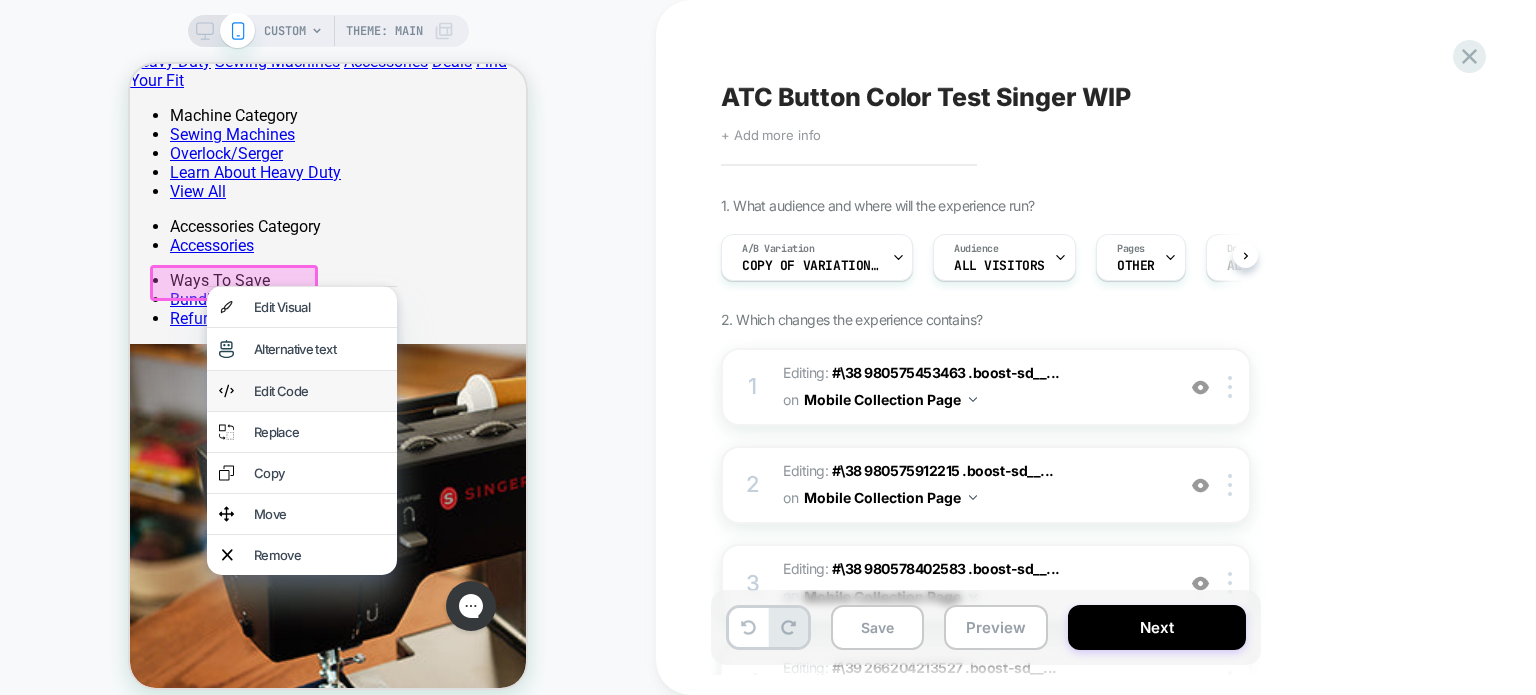 click on "Edit Code" at bounding box center [319, 391] 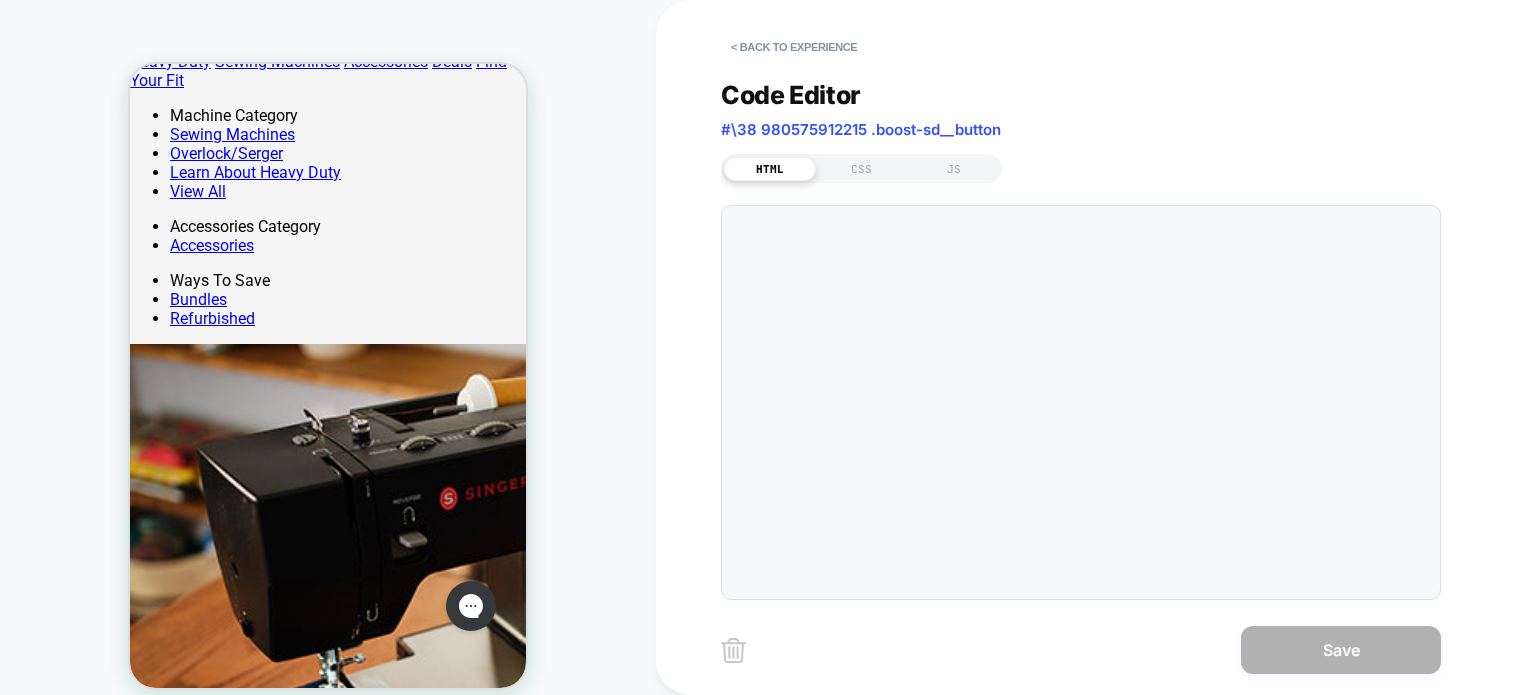 scroll, scrollTop: 24, scrollLeft: 0, axis: vertical 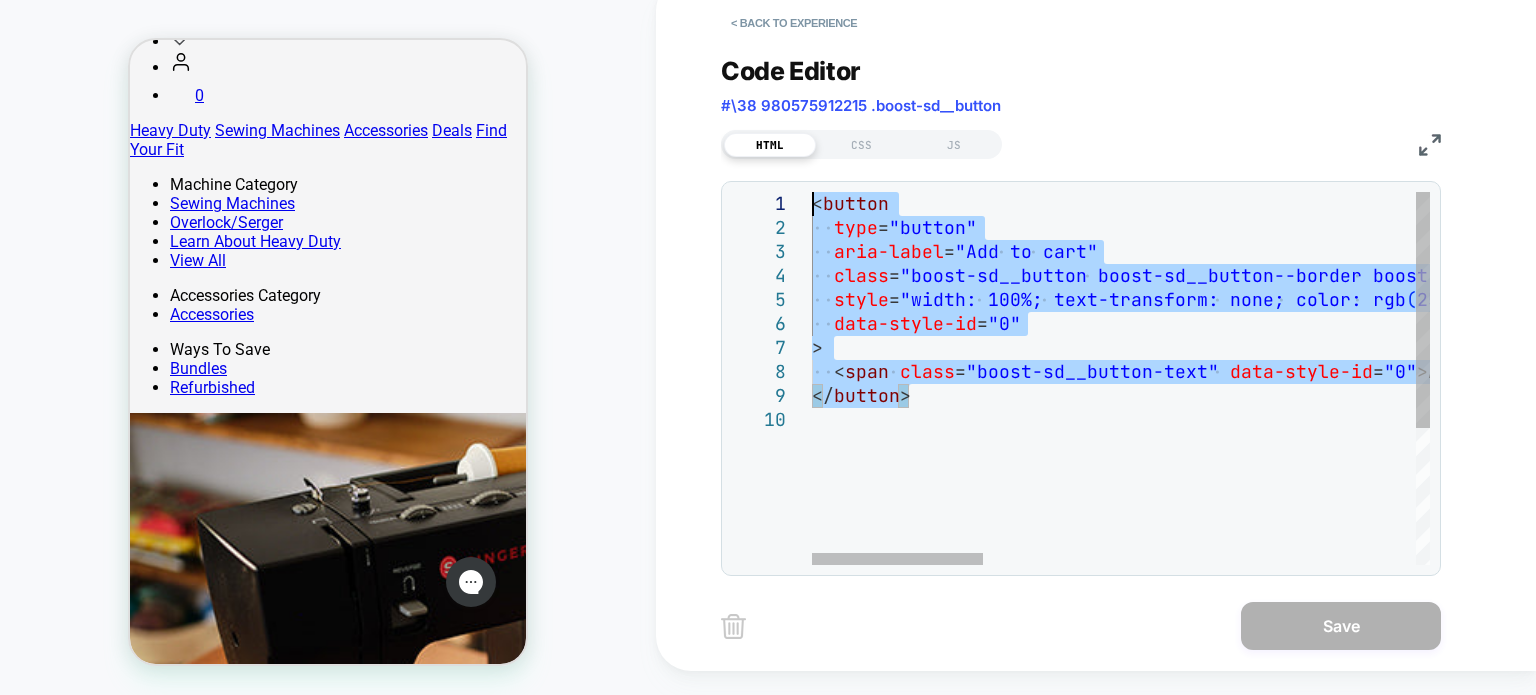 drag, startPoint x: 922, startPoint y: 403, endPoint x: 755, endPoint y: 148, distance: 304.818 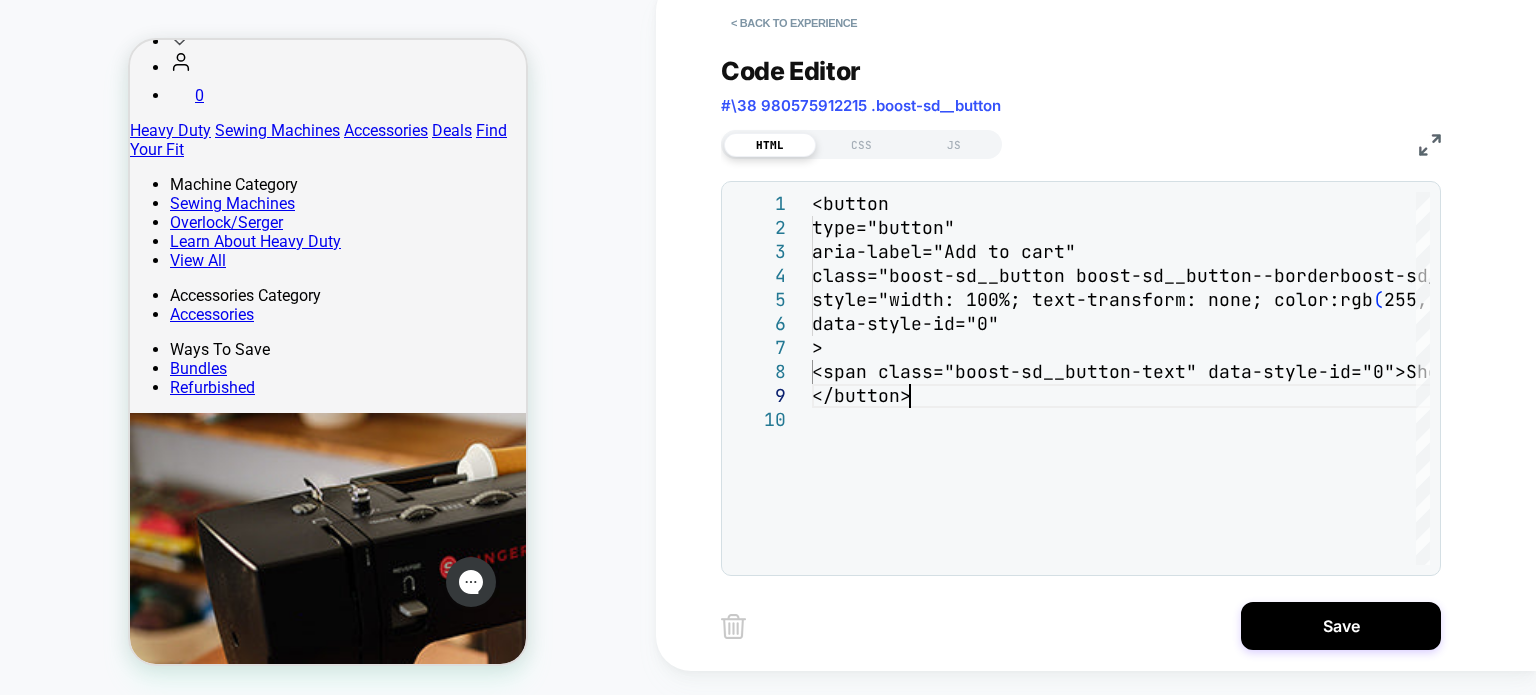 type on "**********" 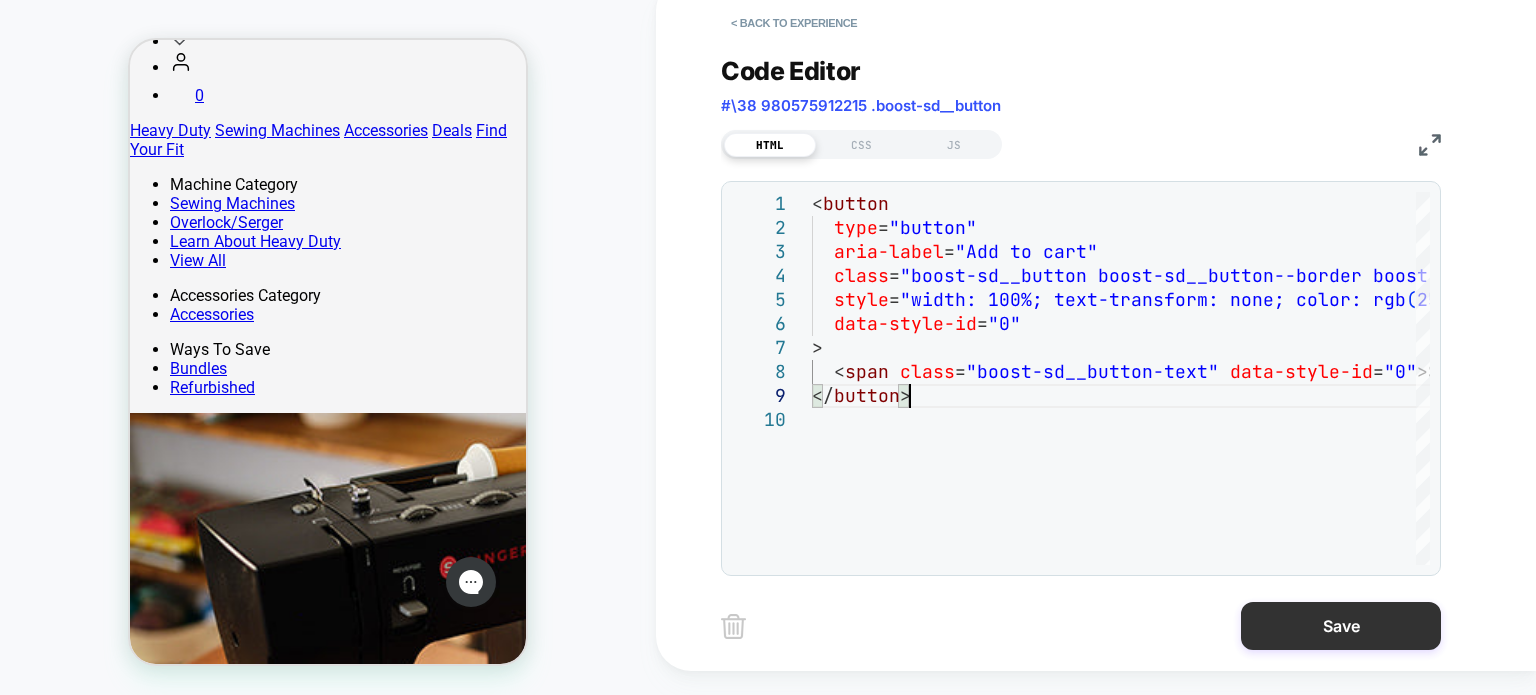 click on "Save" at bounding box center (1341, 626) 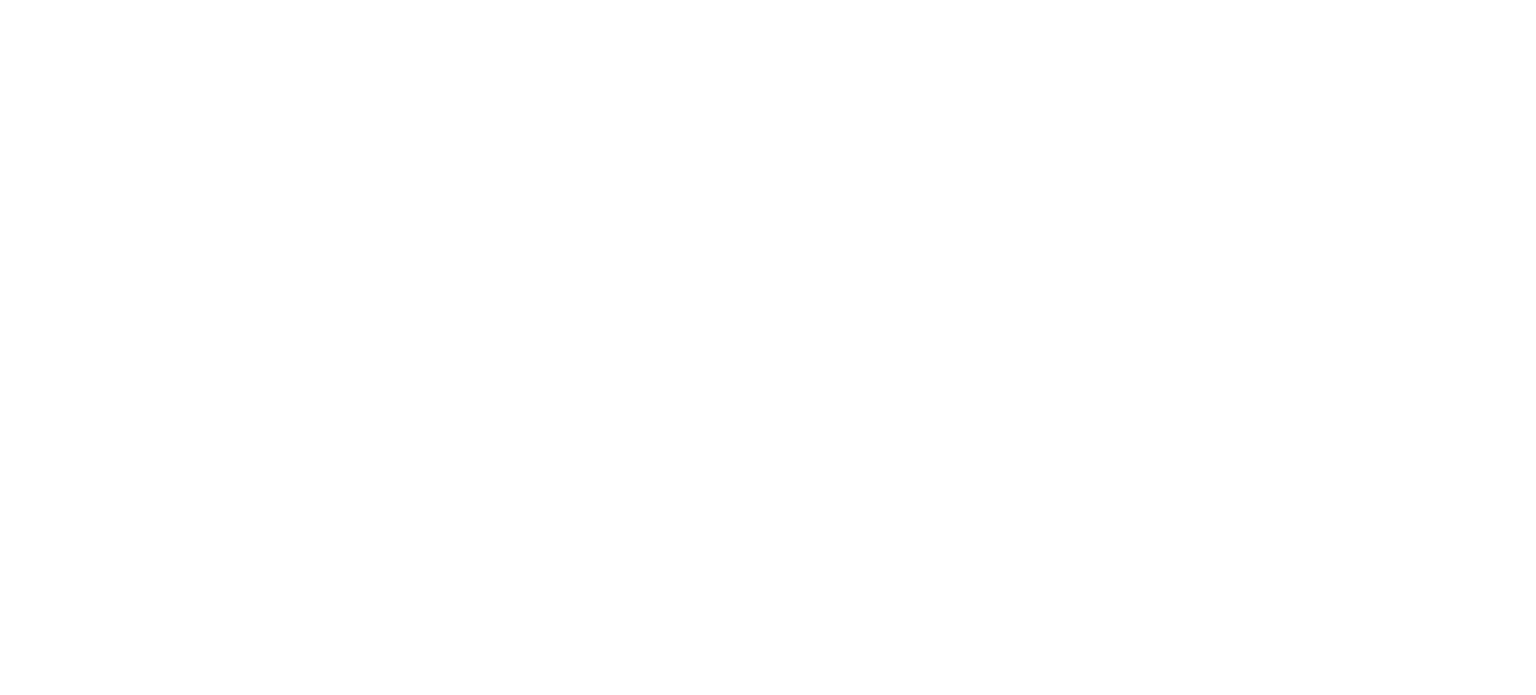 scroll, scrollTop: 0, scrollLeft: 0, axis: both 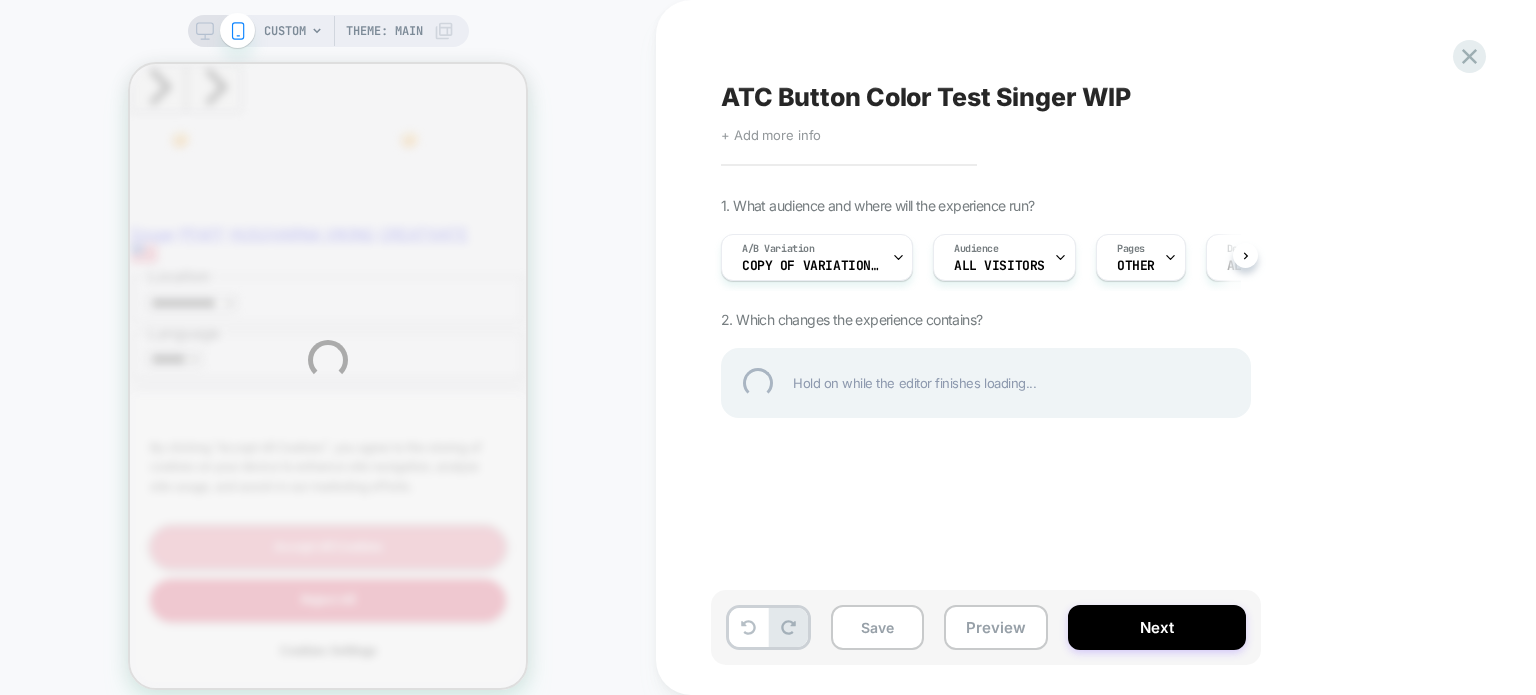 click on "By clicking “Accept All Cookies”, you agree to the storing of cookies on your device to enhance site navigation, analyze site usage, and assist in our marketing efforts.  Accept All Cookies Reject All Cookies Settings" at bounding box center [328, 540] 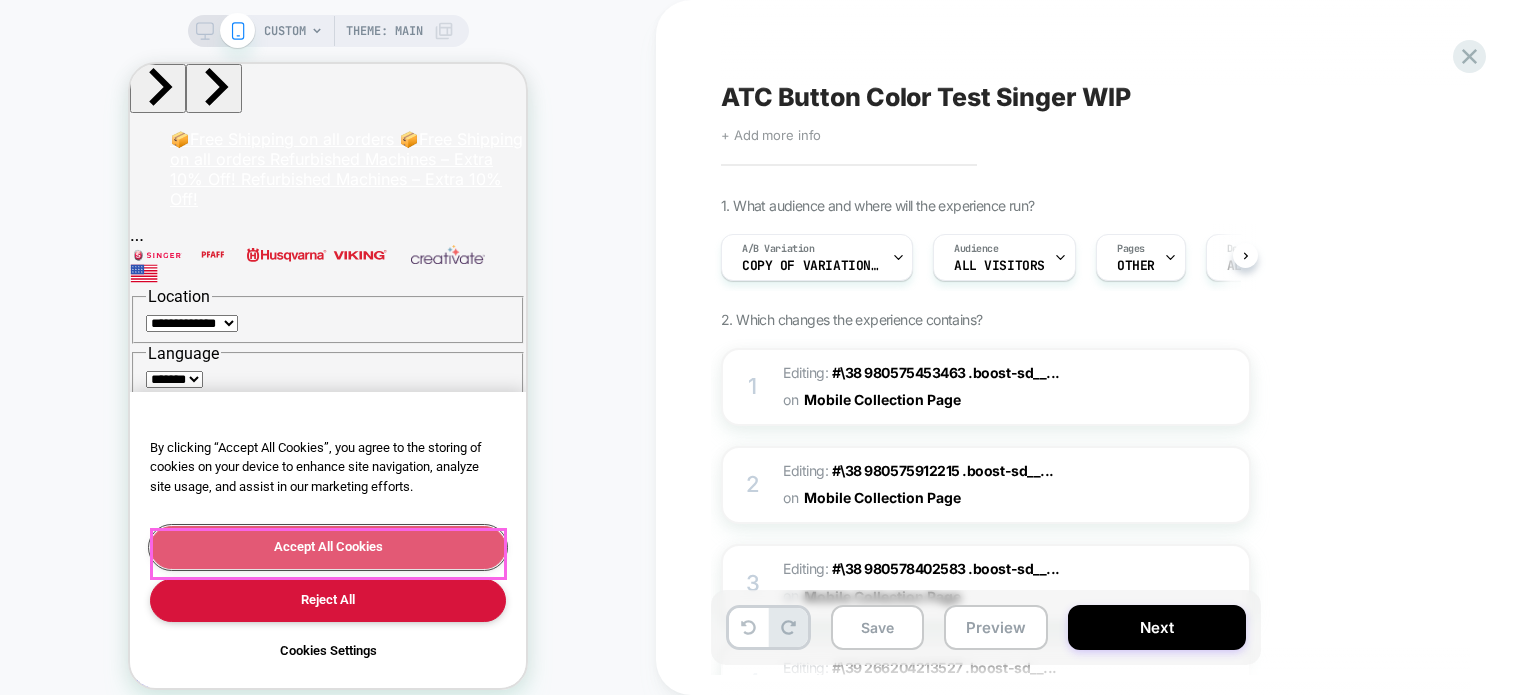 click on "Accept All Cookies" at bounding box center [328, 547] 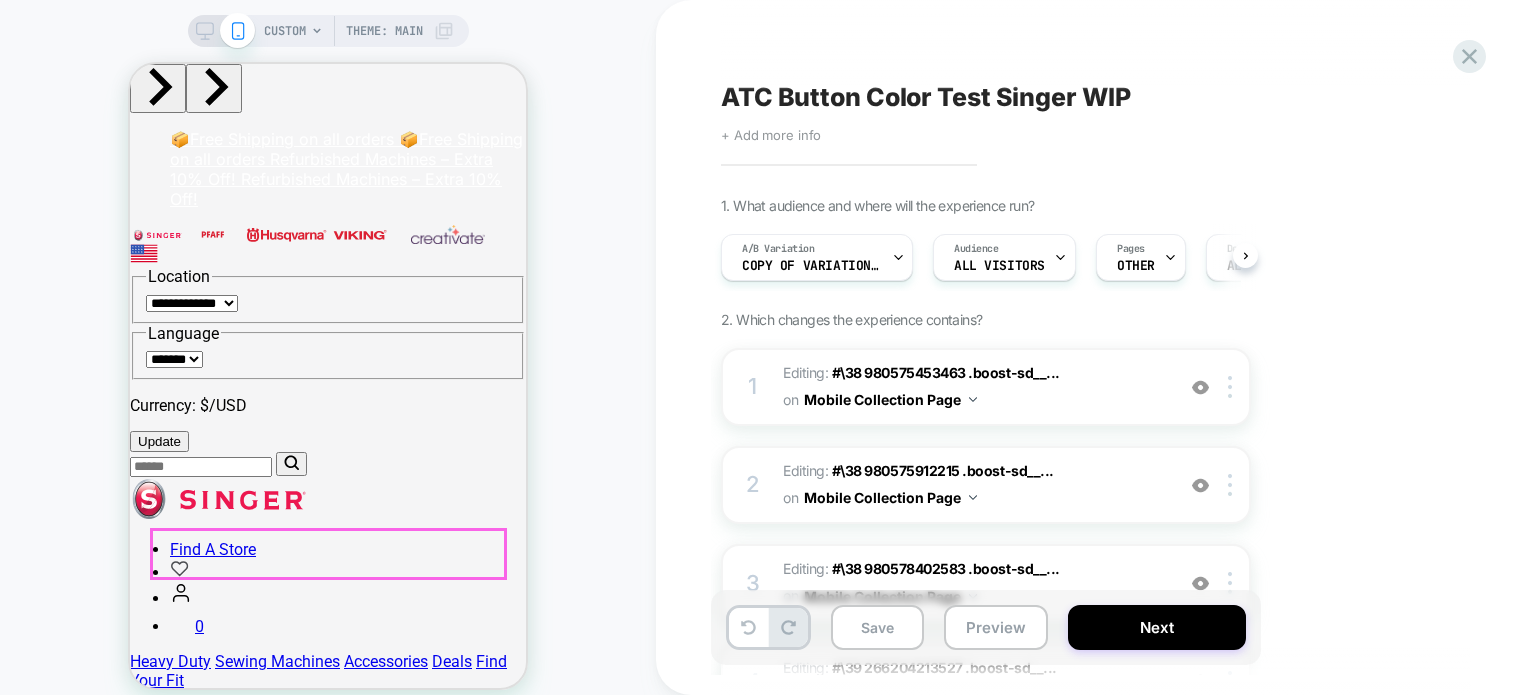 scroll, scrollTop: 0, scrollLeft: 0, axis: both 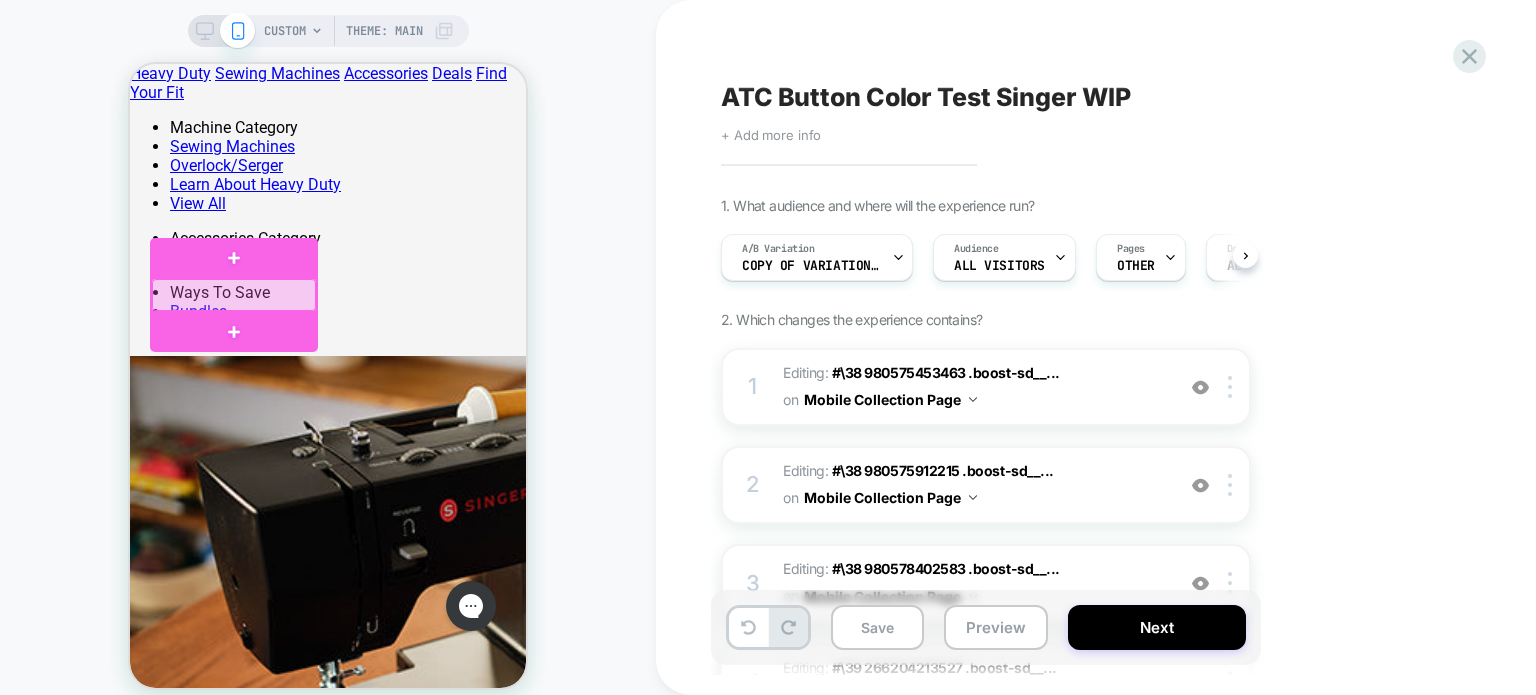 click at bounding box center (234, 295) 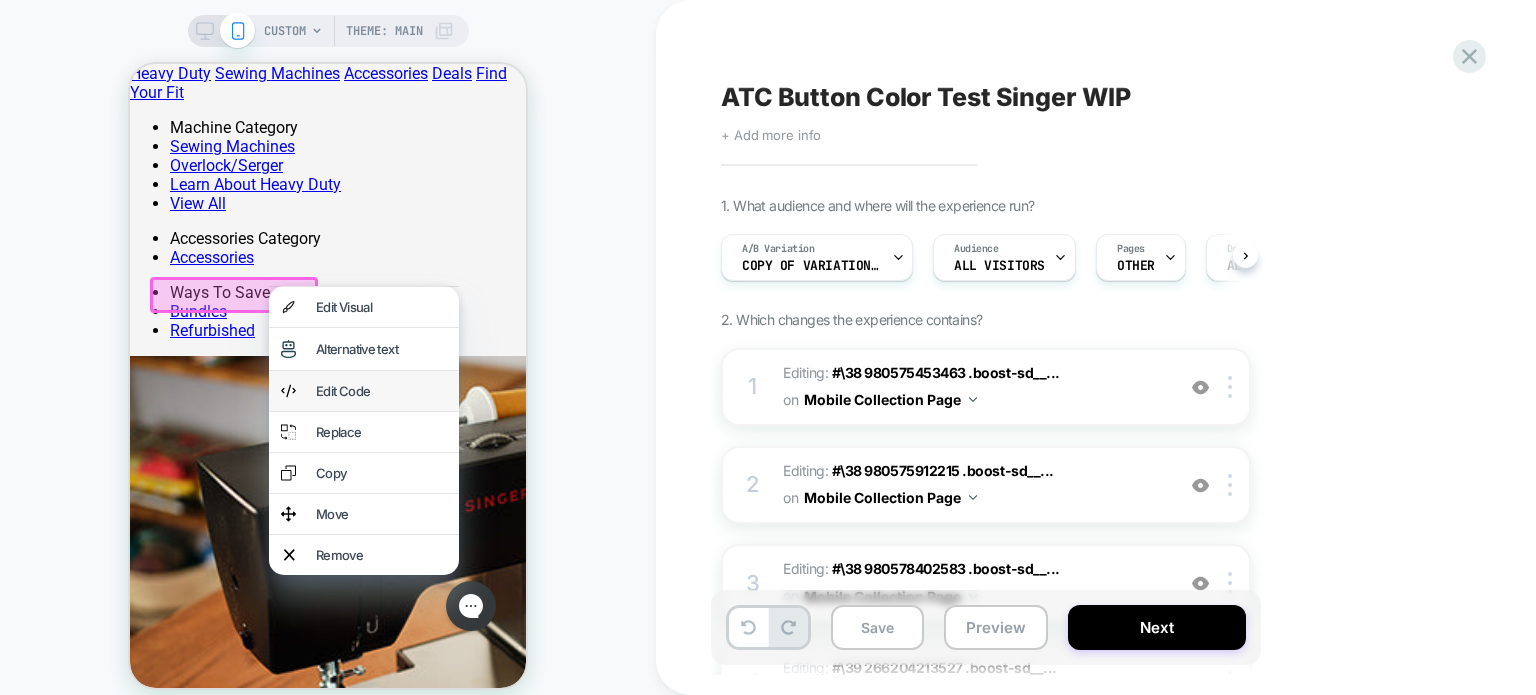 click on "Edit Code" at bounding box center (381, 391) 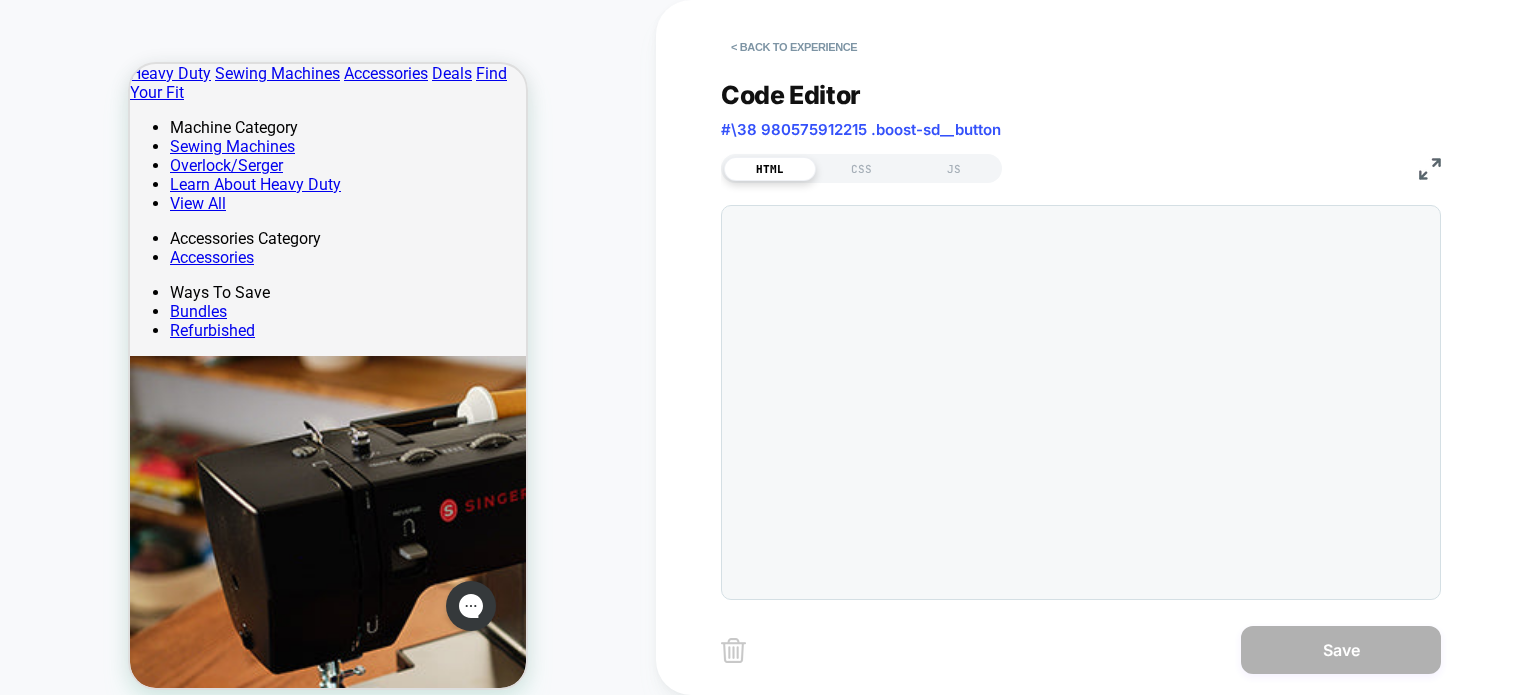 scroll, scrollTop: 24, scrollLeft: 0, axis: vertical 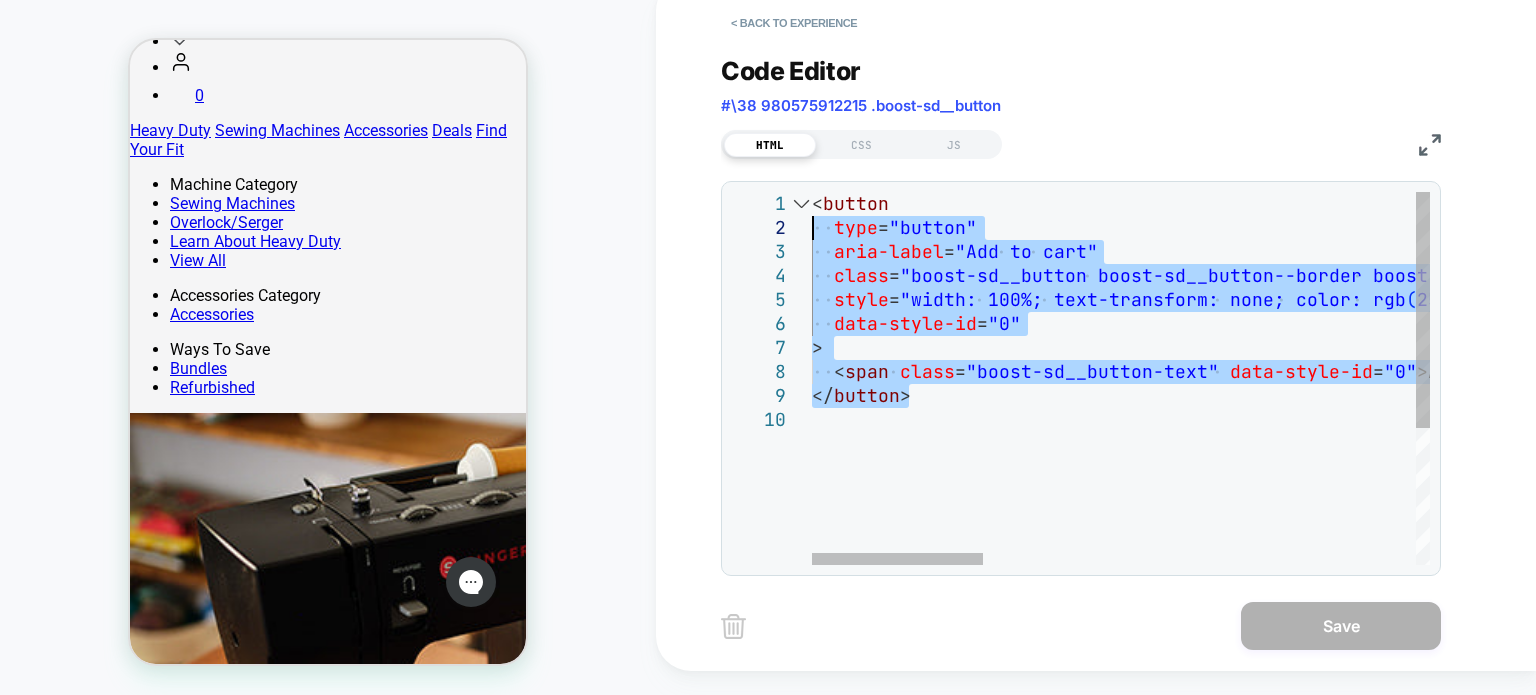 drag, startPoint x: 987, startPoint y: 405, endPoint x: 762, endPoint y: 215, distance: 294.4911 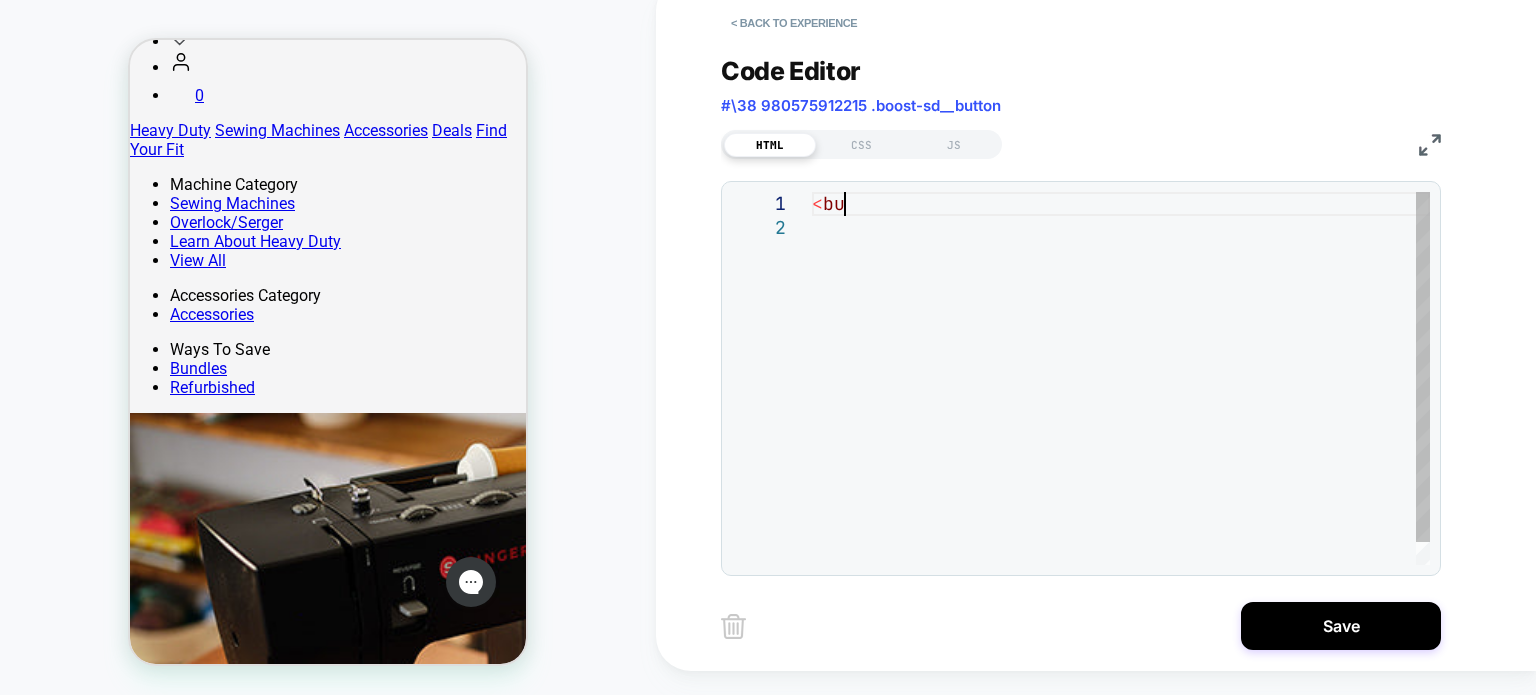 type on "*" 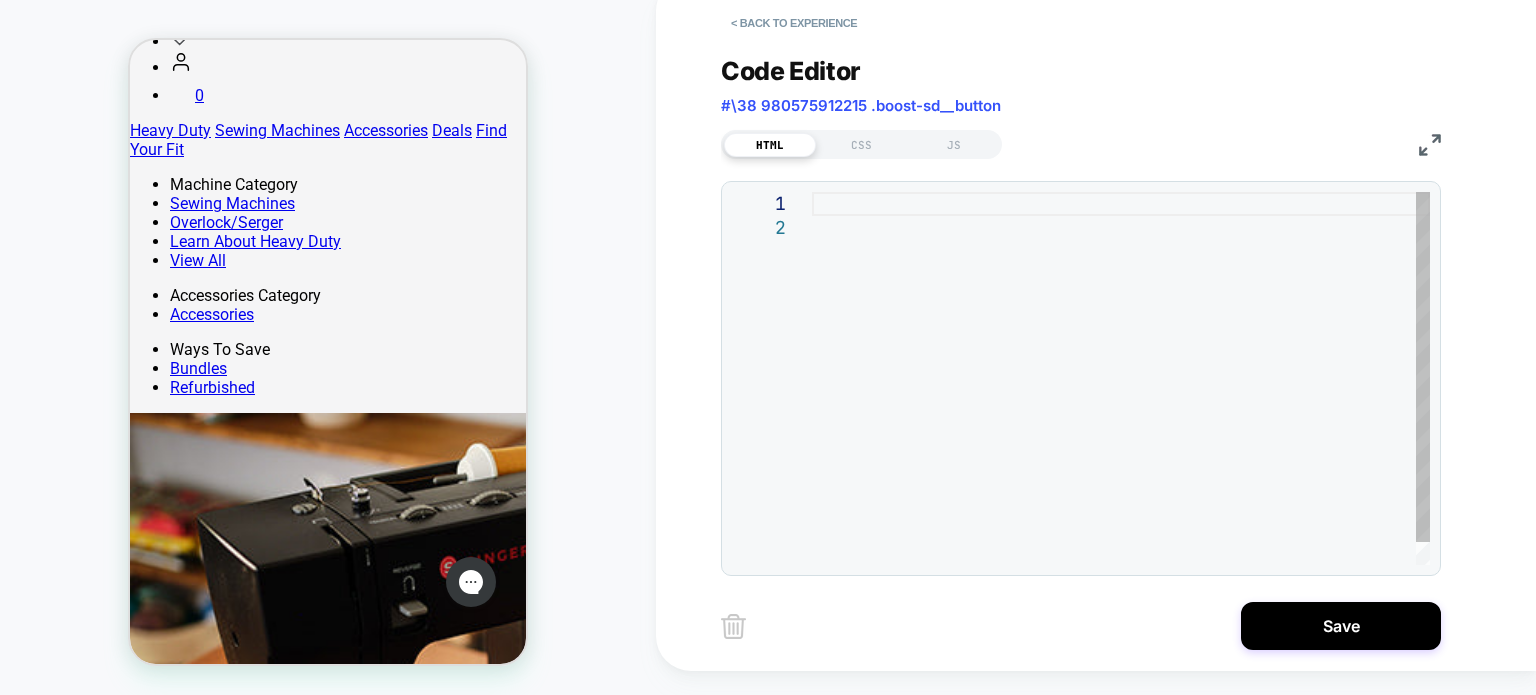 type on "**********" 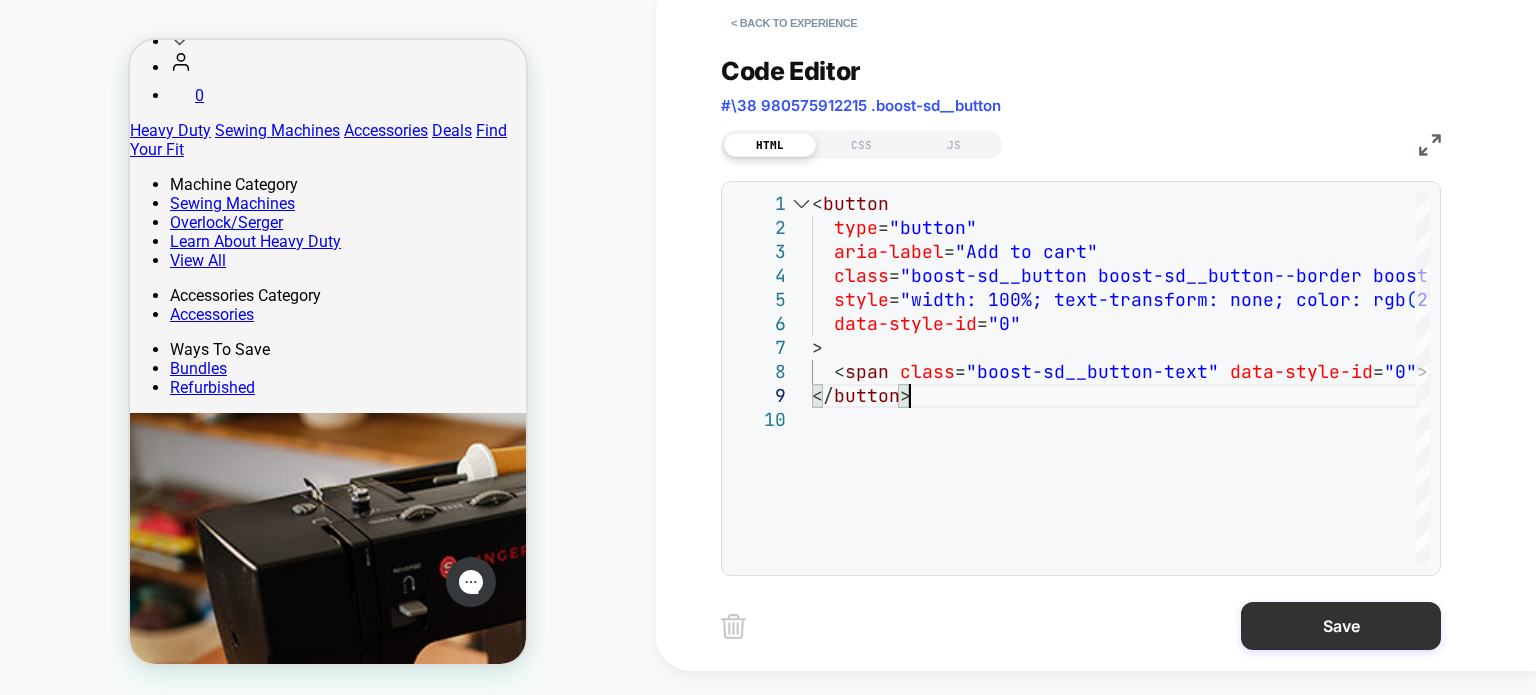 click on "Save" at bounding box center [1341, 626] 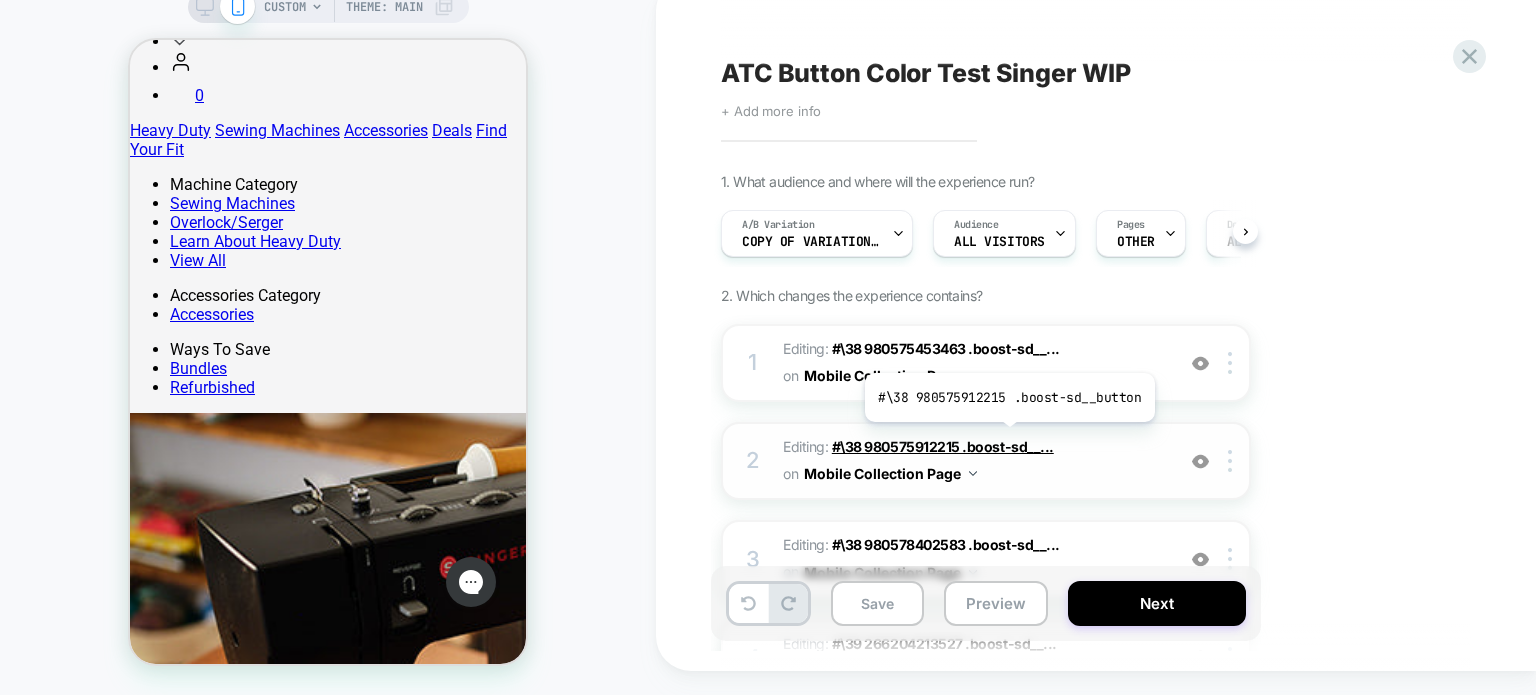 scroll, scrollTop: 0, scrollLeft: 0, axis: both 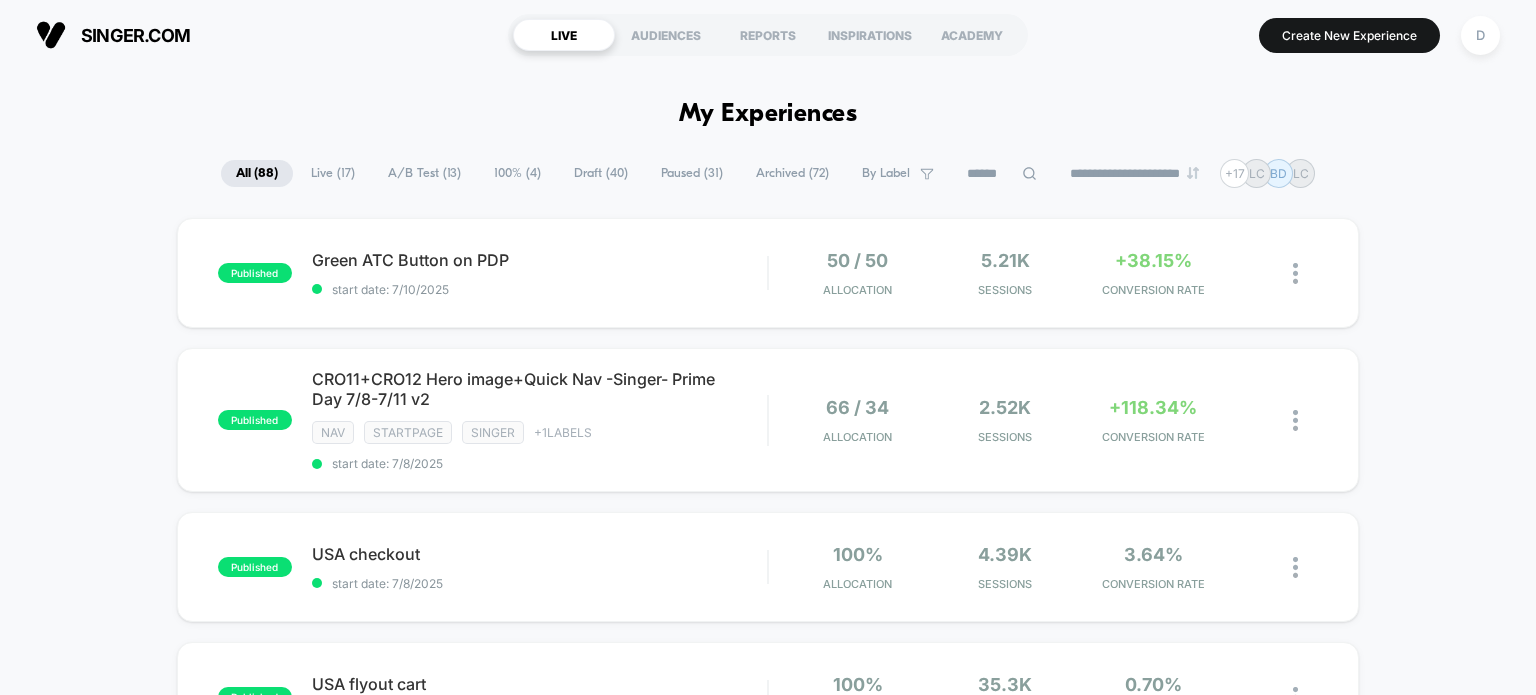 click on "Draft ( 40 )" at bounding box center (601, 173) 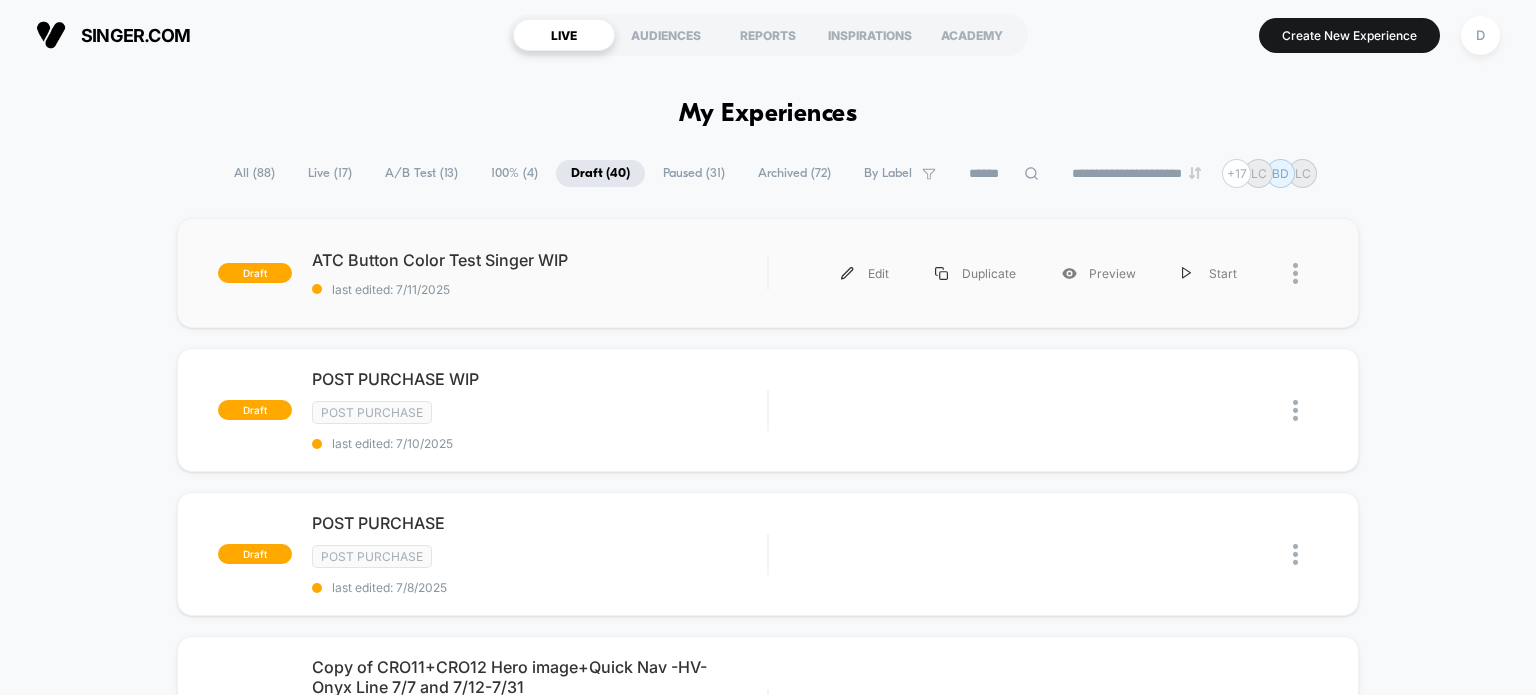 click on "draft ATC Button Color Test Singer WIP last edited: [DATE] Edit Duplicate Preview Start" at bounding box center [768, 273] 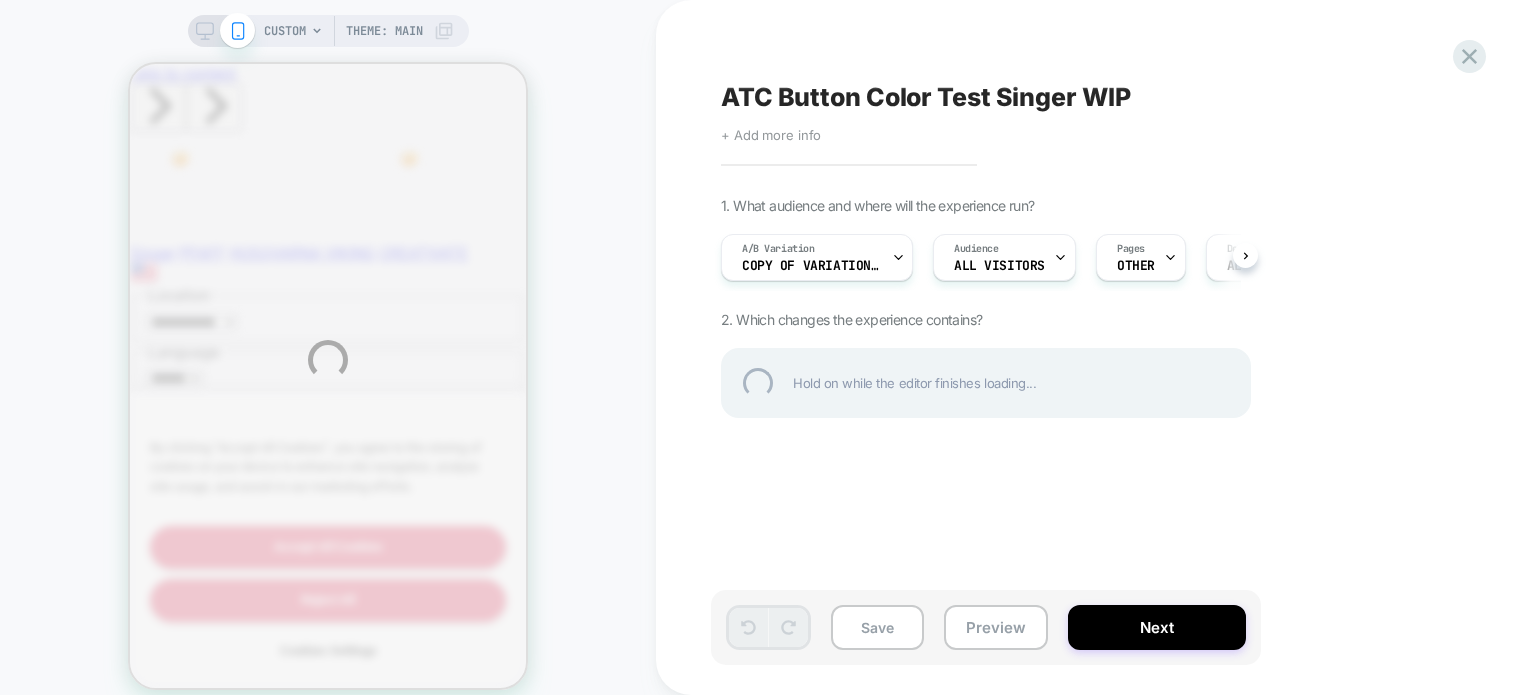 scroll, scrollTop: 0, scrollLeft: 0, axis: both 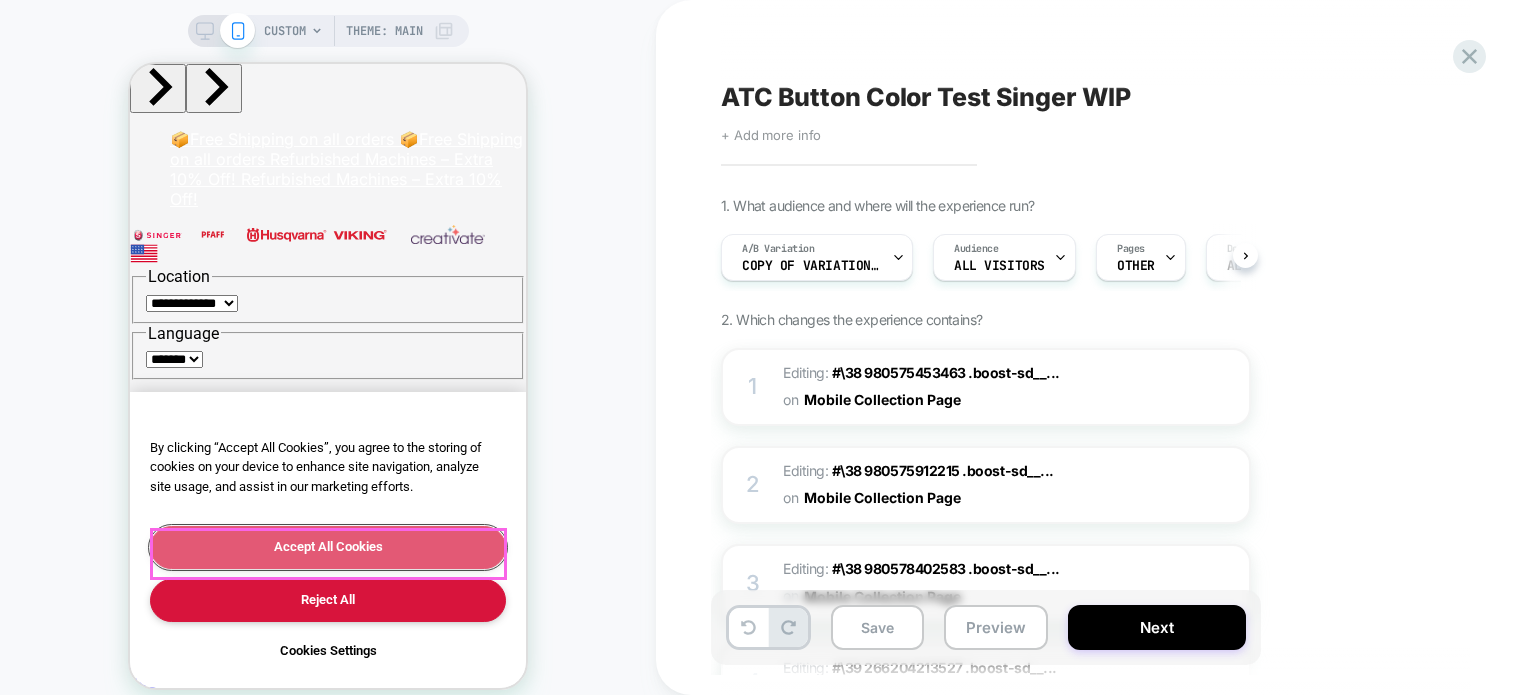 click on "Accept All Cookies" at bounding box center (328, 547) 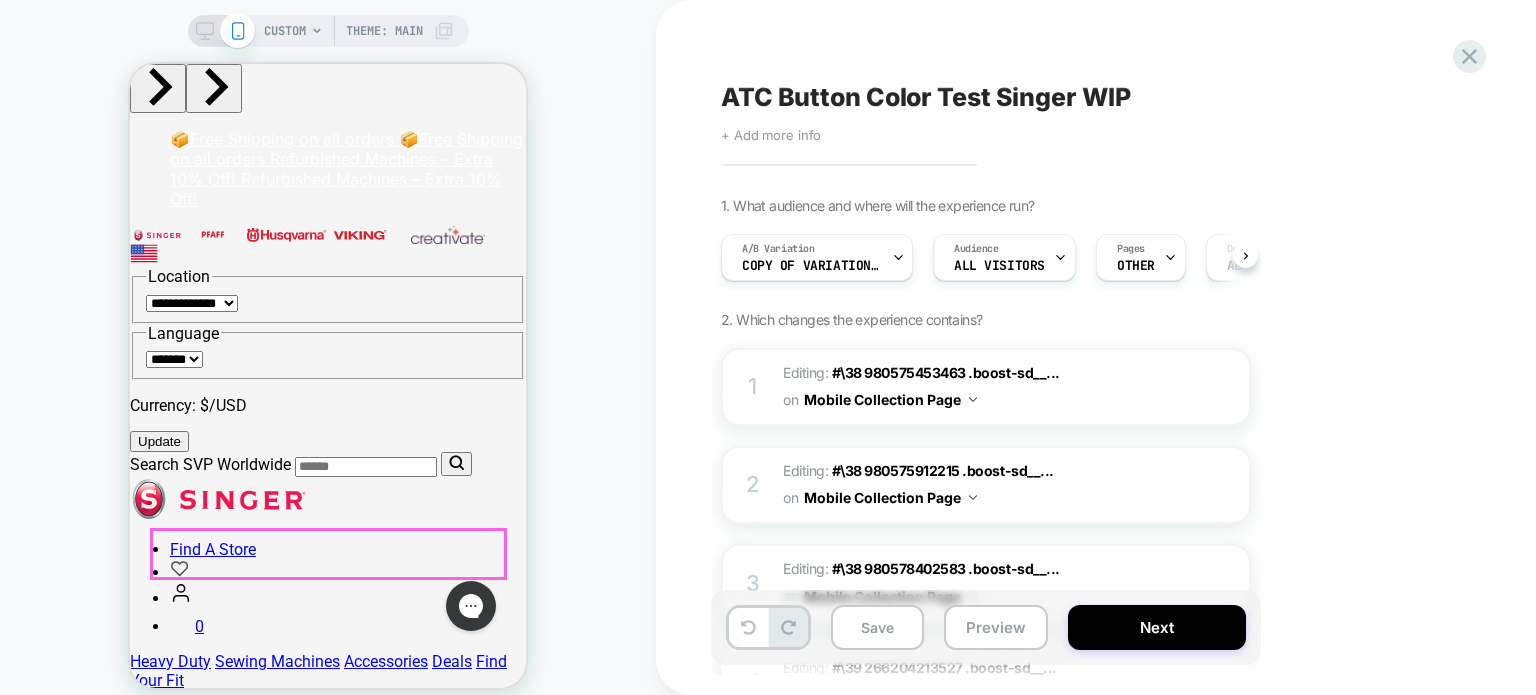 scroll, scrollTop: 0, scrollLeft: 0, axis: both 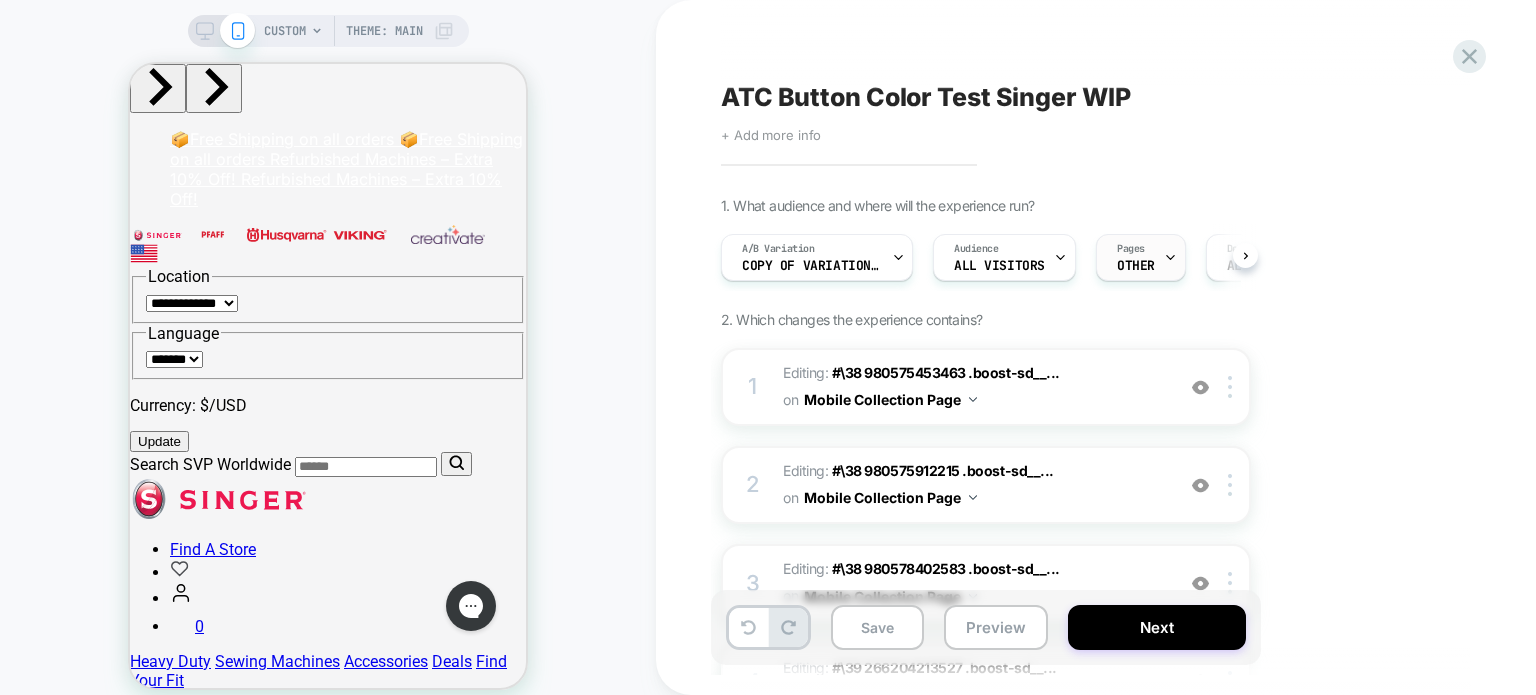 click at bounding box center (1170, 257) 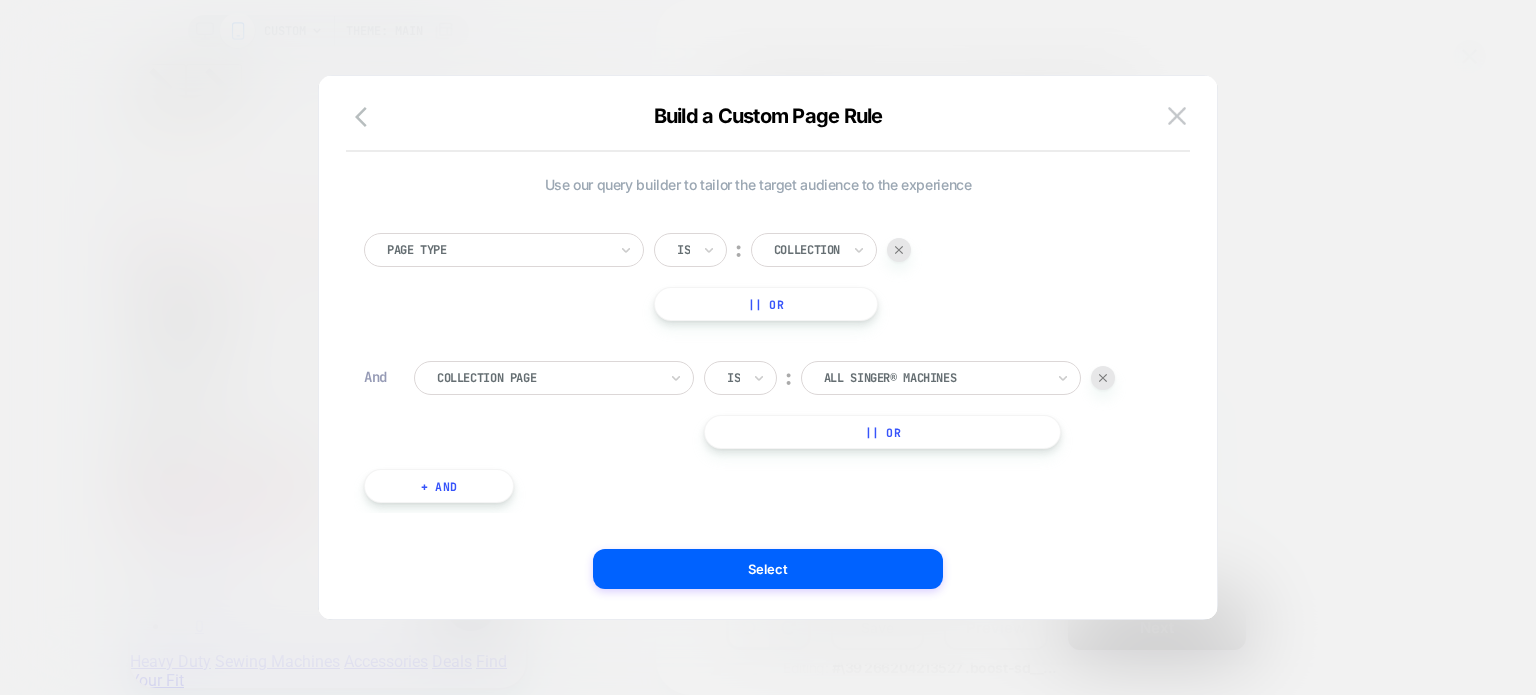 scroll, scrollTop: 0, scrollLeft: 0, axis: both 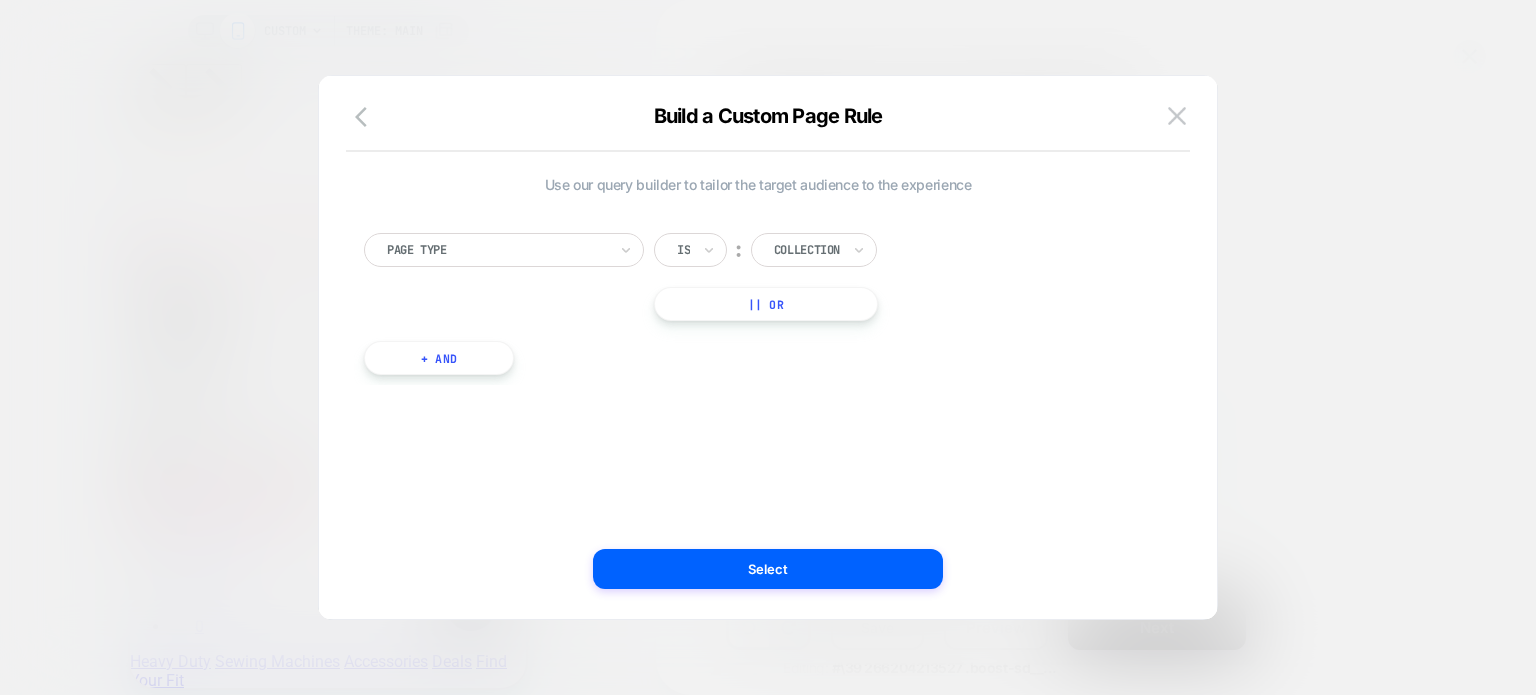 click on "+ And" at bounding box center (439, 358) 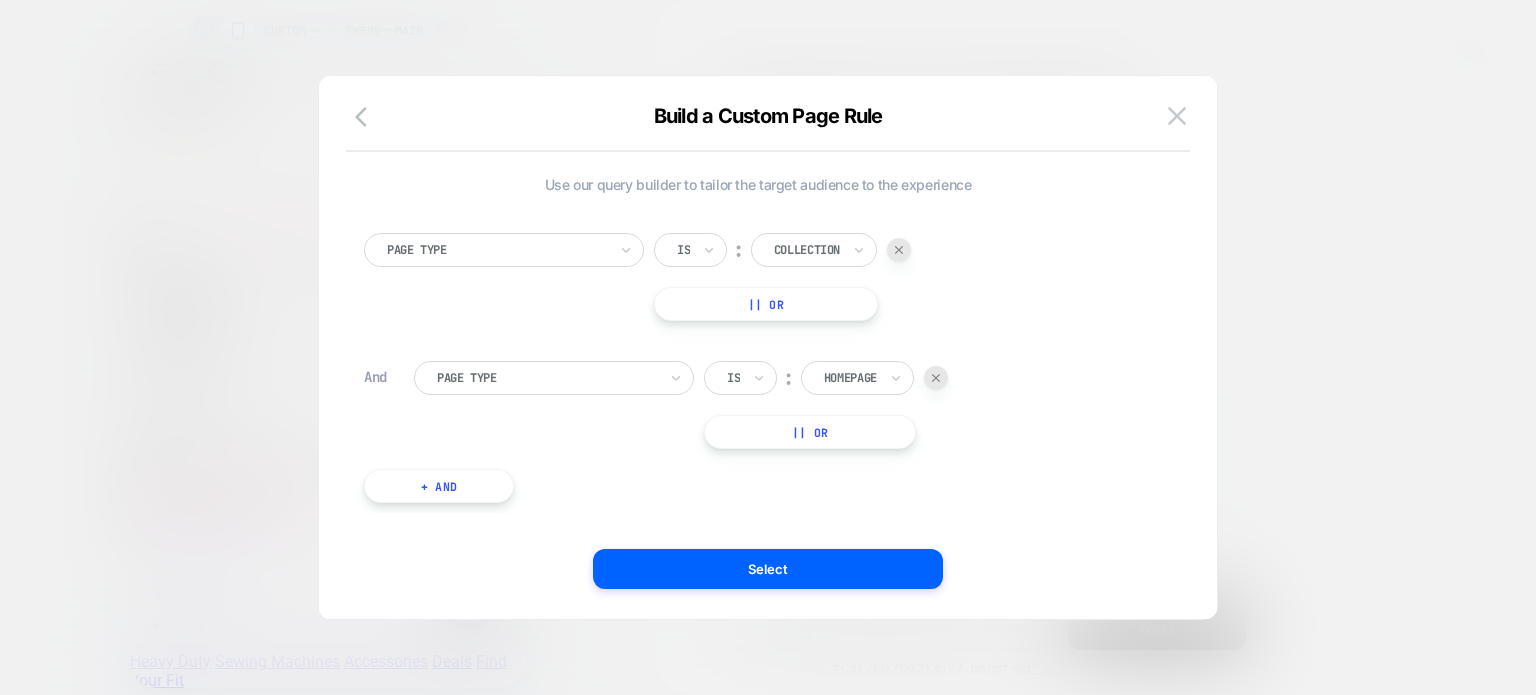 click on "Page Type Is ︰ Collection || Or And Page Type Is ︰ Homepage || Or + And" at bounding box center [758, 358] 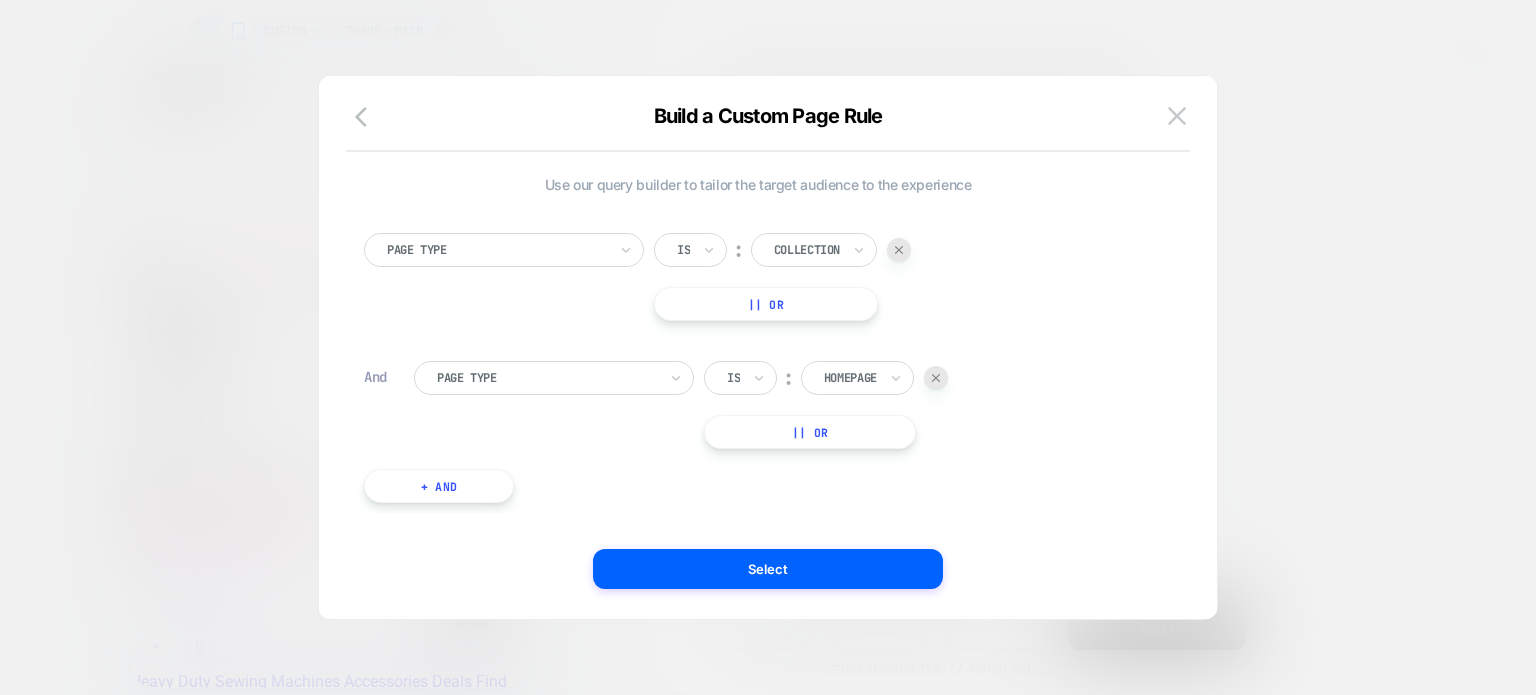 click at bounding box center (547, 378) 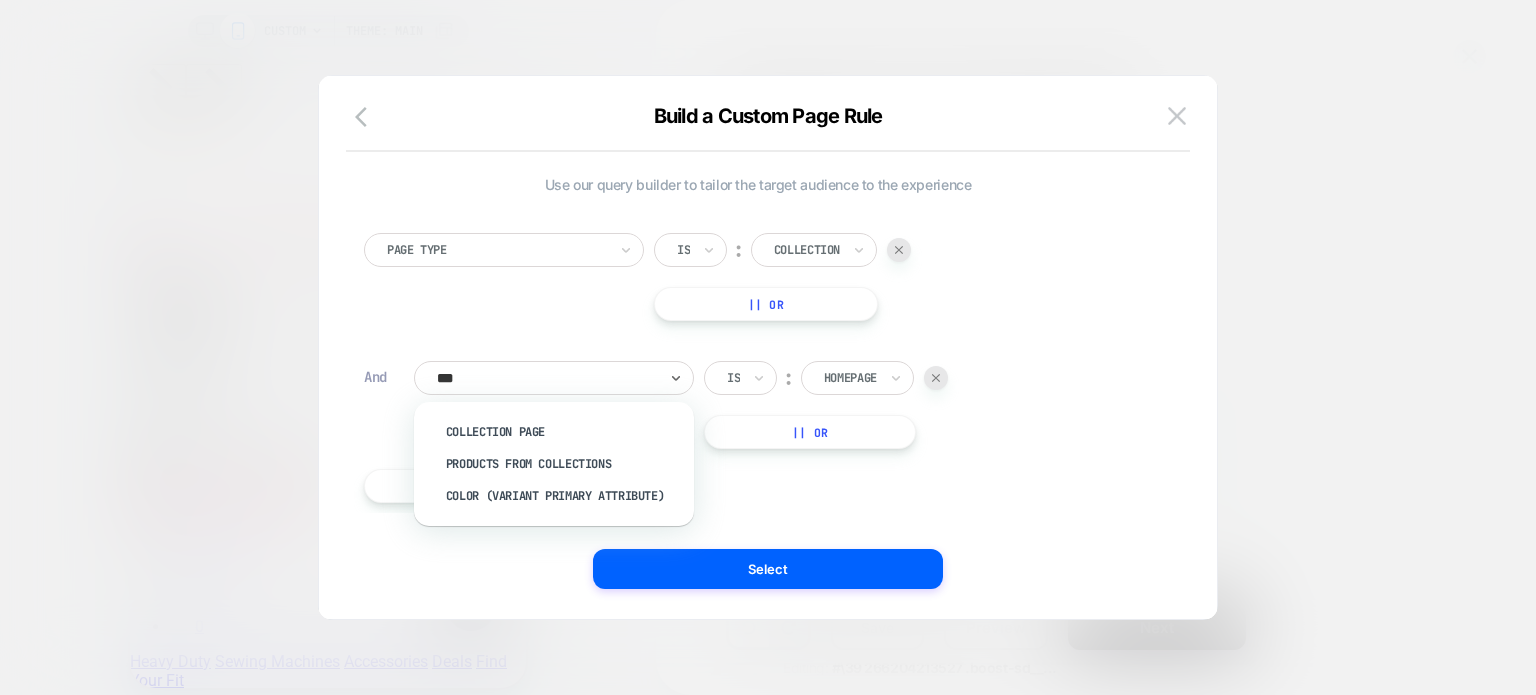 type on "****" 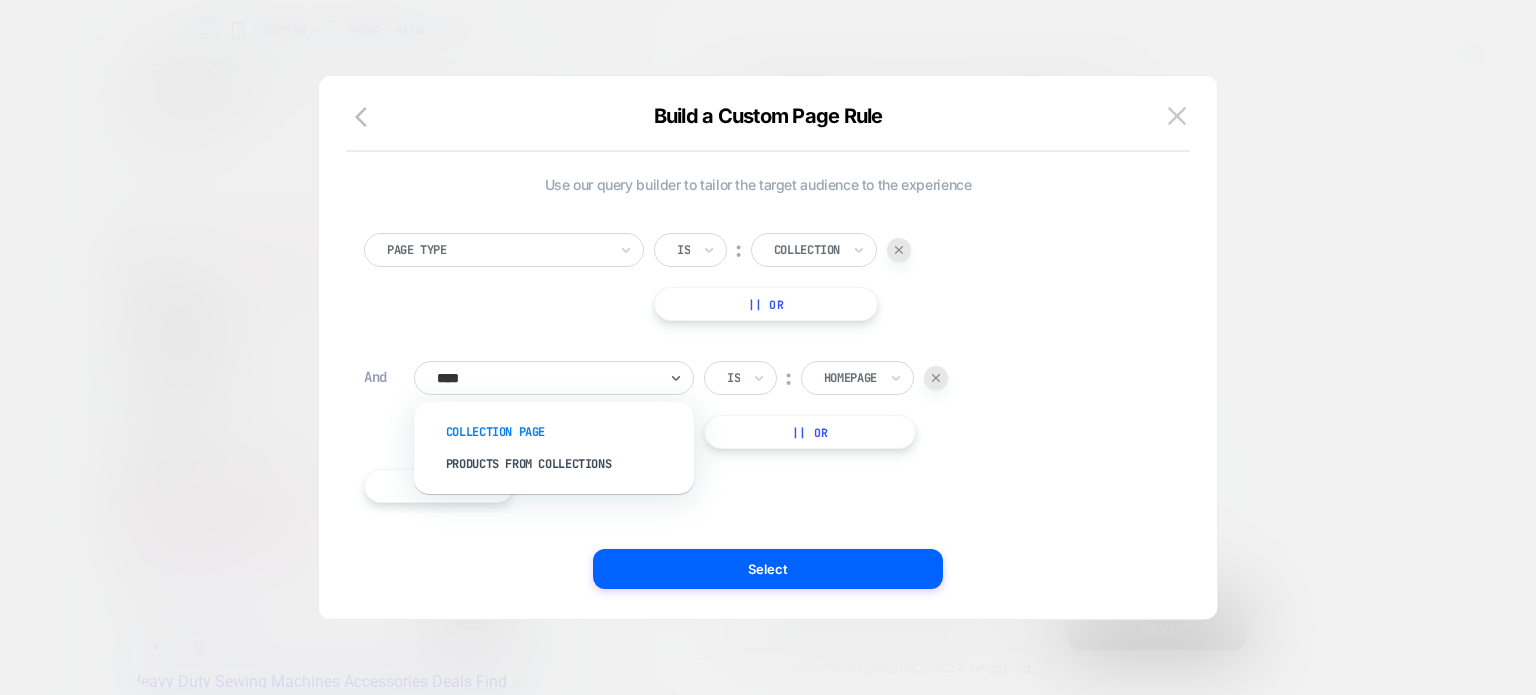click on "Collection Page" at bounding box center (564, 432) 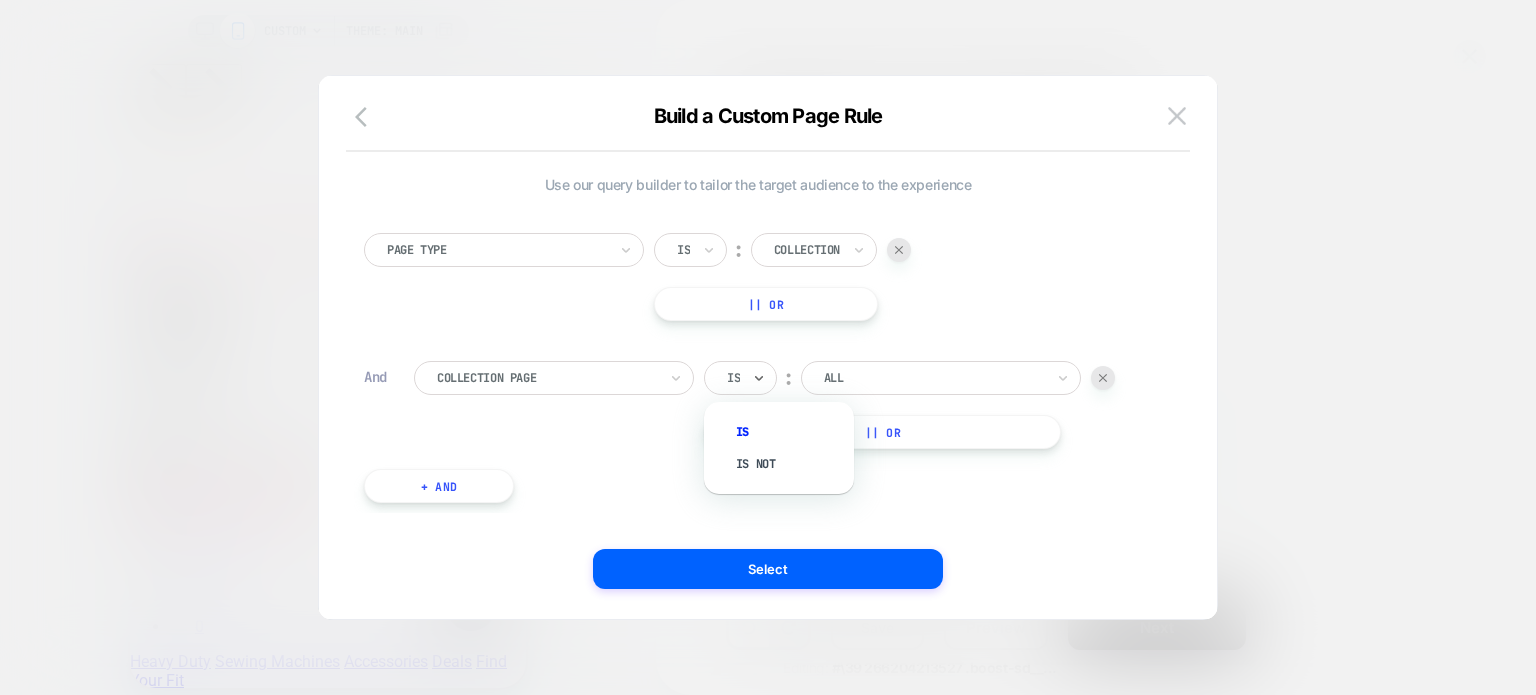 click on "Is" at bounding box center [740, 378] 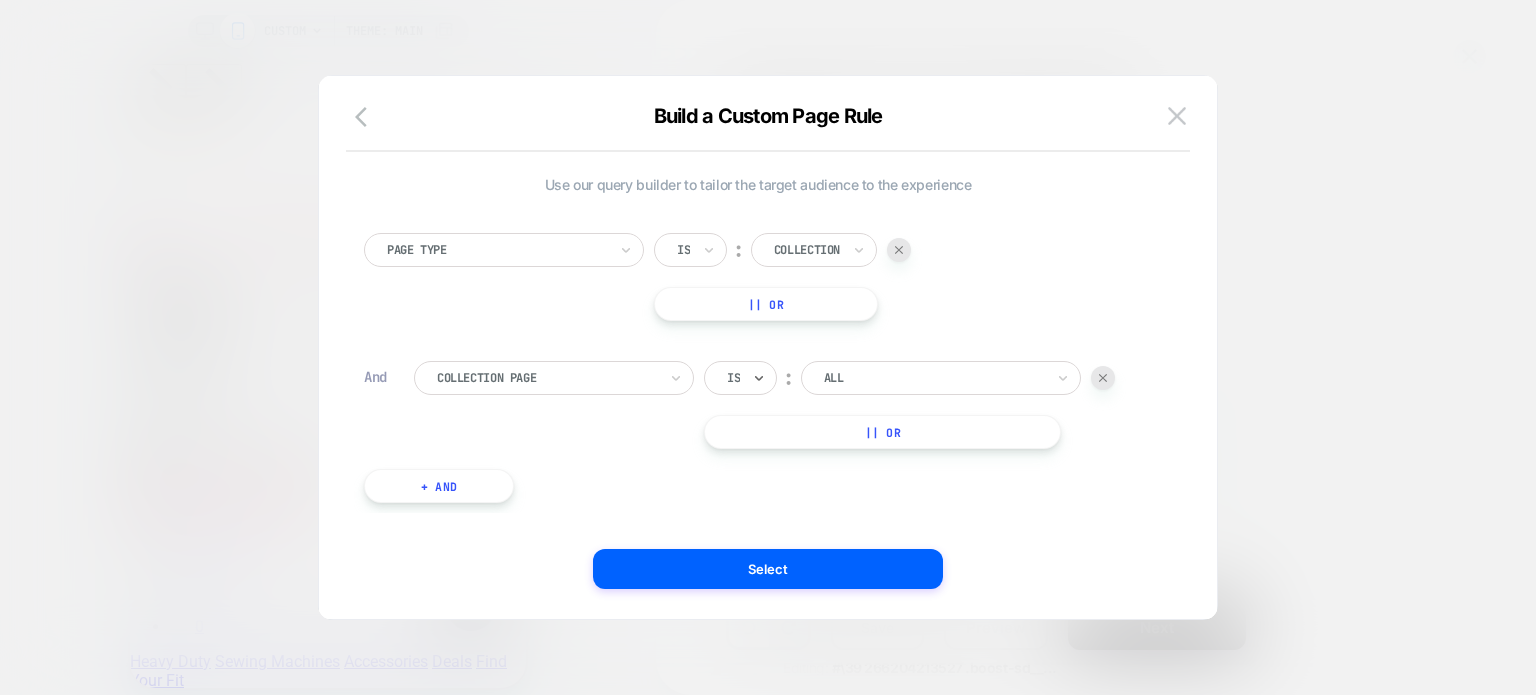 click on "Is" at bounding box center [740, 378] 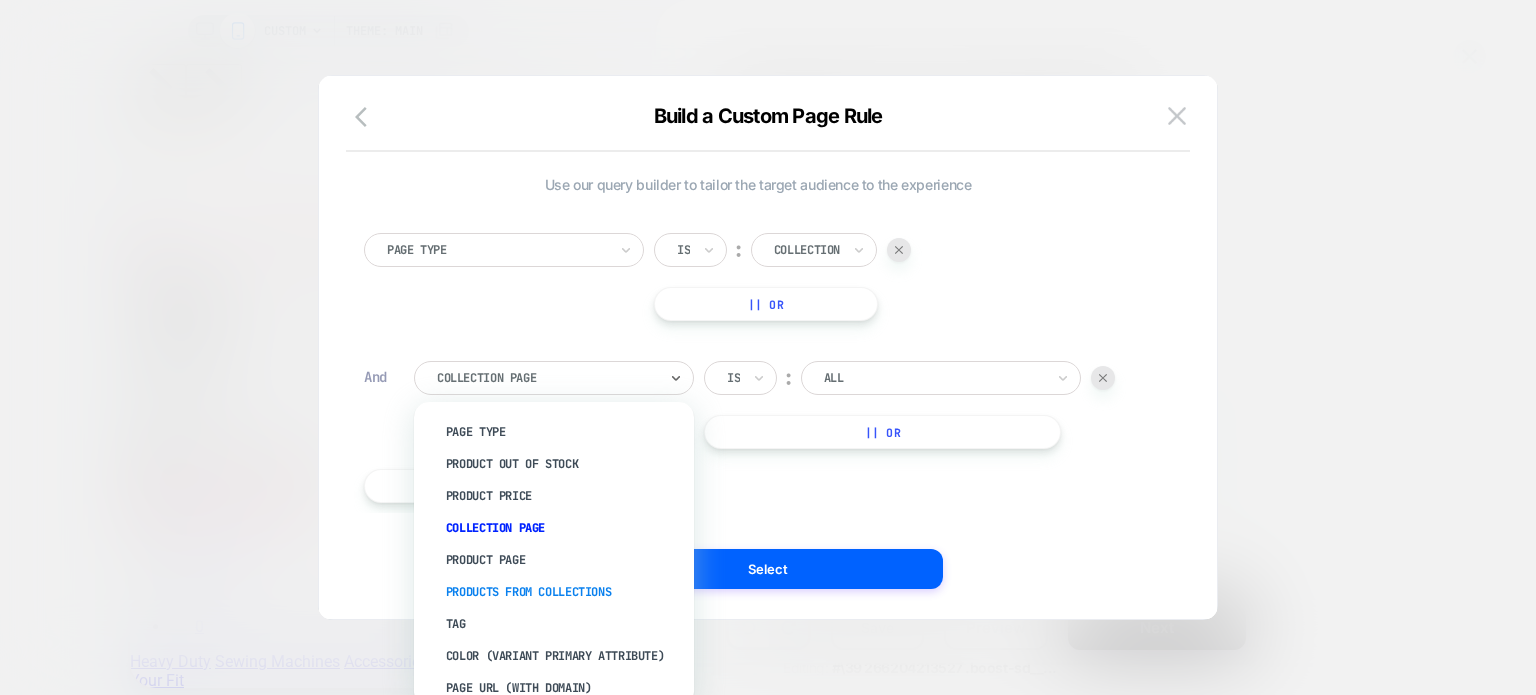 click on "Products From Collections" at bounding box center (564, 592) 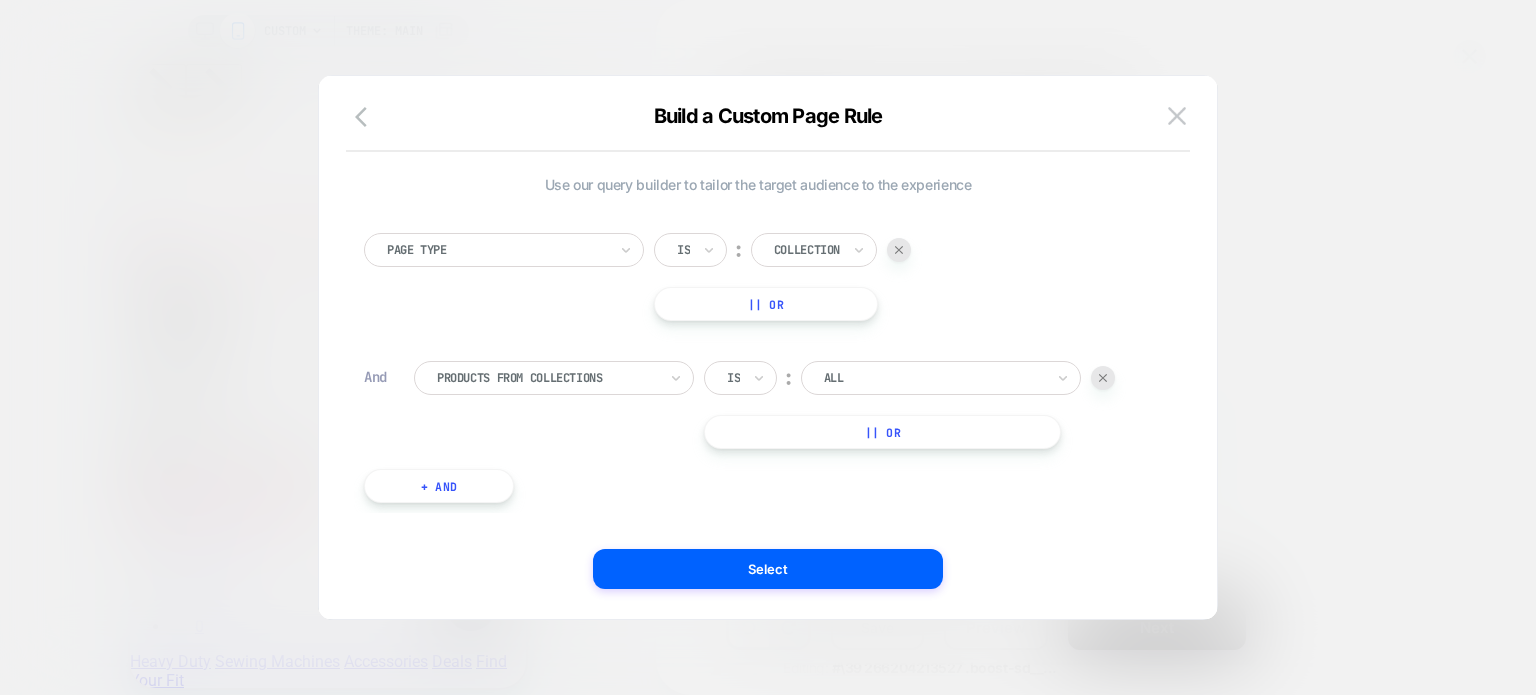 click at bounding box center [934, 378] 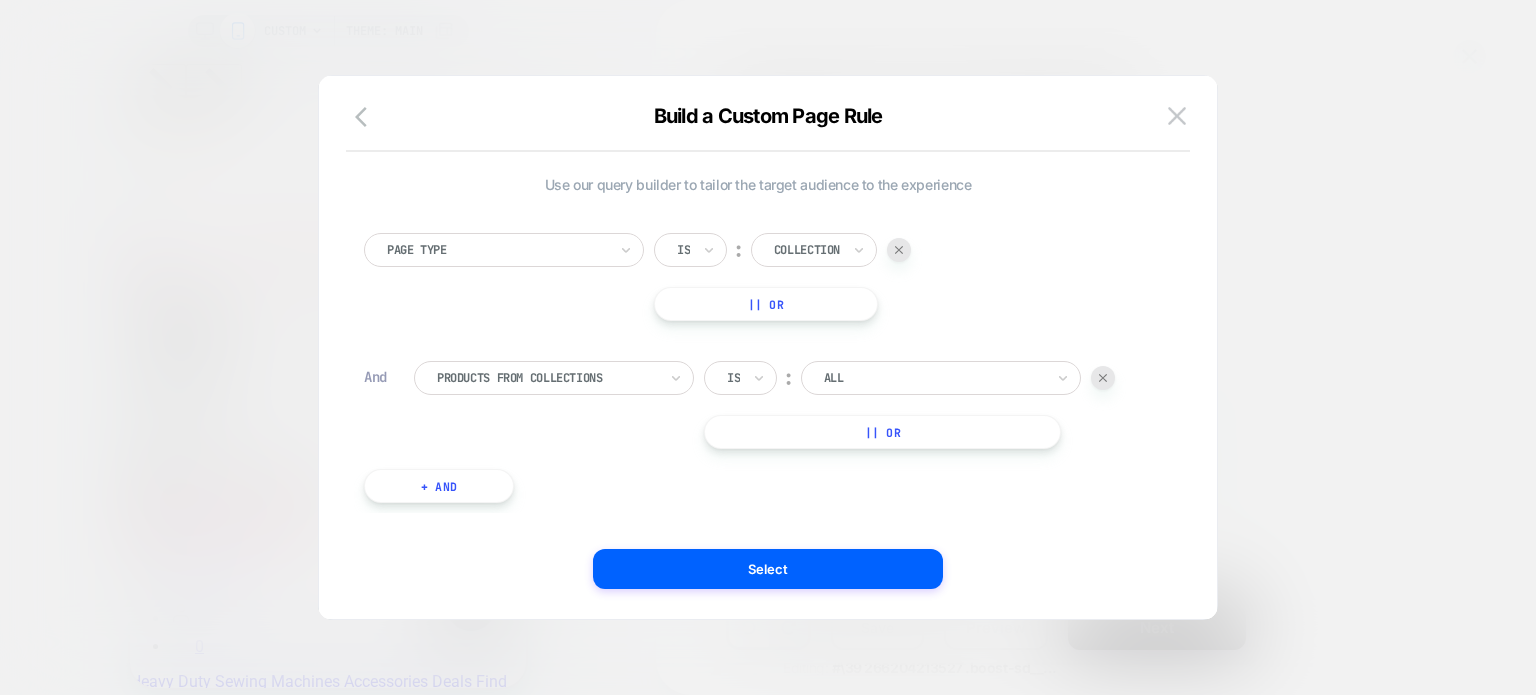 click at bounding box center [733, 378] 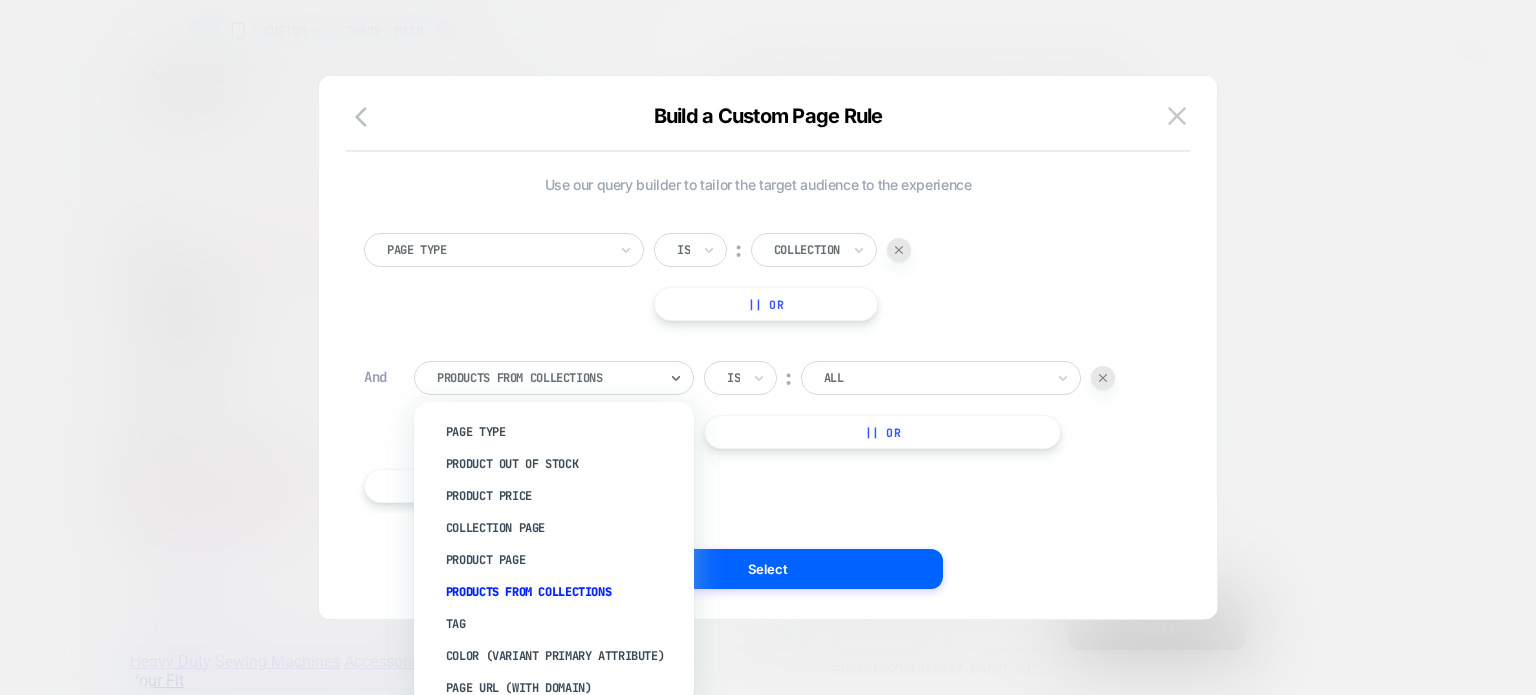 click at bounding box center [547, 378] 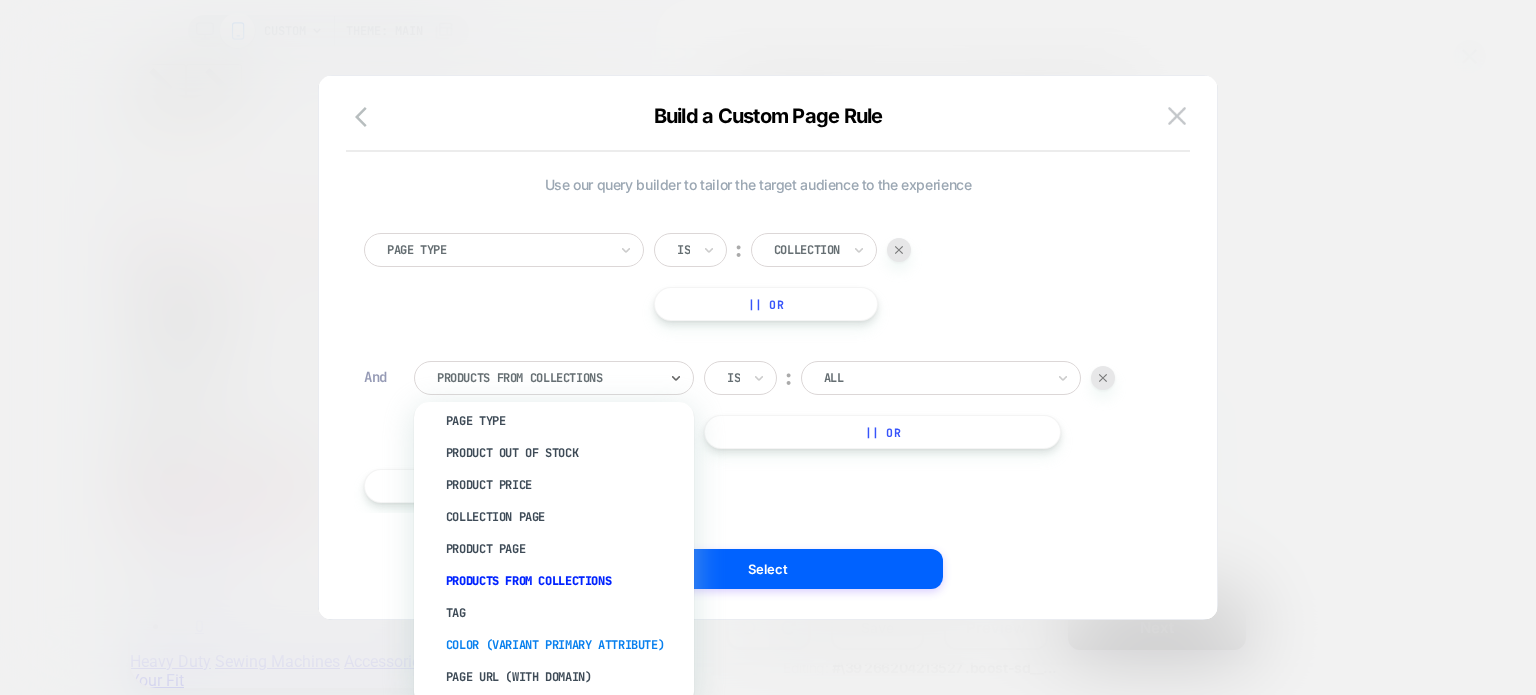 scroll, scrollTop: 9, scrollLeft: 0, axis: vertical 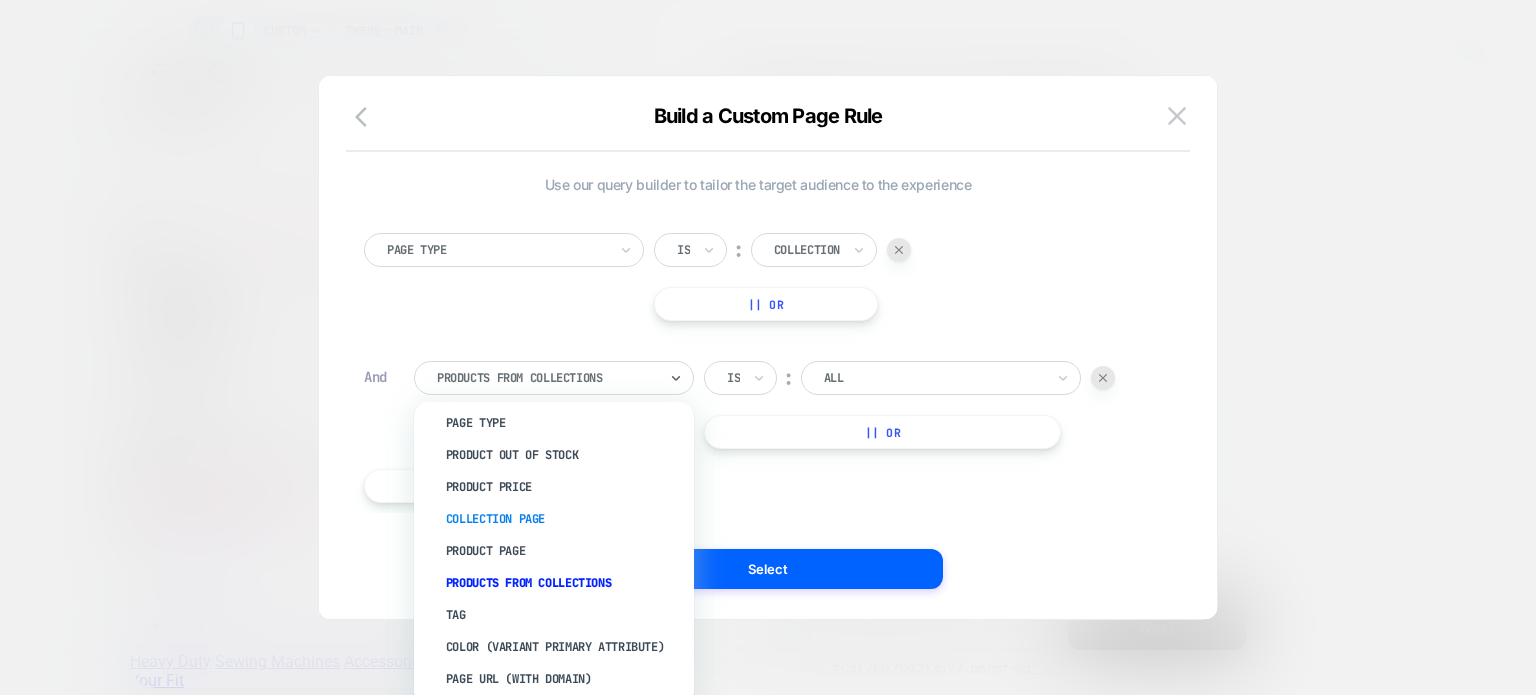 click on "Collection Page" at bounding box center [564, 519] 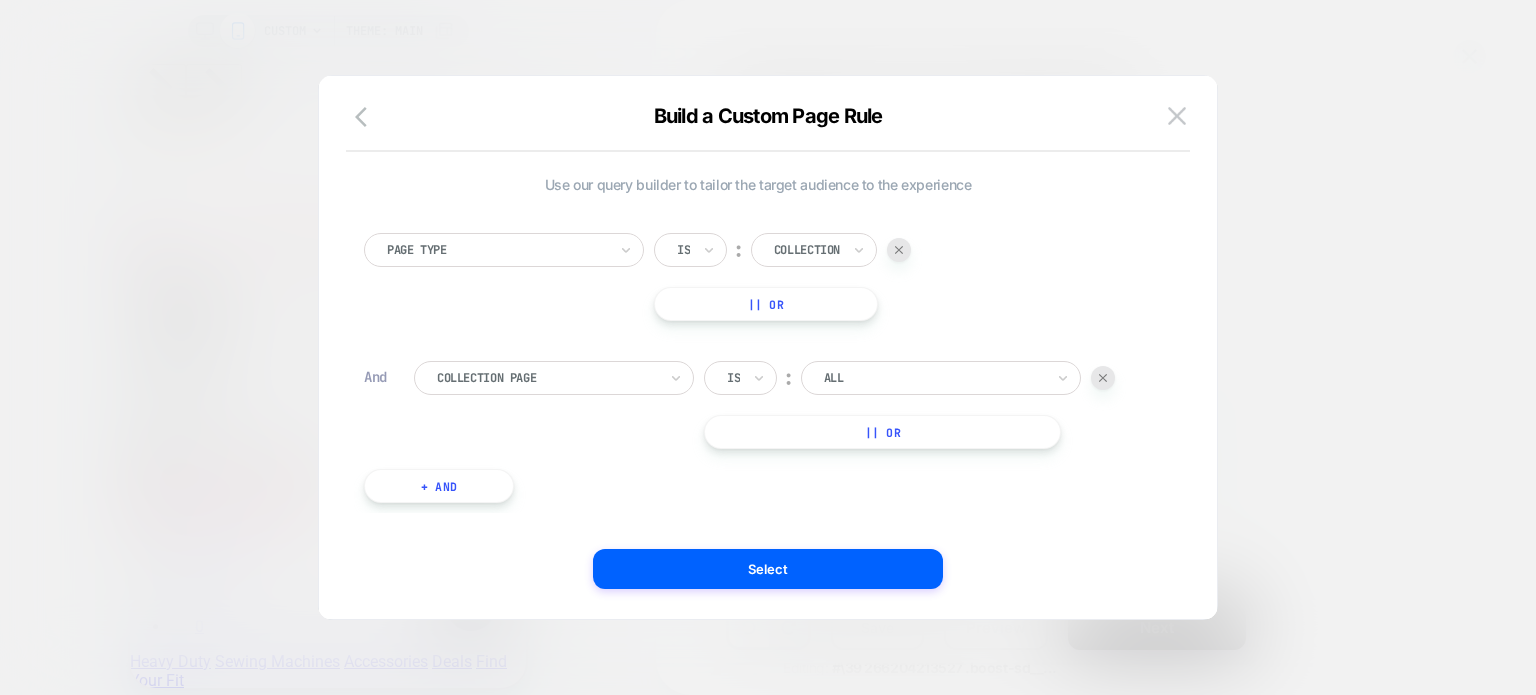 click at bounding box center (934, 378) 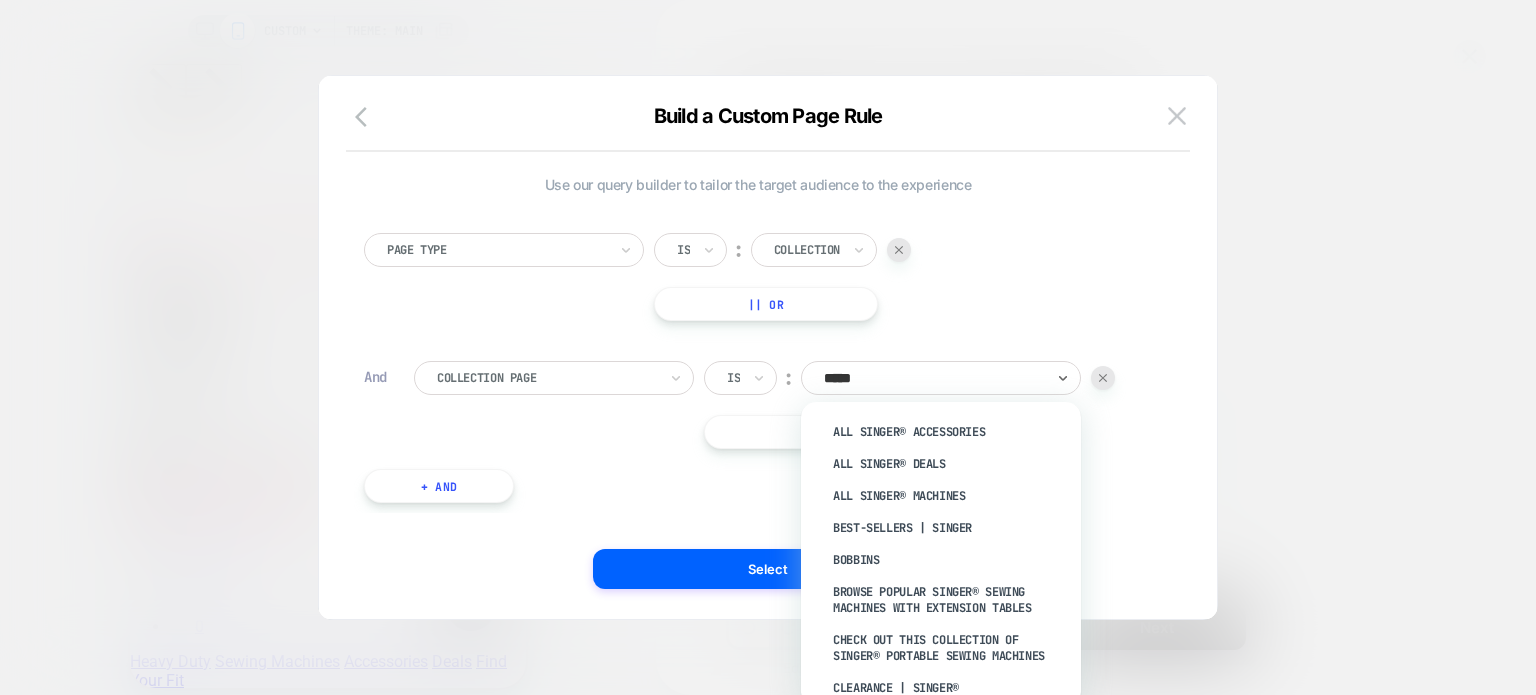 type on "******" 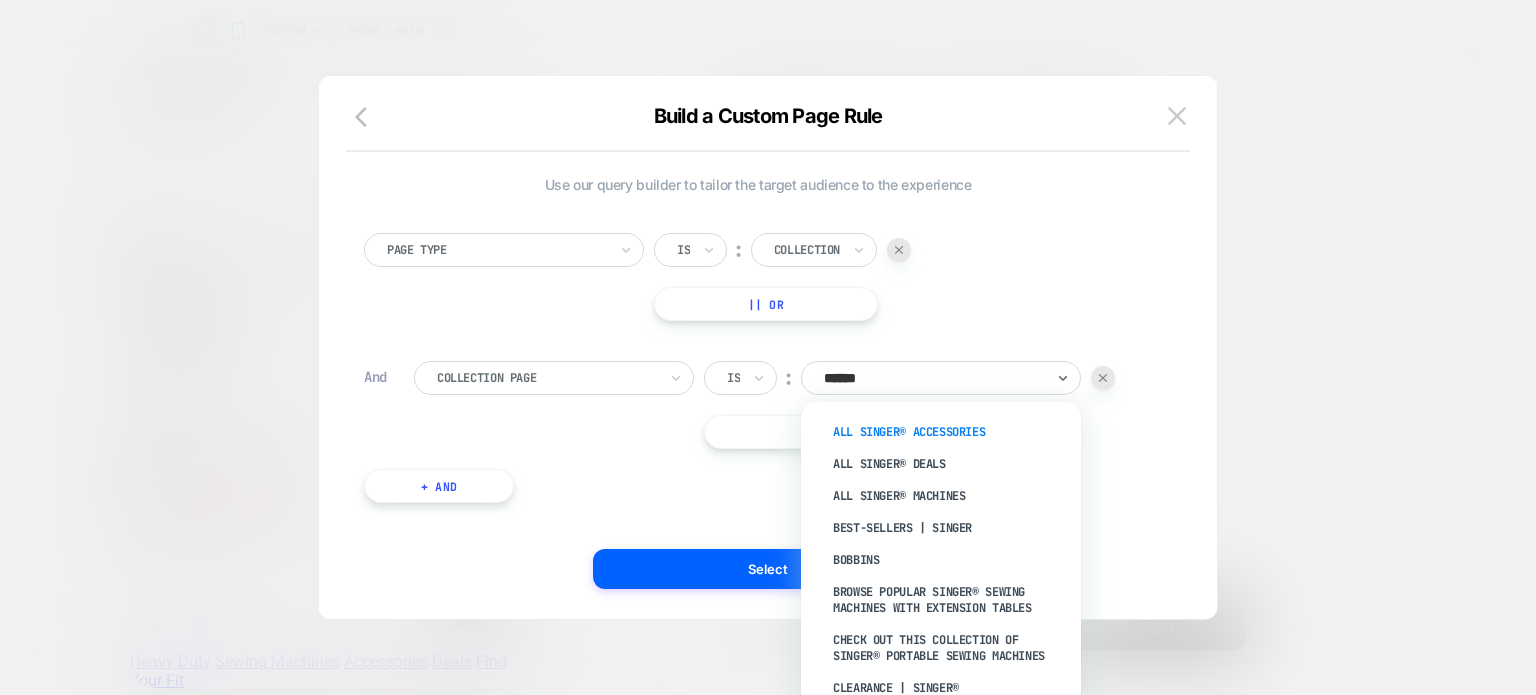 click on "All SINGER® Accessories" at bounding box center [951, 432] 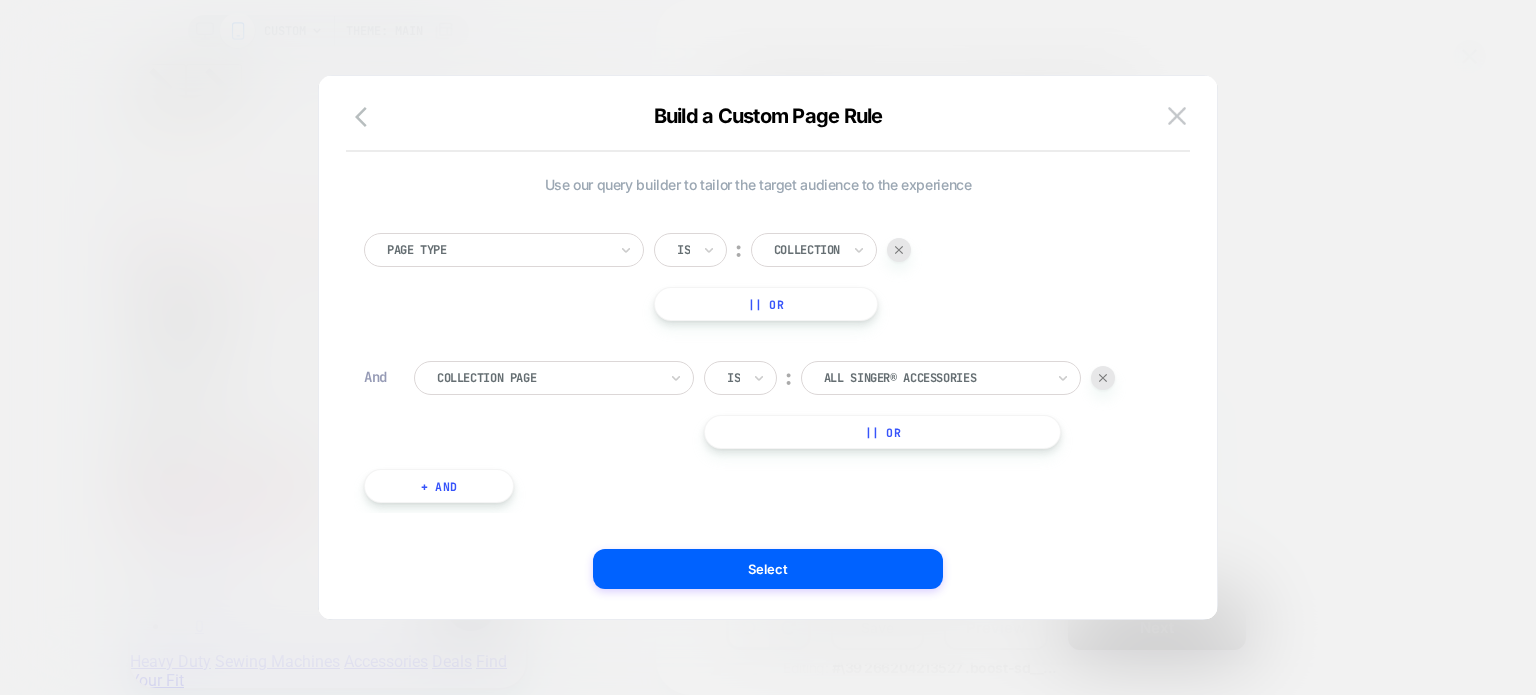 click on "|| Or" at bounding box center (882, 432) 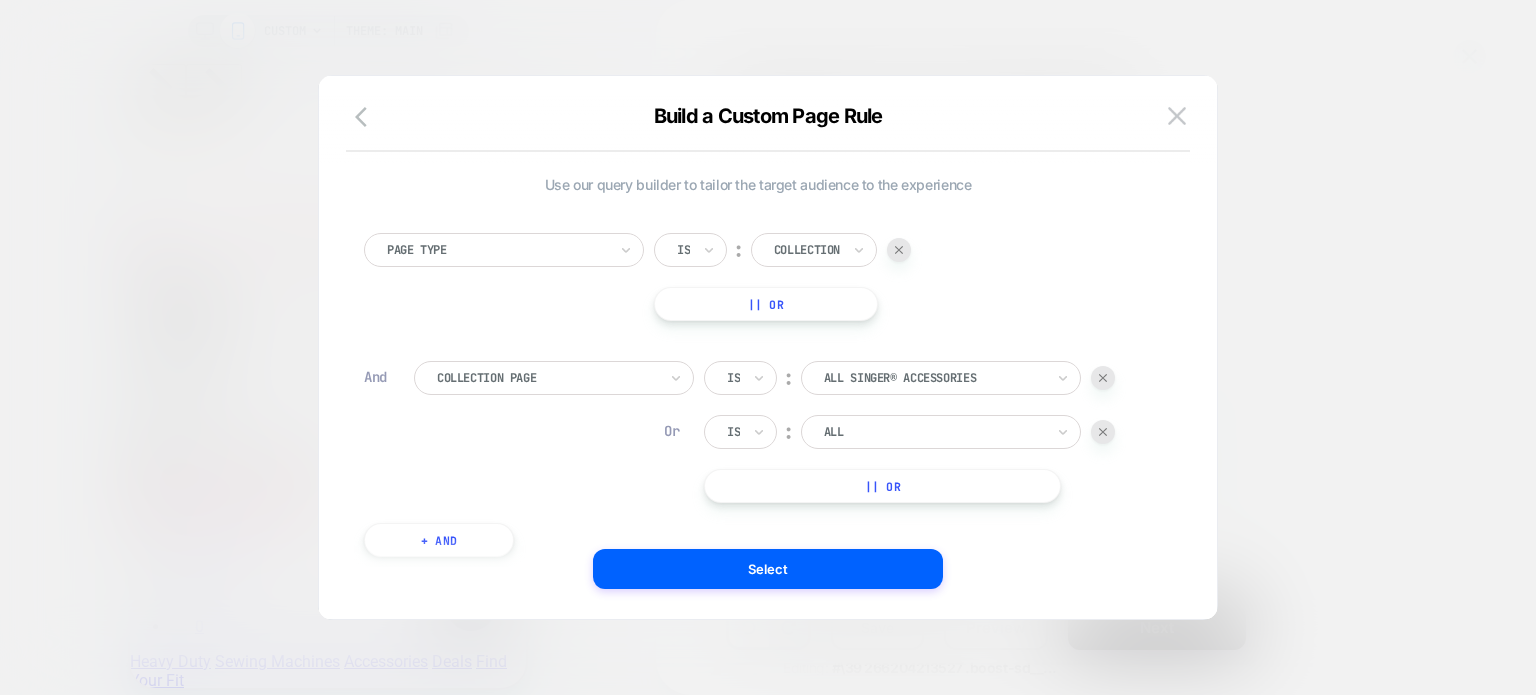 click at bounding box center [934, 432] 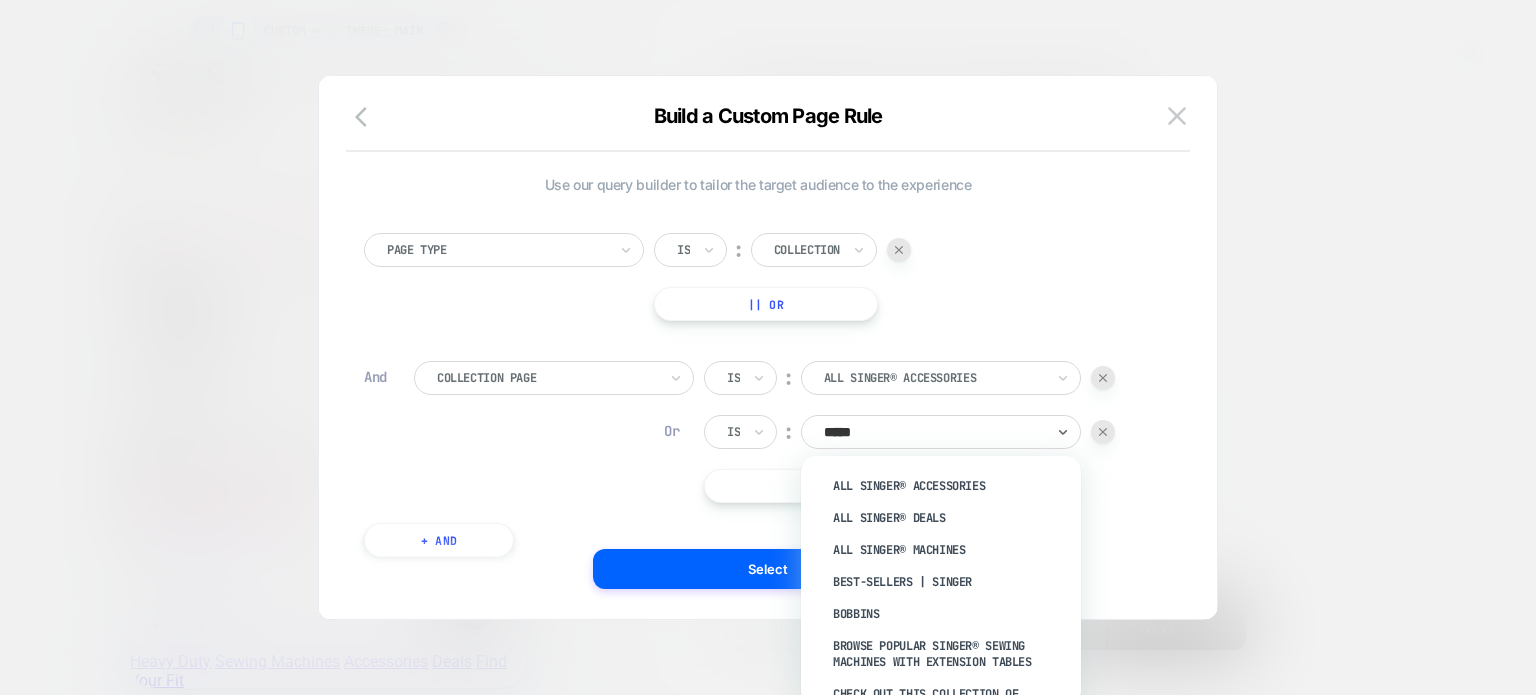 type on "******" 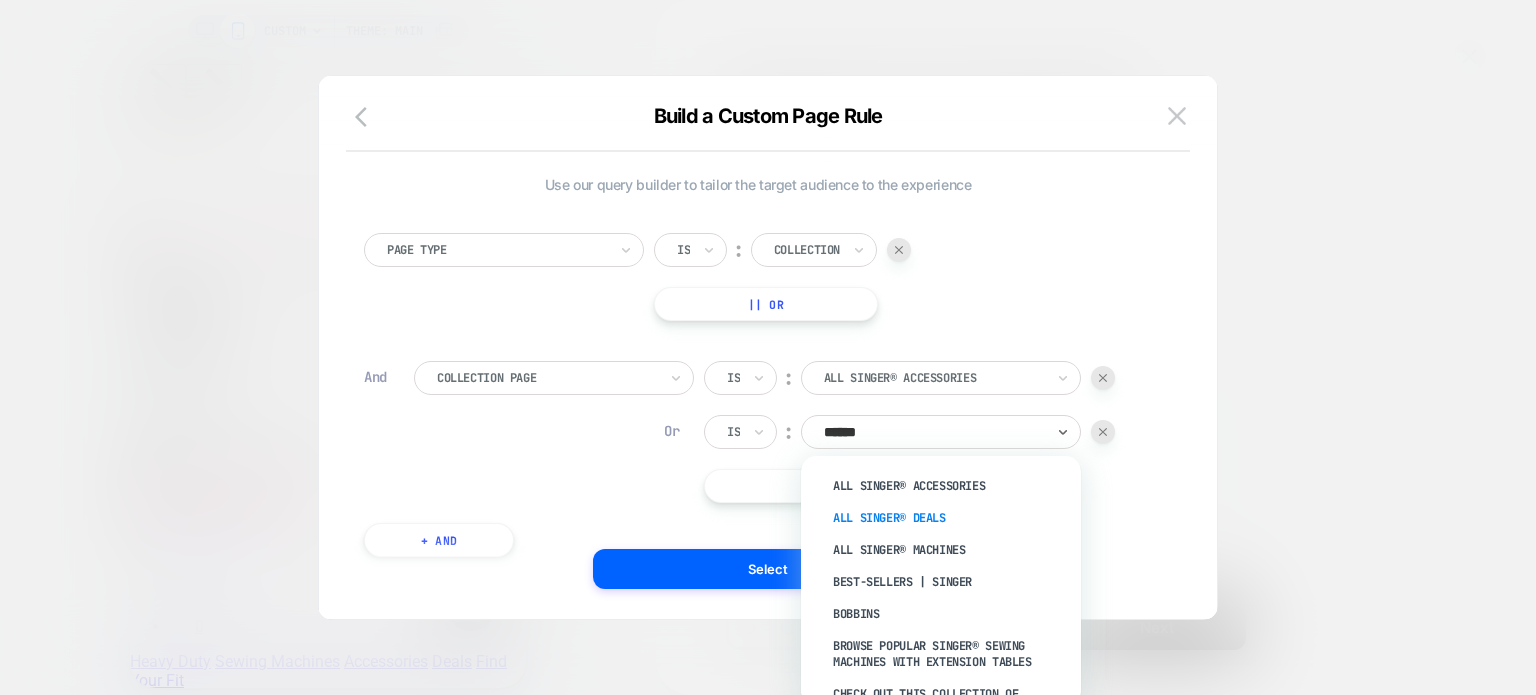 click on "All SINGER® Deals" at bounding box center [951, 518] 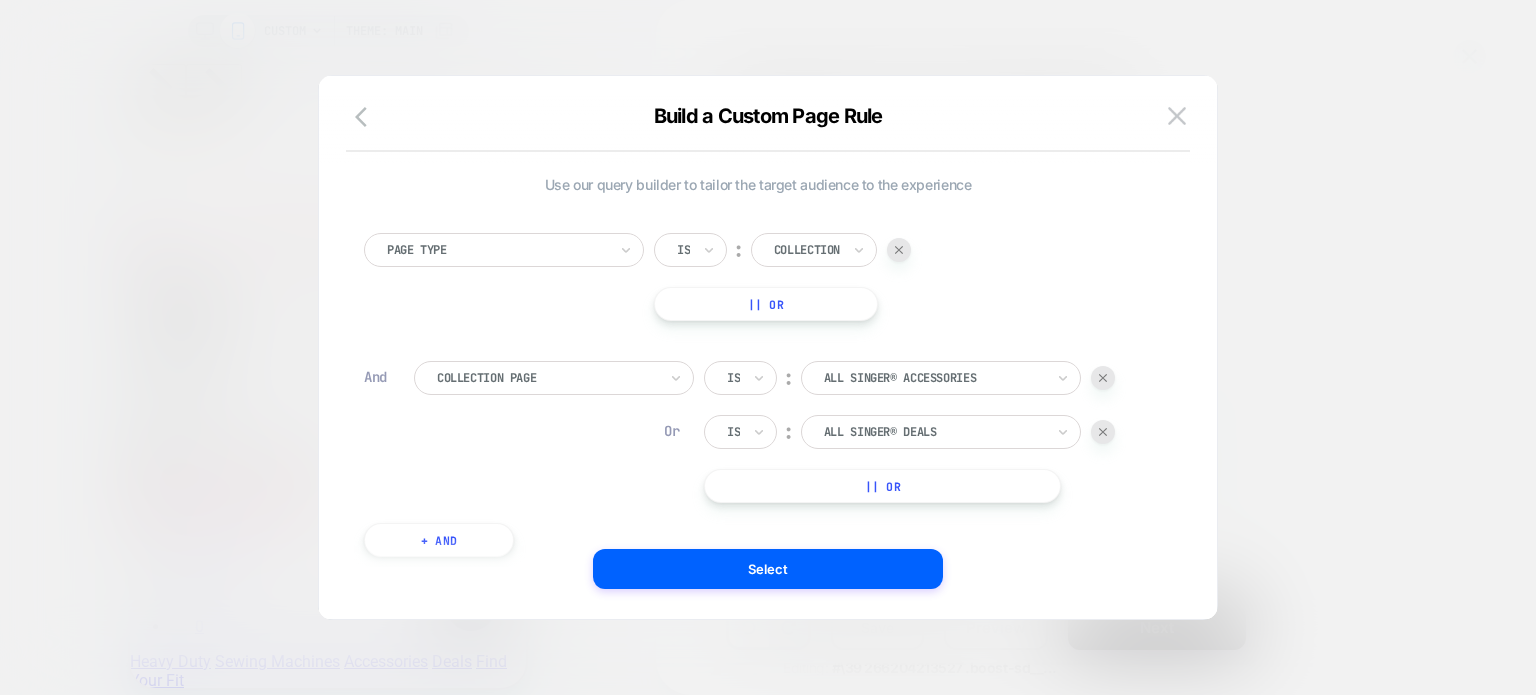 click on "|| Or" at bounding box center (882, 486) 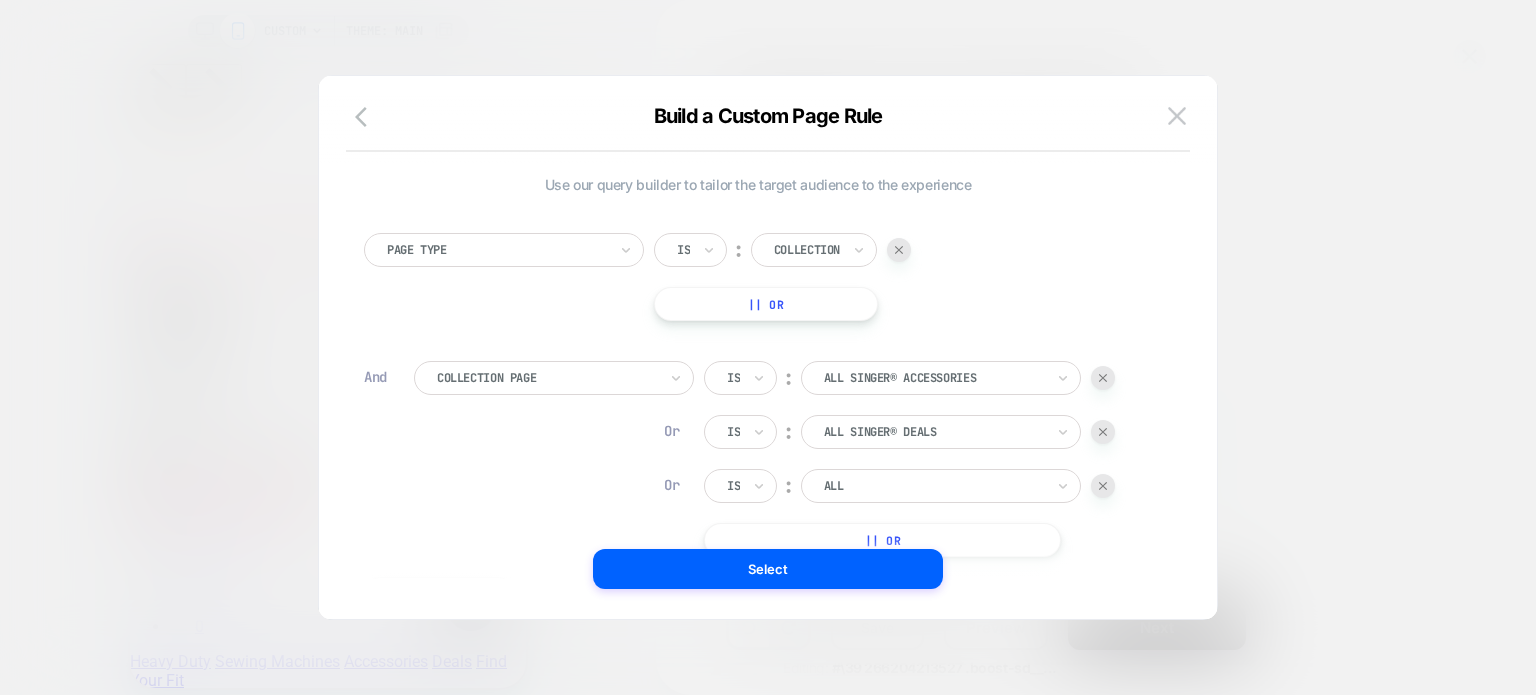 type 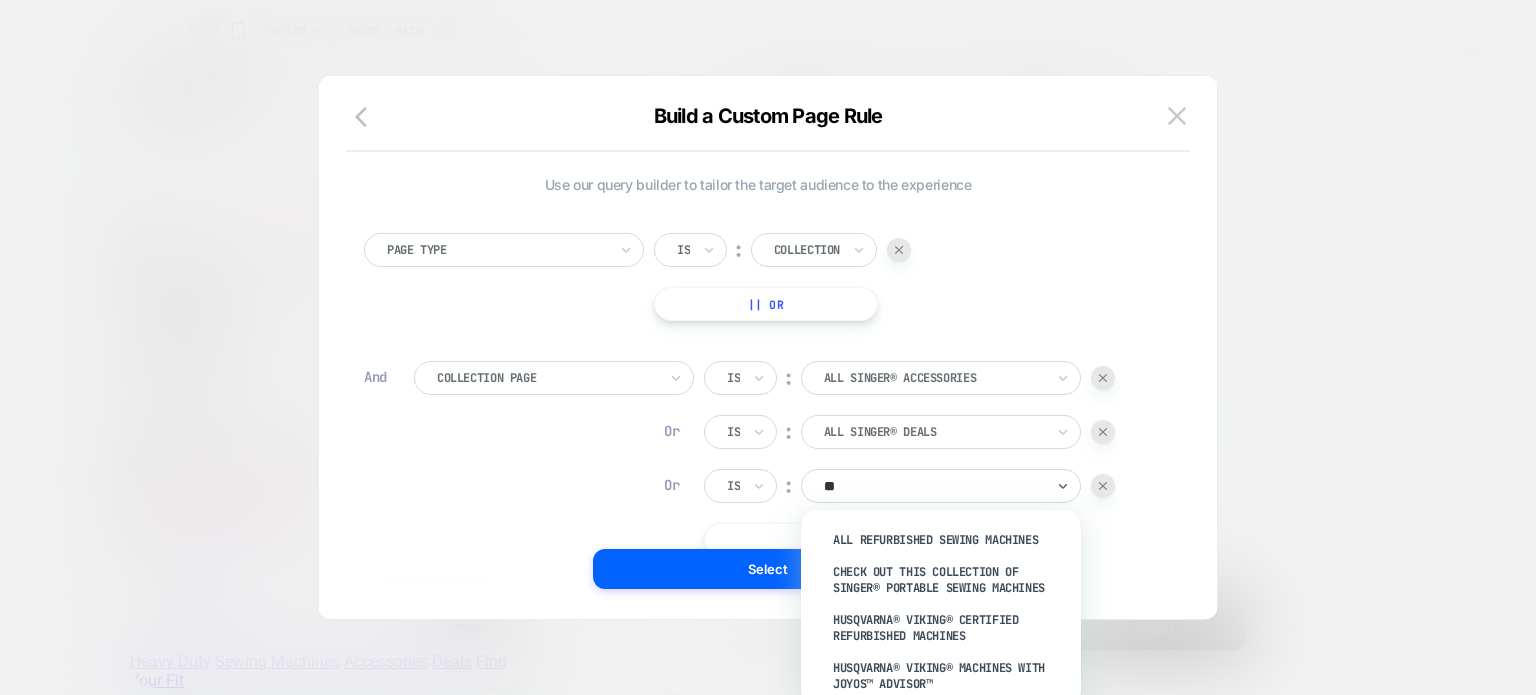 type on "*" 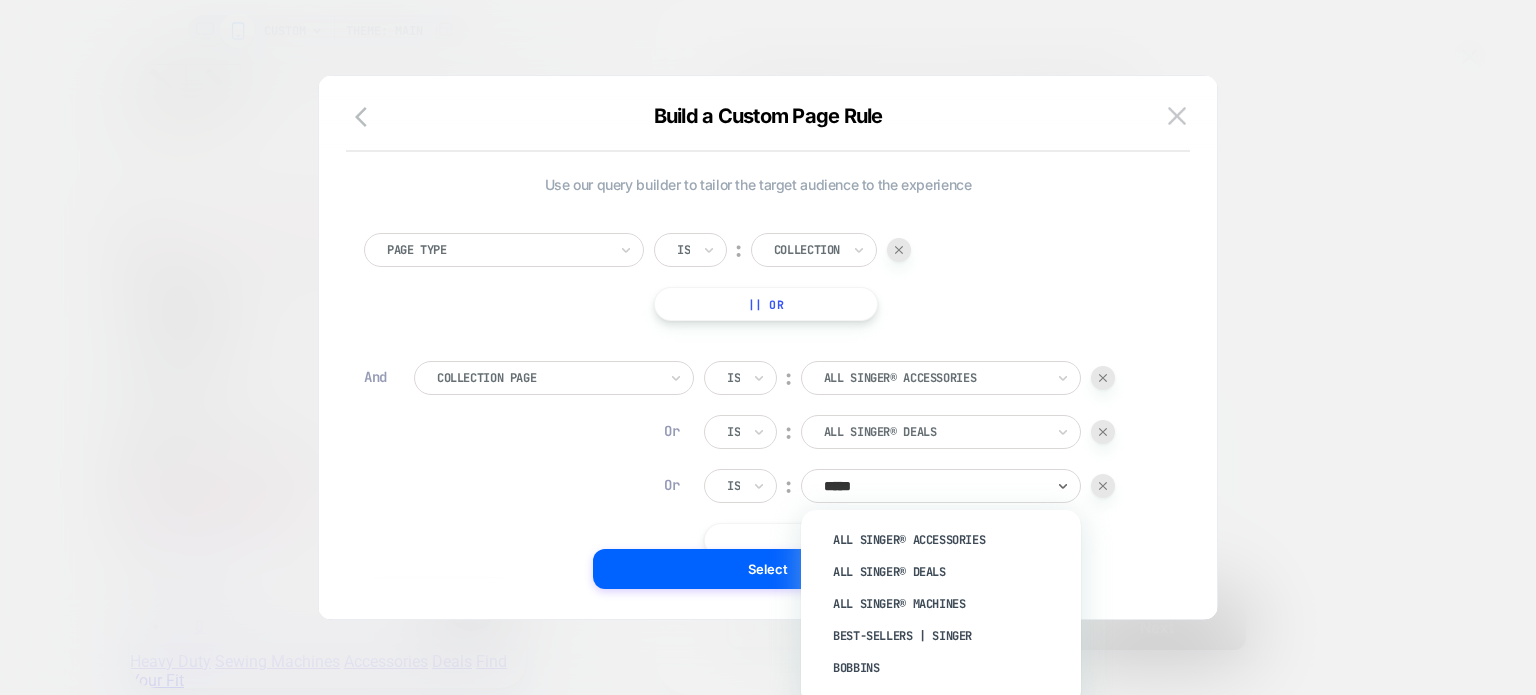 type on "******" 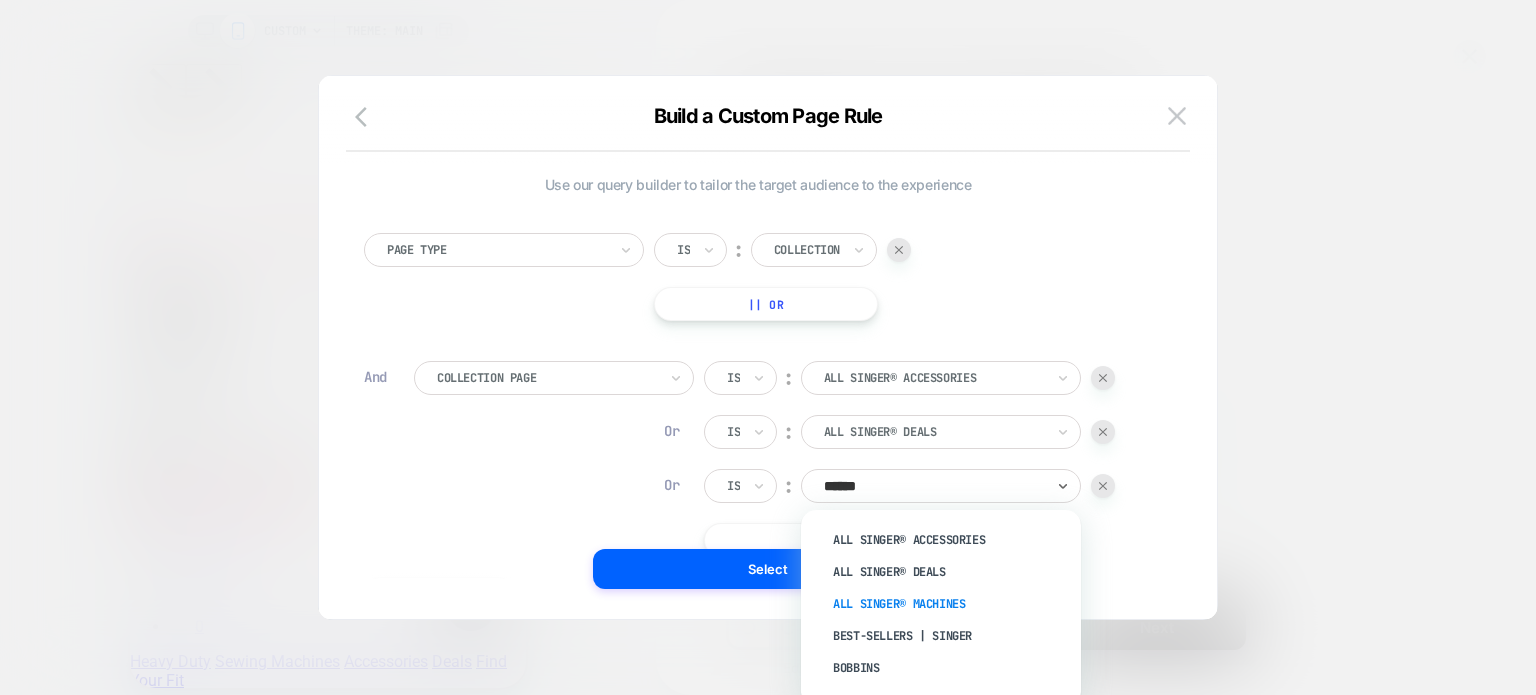 click on "All SINGER® Machines" at bounding box center [951, 604] 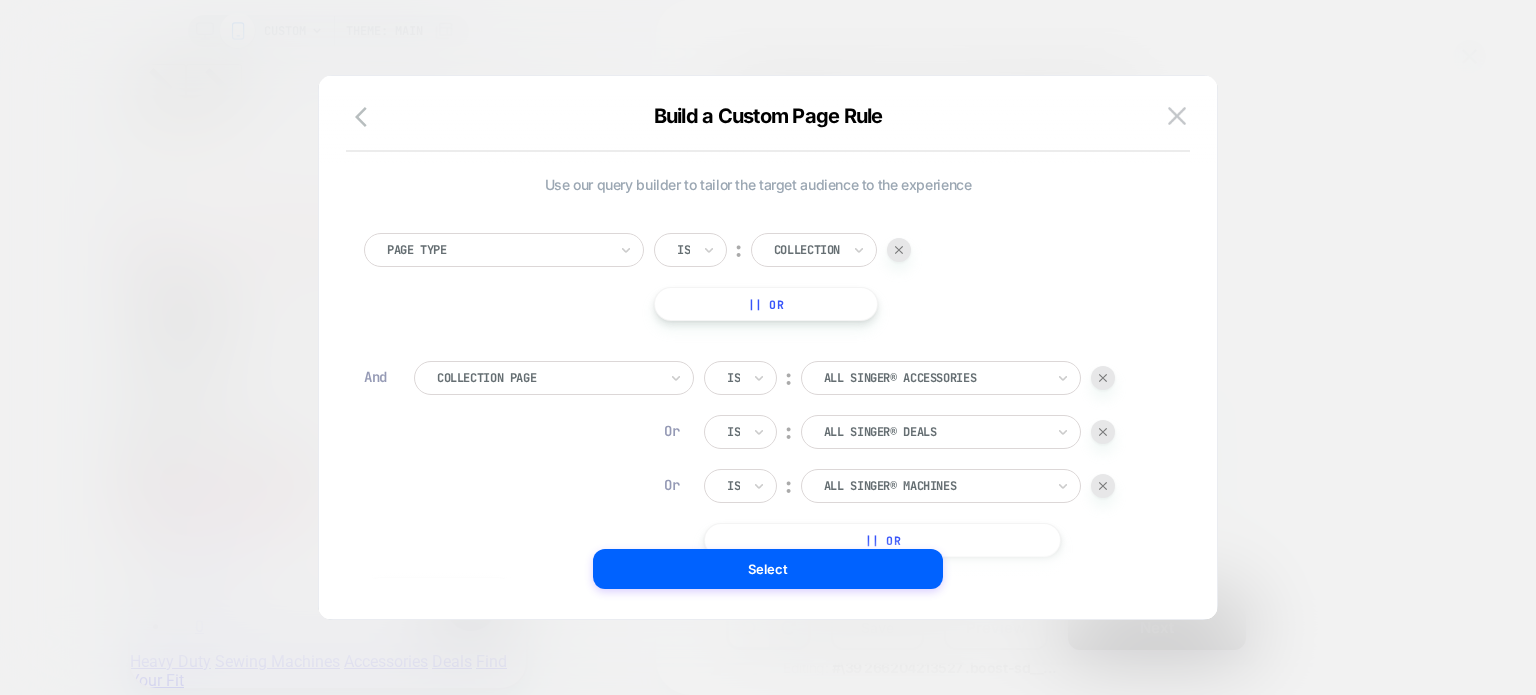 click on "|| Or" at bounding box center [882, 540] 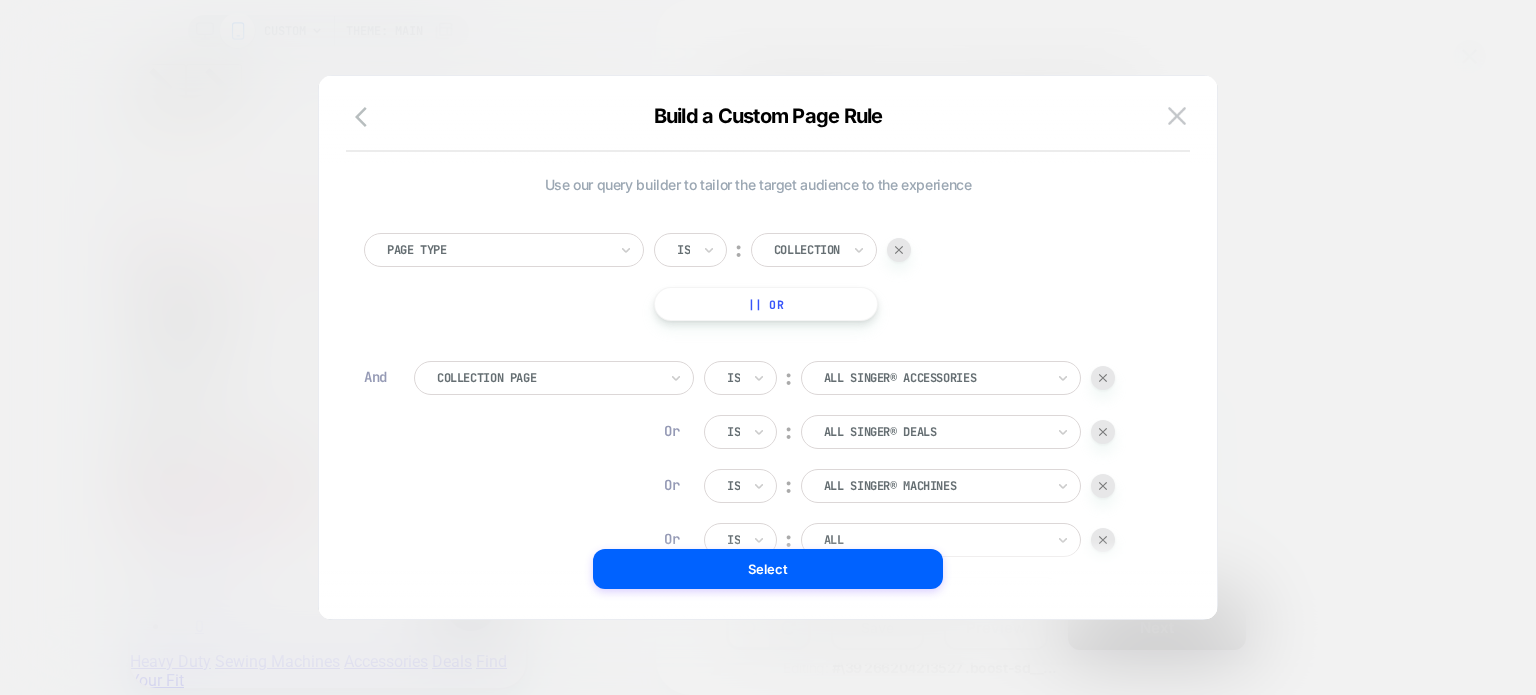 click at bounding box center [934, 540] 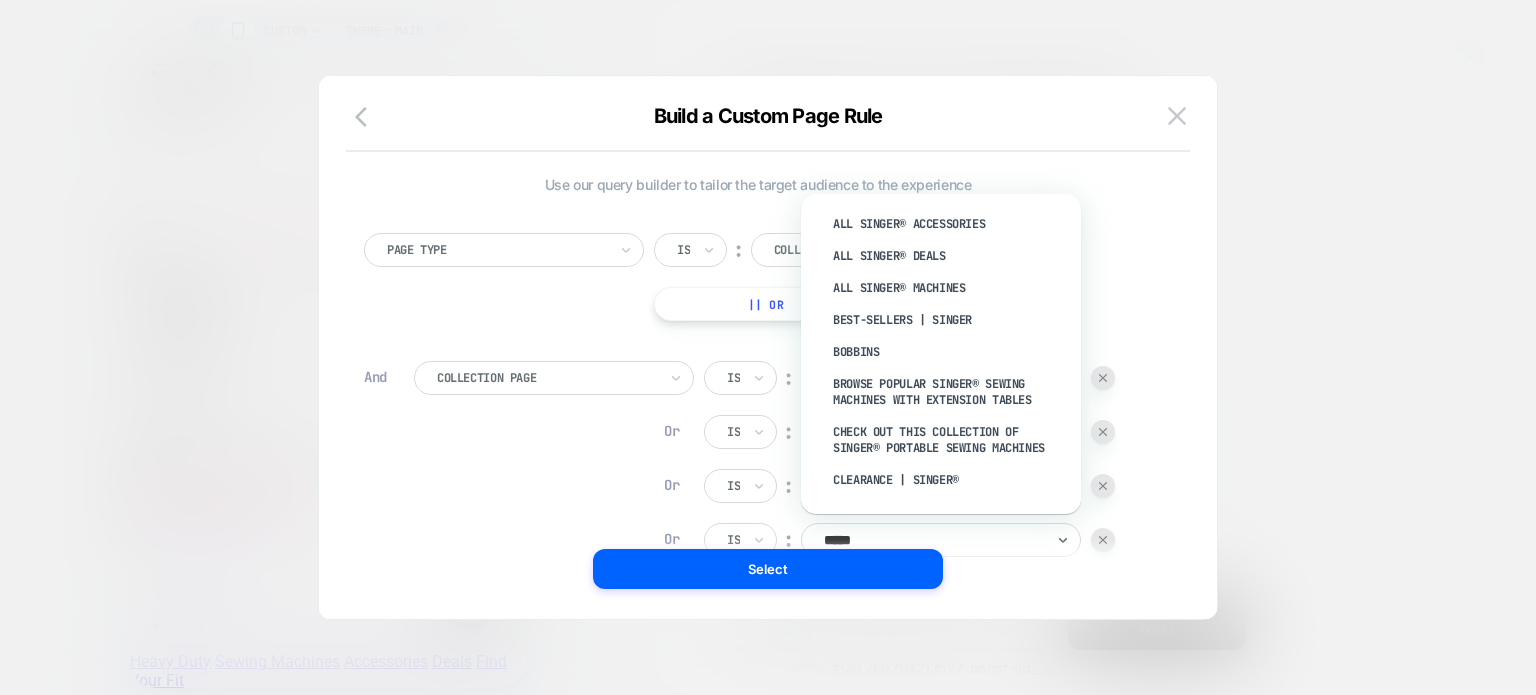 type on "******" 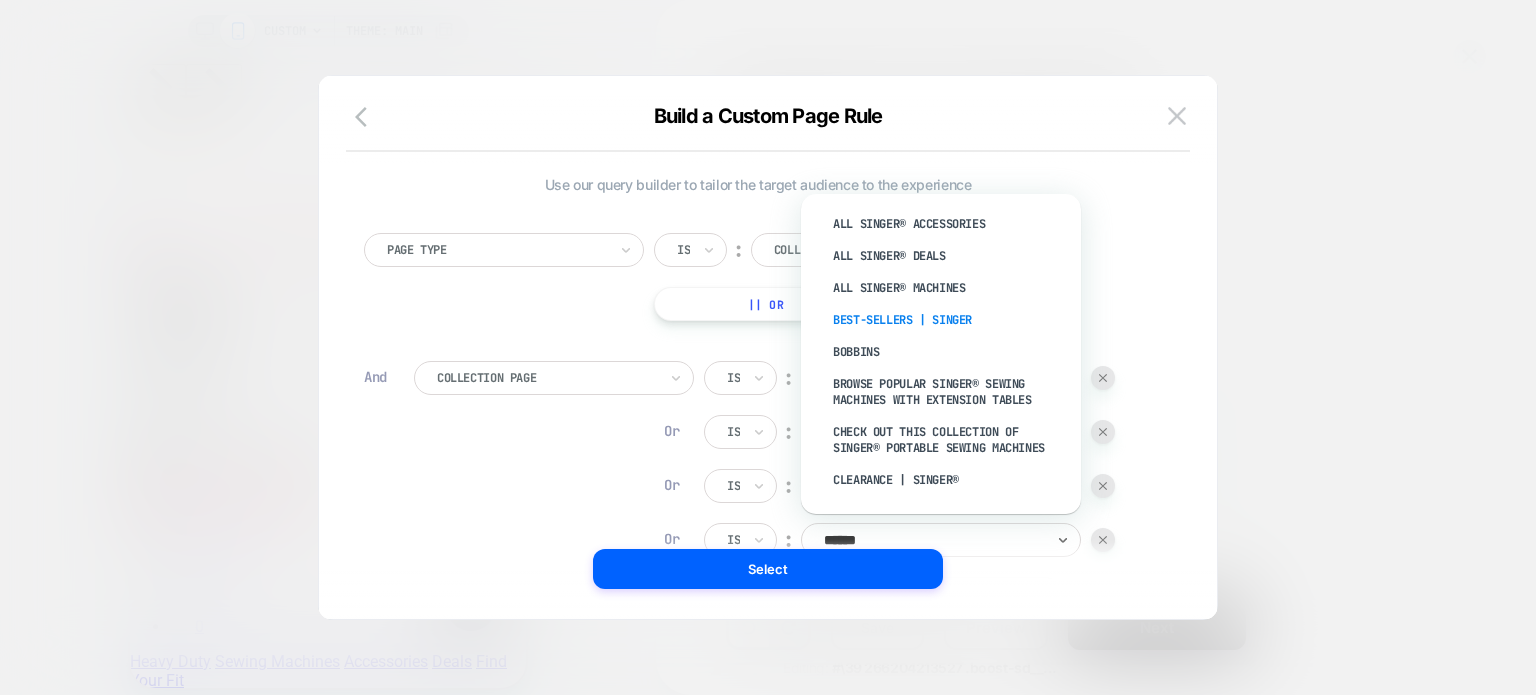 click on "Best-Sellers | SINGER" at bounding box center [951, 320] 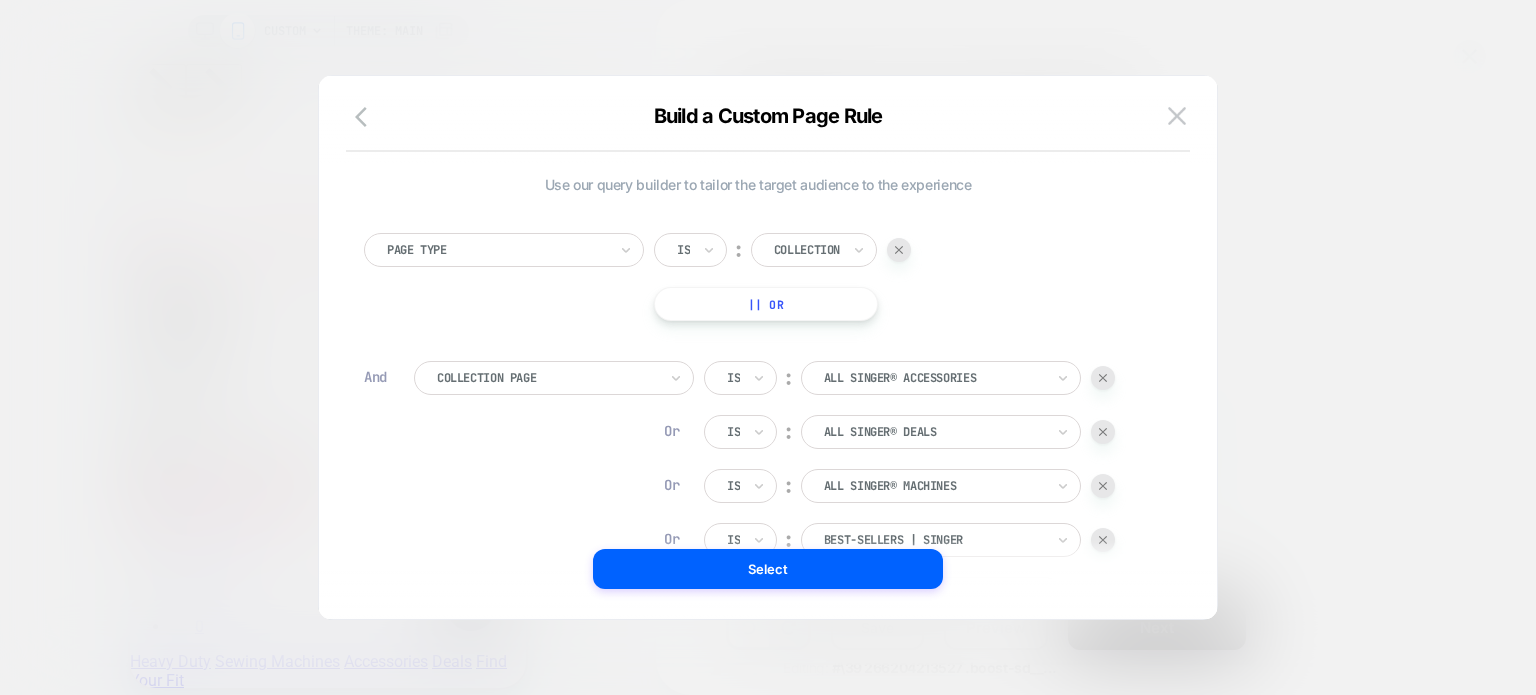 scroll, scrollTop: 20, scrollLeft: 0, axis: vertical 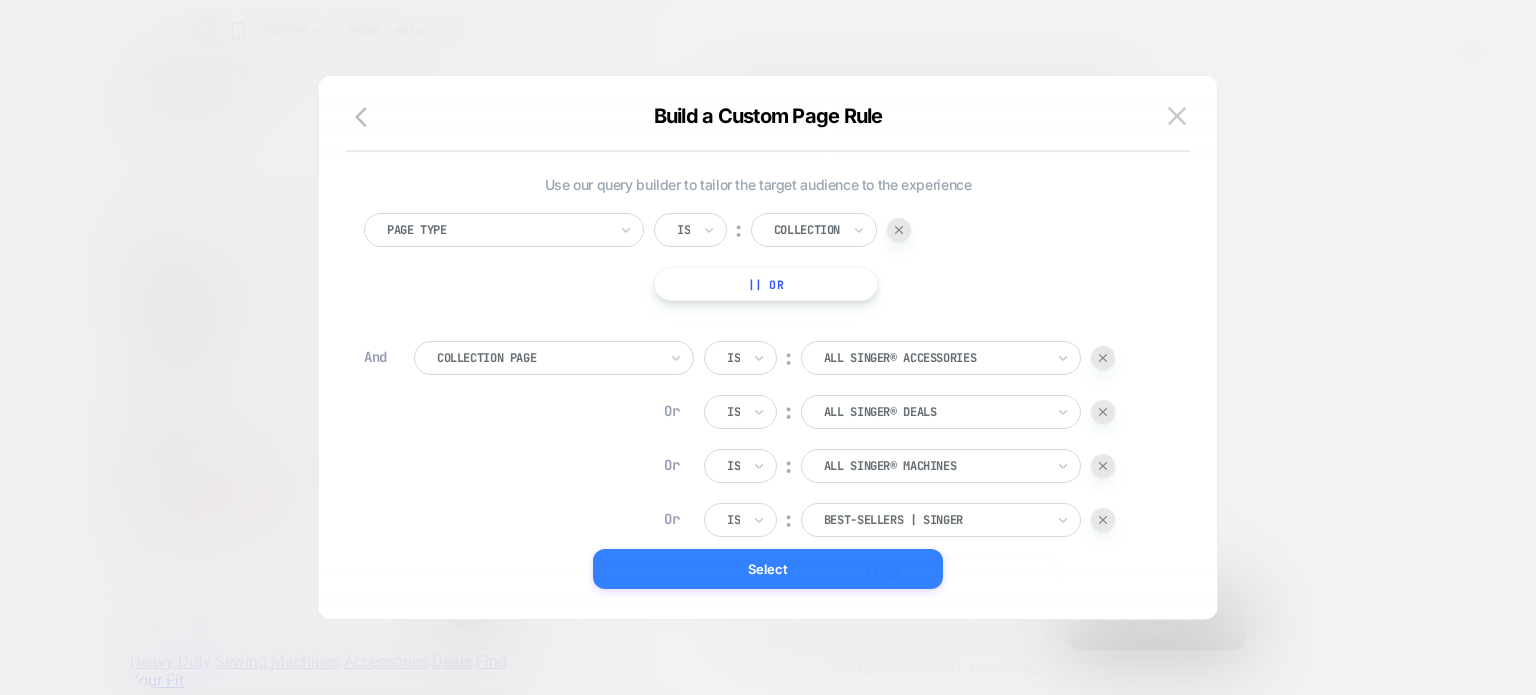 click on "Select" at bounding box center (768, 569) 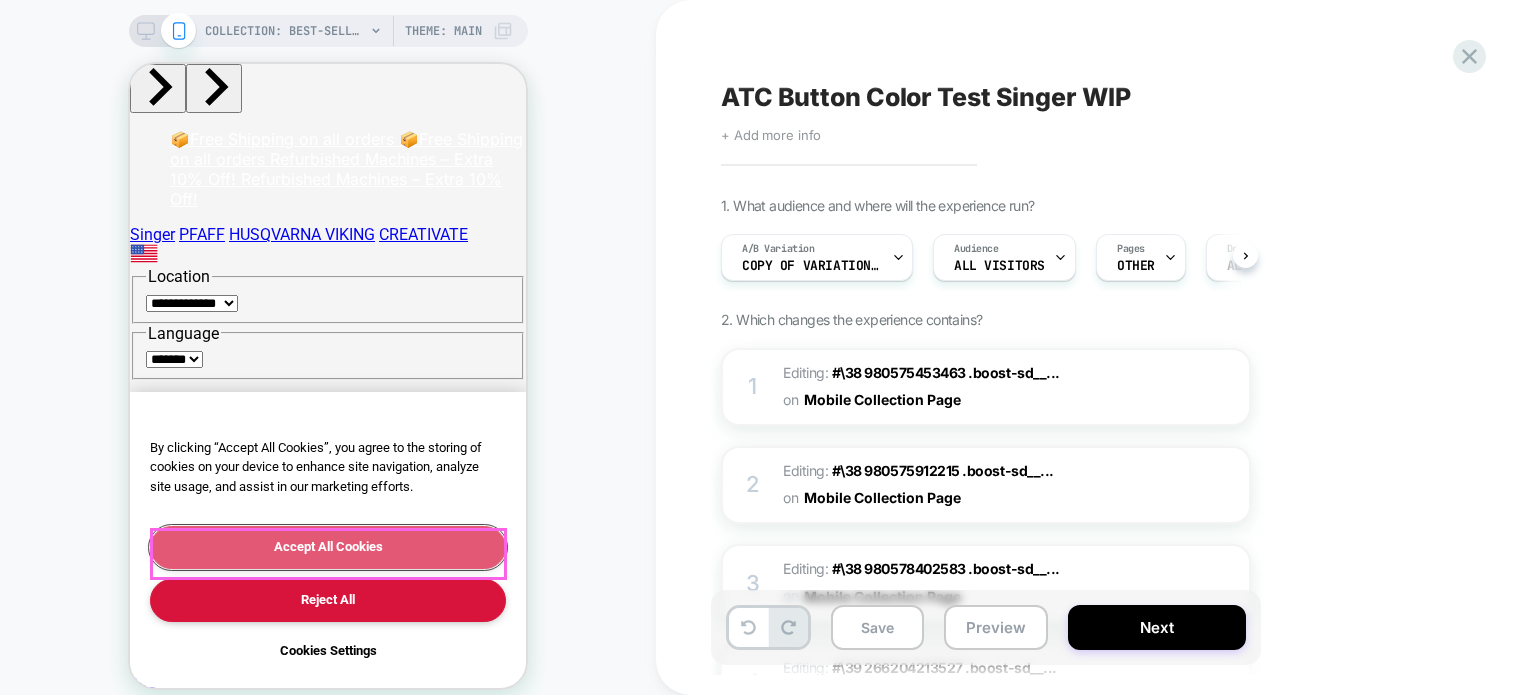 click on "Accept All Cookies" at bounding box center [328, 547] 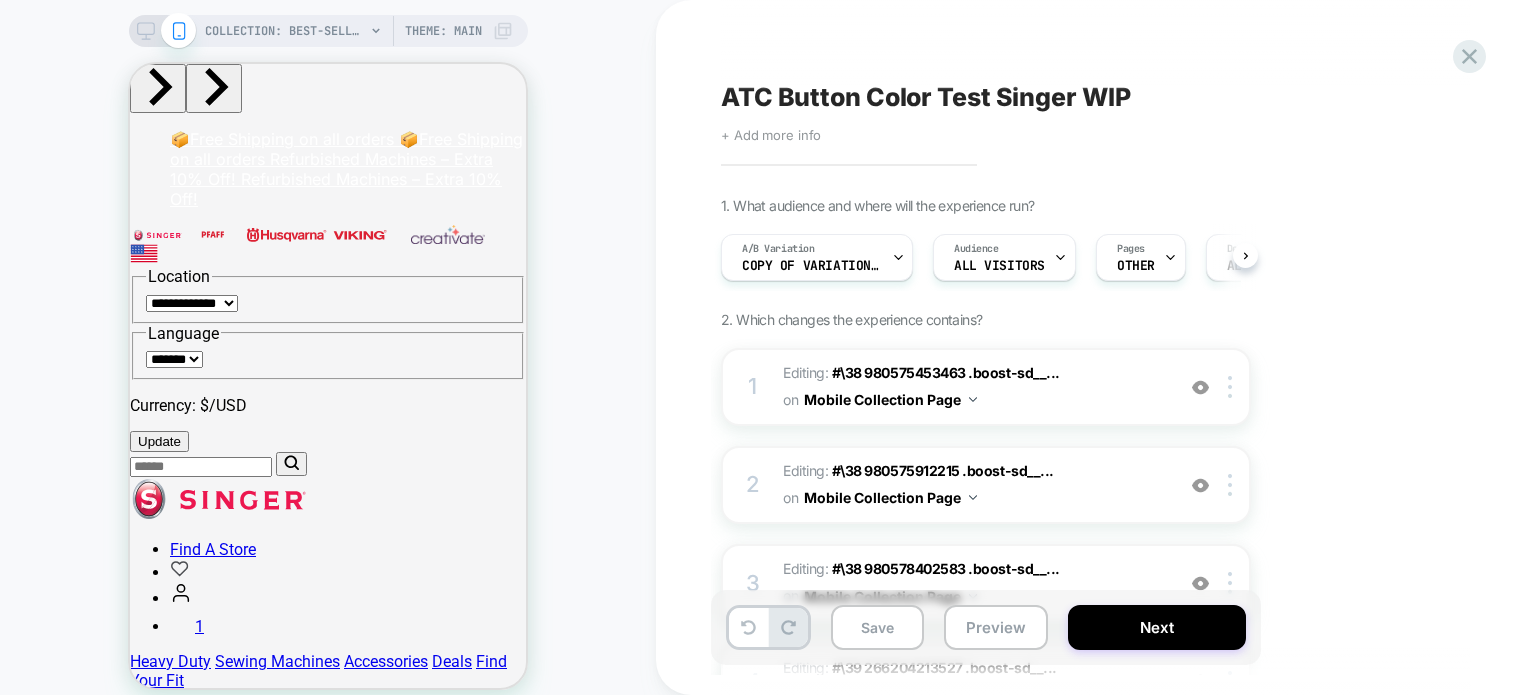 scroll, scrollTop: 0, scrollLeft: 1, axis: horizontal 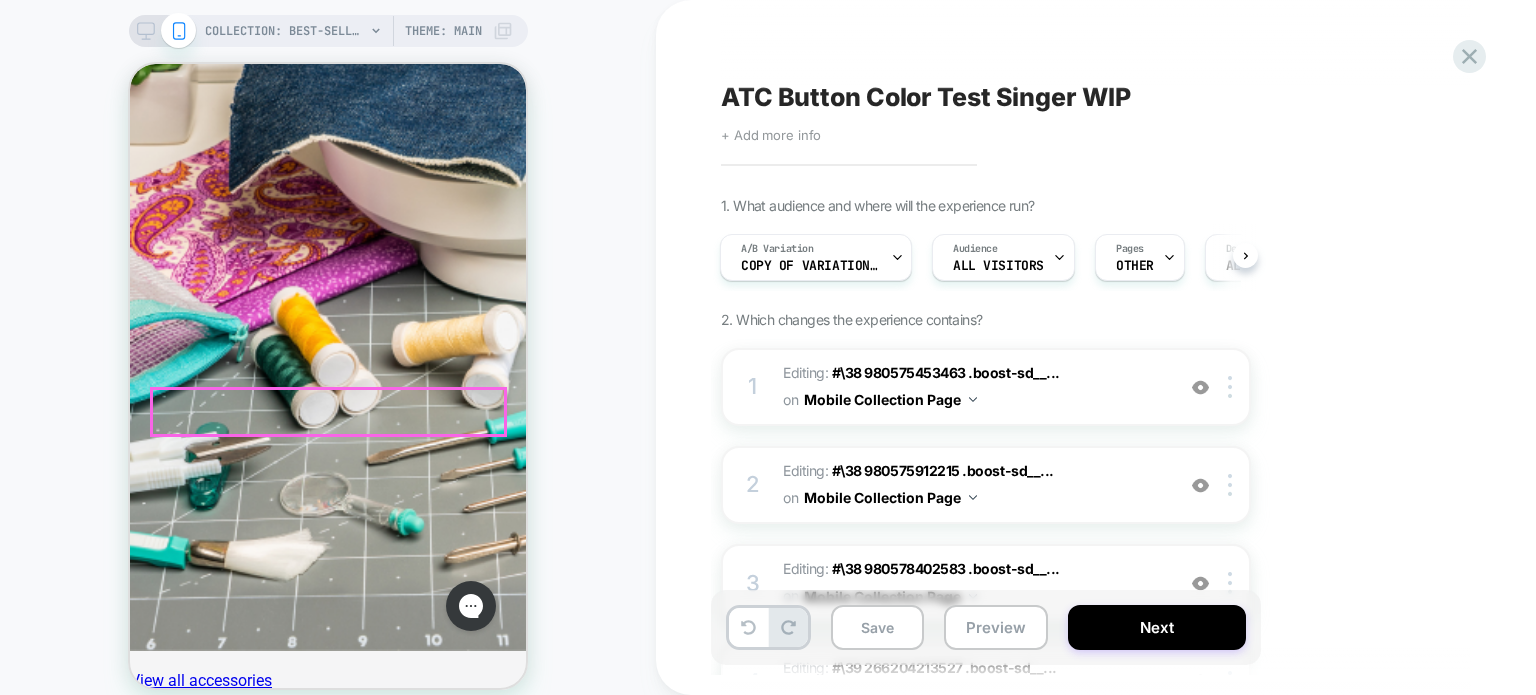 click on "Load More" at bounding box center (338, 15520) 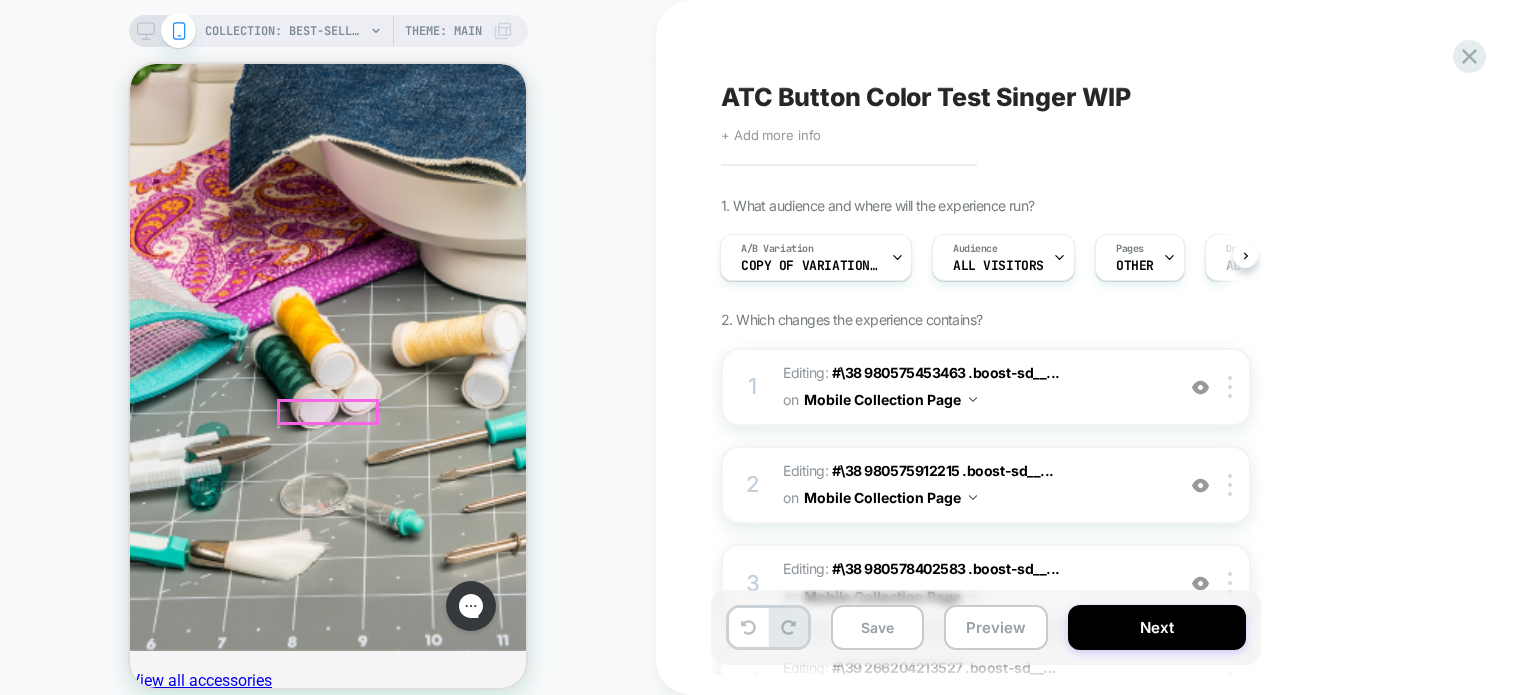 click at bounding box center [423, 15572] 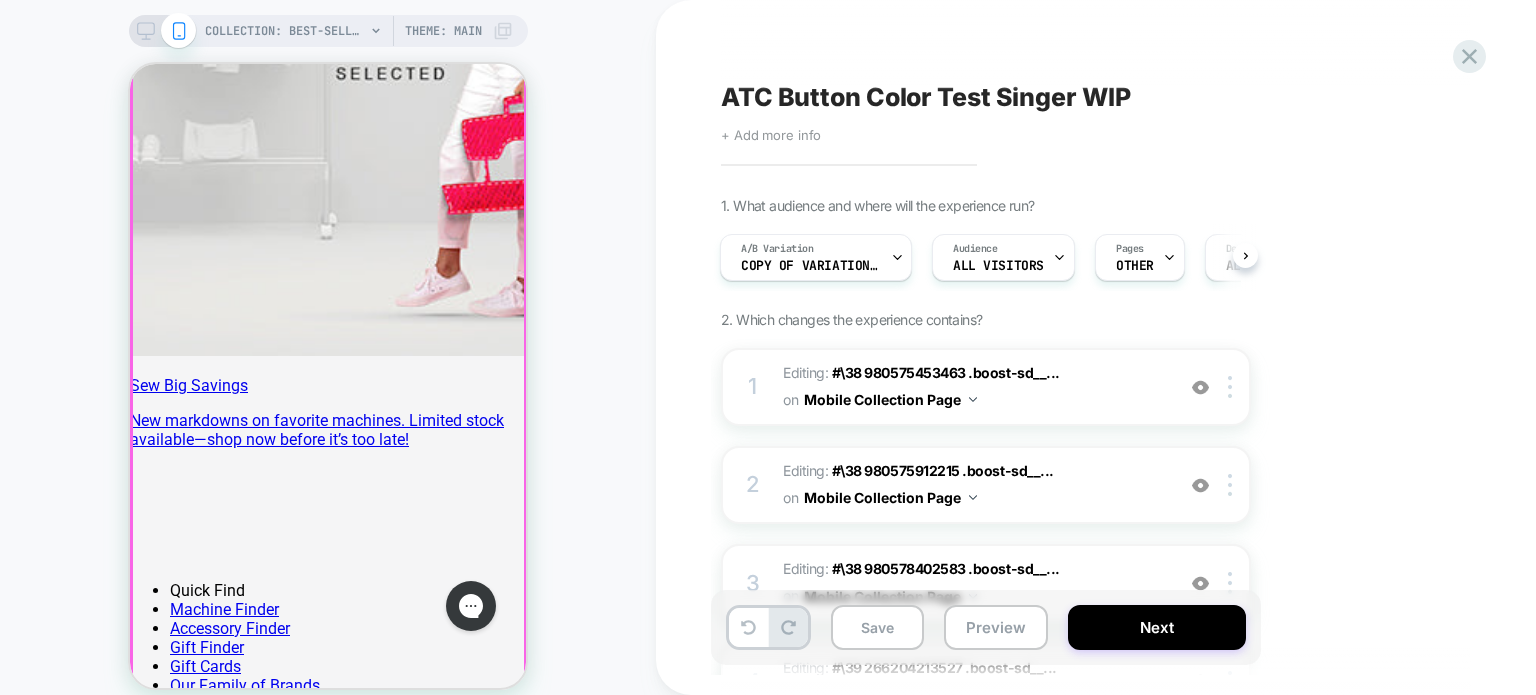 scroll, scrollTop: 7851, scrollLeft: 0, axis: vertical 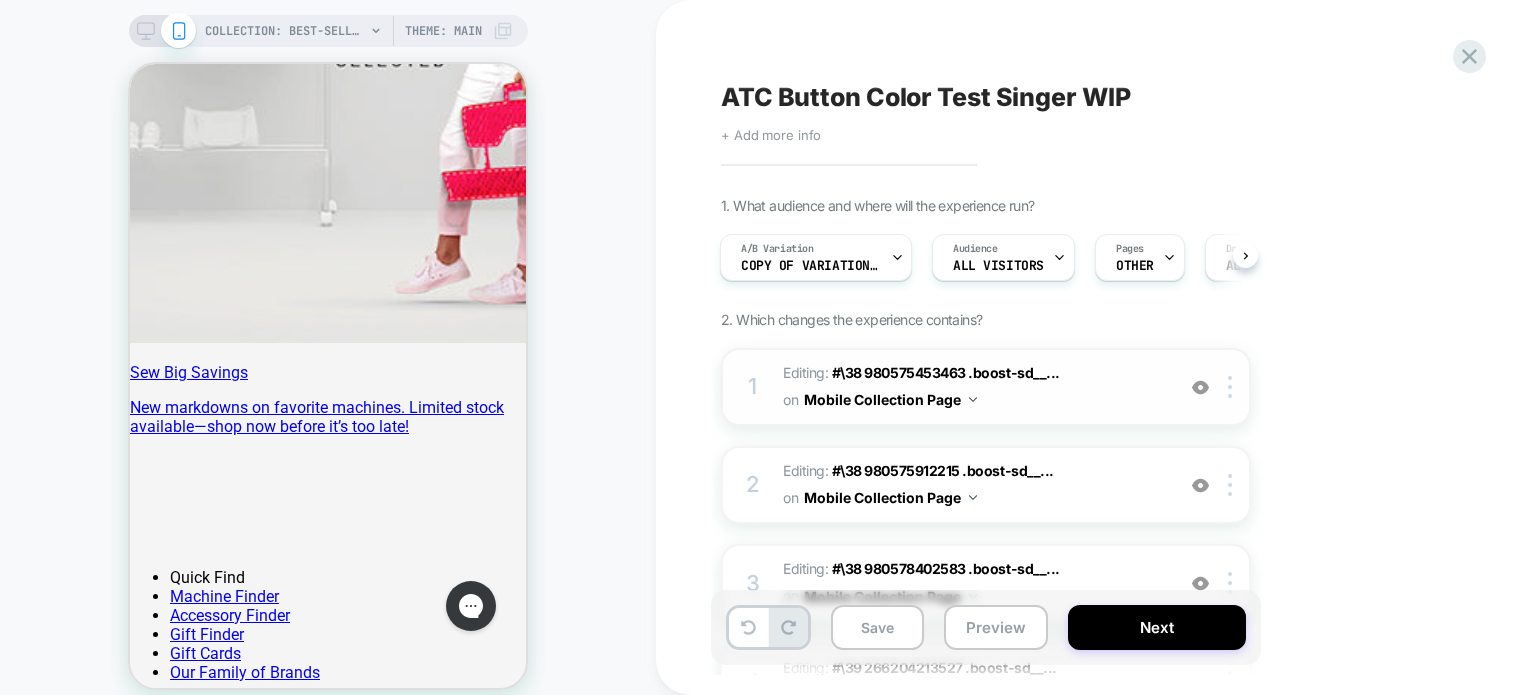 click on "Editing :   #\38 980575453463 .boost-sd__... #\38 980575453463 .boost-sd__button   on Mobile Collection Page" at bounding box center [973, 387] 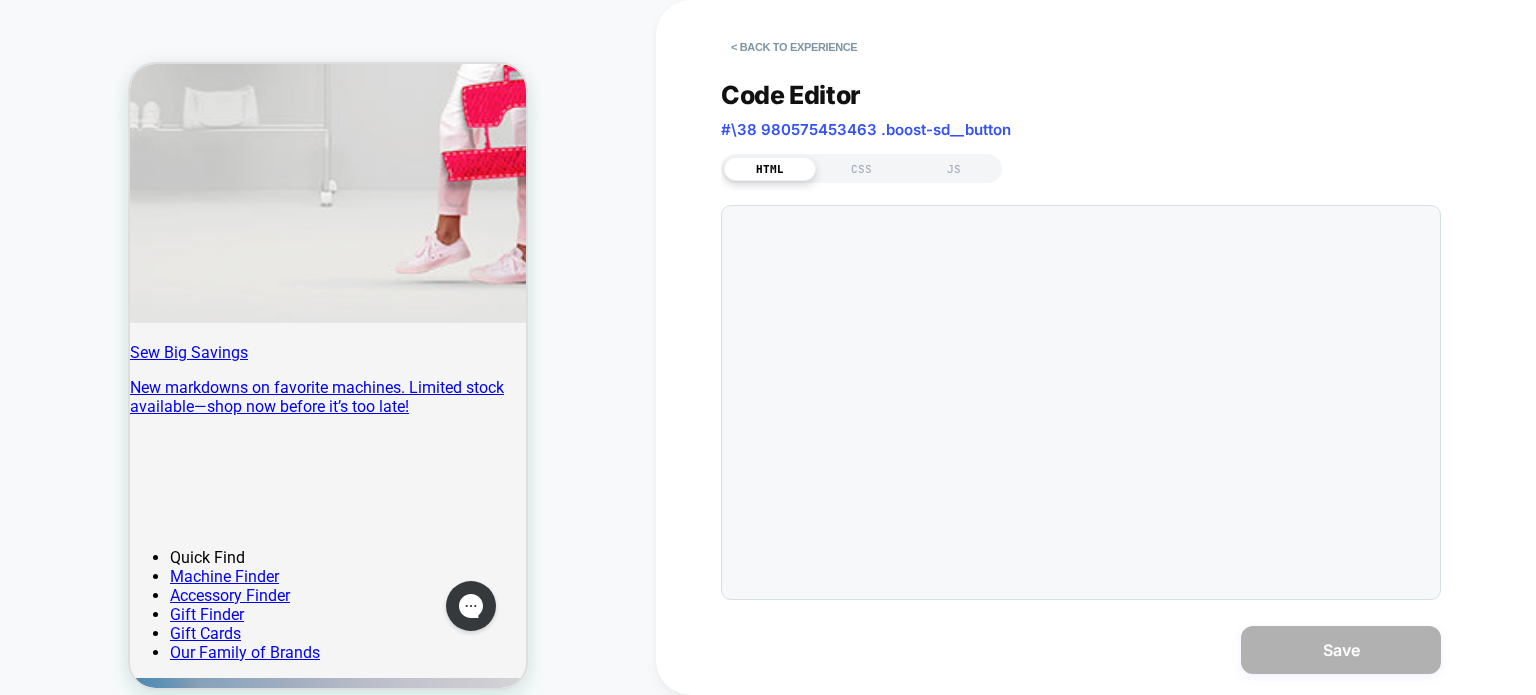 scroll, scrollTop: 6992, scrollLeft: 0, axis: vertical 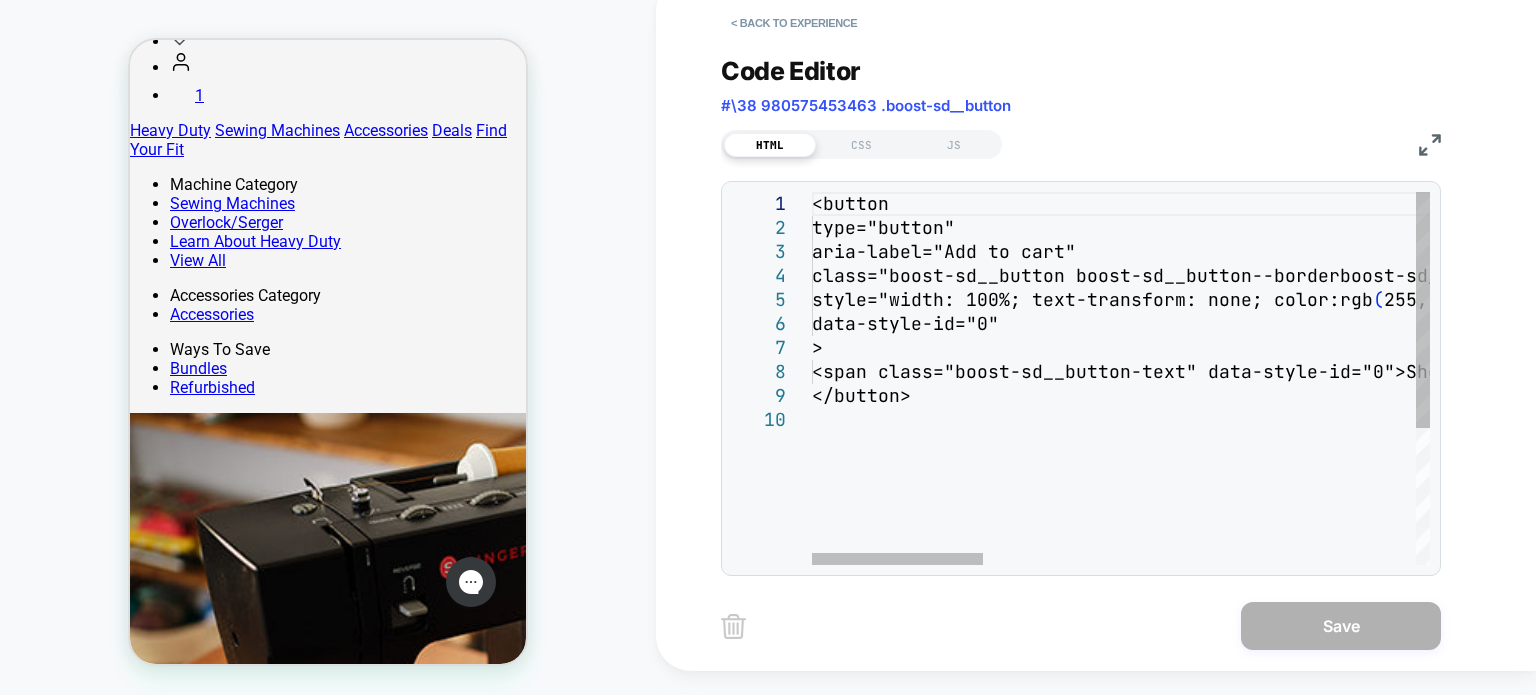 click on "Code Editor #\38 980575453463 .boost-sd__button HTML CSS JS 1 2 3 4 5 6 7 8 9 10 <button   type="button"   aria-label="Add to cart"   class="boost-sd__button boost-sd__button--border  boost-sd__button--left boost-sd__button--height-f it-content boost-sd__button--full-width boost-sd__ button--no-minwidth boost-sd__btn-add-to-cart"   style="width: 100%; text-transform: none; color:  rgb ( 255, 255, 255 ) ; border-color: rgb ( 34, 34, 34 ) ; background: rgb ( 34, 34, 34 ) ;"   data-style-id="0" >   <span class="boost-sd__button-text" data-style-i d="0">Shop Now</span> </button>" at bounding box center [1081, 303] 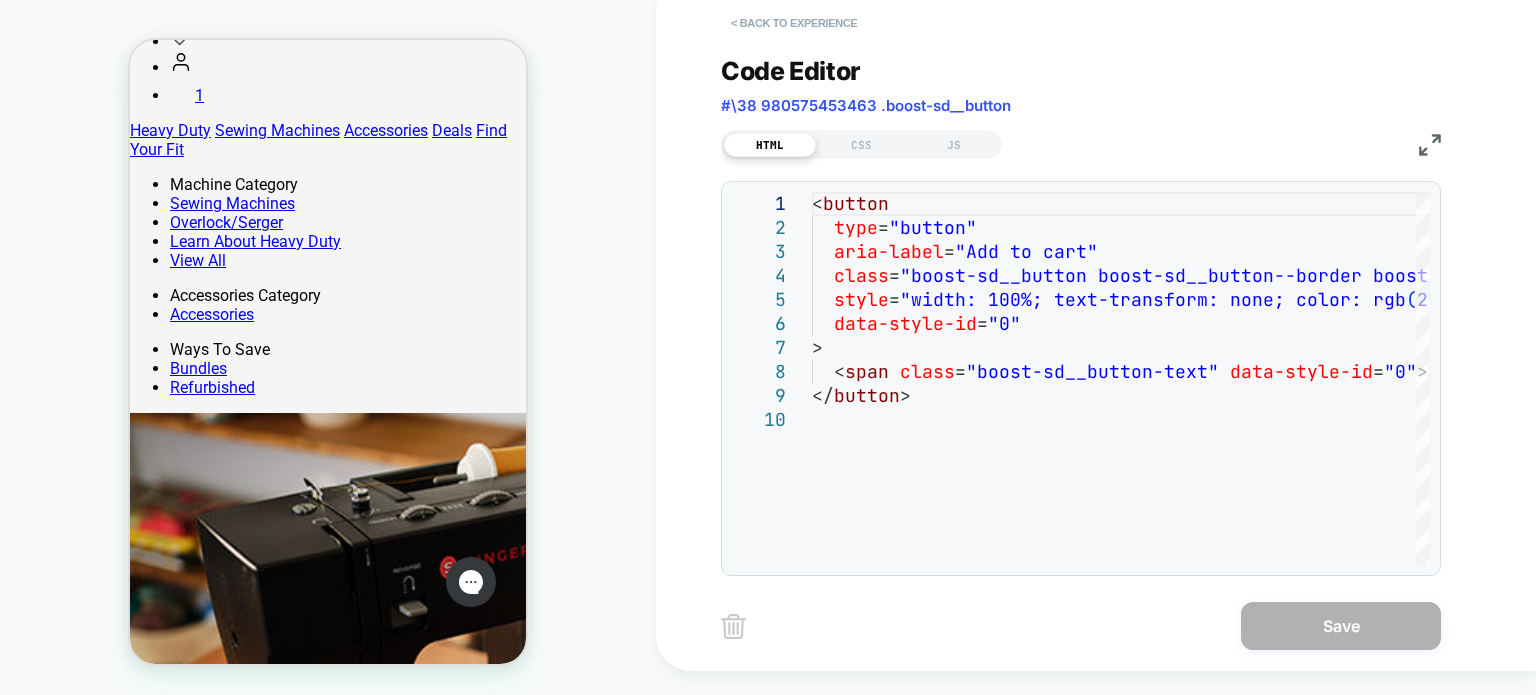 click on "< Back to experience" at bounding box center [794, 23] 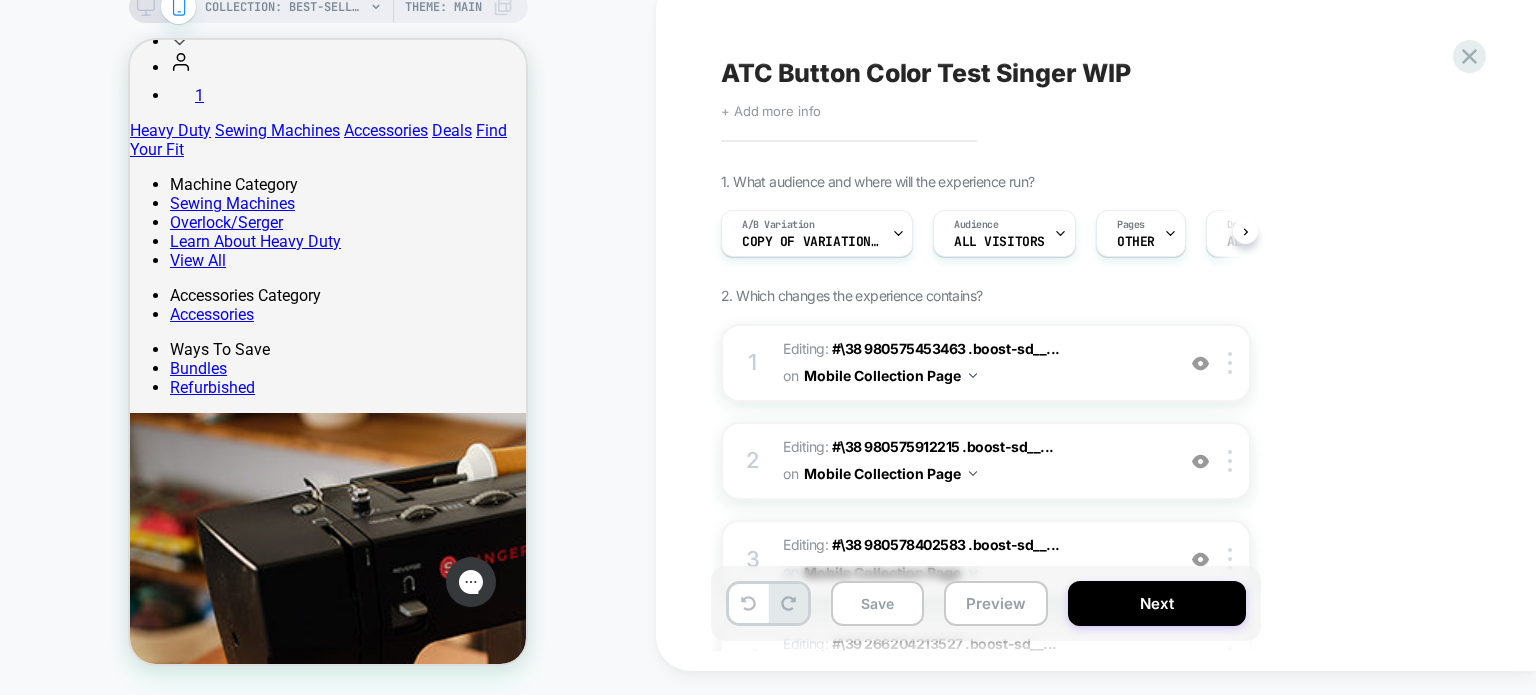 scroll, scrollTop: 0, scrollLeft: 0, axis: both 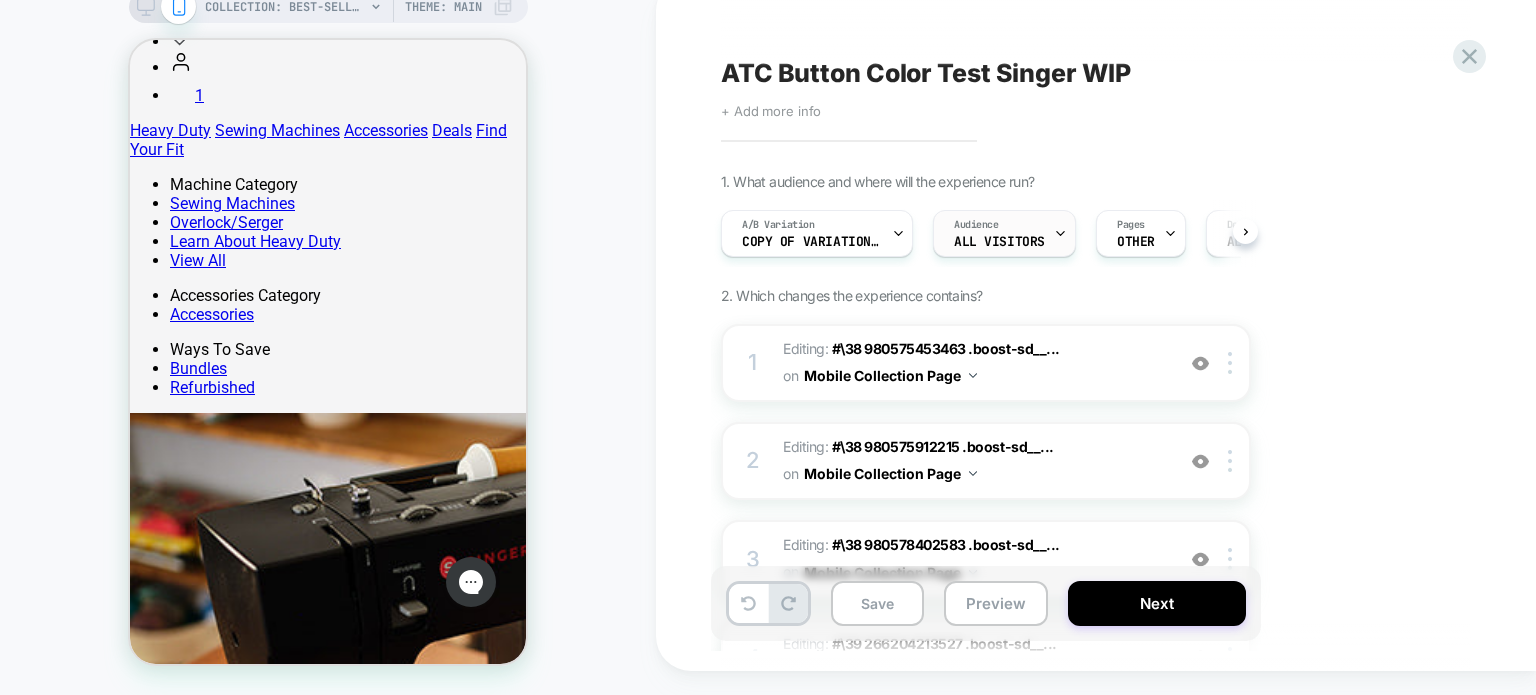 click on "Audience All Visitors" at bounding box center [999, 233] 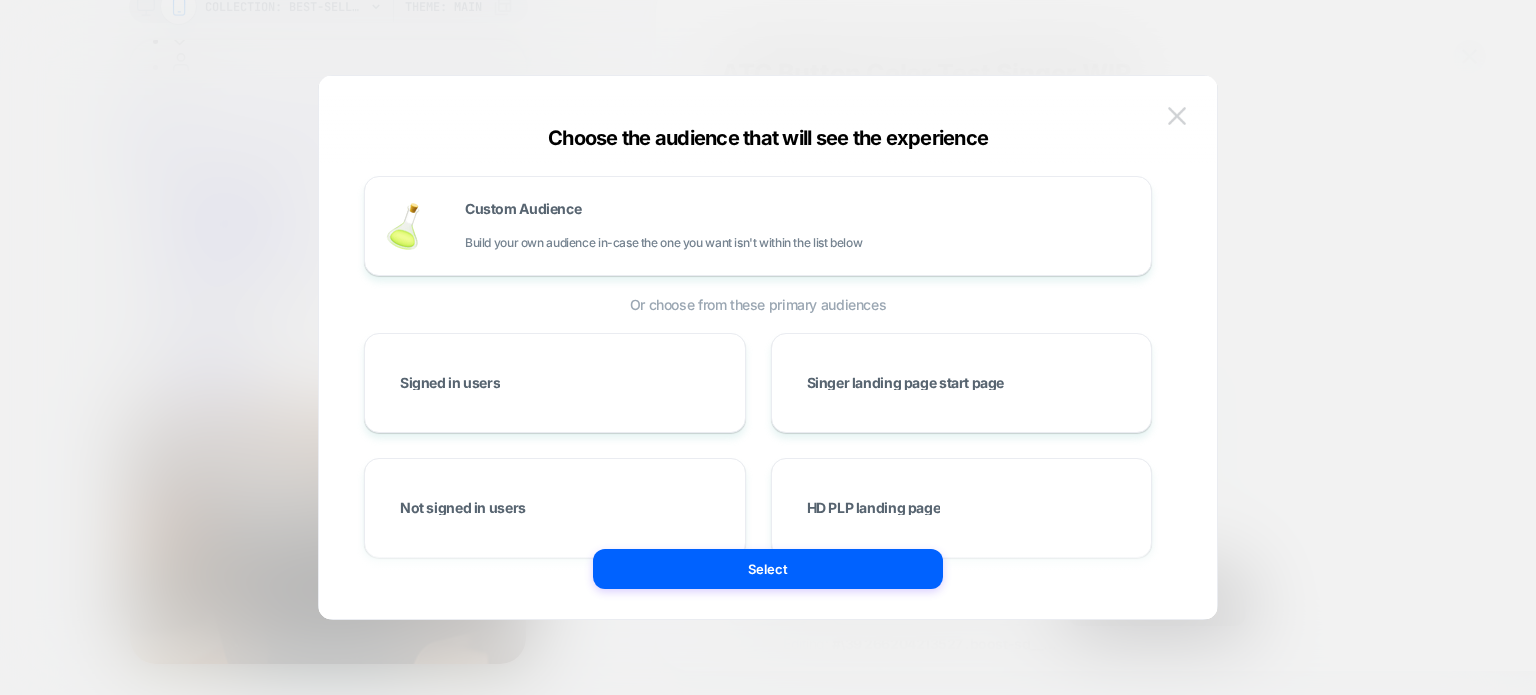 click at bounding box center (1177, 116) 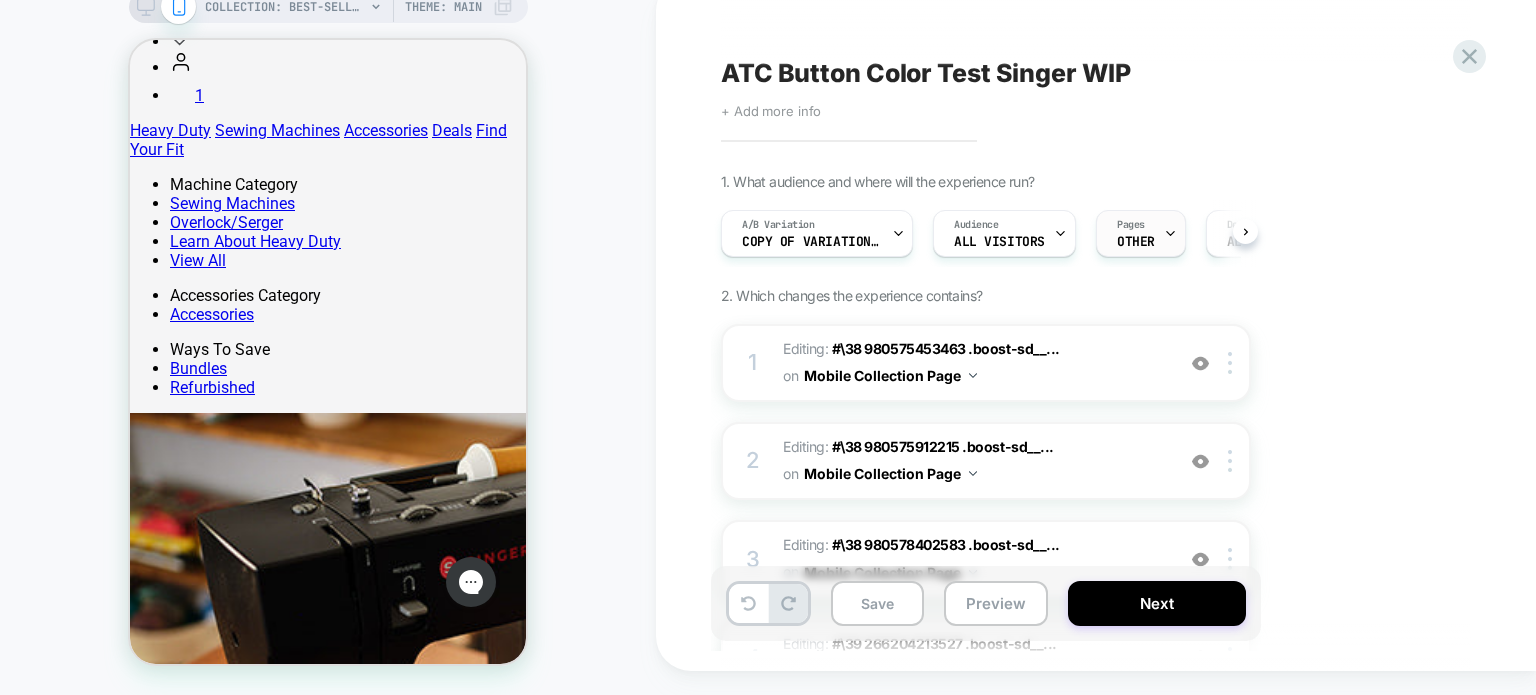 click on "Pages OTHER" at bounding box center [1136, 233] 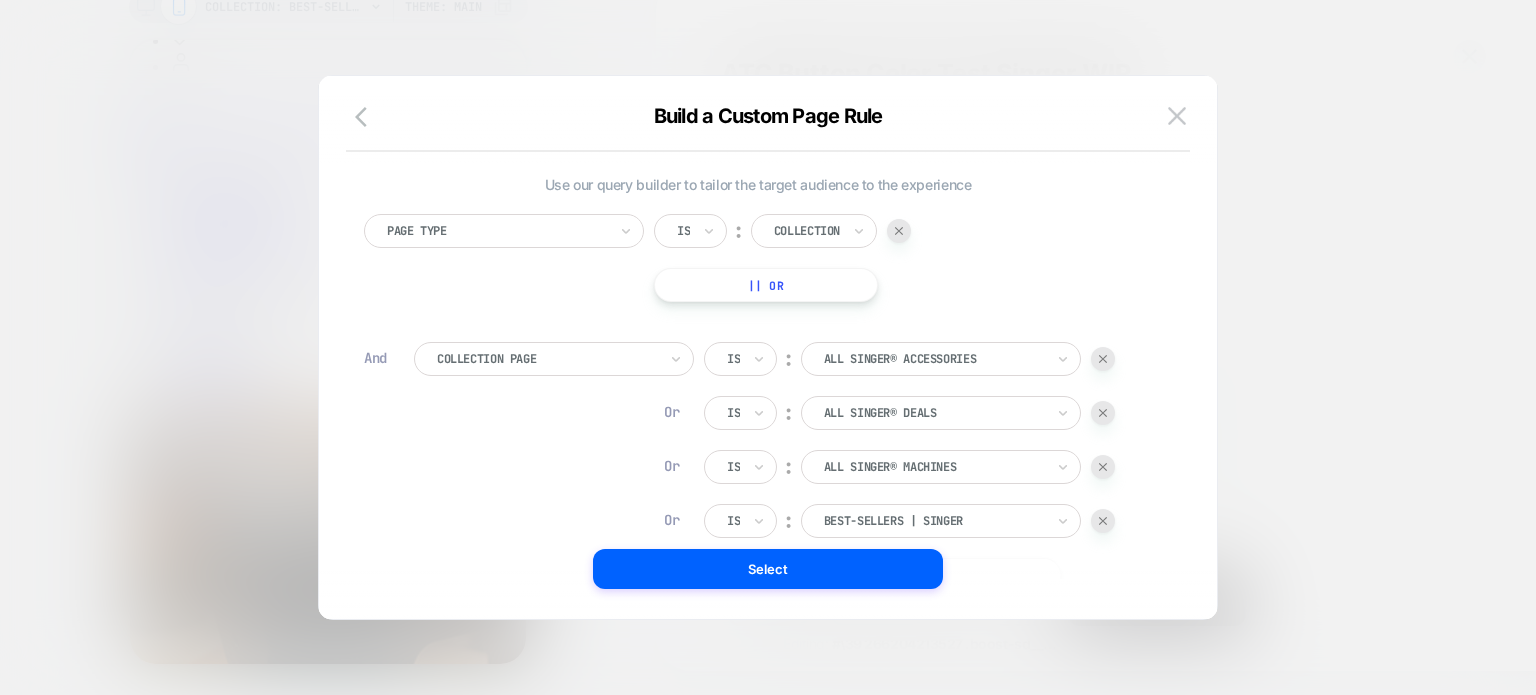 scroll, scrollTop: 20, scrollLeft: 0, axis: vertical 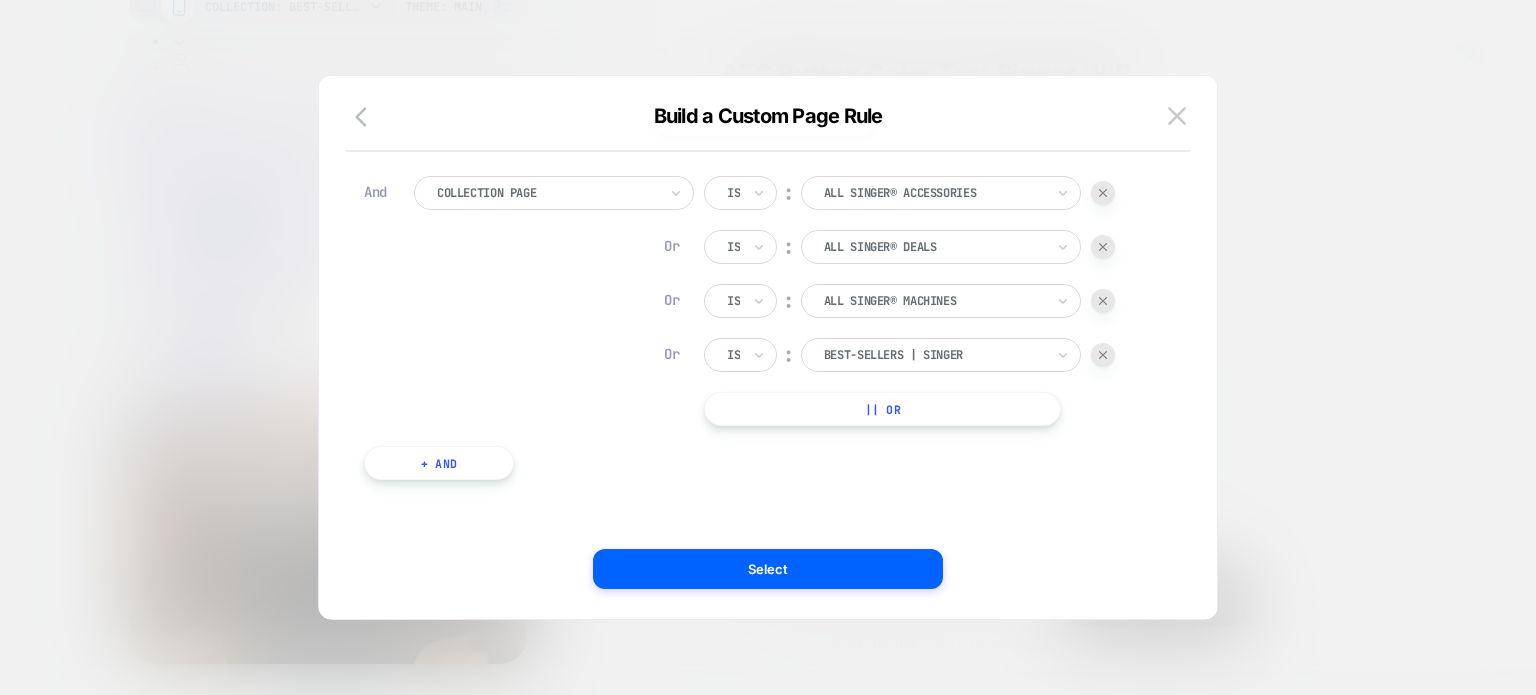 click on "|| Or" at bounding box center [882, 409] 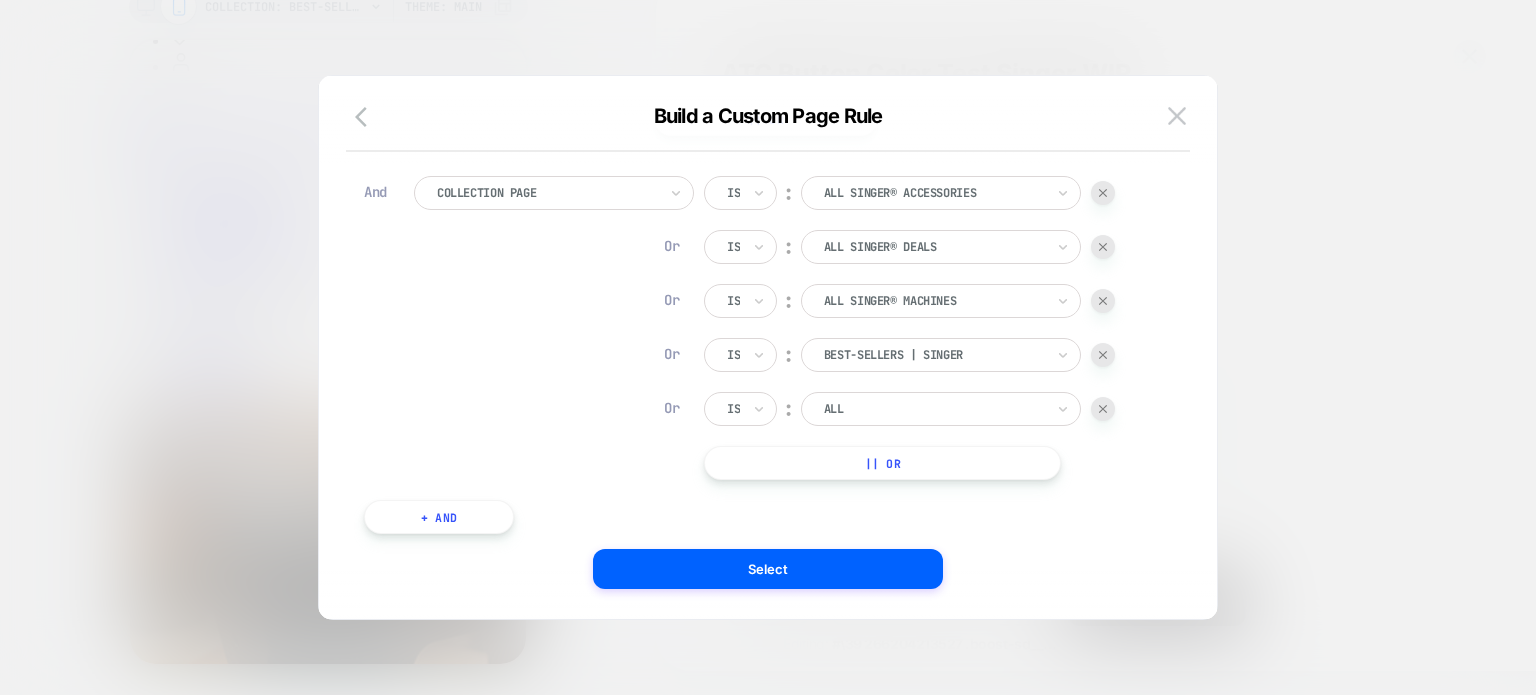 click on "|| Or" at bounding box center [882, 463] 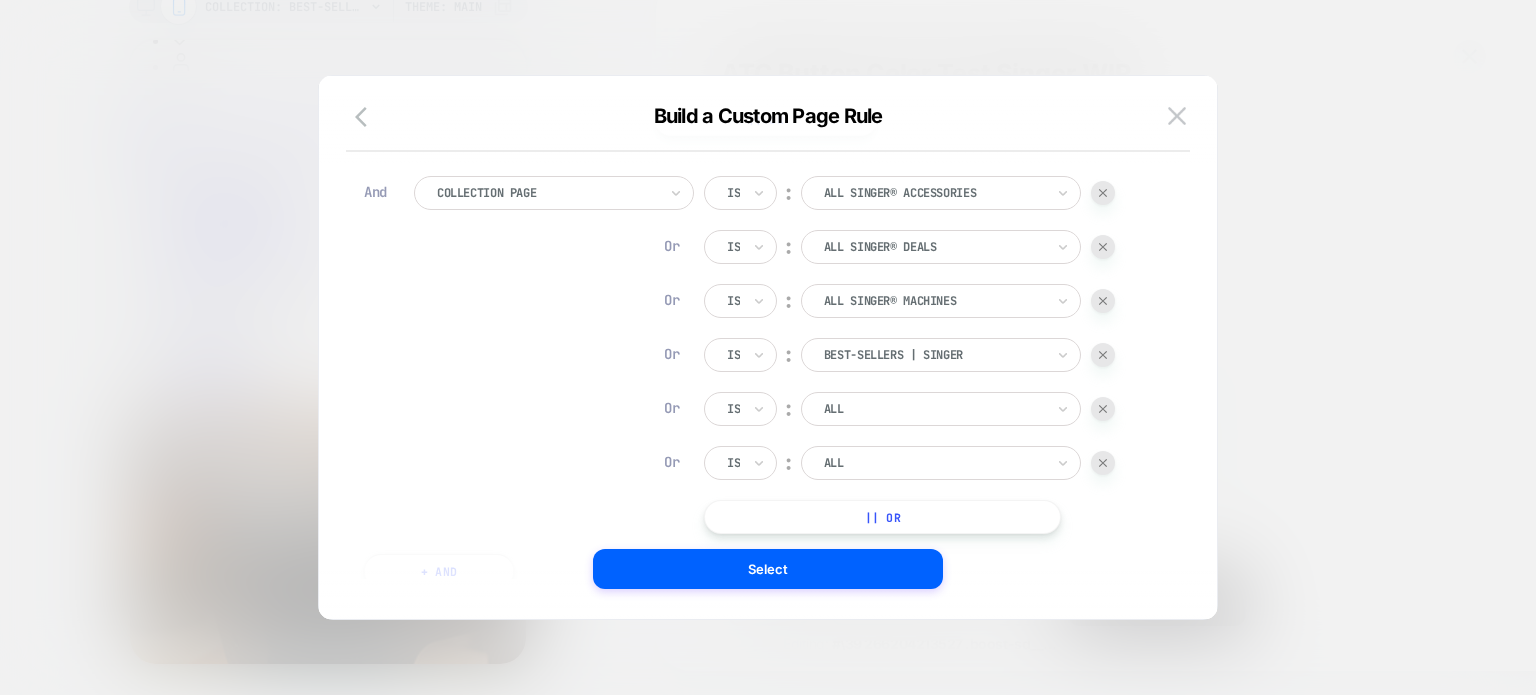 click on "|| Or" at bounding box center [882, 517] 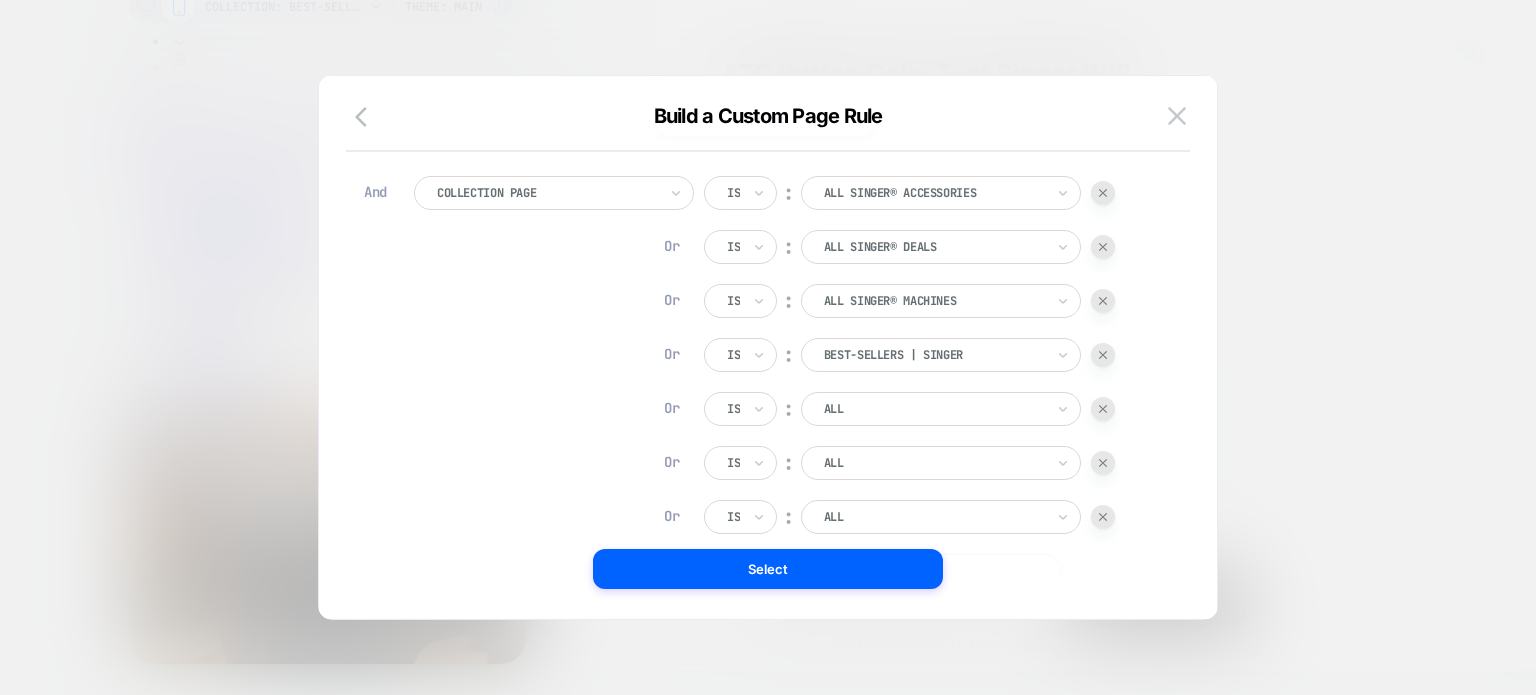 click at bounding box center [934, 409] 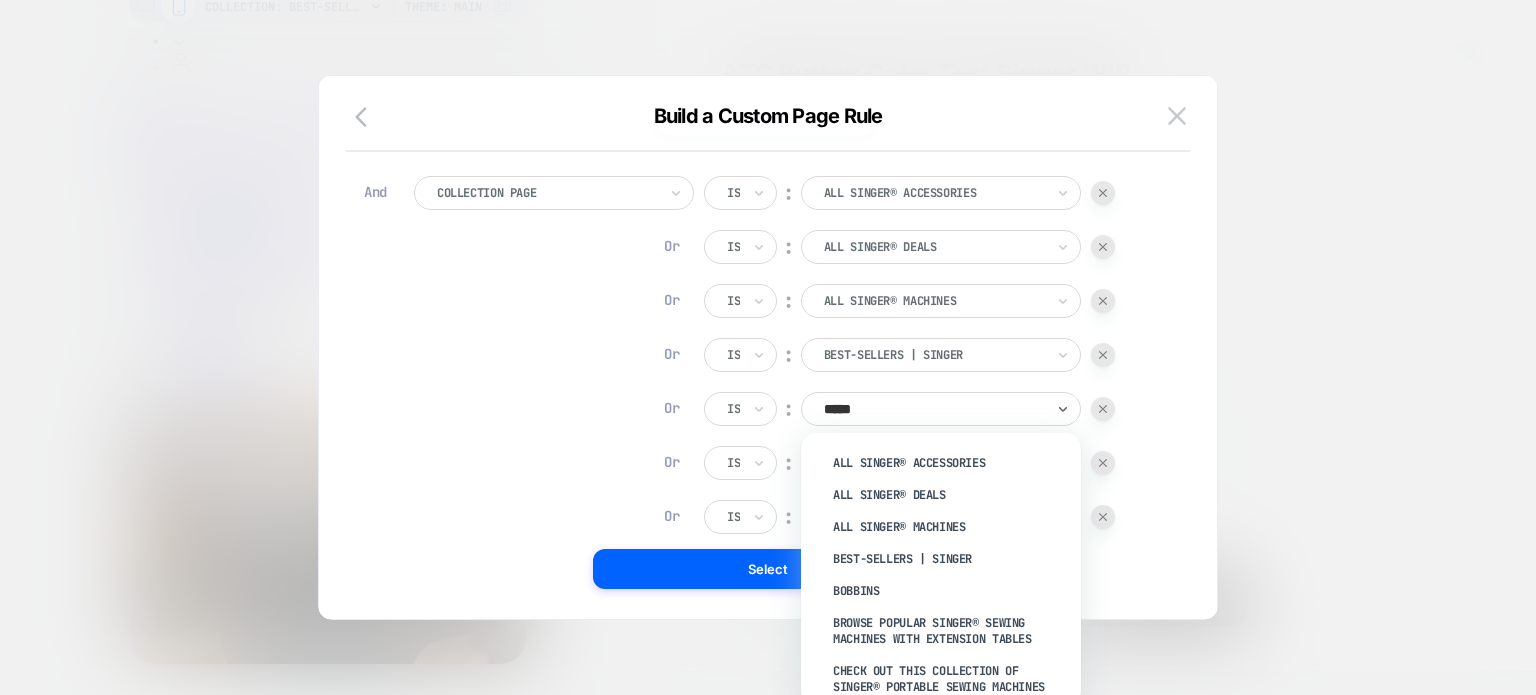 type on "******" 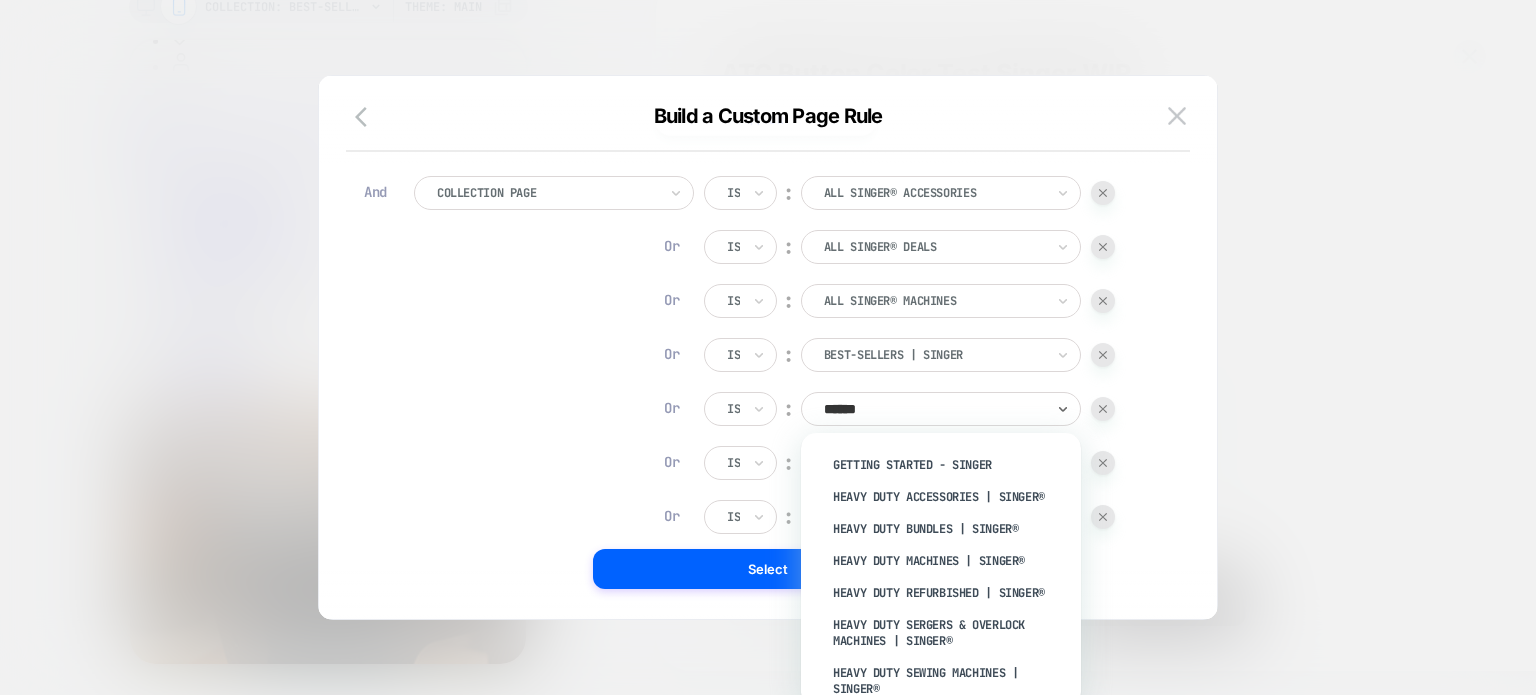 scroll, scrollTop: 287, scrollLeft: 0, axis: vertical 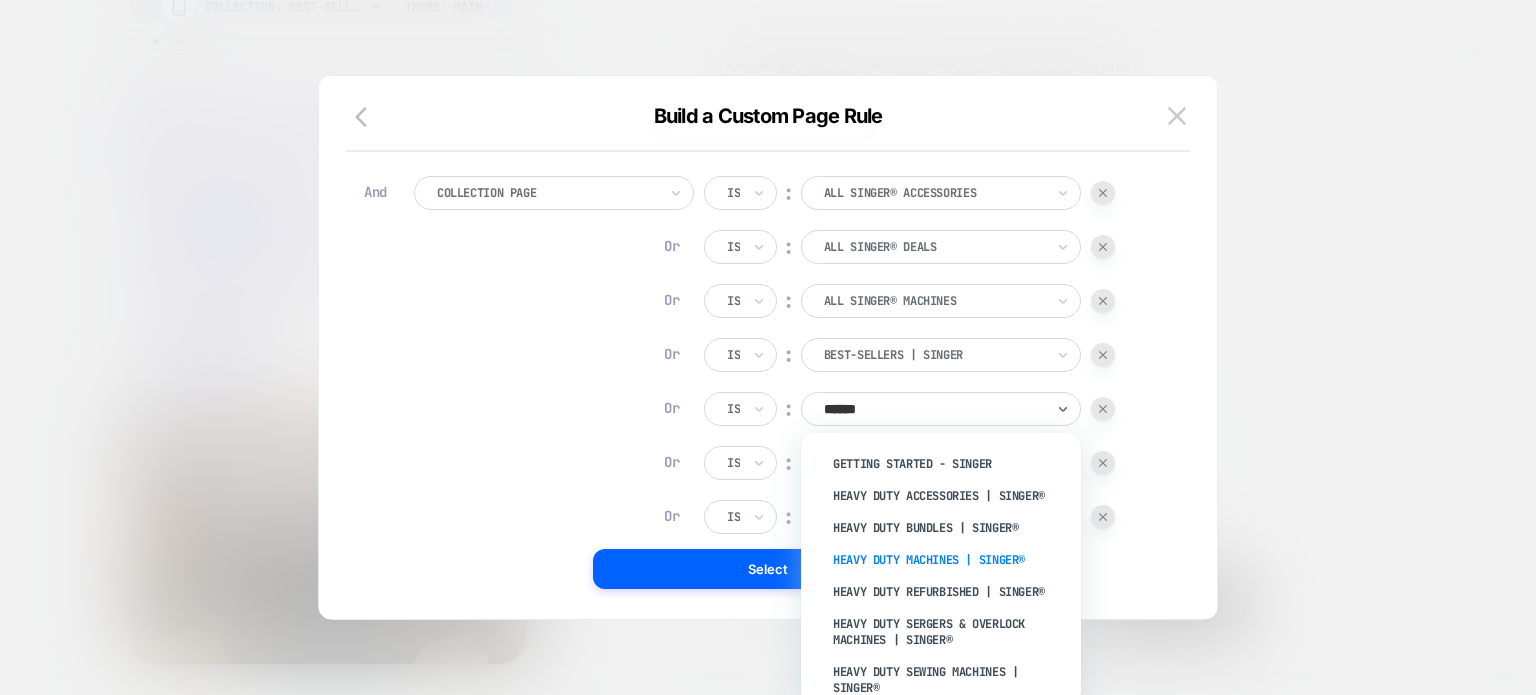click on "Heavy Duty Machines | SINGER®" at bounding box center (951, 560) 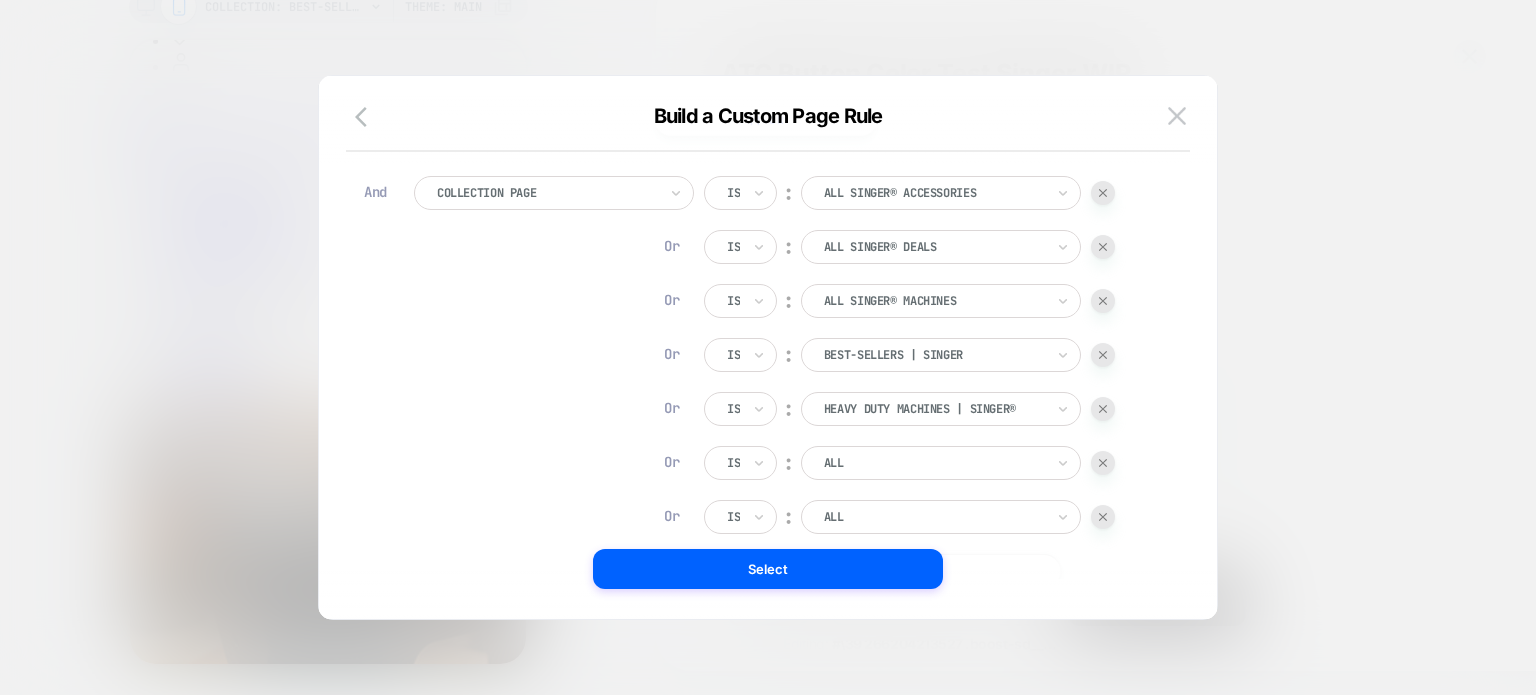 click at bounding box center (934, 463) 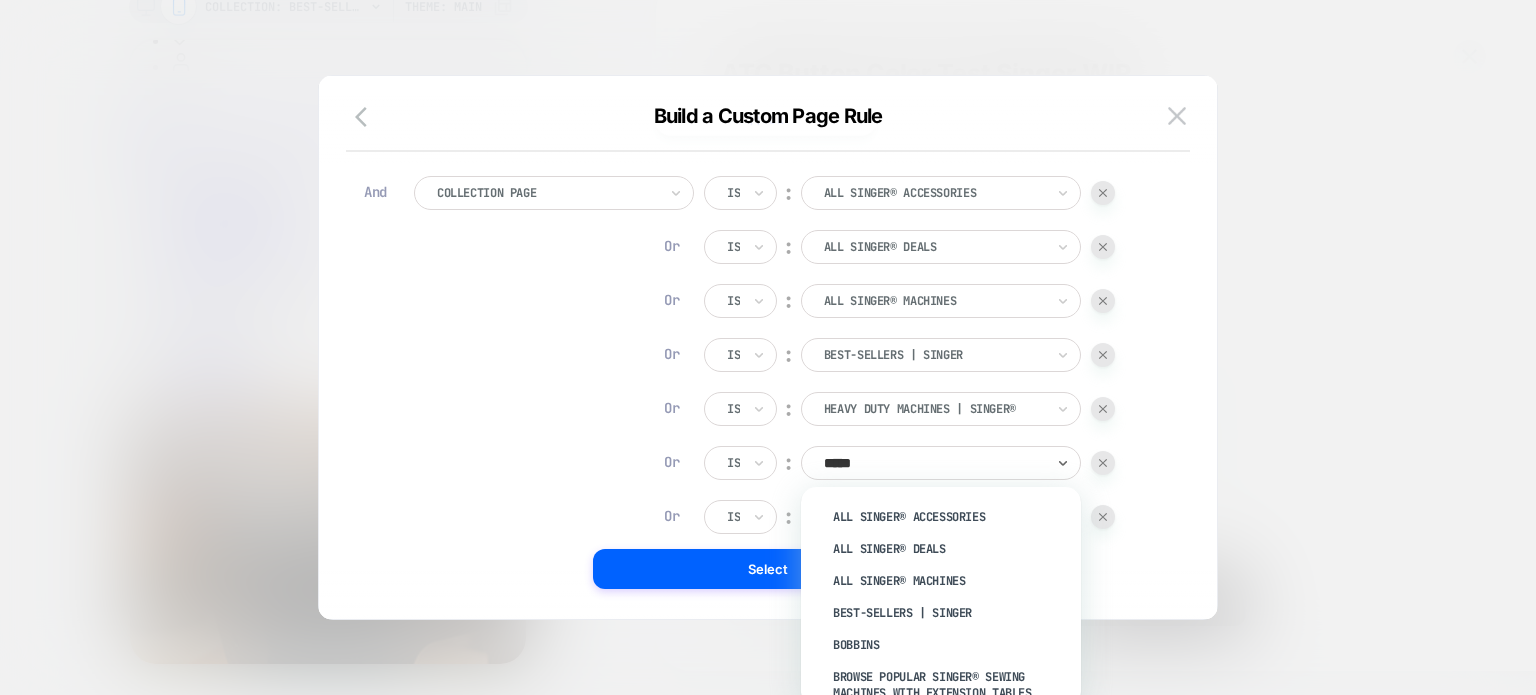 type on "******" 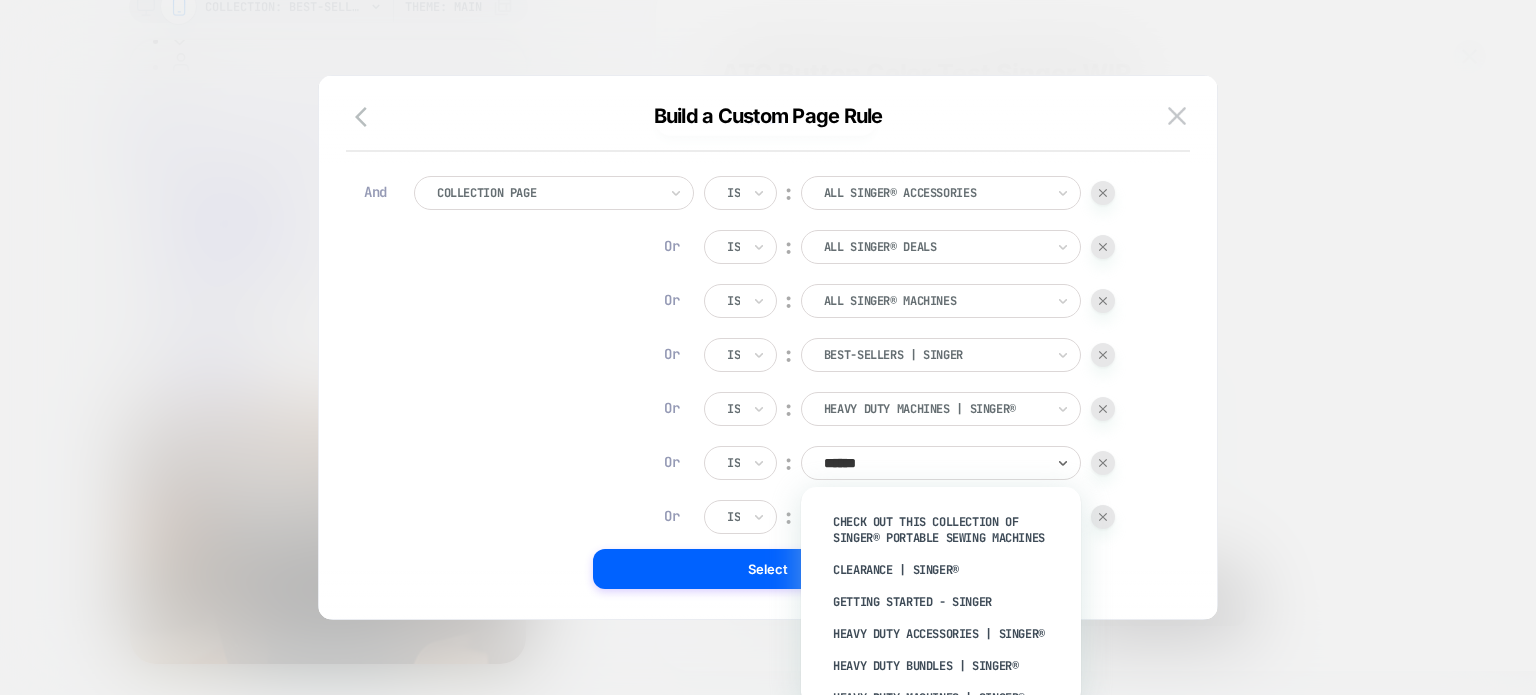 scroll, scrollTop: 204, scrollLeft: 0, axis: vertical 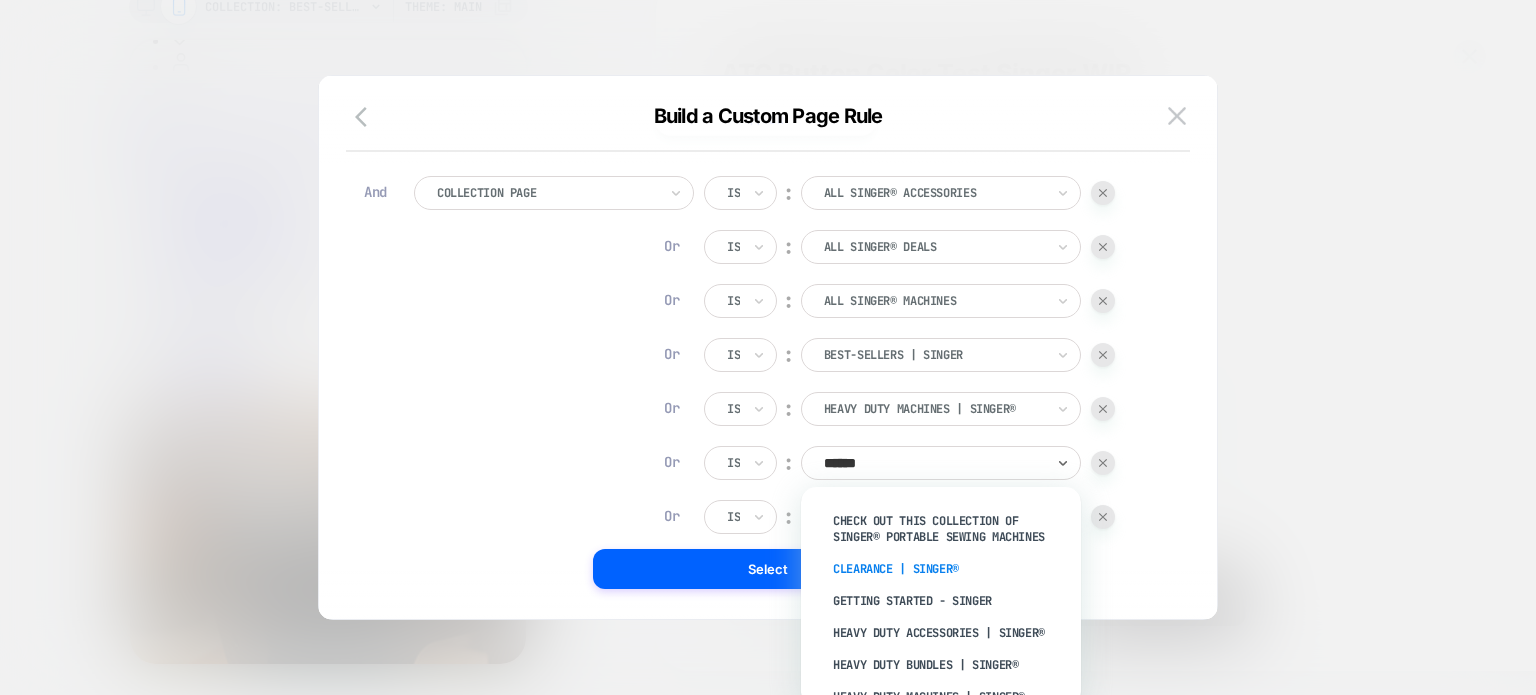 click on "Clearance | SINGER®" at bounding box center (951, 569) 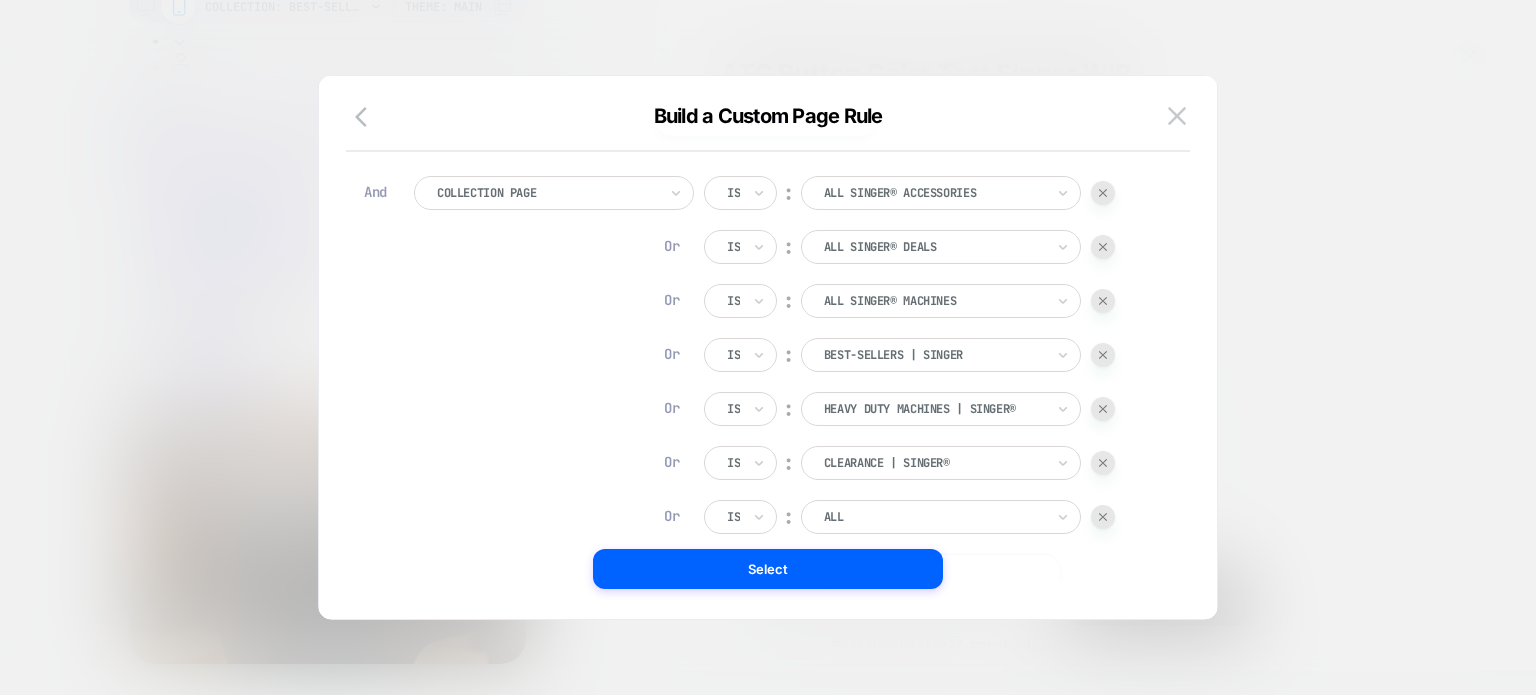 click at bounding box center (934, 517) 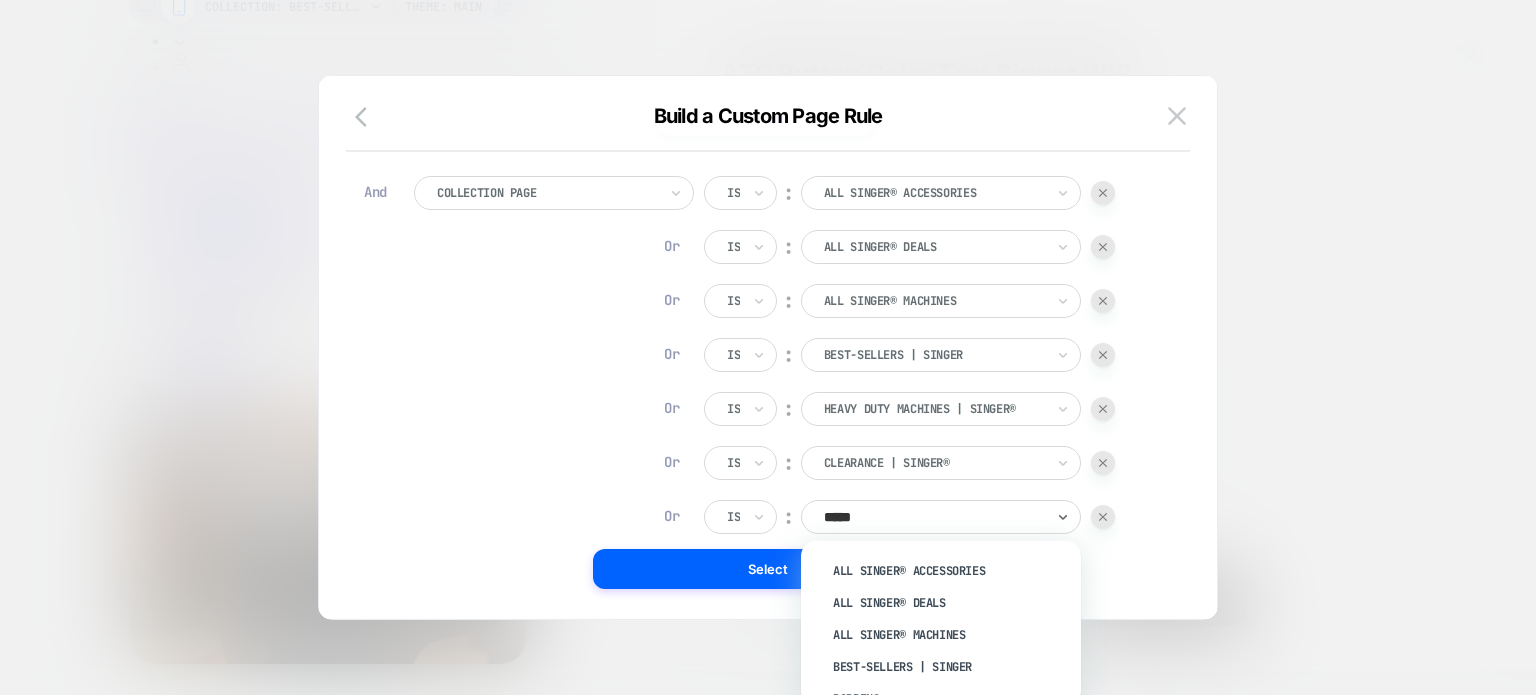 type on "******" 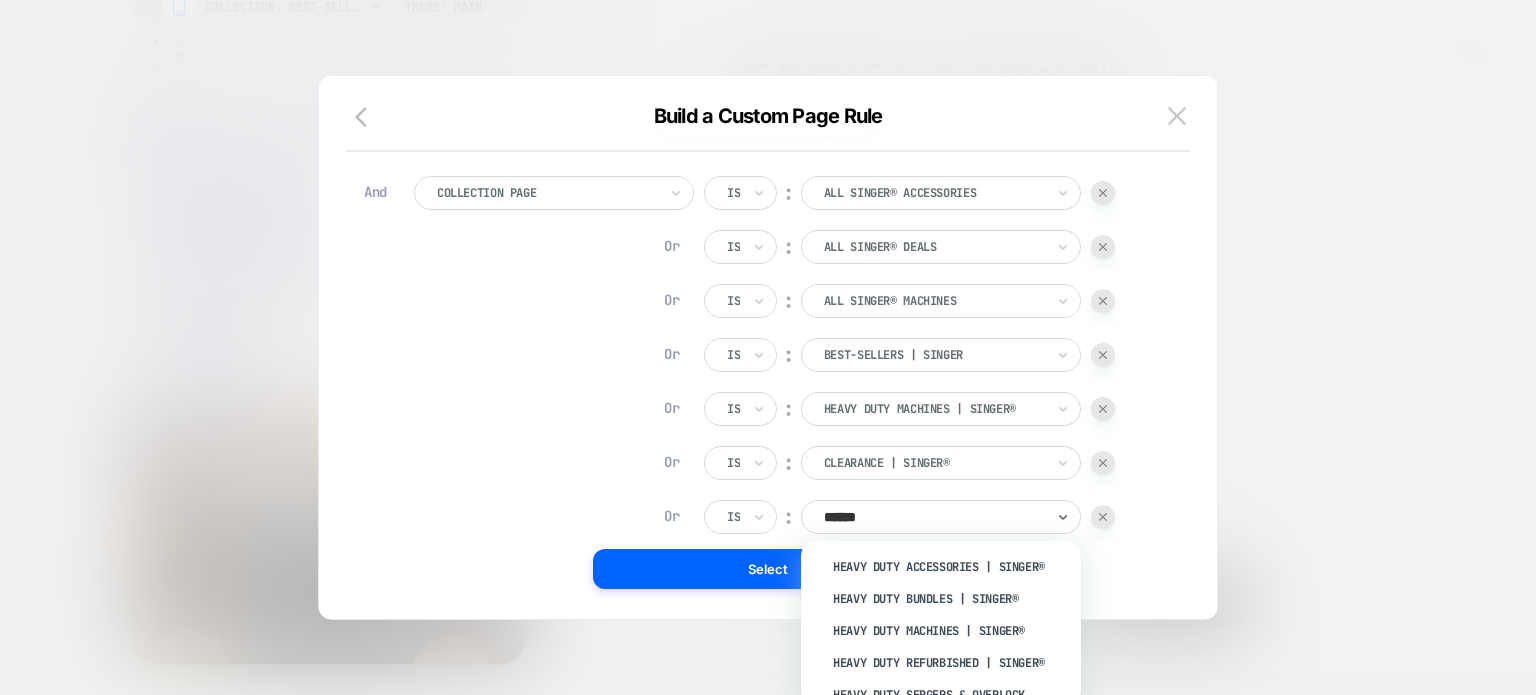 scroll, scrollTop: 328, scrollLeft: 0, axis: vertical 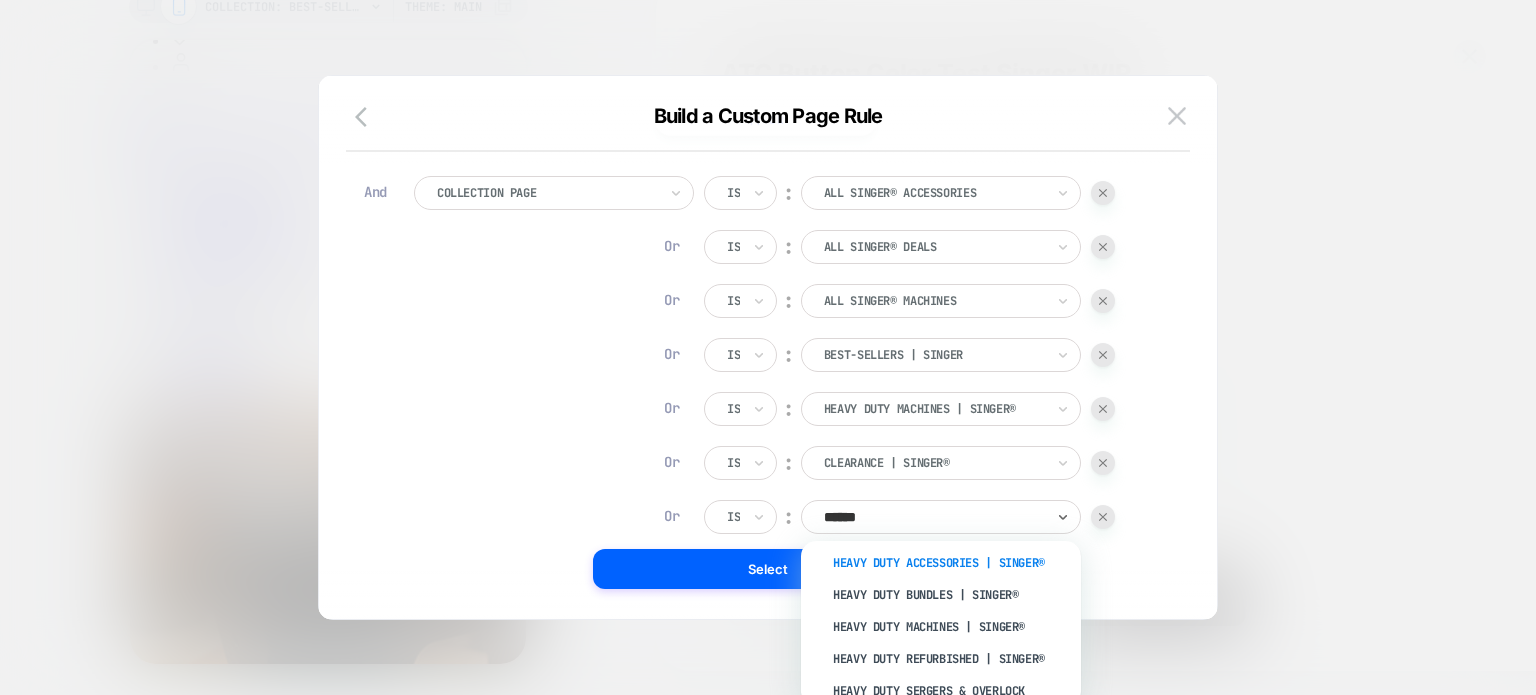 click on "Heavy Duty Accessories | SINGER®" at bounding box center (951, 563) 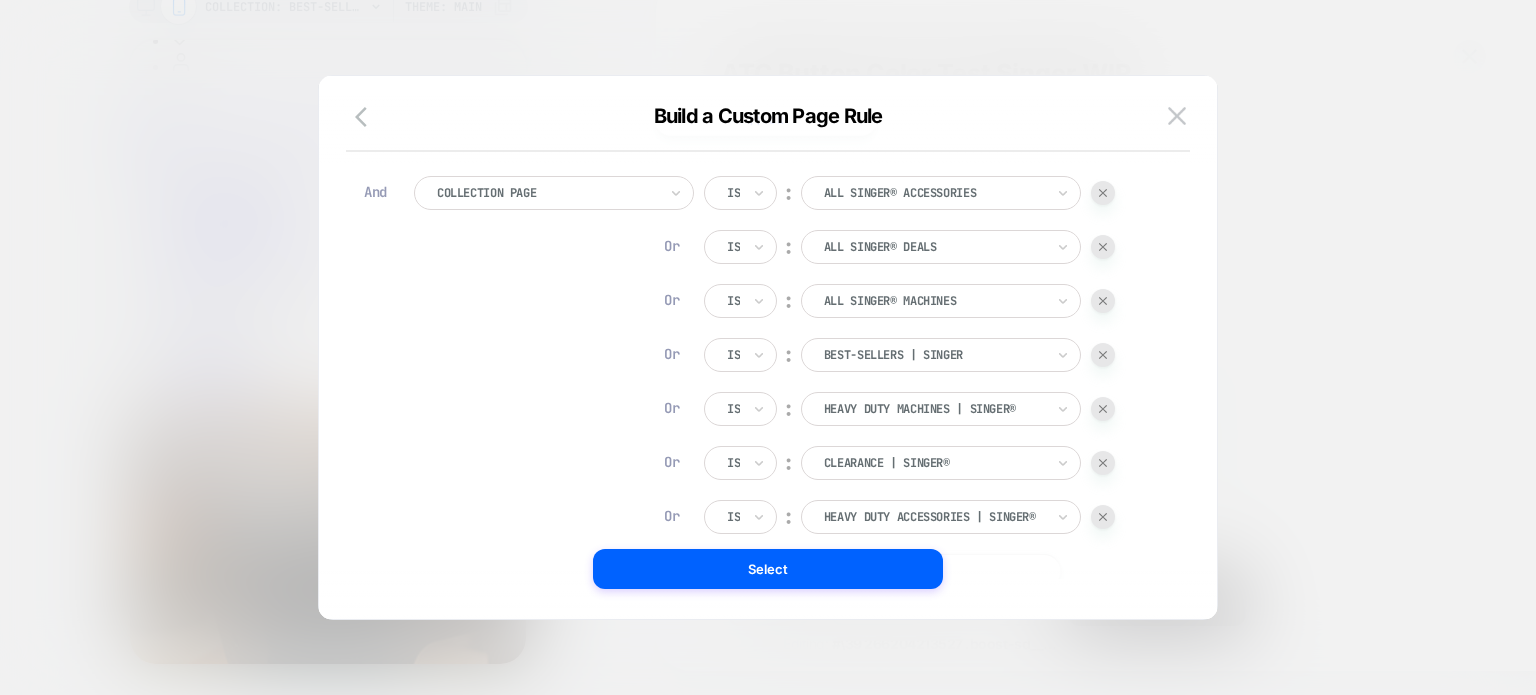 scroll, scrollTop: 327, scrollLeft: 0, axis: vertical 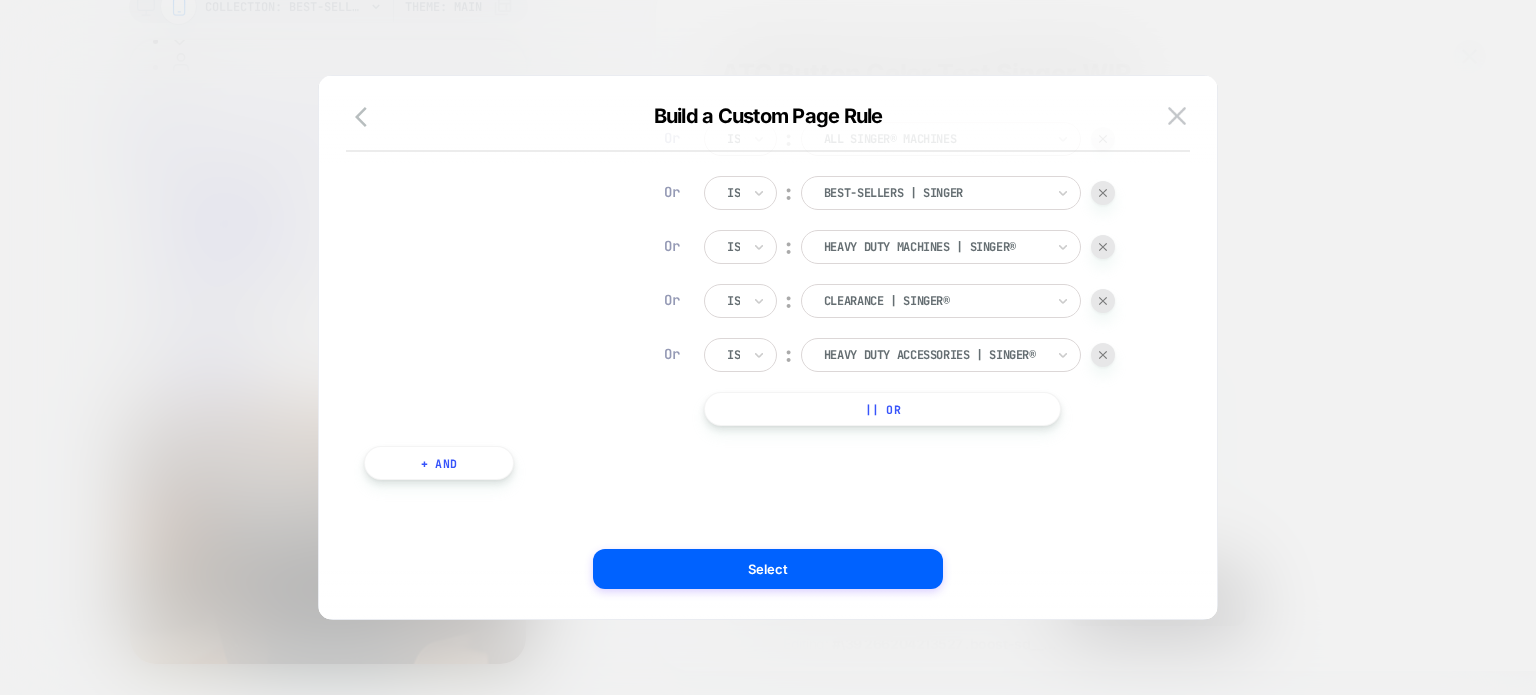 click on "|| Or" at bounding box center [882, 409] 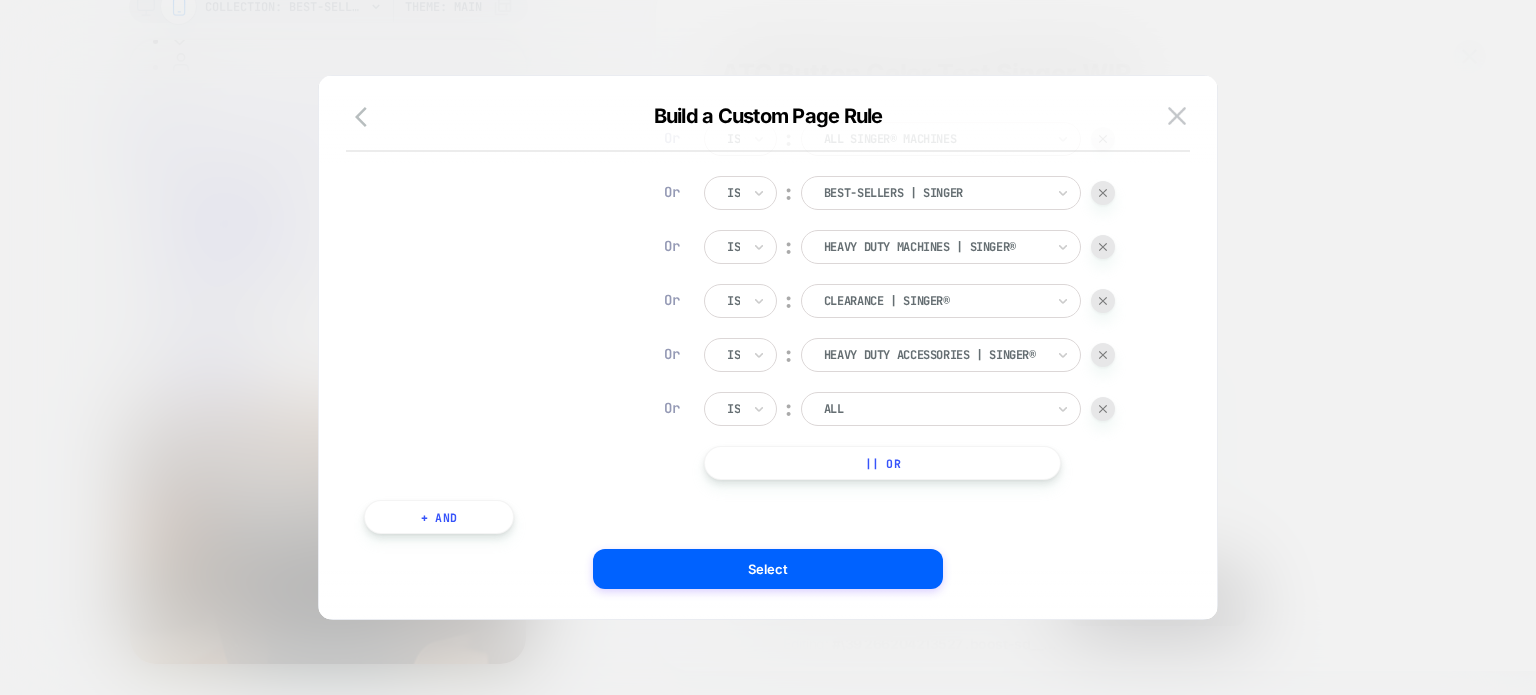 click on "|| Or" at bounding box center (882, 463) 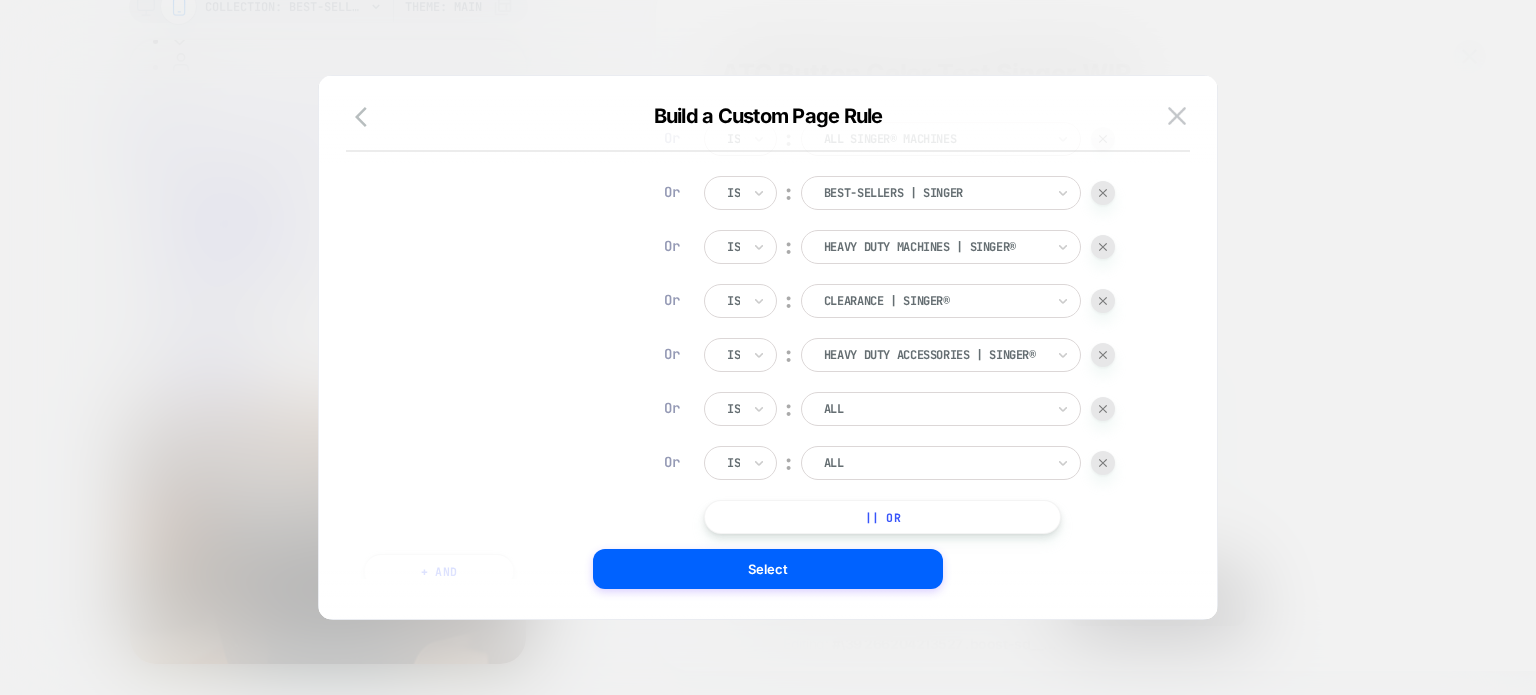 click on "|| Or" at bounding box center (882, 517) 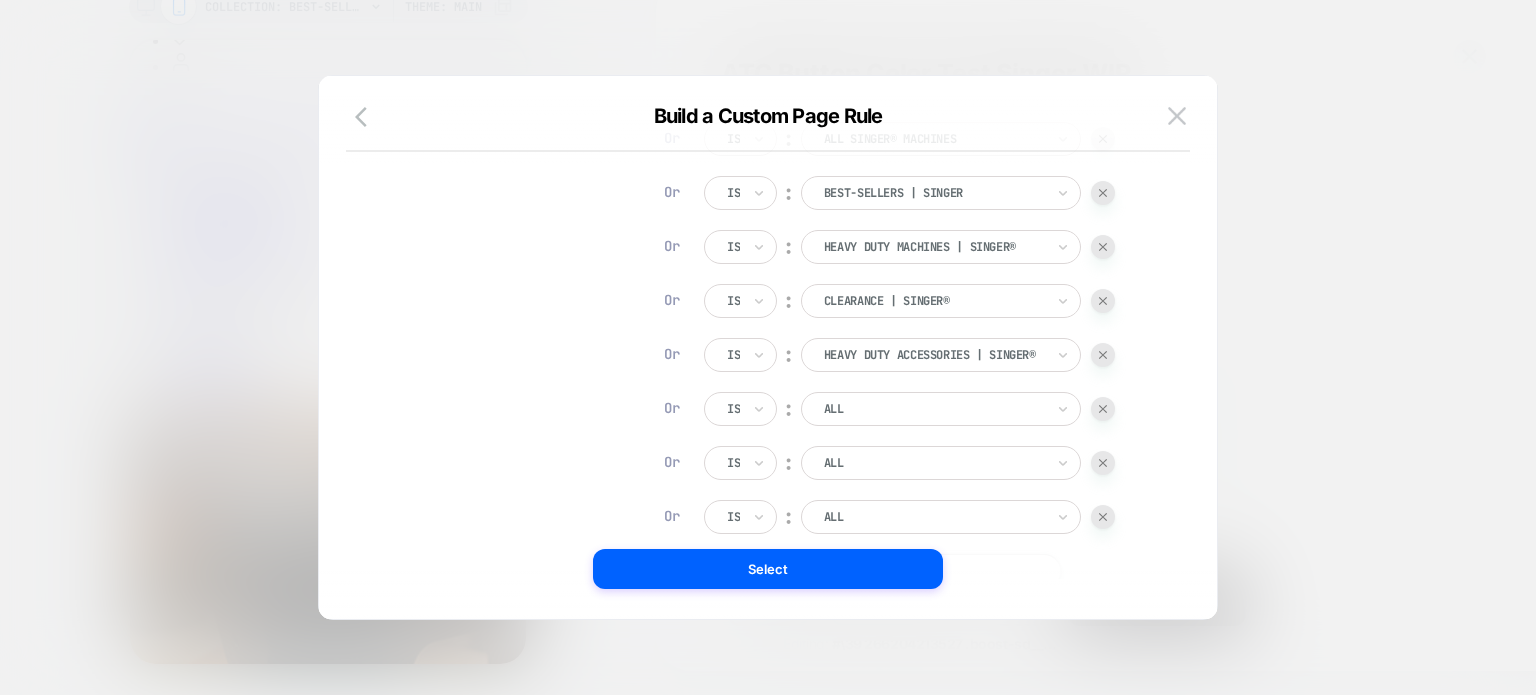 click at bounding box center (934, 409) 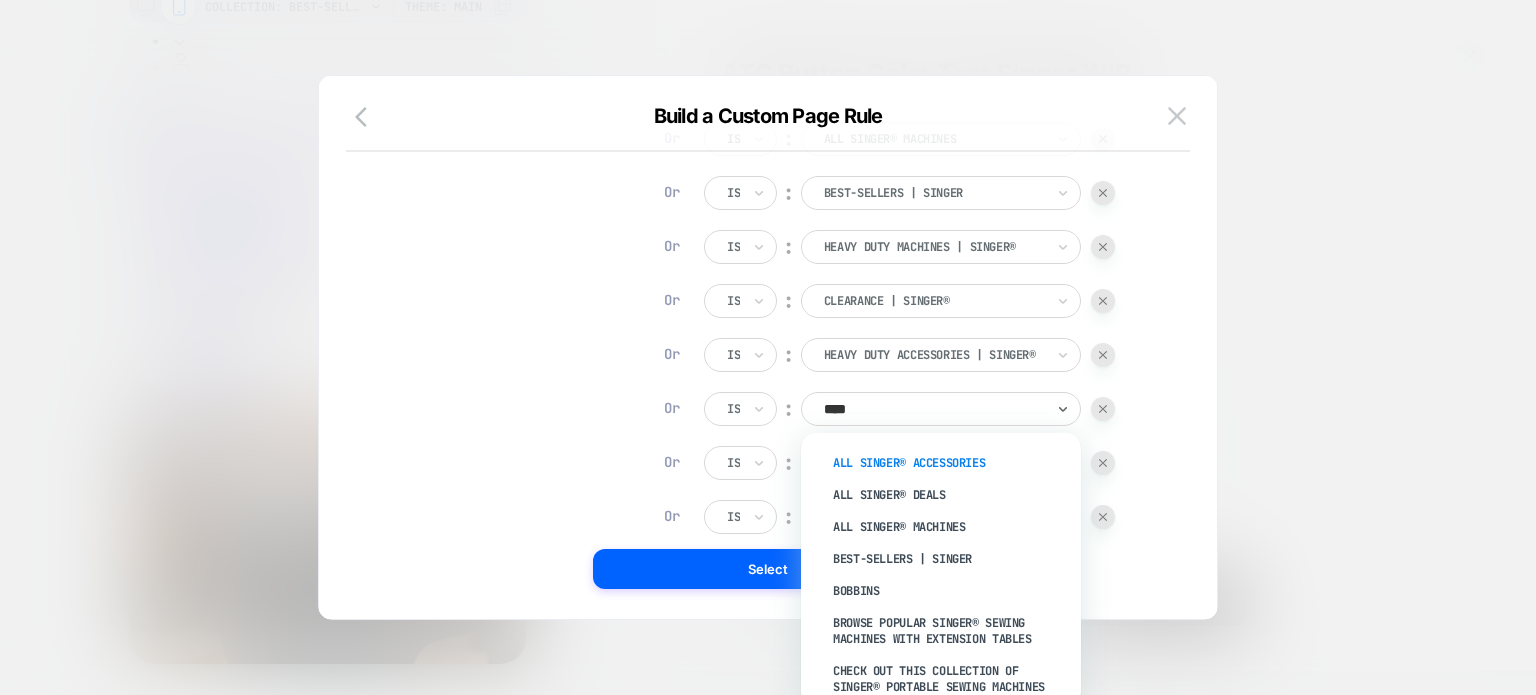 scroll, scrollTop: 0, scrollLeft: 0, axis: both 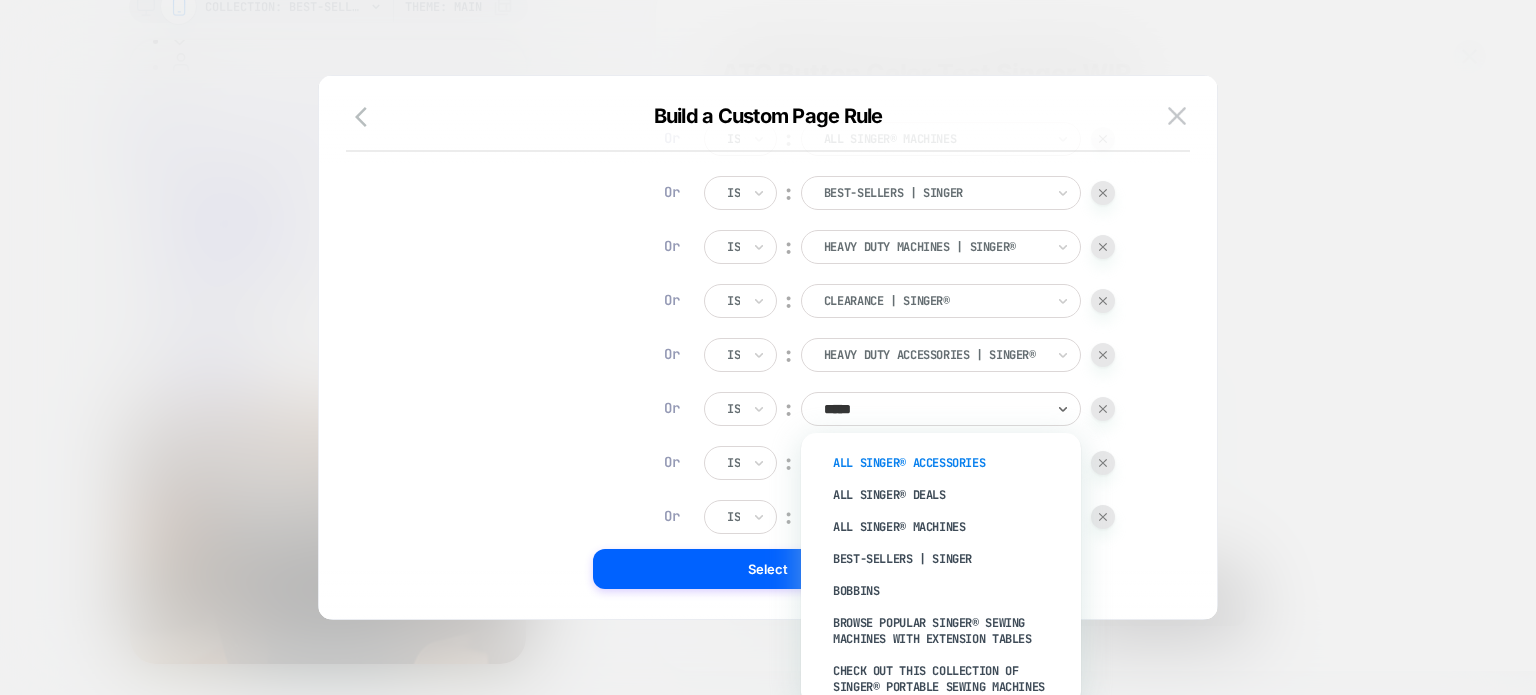 type on "******" 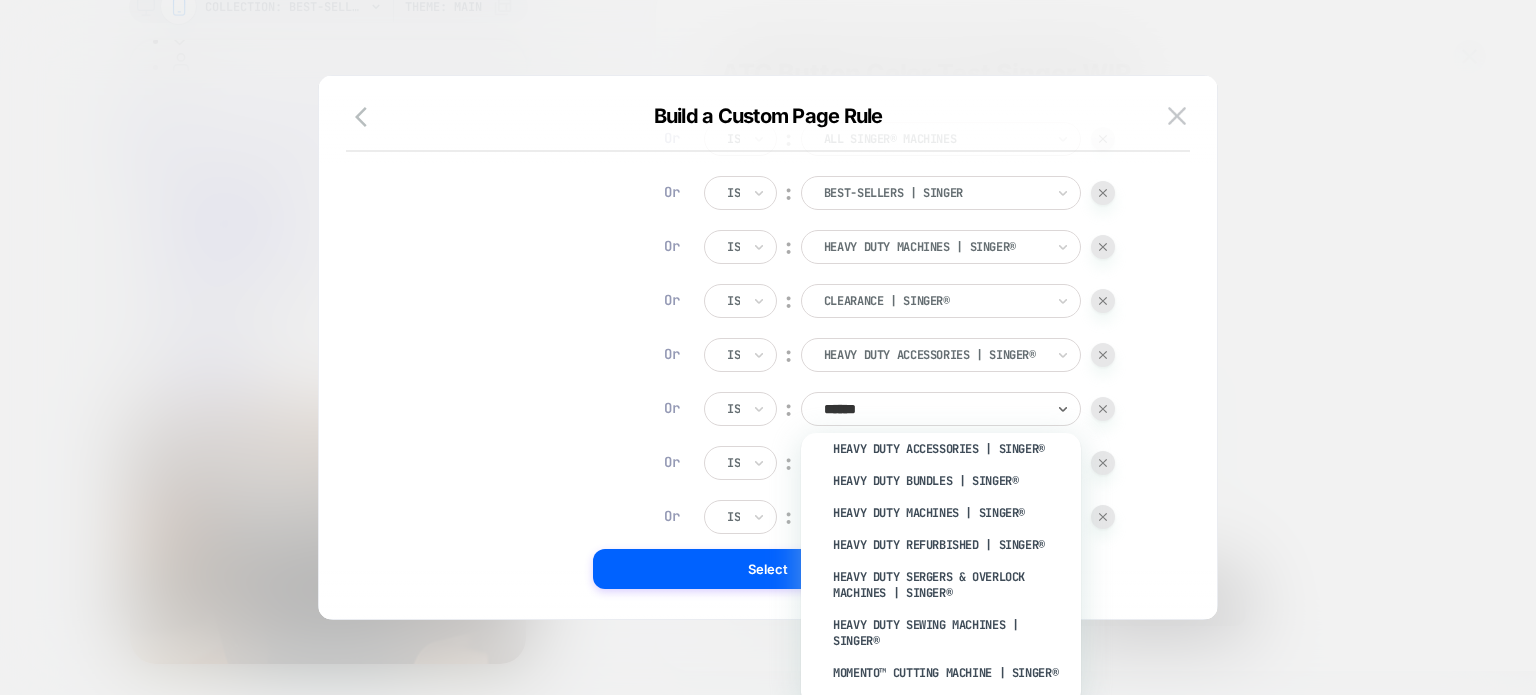 scroll, scrollTop: 332, scrollLeft: 0, axis: vertical 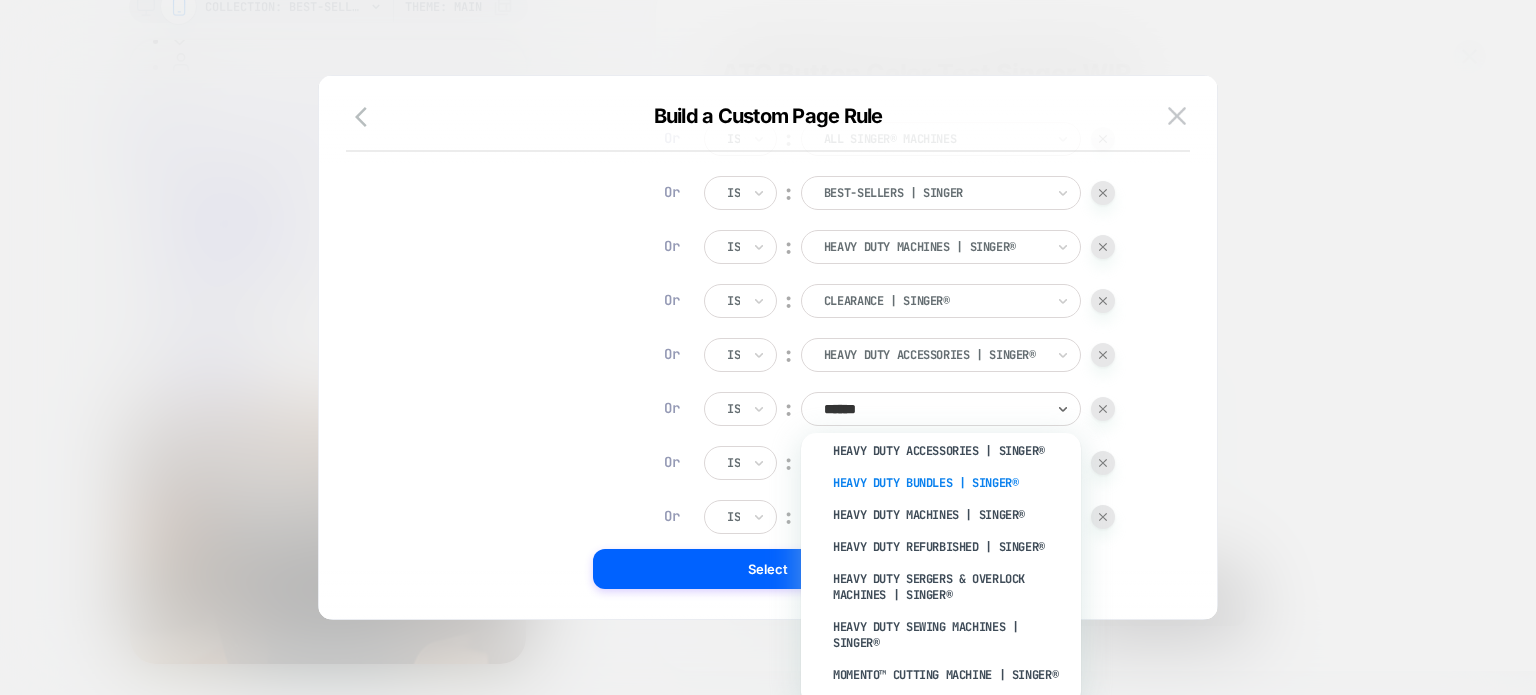 click on "Heavy Duty Bundles | SINGER®" at bounding box center (951, 483) 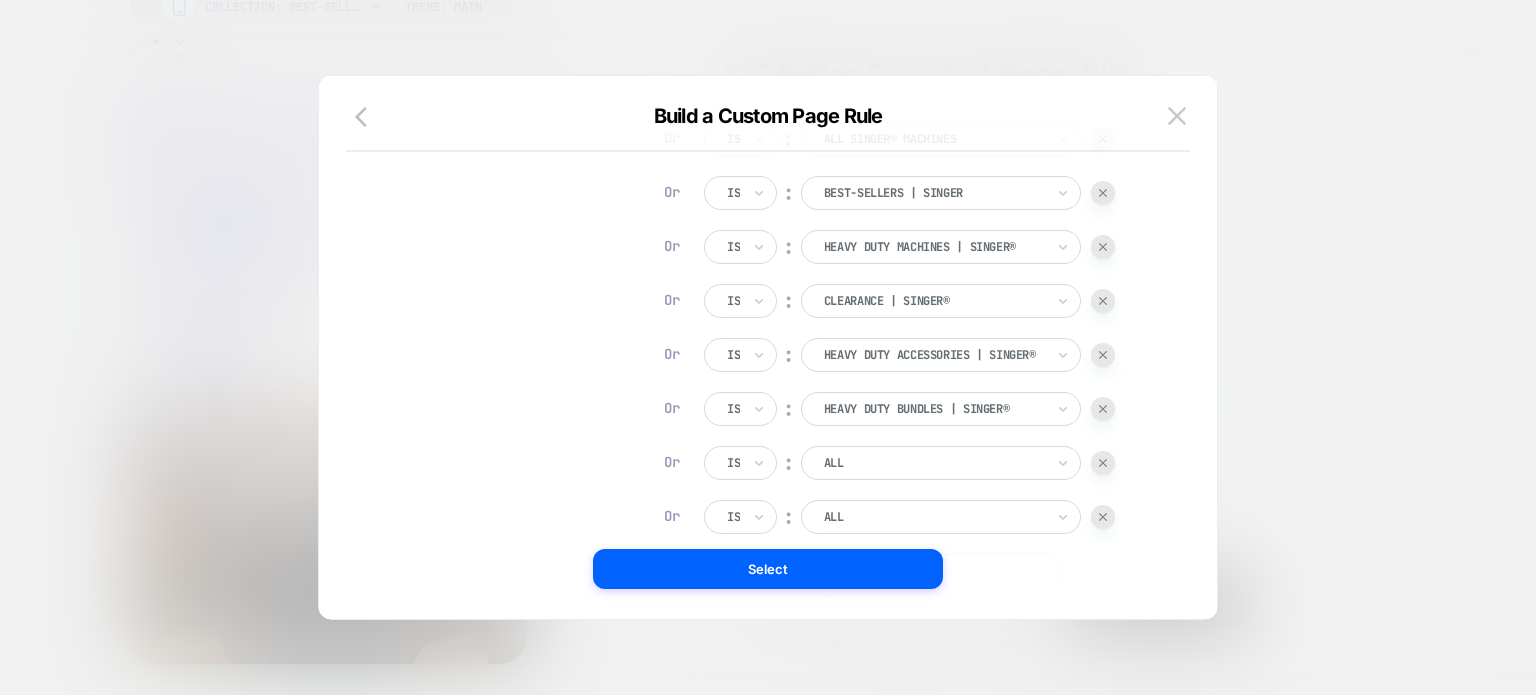 click at bounding box center [934, 463] 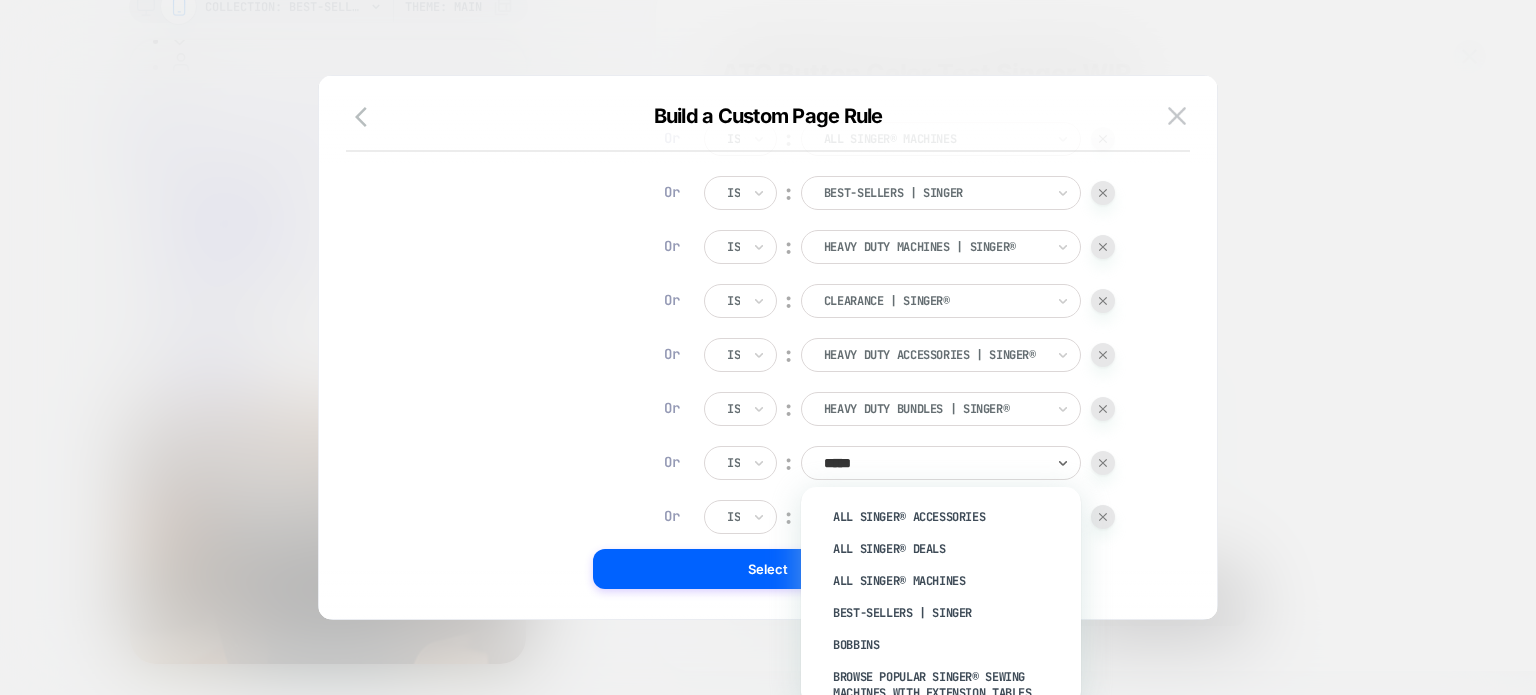 type on "******" 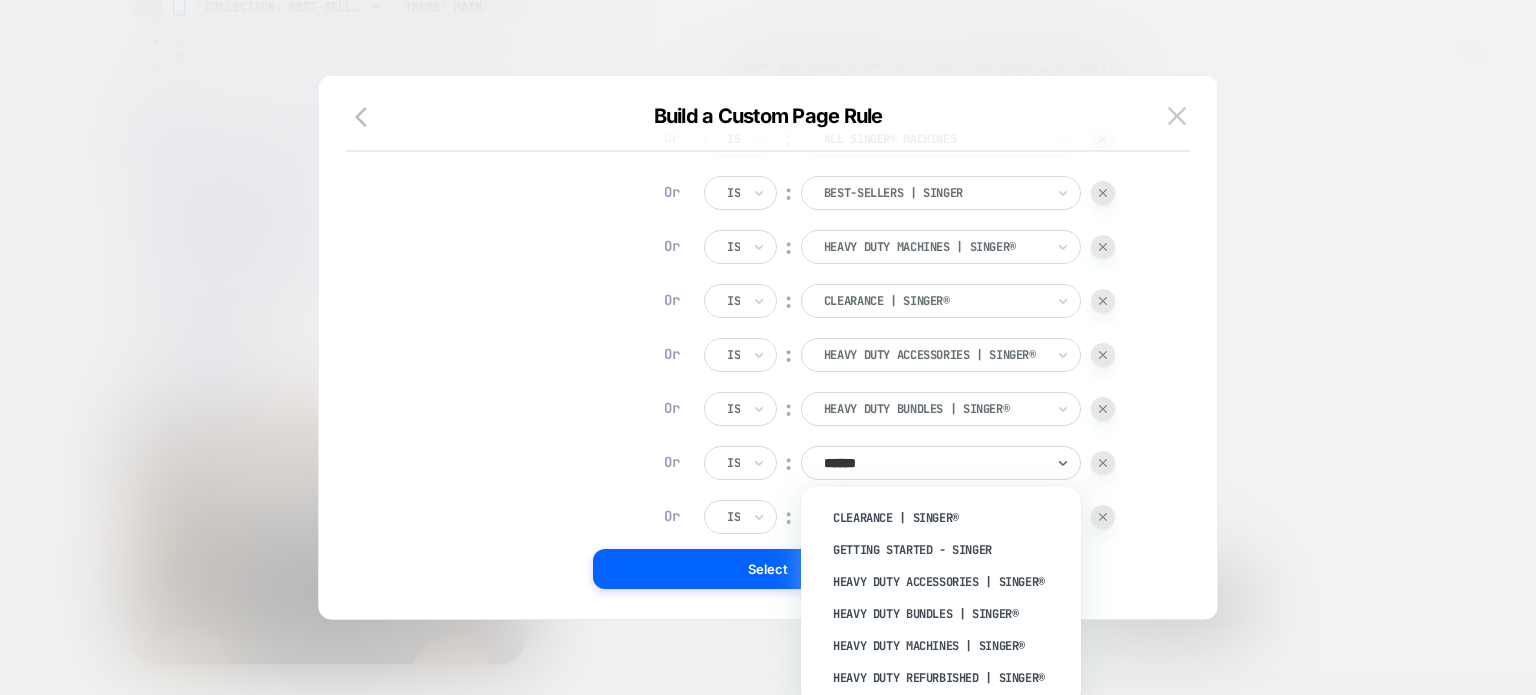 scroll, scrollTop: 254, scrollLeft: 0, axis: vertical 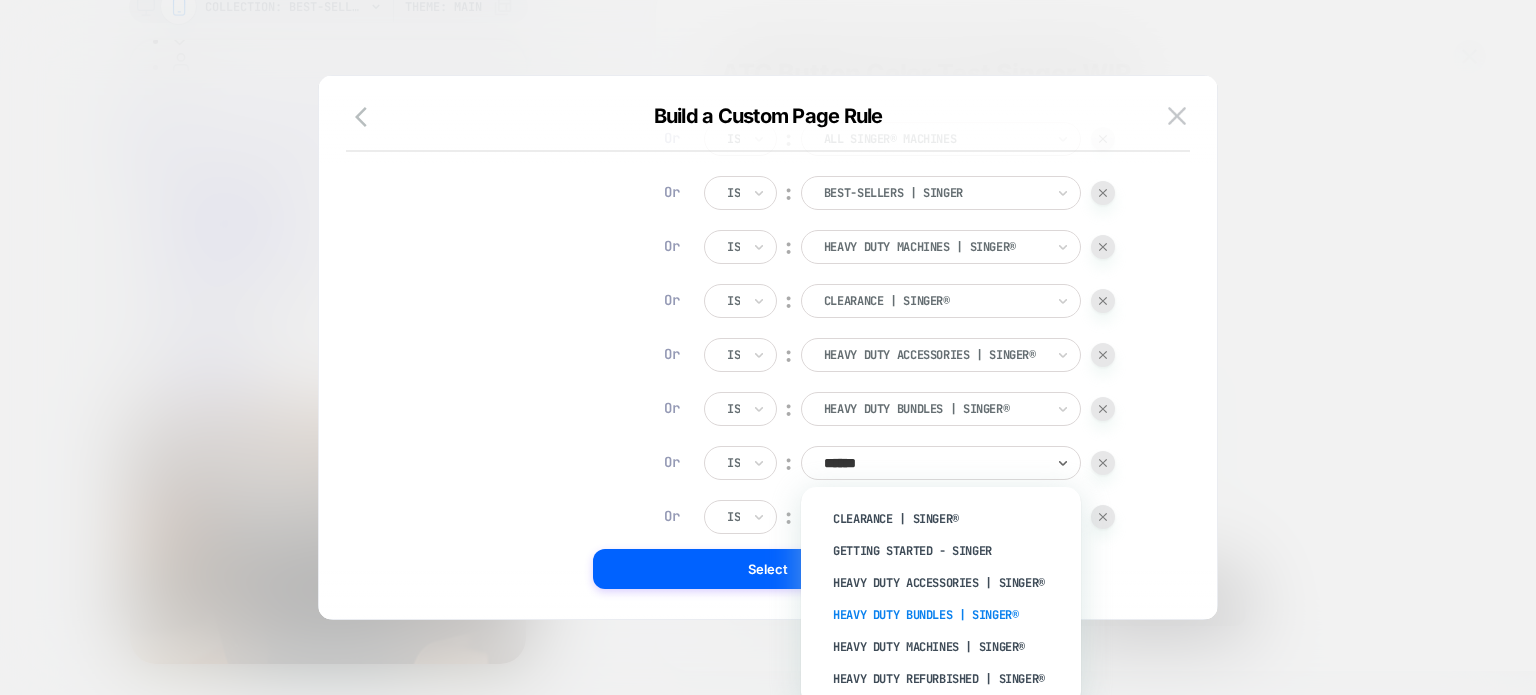 click on "Heavy Duty Bundles | SINGER®" at bounding box center [951, 615] 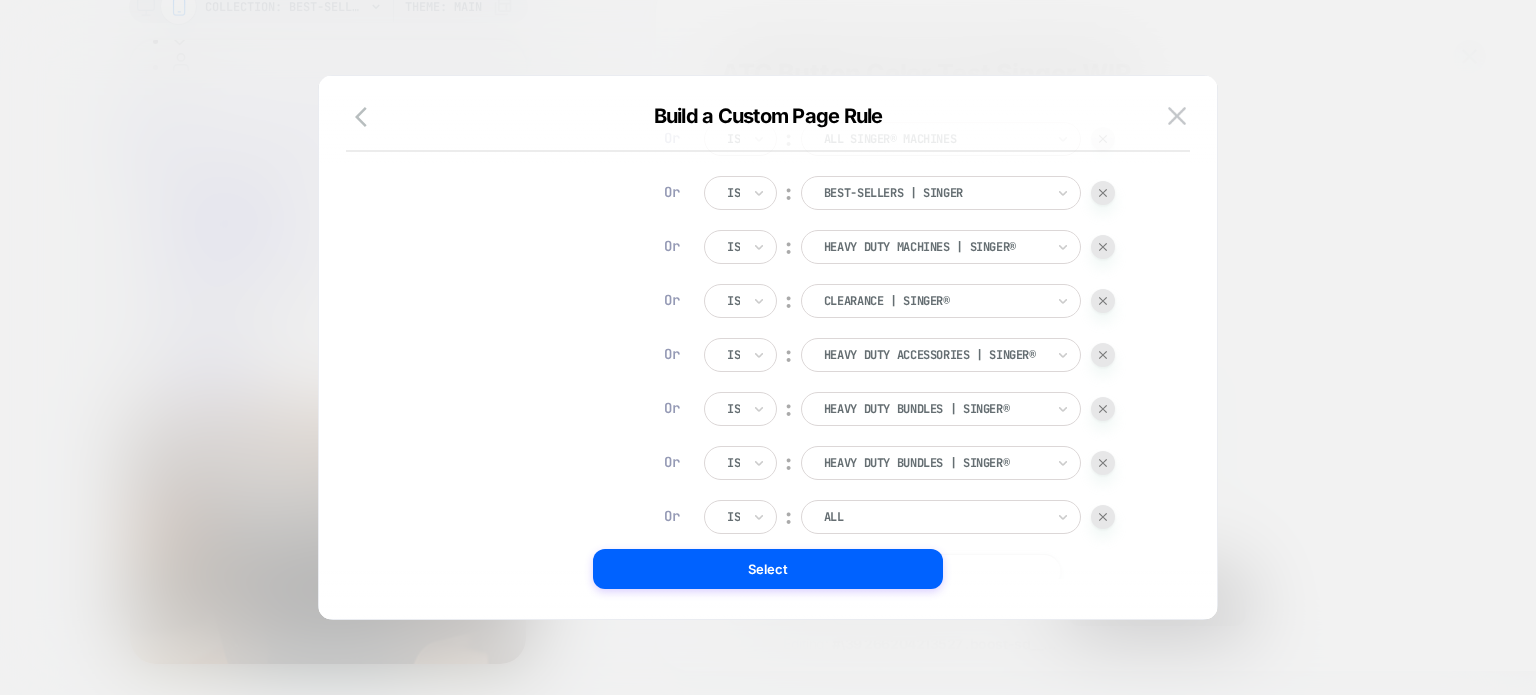 click at bounding box center [934, 517] 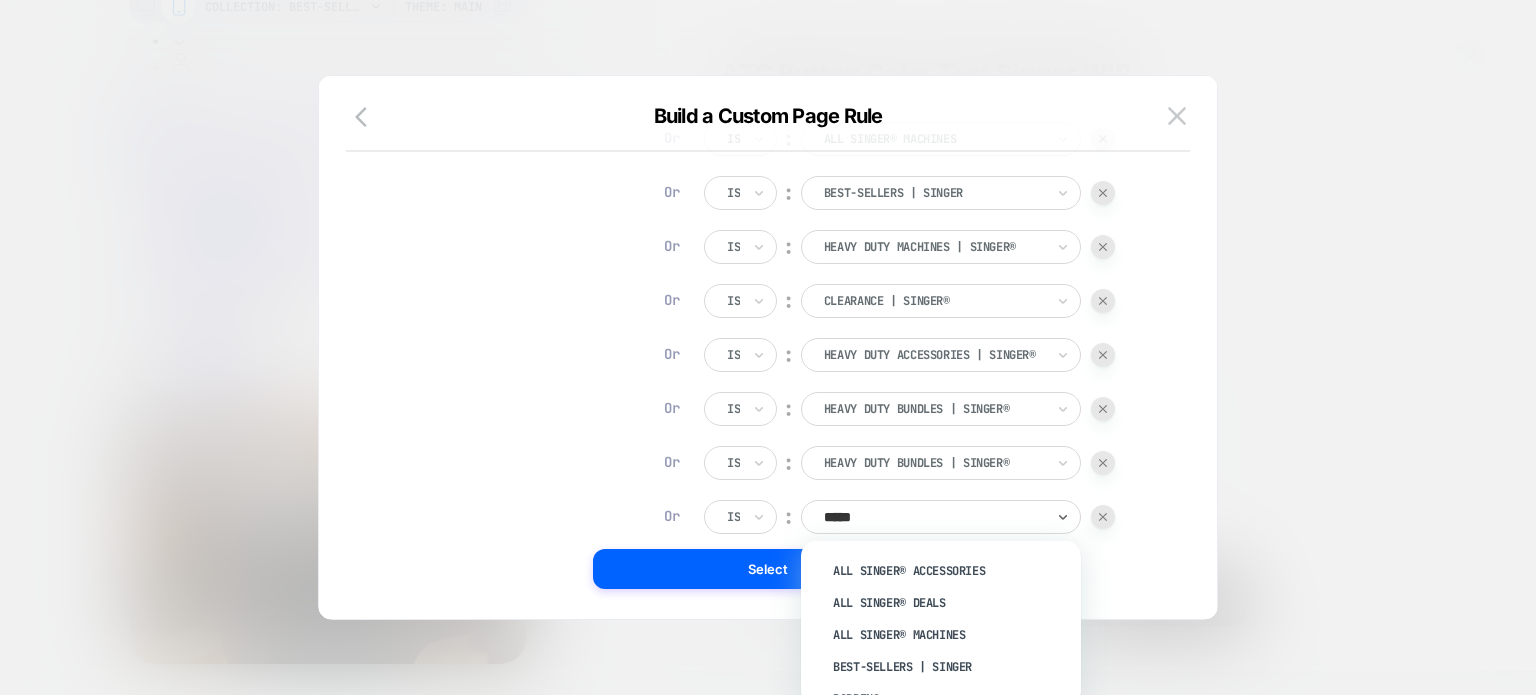 type on "******" 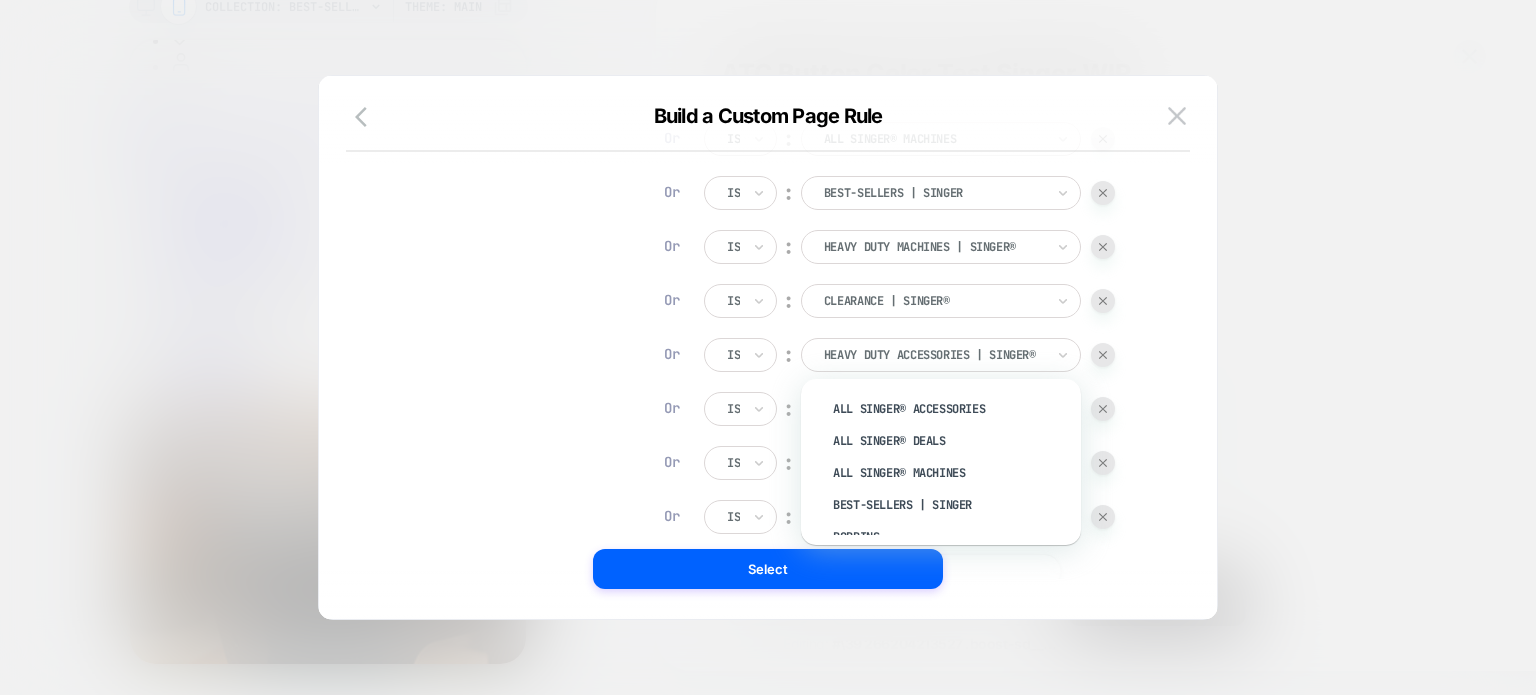 scroll, scrollTop: 489, scrollLeft: 0, axis: vertical 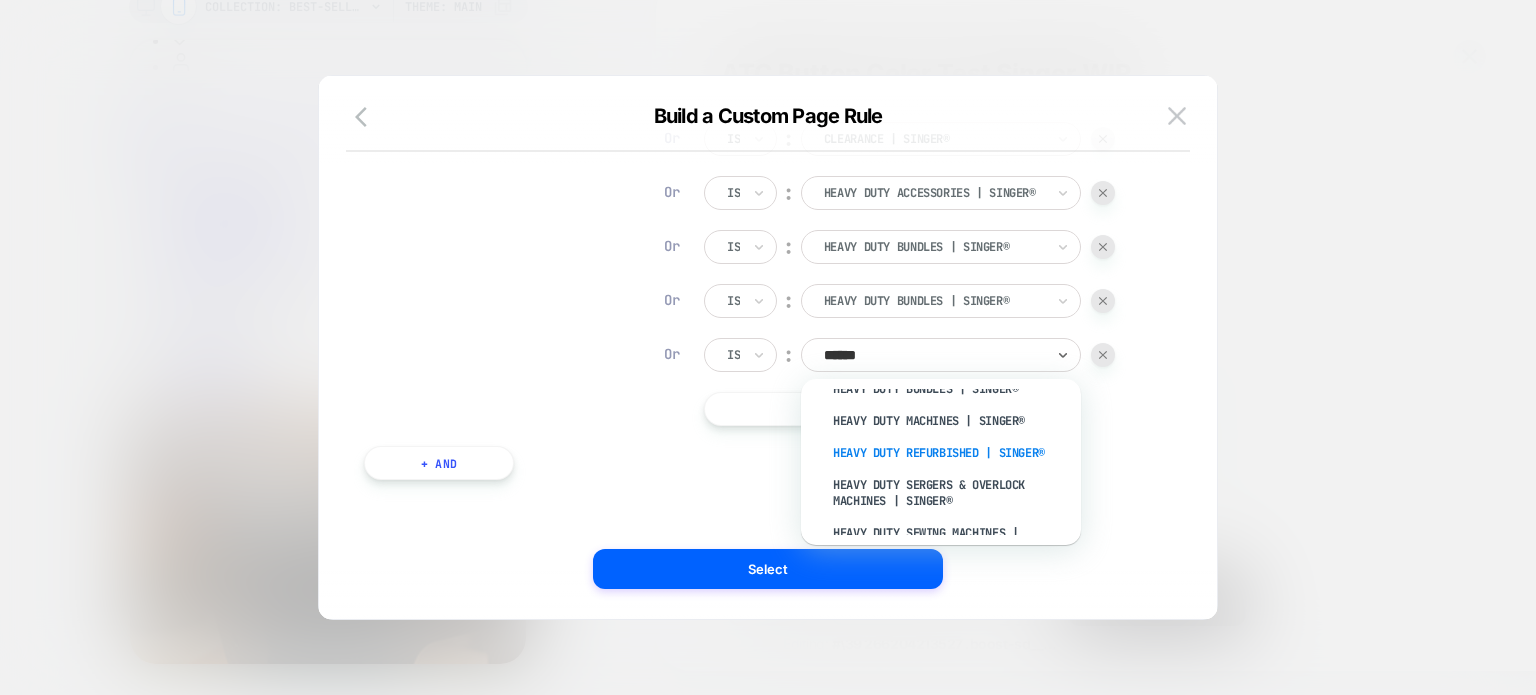 click on "Heavy Duty Refurbished | SINGER®" at bounding box center [951, 453] 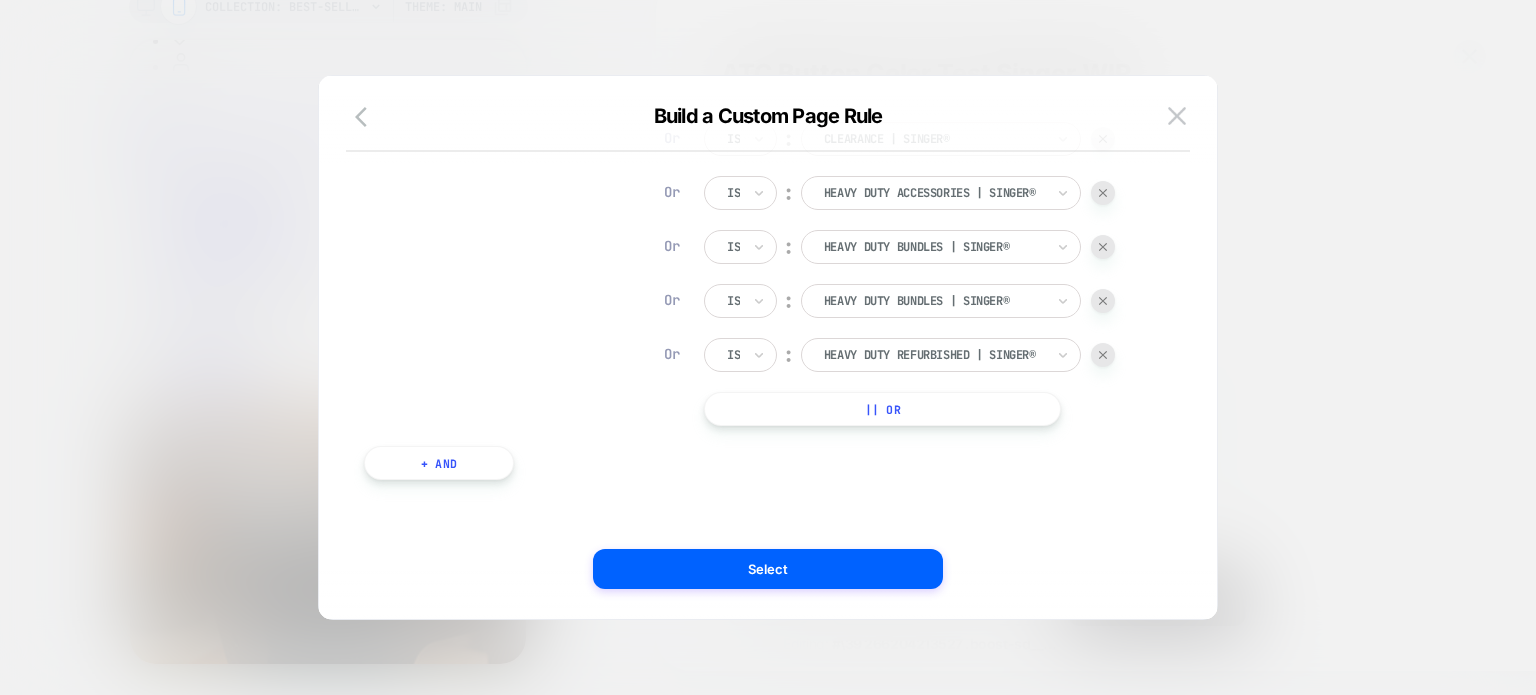 click on "|| Or" at bounding box center (882, 409) 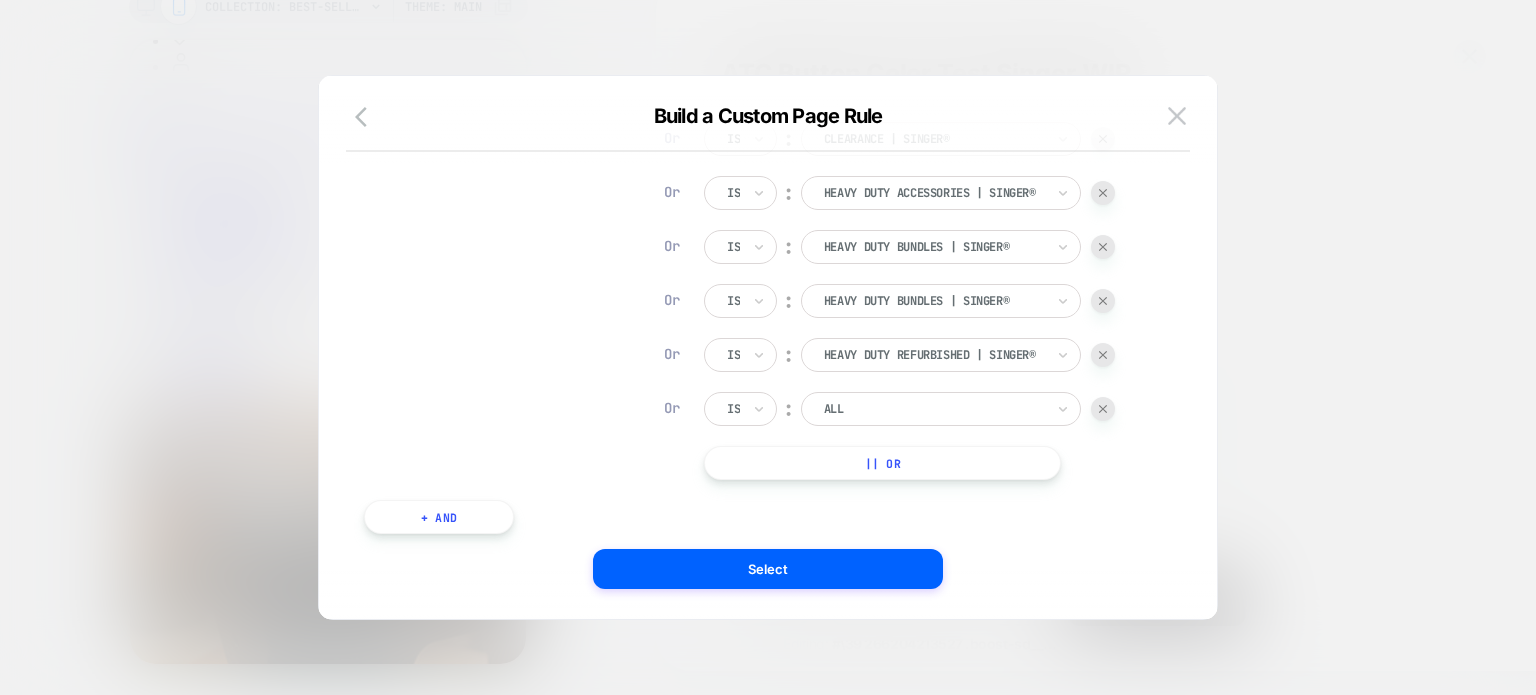 click on "|| Or" at bounding box center [882, 463] 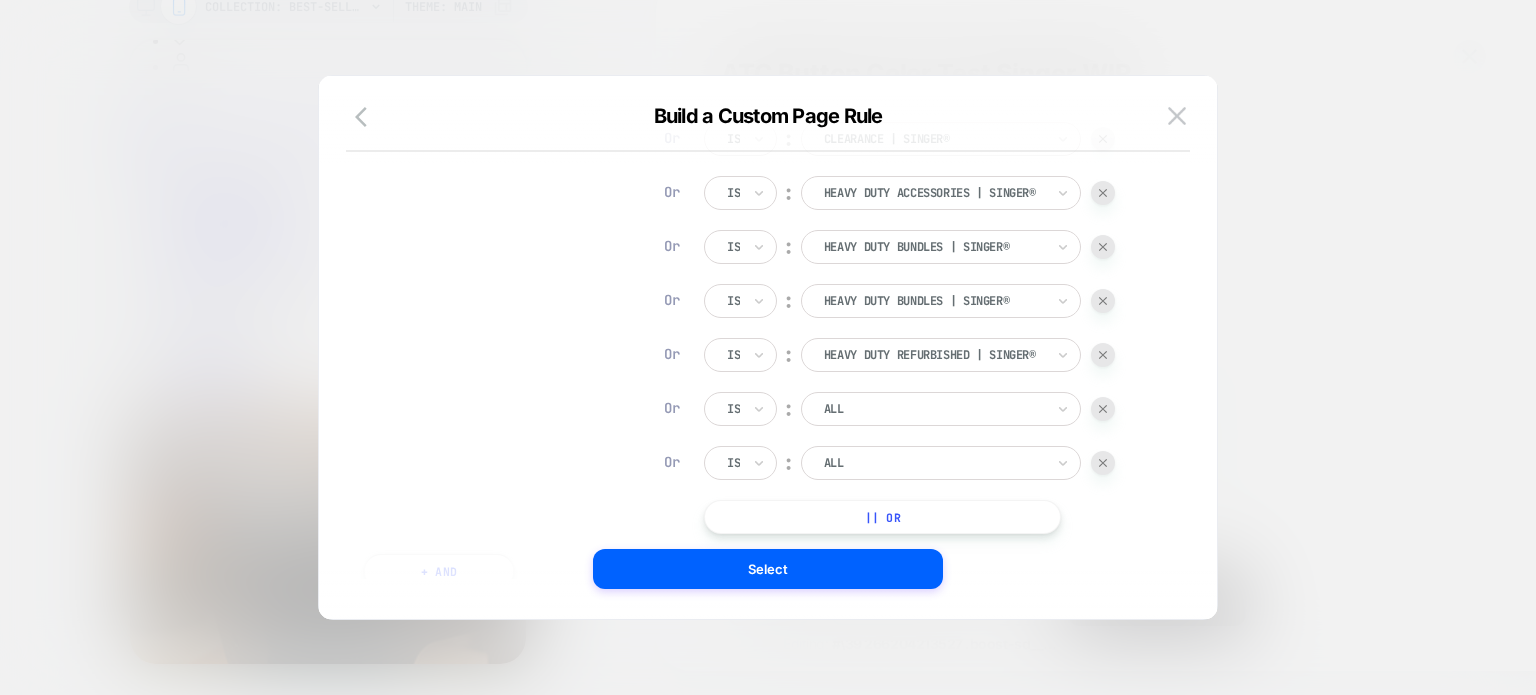 click on "|| Or" at bounding box center (882, 517) 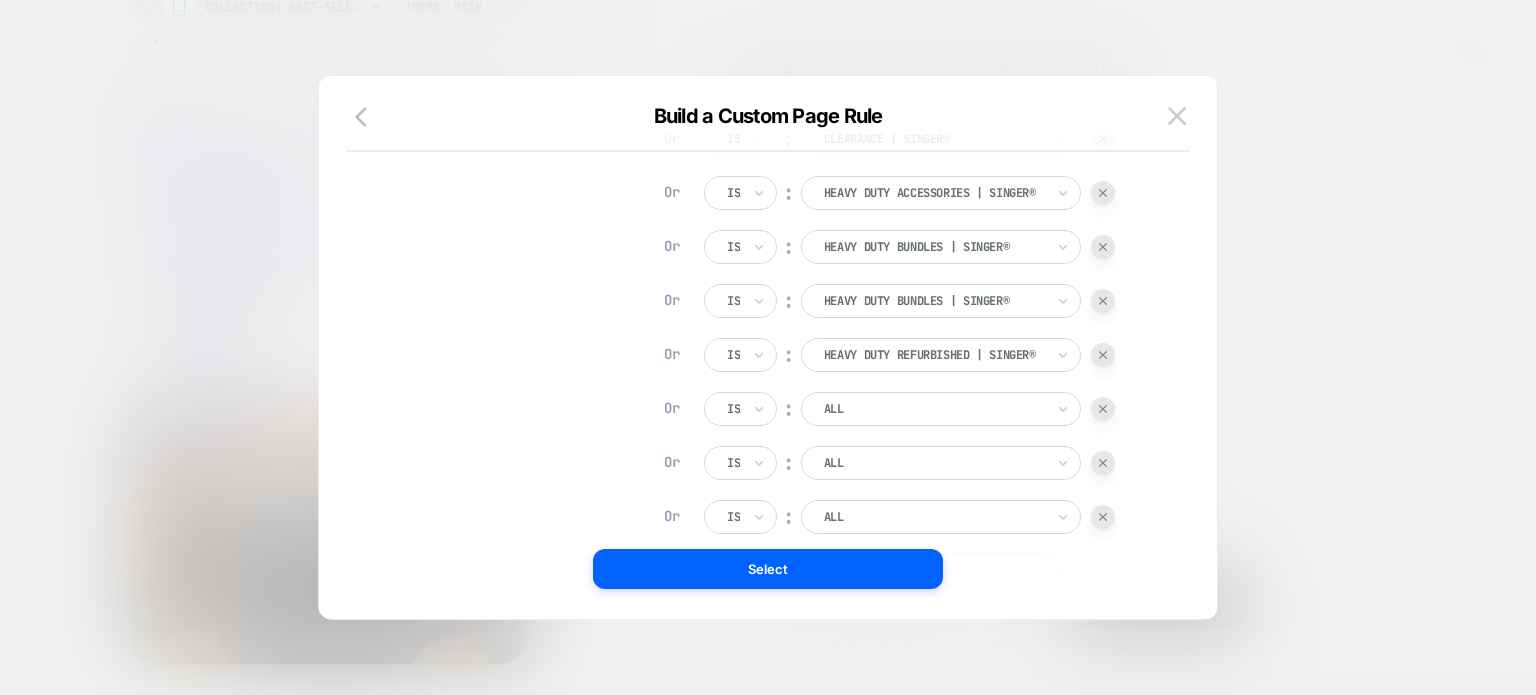 click at bounding box center (934, 409) 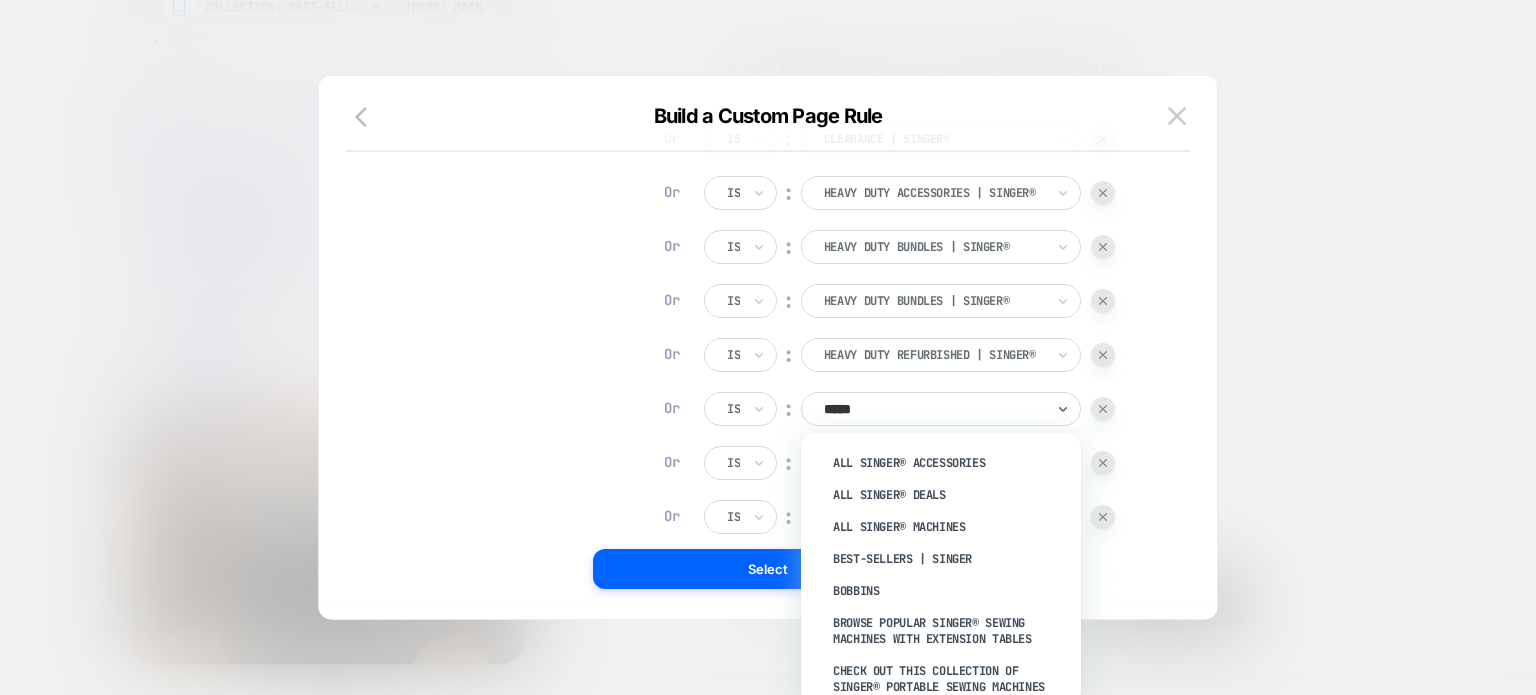 type on "******" 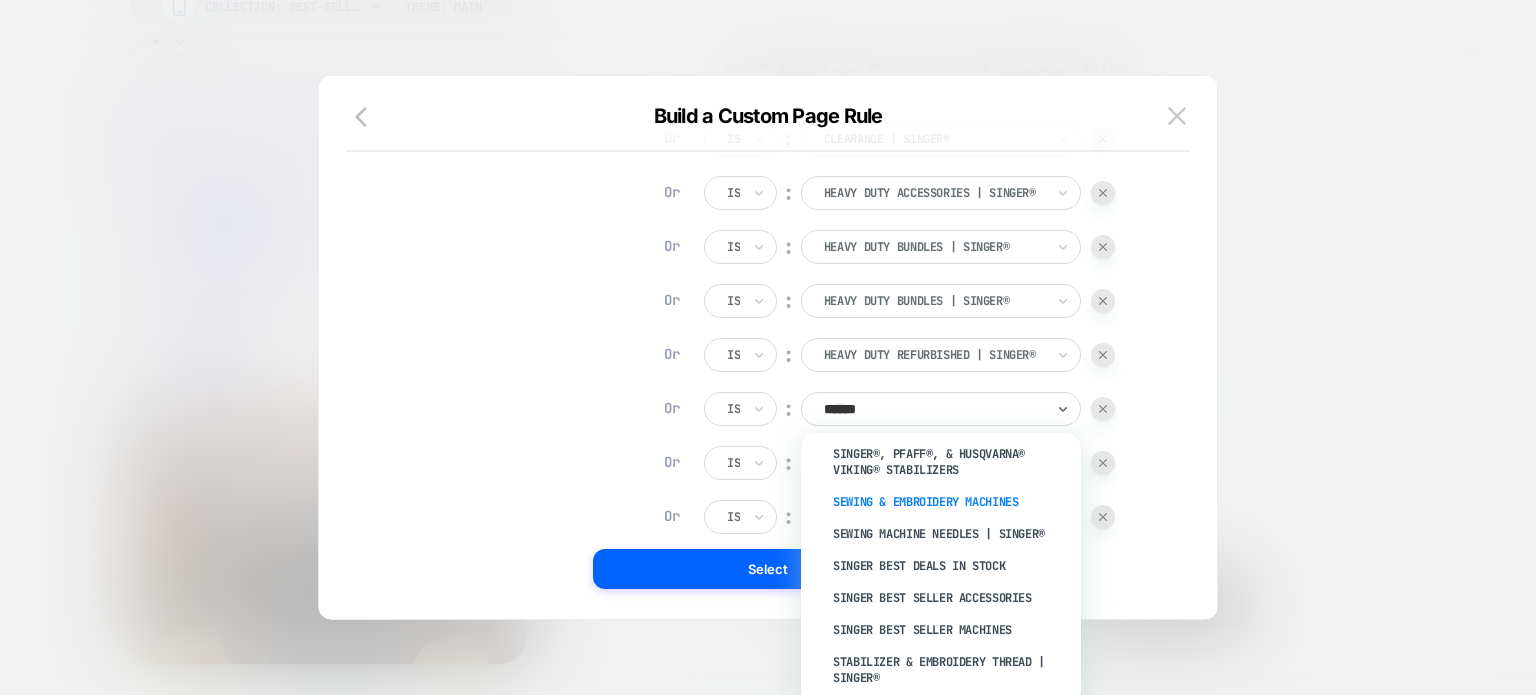 scroll, scrollTop: 3401, scrollLeft: 0, axis: vertical 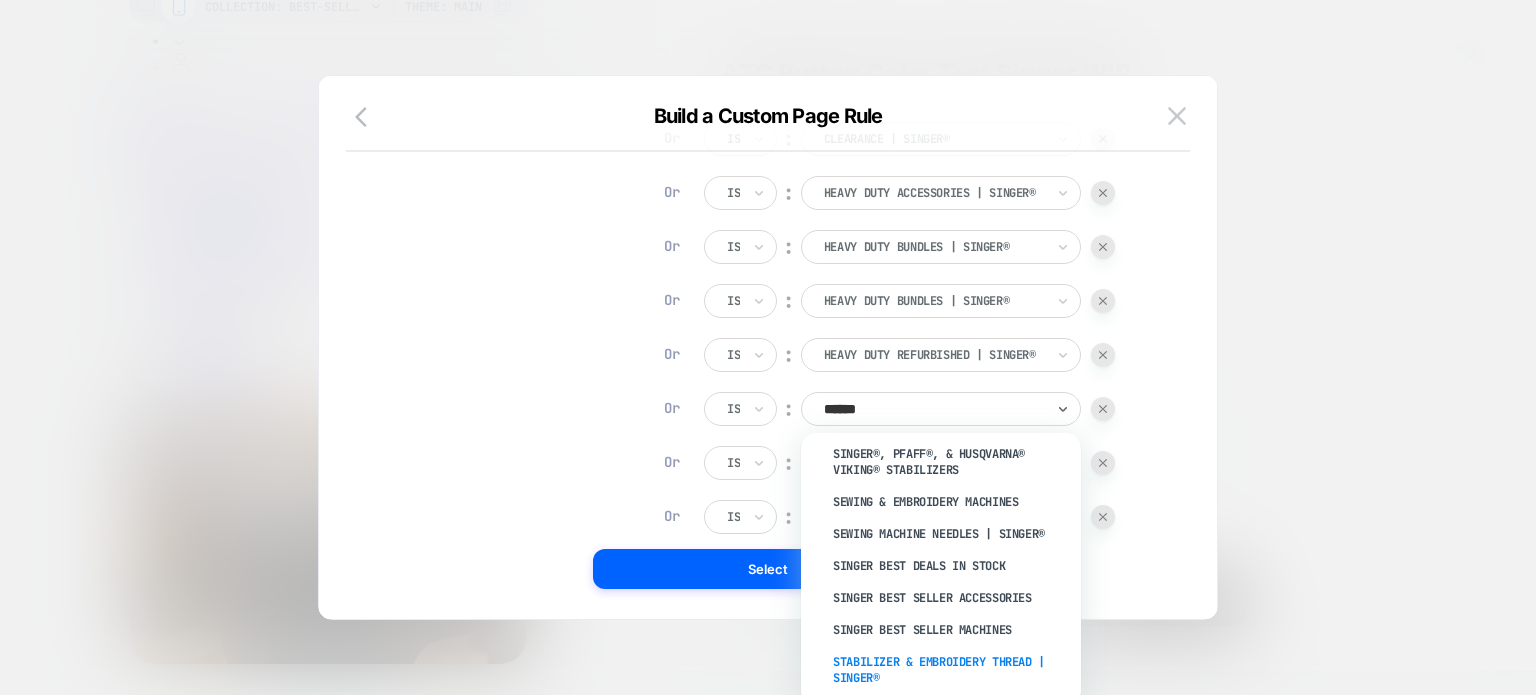 click on "Stabilizer & Embroidery Thread | SINGER®" at bounding box center [951, 670] 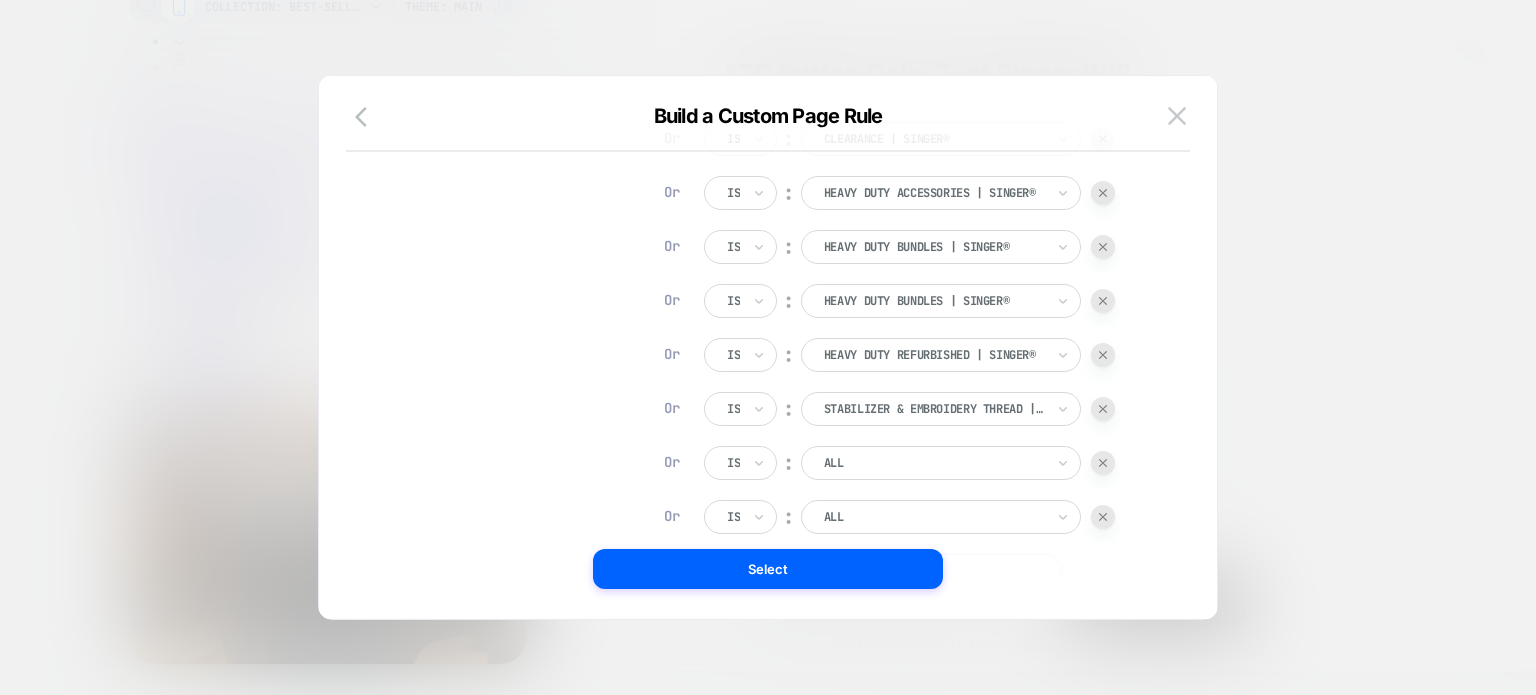 click at bounding box center (934, 463) 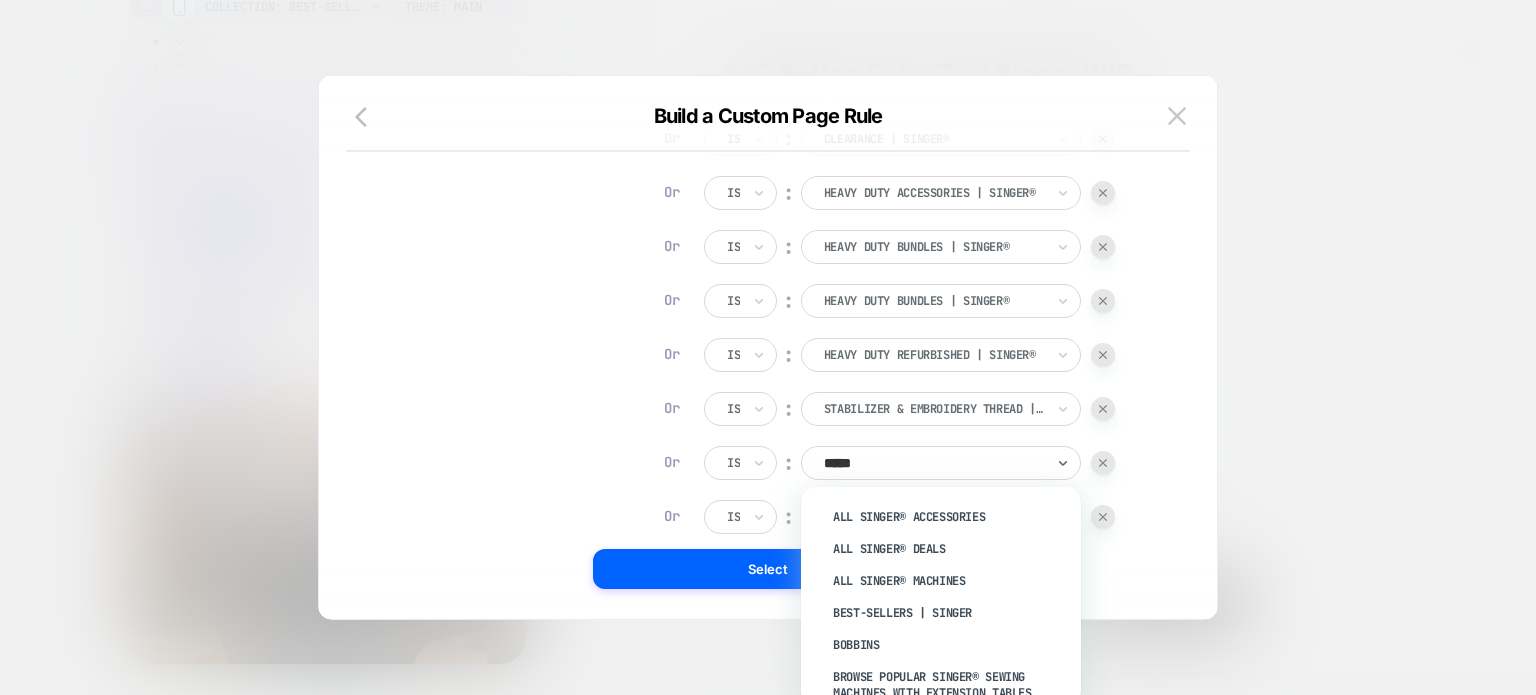 type on "******" 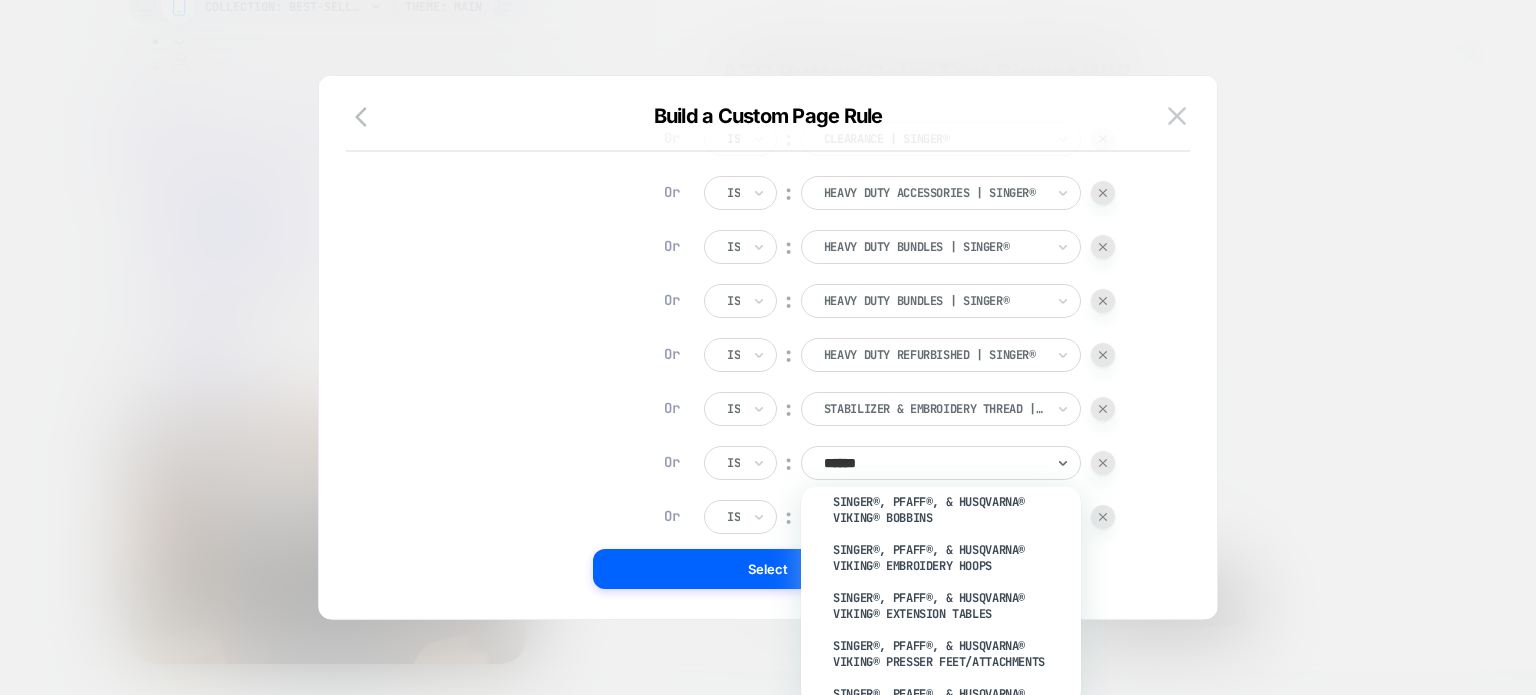 scroll, scrollTop: 3456, scrollLeft: 0, axis: vertical 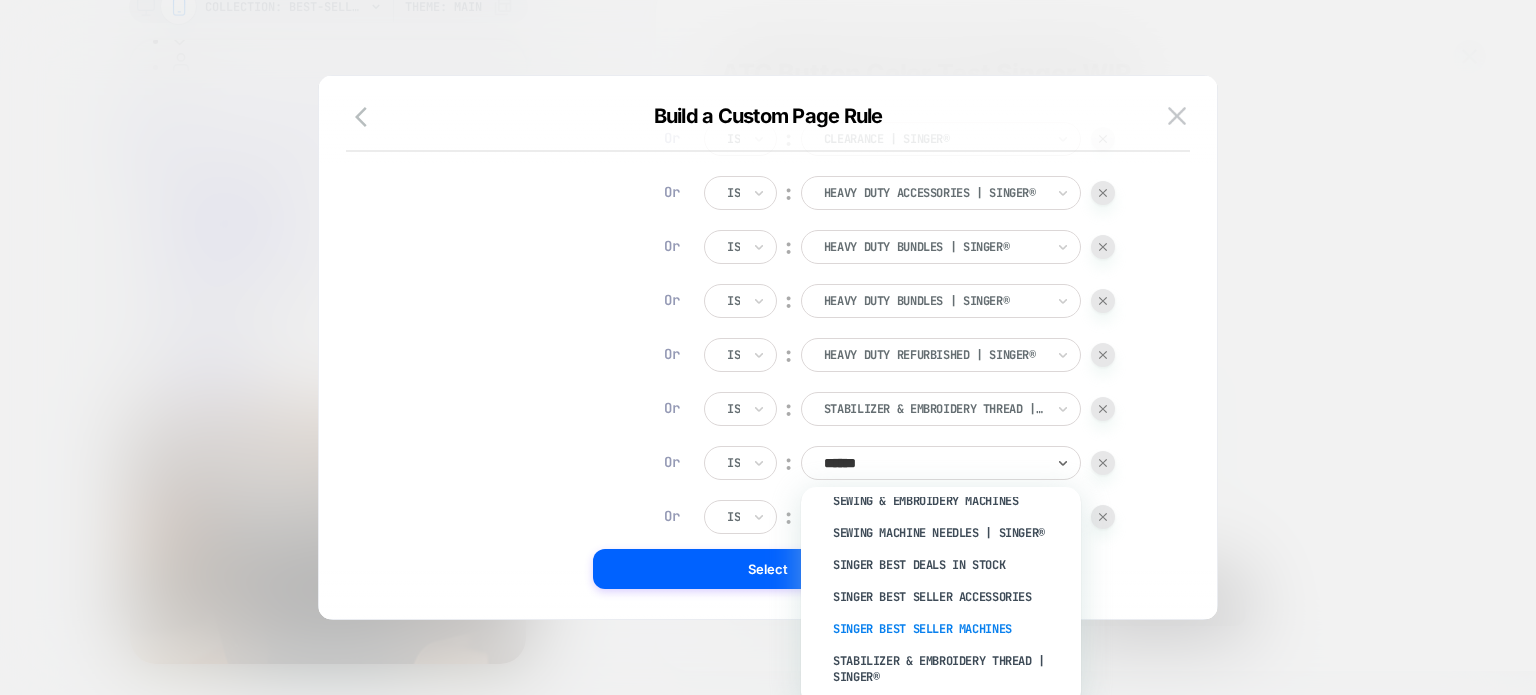 click on "Singer Best Seller Machines" at bounding box center (951, 629) 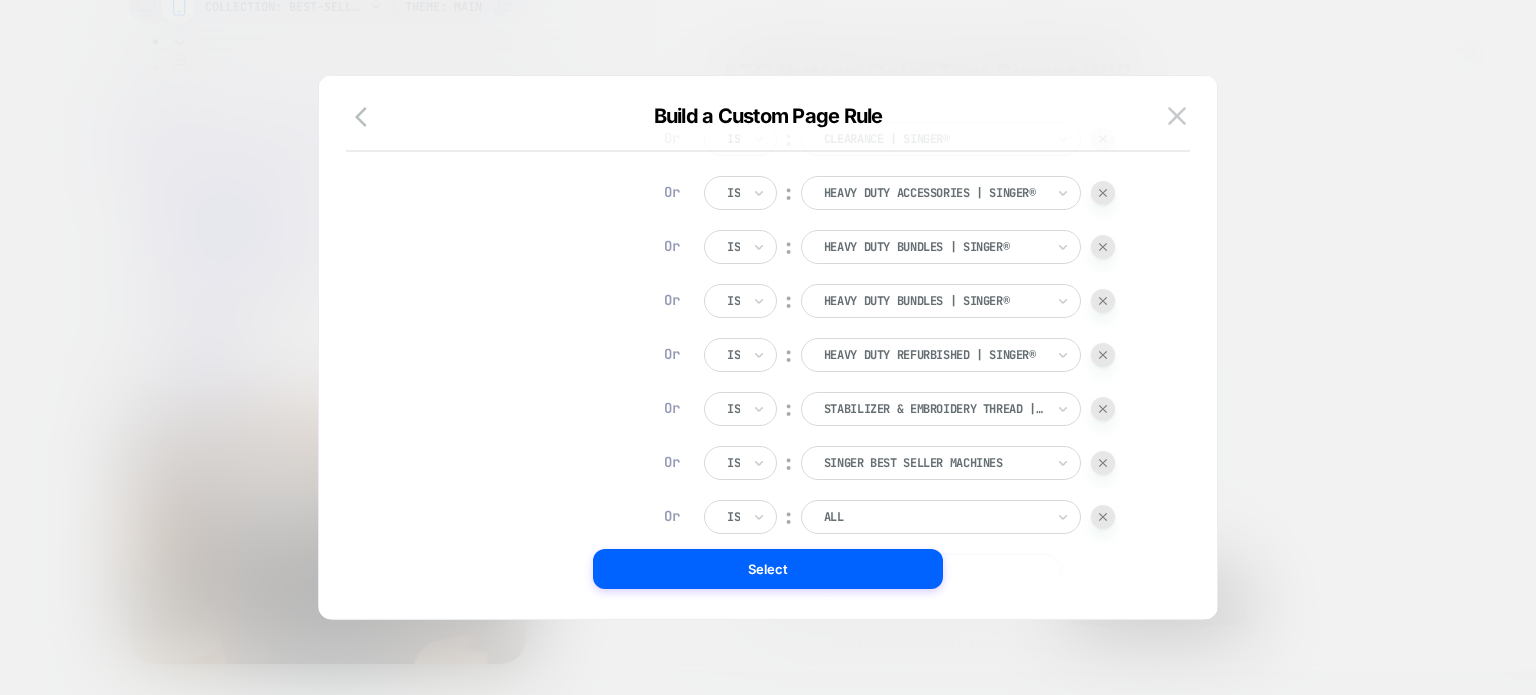 click at bounding box center [934, 517] 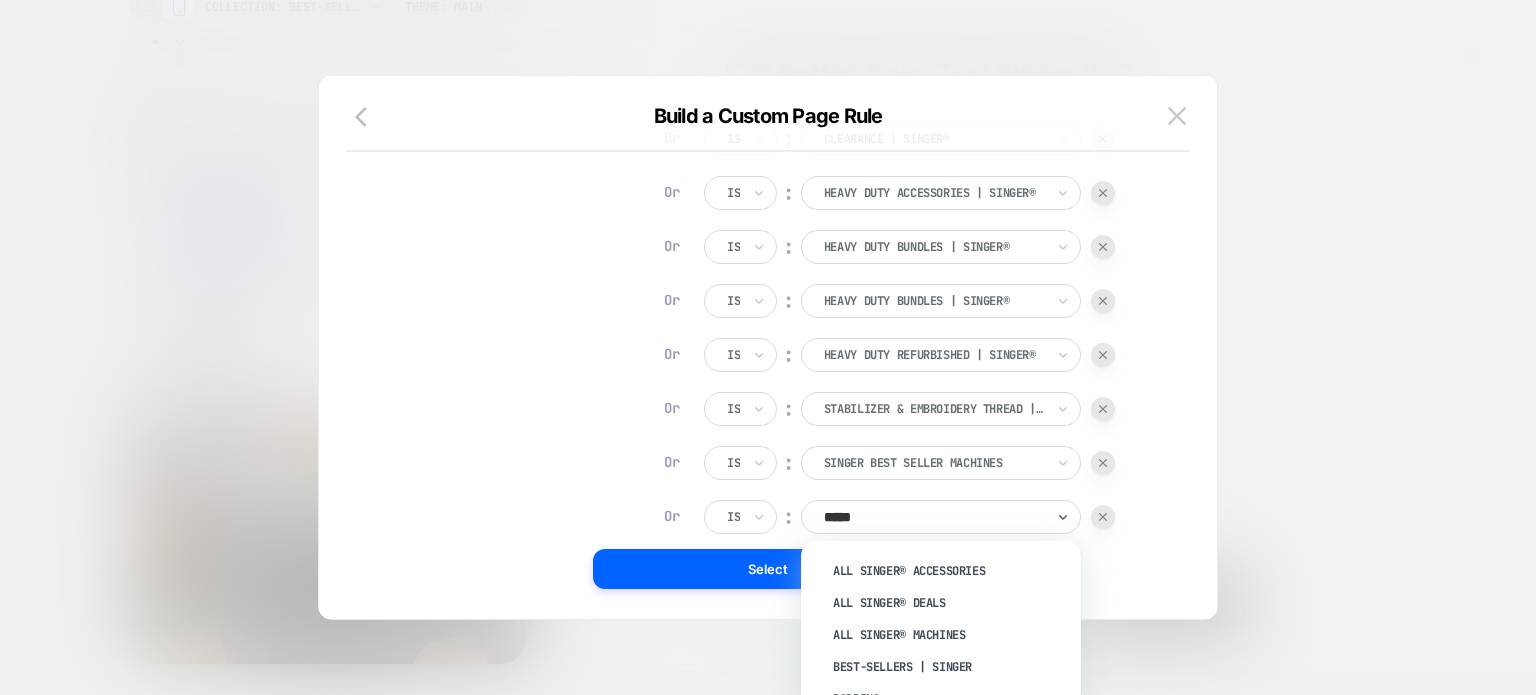 type on "******" 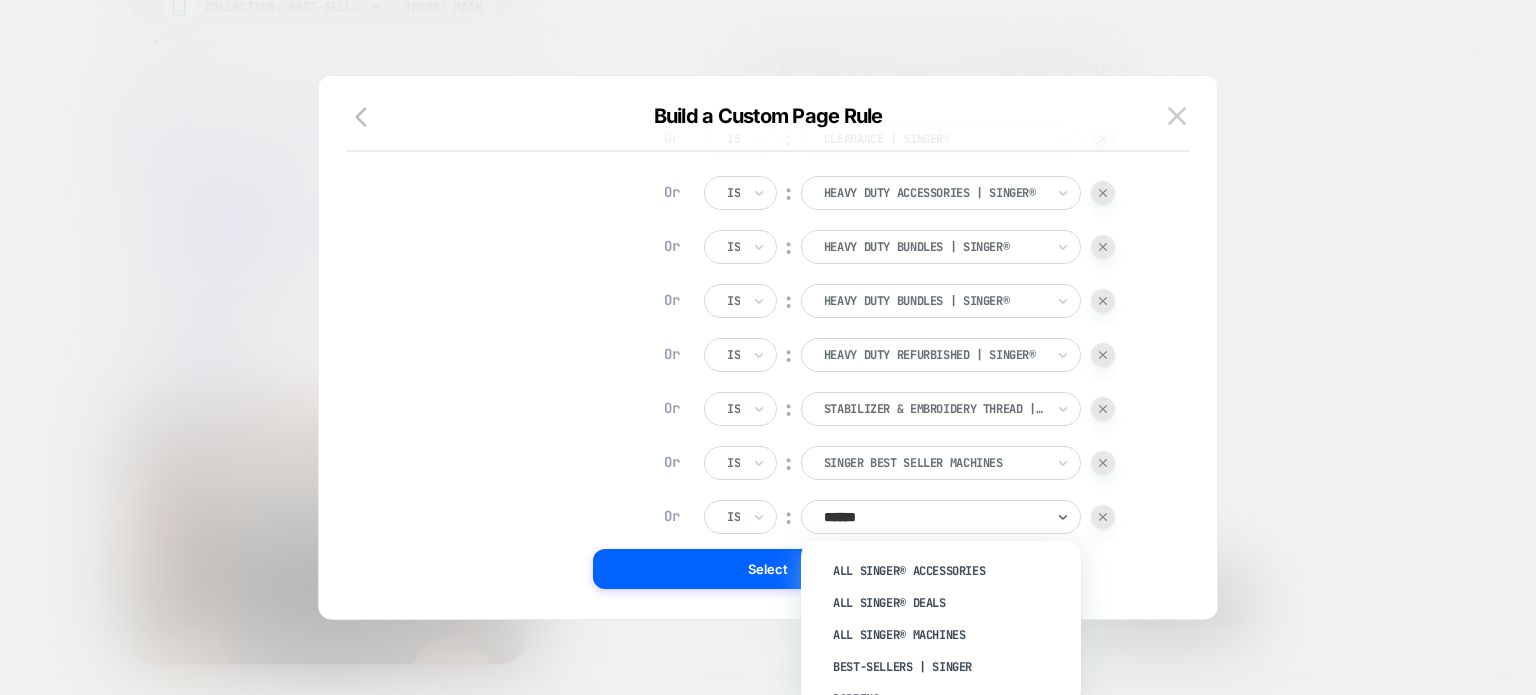 scroll, scrollTop: 651, scrollLeft: 0, axis: vertical 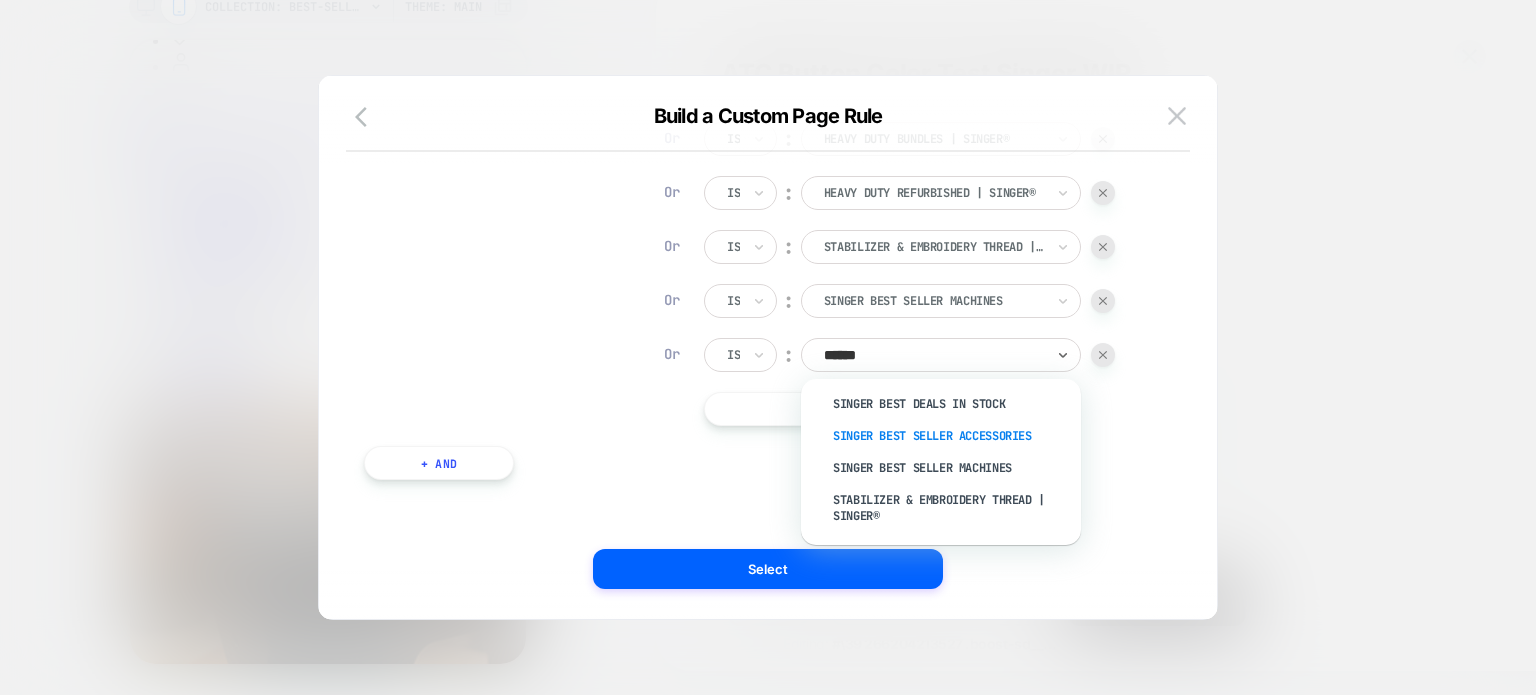 click on "Singer Best Seller Accessories" at bounding box center [951, 436] 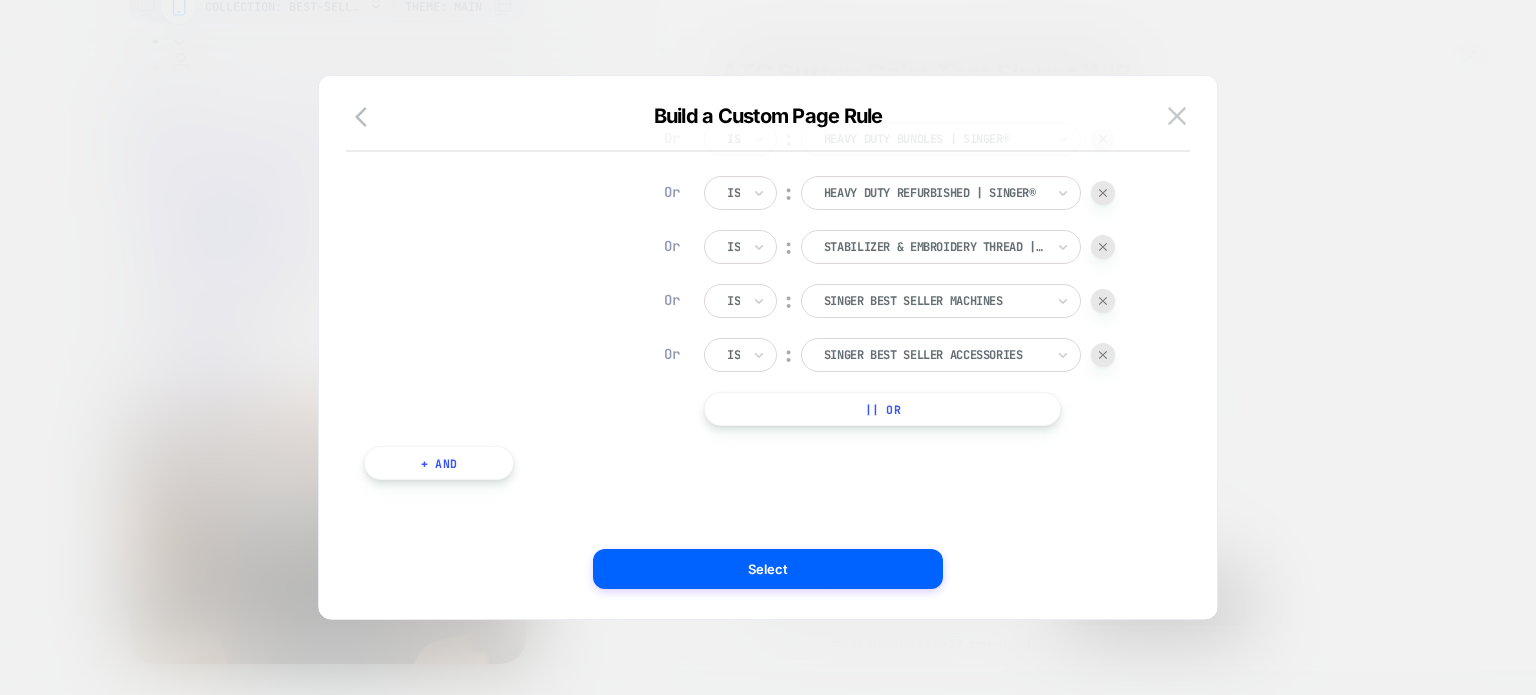 click on "|| Or" at bounding box center (882, 409) 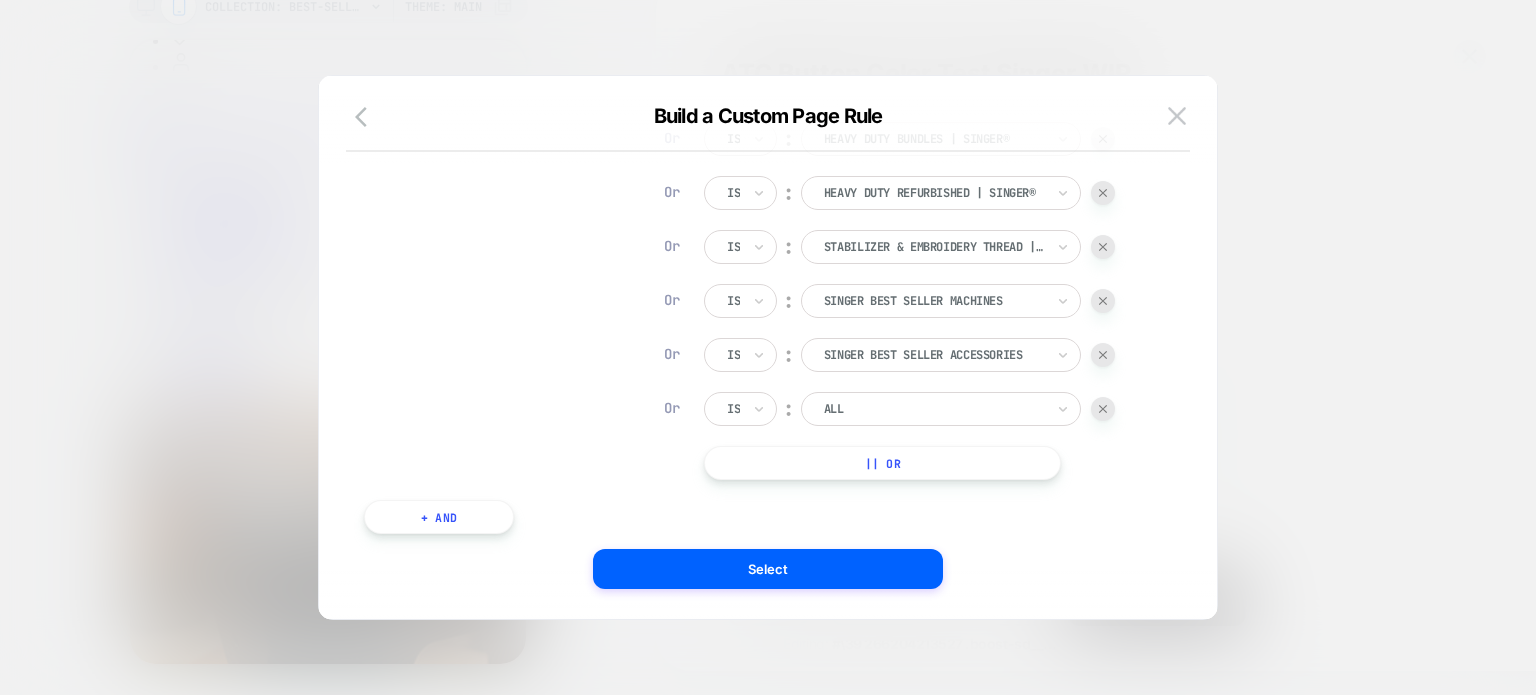 click at bounding box center [934, 409] 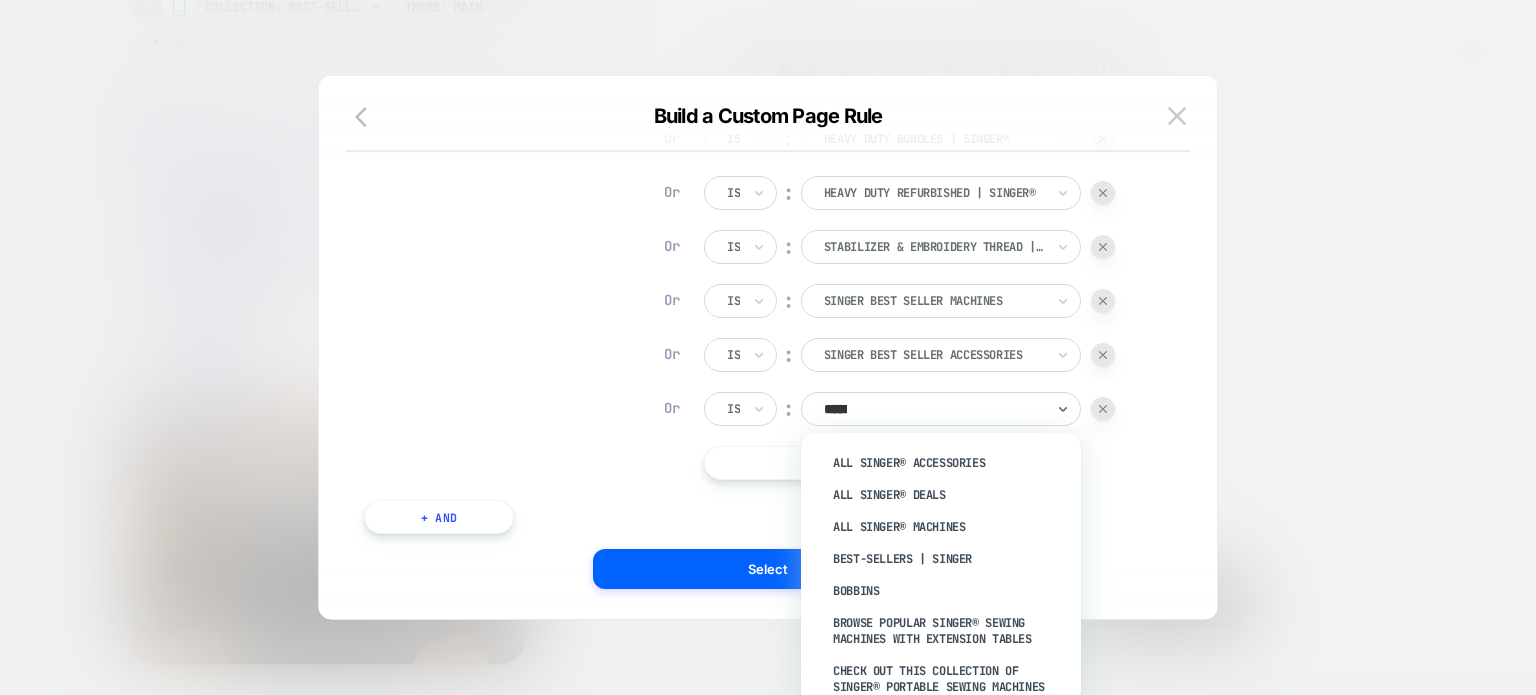 type on "******" 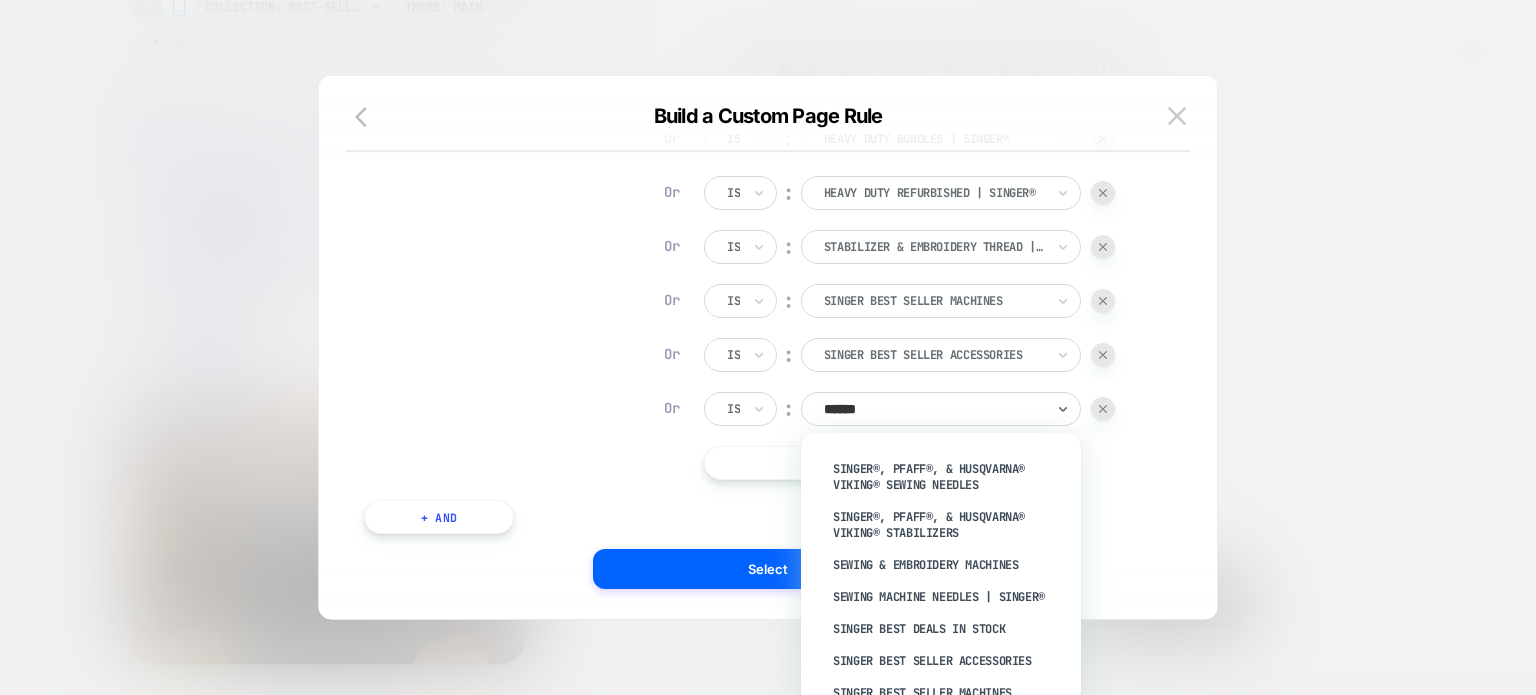 scroll, scrollTop: 3402, scrollLeft: 0, axis: vertical 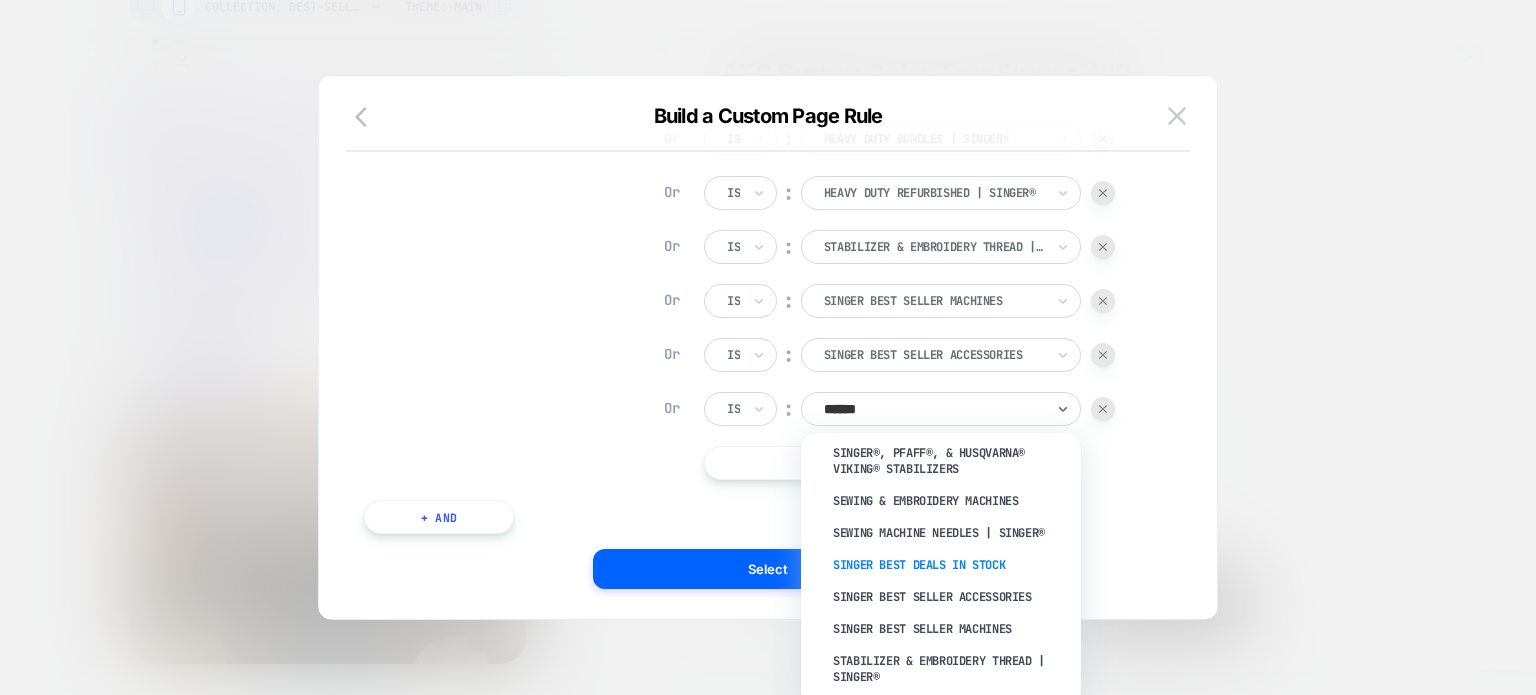 click on "Singer Best Deals In Stock" at bounding box center [951, 565] 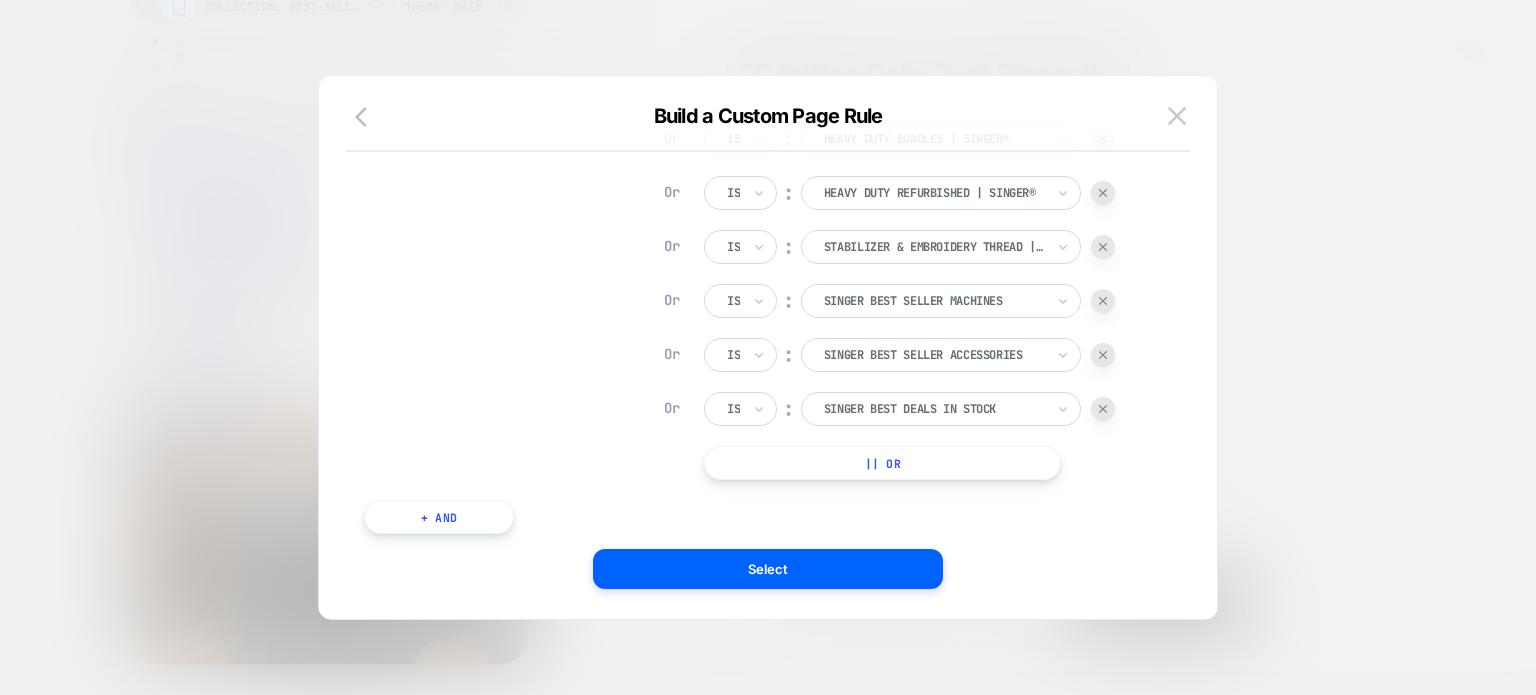 click on "|| Or" at bounding box center (882, 463) 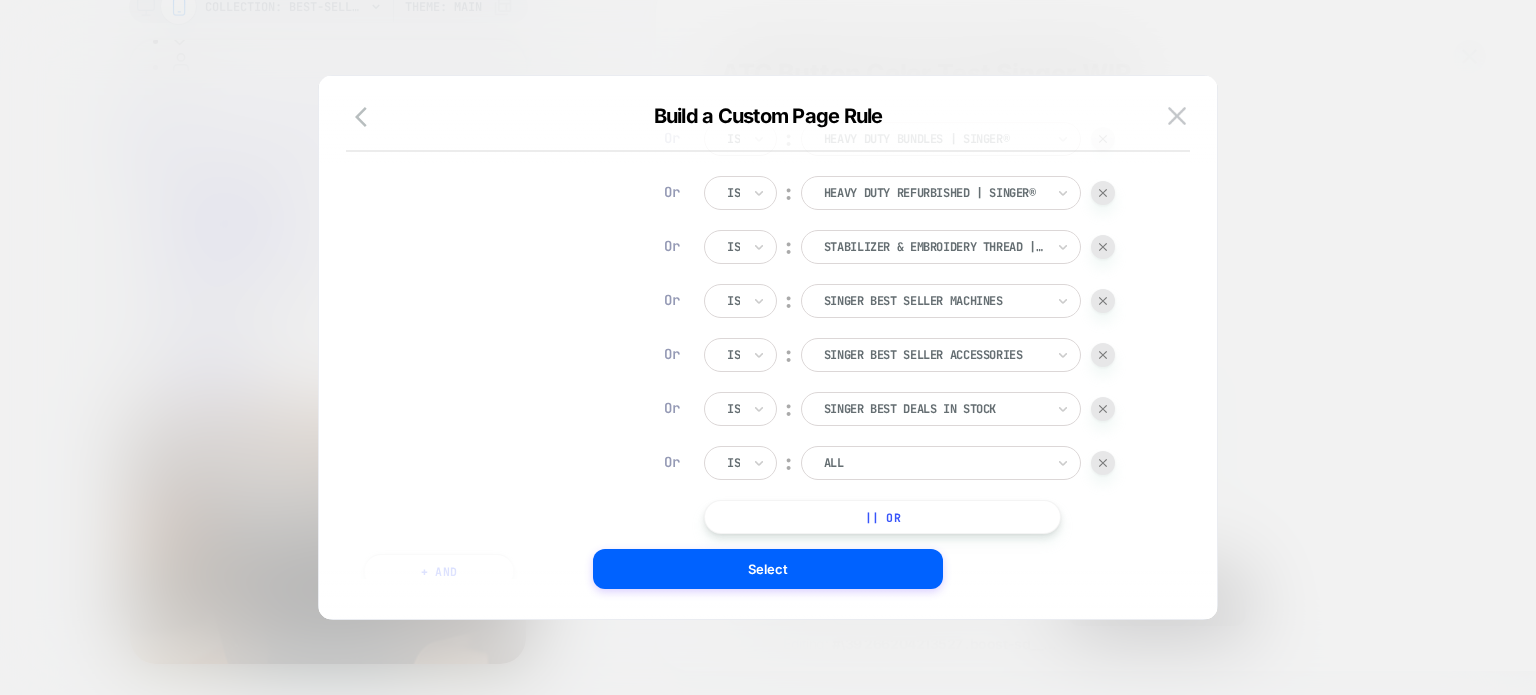 click on "|| Or" at bounding box center [882, 517] 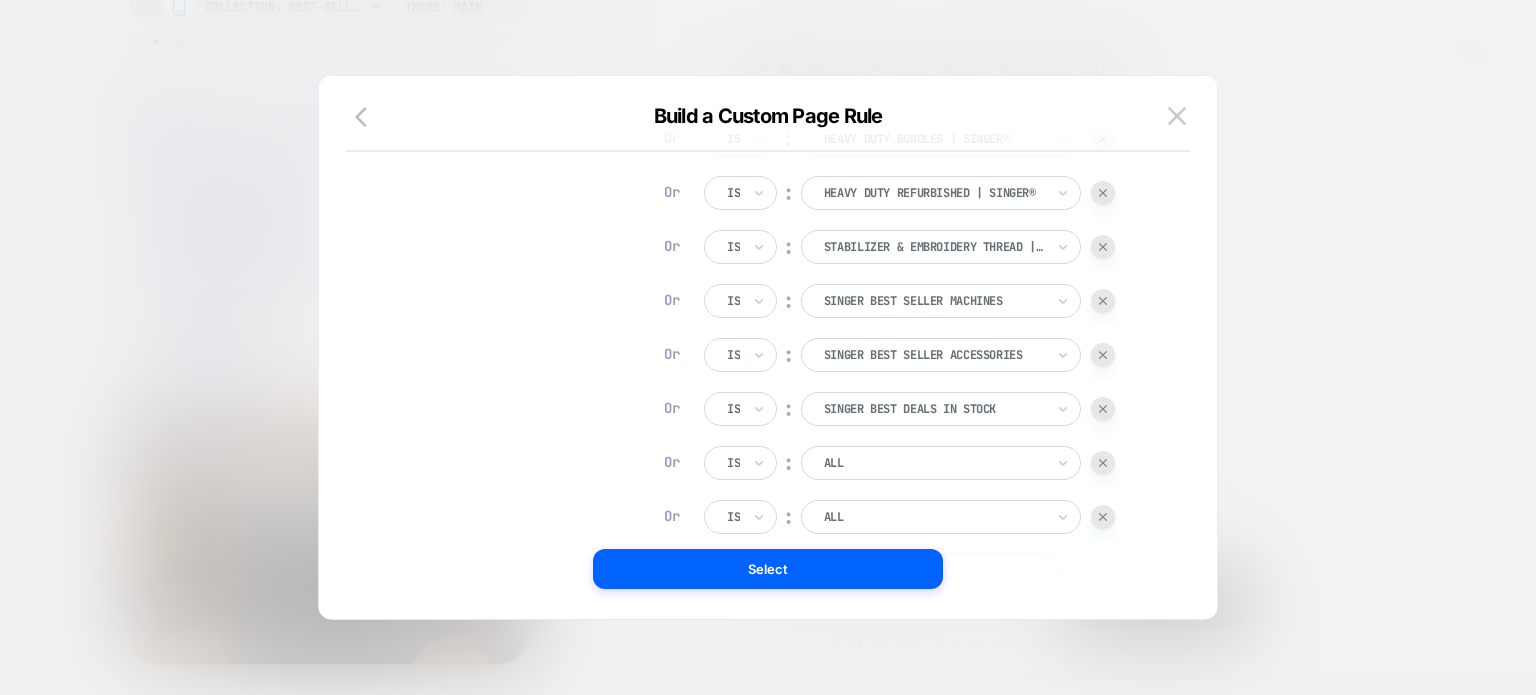 scroll, scrollTop: 813, scrollLeft: 0, axis: vertical 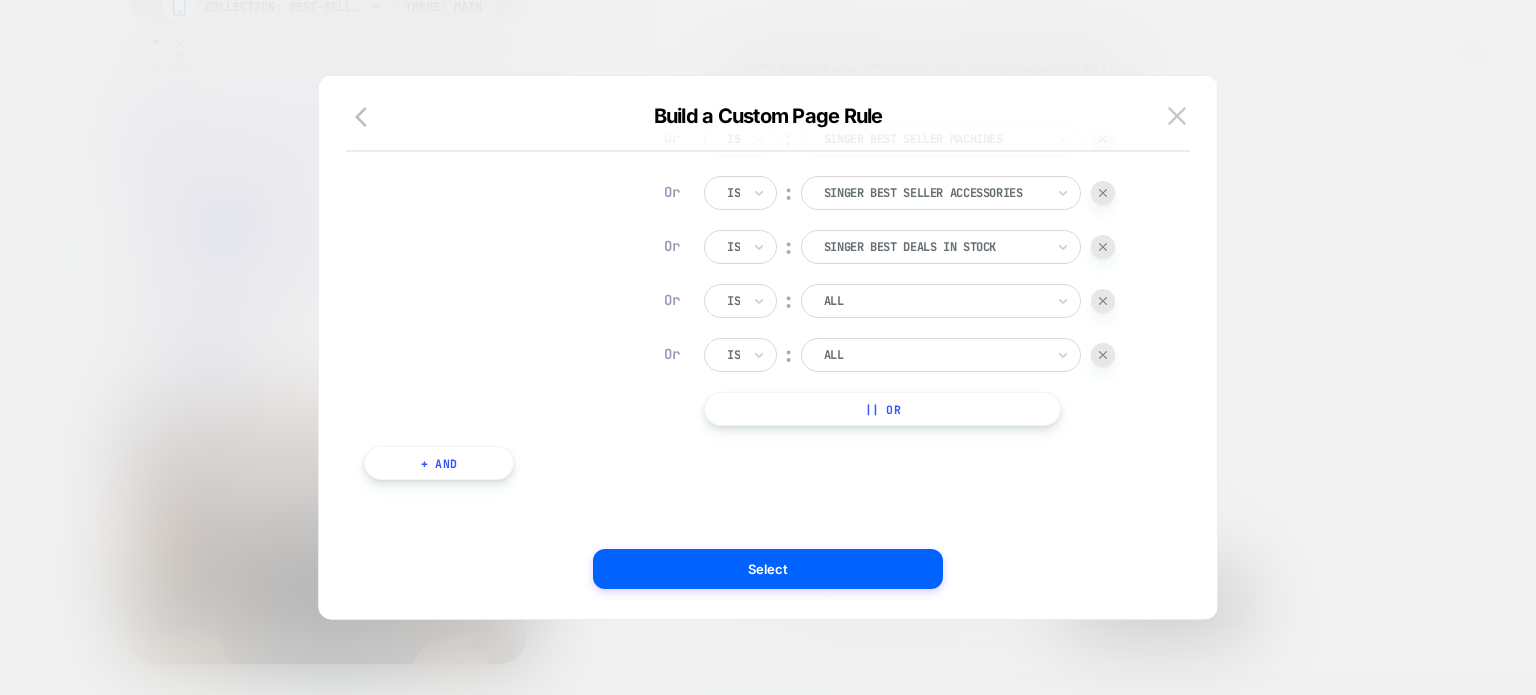 click on "|| Or" at bounding box center (882, 409) 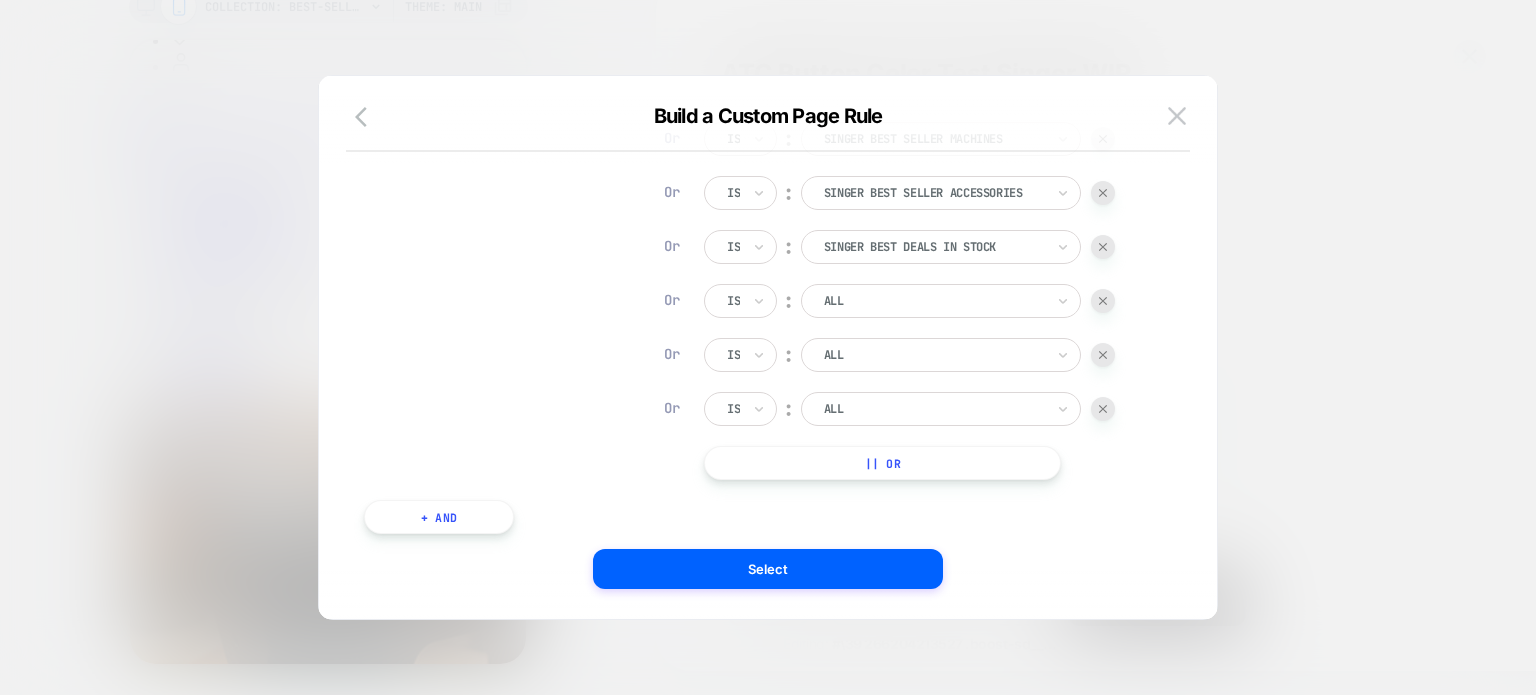 click on "|| Or" at bounding box center (882, 463) 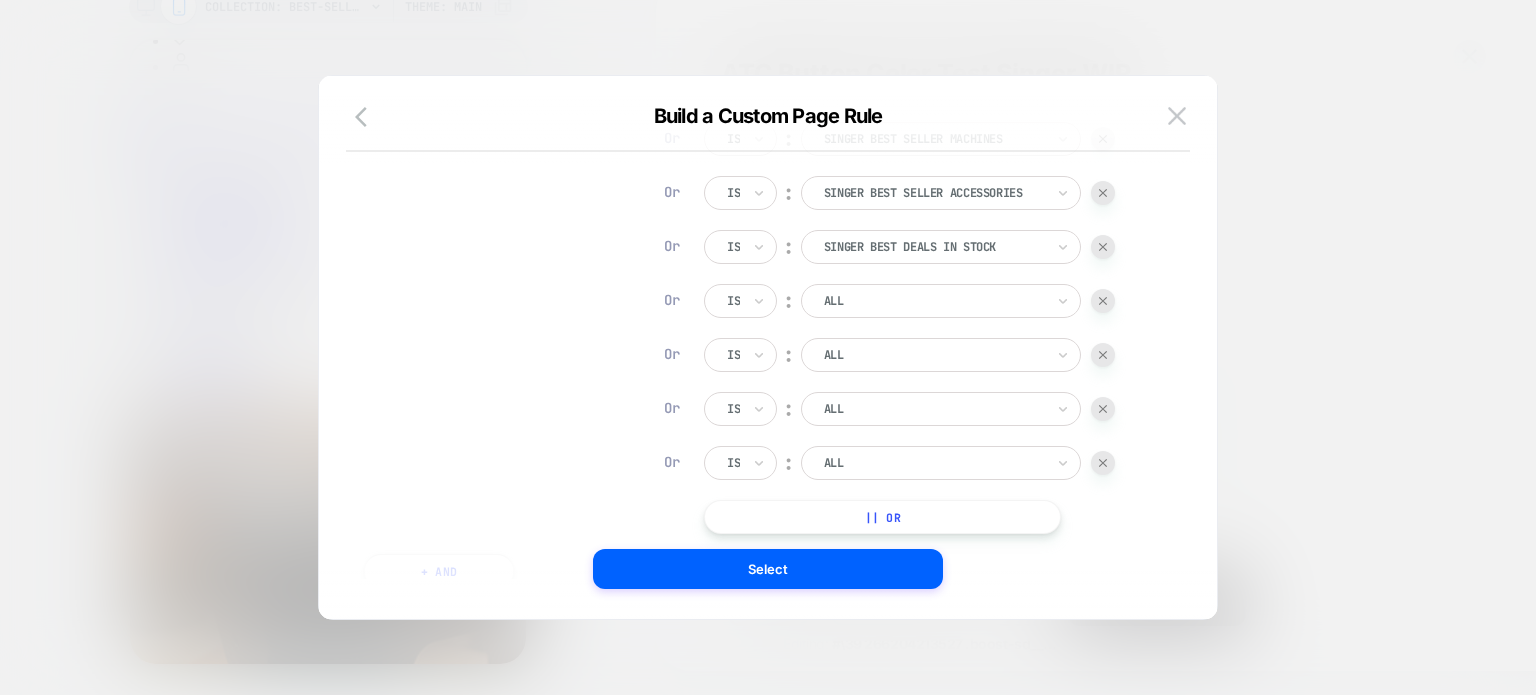 click on "|| Or" at bounding box center (882, 517) 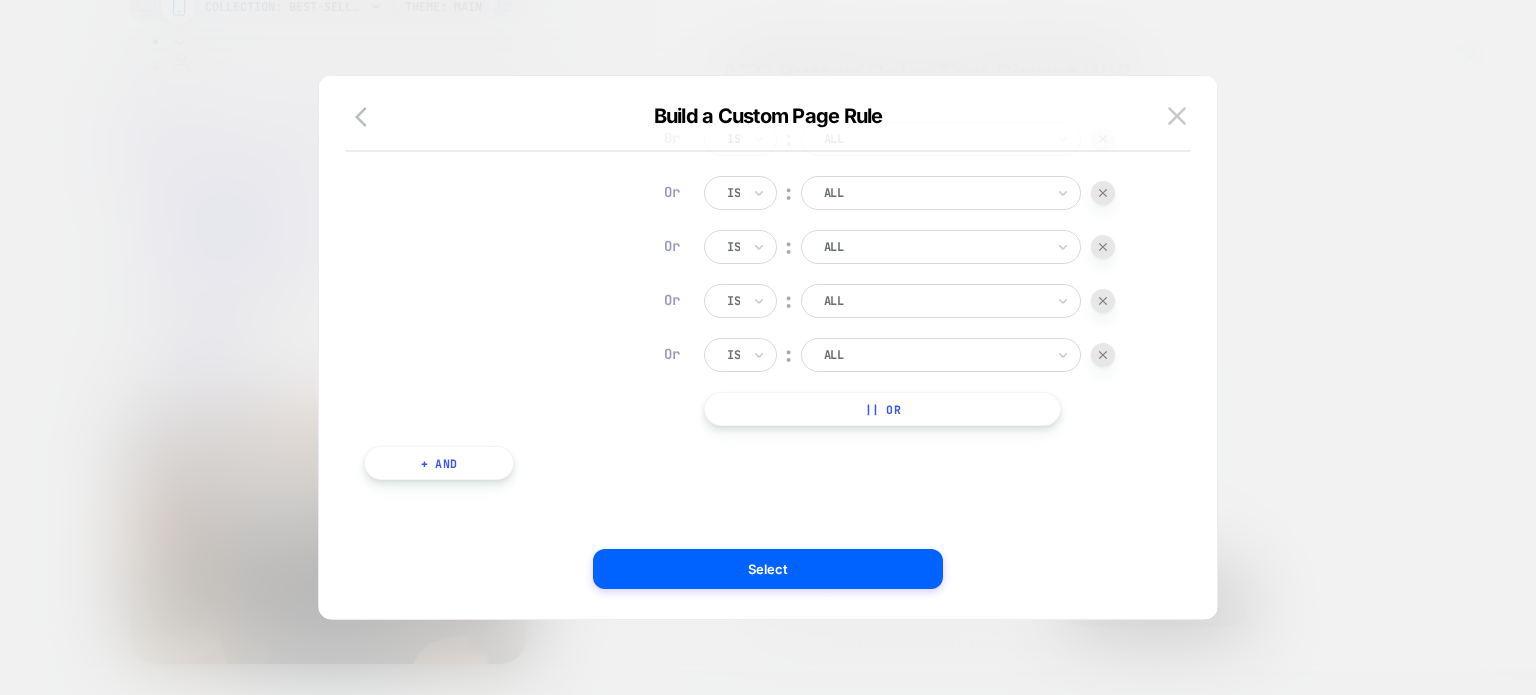 scroll, scrollTop: 974, scrollLeft: 0, axis: vertical 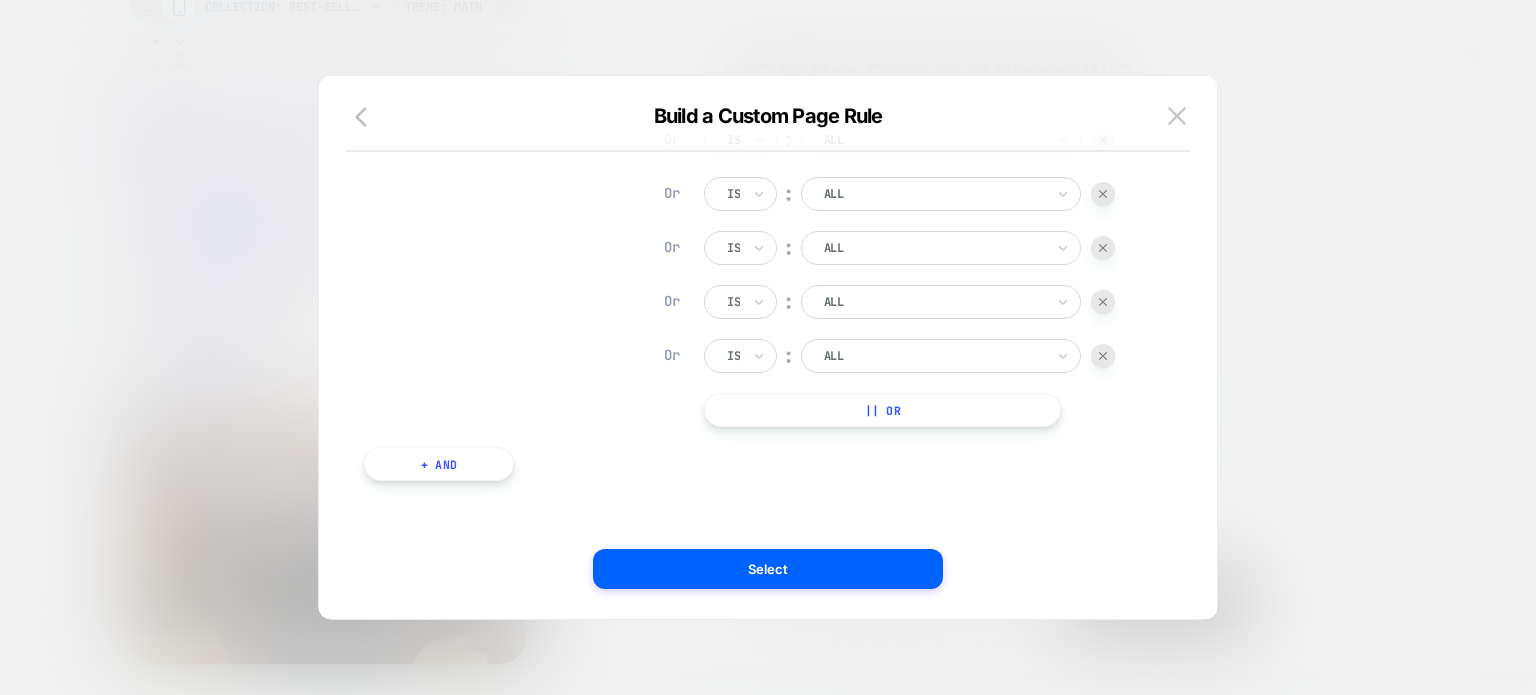 click on "|| Or" at bounding box center [882, 410] 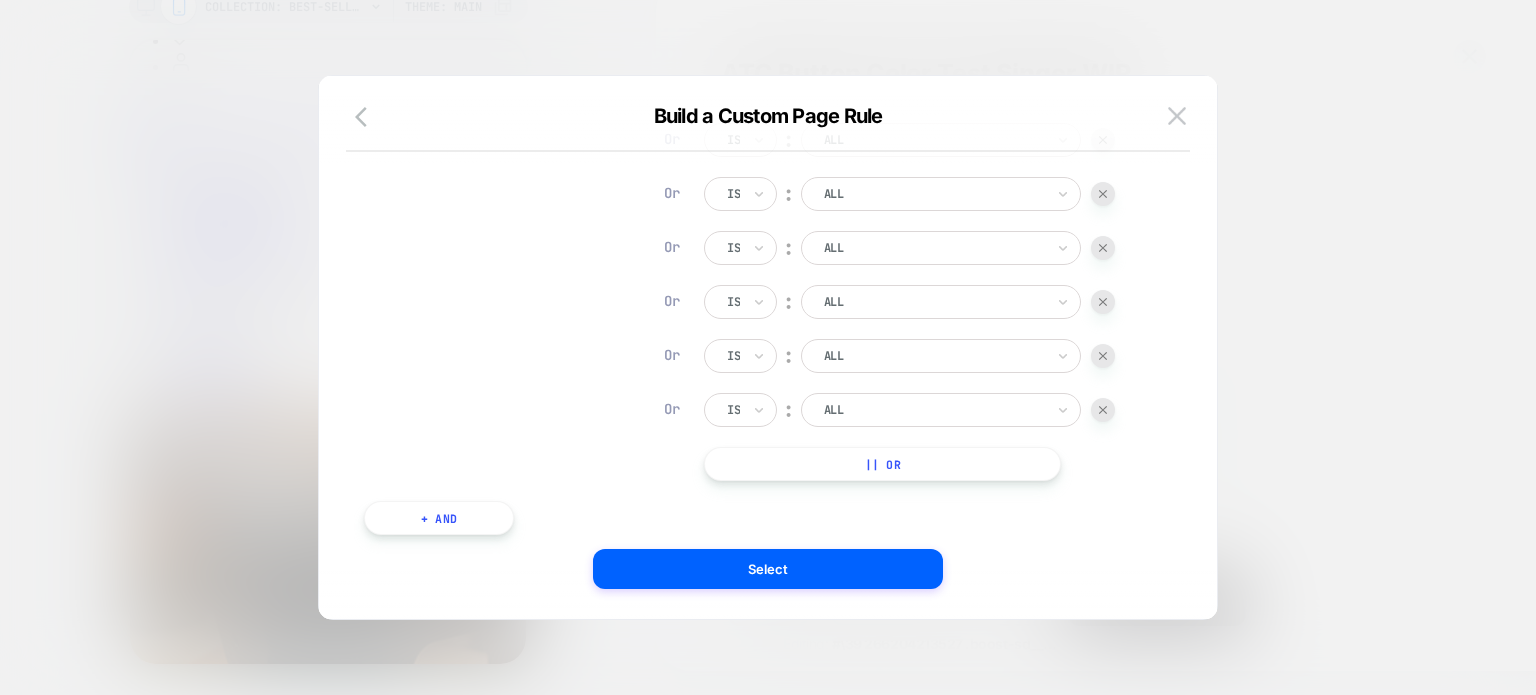 click on "|| Or" at bounding box center (882, 464) 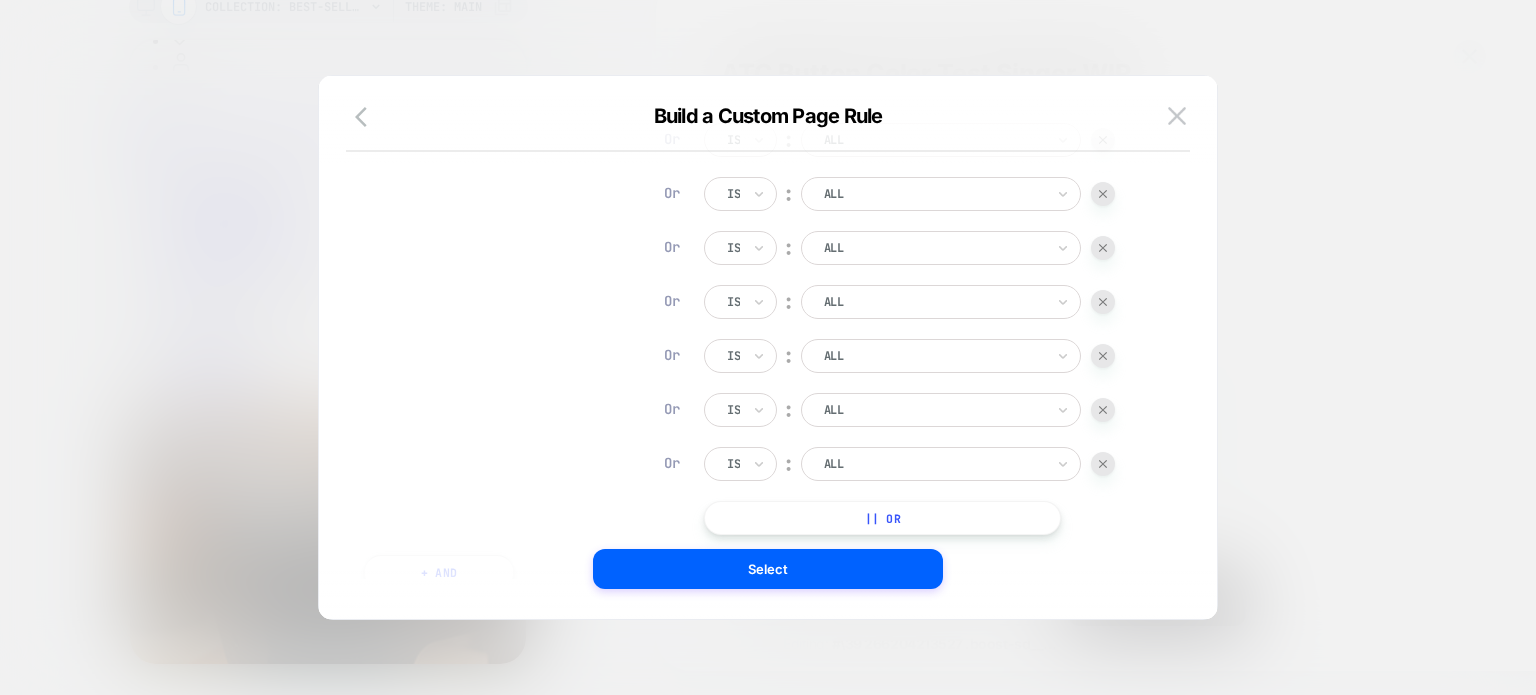 click on "|| Or" at bounding box center [882, 518] 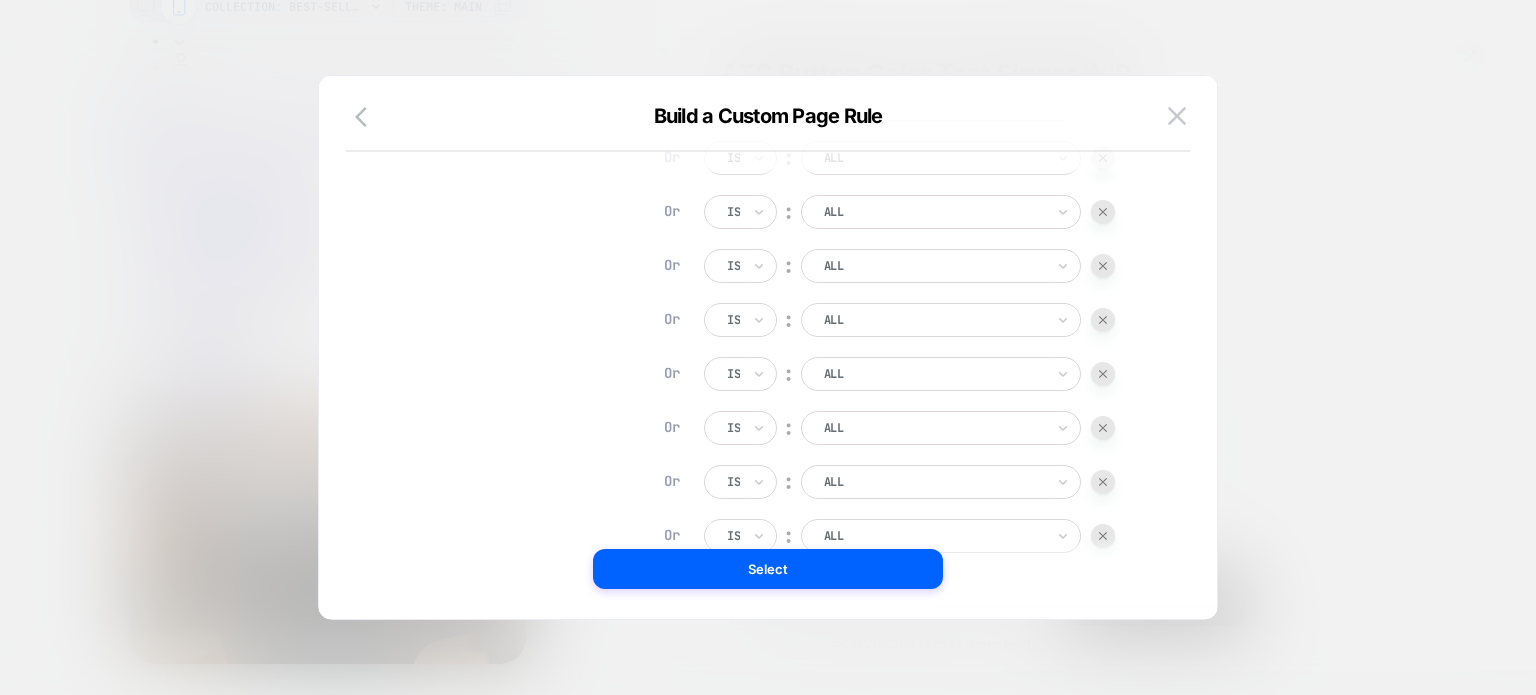scroll, scrollTop: 0, scrollLeft: 0, axis: both 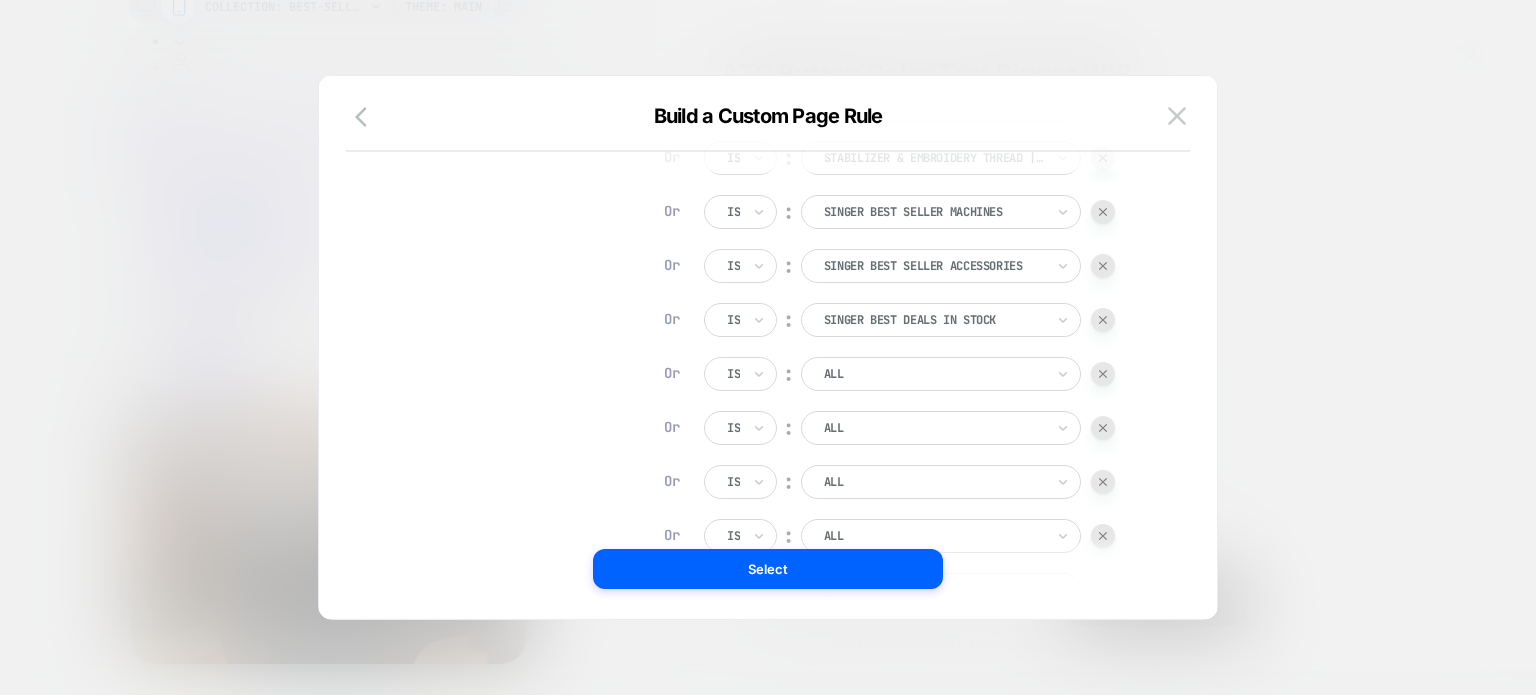click on "︰" at bounding box center [789, 428] 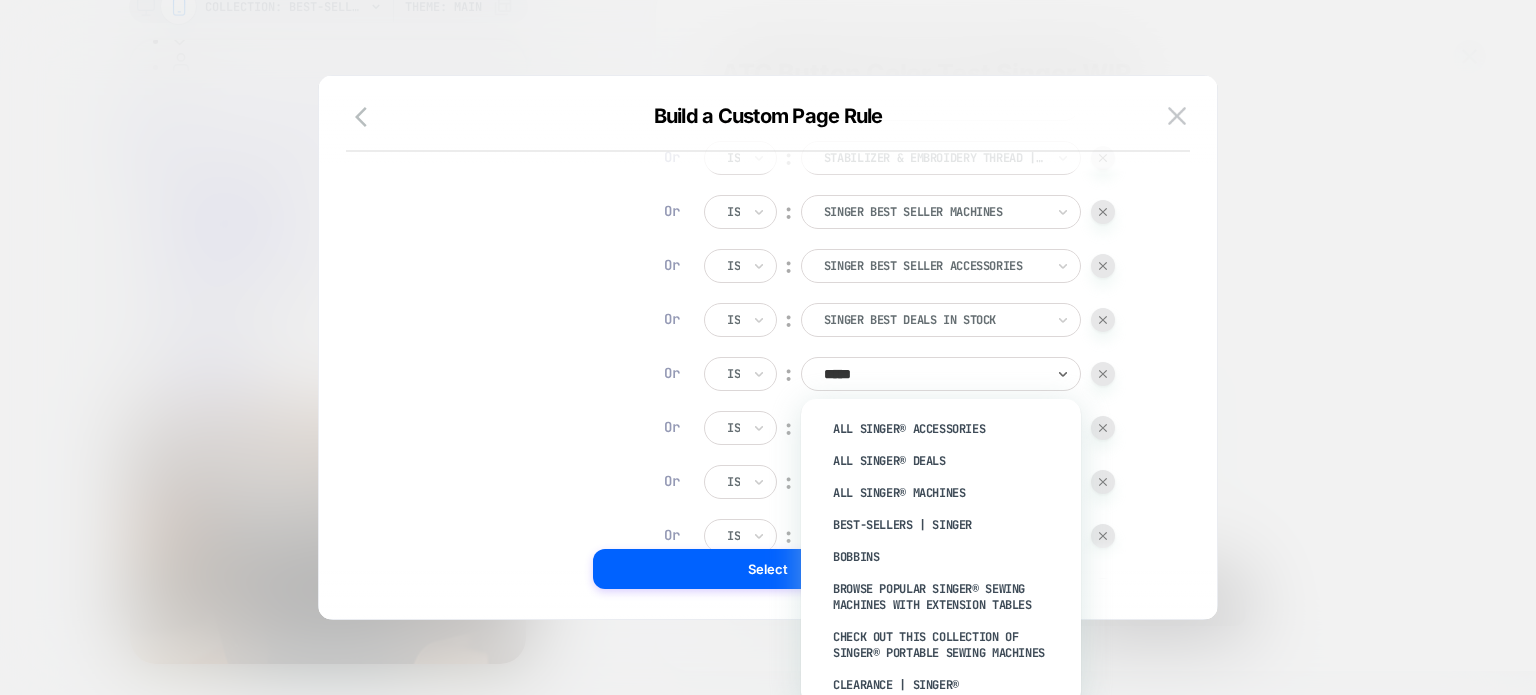 type on "******" 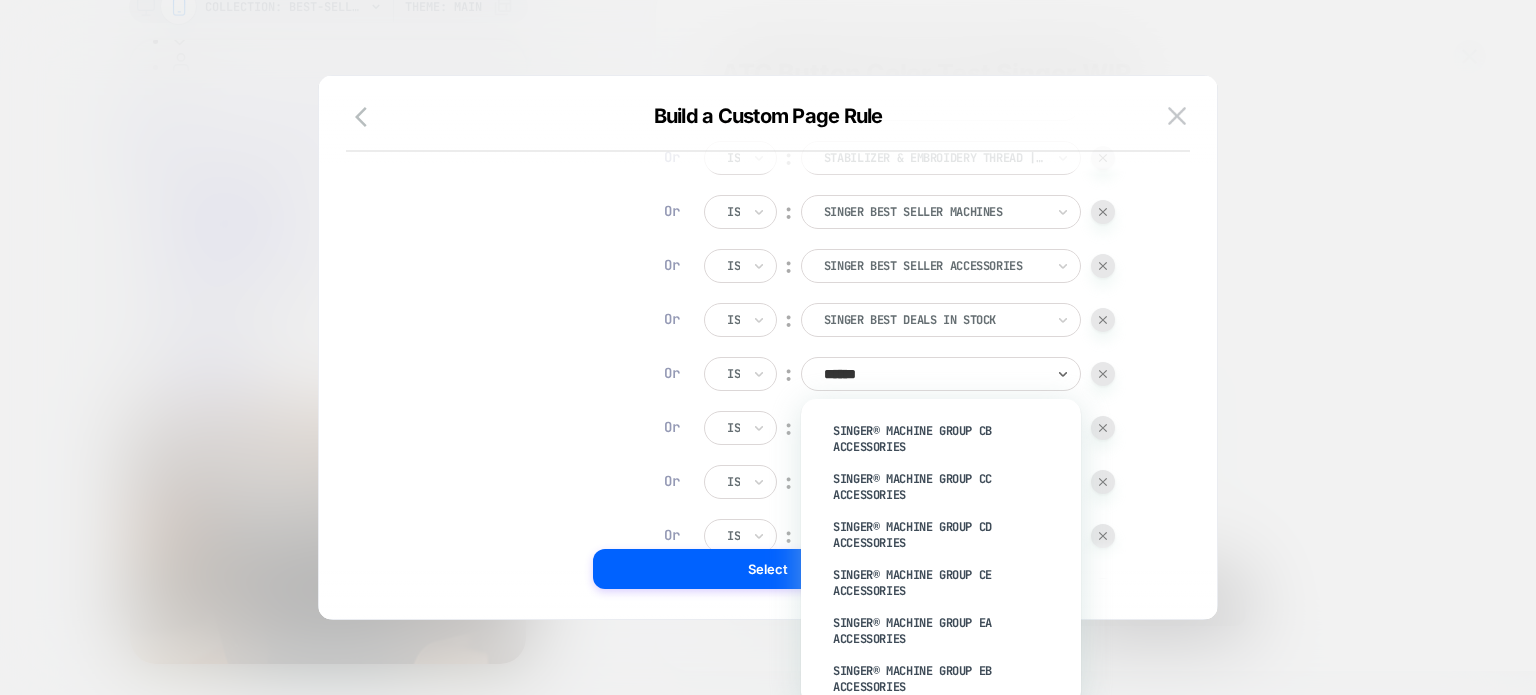 scroll, scrollTop: 3367, scrollLeft: 0, axis: vertical 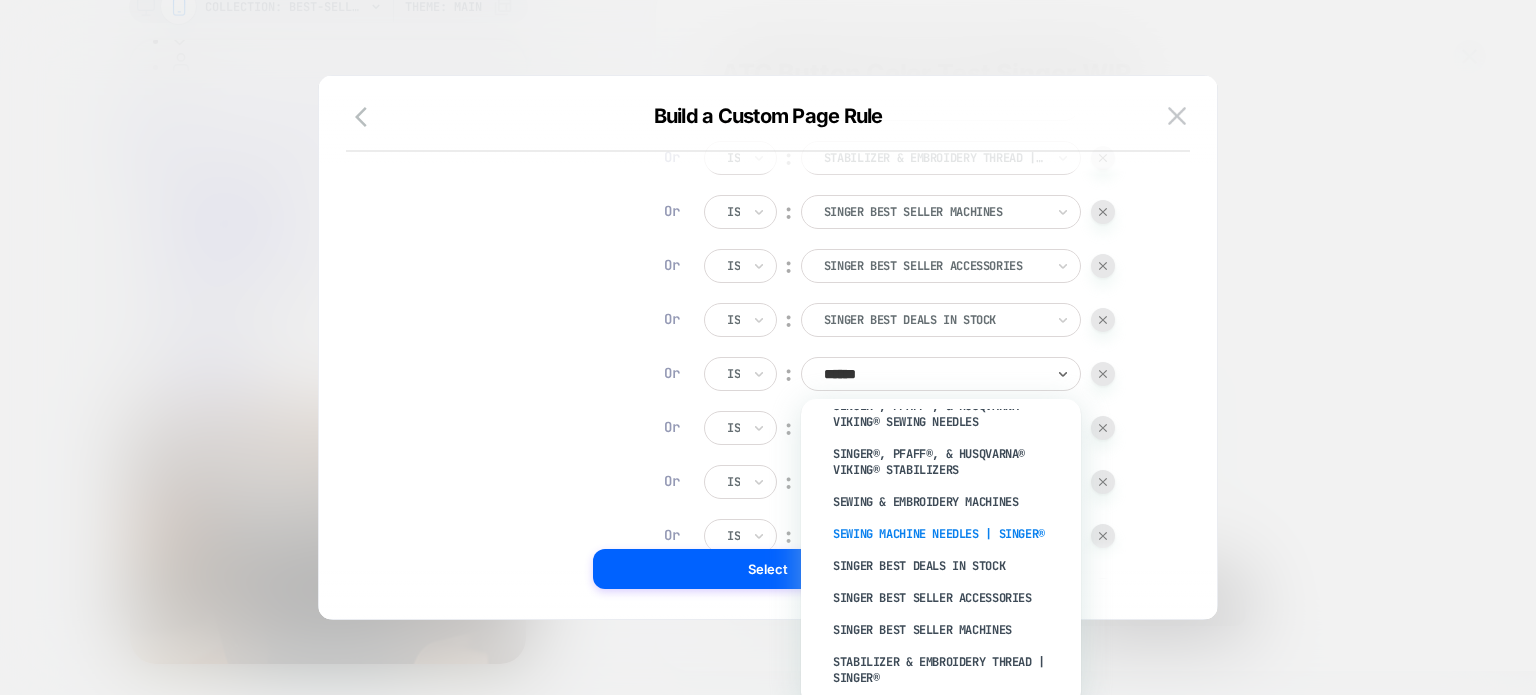 click on "Sewing Machine Needles | SINGER®" at bounding box center (951, 534) 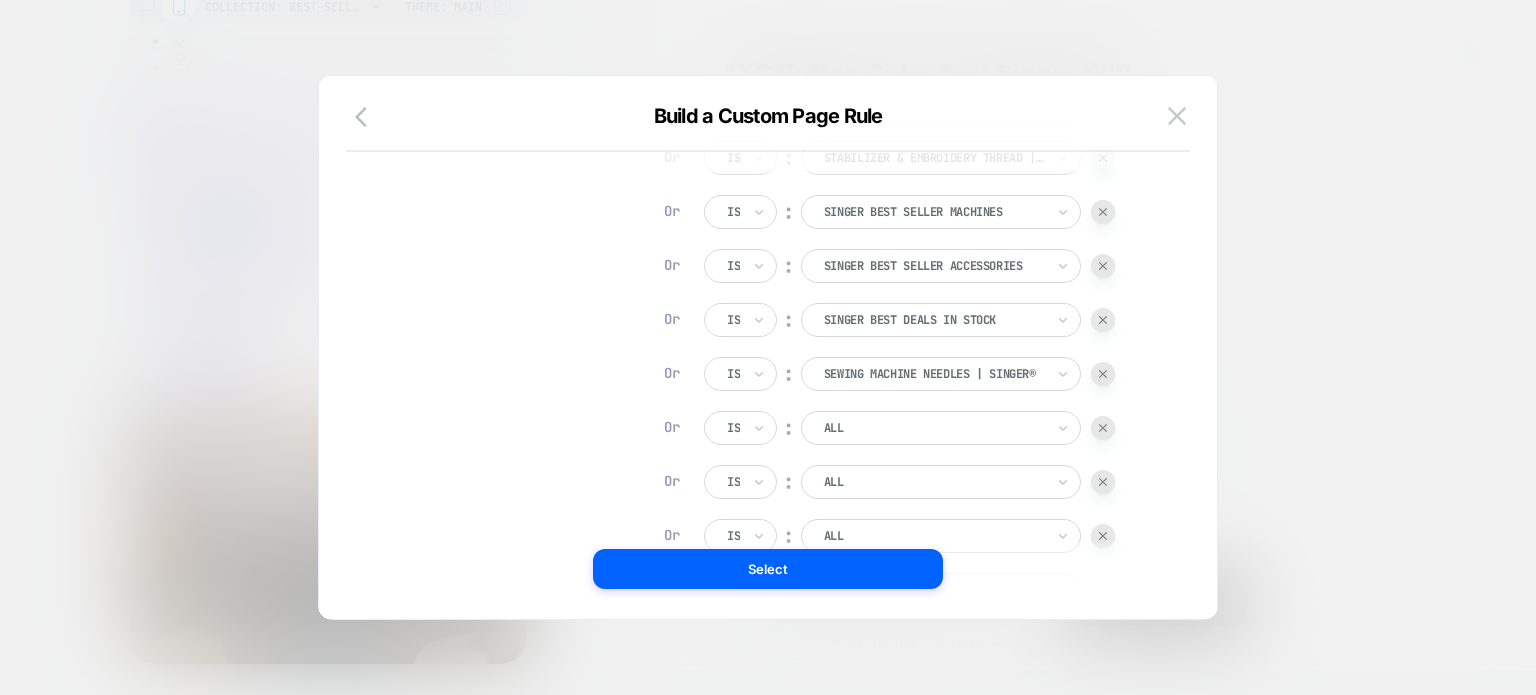 click on "ALL" at bounding box center (941, 428) 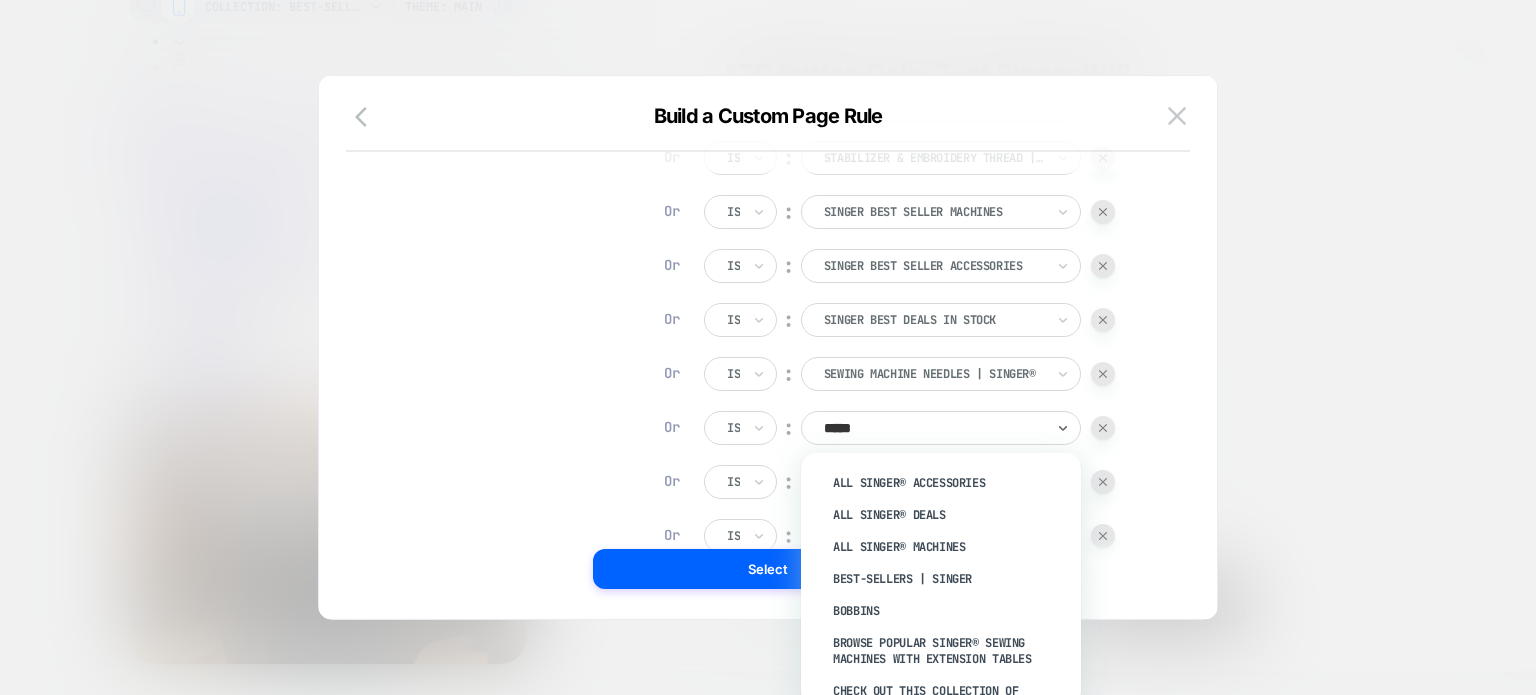 type on "******" 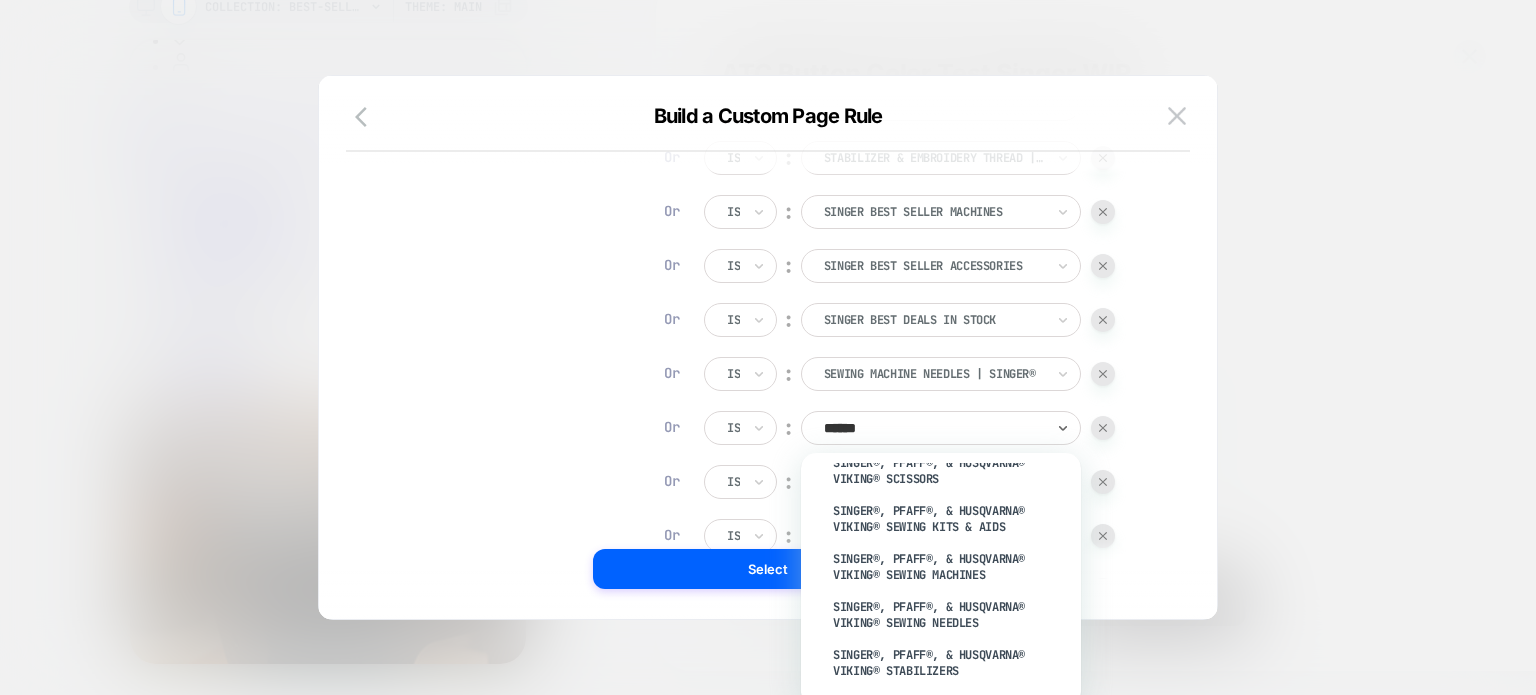 scroll, scrollTop: 3421, scrollLeft: 0, axis: vertical 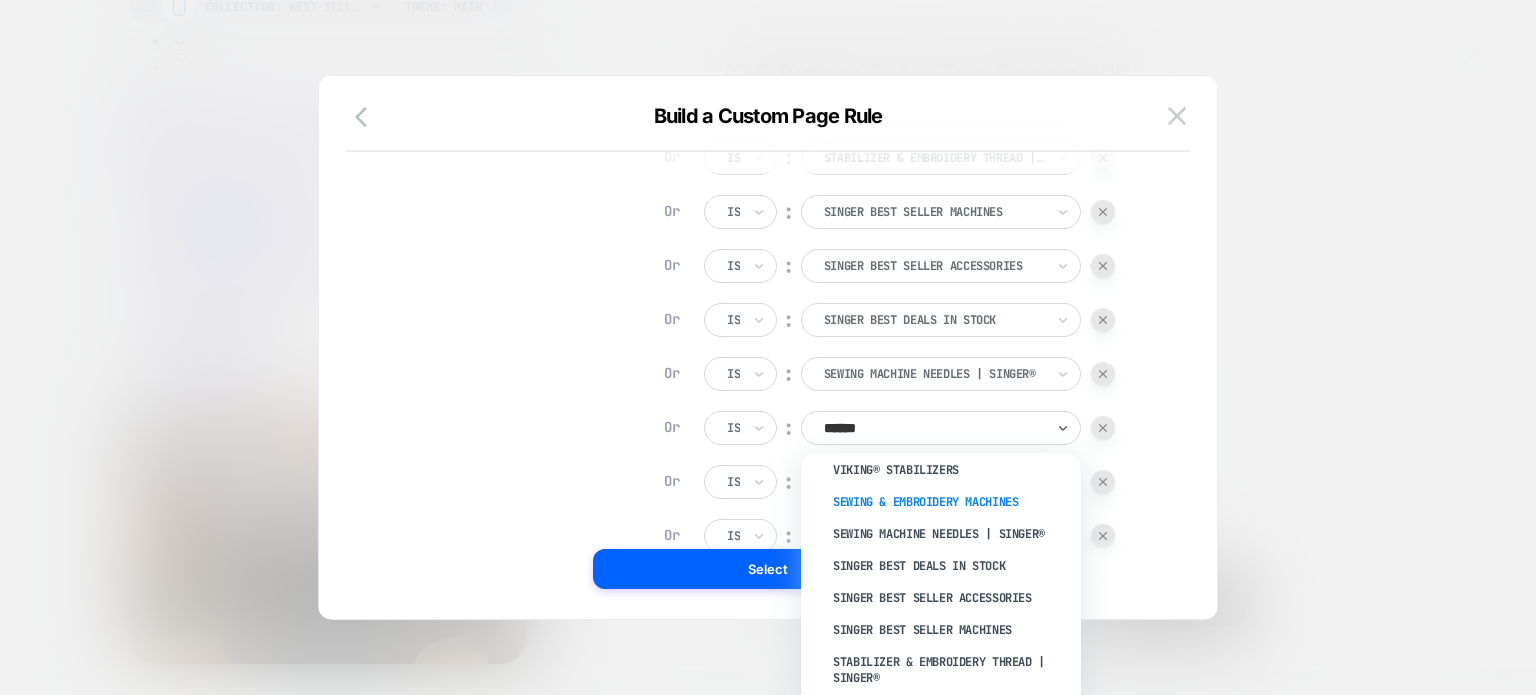 click on "Sewing & Embroidery Machines" at bounding box center [951, 502] 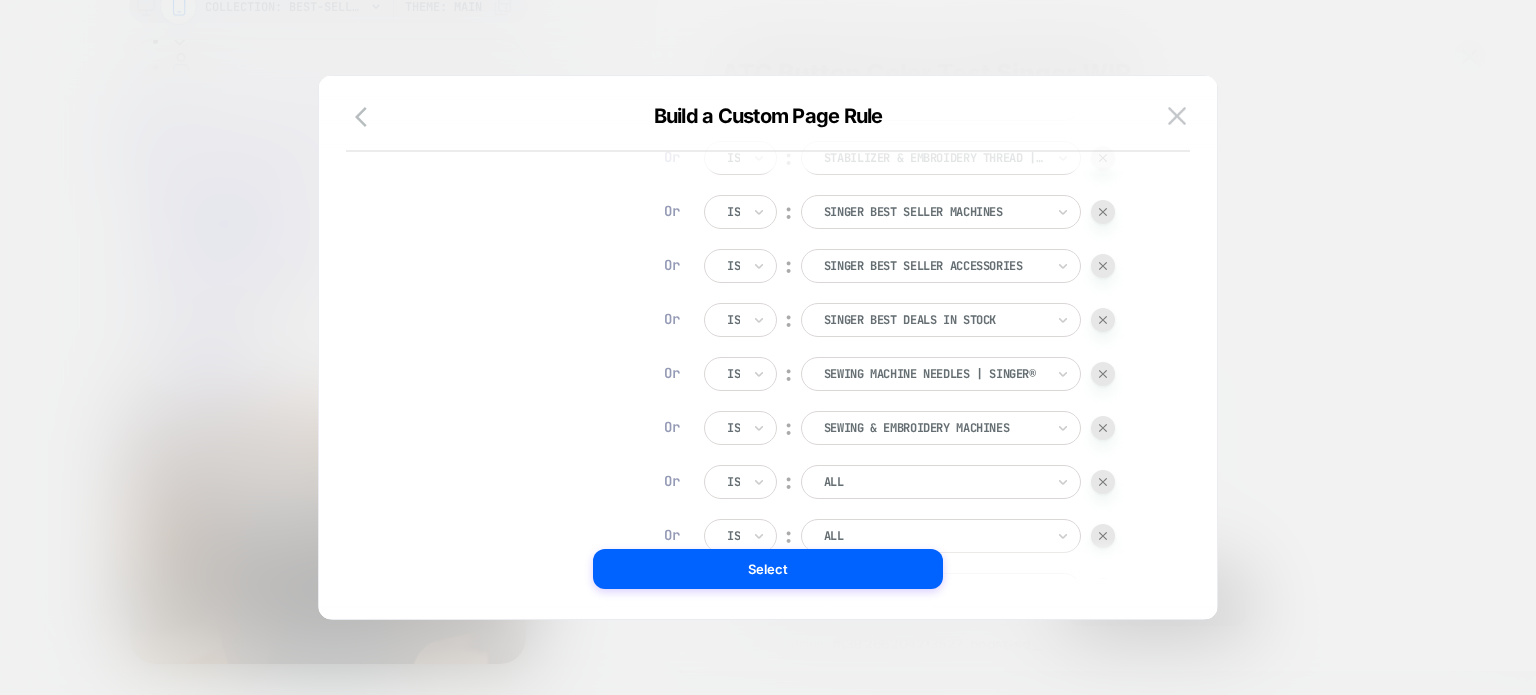 click on "ALL" at bounding box center [934, 482] 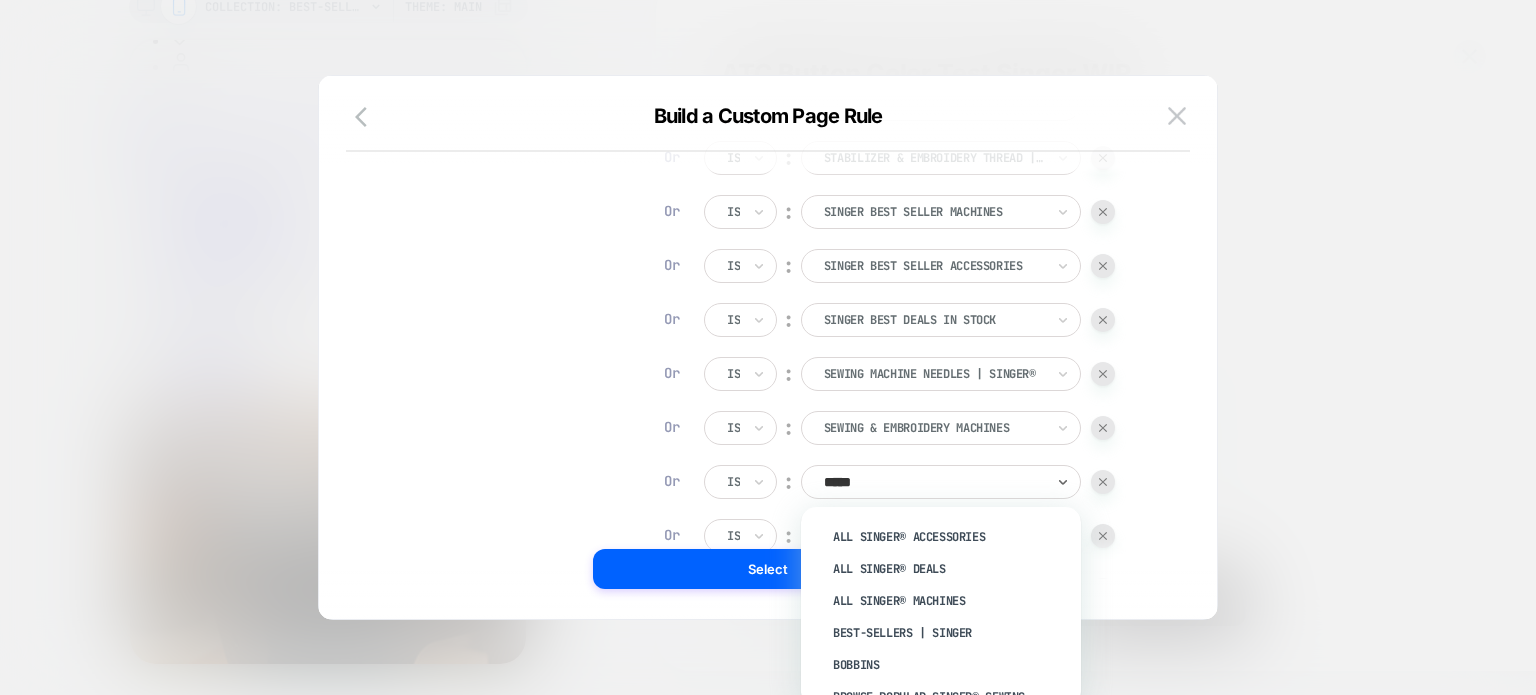 type on "******" 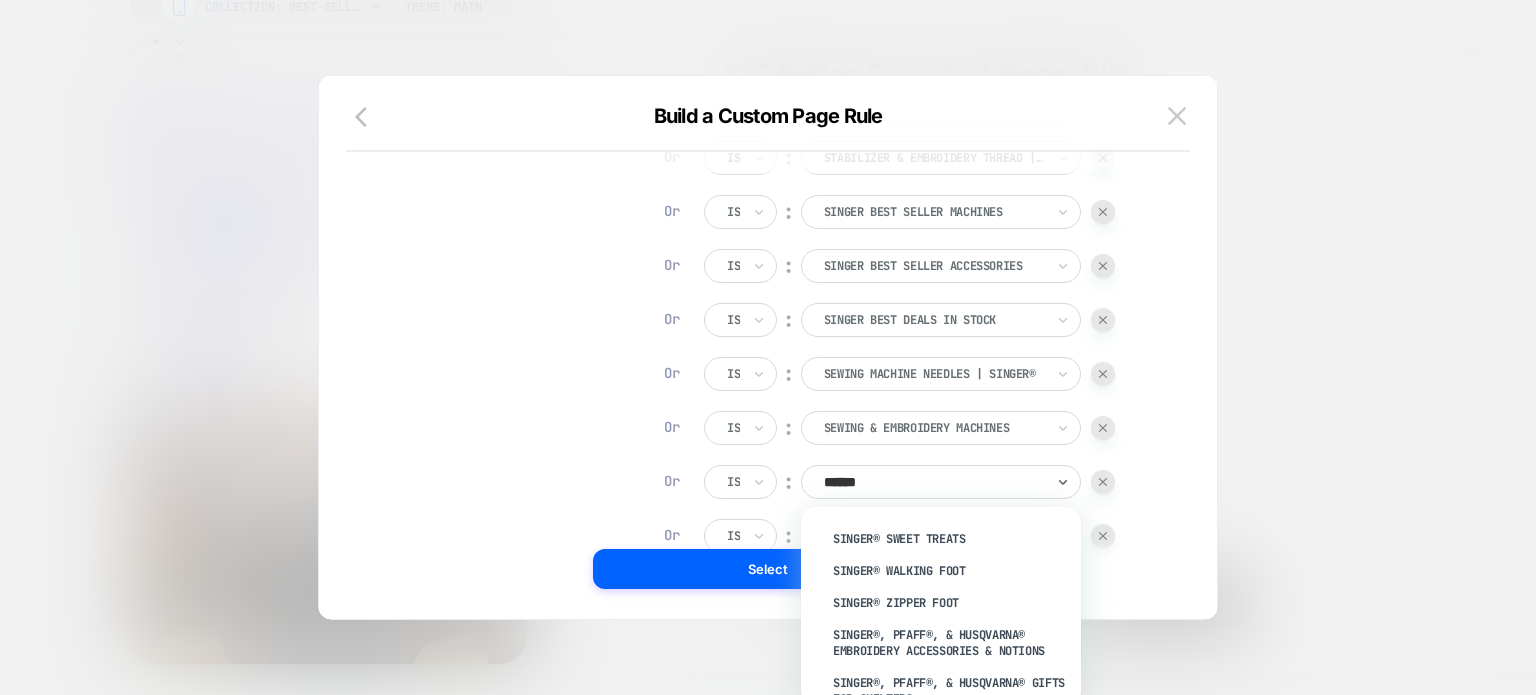 scroll, scrollTop: 2703, scrollLeft: 0, axis: vertical 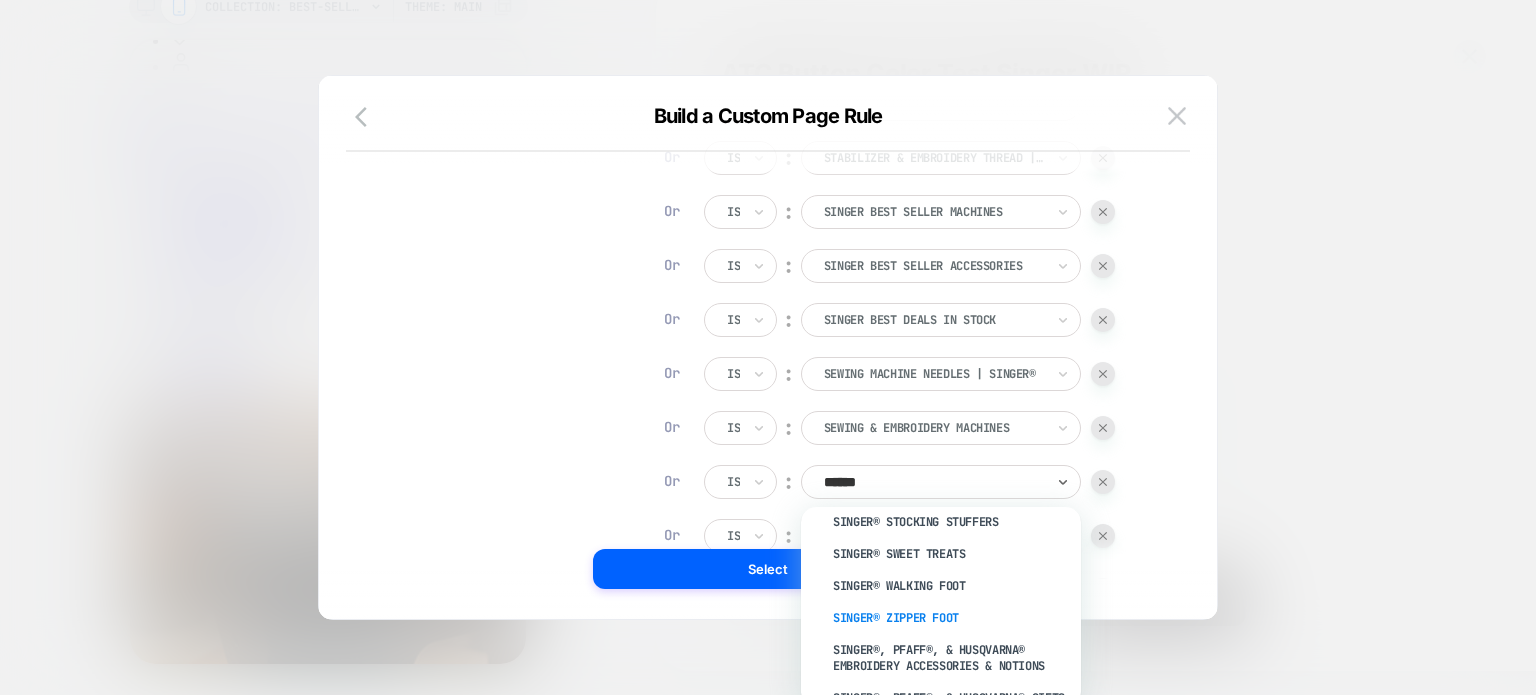 click on "SINGER® Zipper Foot" at bounding box center [951, 618] 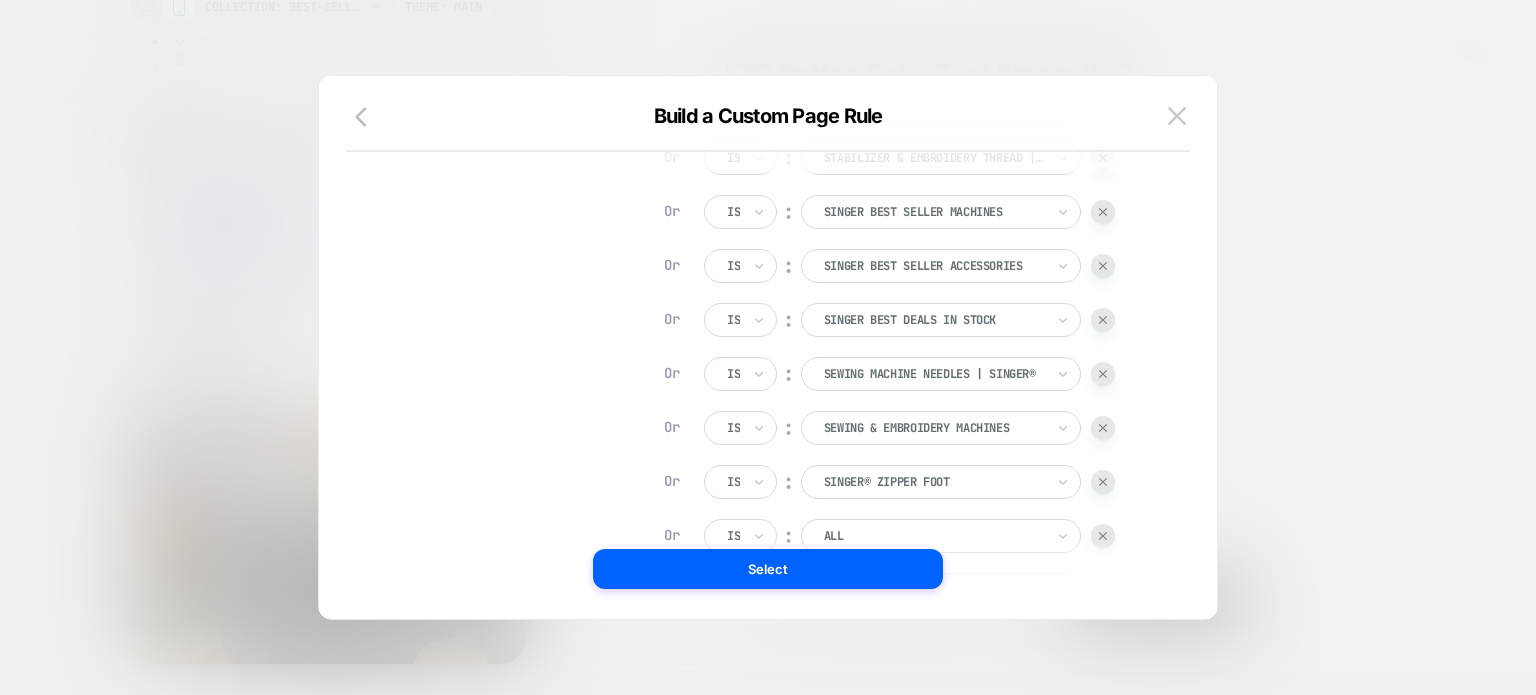 click at bounding box center (934, 536) 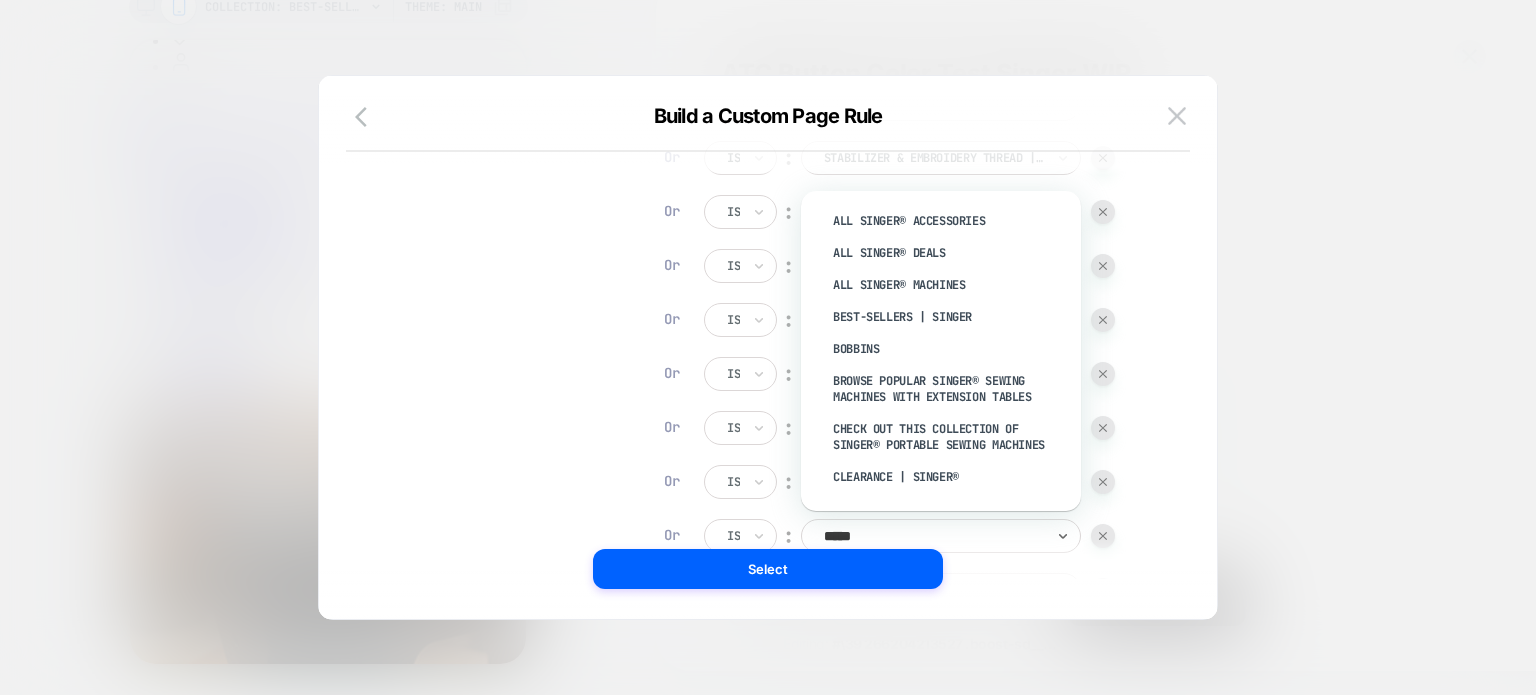type on "******" 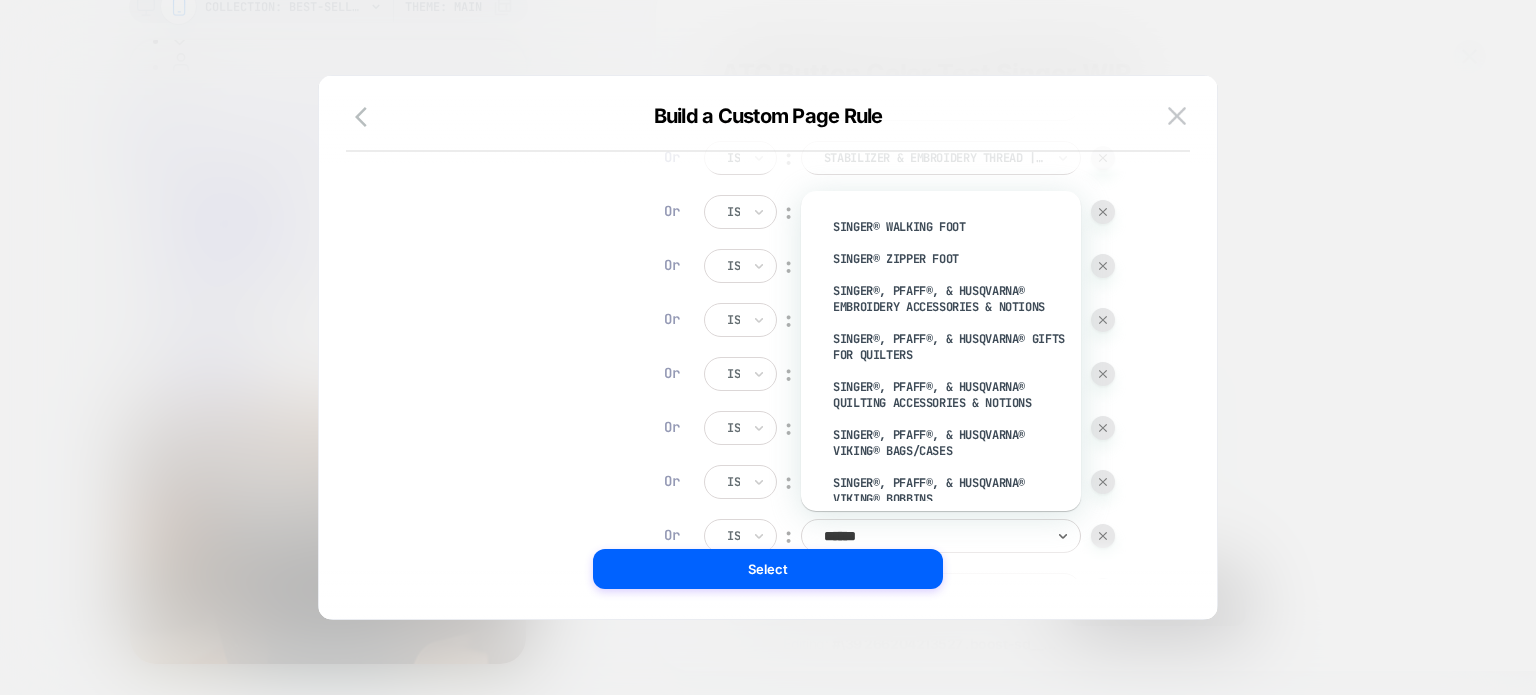 scroll, scrollTop: 2747, scrollLeft: 0, axis: vertical 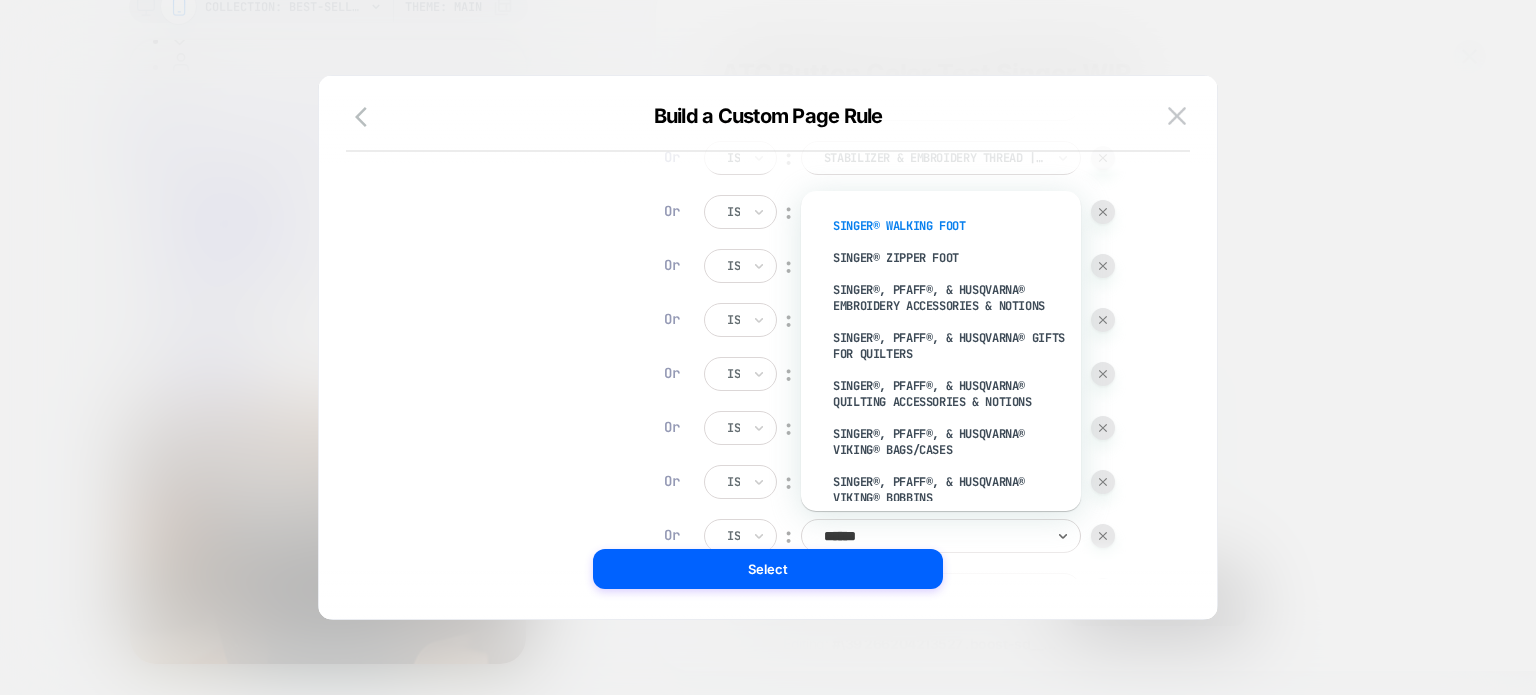 click on "SINGER® Walking Foot" at bounding box center [951, 226] 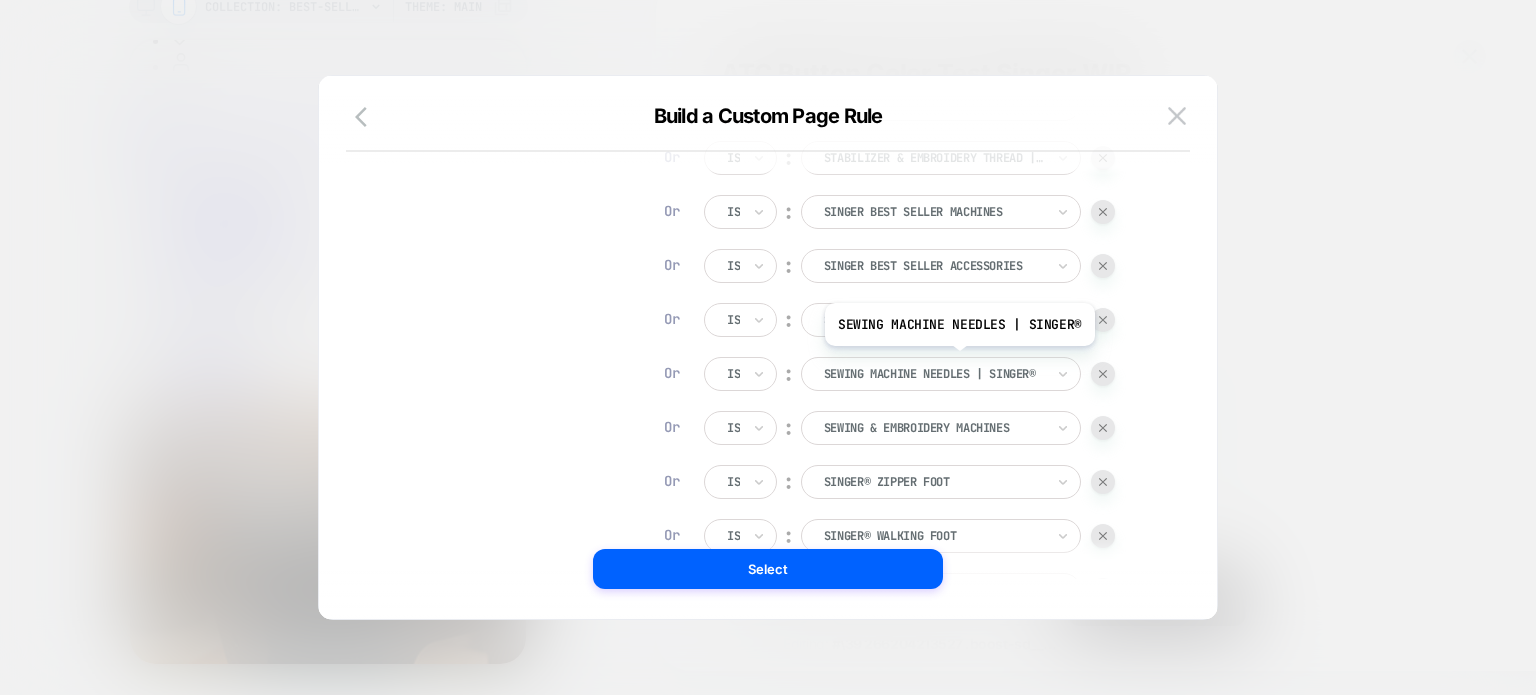 scroll, scrollTop: 20, scrollLeft: 0, axis: vertical 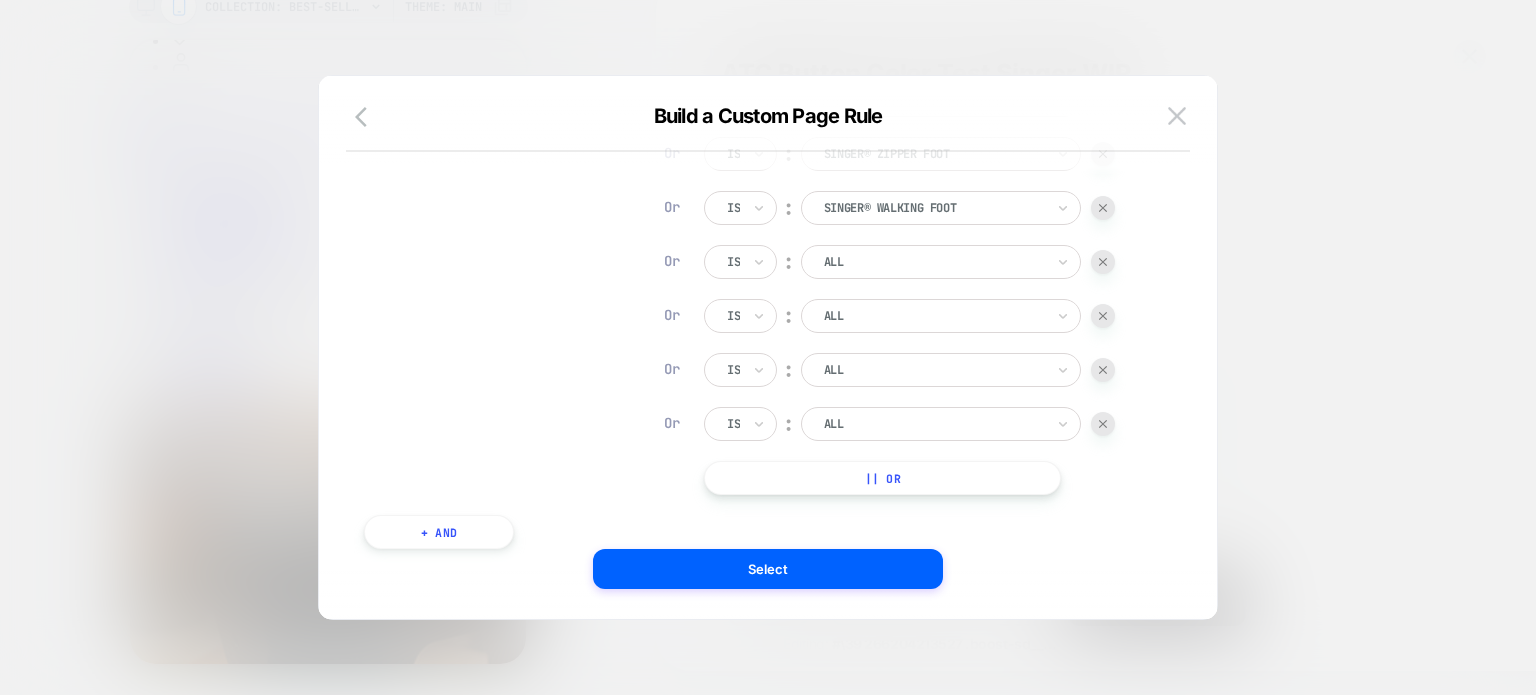 click at bounding box center [934, 262] 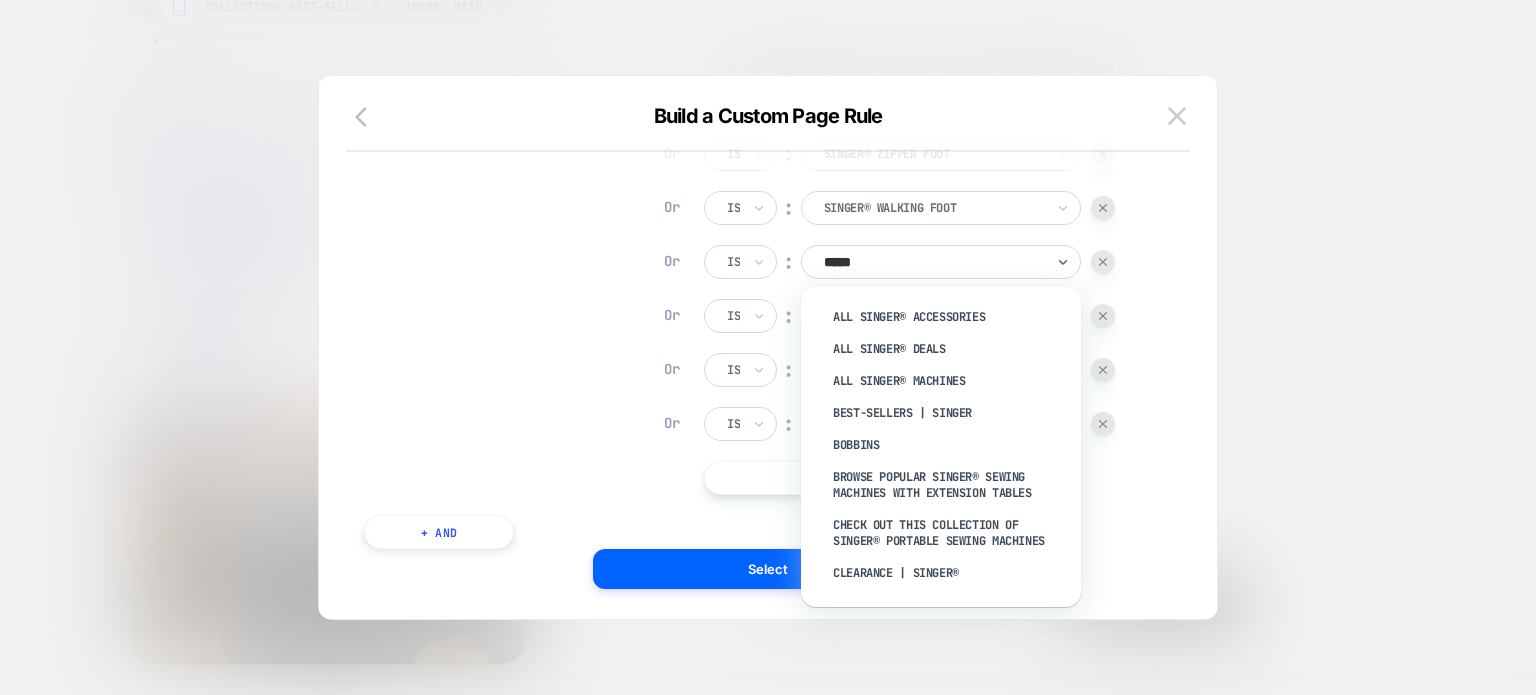 type on "******" 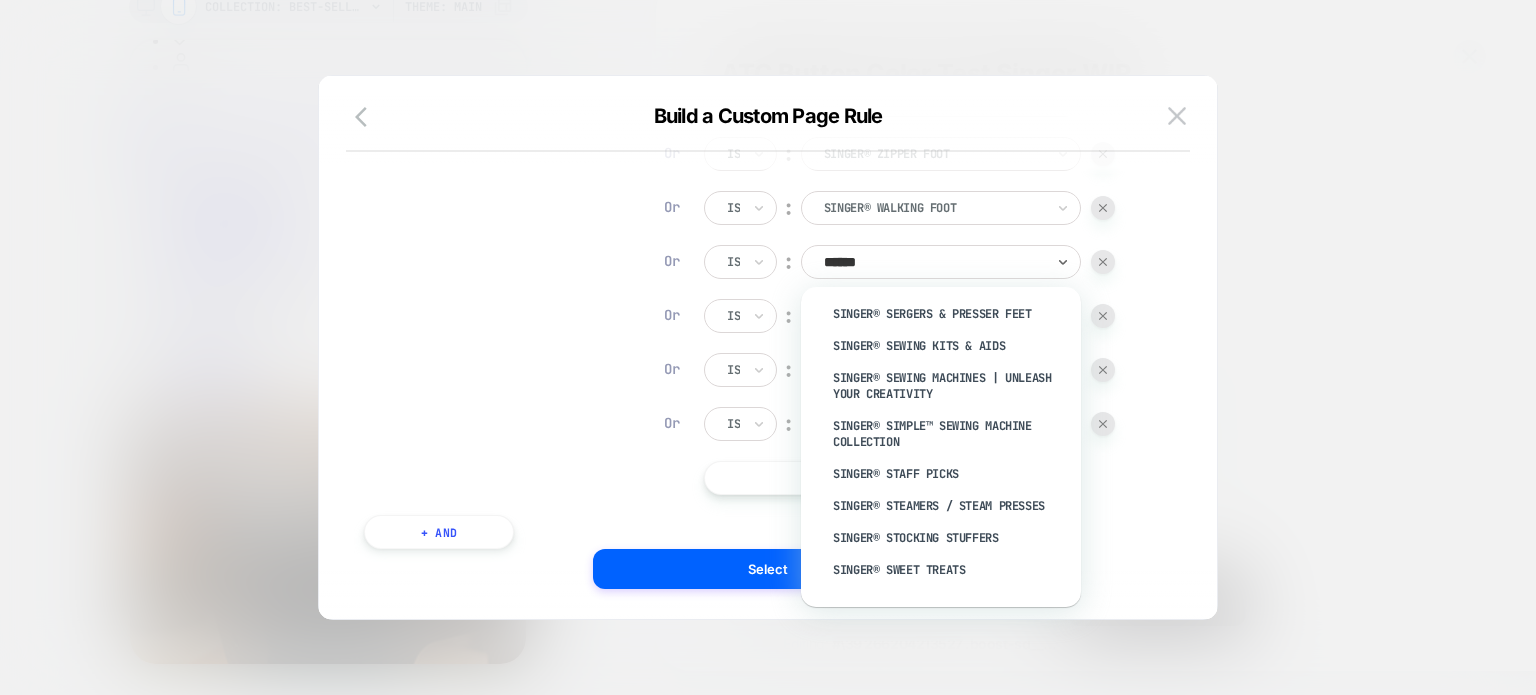 scroll, scrollTop: 2468, scrollLeft: 0, axis: vertical 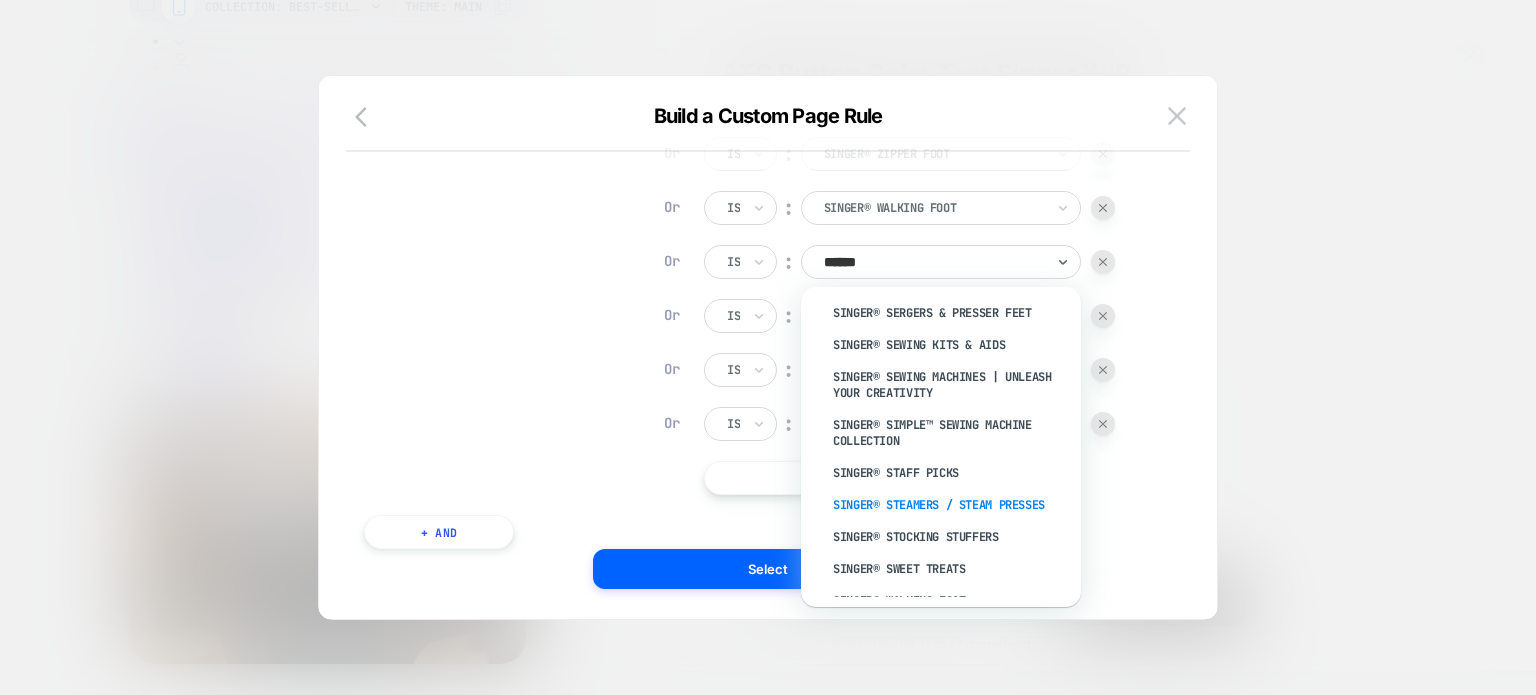 click on "SINGER® Steamers / Steam Presses" at bounding box center [951, 505] 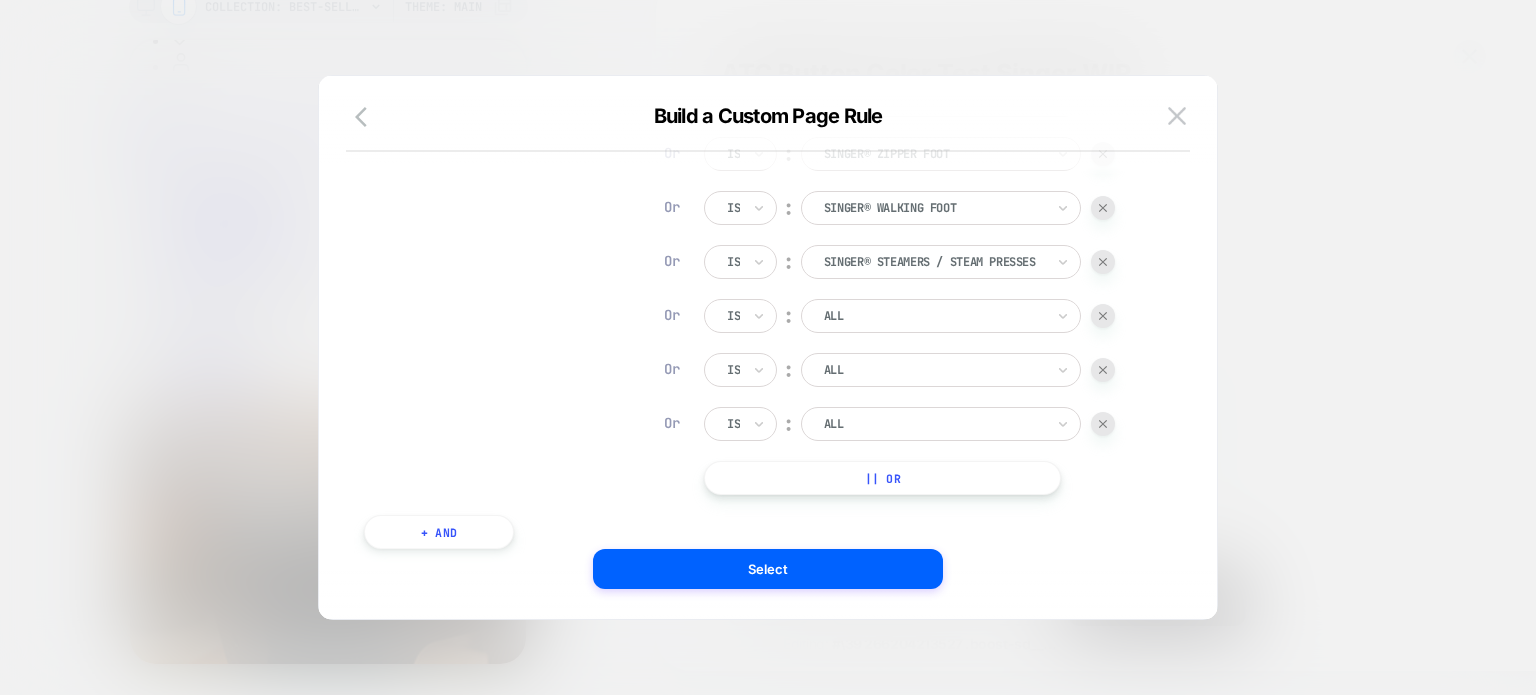 click at bounding box center (934, 316) 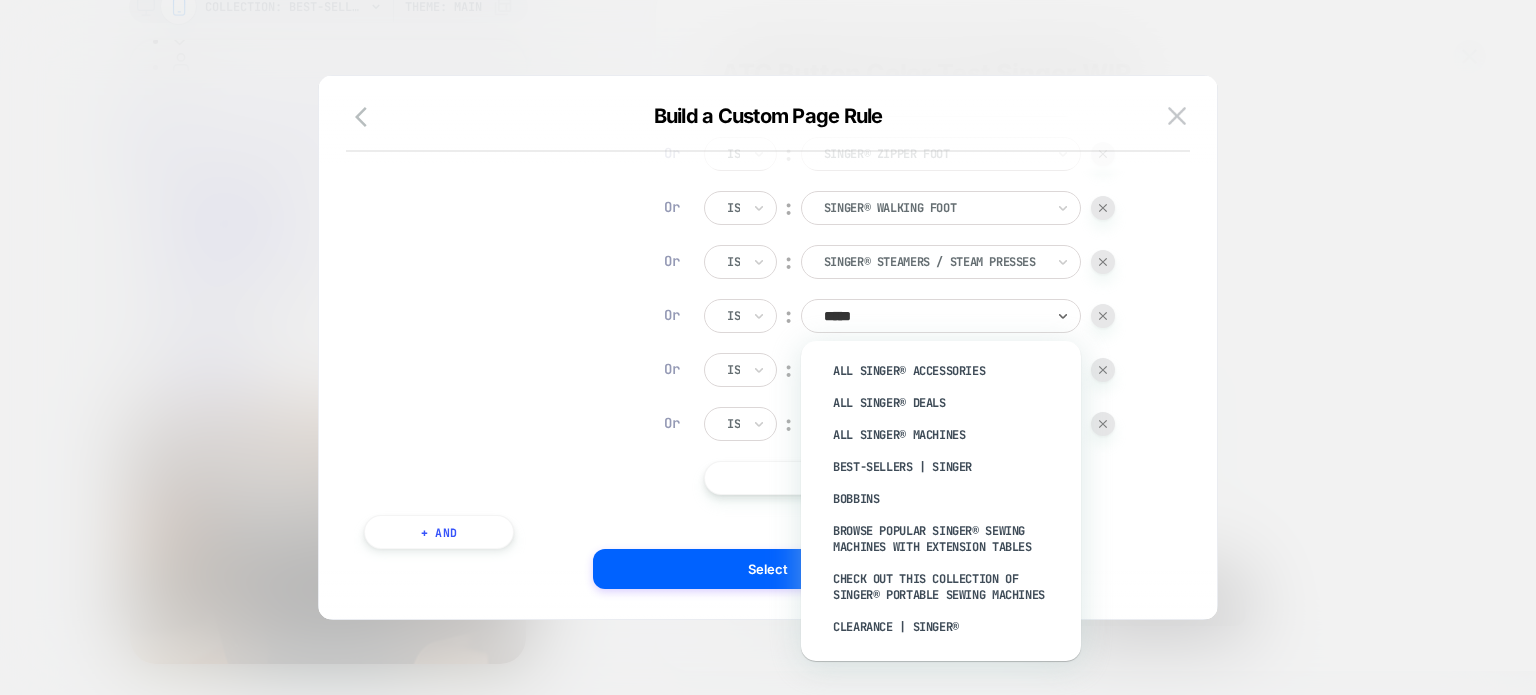 type on "******" 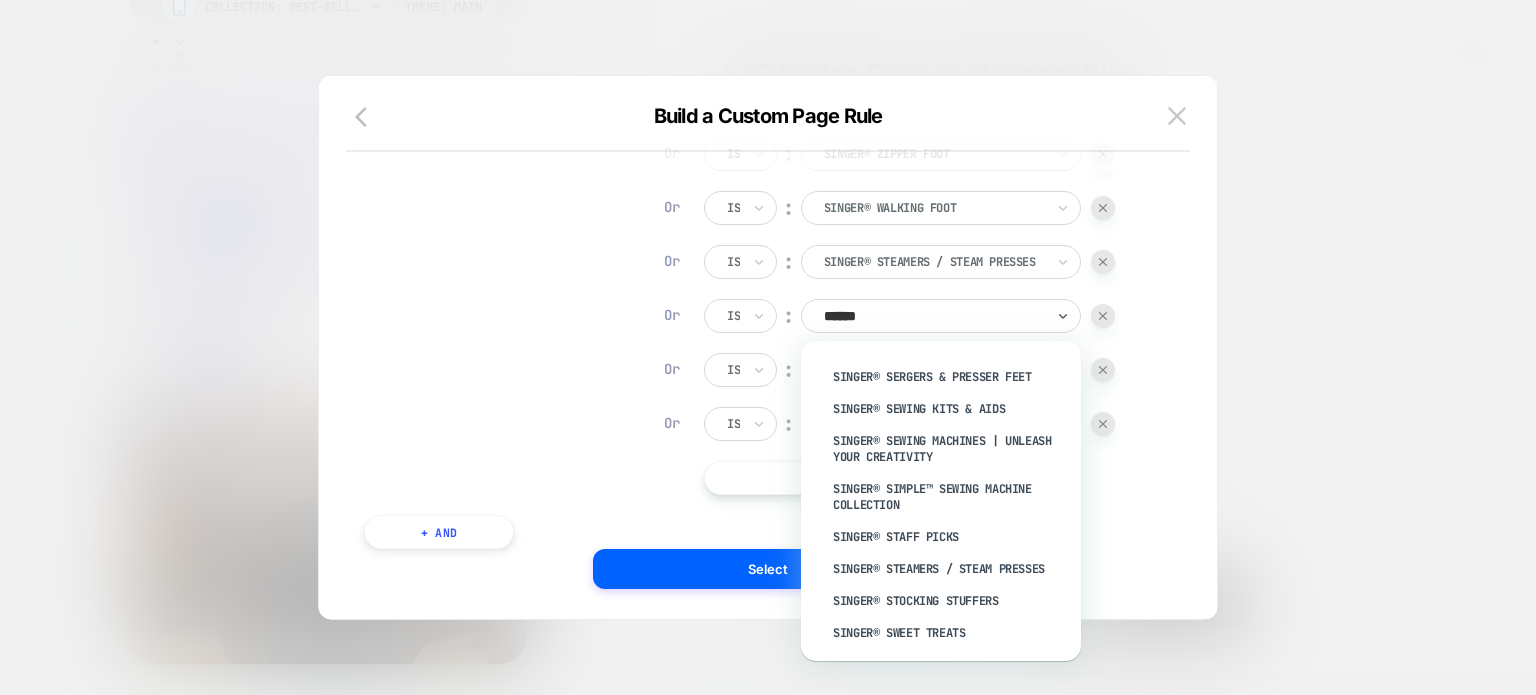 scroll, scrollTop: 2451, scrollLeft: 0, axis: vertical 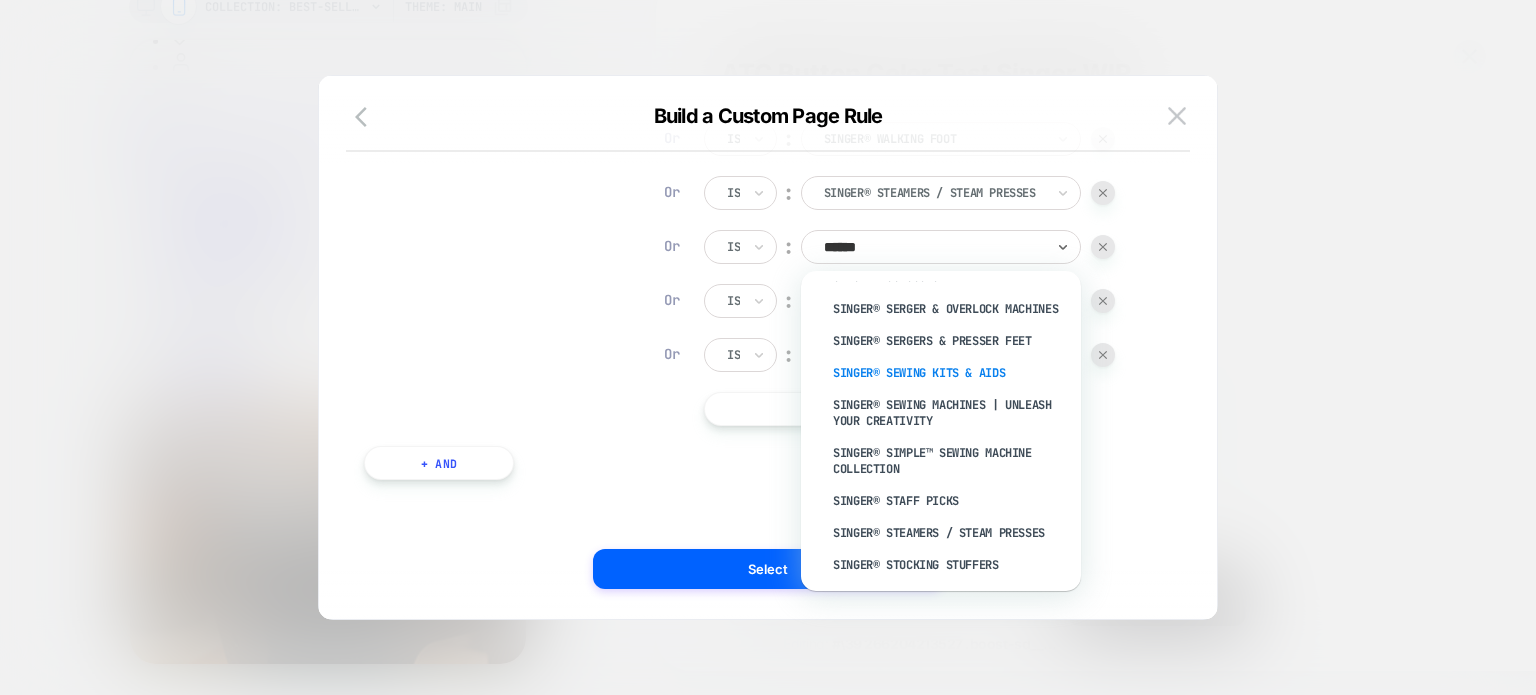 click on "SINGER® Sewing Kits & Aids" at bounding box center [951, 373] 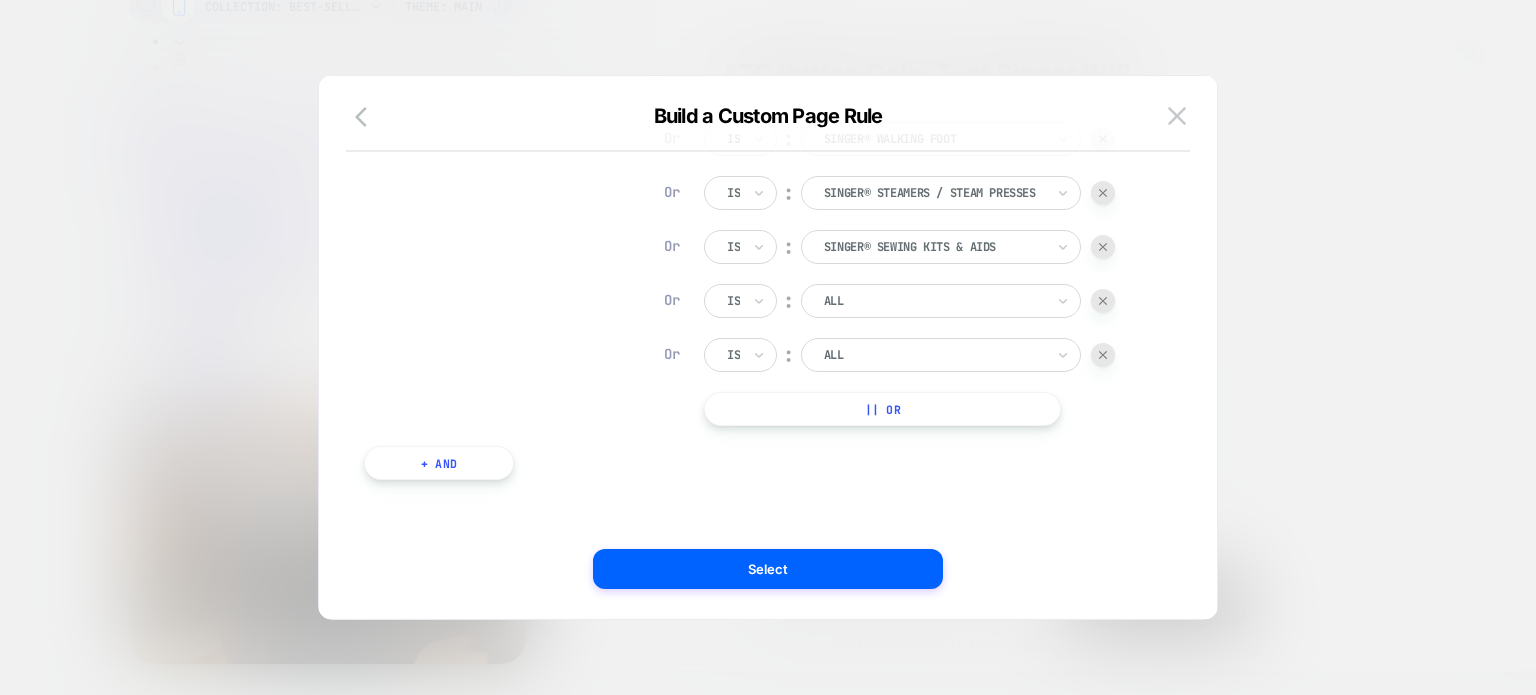 click at bounding box center [934, 301] 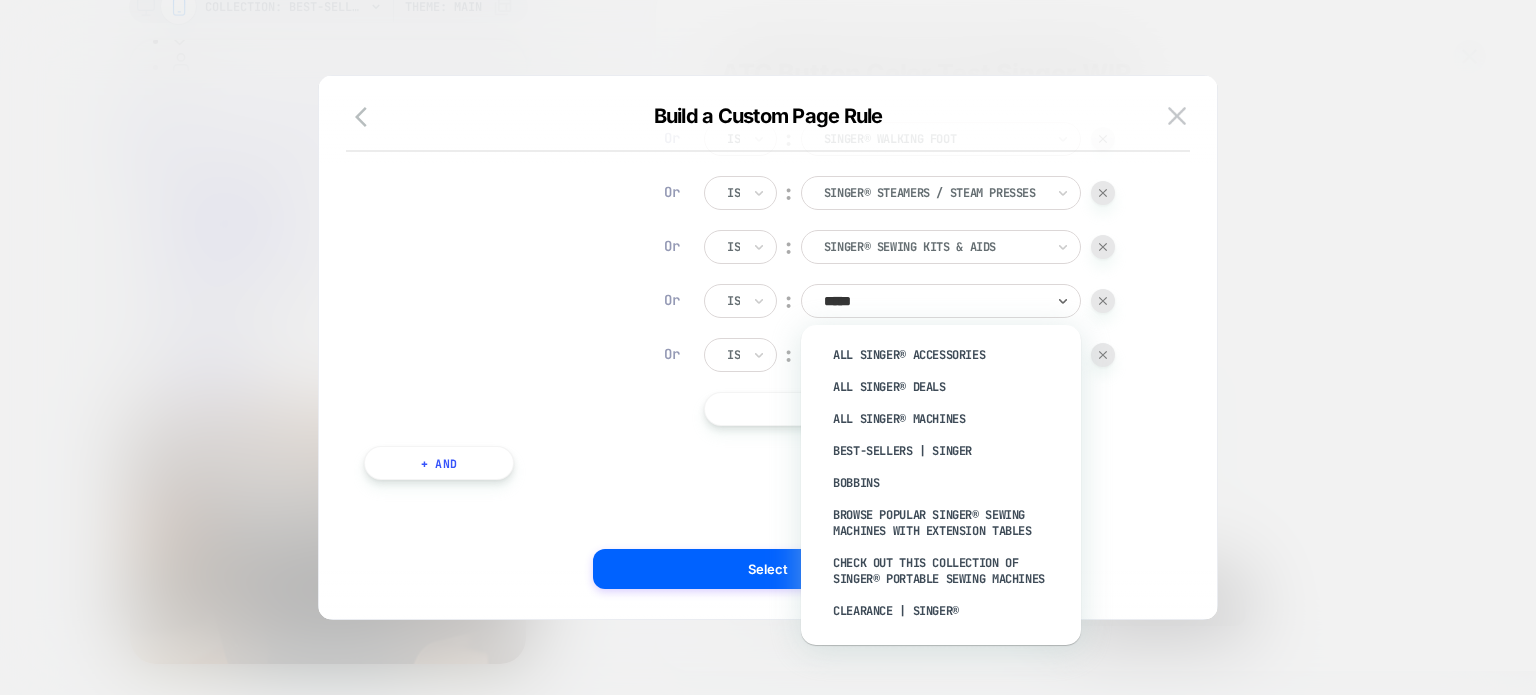 type on "******" 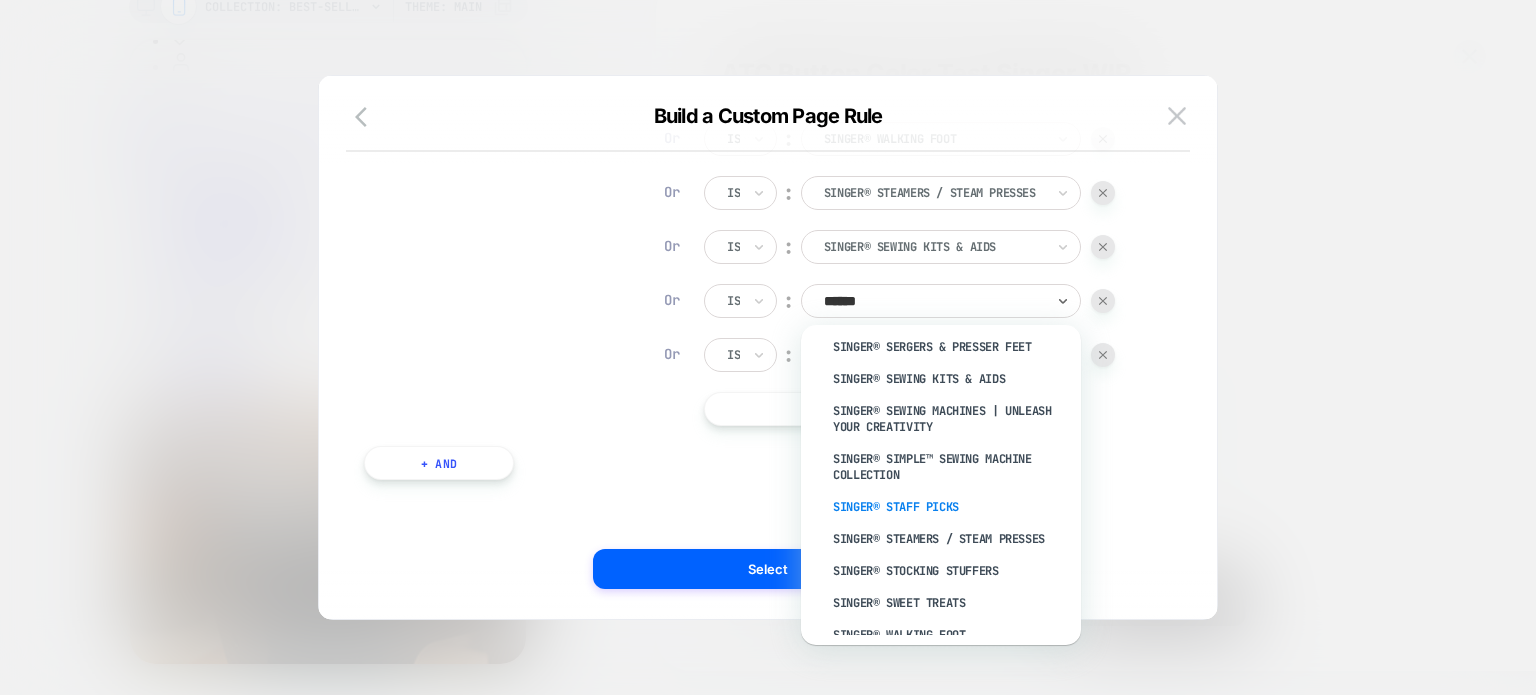 scroll, scrollTop: 2472, scrollLeft: 0, axis: vertical 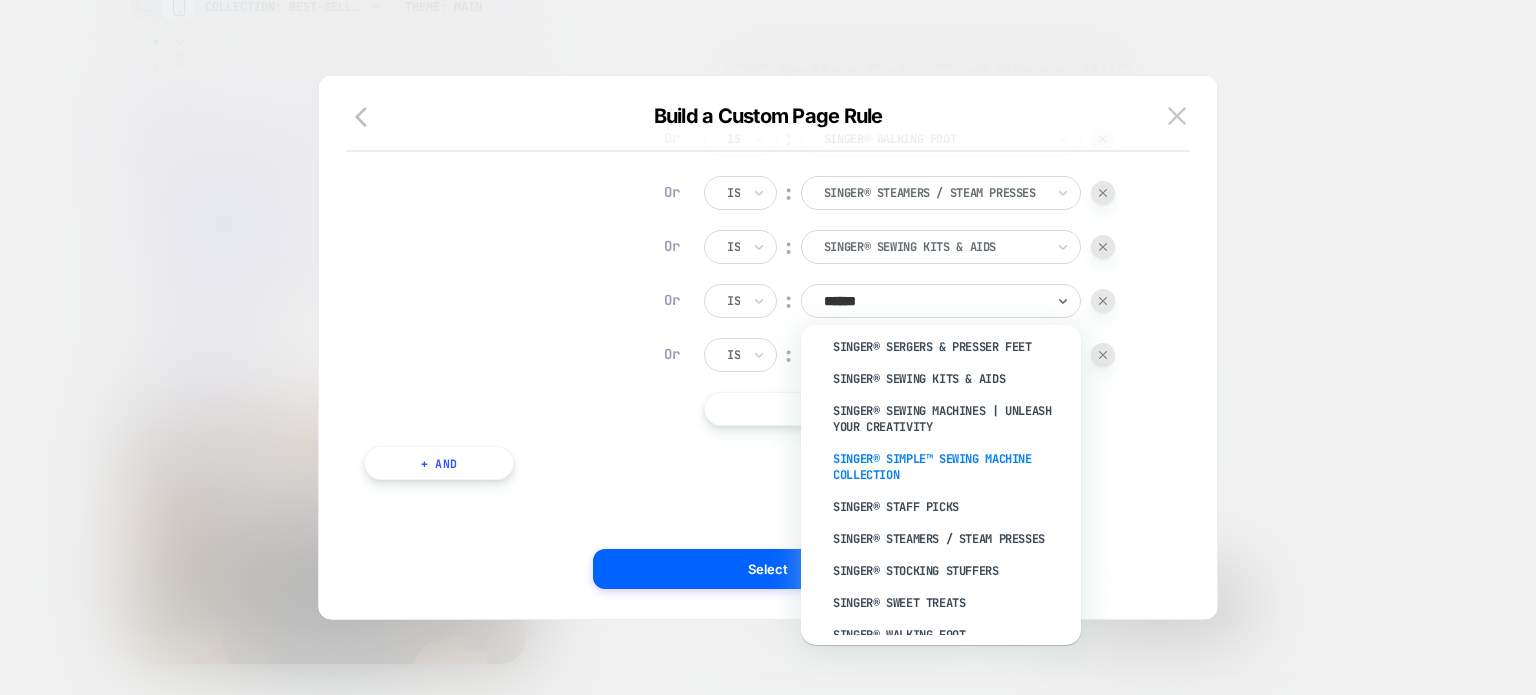 click on "SINGER® Simple™ Sewing Machine Collection" at bounding box center [951, 467] 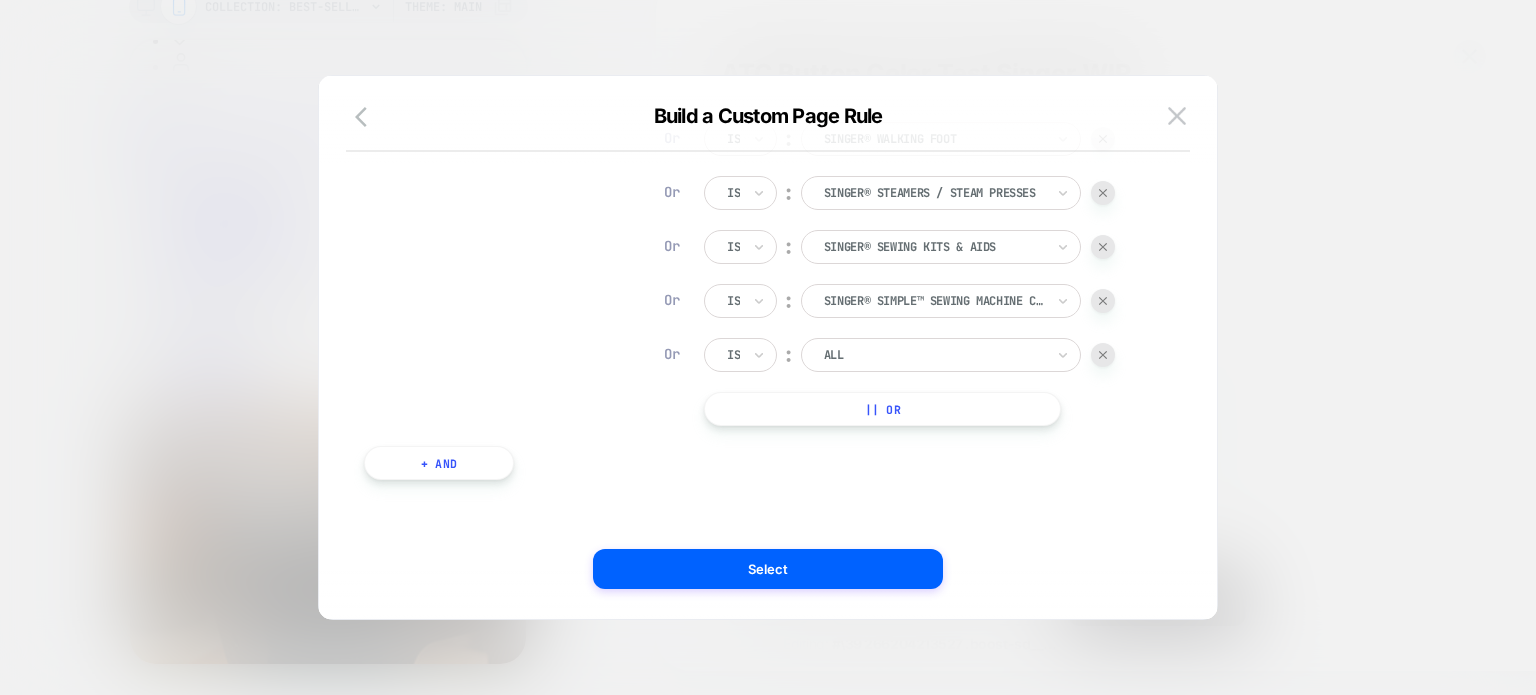 click at bounding box center [934, 355] 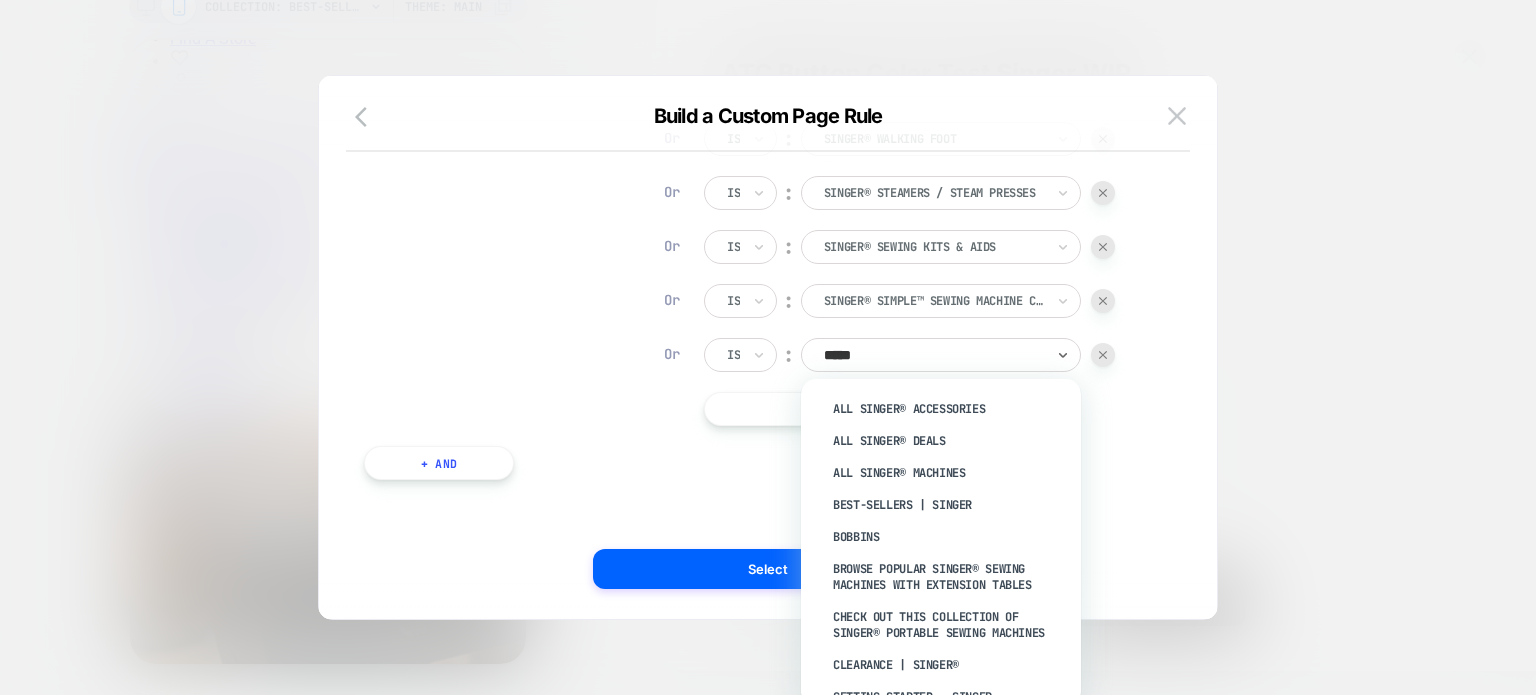 type on "******" 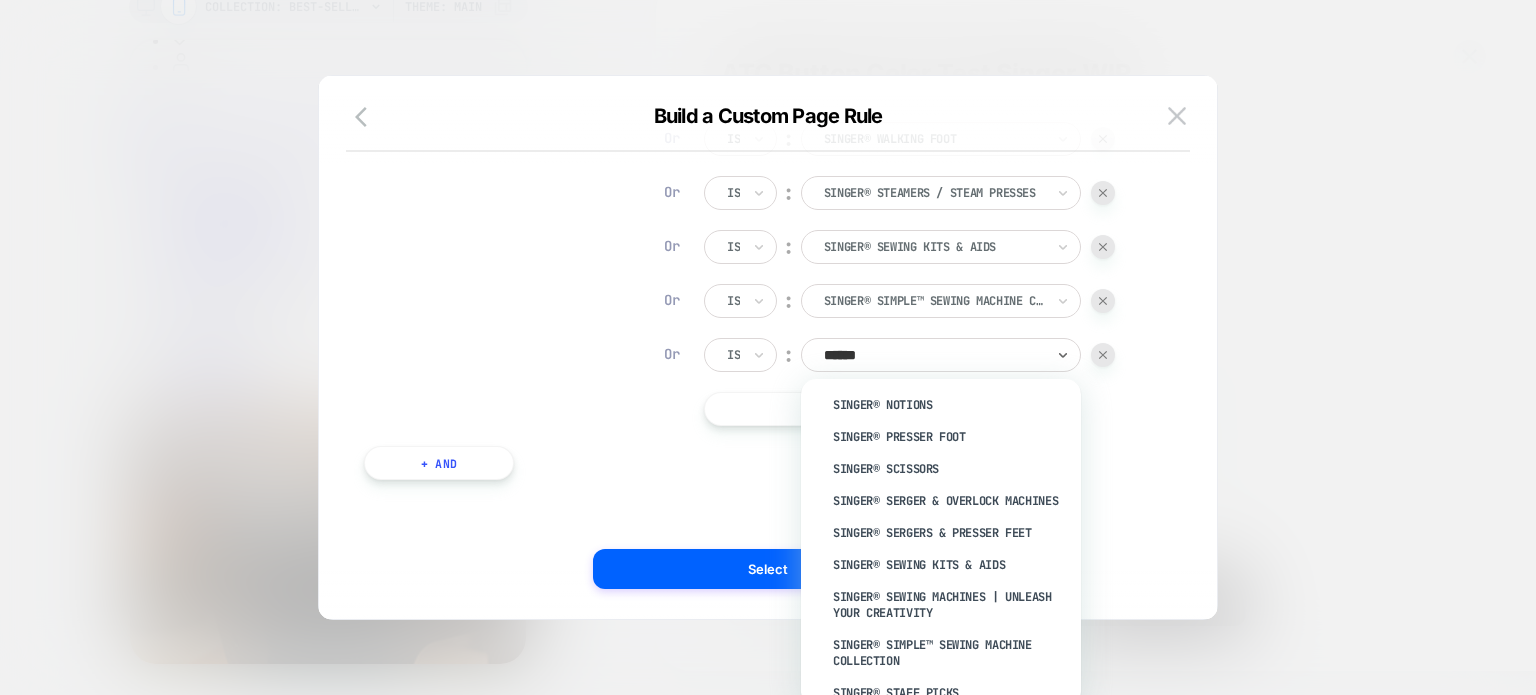 scroll, scrollTop: 2340, scrollLeft: 0, axis: vertical 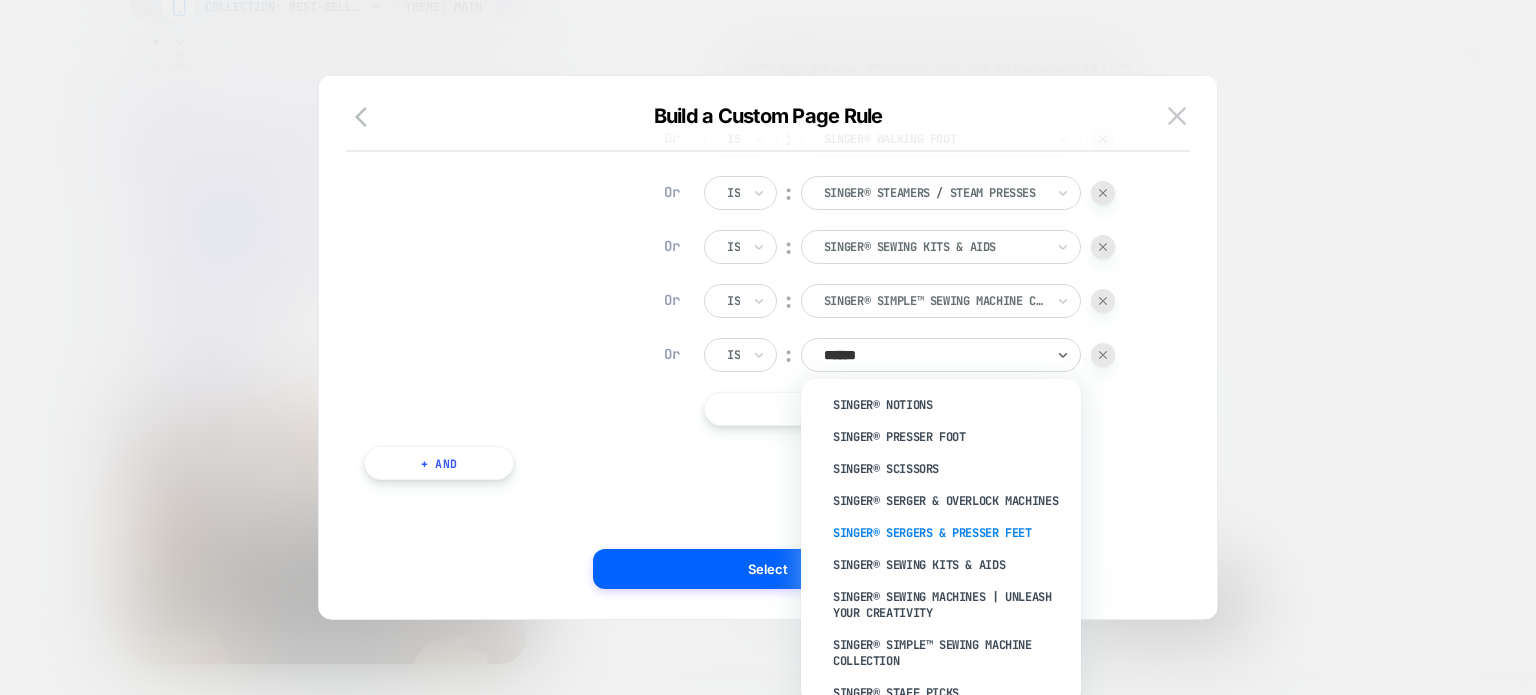 click on "SINGER® Sergers & Presser Feet" at bounding box center [951, 533] 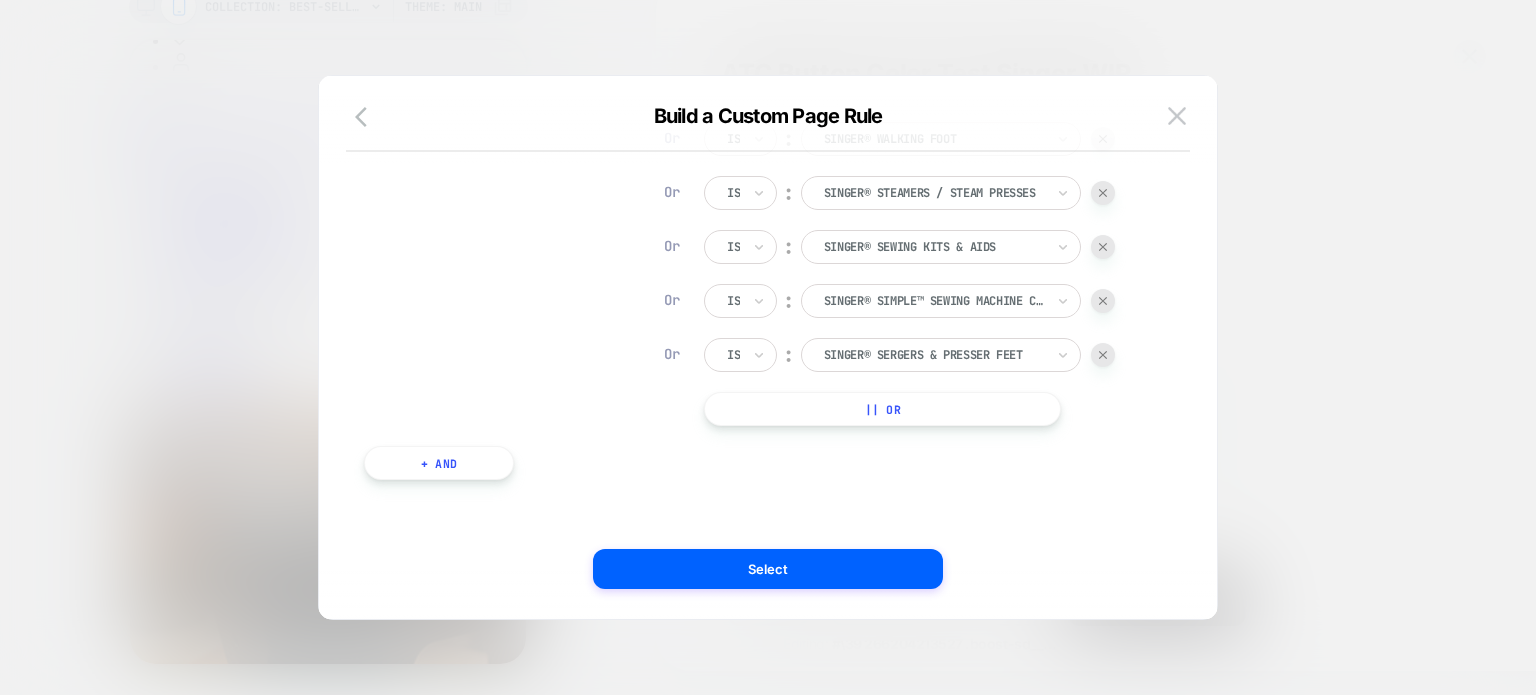 click on "Is ︰ All SINGER® Accessories Or Is ︰ All SINGER® Deals Or Is ︰ All SINGER® Machines Or Is ︰ Best-Sellers | SINGER Or Is ︰ Heavy Duty Machines | SINGER® HEAVY DUTY MACHINES | SINGER® Or Is ︰ Clearance | SINGER® Or Is ︰ Heavy Duty Accessories | SINGER® HEAVY DUTY ACCESSORIES | SINGER® Or Is ︰ Heavy Duty Bundles | SINGER® HEAVY DUTY BUNDLES | SINGER® Or Is ︰ Heavy Duty Bundles | SINGER® HEAVY DUTY BUNDLES | SINGER® Or Is ︰ Heavy Duty Refurbished | SINGER® HEAVY DUTY REFURBISHED | SINGER® Or Is ︰ Stabilizer & Embroidery Thread | SINGER® STABILIZER & EMBROIDERY THREAD | SINGER® Or Is ︰ Singer Best Seller Machines SINGER BEST SELLER MACHINES Or Is ︰ Singer Best Seller Accessories SINGER BEST SELLER ACCESSORIES Or Is ︰ Singer Best Deals In Stock SINGER BEST DEALS IN STOCK Or Is ︰ Sewing Machine Needles | SINGER® SEWING MACHINE NEEDLES | SINGER® Or Is ︰ Sewing & Embroidery Machines SEWING & EMBROIDERY MACHINES Or Is ︰ SINGER® Zipper Foot Or Is ︰ Or Is ︰ Or Is" at bounding box center (909, -185) 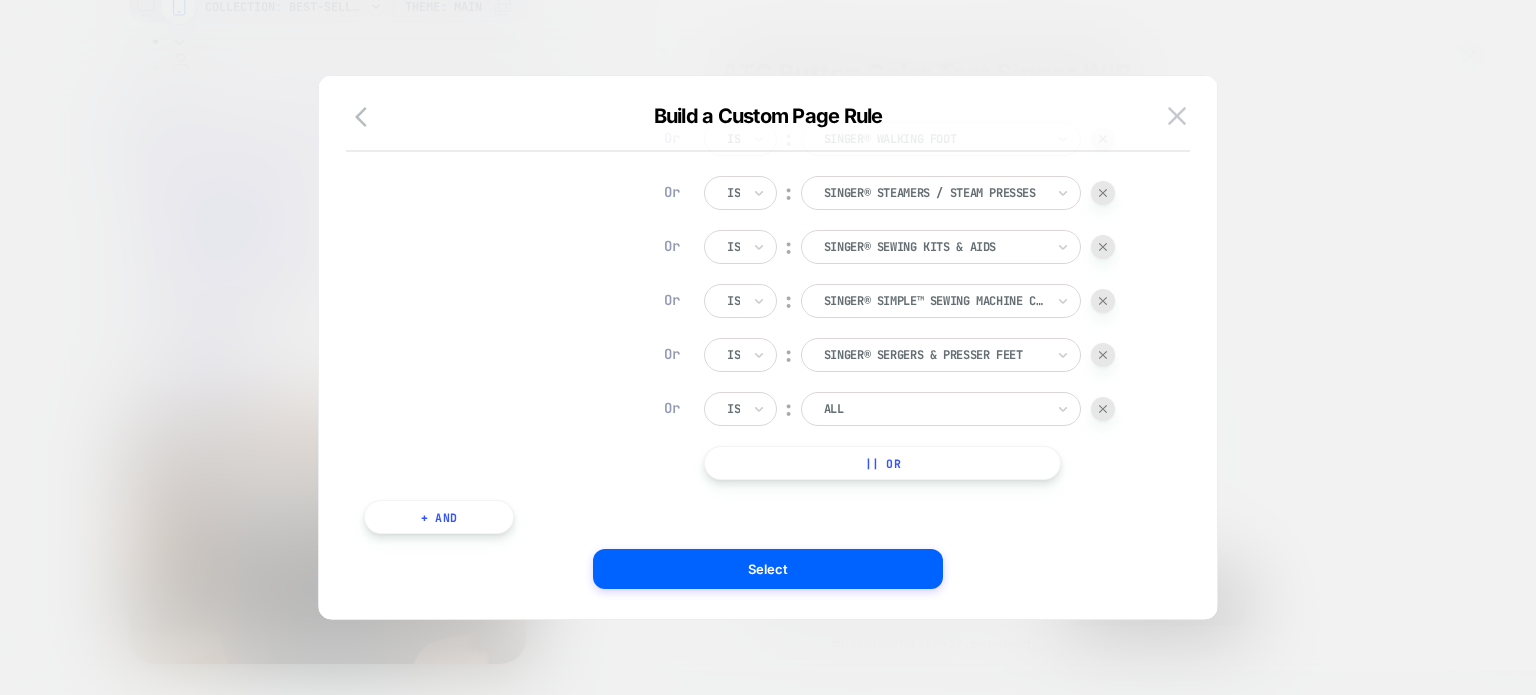 click on "|| Or" at bounding box center [882, 463] 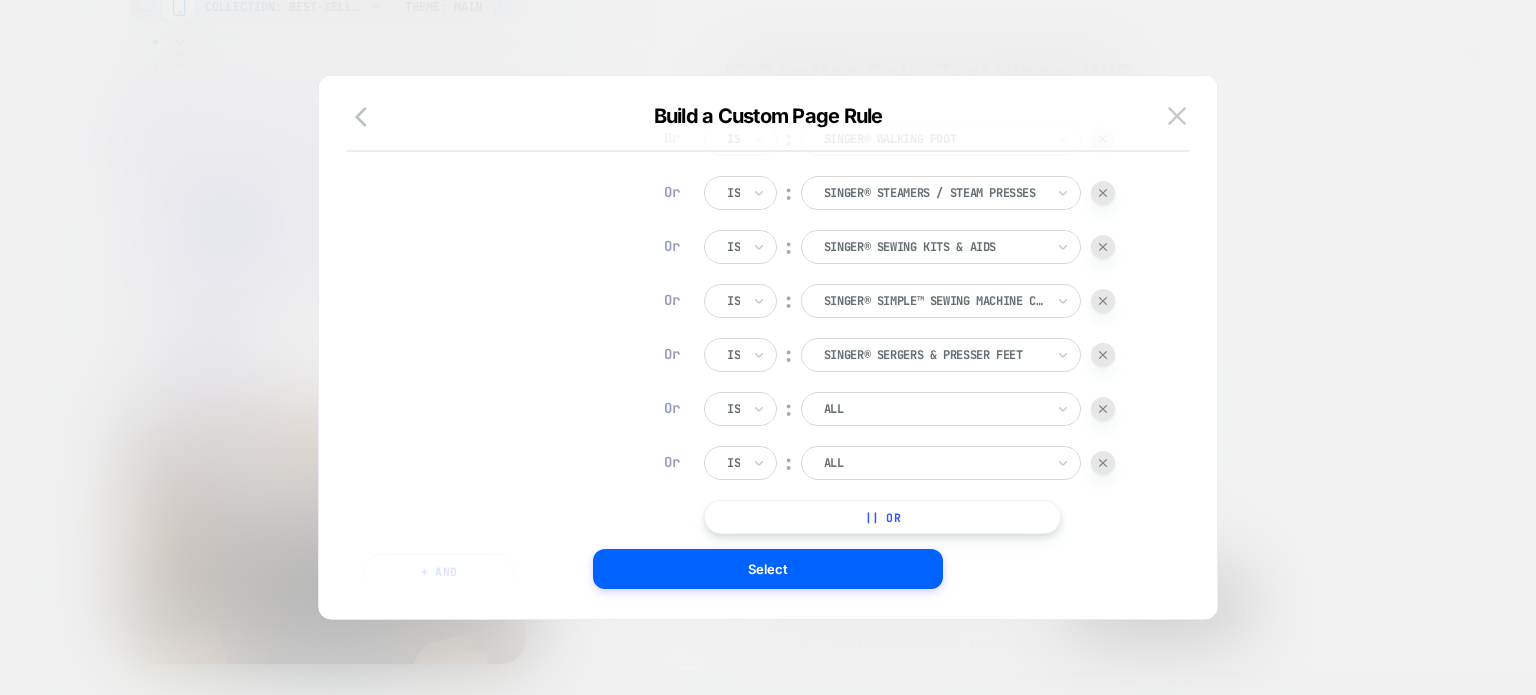 click on "|| Or" at bounding box center (882, 517) 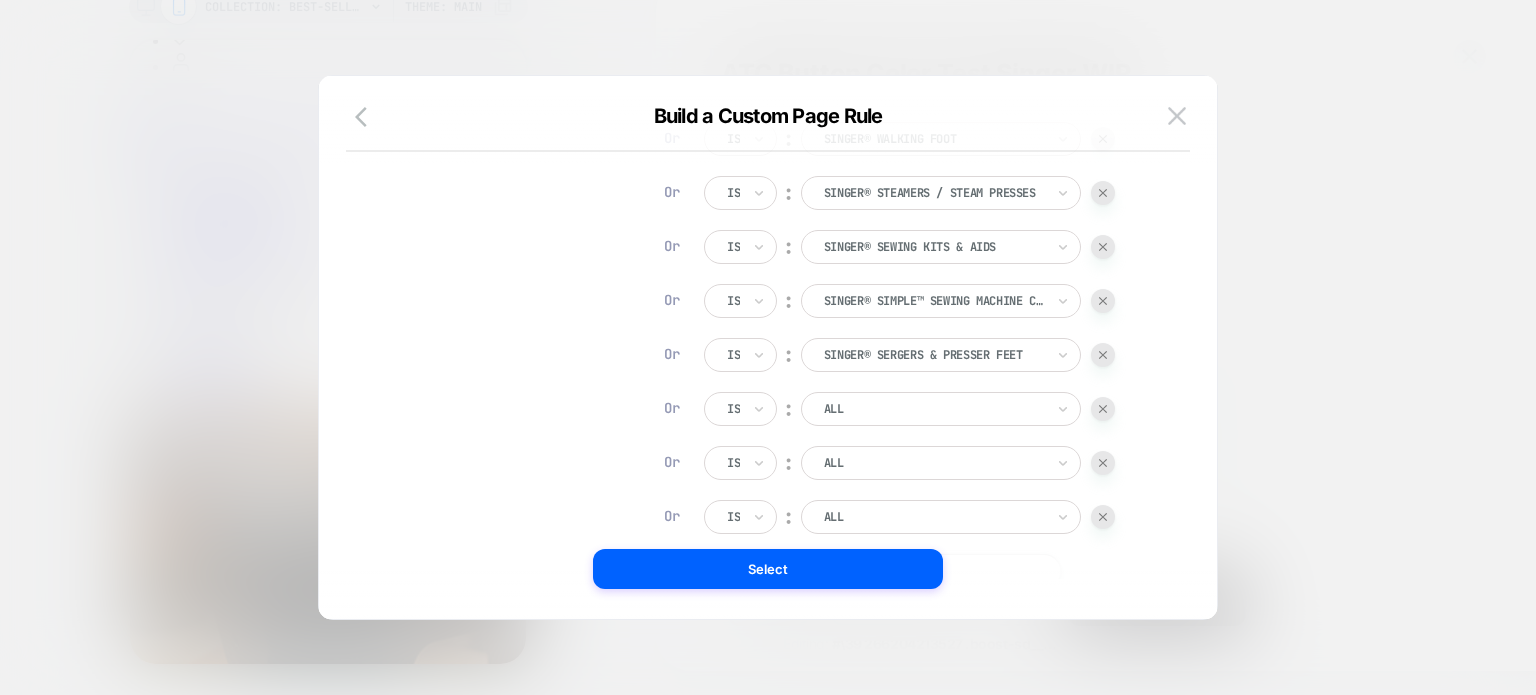click at bounding box center (934, 409) 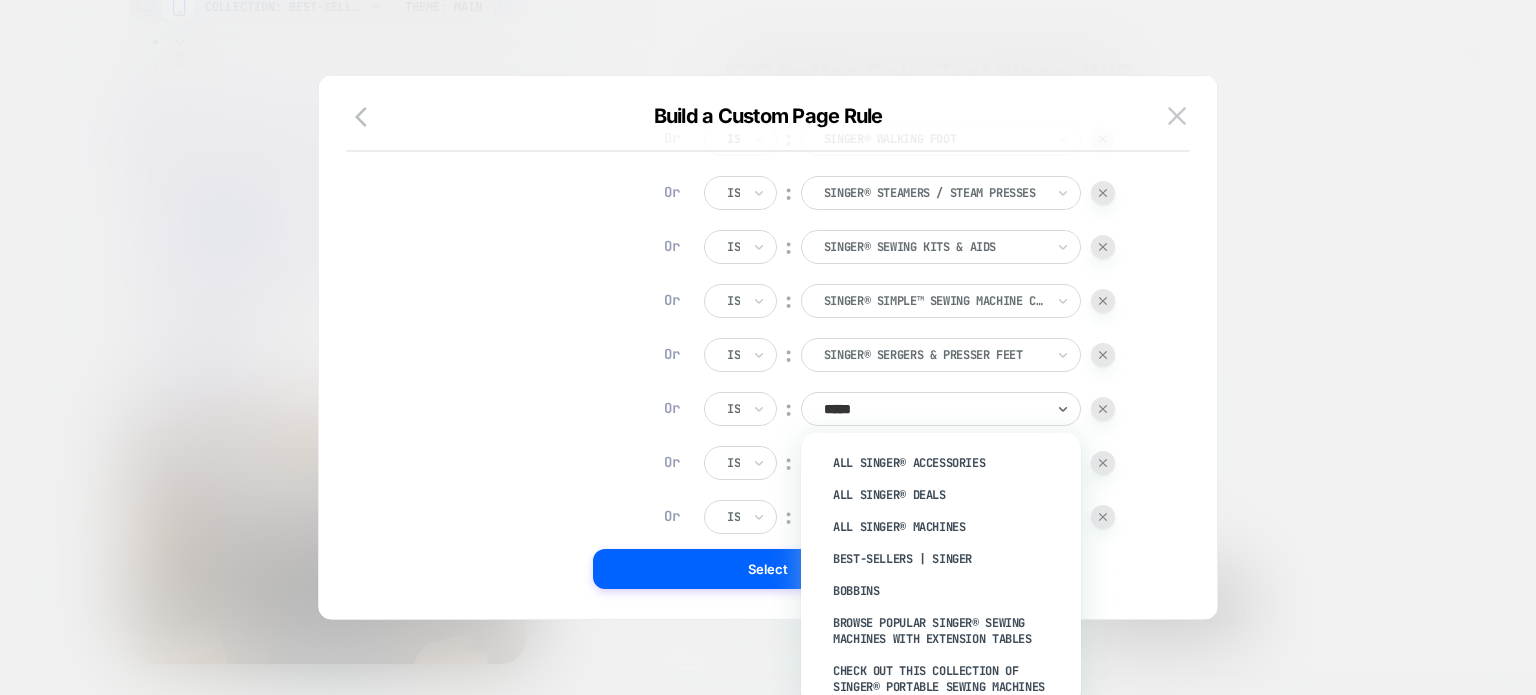 type on "******" 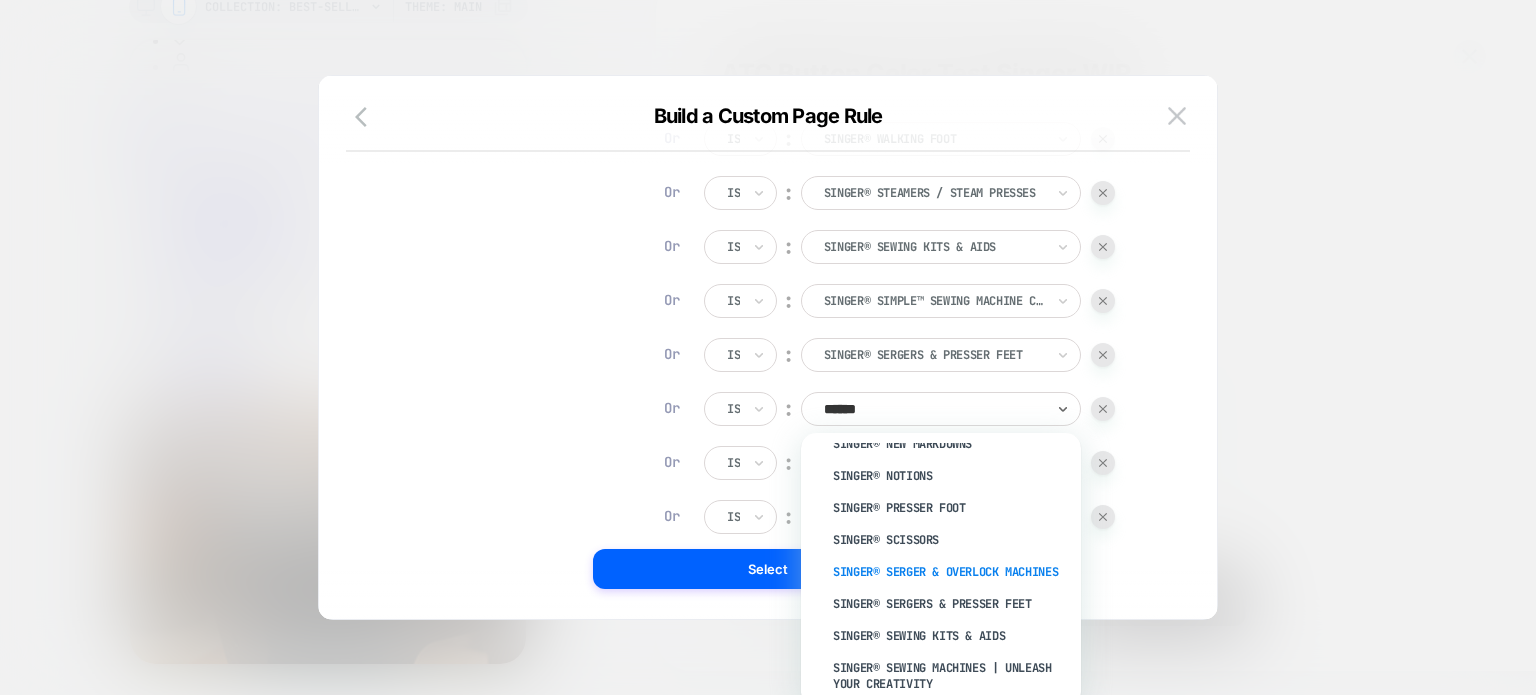 scroll, scrollTop: 2336, scrollLeft: 0, axis: vertical 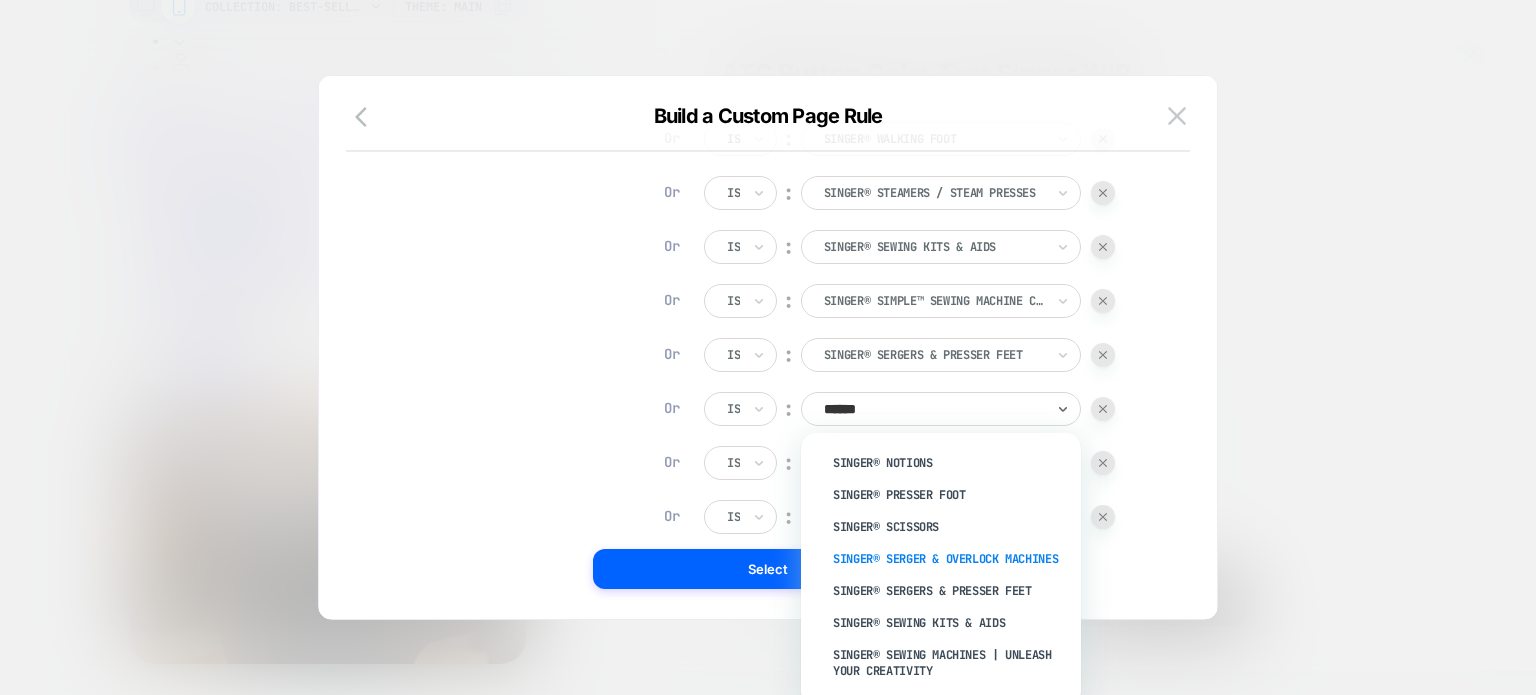 click on "SINGER® Serger & Overlock Machines" at bounding box center (951, 559) 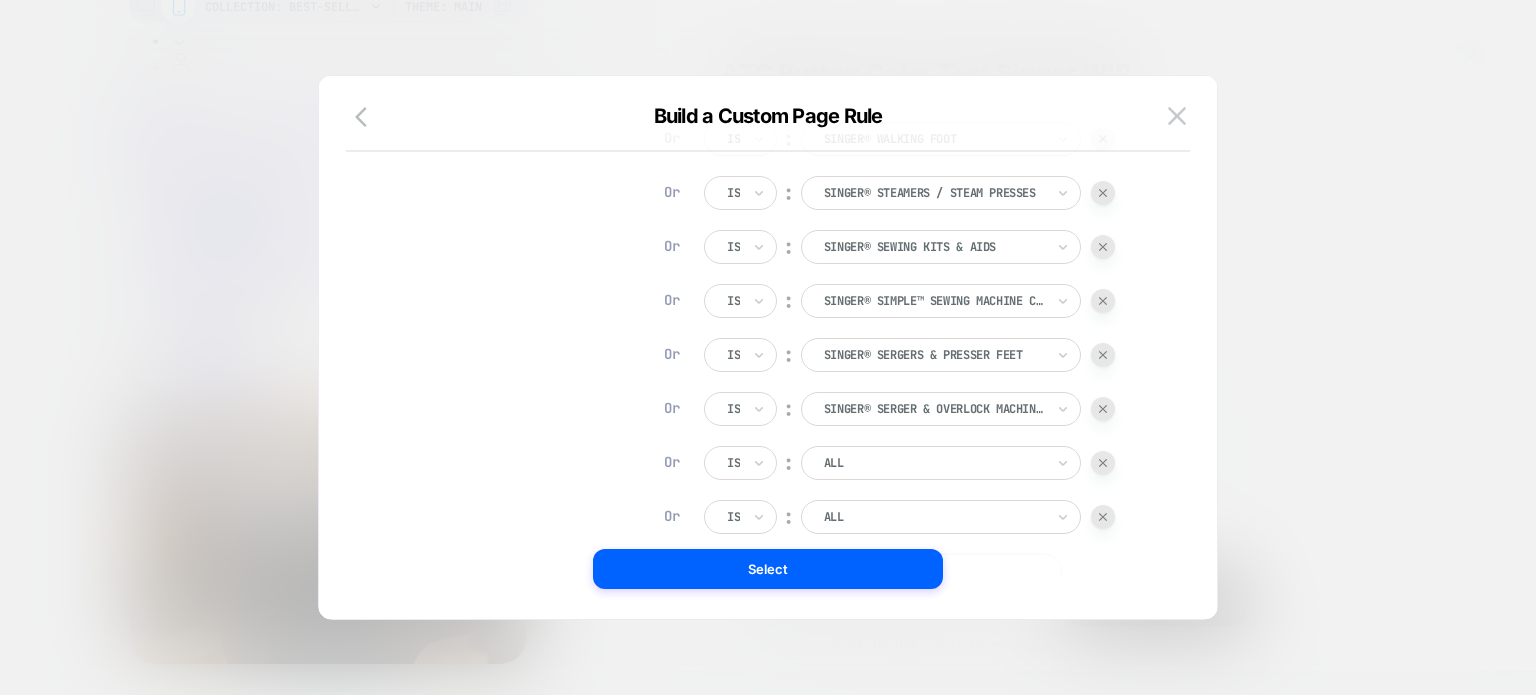 click at bounding box center (934, 463) 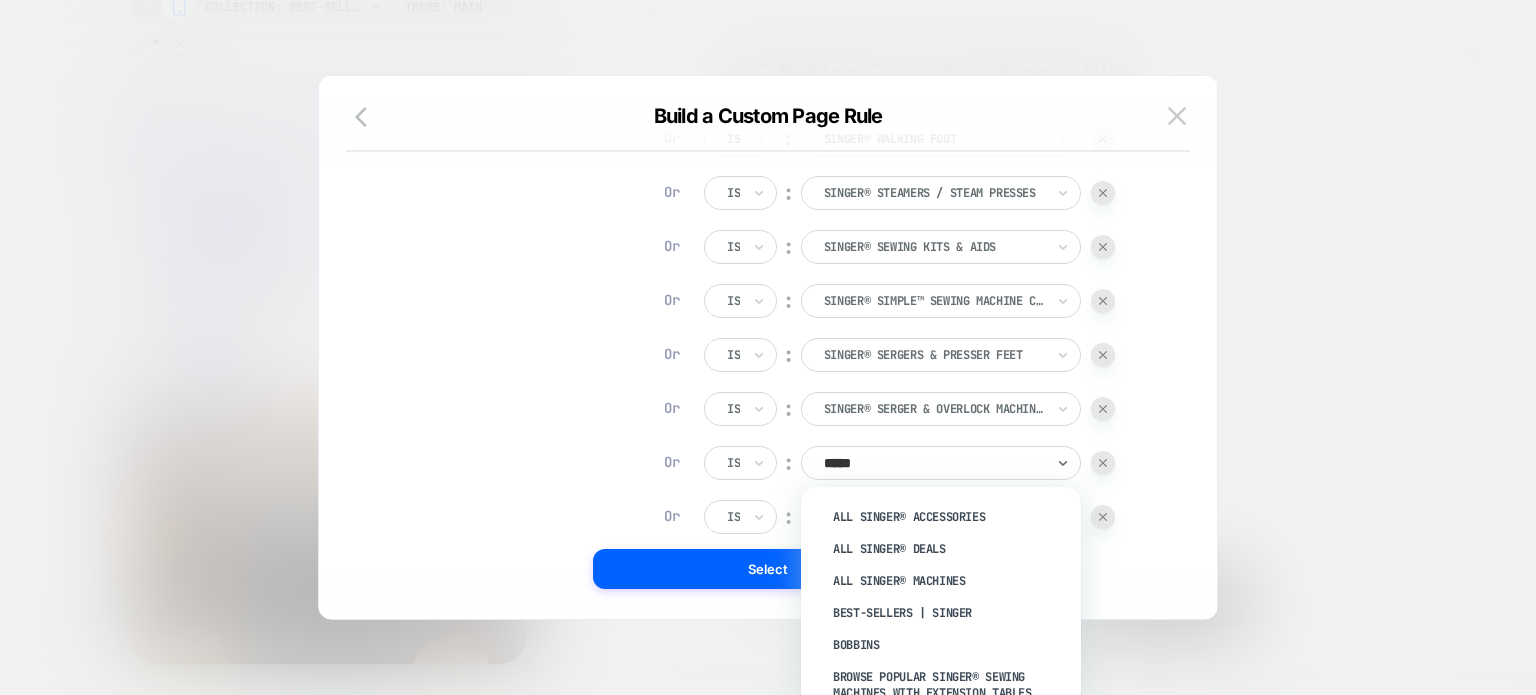 type on "******" 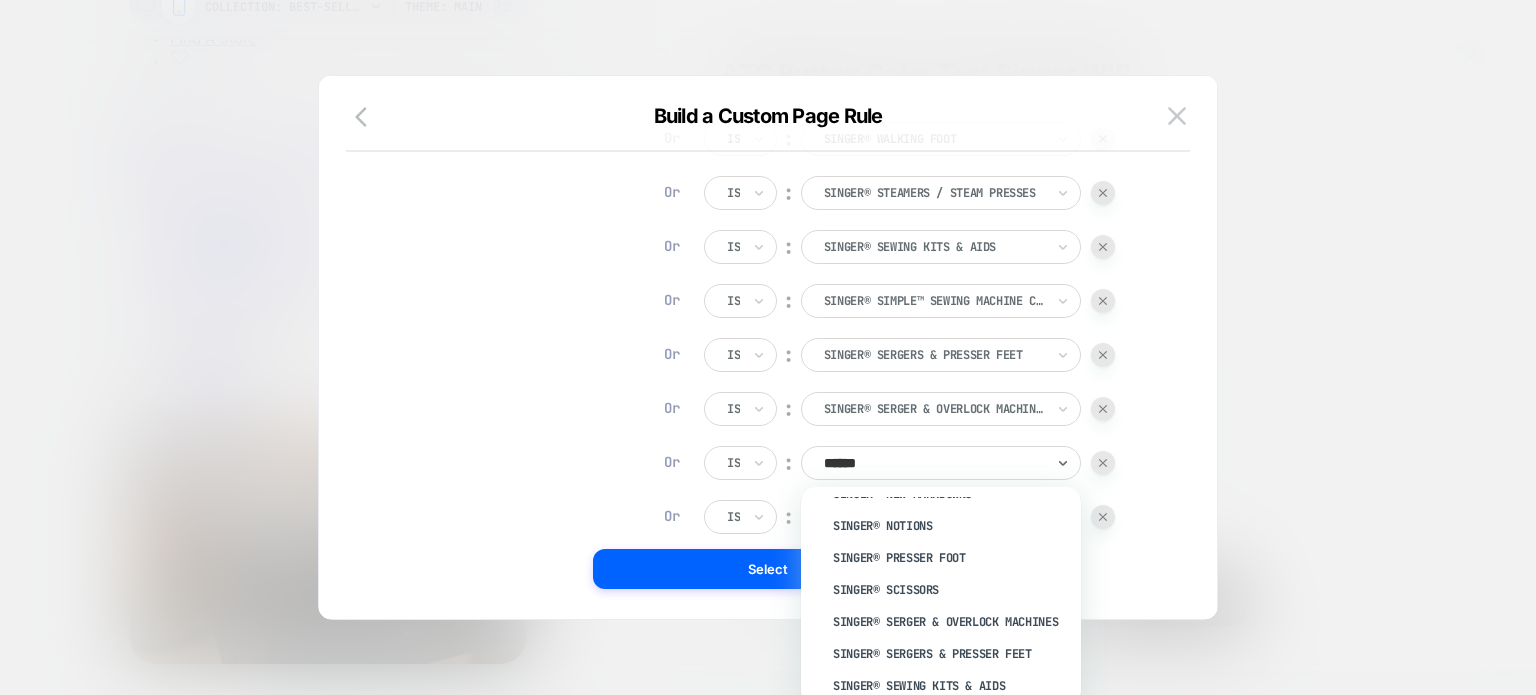 scroll, scrollTop: 2320, scrollLeft: 0, axis: vertical 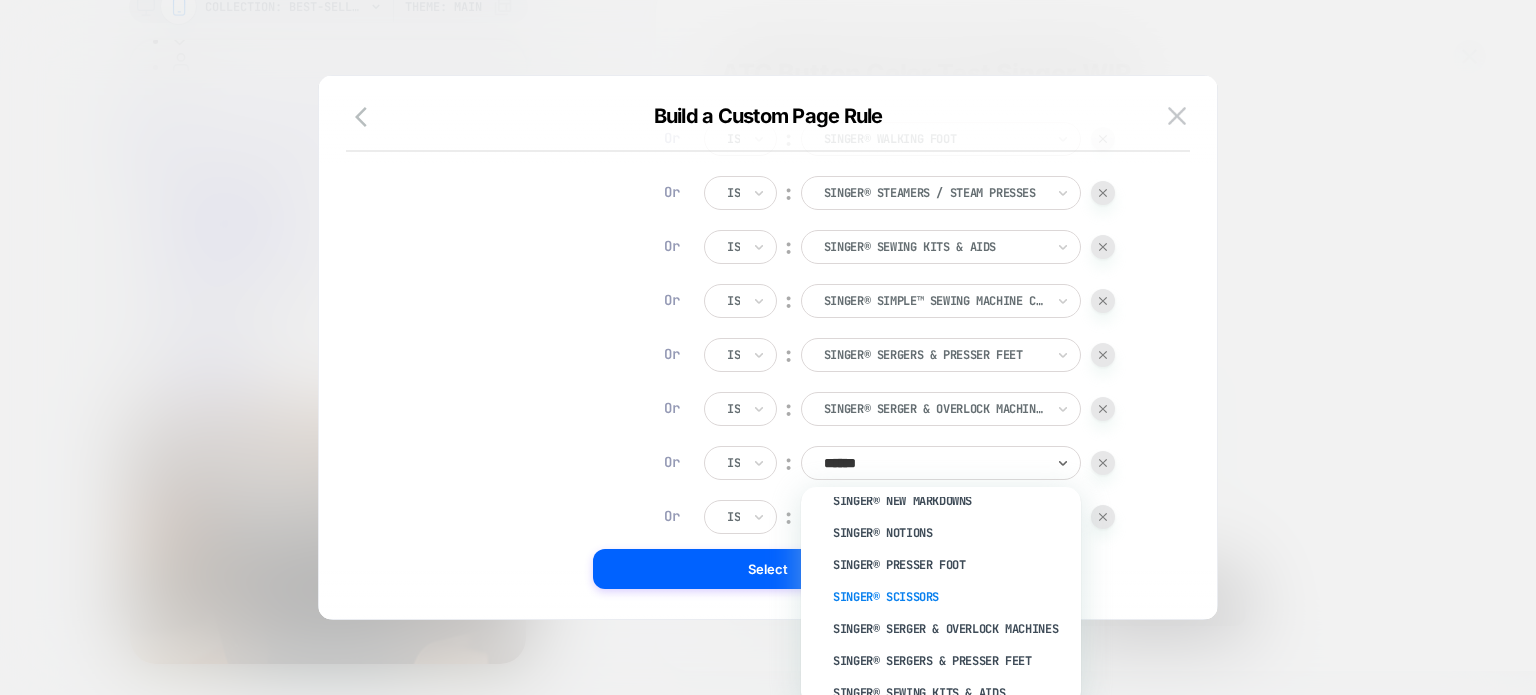 click on "SINGER® Scissors" at bounding box center [951, 597] 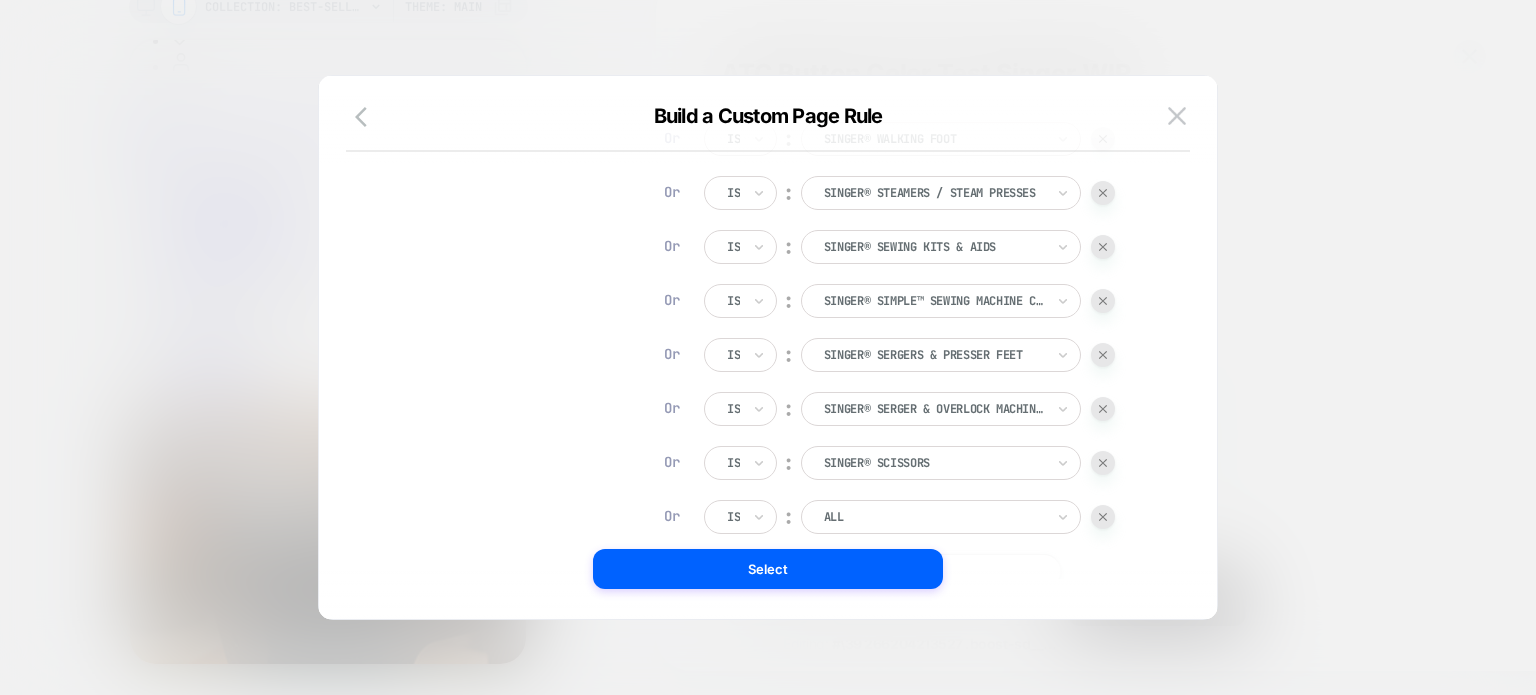 click at bounding box center [934, 517] 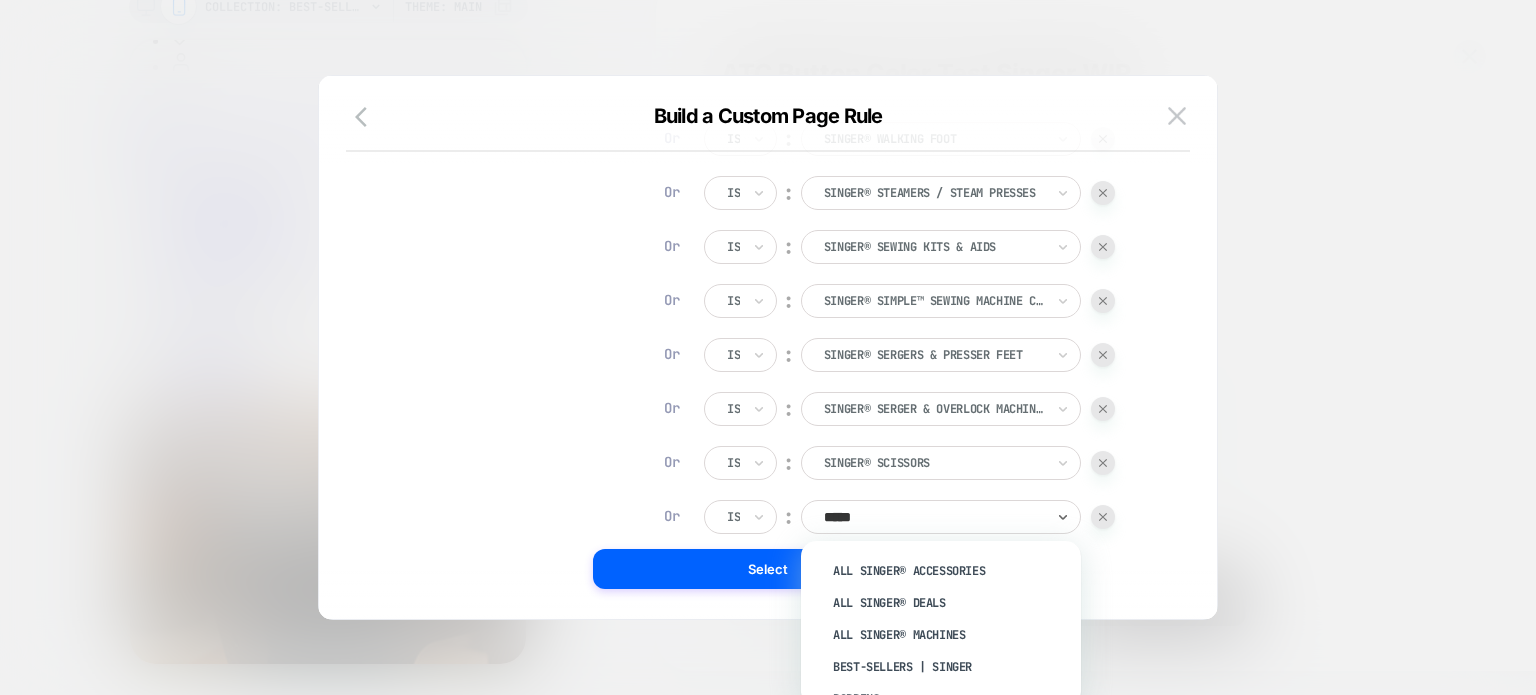 type on "******" 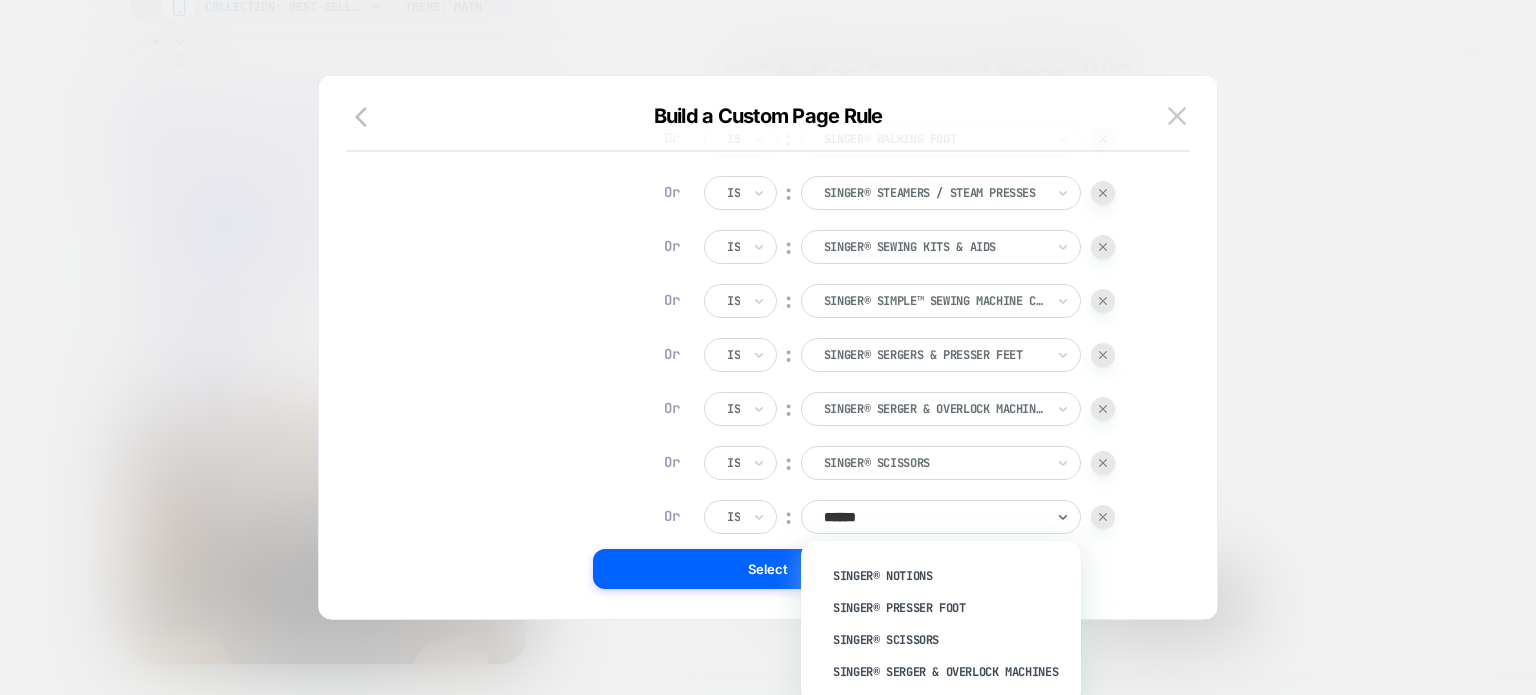 scroll, scrollTop: 2331, scrollLeft: 0, axis: vertical 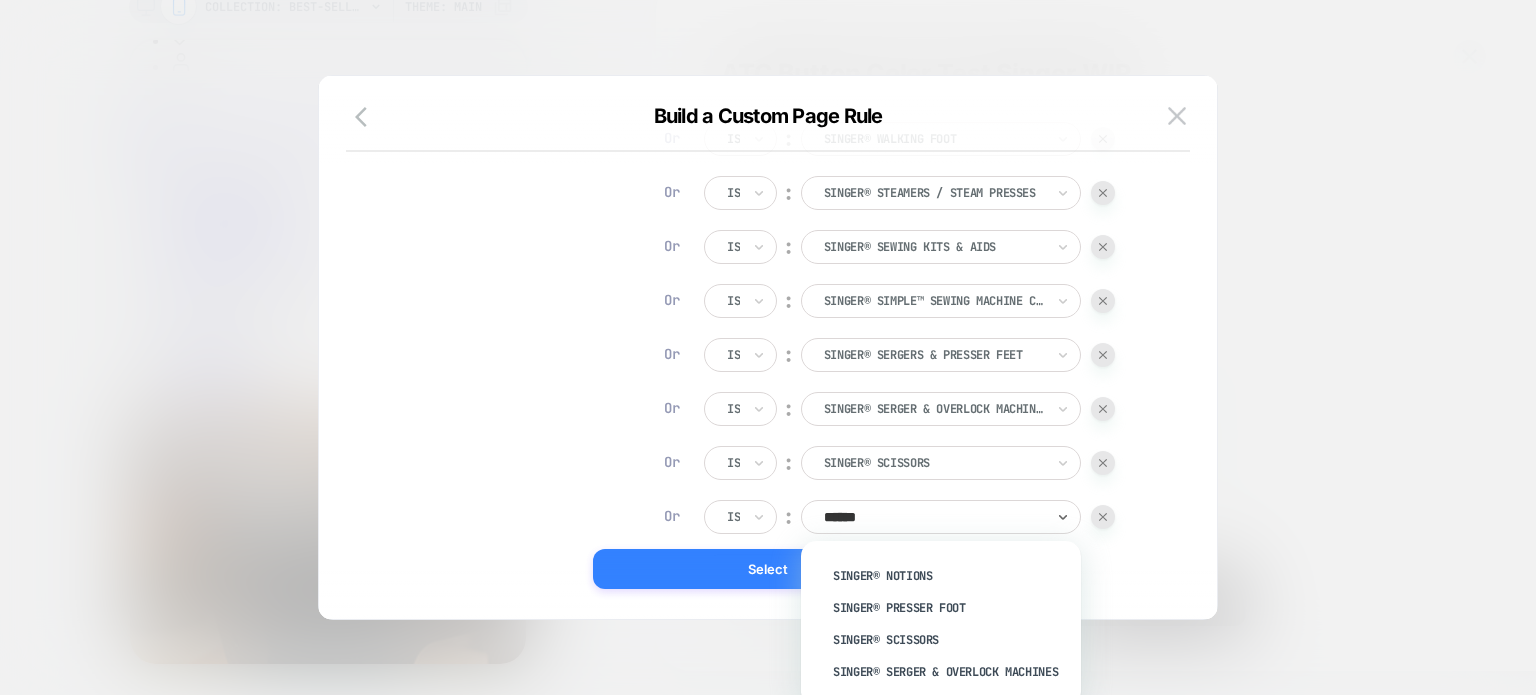drag, startPoint x: 947, startPoint y: 601, endPoint x: 928, endPoint y: 558, distance: 47.010635 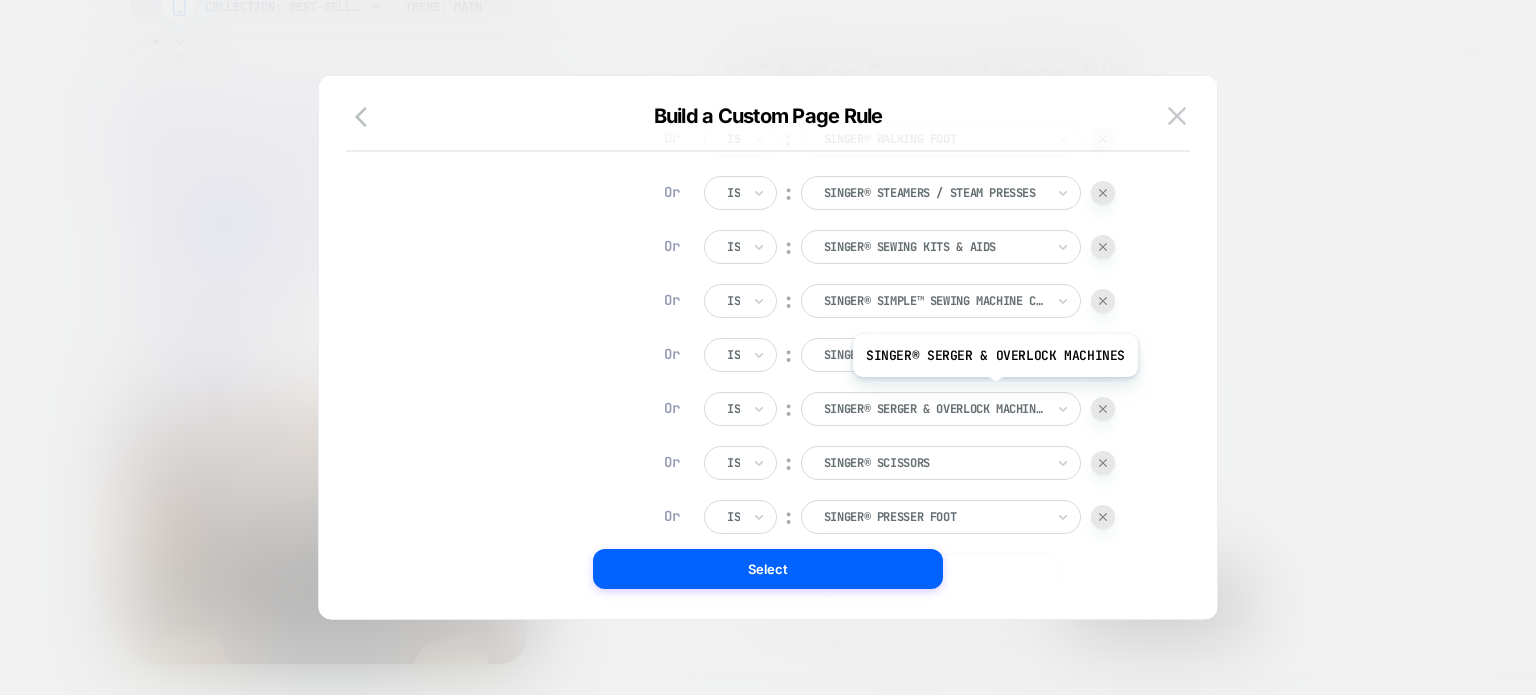 scroll, scrollTop: 1299, scrollLeft: 0, axis: vertical 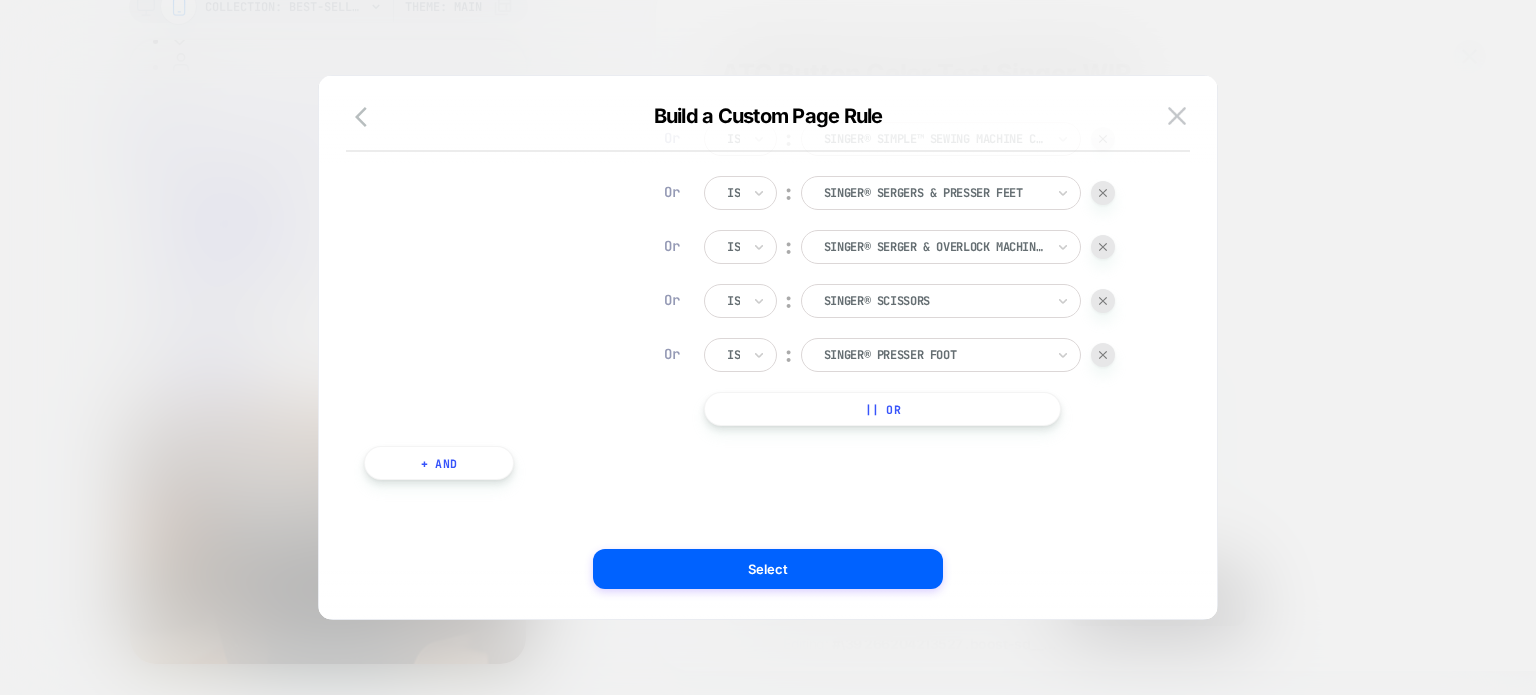 click on "|| Or" at bounding box center (882, 409) 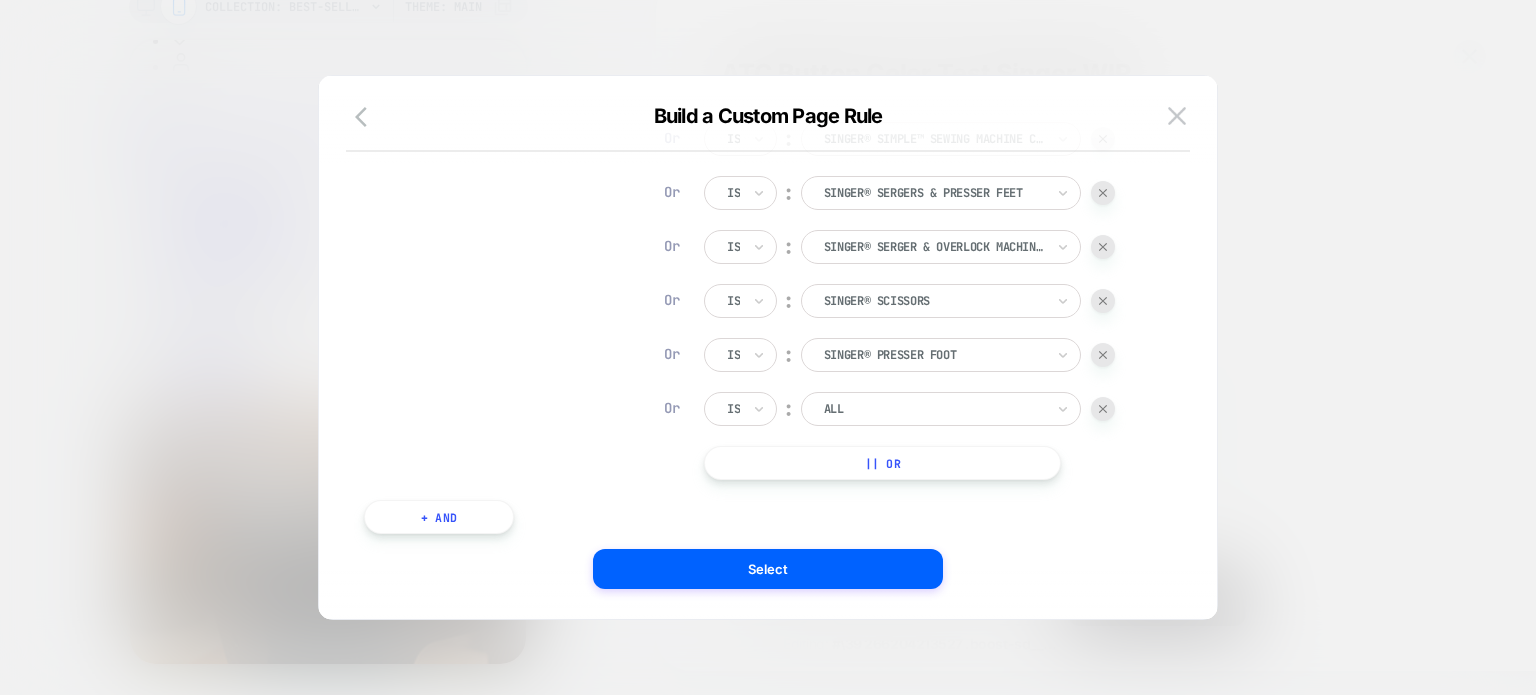 click on "|| Or" at bounding box center (882, 463) 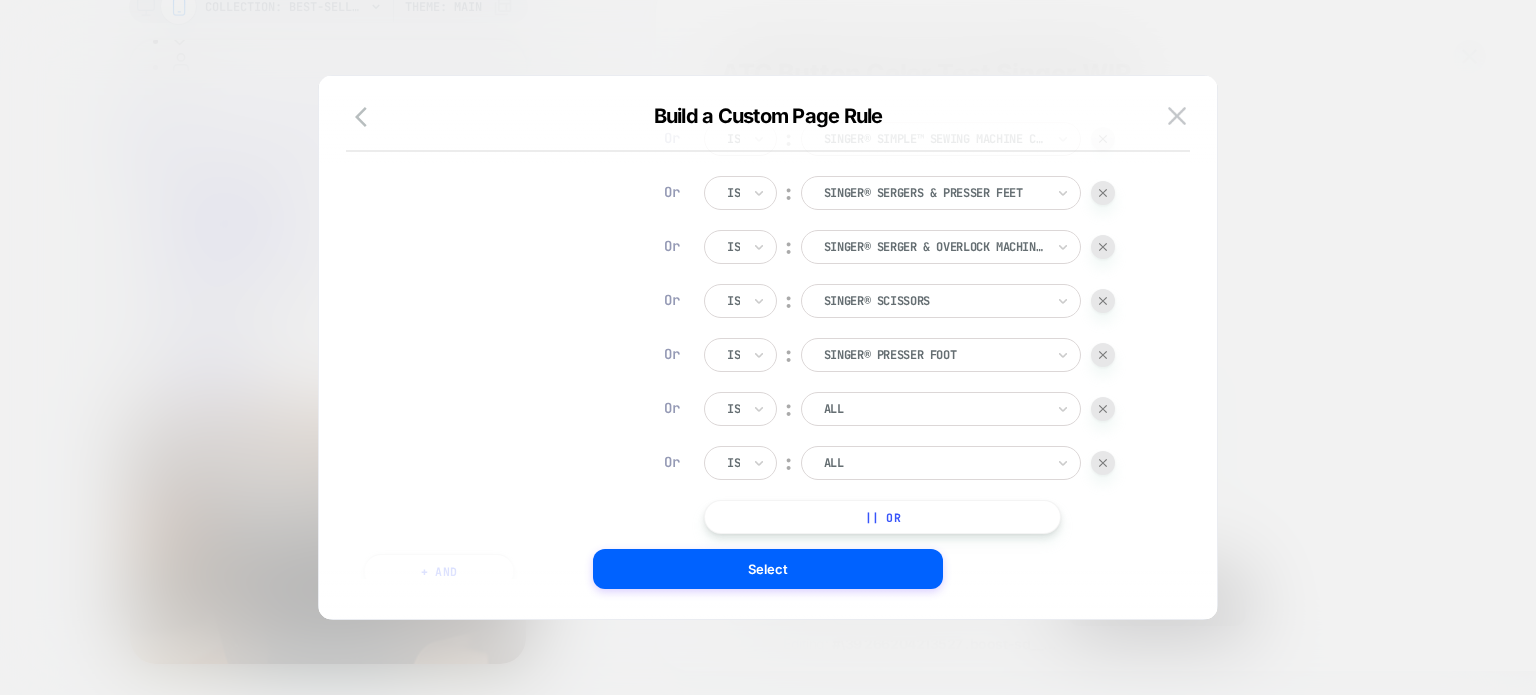 click on "|| Or" at bounding box center [882, 517] 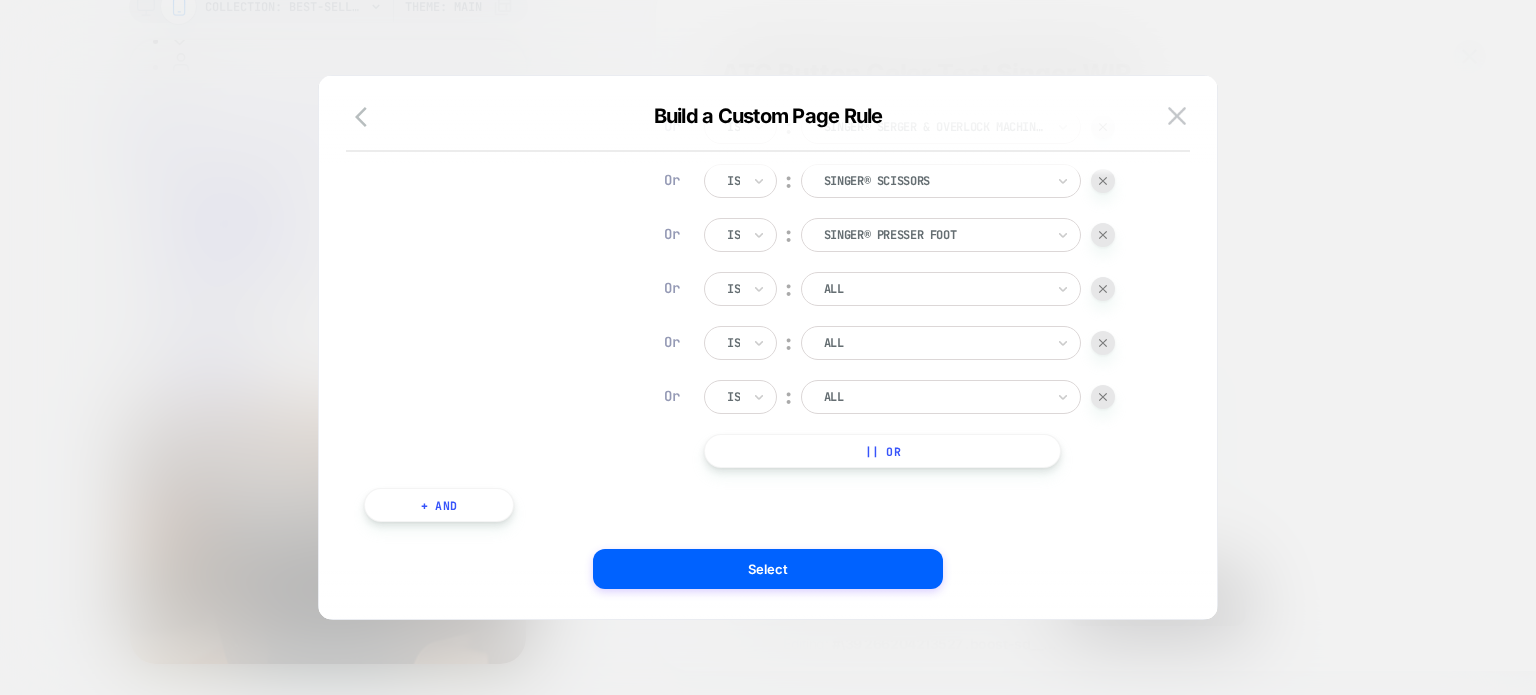 scroll, scrollTop: 1432, scrollLeft: 0, axis: vertical 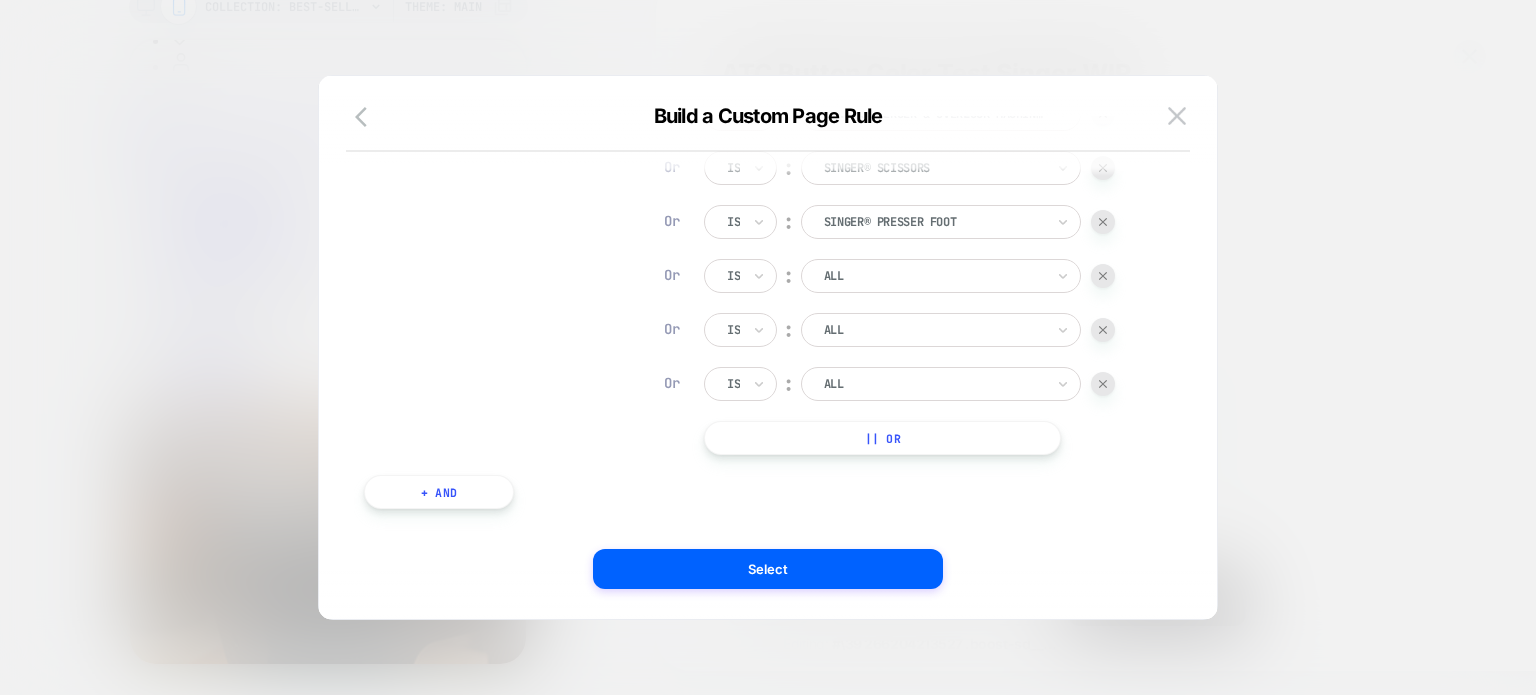 click on "|| Or" at bounding box center [882, 438] 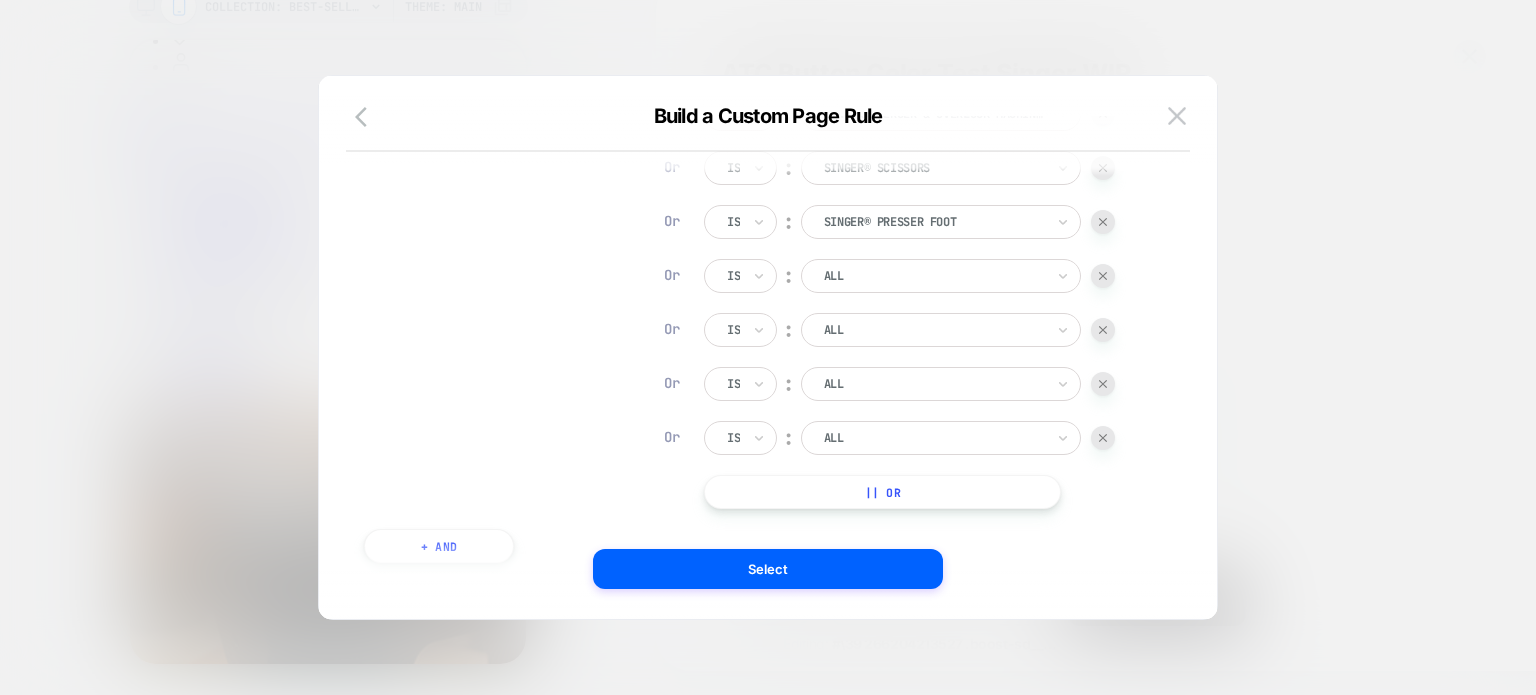 click on "|| Or" at bounding box center (882, 492) 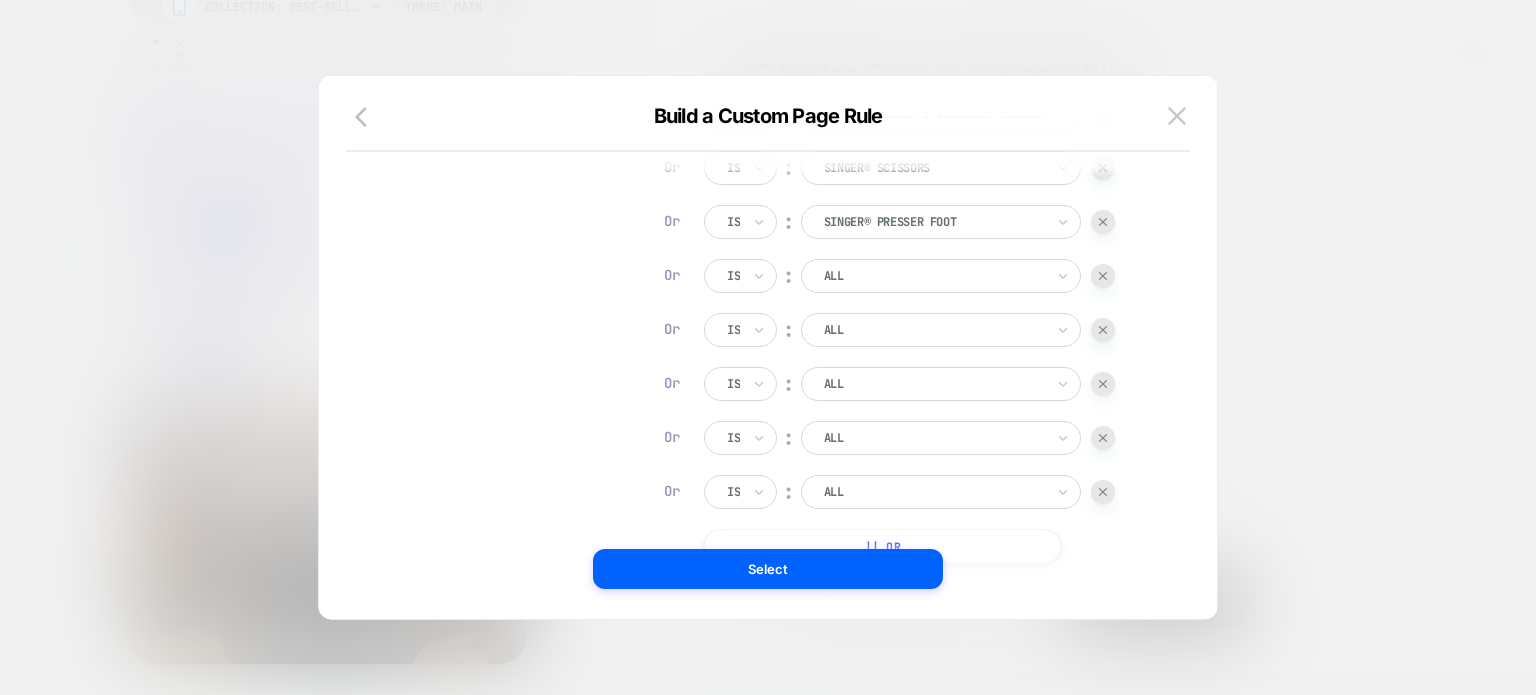 click on "|| Or" at bounding box center (882, 546) 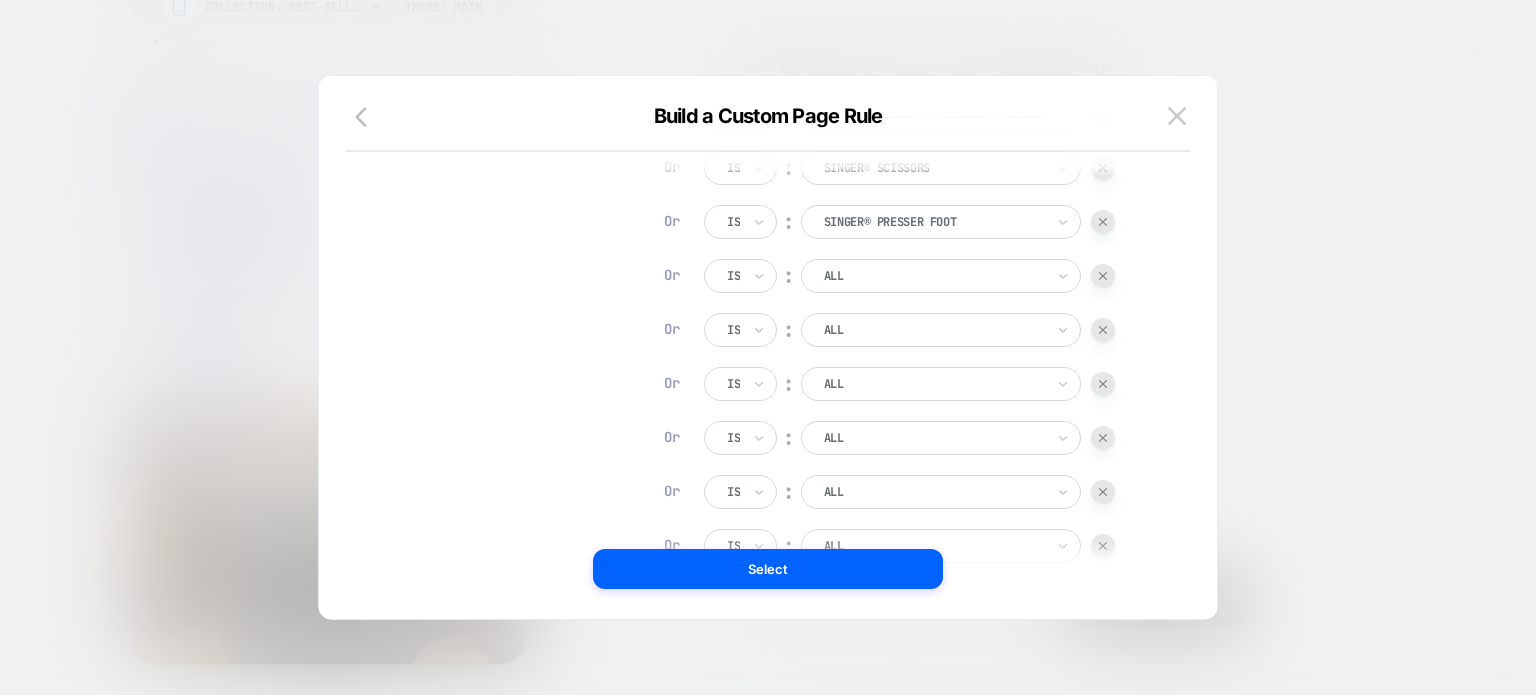 click at bounding box center (934, 276) 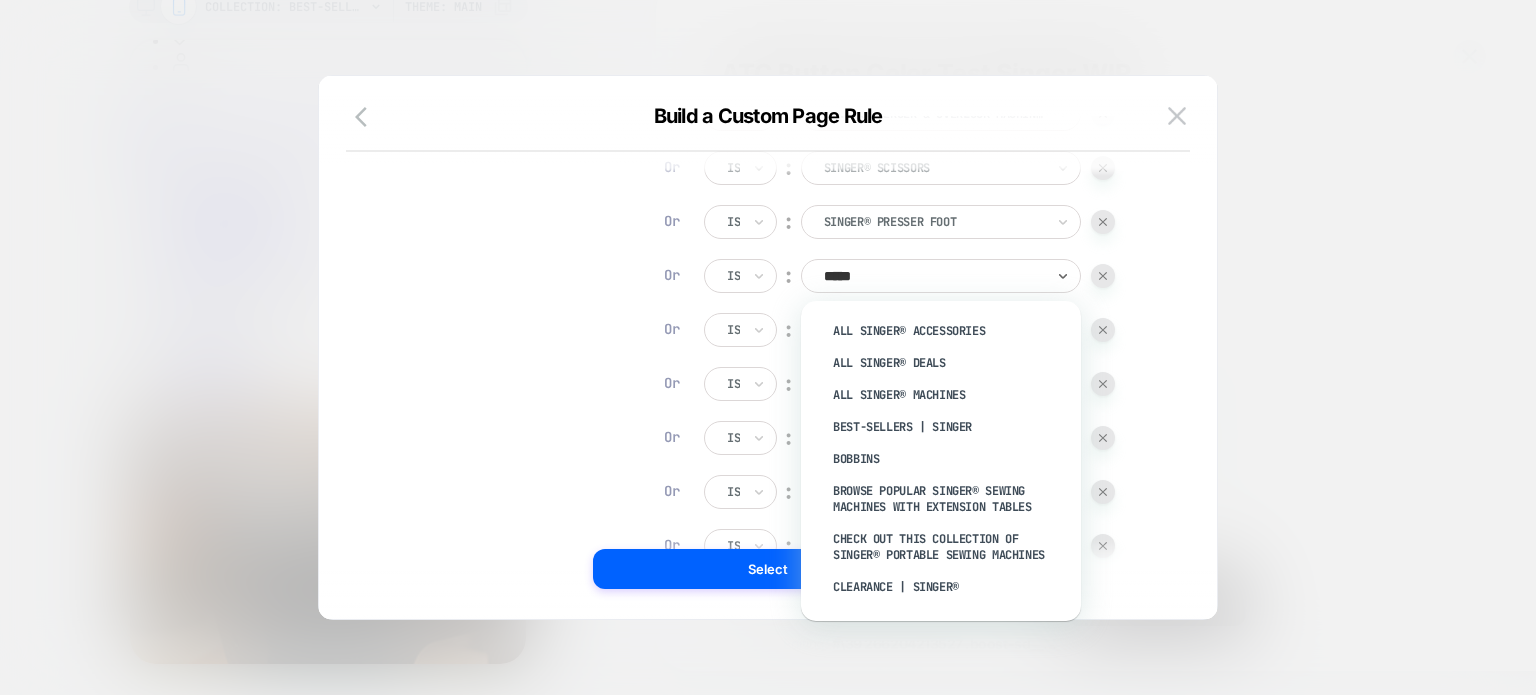 type on "******" 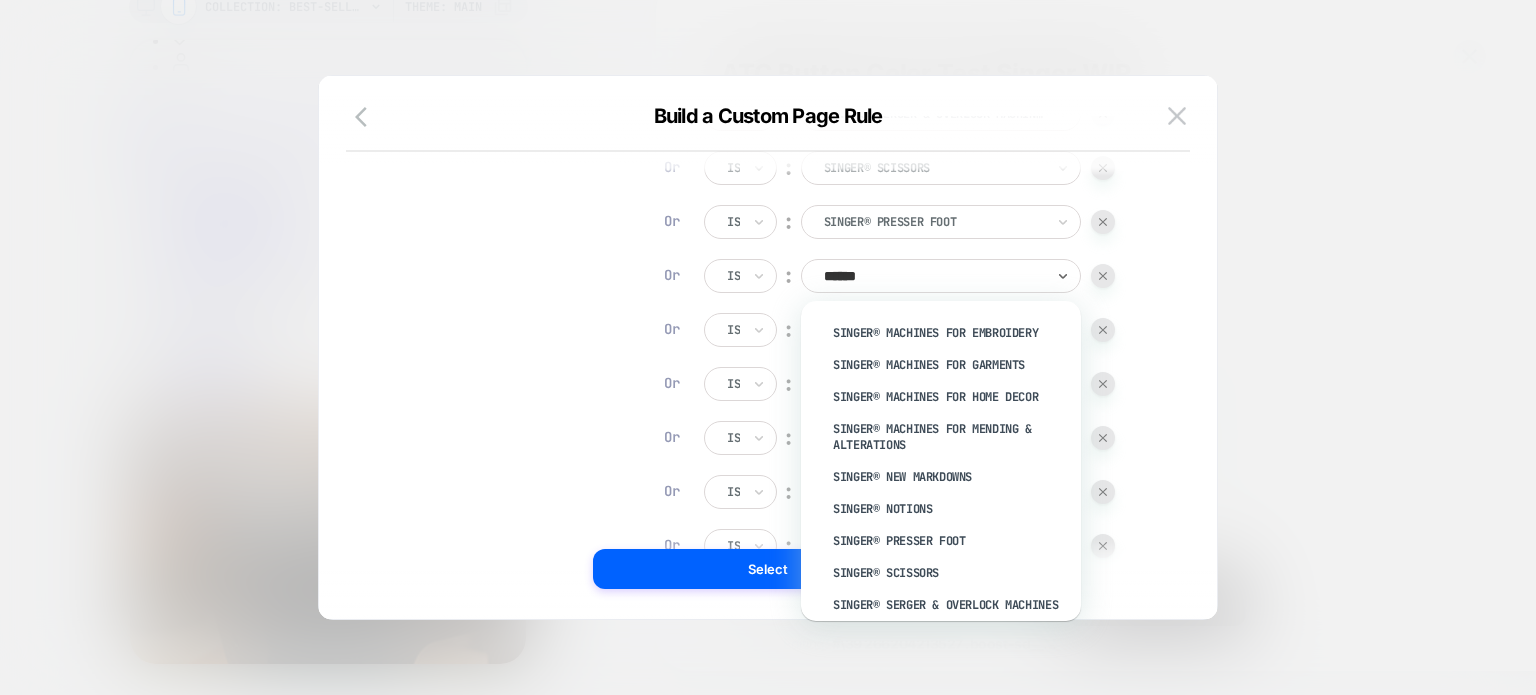 scroll, scrollTop: 2160, scrollLeft: 0, axis: vertical 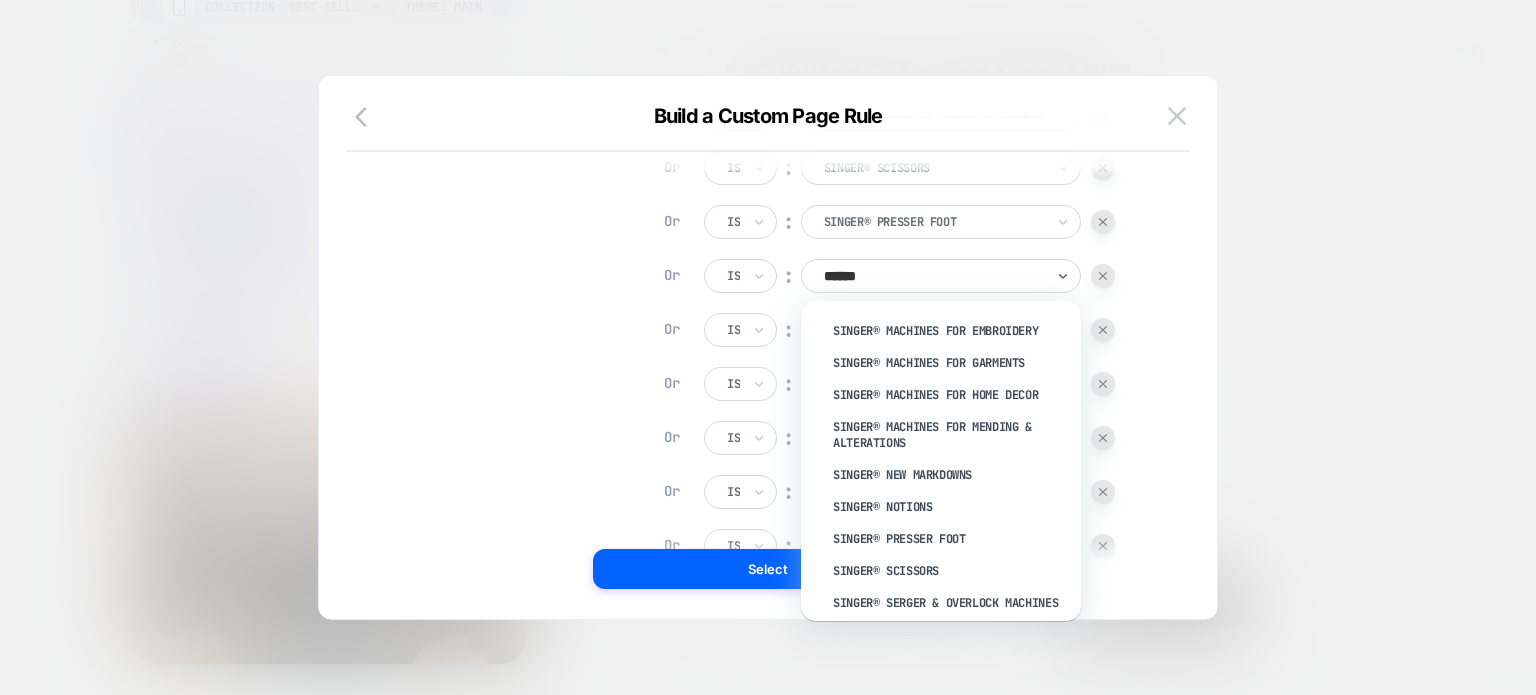 click on "SINGER® Notions" at bounding box center [951, 507] 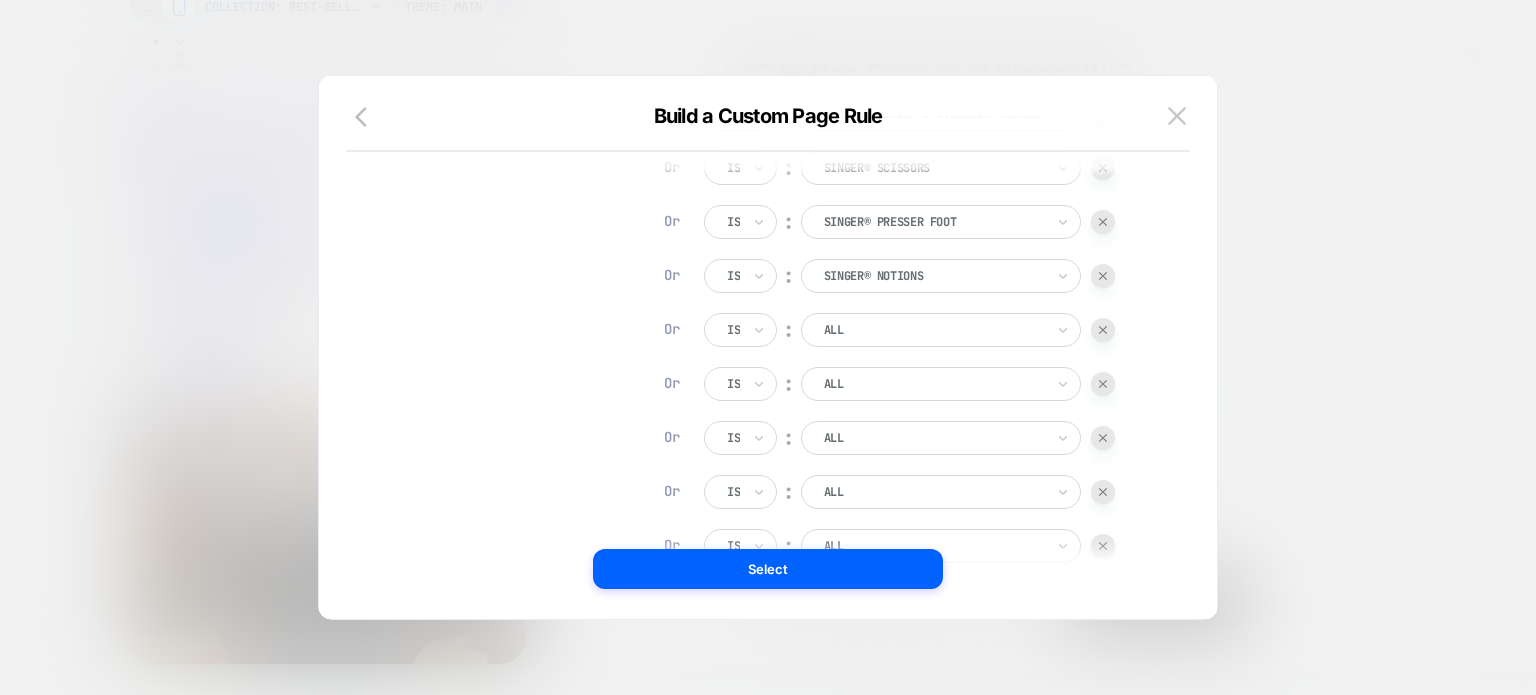 click on "ALL" at bounding box center [934, 330] 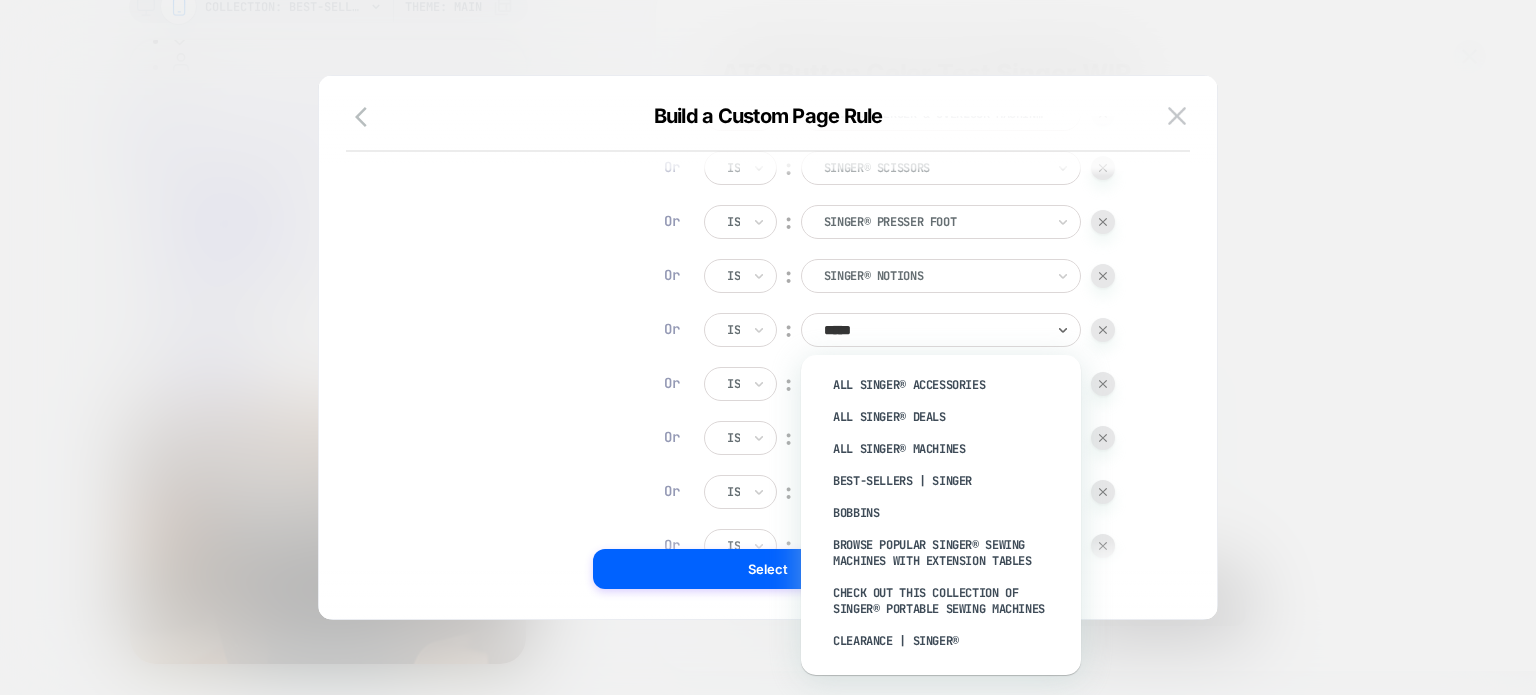 type on "******" 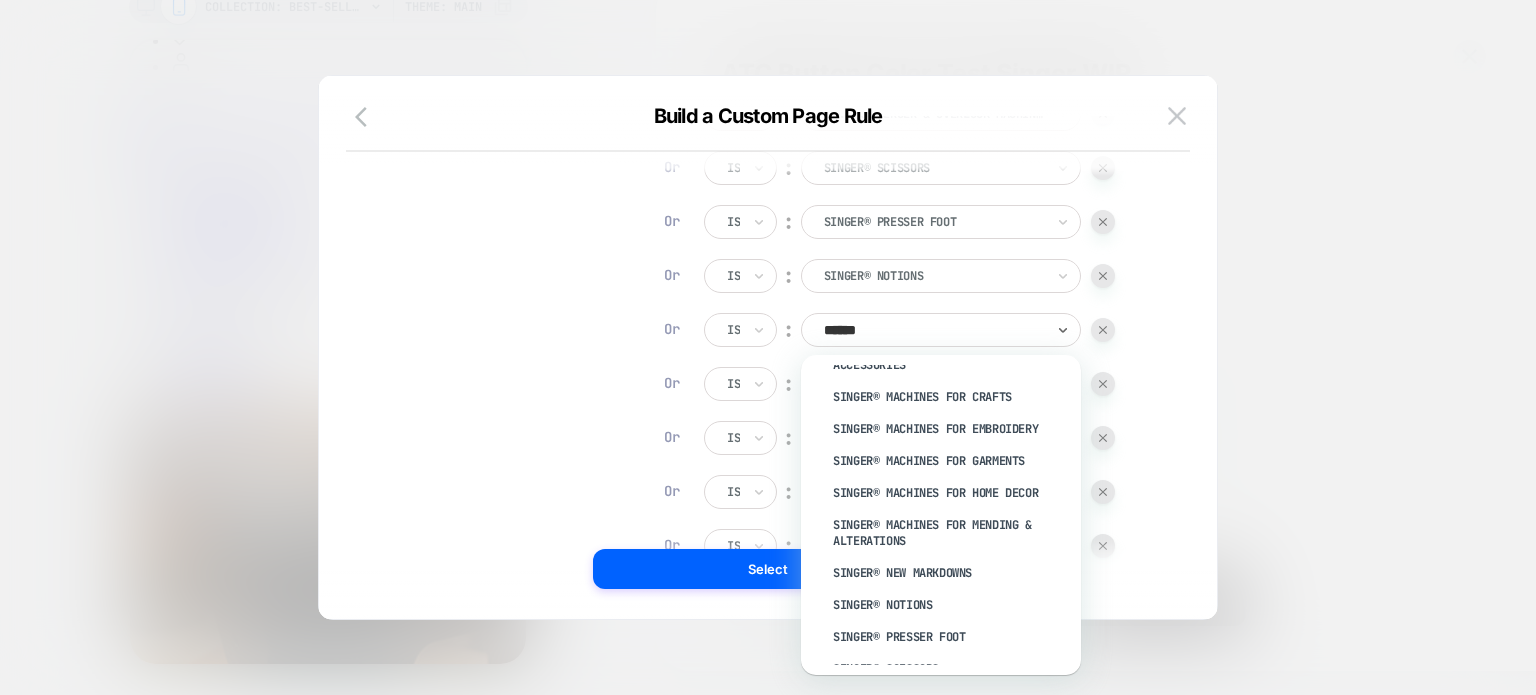 scroll, scrollTop: 2116, scrollLeft: 0, axis: vertical 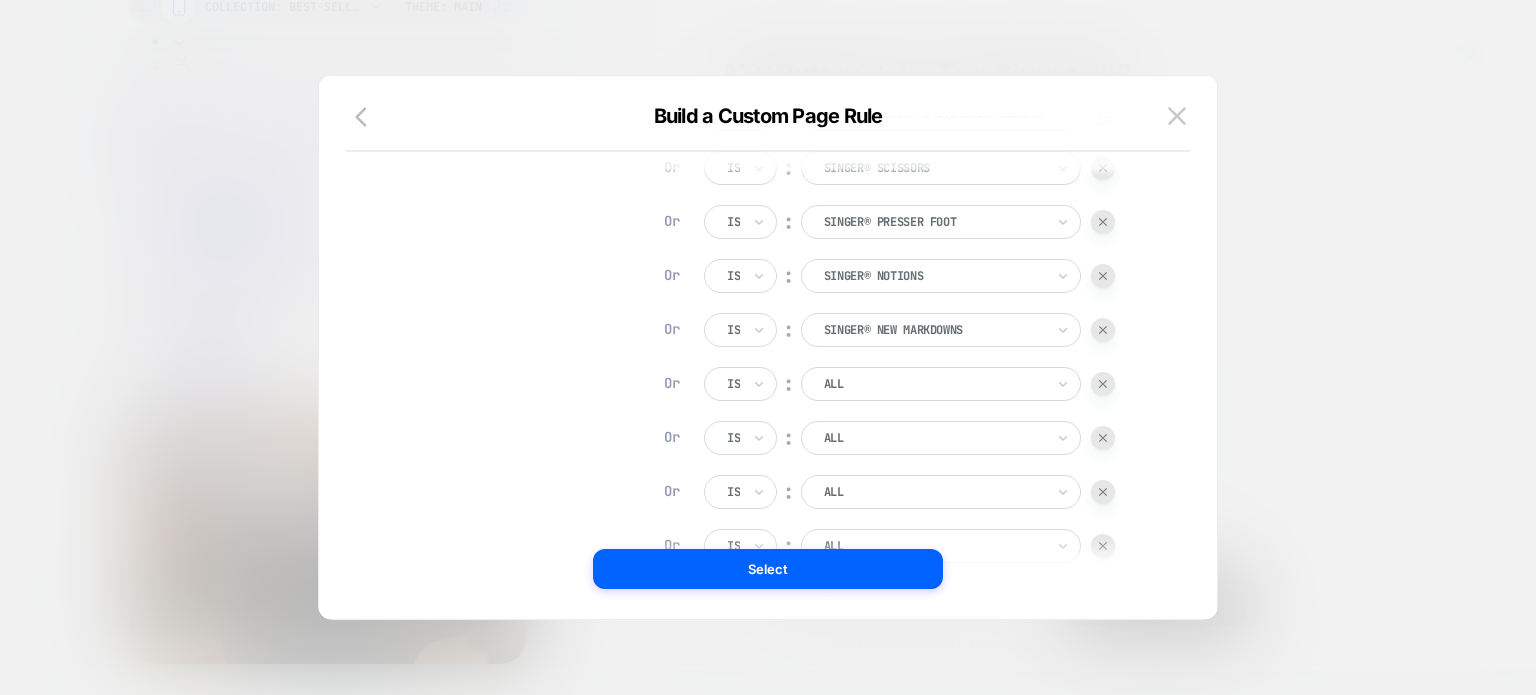 click at bounding box center [934, 384] 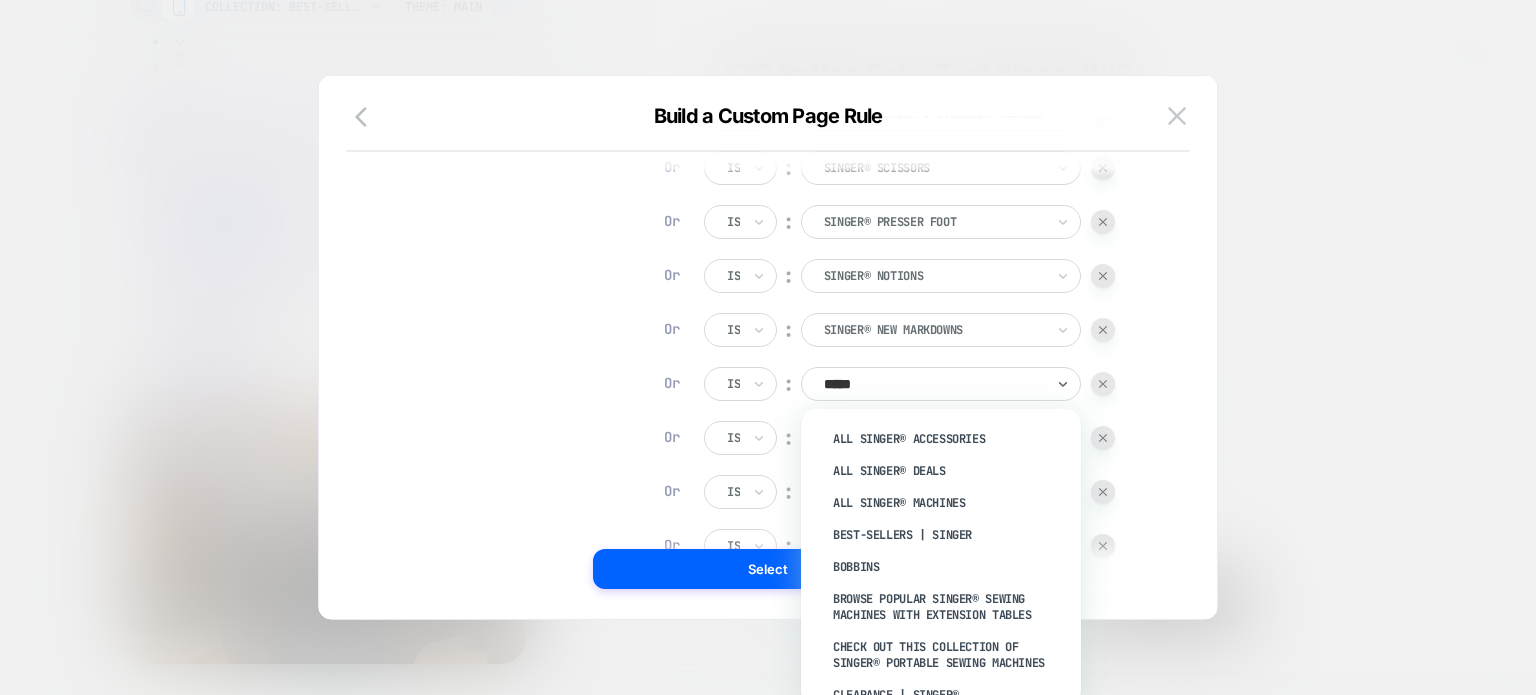 type on "******" 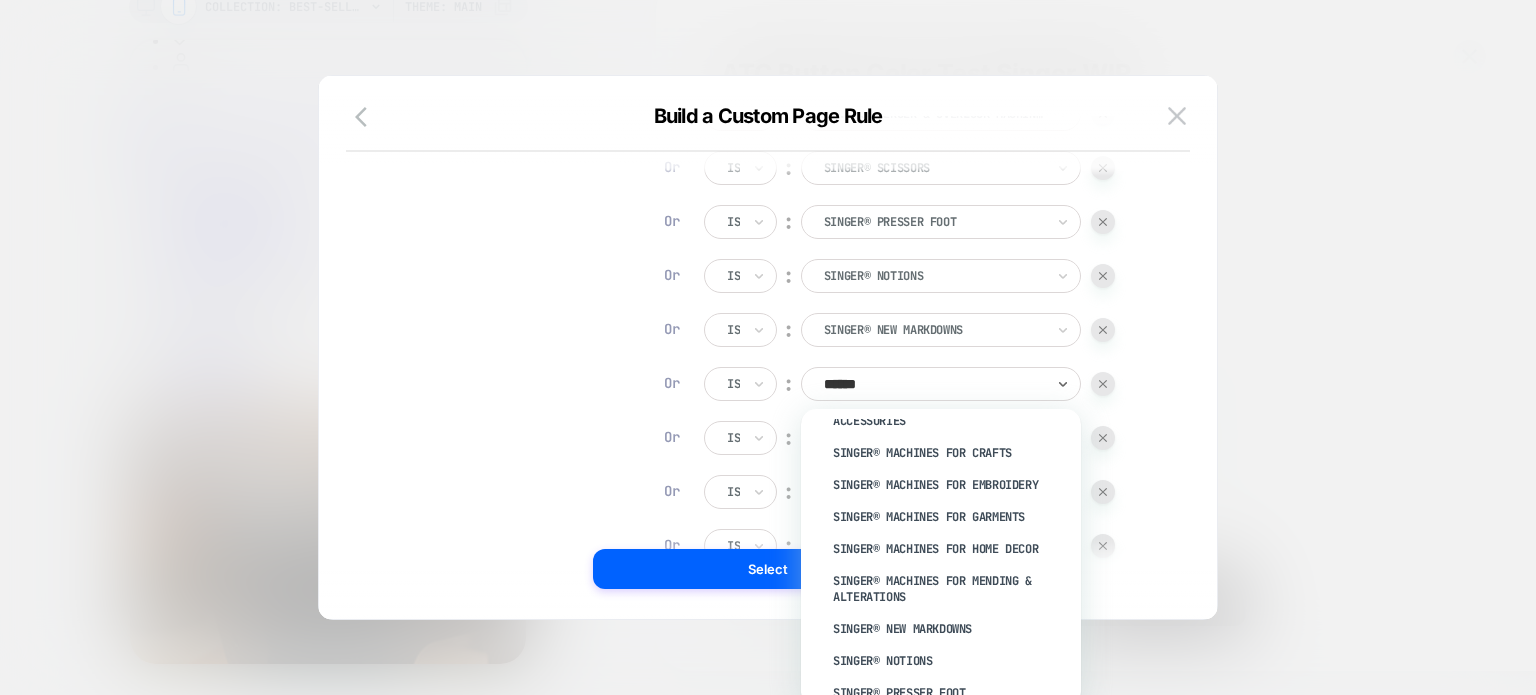 scroll, scrollTop: 2118, scrollLeft: 0, axis: vertical 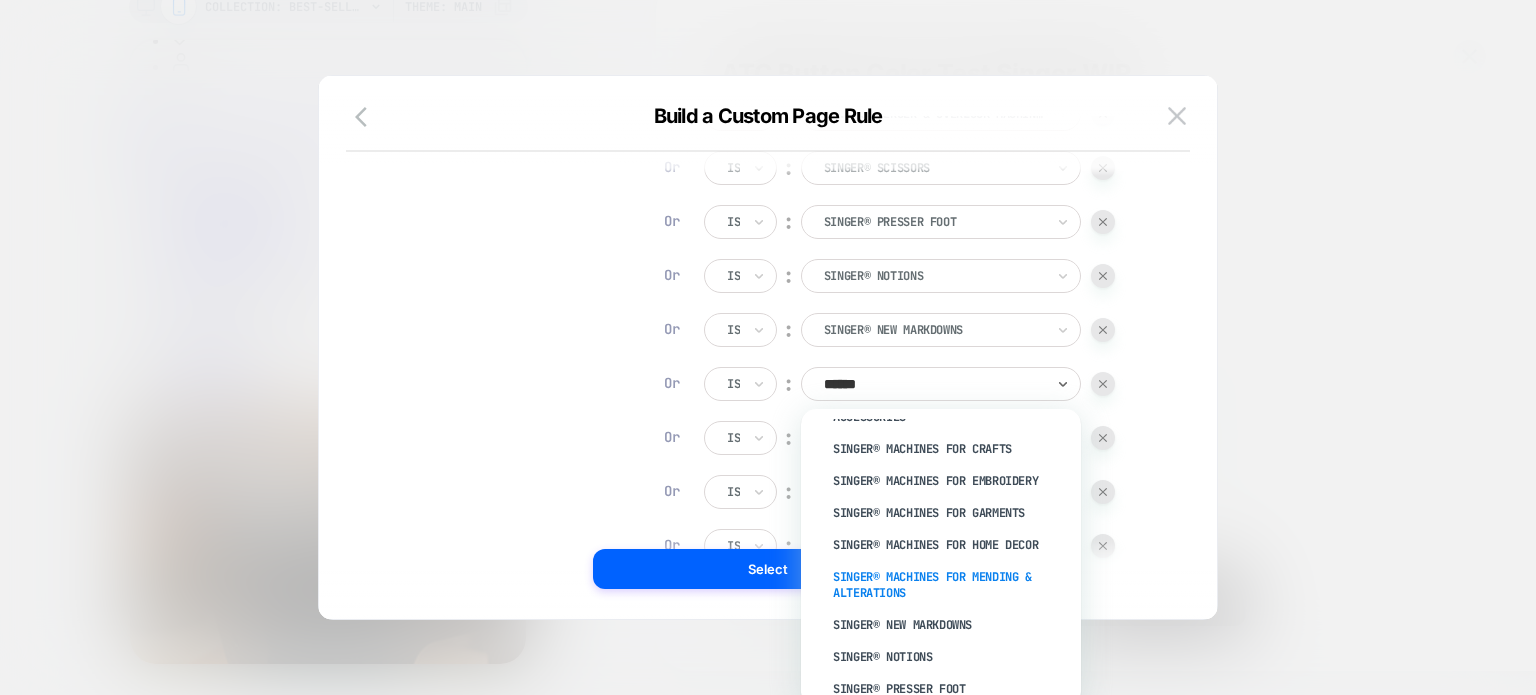 click on "SINGER® Machines for Mending & Alterations" at bounding box center (951, 585) 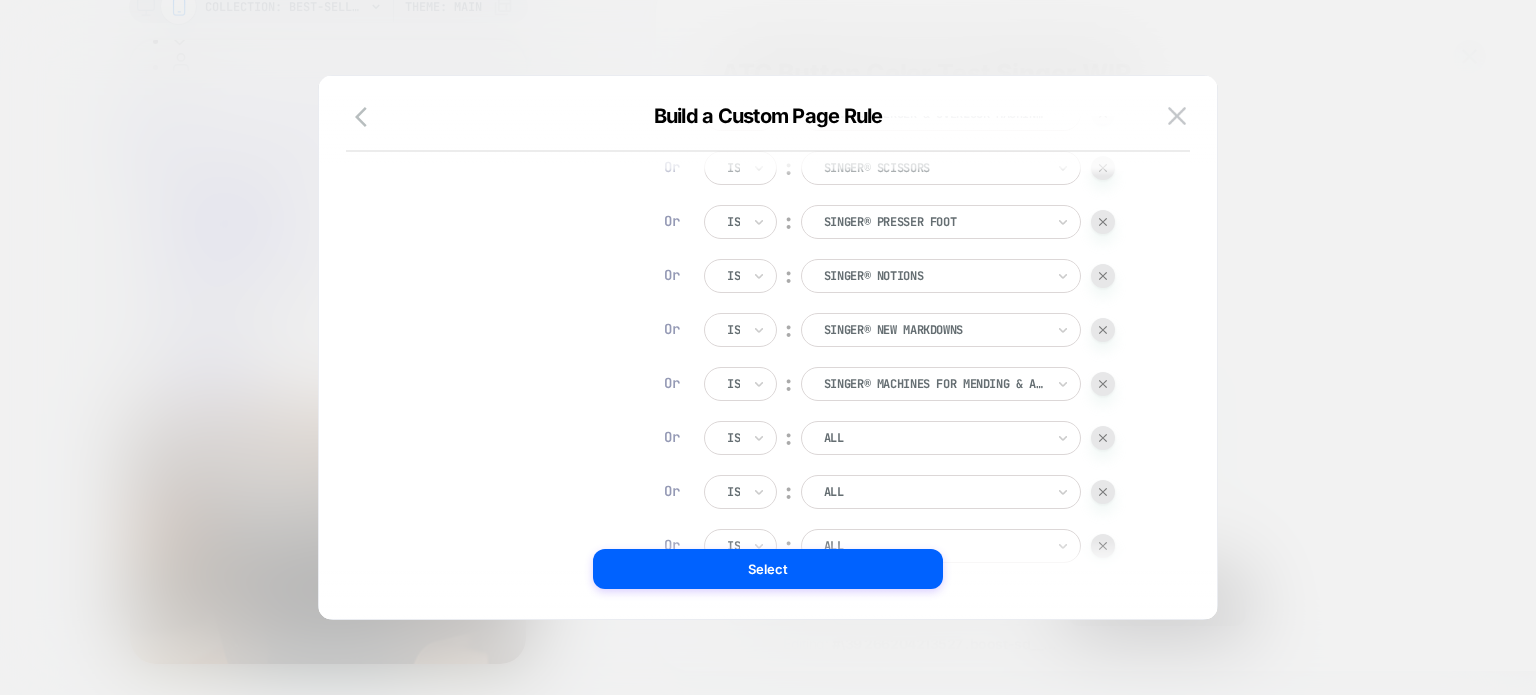 click at bounding box center (934, 438) 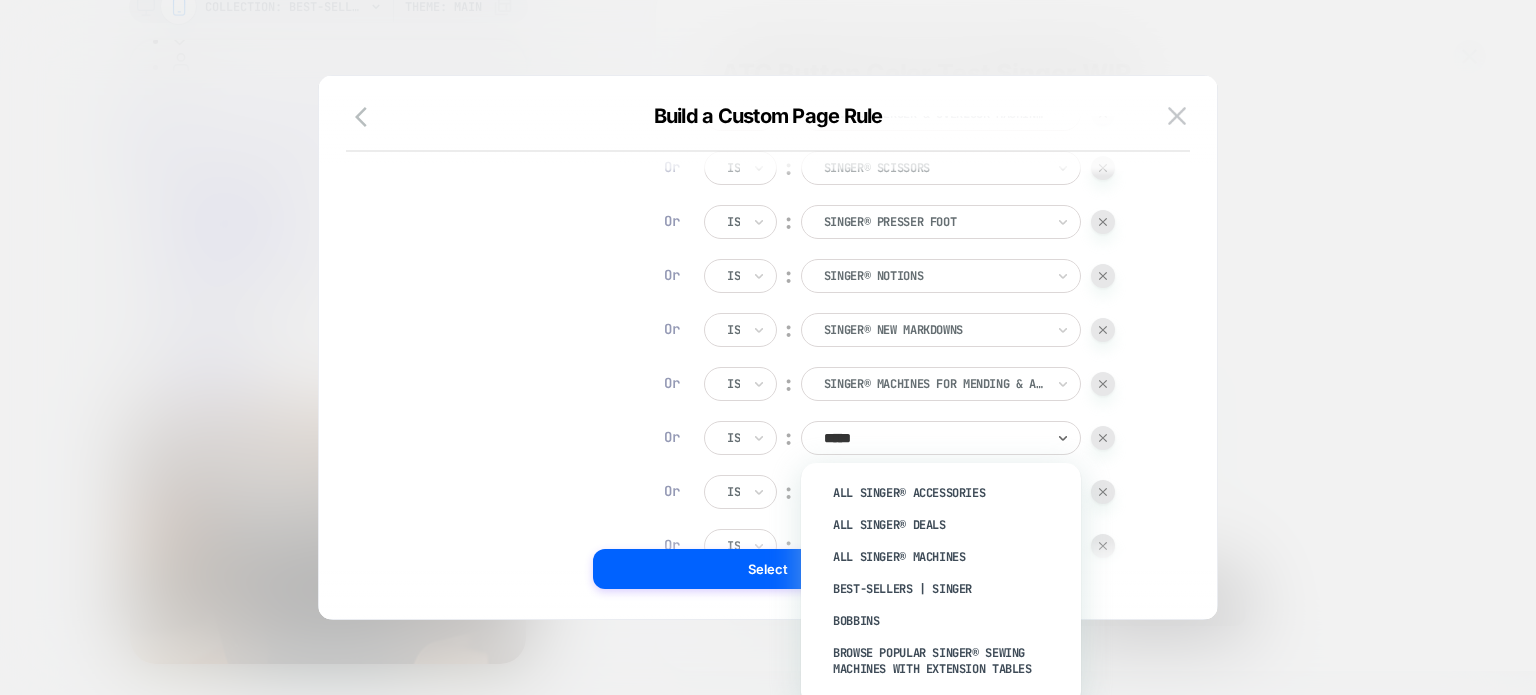 type on "******" 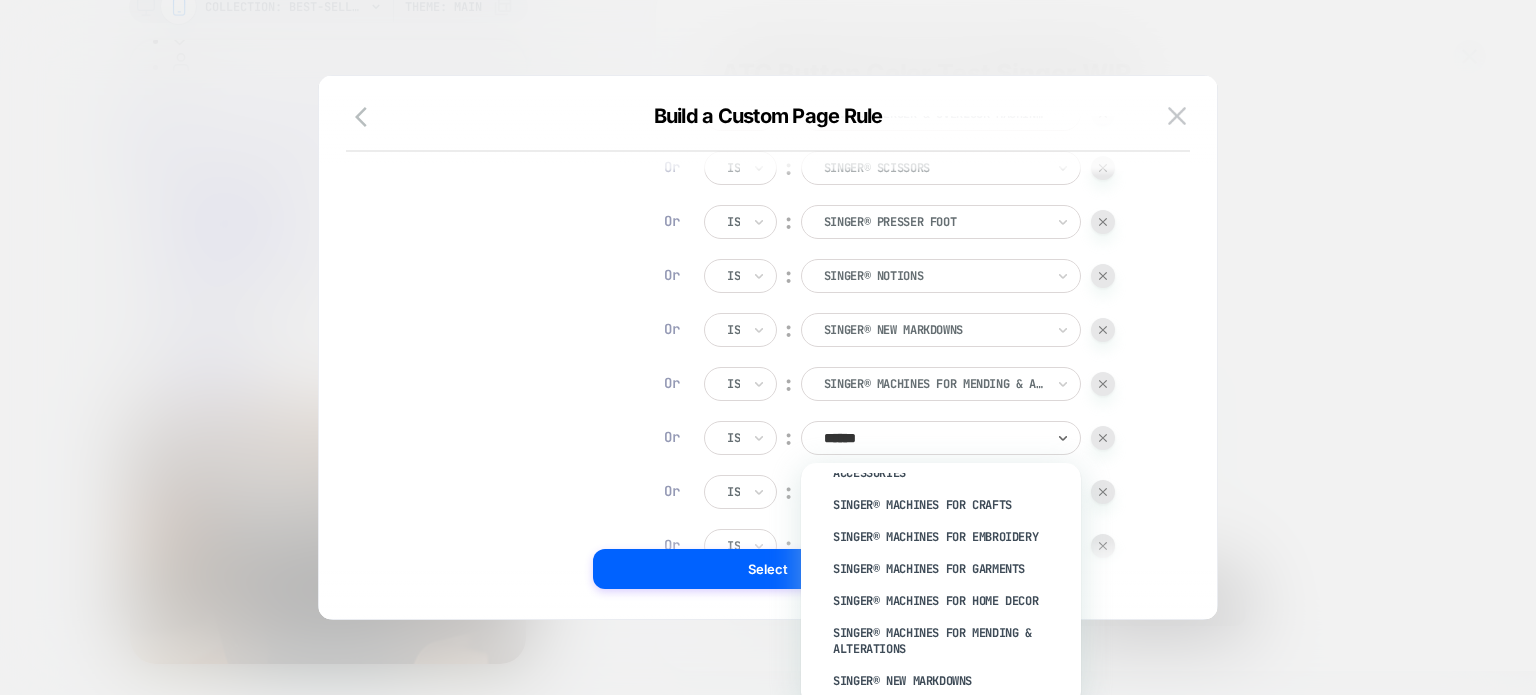 scroll, scrollTop: 2118, scrollLeft: 0, axis: vertical 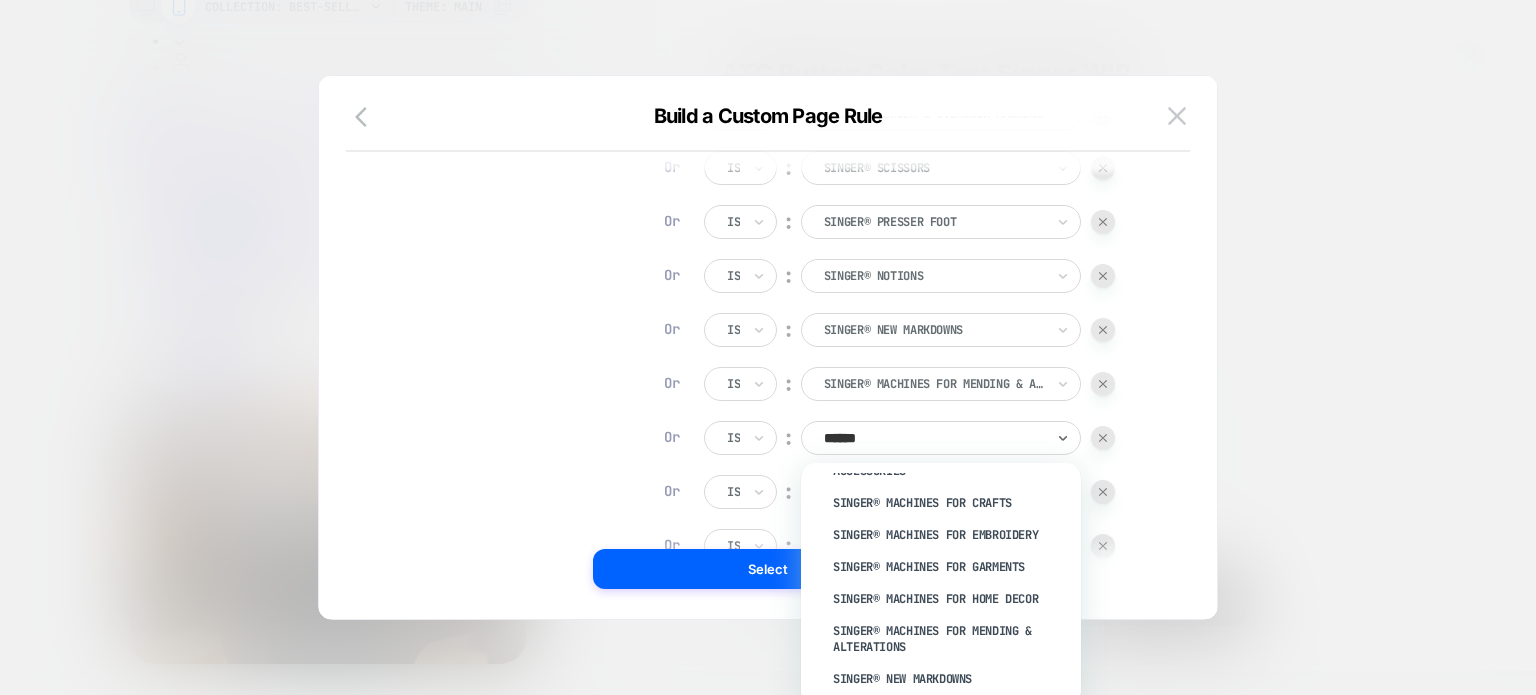 click on "SINGER® Machines for Home Decor" at bounding box center [951, 599] 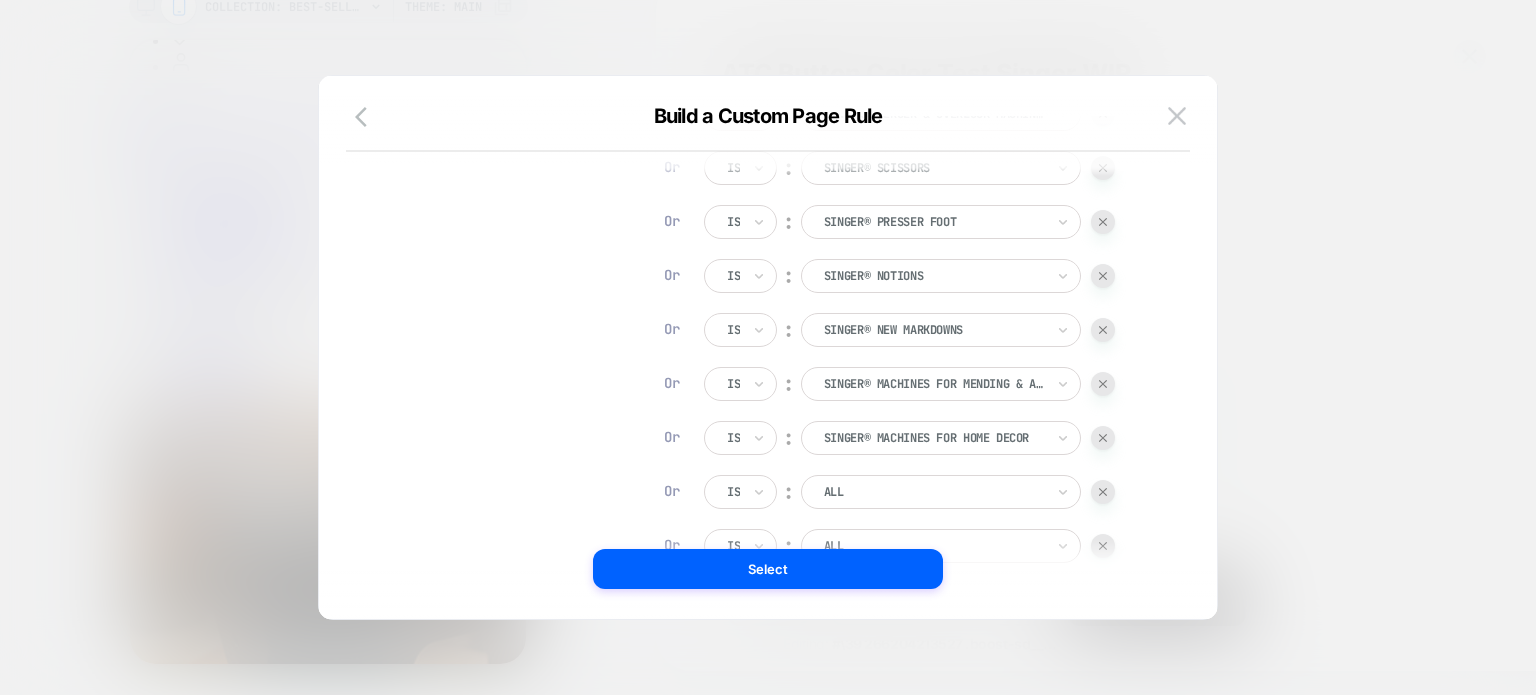 click on "ALL" at bounding box center (941, 492) 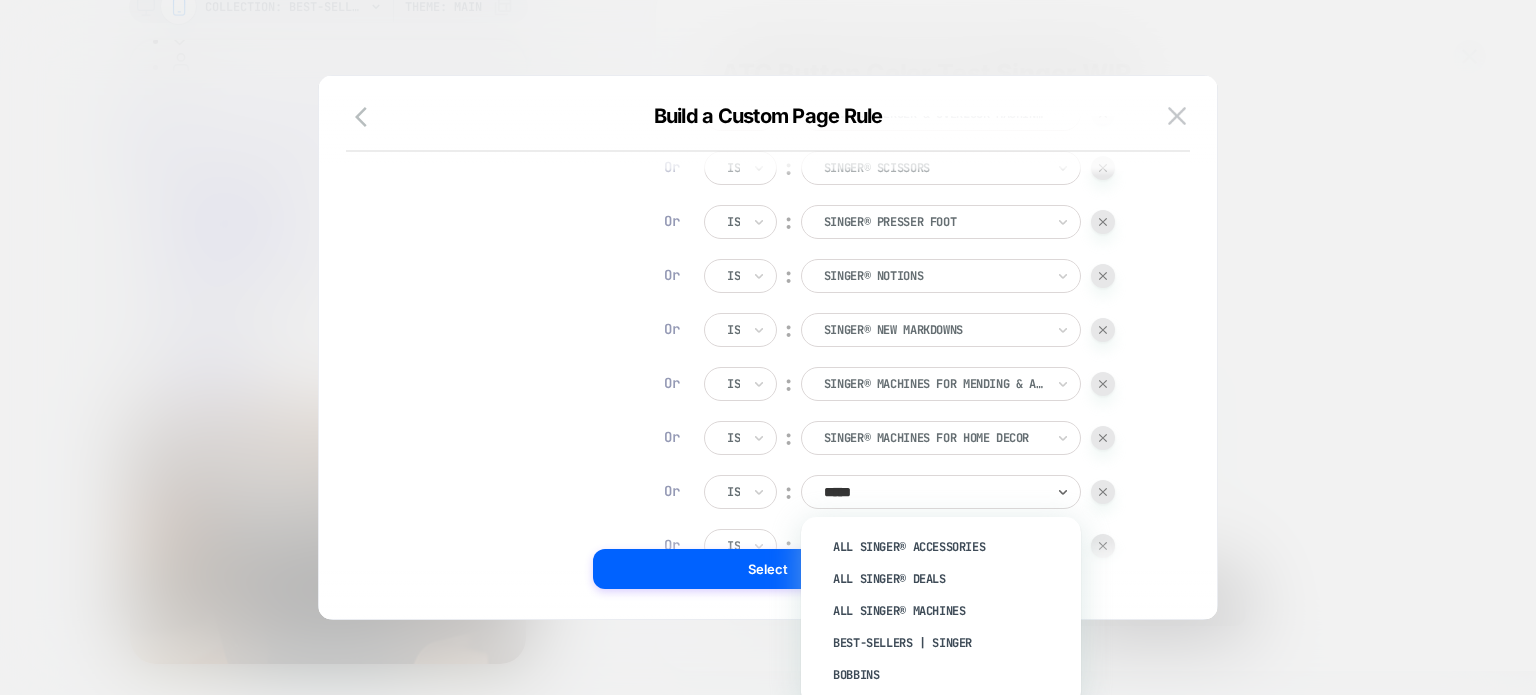 type on "******" 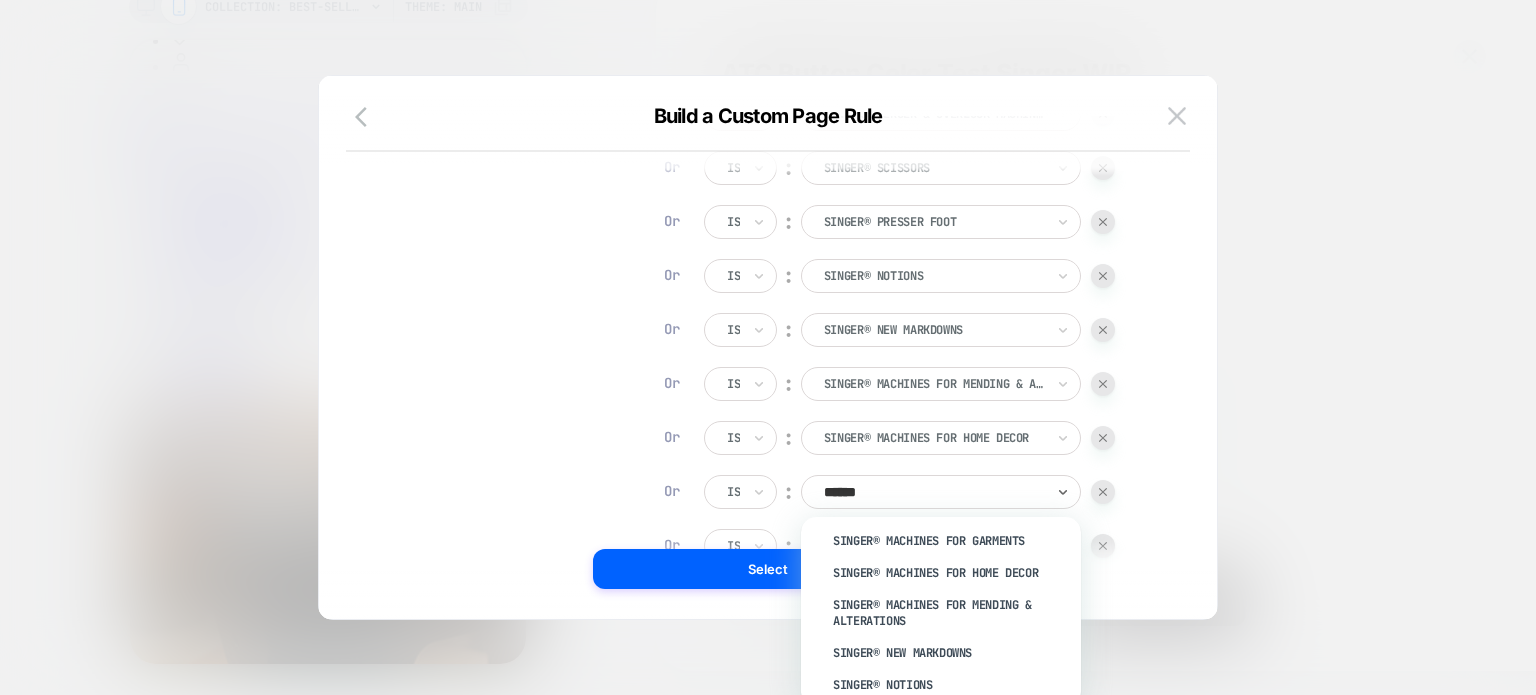 scroll, scrollTop: 2203, scrollLeft: 0, axis: vertical 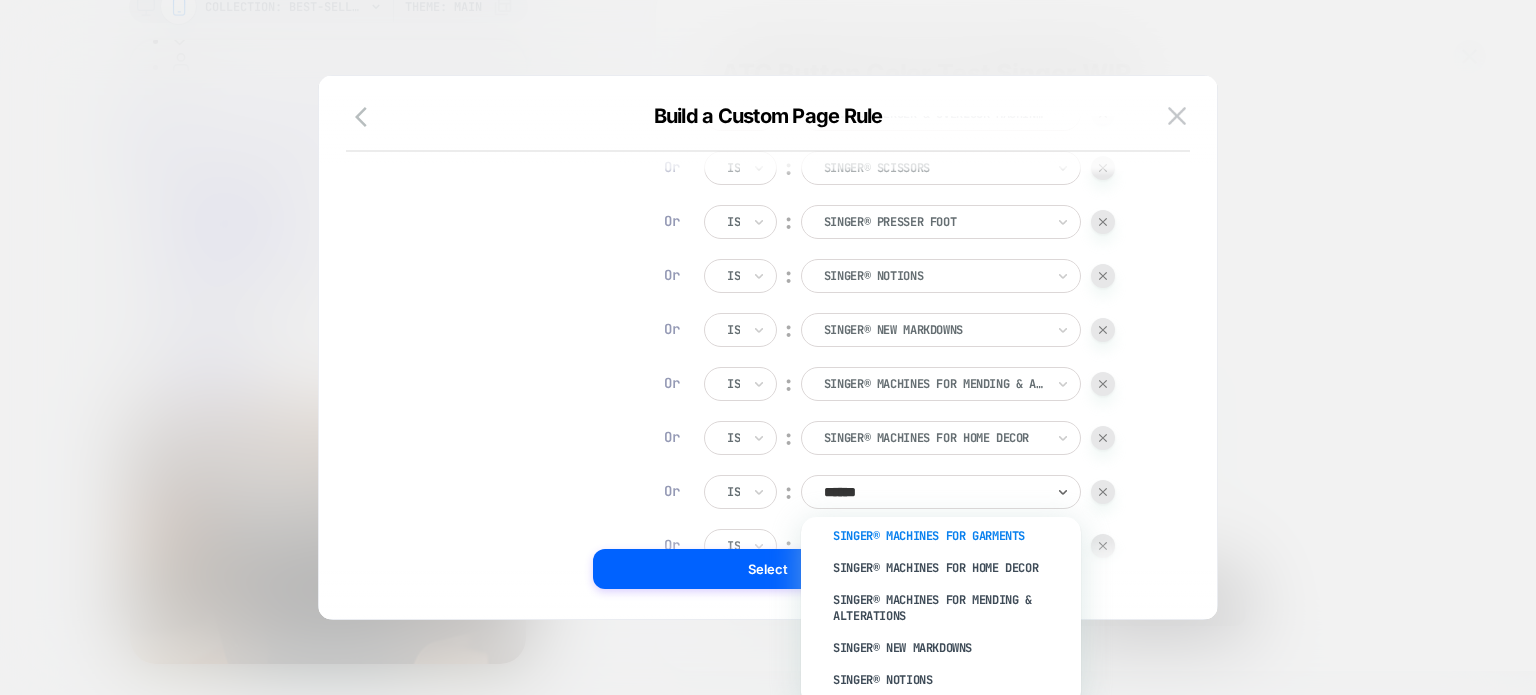 click on "SINGER® Machines for Garments" at bounding box center [951, 536] 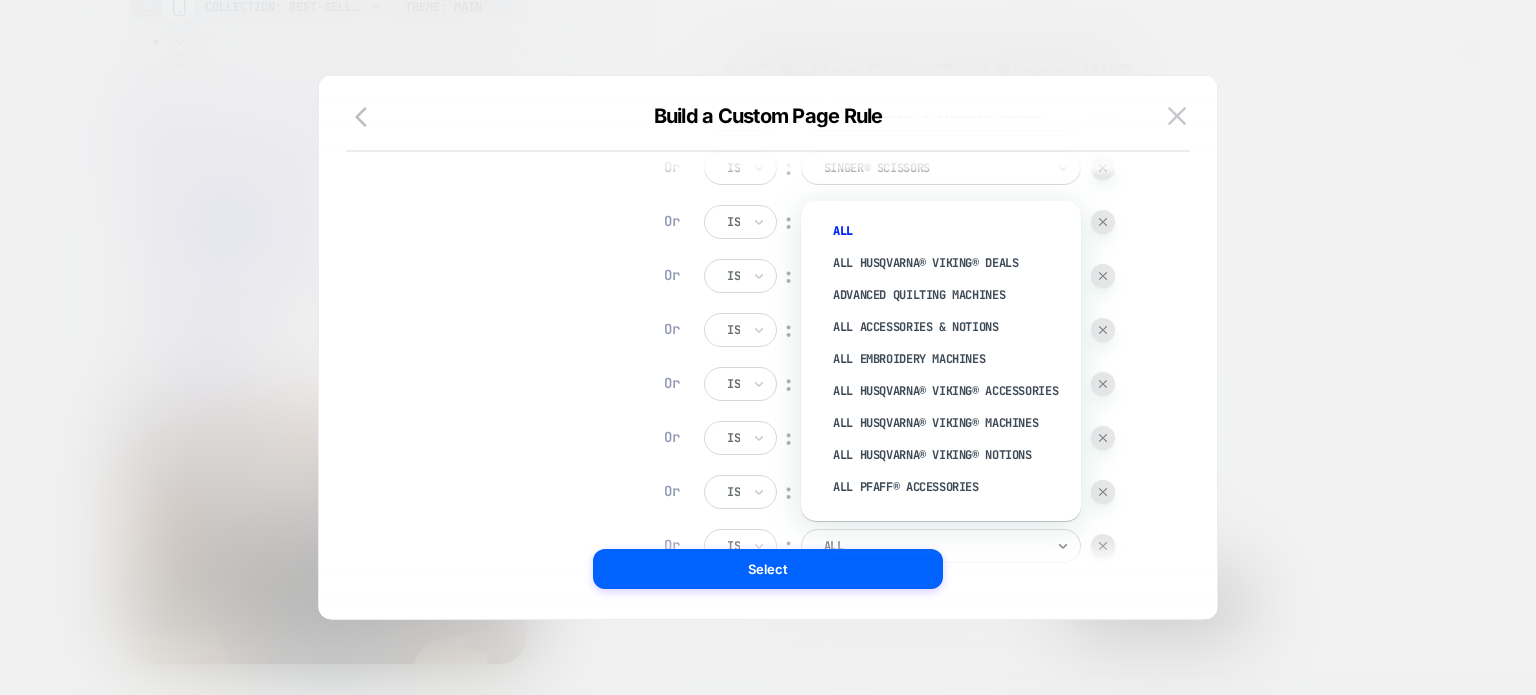 click at bounding box center [934, 546] 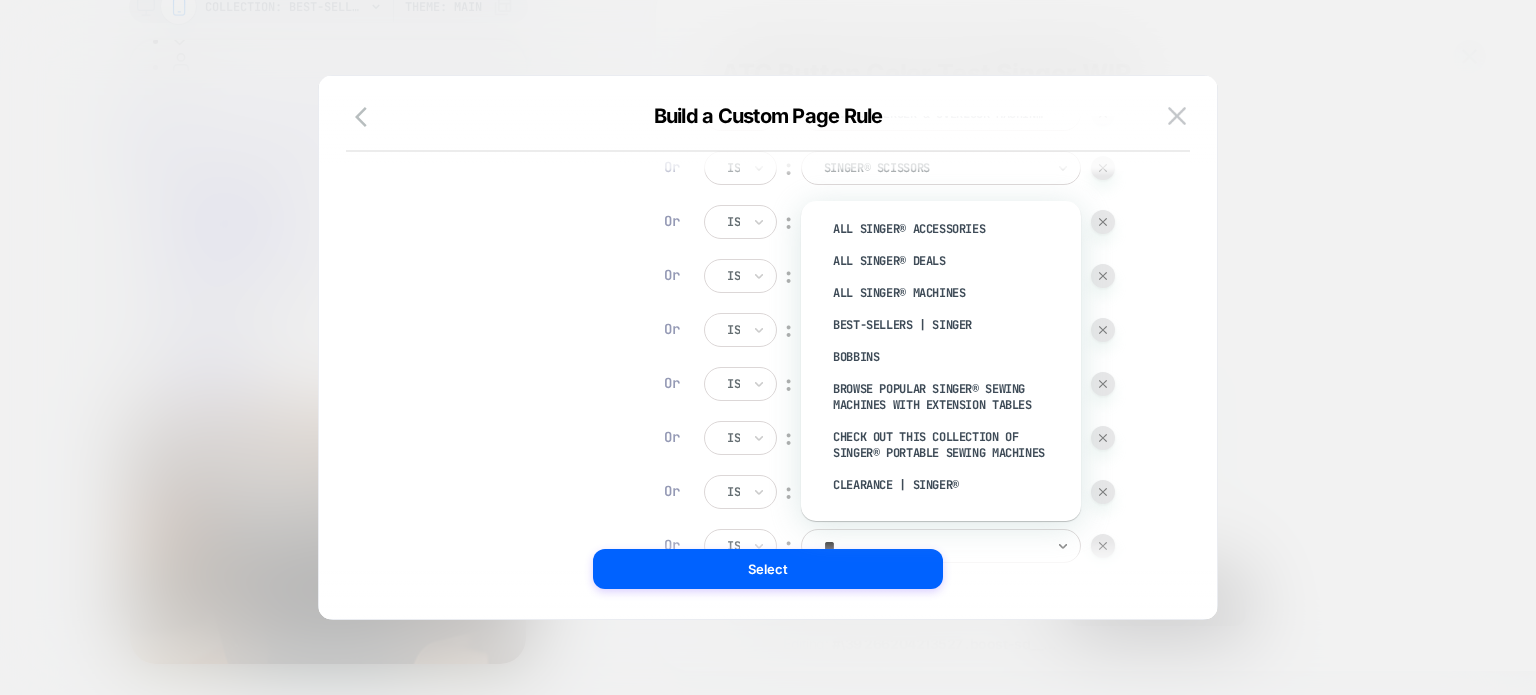 scroll, scrollTop: 0, scrollLeft: 0, axis: both 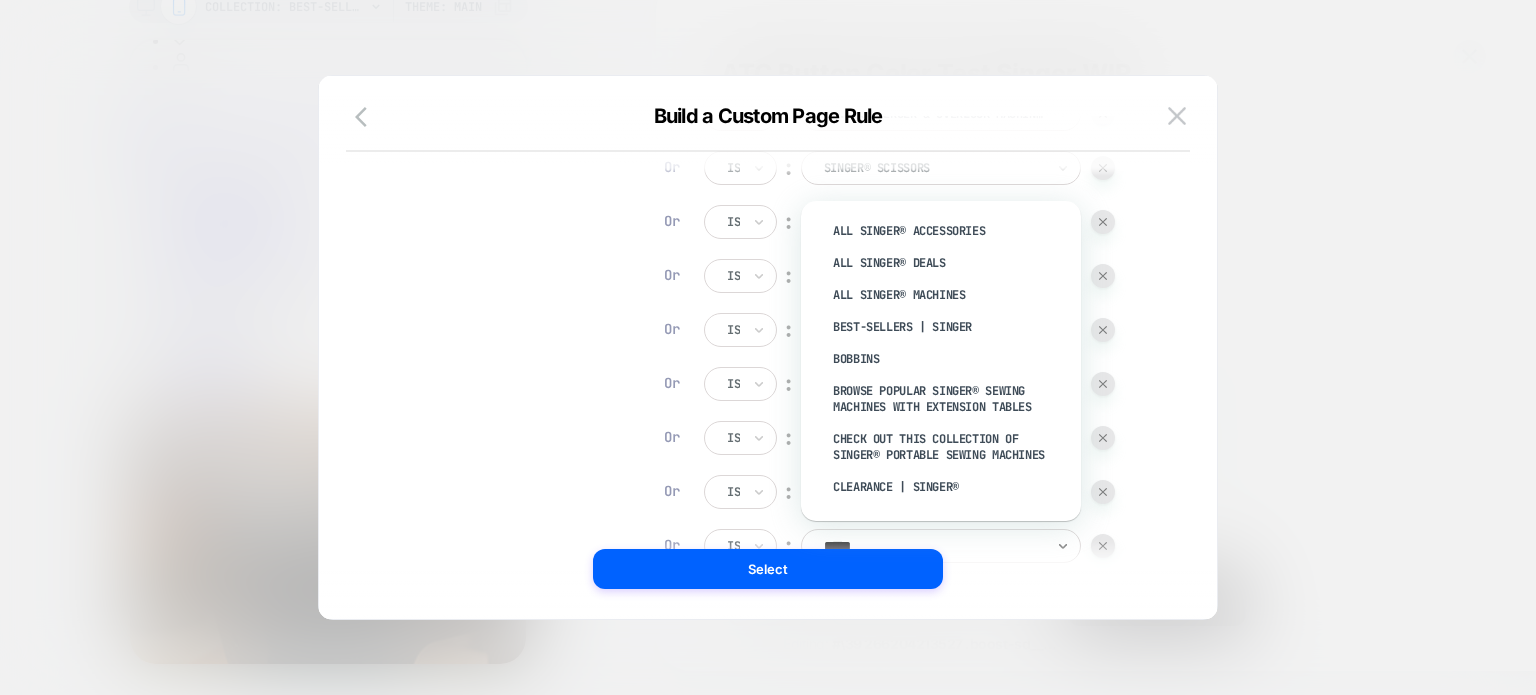 type on "******" 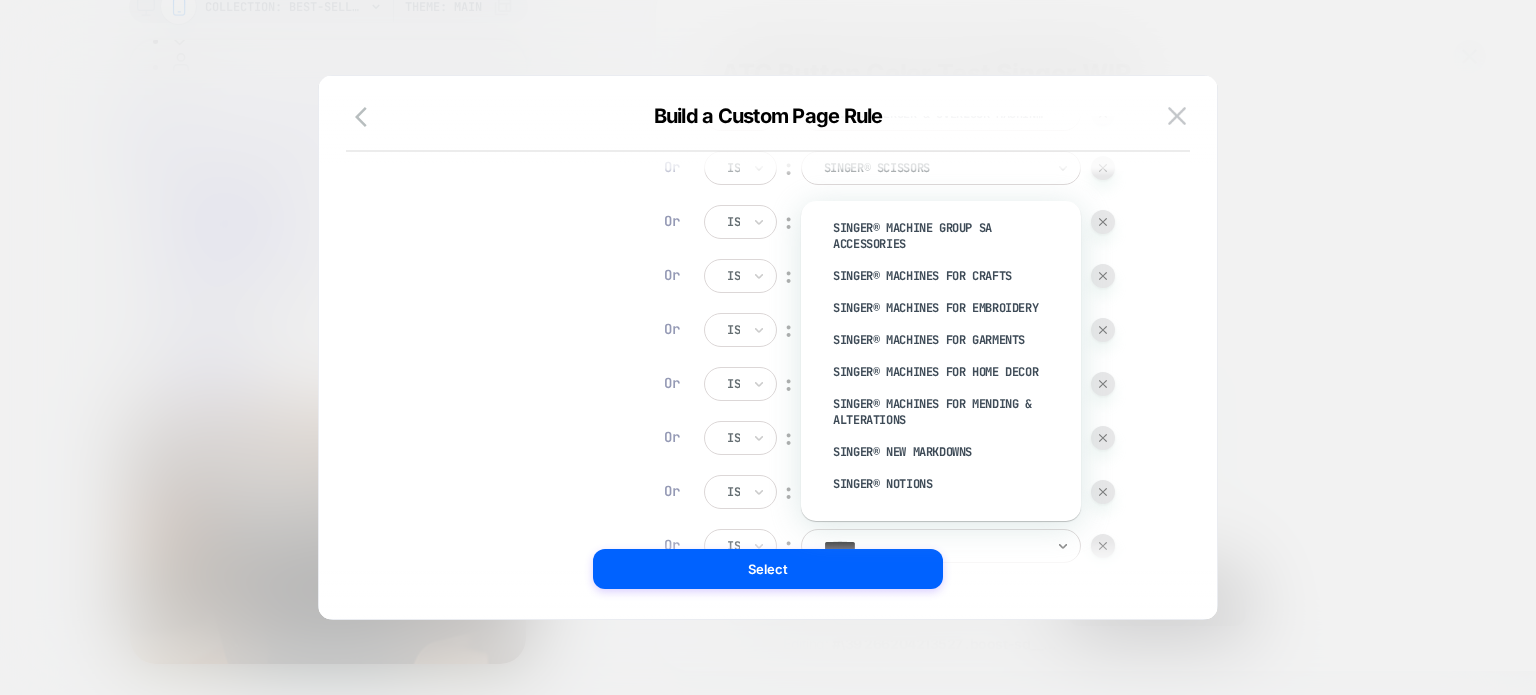 scroll, scrollTop: 2082, scrollLeft: 0, axis: vertical 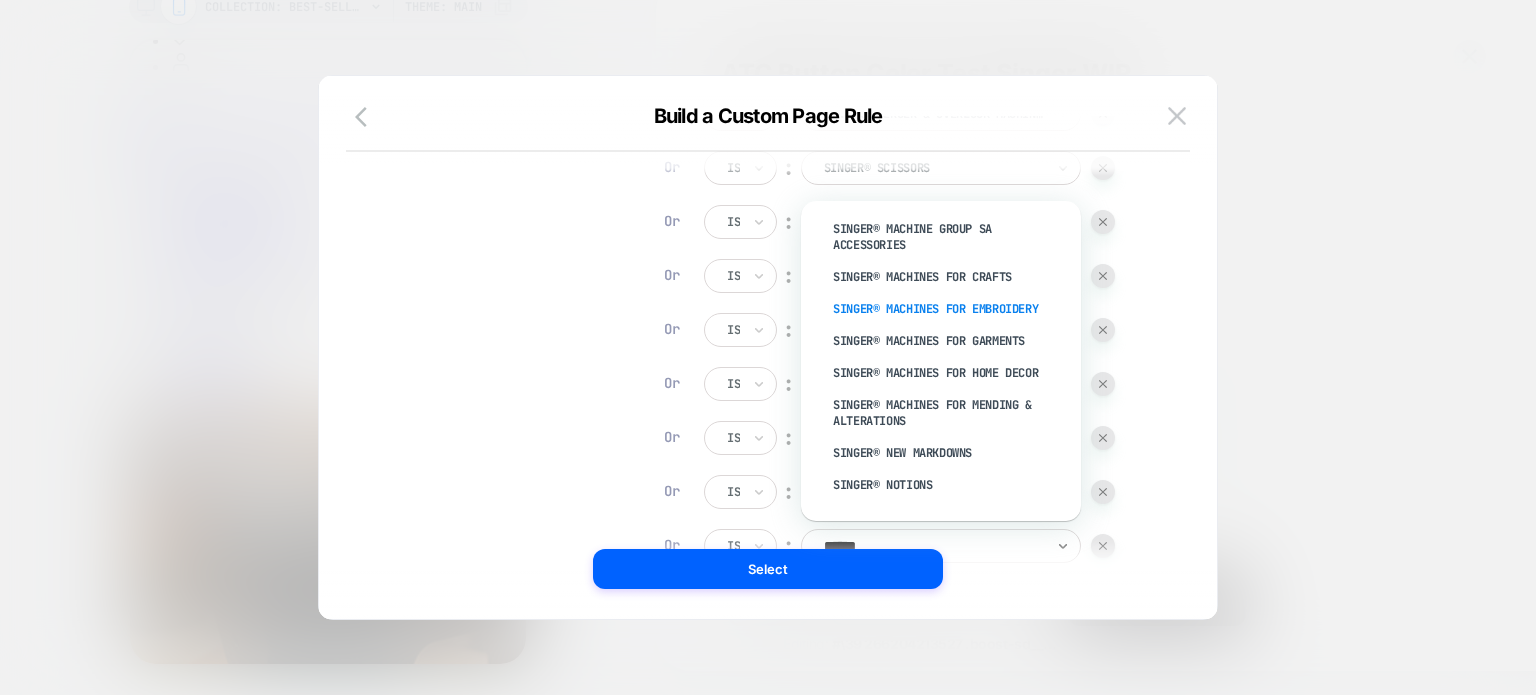 click on "SINGER® Machines for Embroidery" at bounding box center [951, 309] 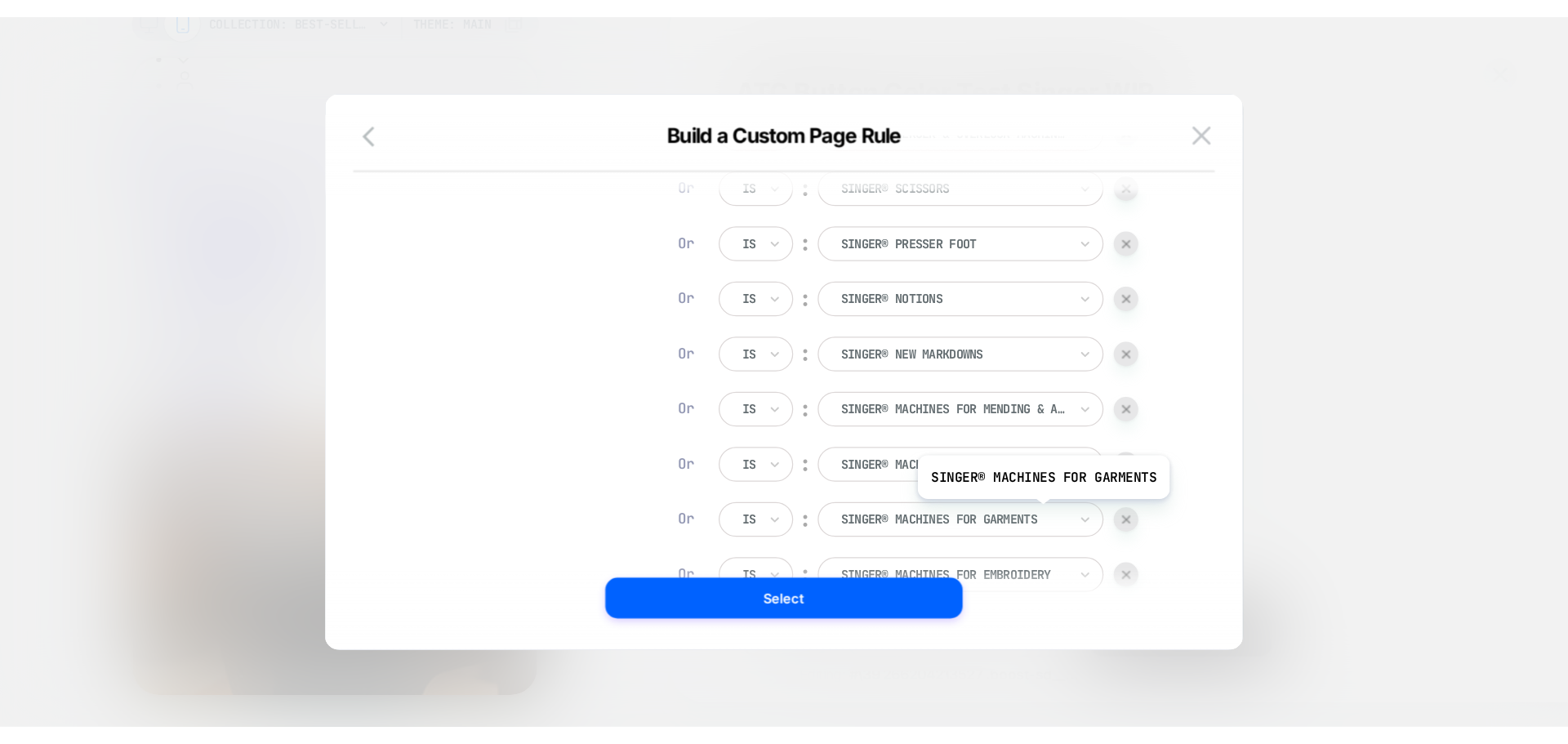 scroll, scrollTop: 1325, scrollLeft: 0, axis: vertical 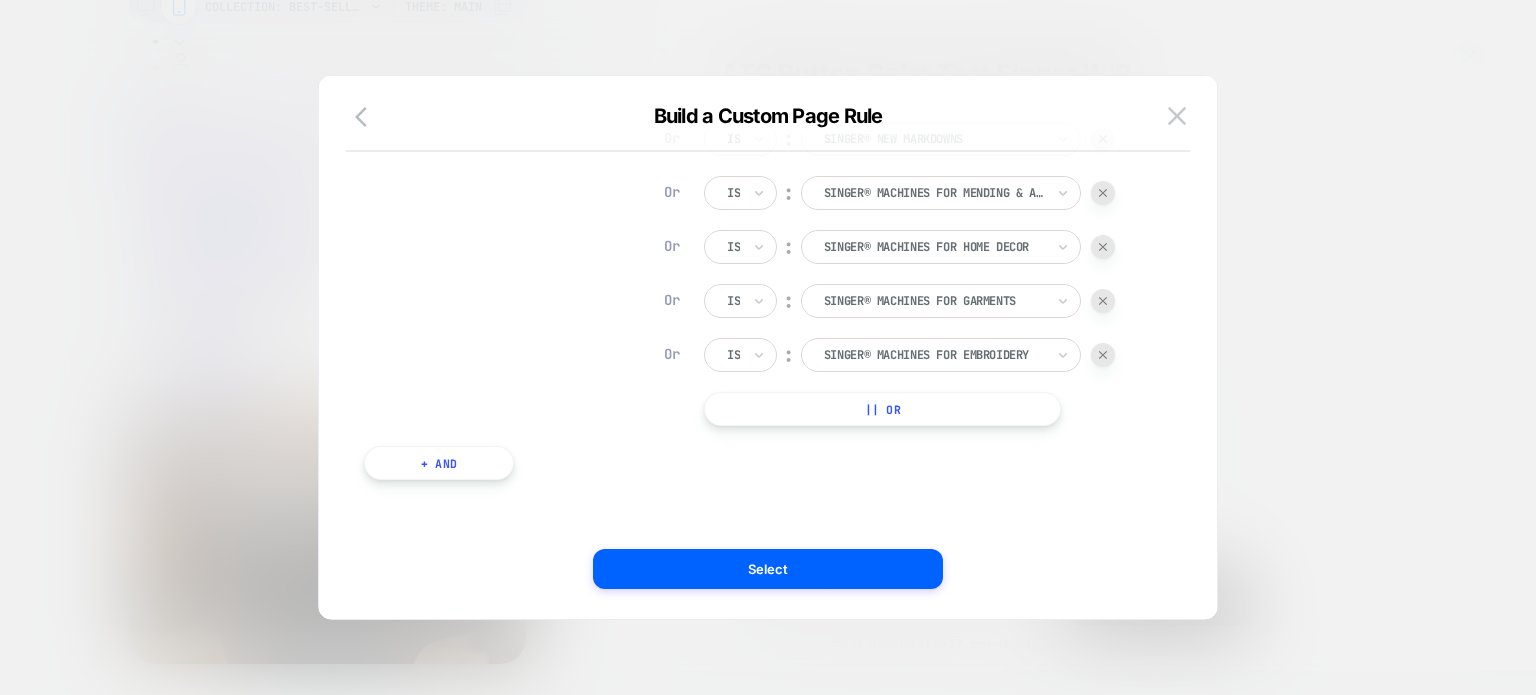 click on "|| Or" at bounding box center (882, 409) 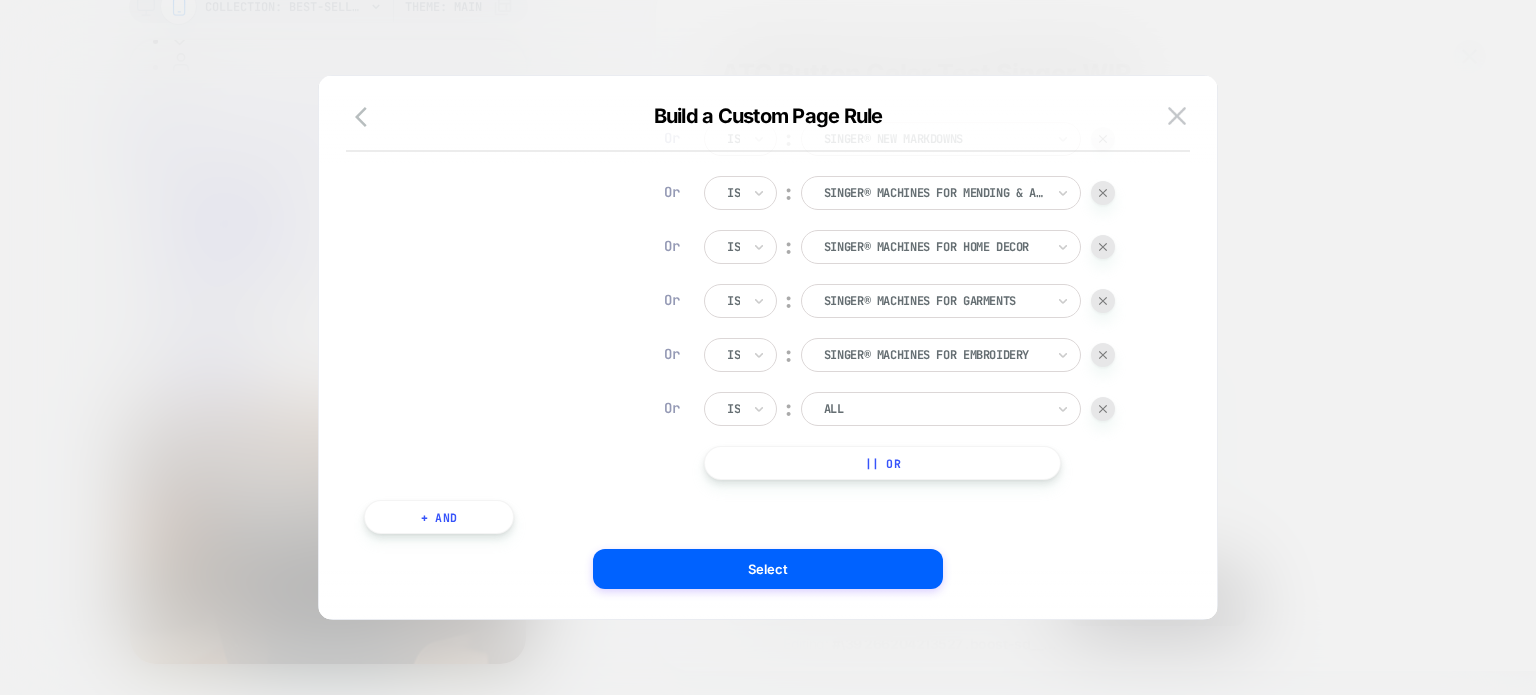 click on "|| Or" at bounding box center (882, 463) 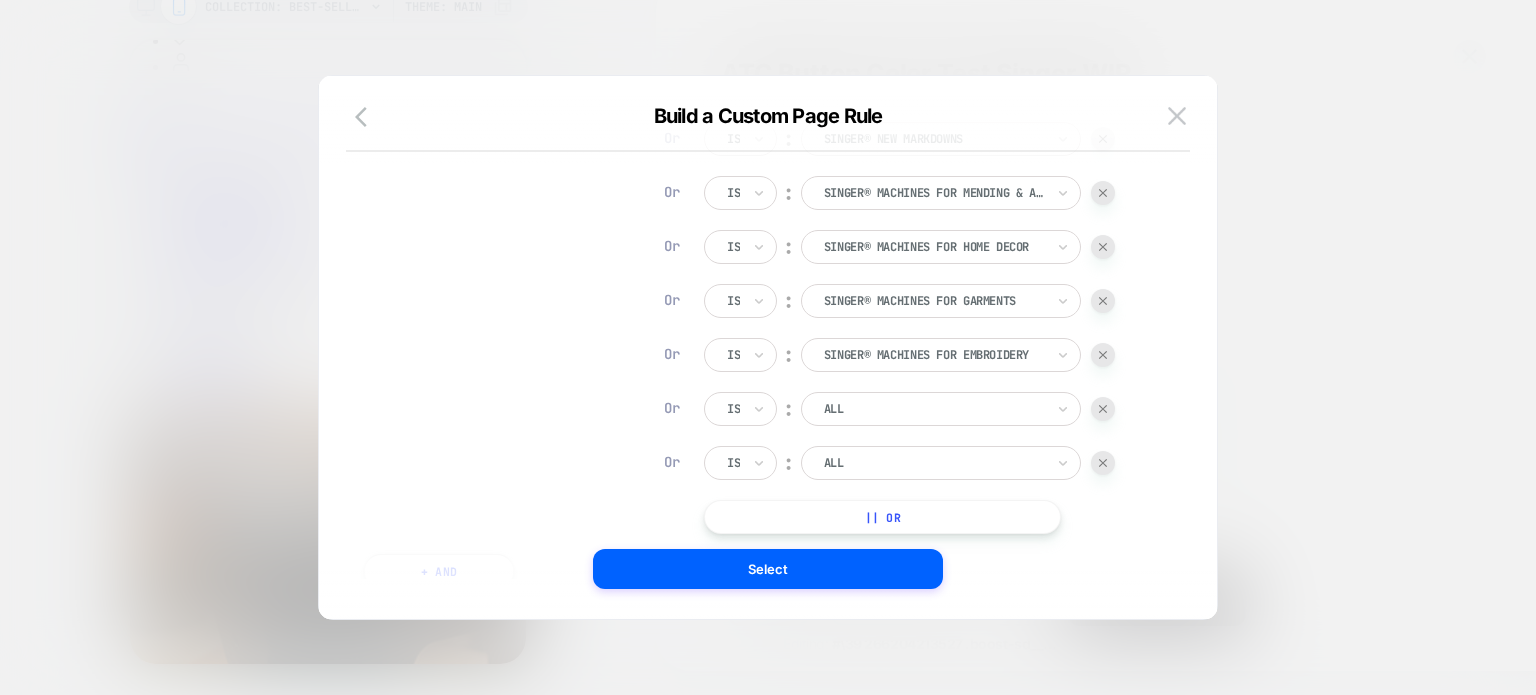 click on "|| Or" at bounding box center [882, 517] 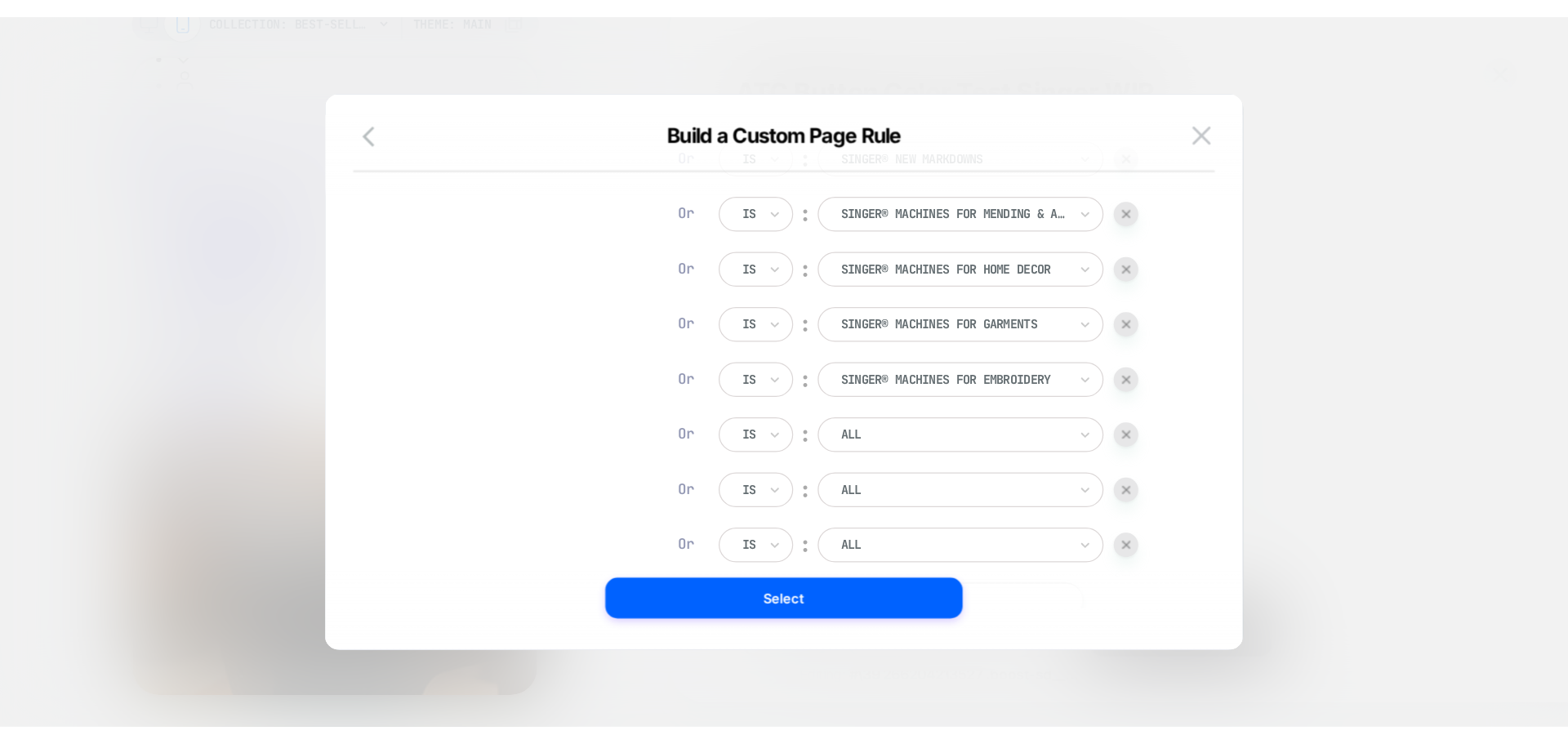 scroll, scrollTop: 0, scrollLeft: 0, axis: both 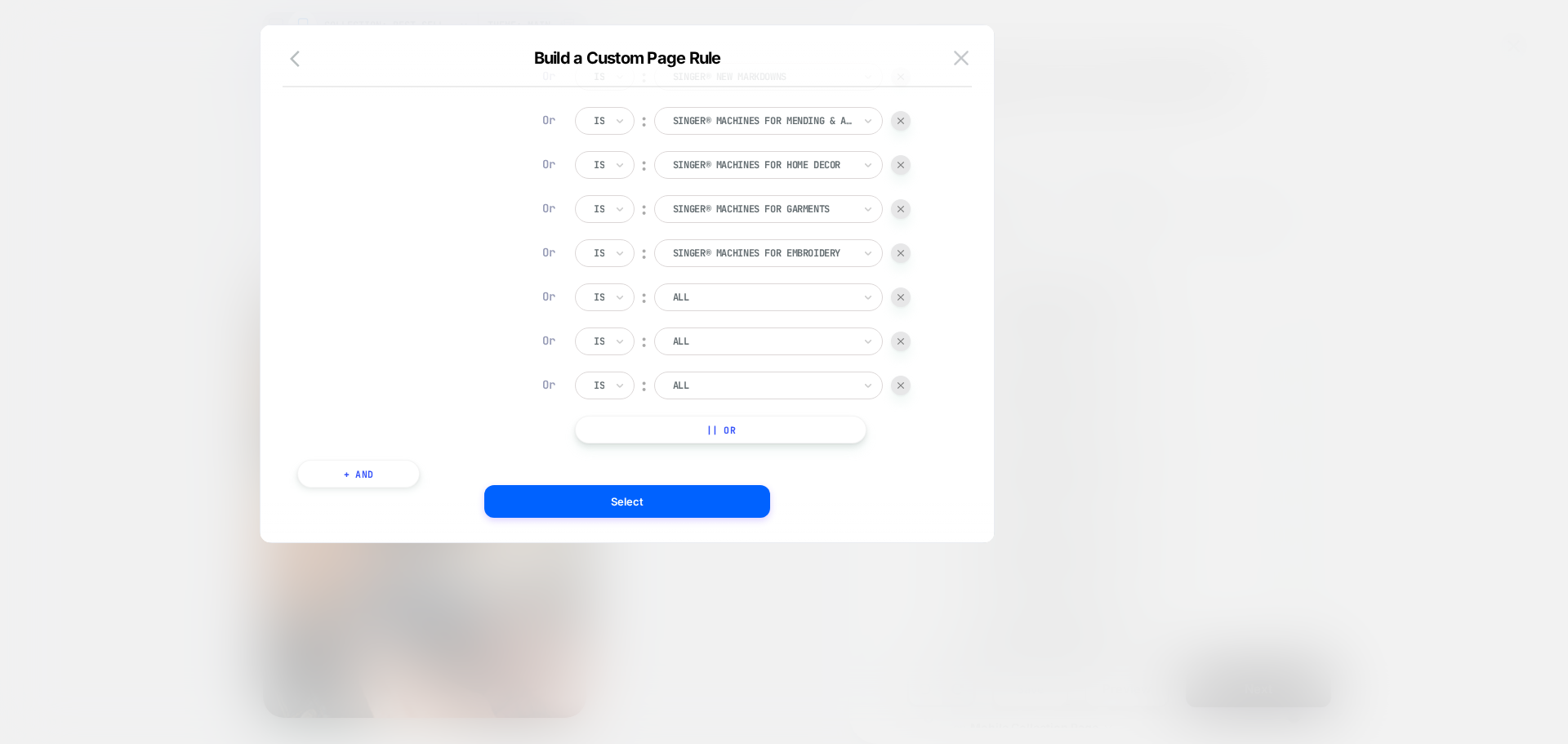 click at bounding box center (763, 297) 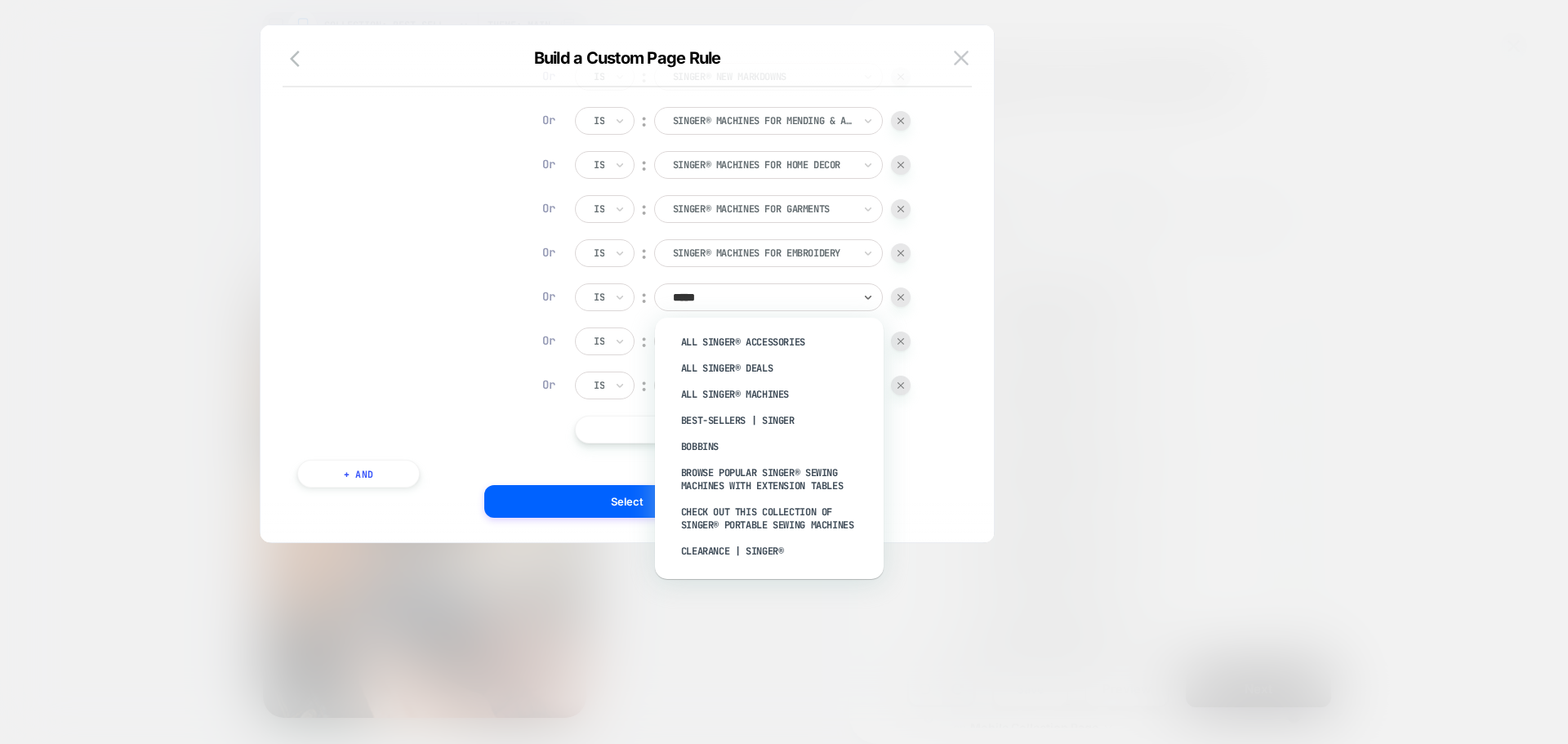 type on "******" 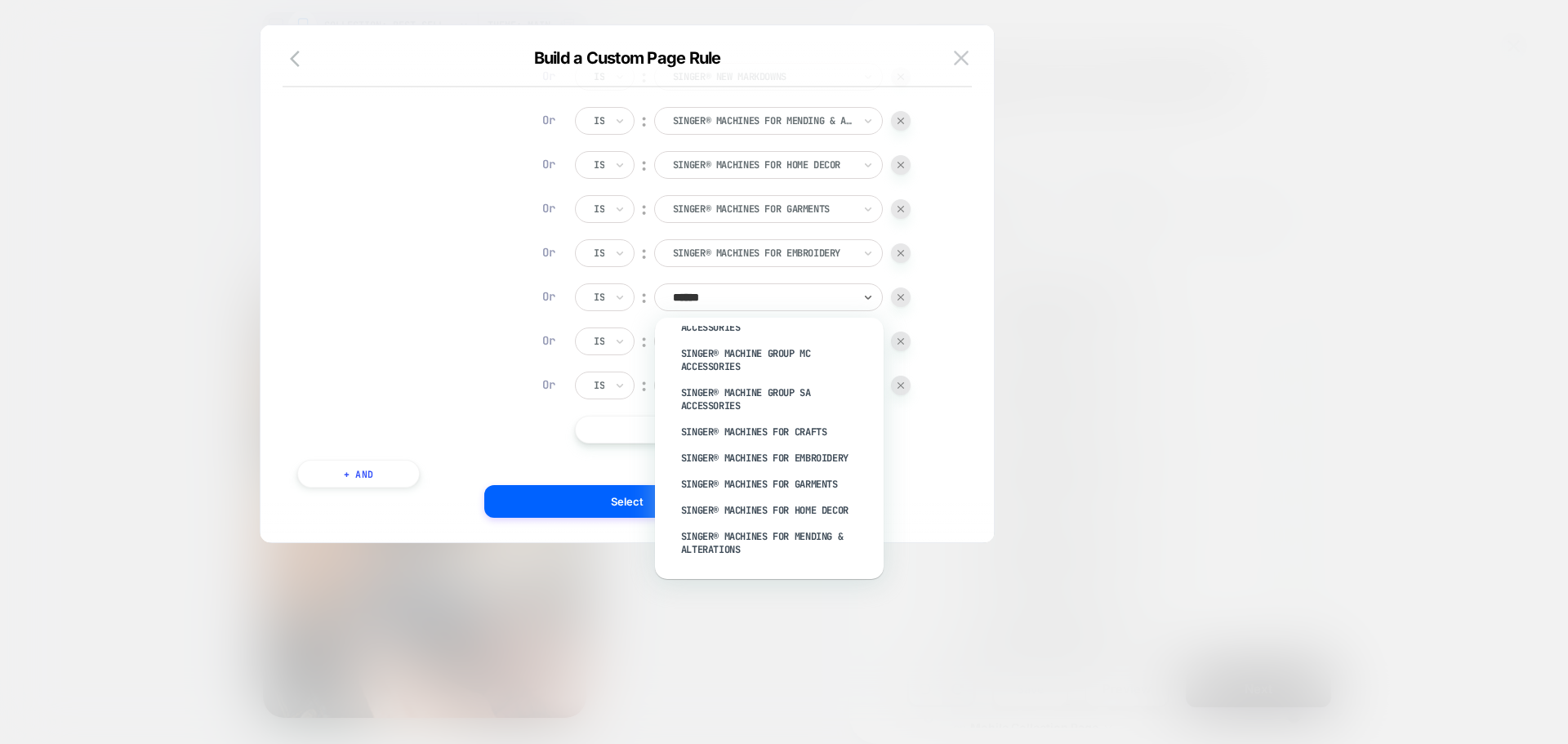 scroll, scrollTop: 1648, scrollLeft: 0, axis: vertical 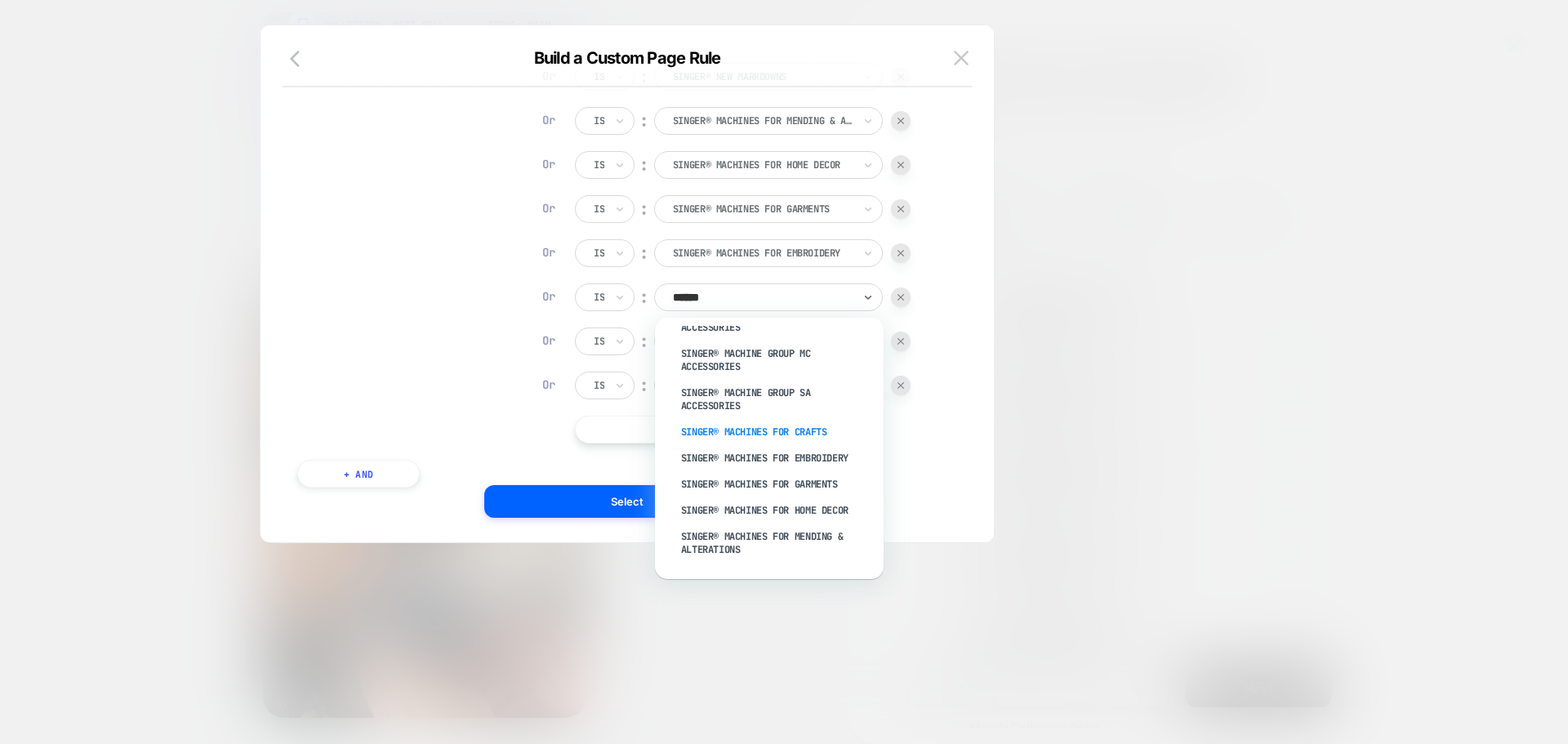 click on "SINGER® Machines for Crafts" at bounding box center [777, 432] 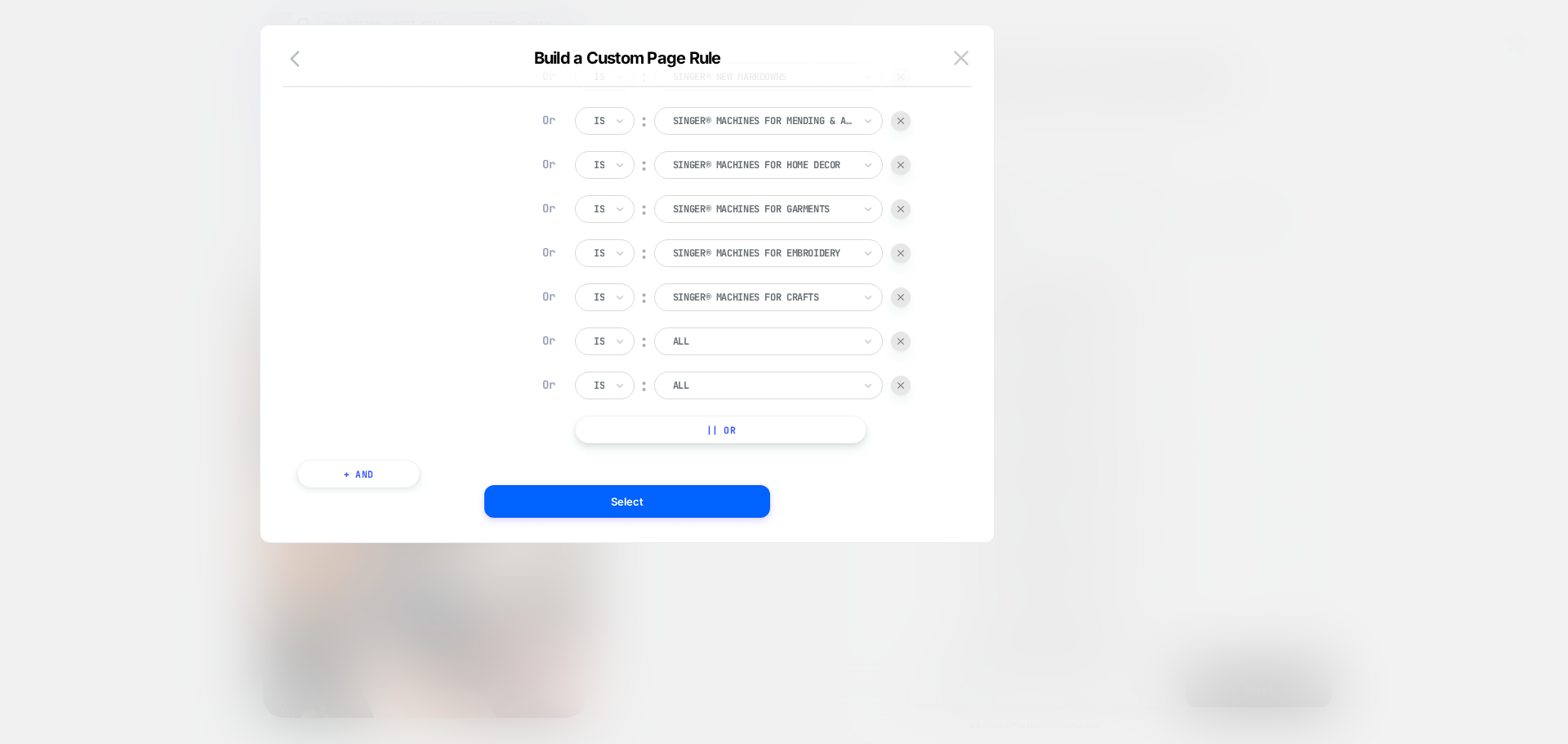 click on "ALL" at bounding box center [763, 341] 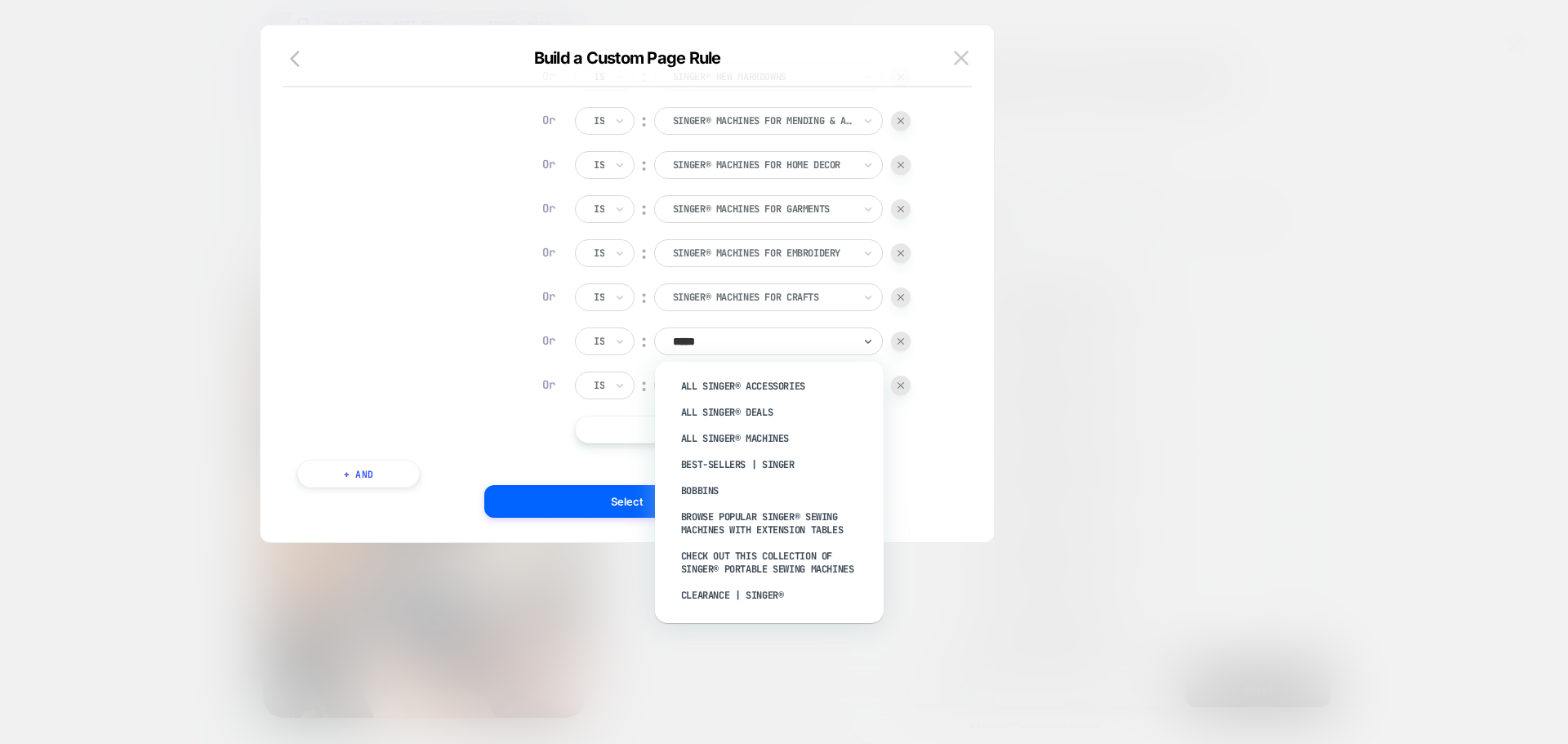 type on "******" 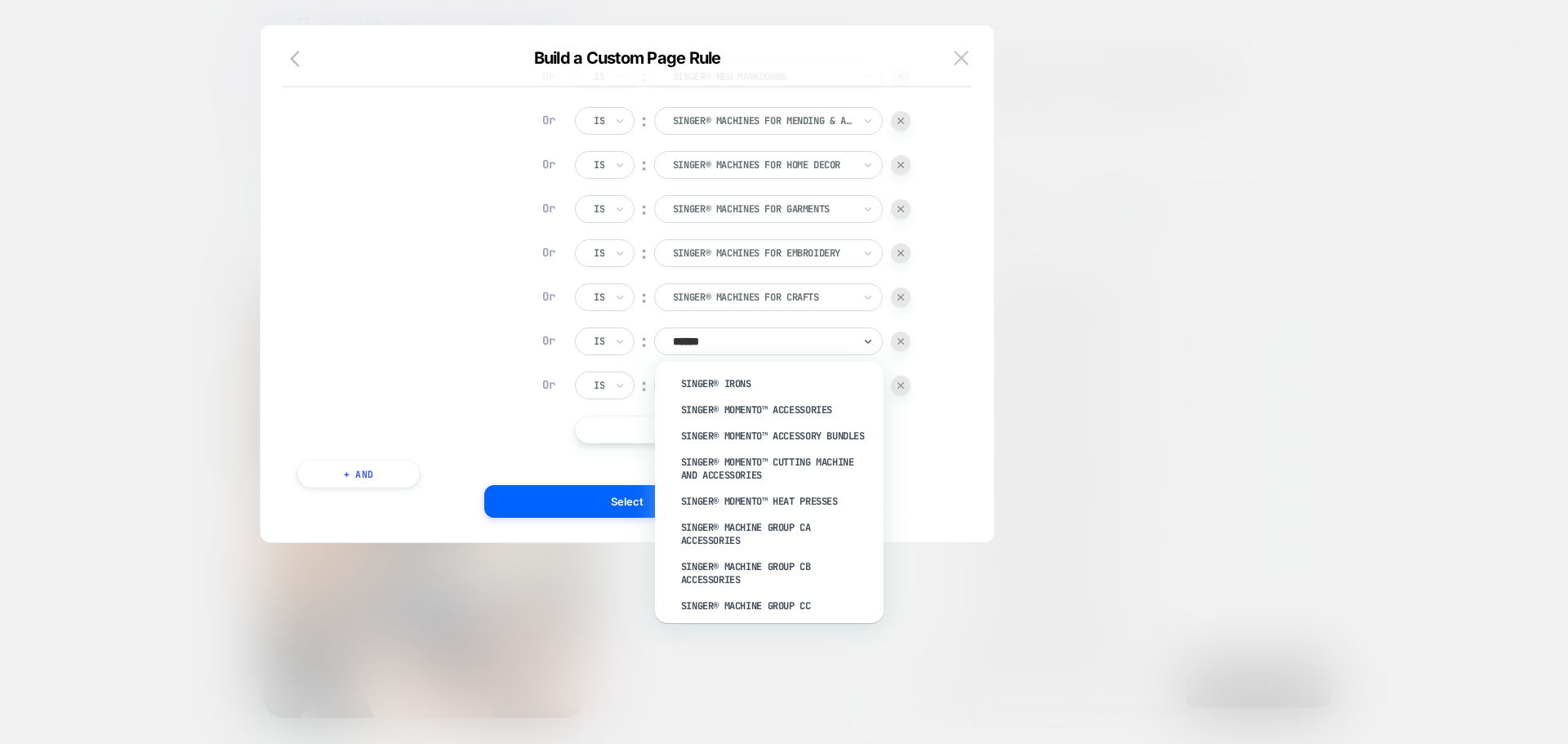 scroll, scrollTop: 1124, scrollLeft: 0, axis: vertical 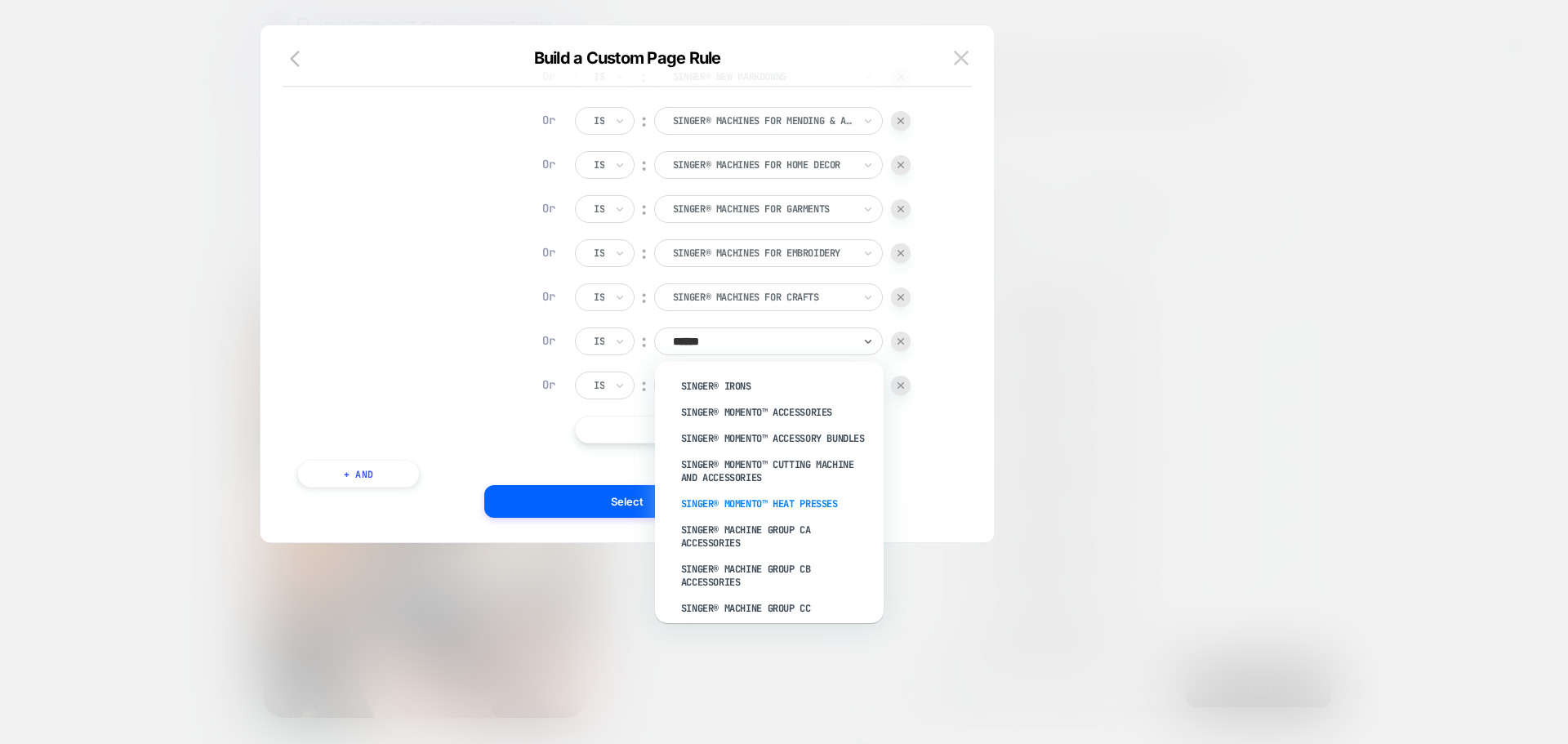 click on "SINGER® MOMENTO™ Heat Presses" at bounding box center (777, 504) 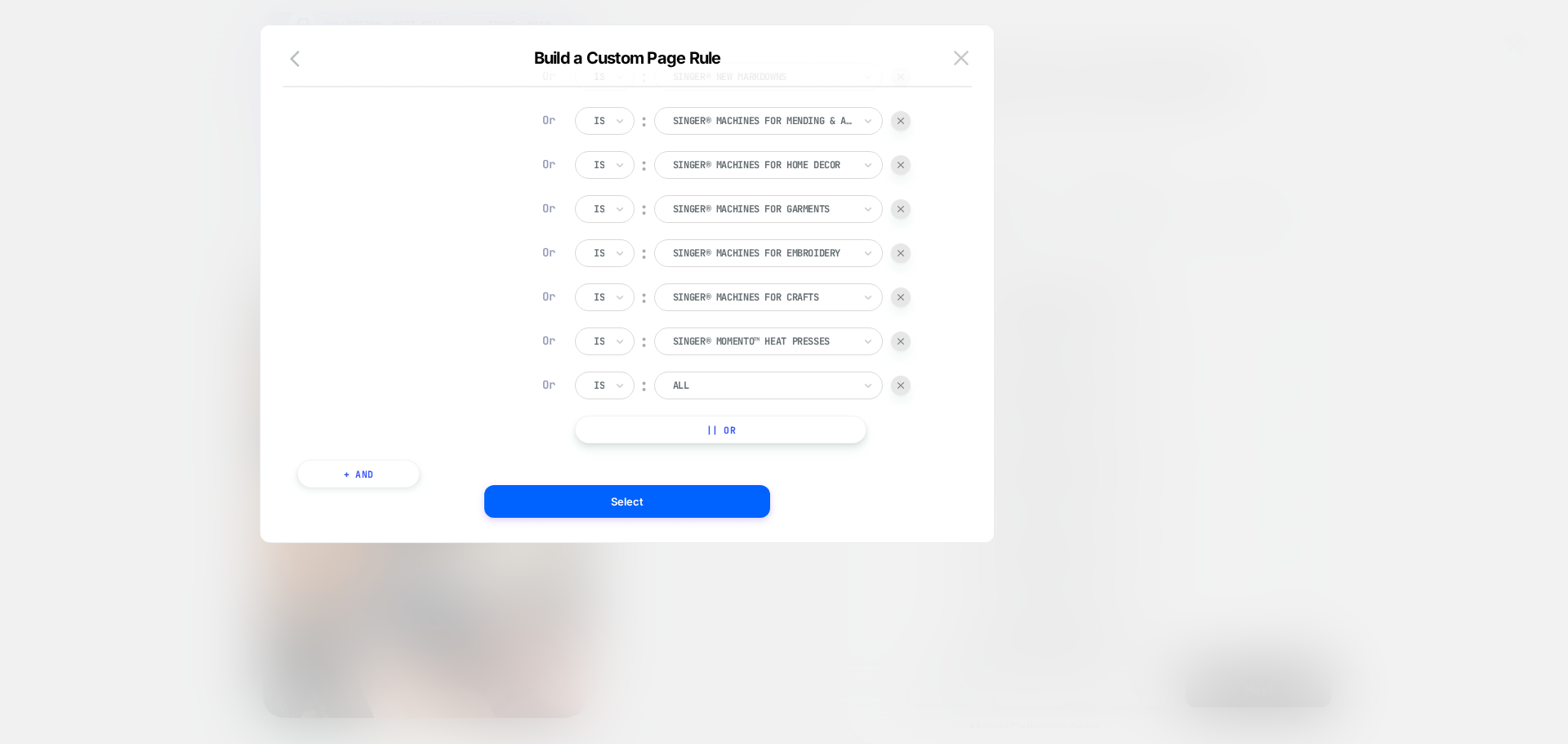 click on "ALL" at bounding box center (763, 385) 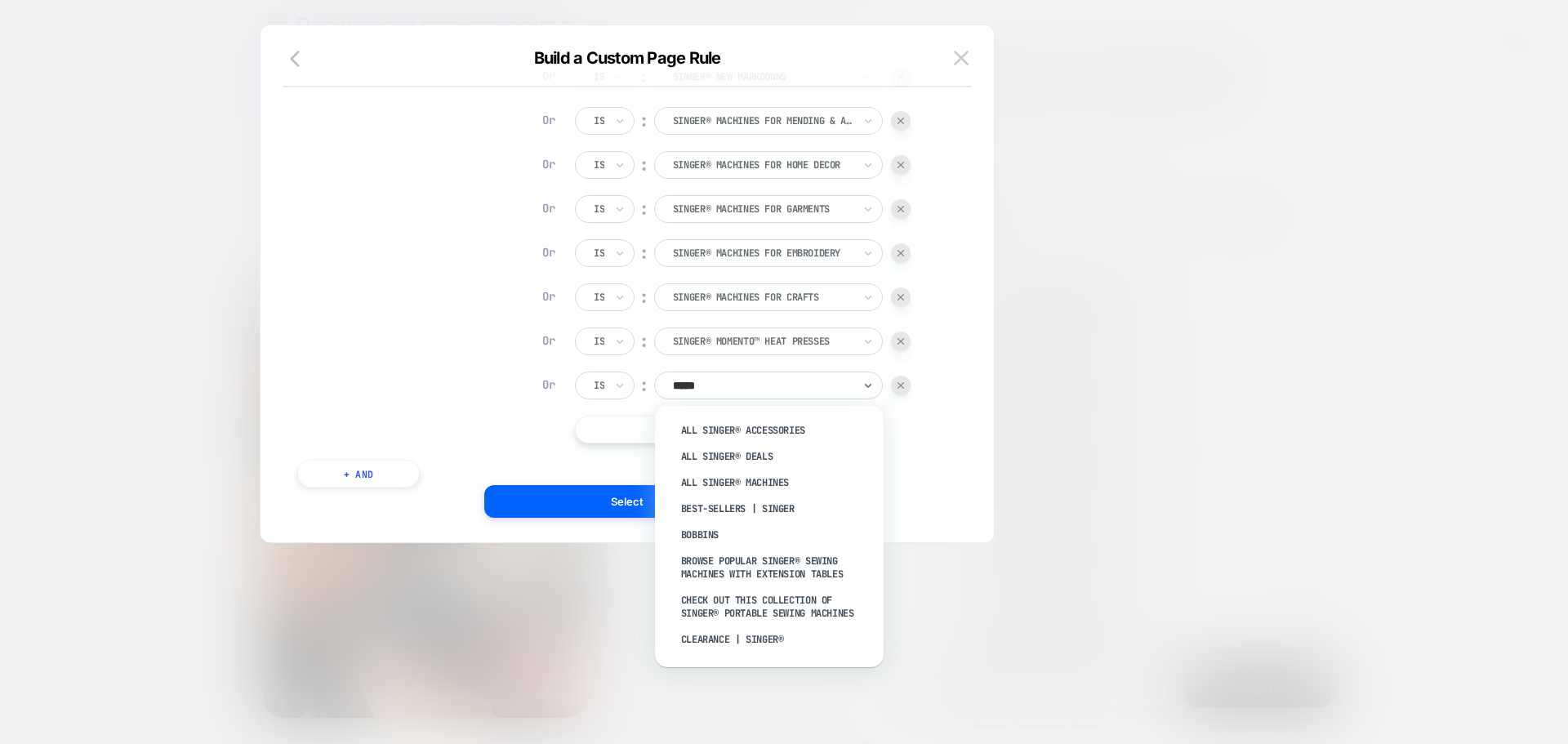 type on "******" 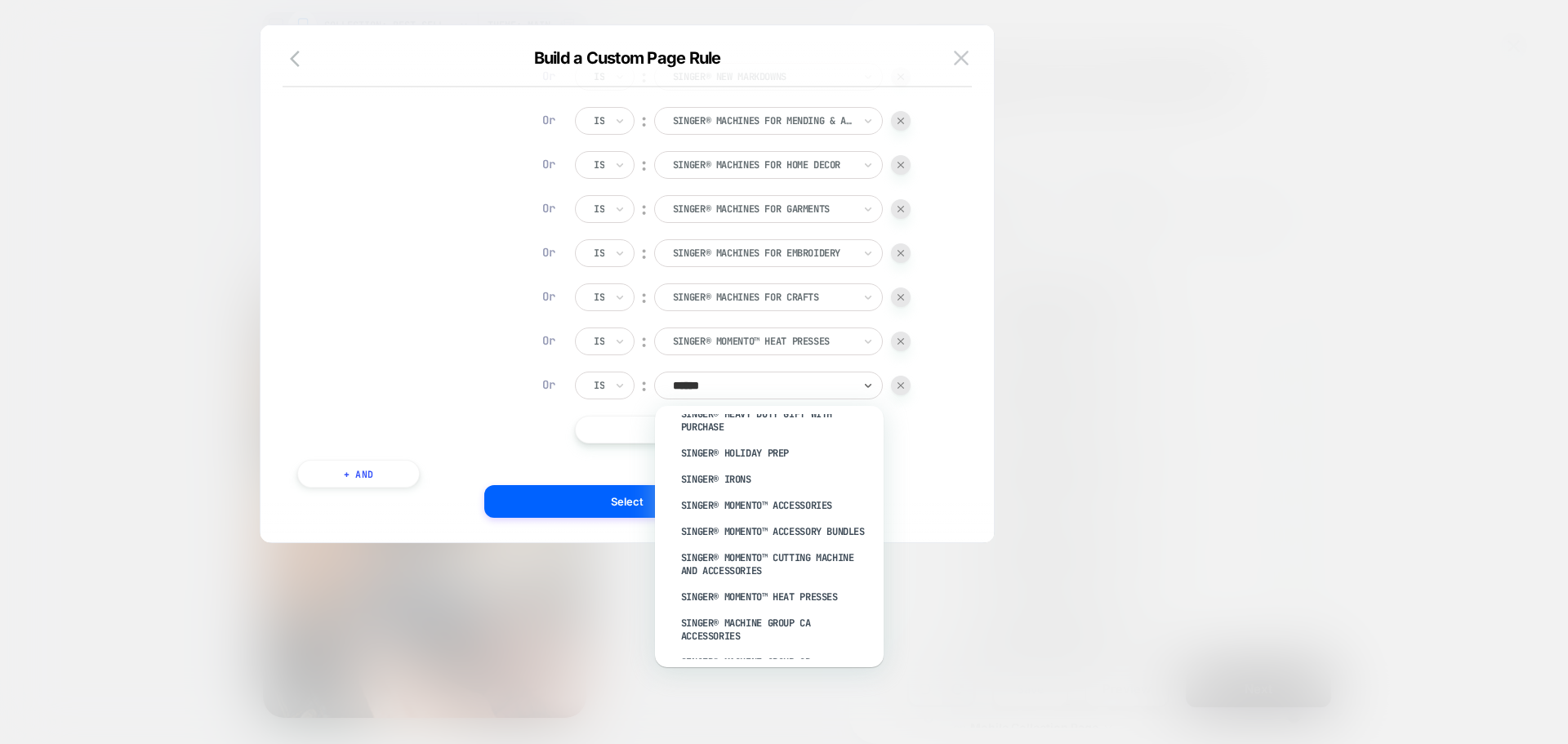 scroll, scrollTop: 1075, scrollLeft: 0, axis: vertical 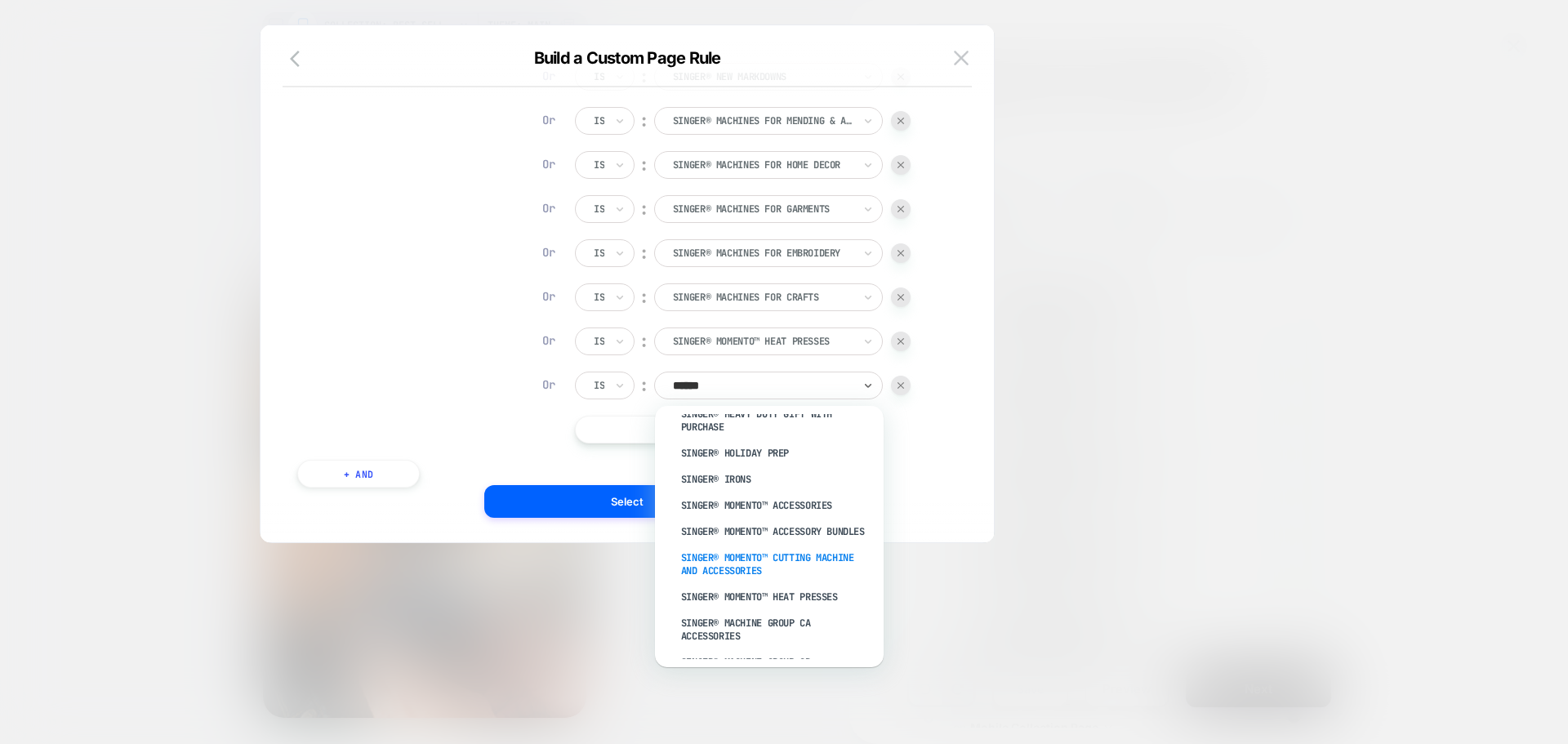click on "SINGER® MOMENTO™ Cutting Machine and Accessories" at bounding box center [777, 564] 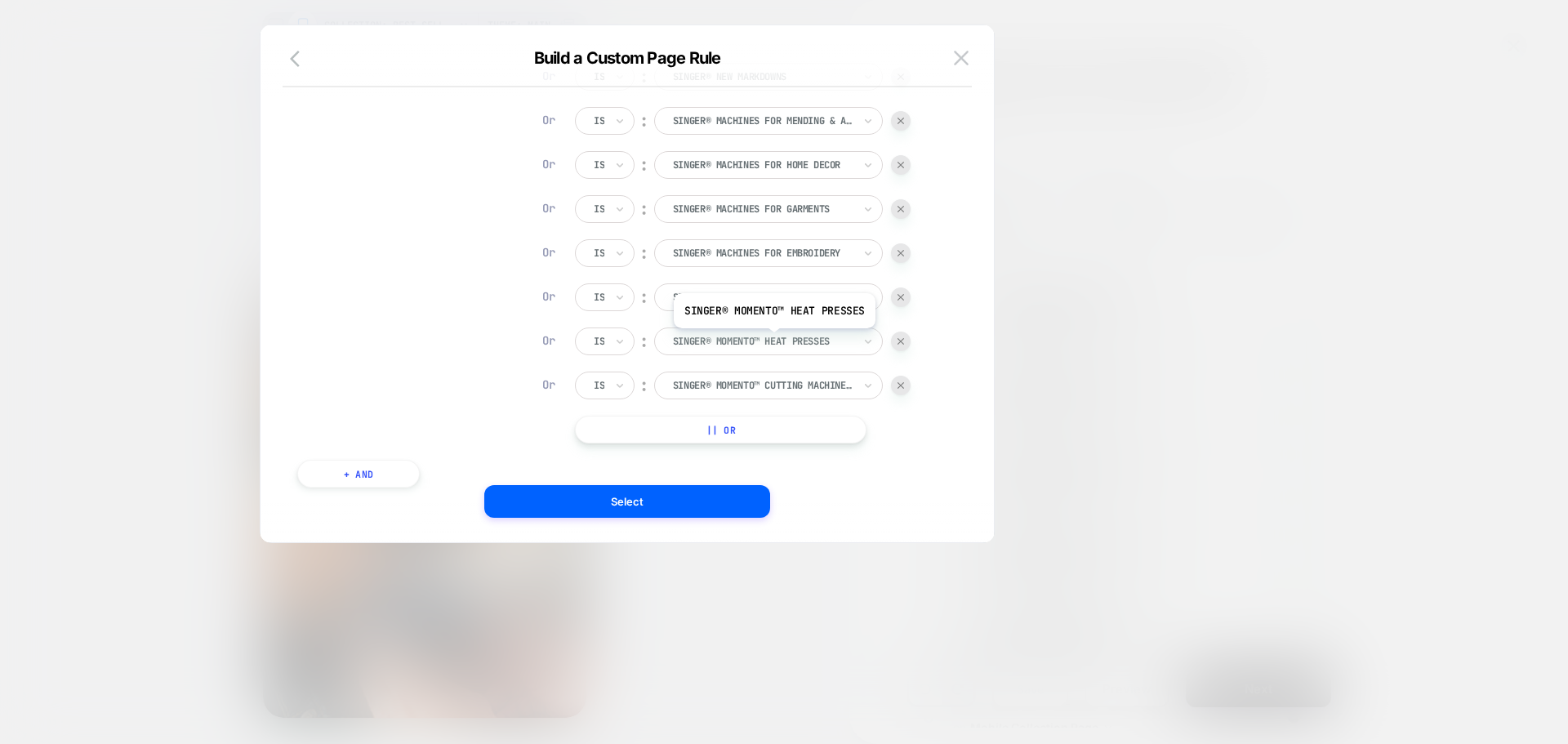 scroll, scrollTop: 1385, scrollLeft: 0, axis: vertical 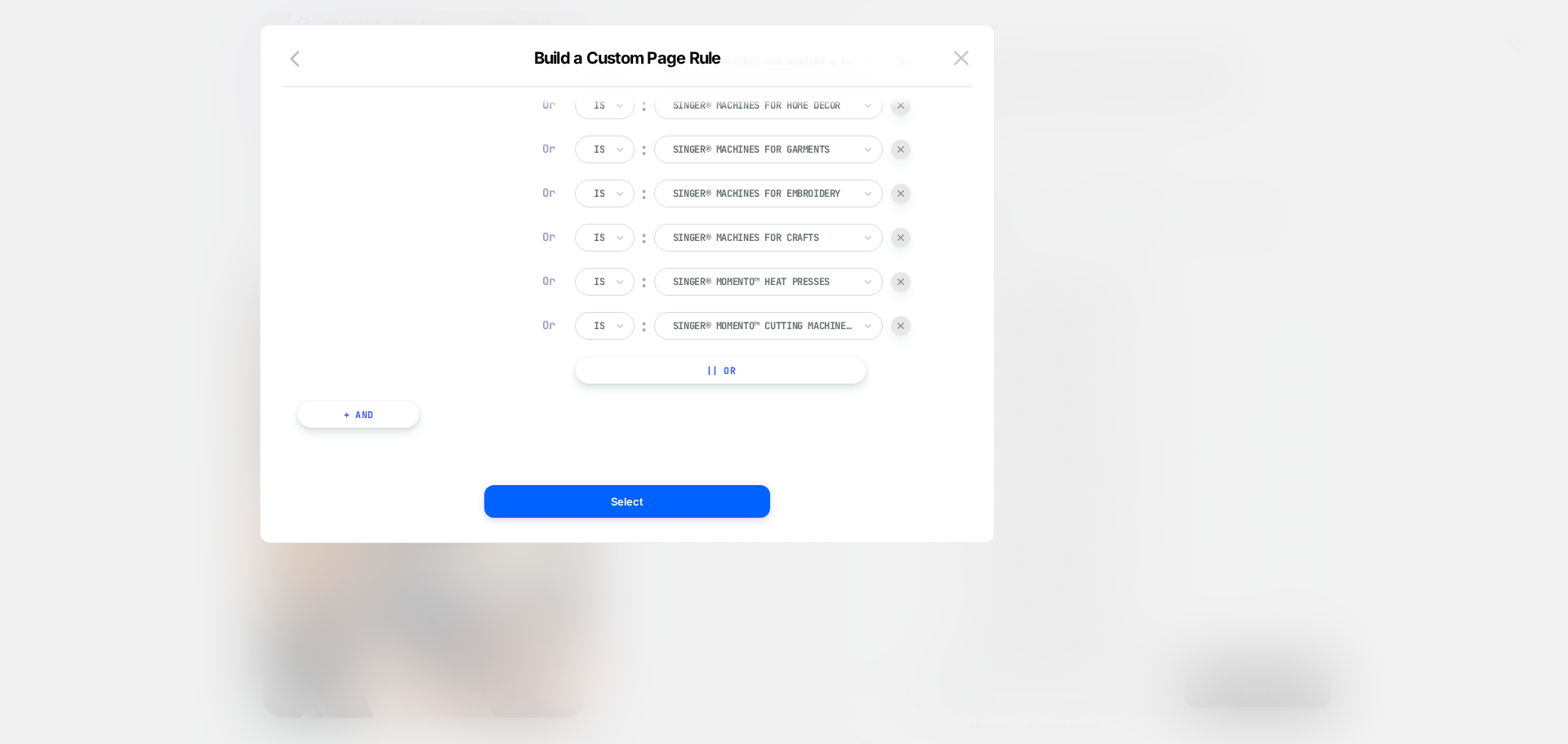 click on "|| Or" at bounding box center [720, 370] 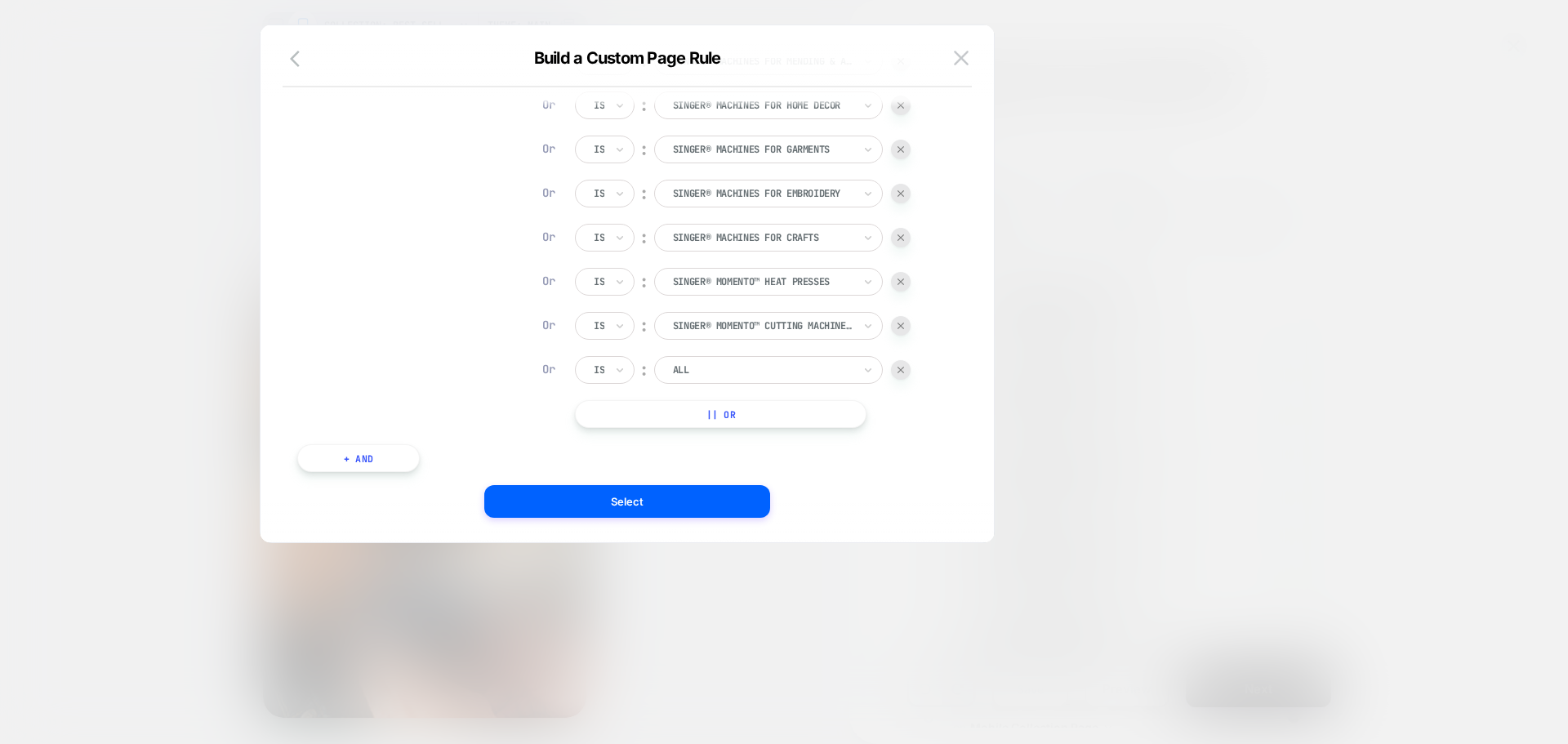 click on "|| Or" at bounding box center [720, 414] 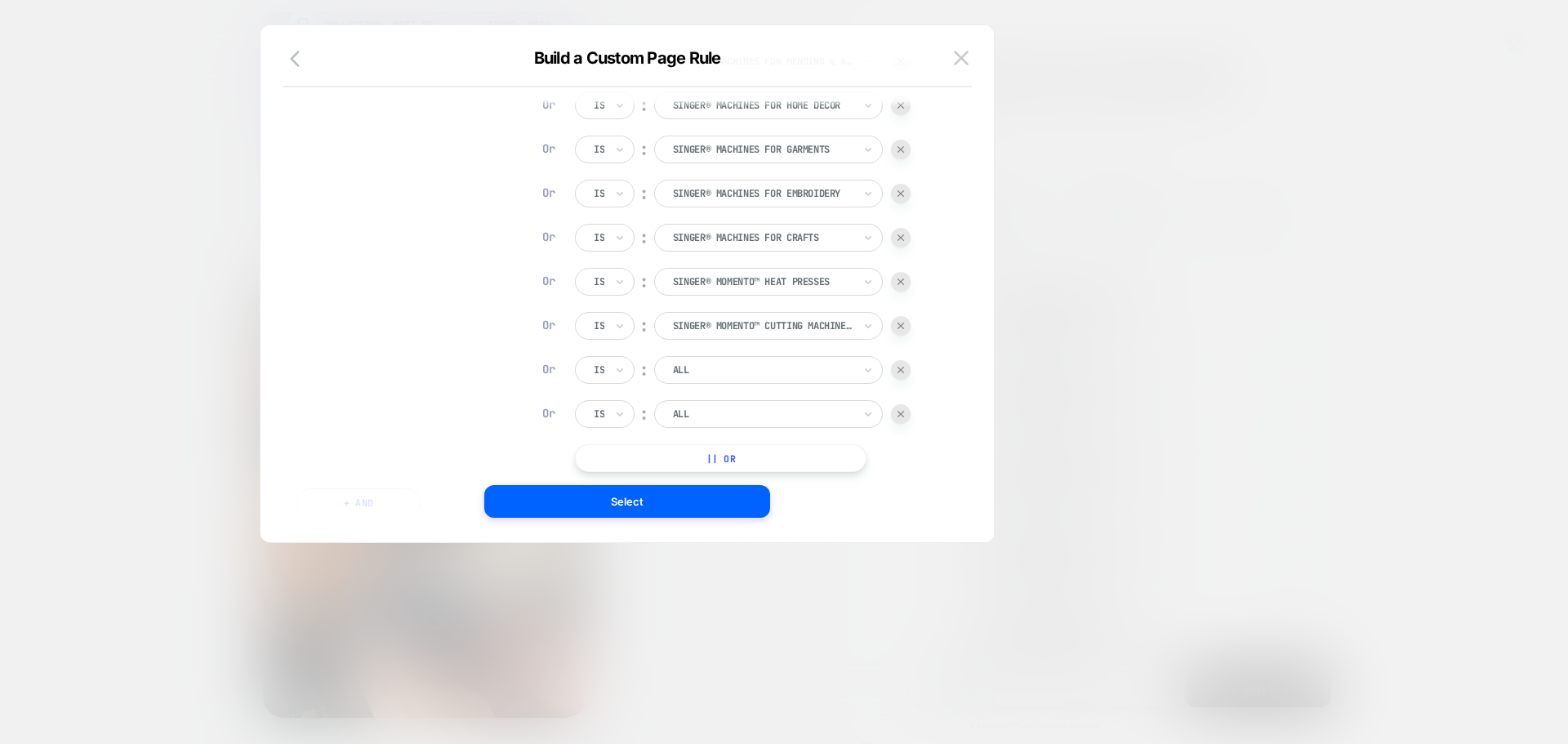 click on "|| Or" at bounding box center [720, 458] 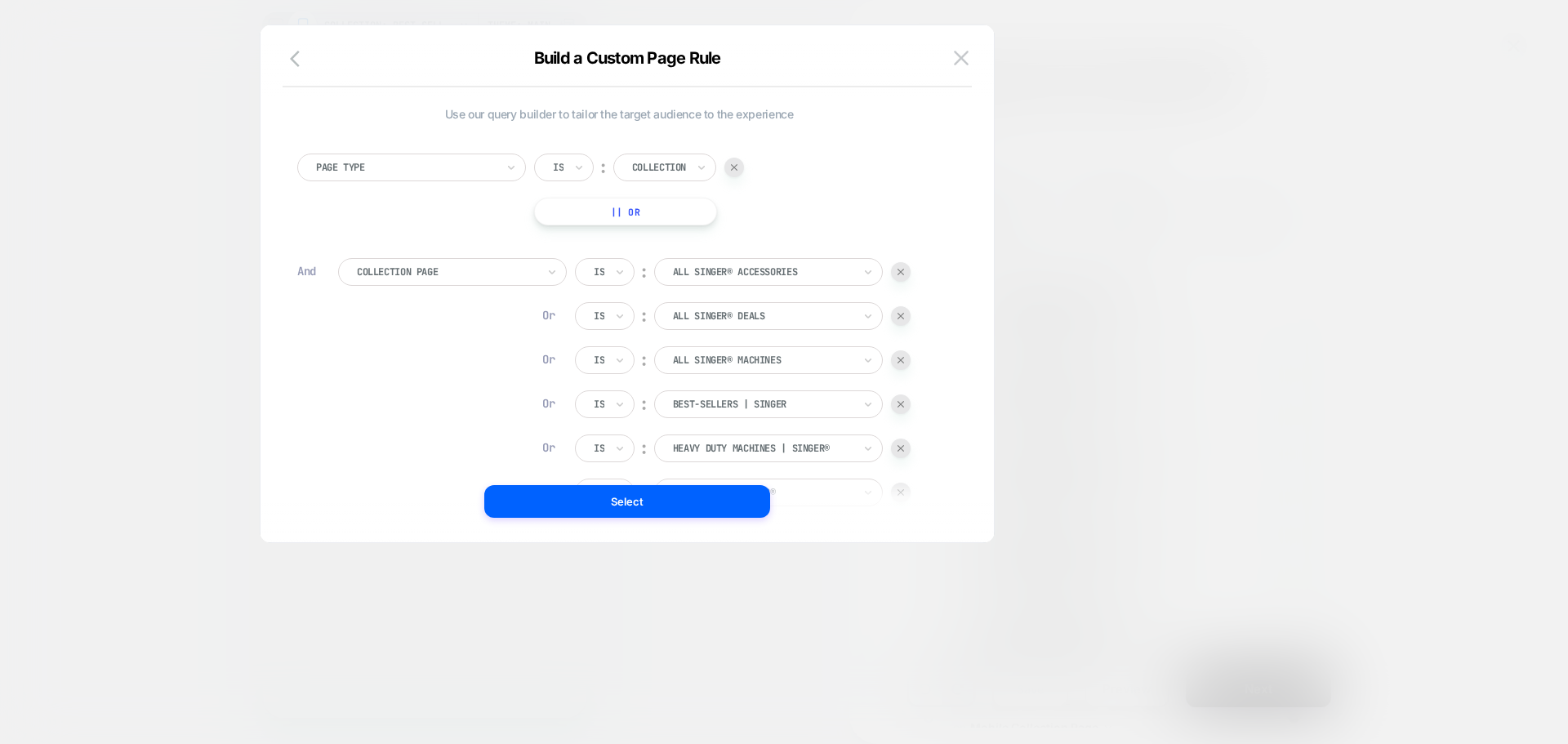 scroll, scrollTop: 0, scrollLeft: 0, axis: both 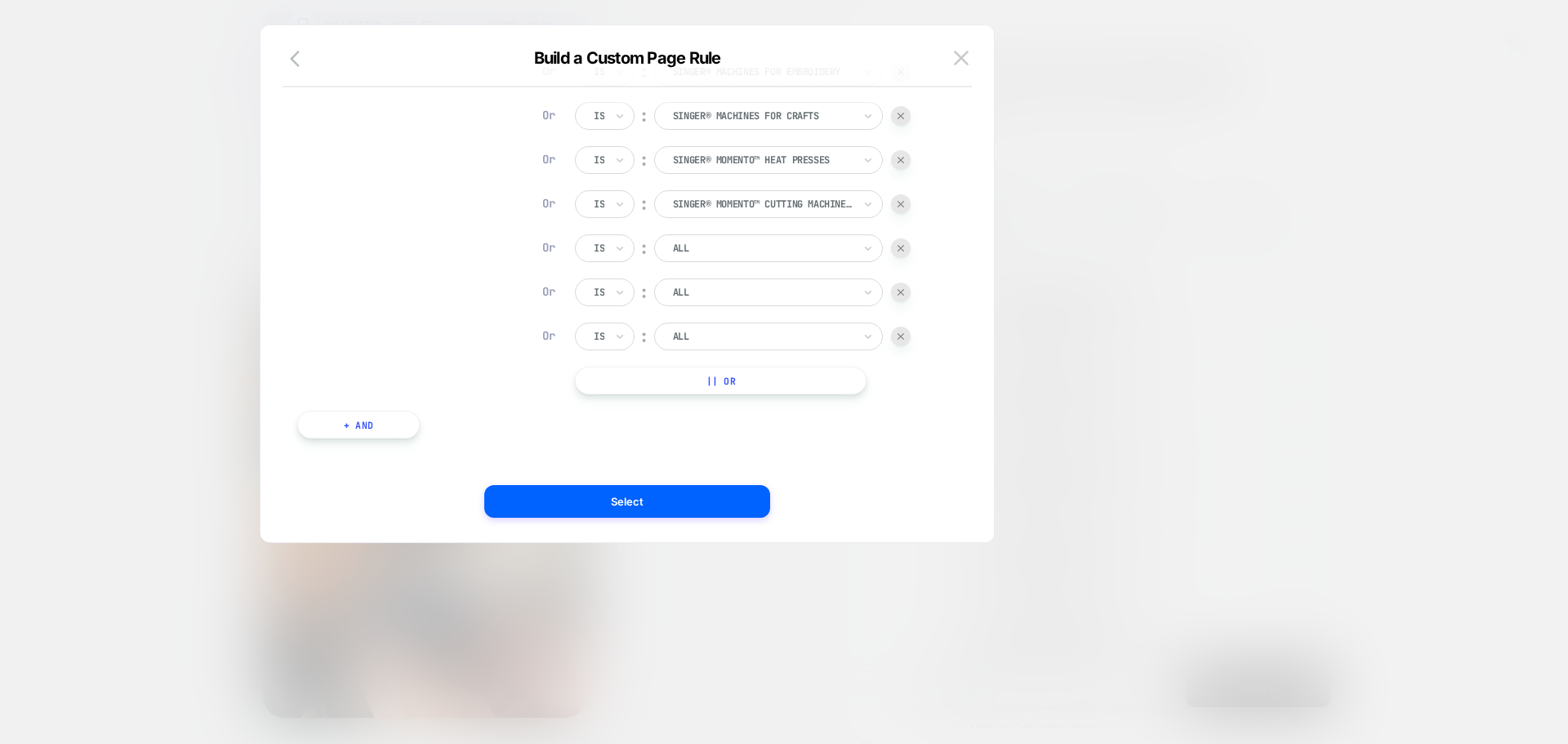 click on "|| Or" at bounding box center (720, 381) 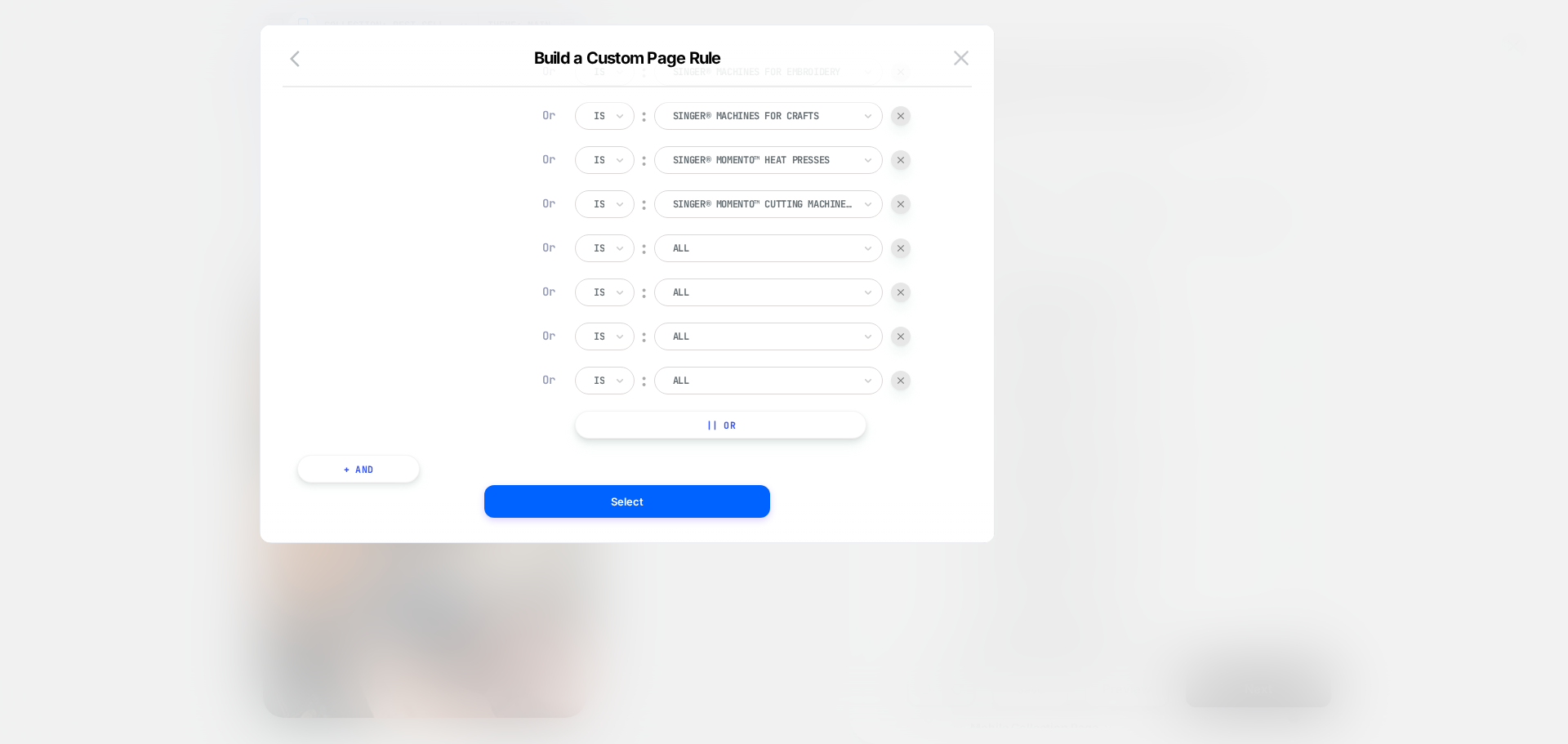 click on "|| Or" at bounding box center (720, 425) 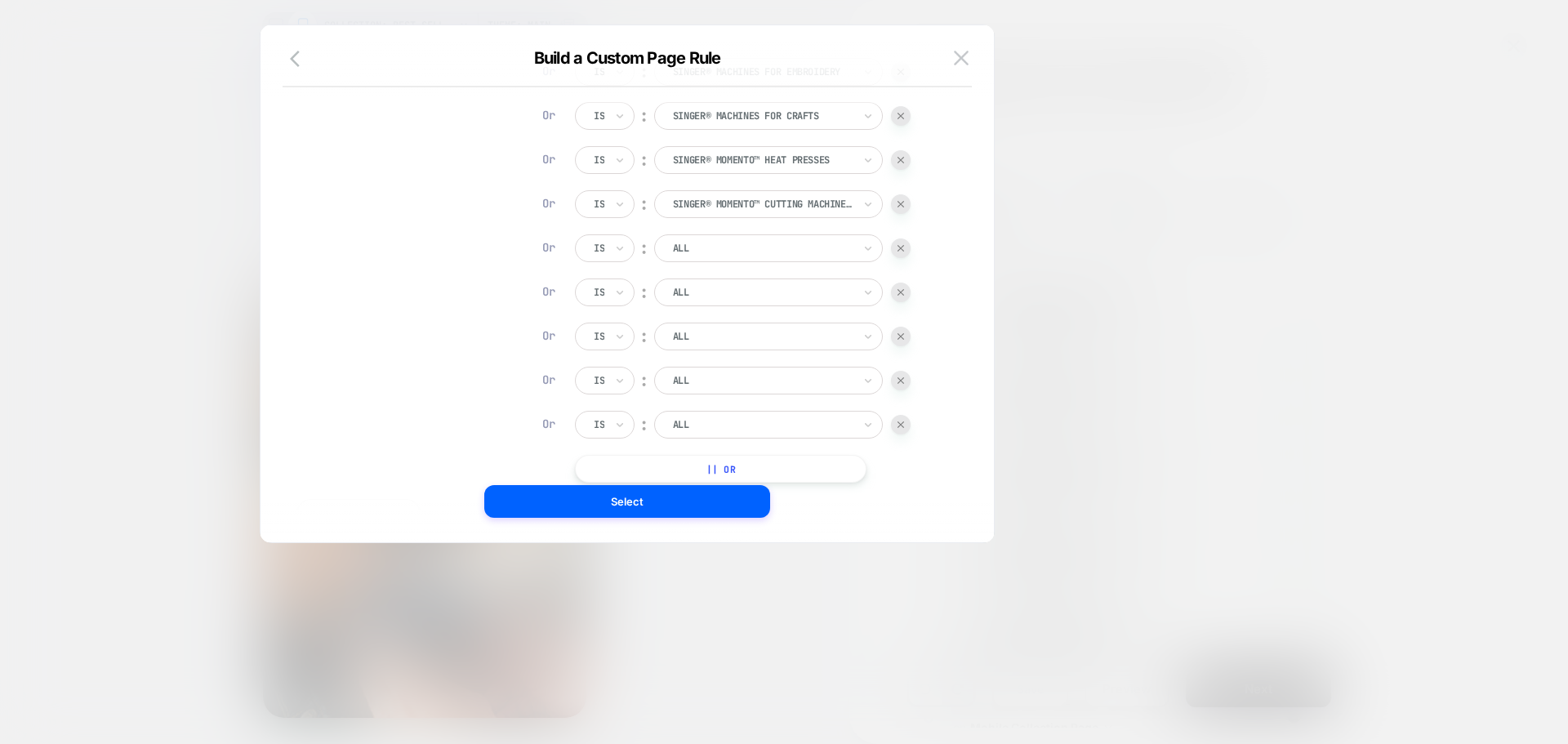 click on "|| Or" at bounding box center [720, 469] 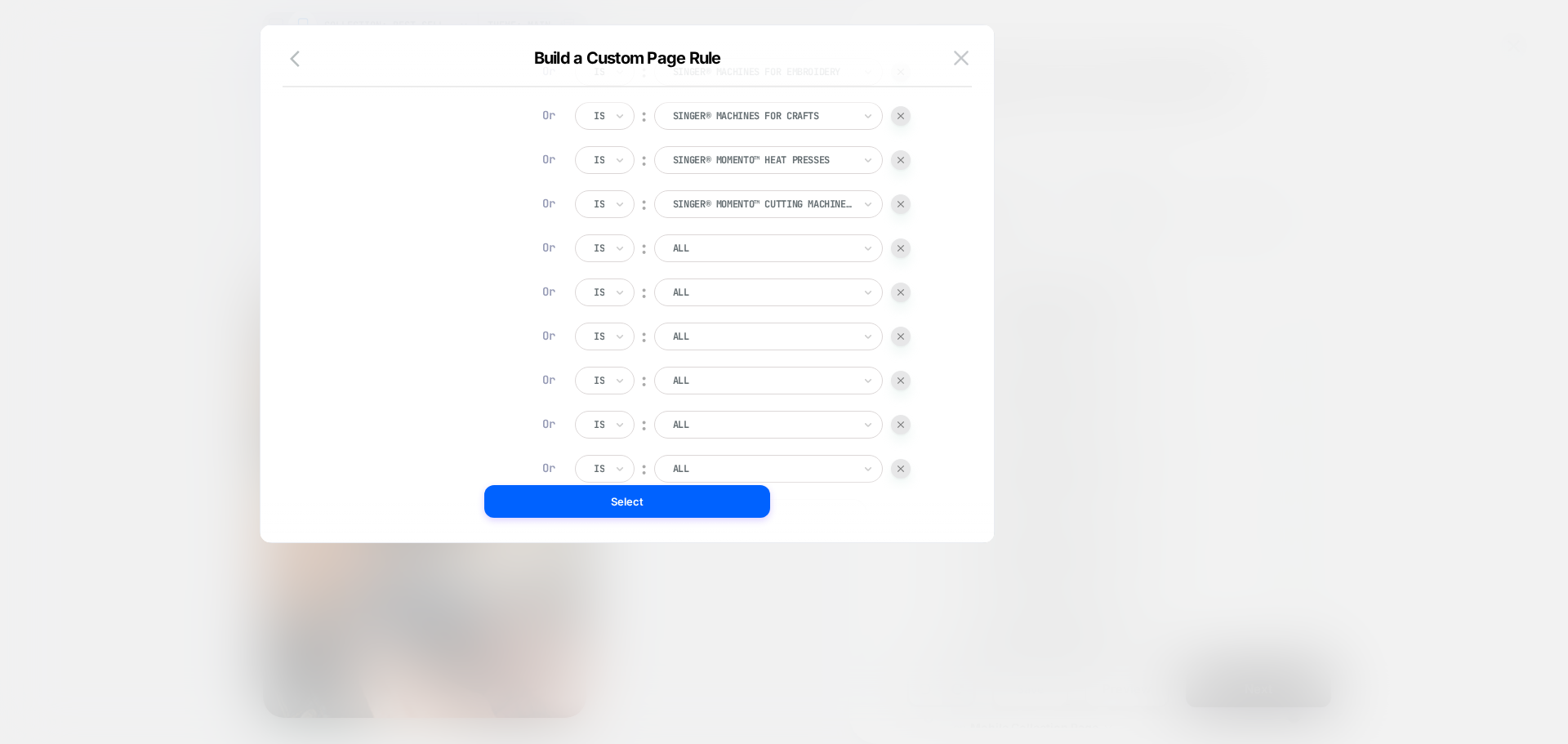 click at bounding box center (763, 248) 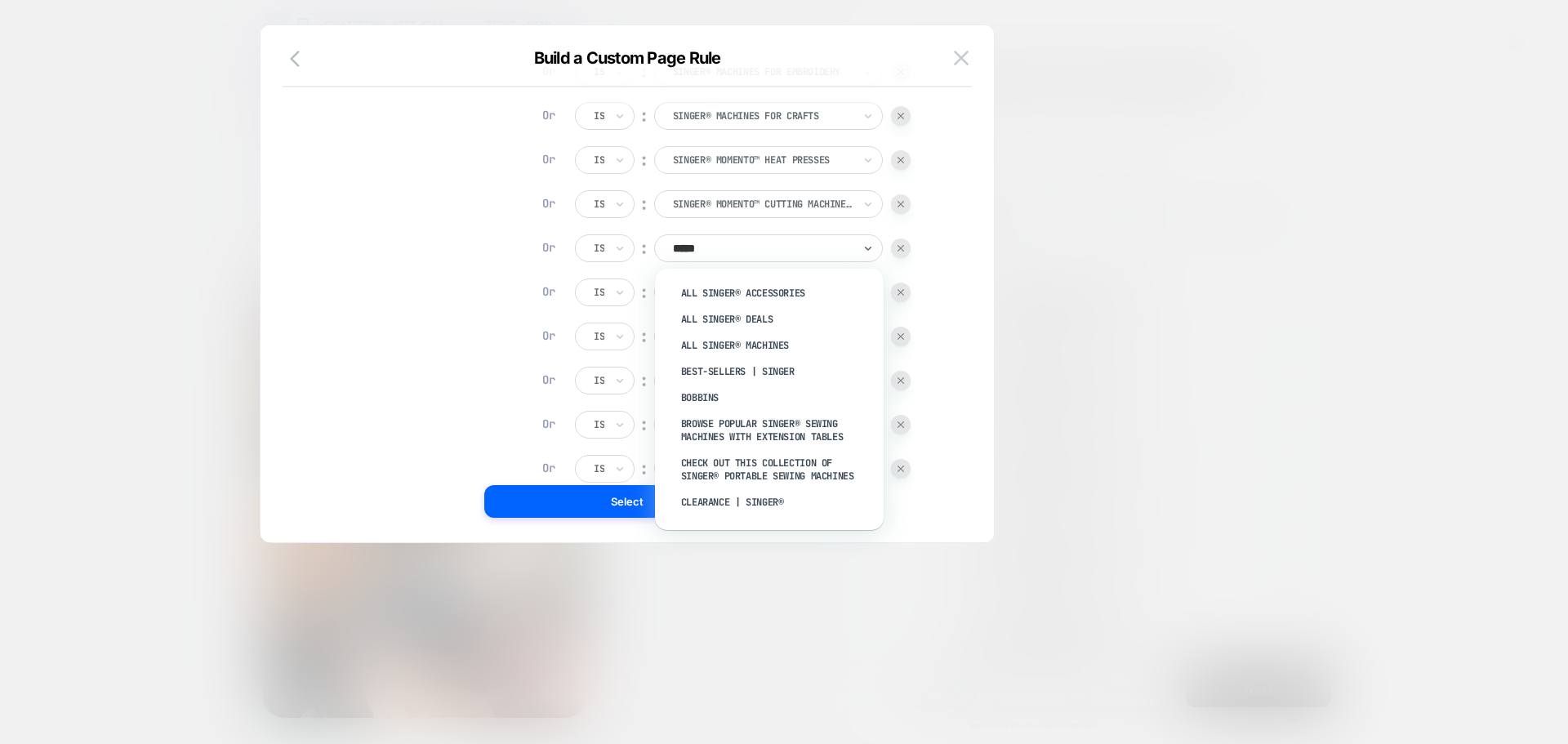 type on "******" 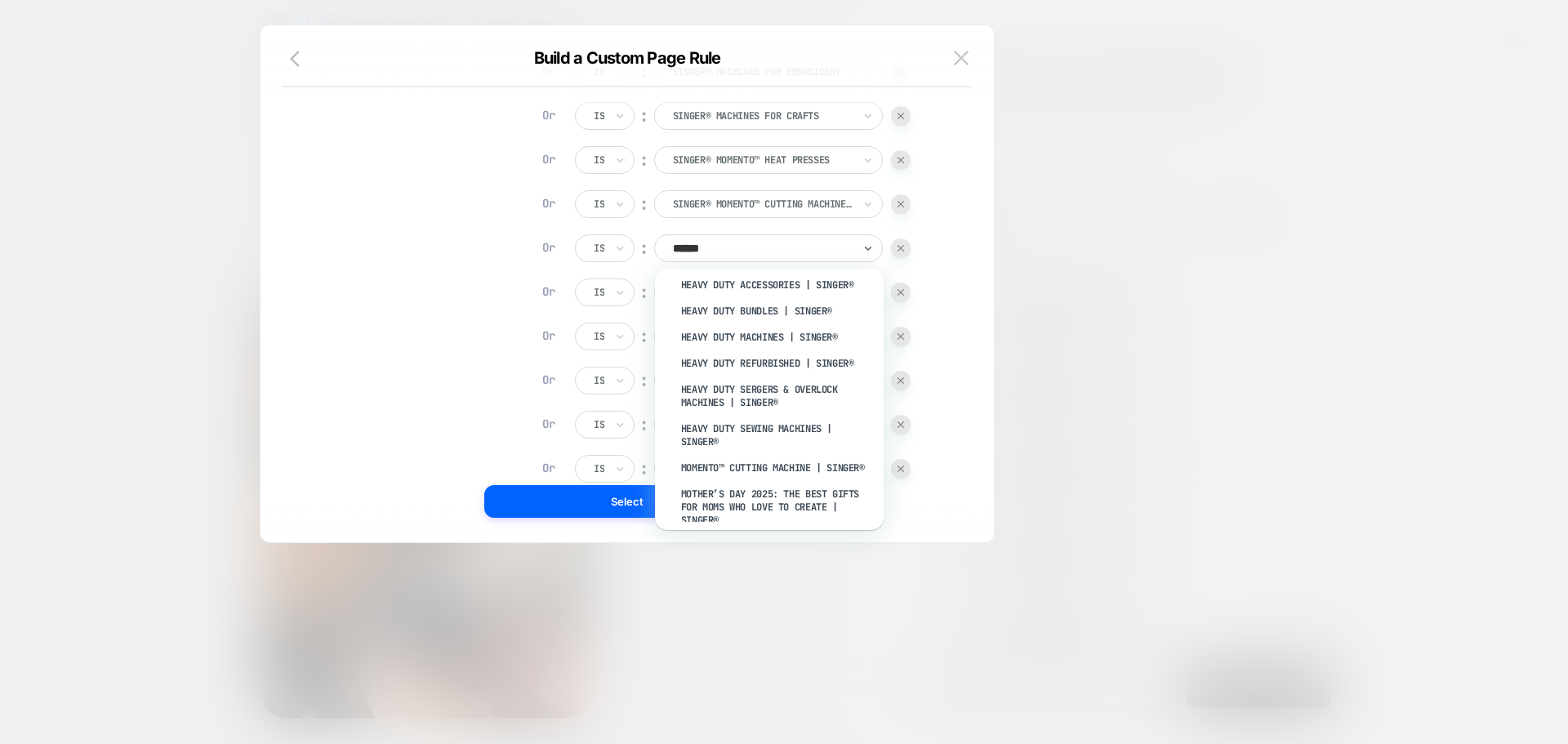 scroll, scrollTop: 272, scrollLeft: 0, axis: vertical 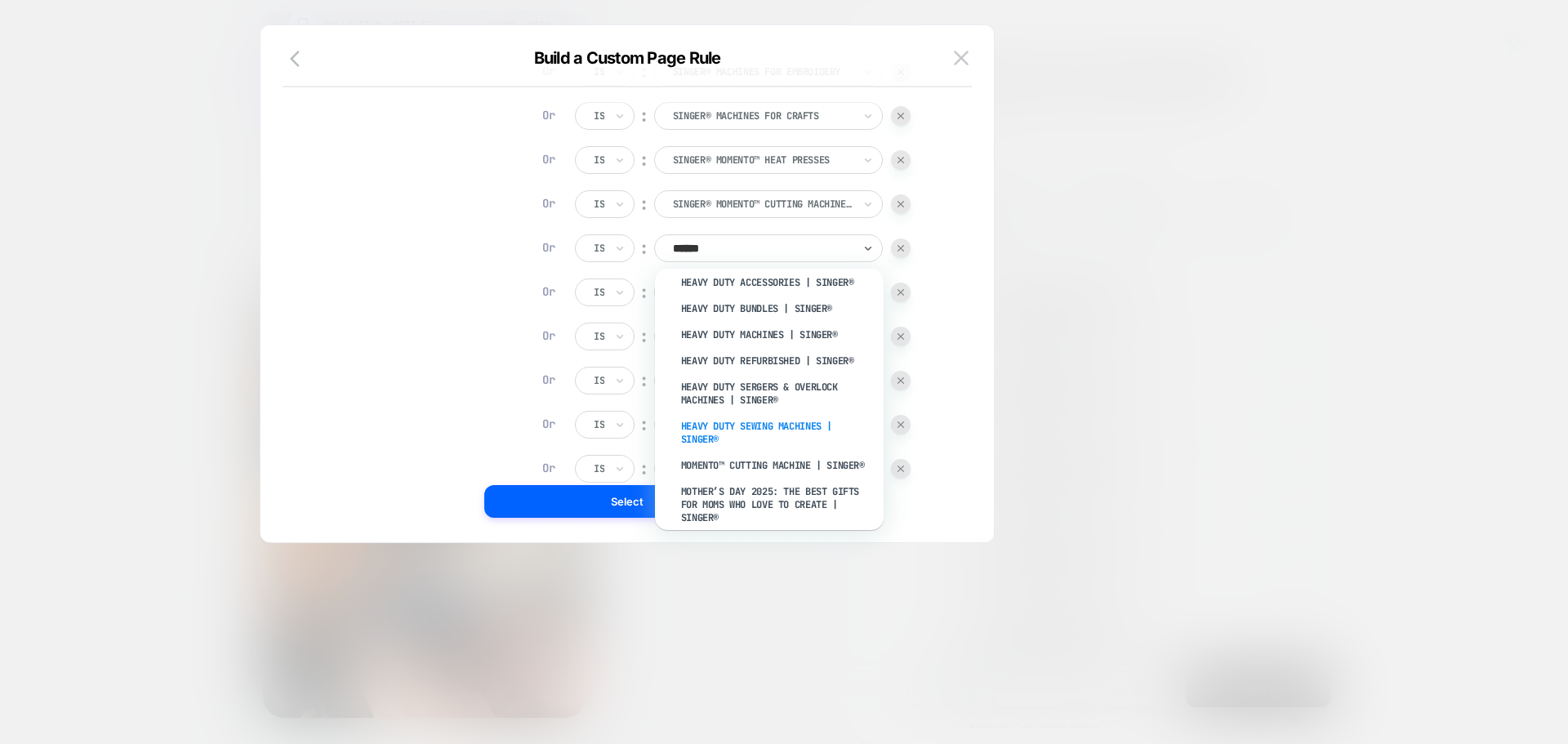 click on "Heavy Duty Sewing Machines | SINGER®" at bounding box center (777, 433) 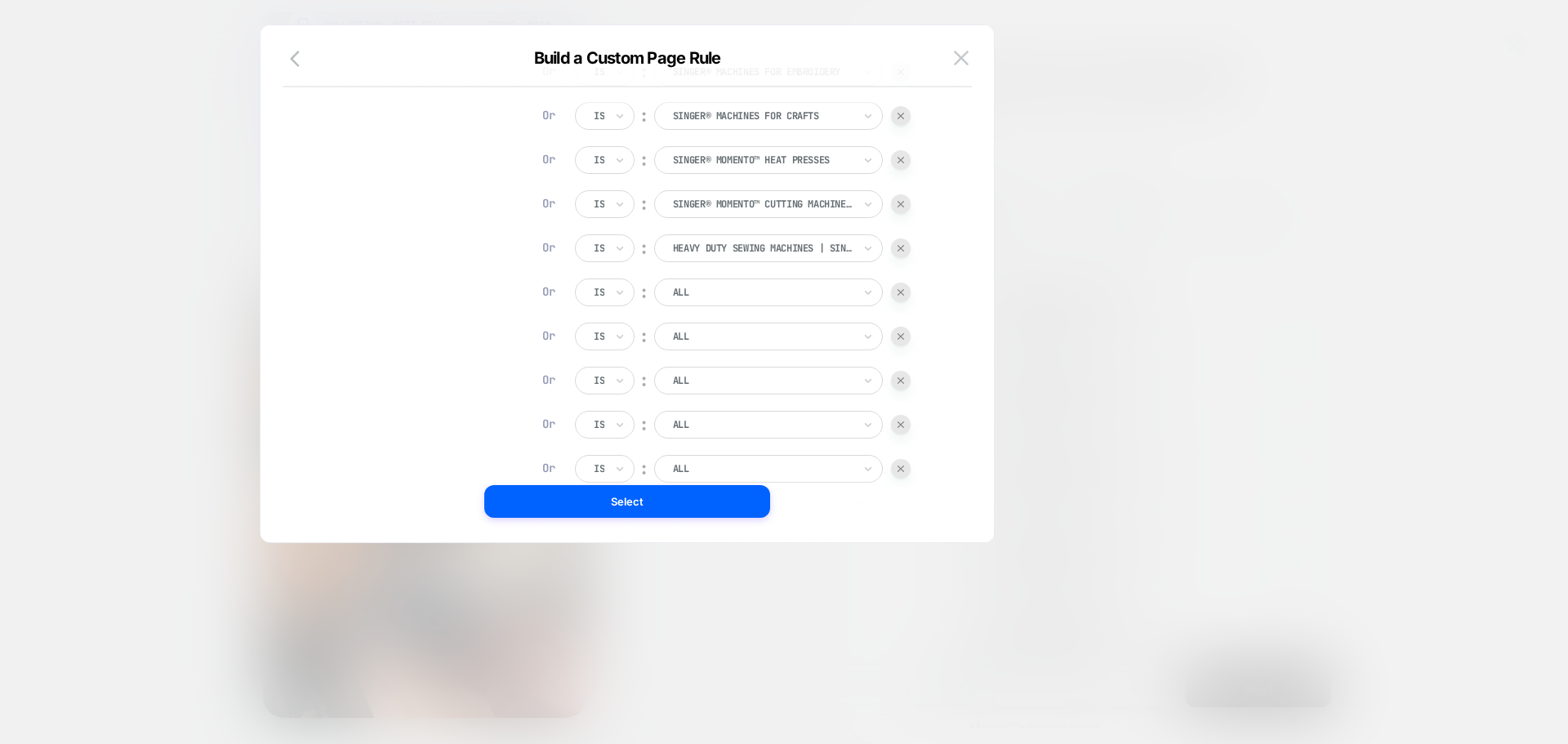 click at bounding box center [763, 292] 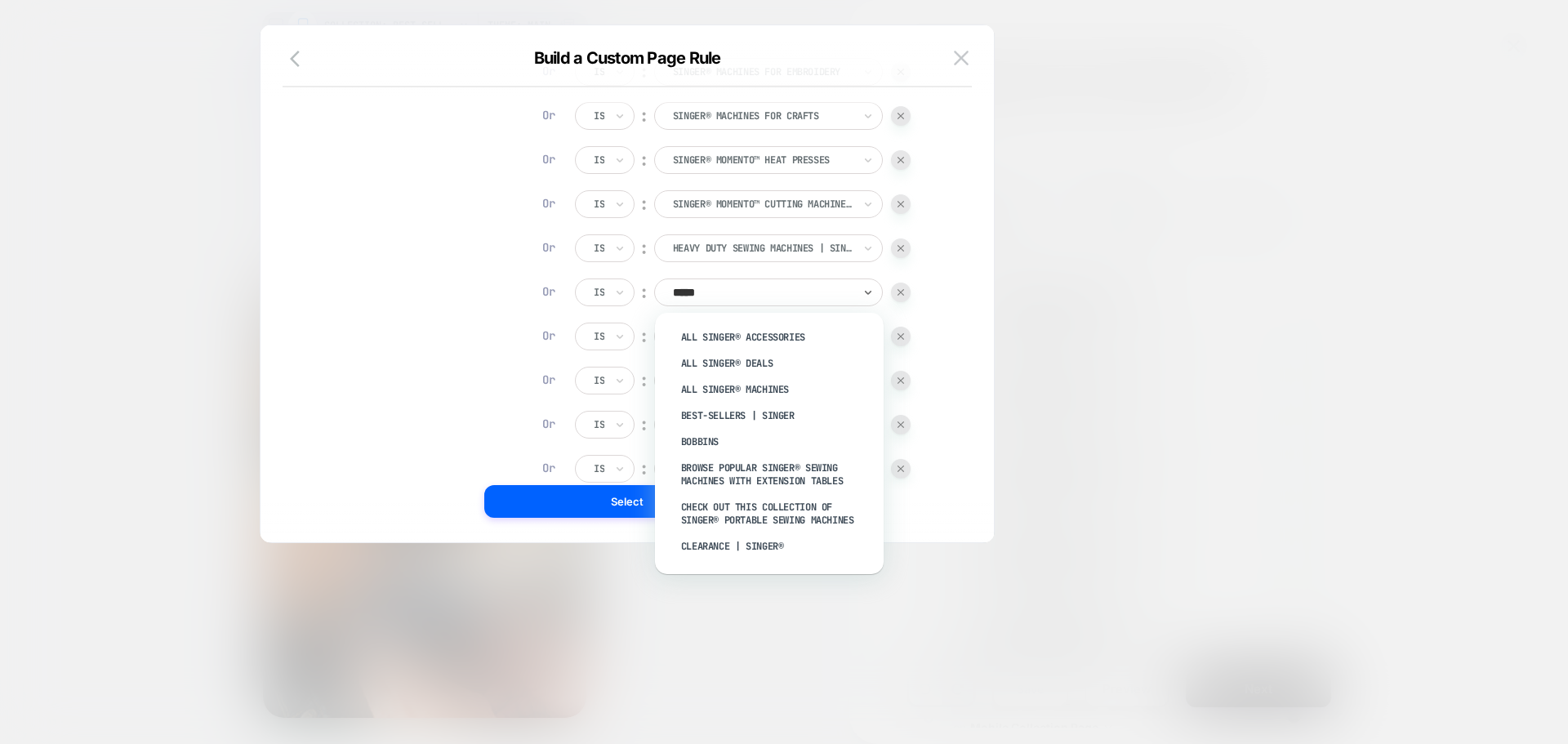 type on "******" 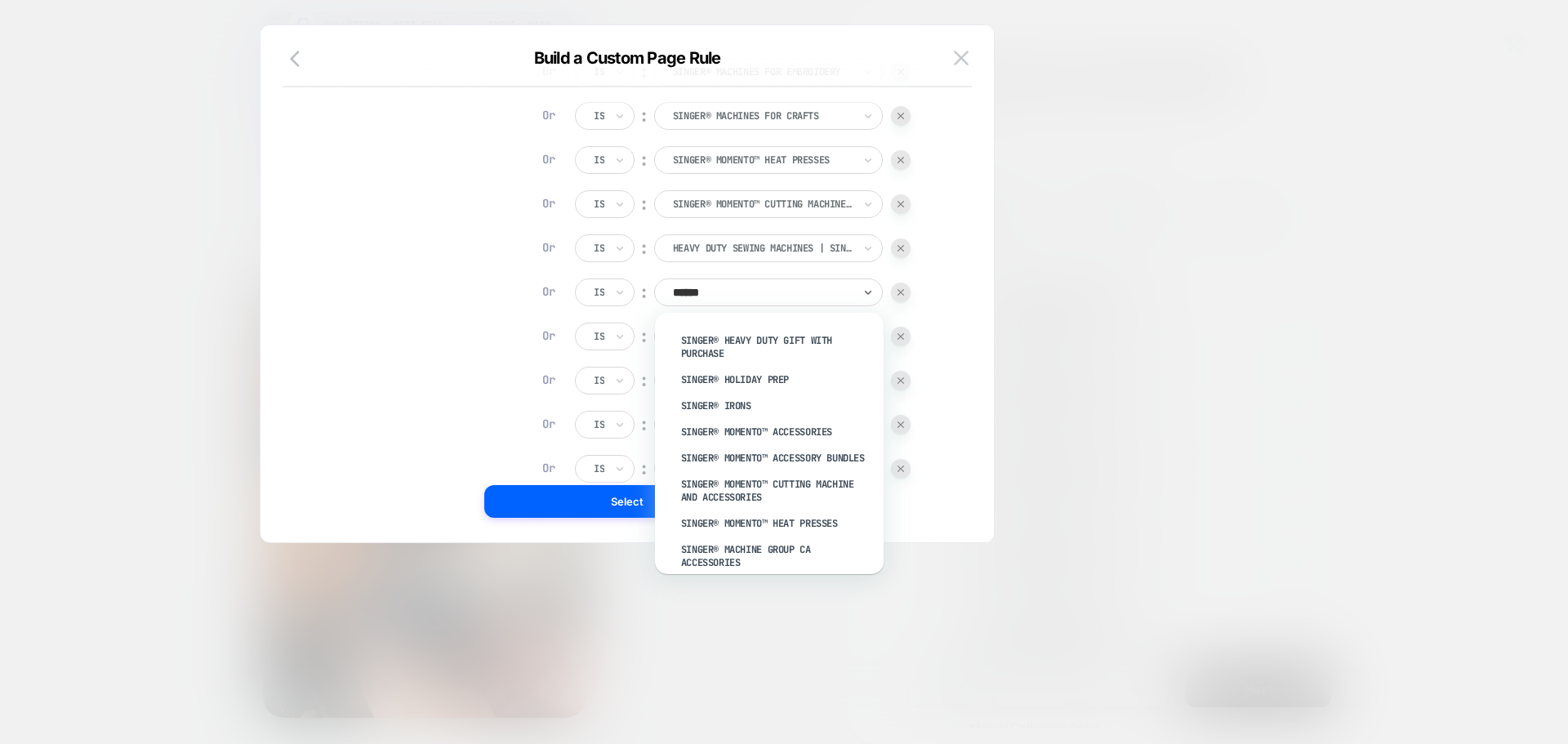scroll, scrollTop: 1007, scrollLeft: 0, axis: vertical 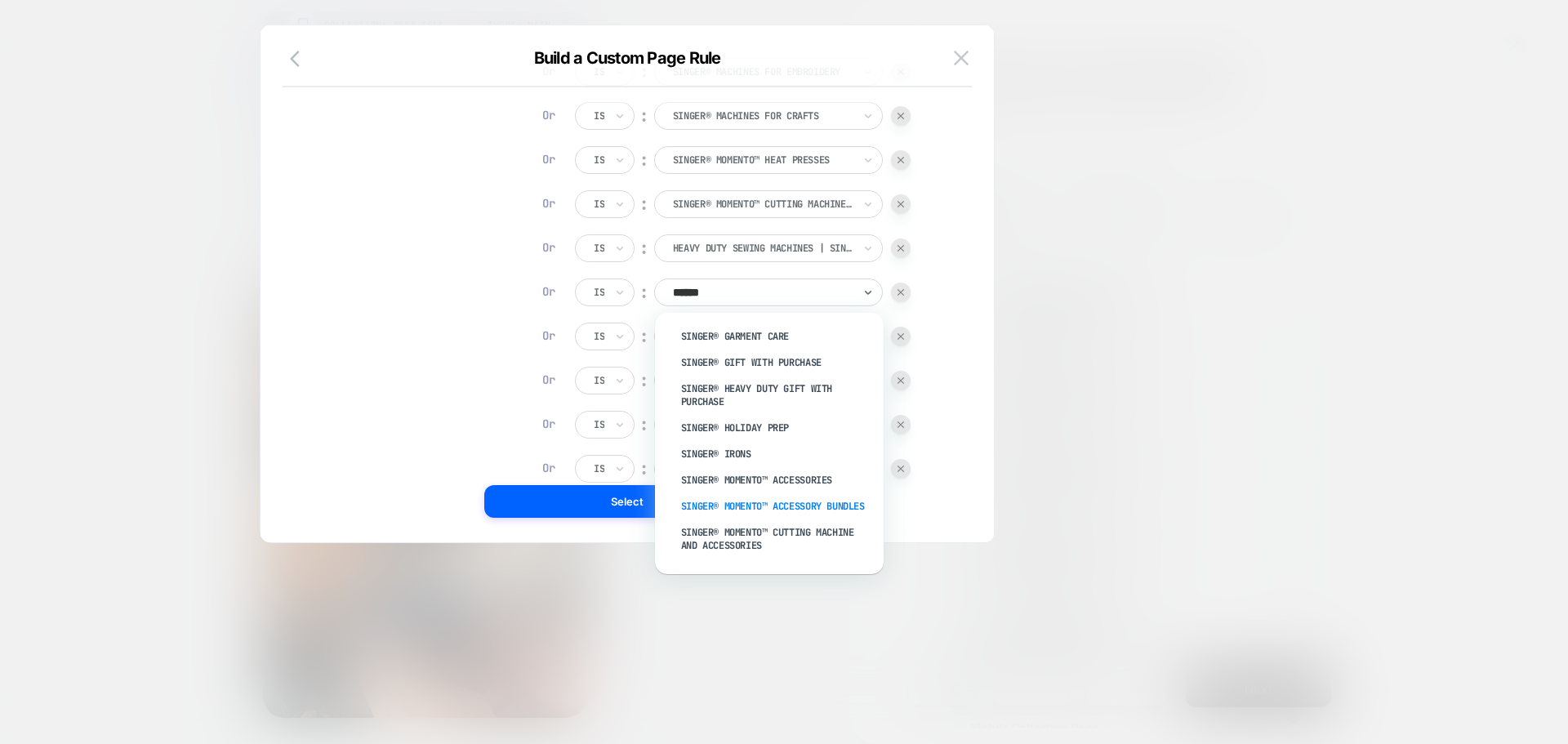 click on "SINGER® MOMENTO™ Accessory Bundles" at bounding box center (777, 506) 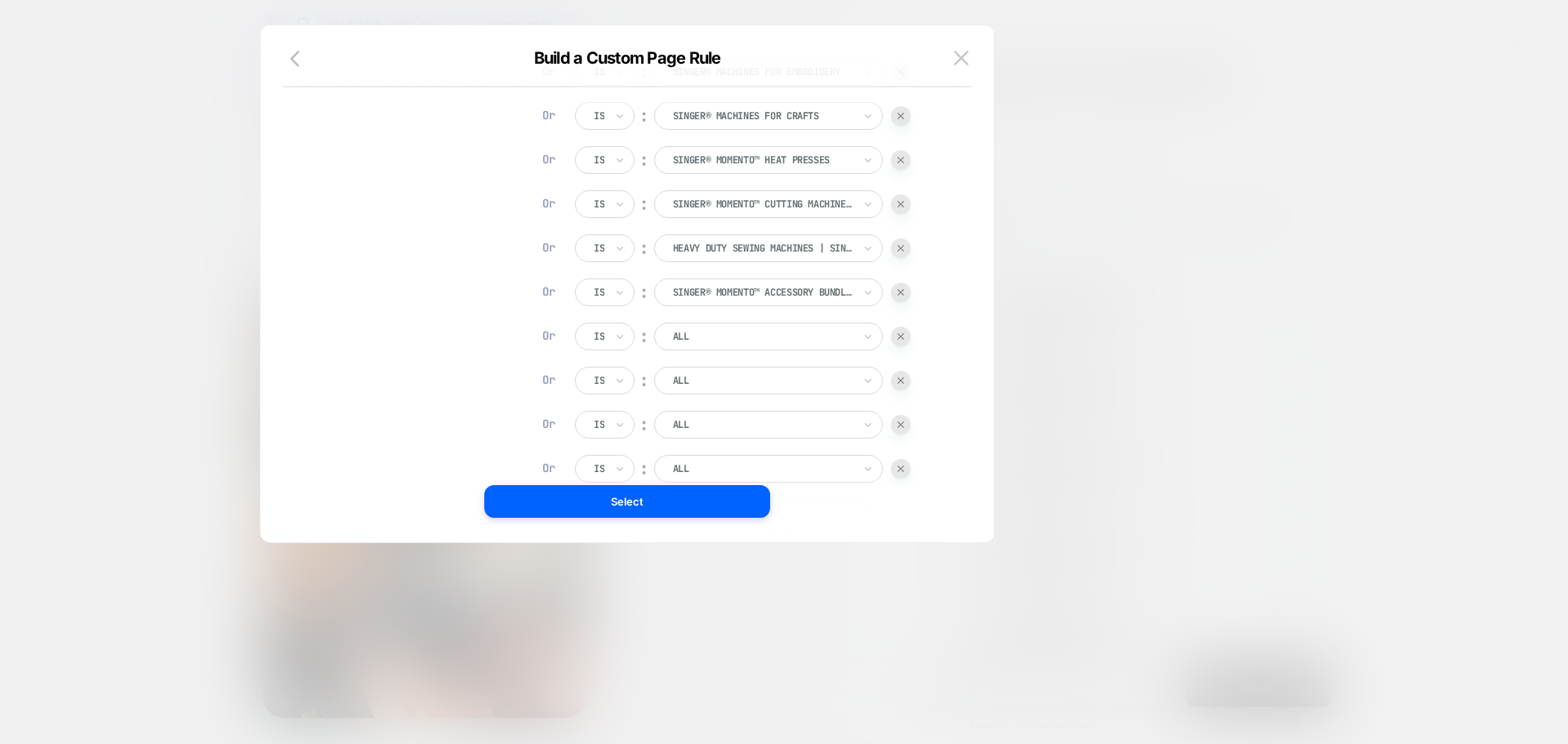 click at bounding box center [763, 336] 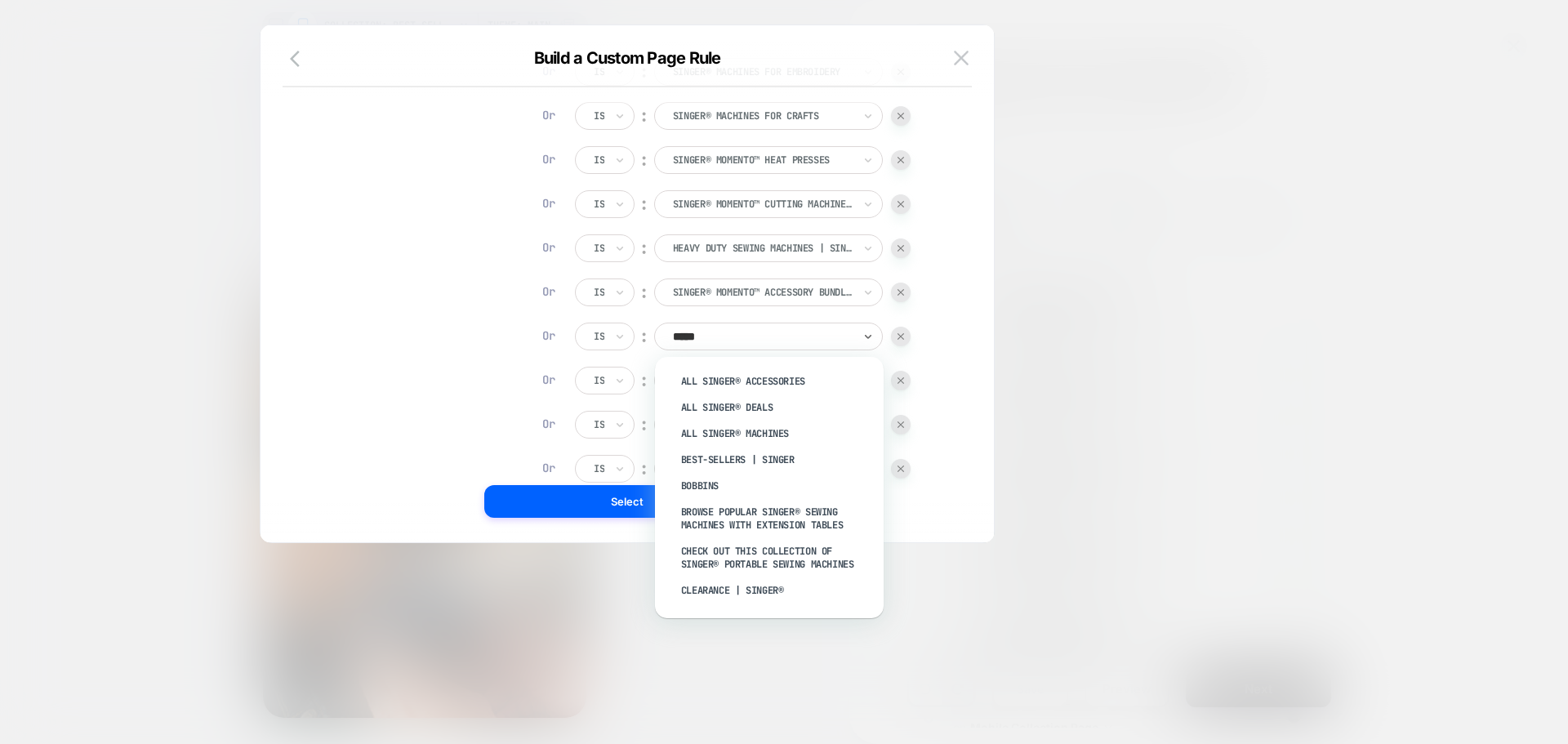 type on "******" 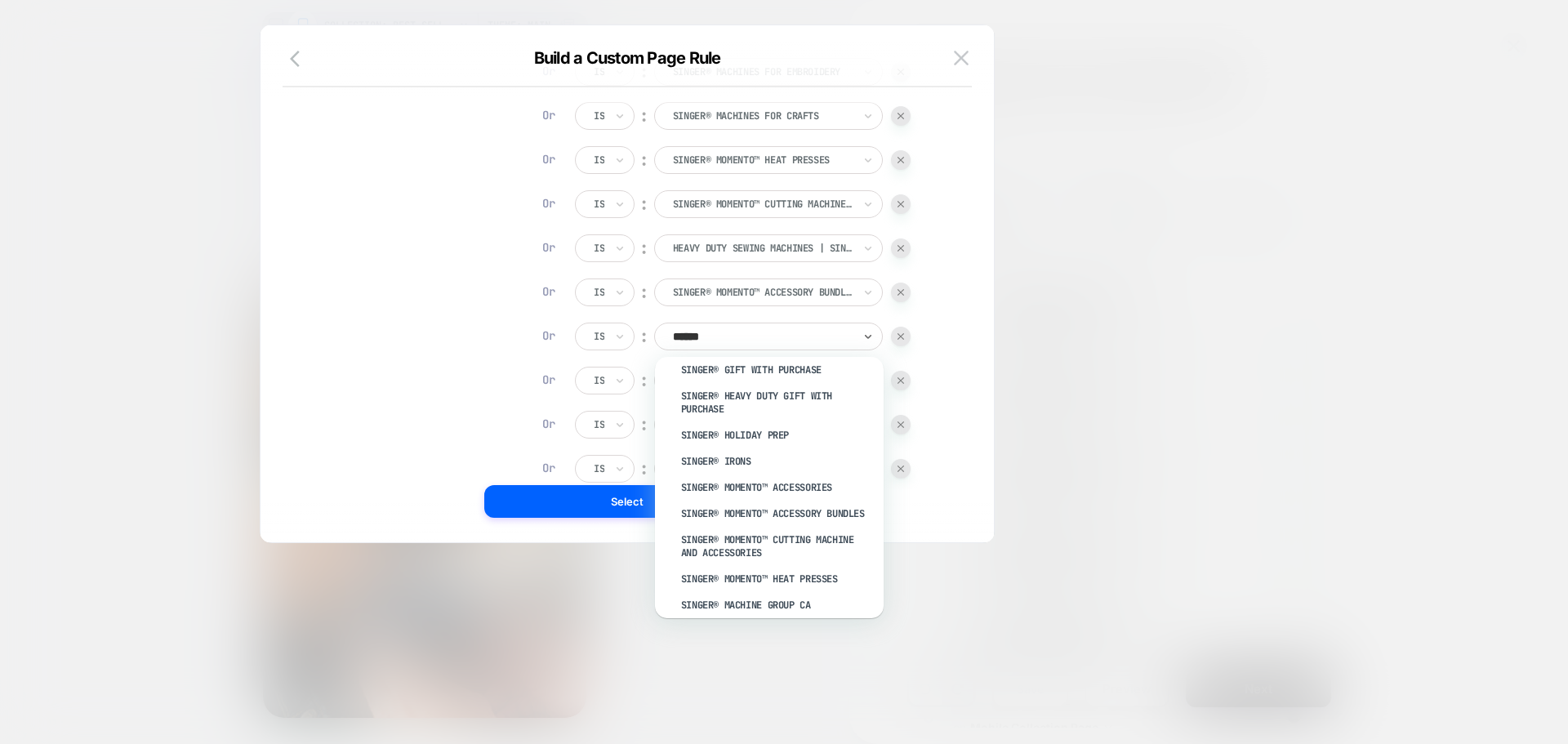 scroll, scrollTop: 1037, scrollLeft: 0, axis: vertical 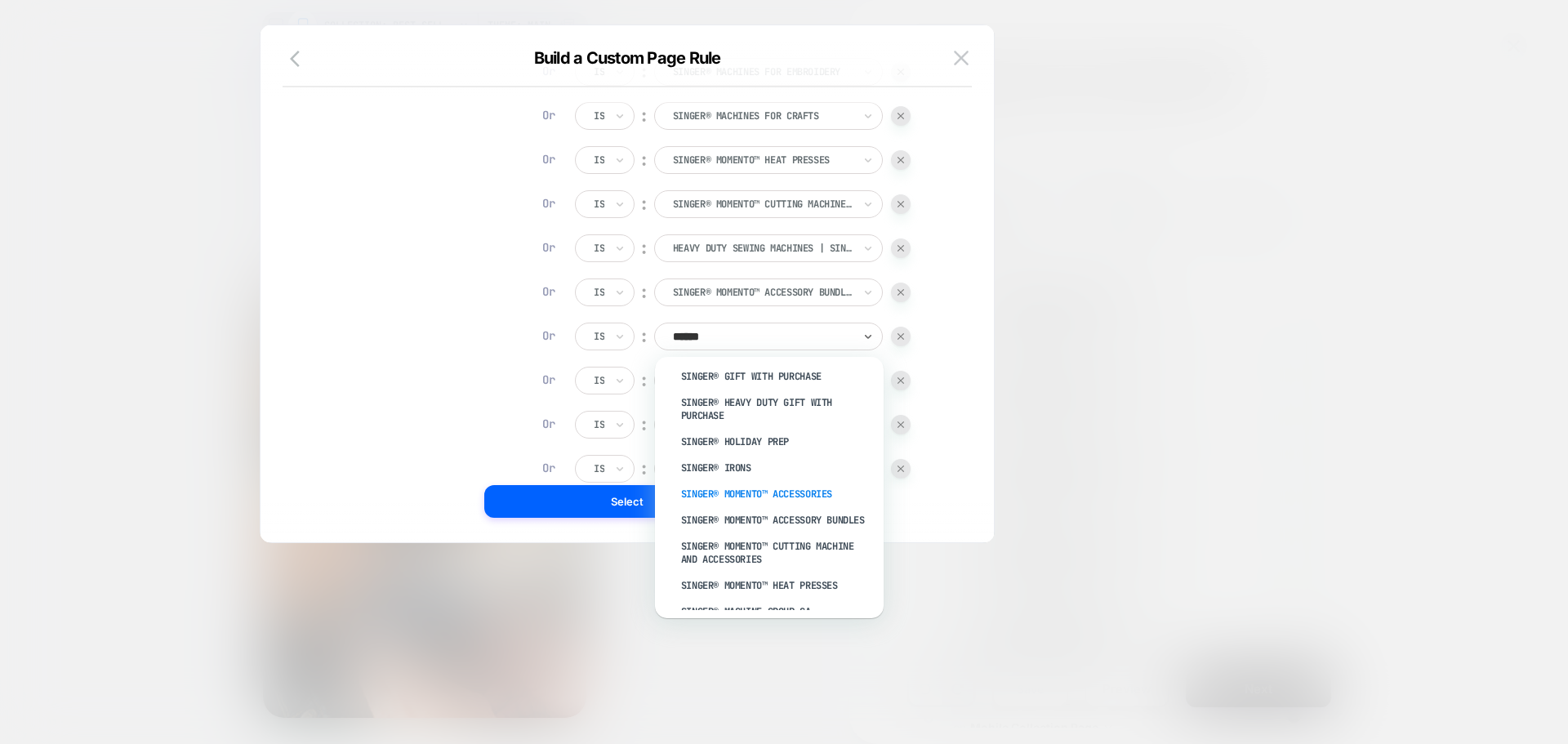 click on "SINGER® MOMENTO™ Accessories" at bounding box center [777, 494] 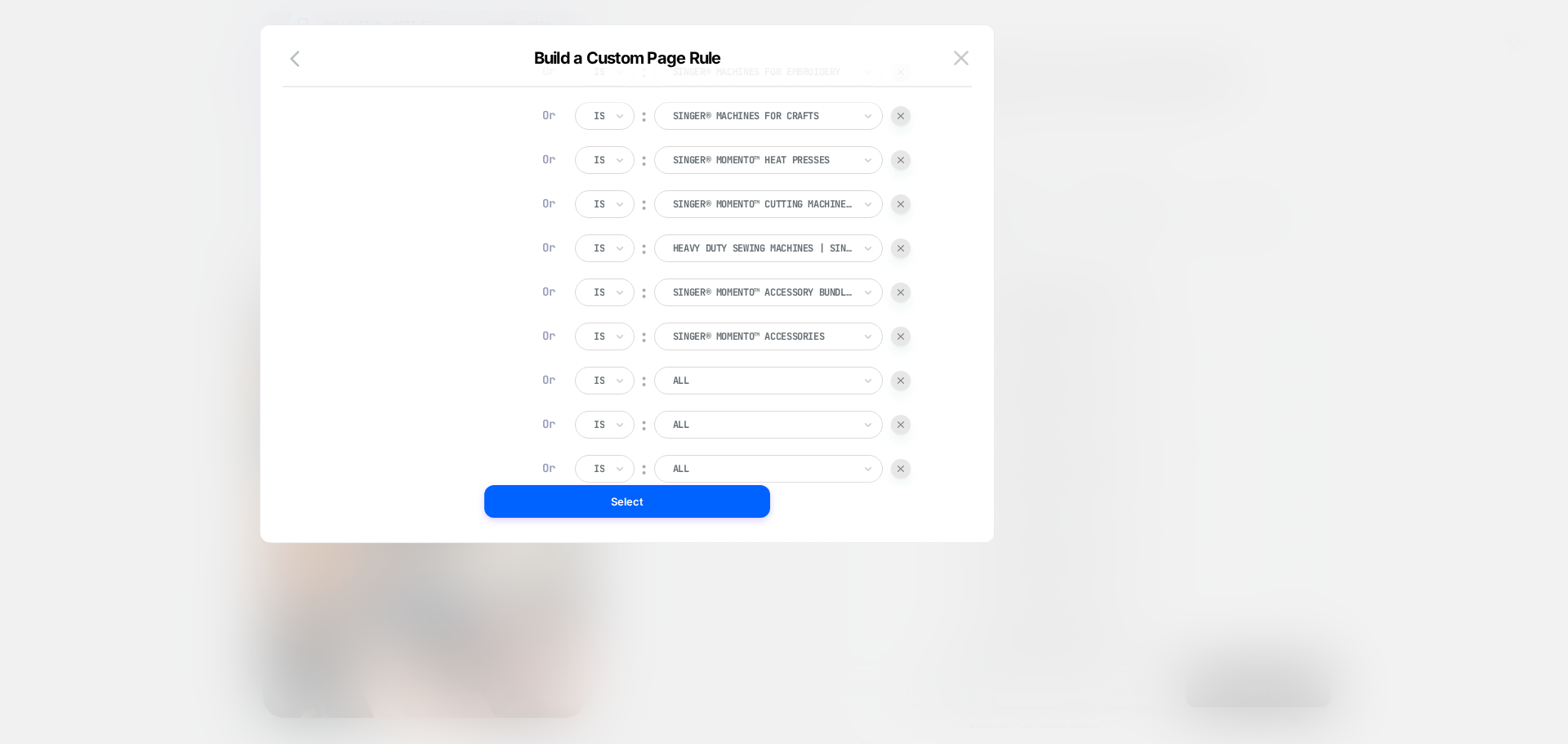click on "ALL" at bounding box center [768, 381] 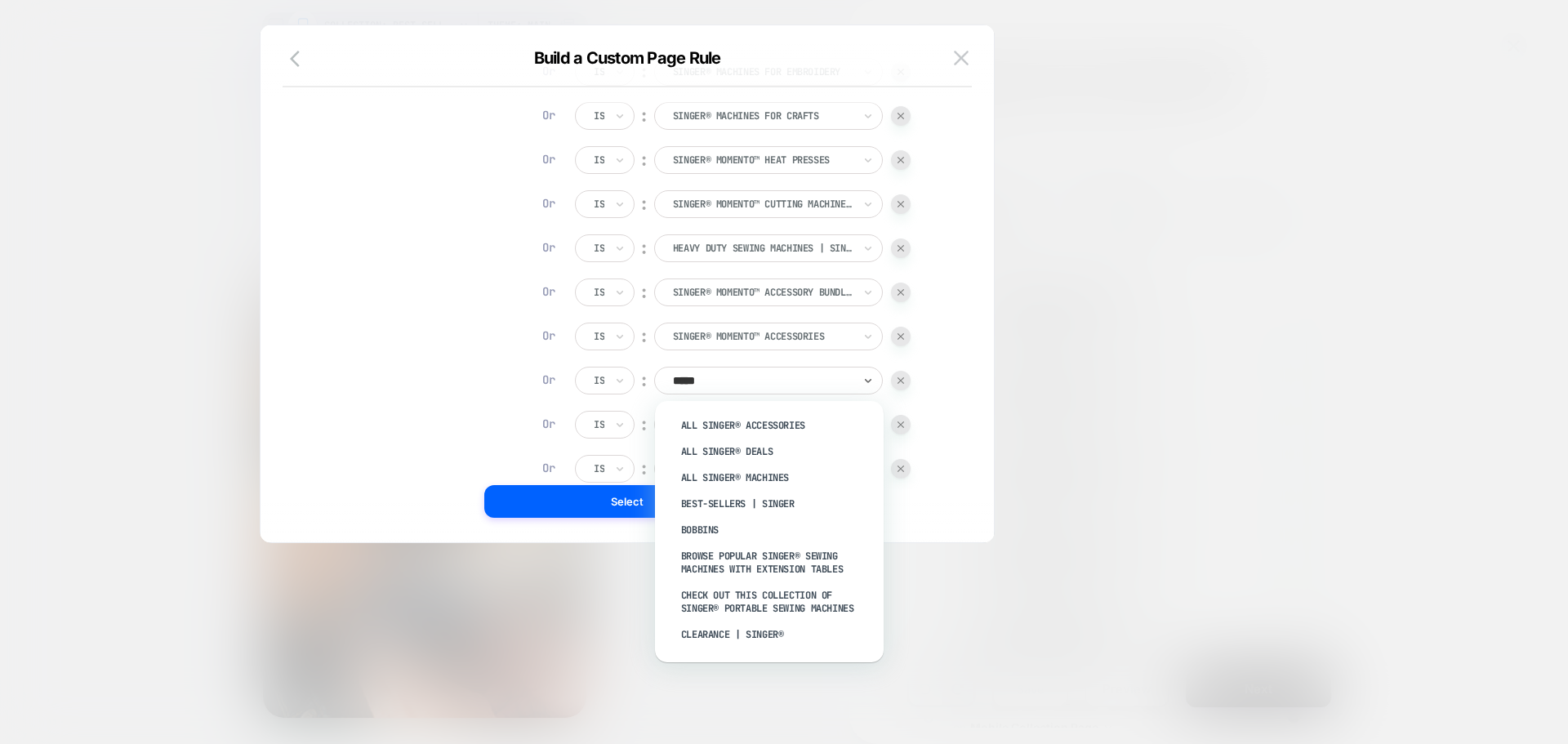 type on "******" 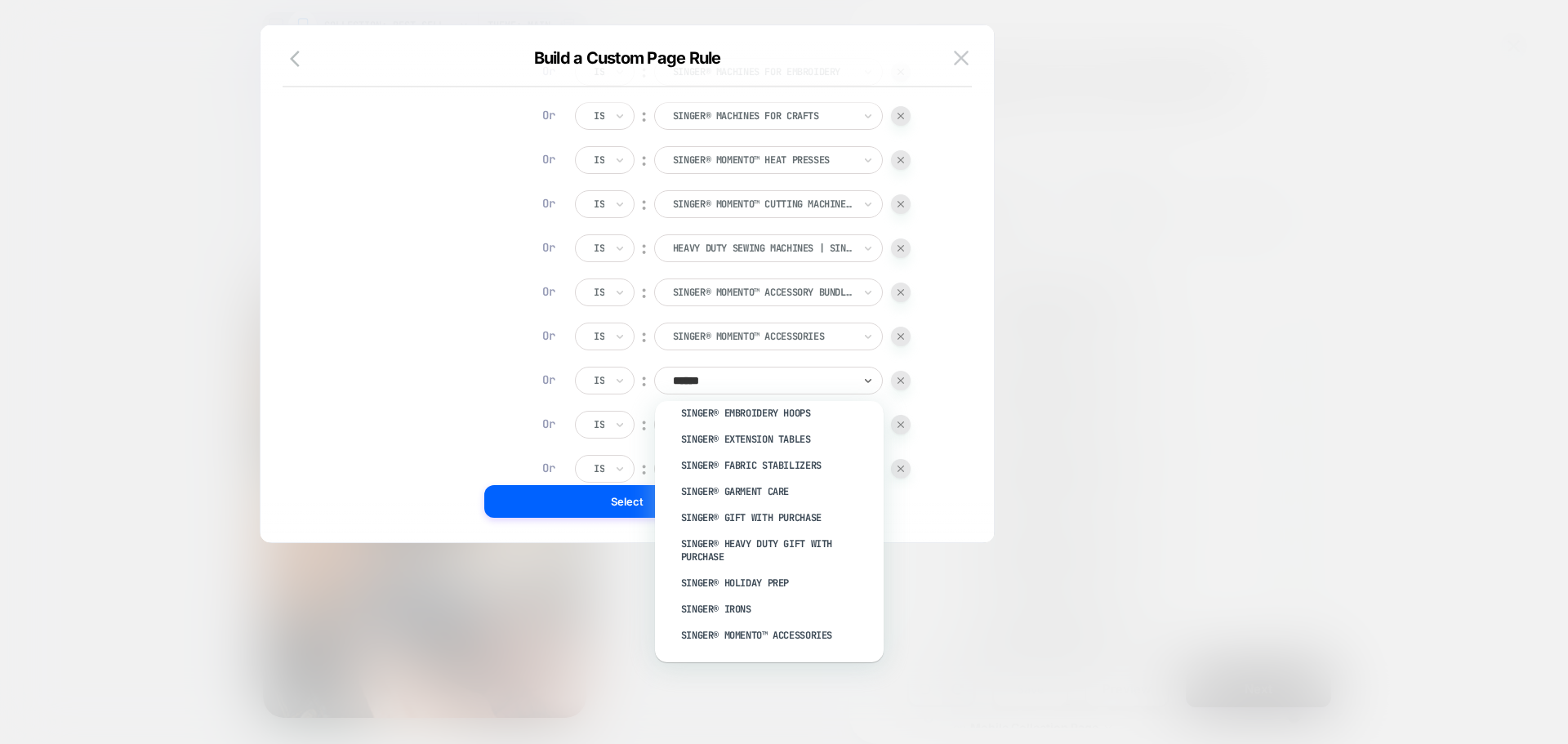 scroll, scrollTop: 997, scrollLeft: 0, axis: vertical 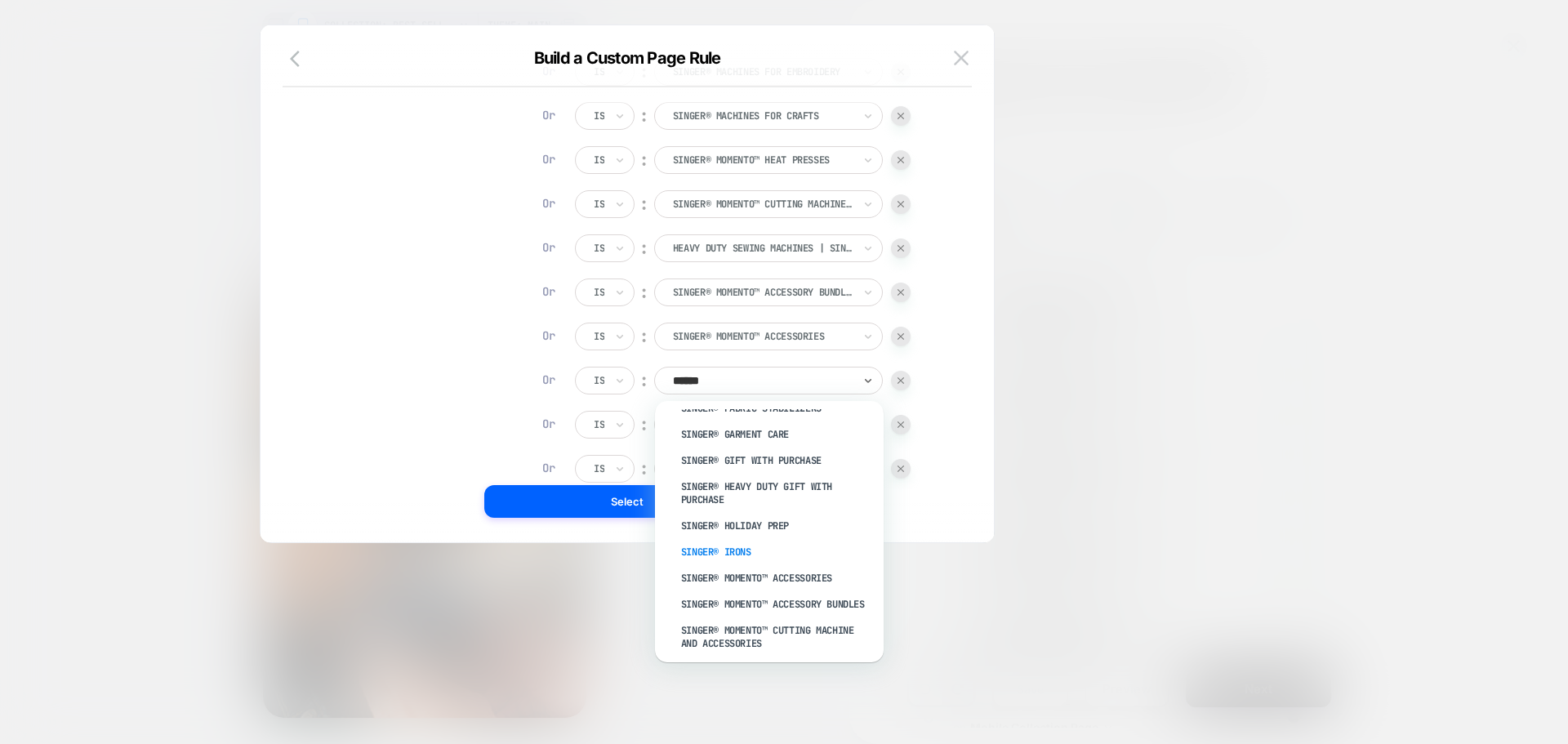 click on "SINGER® Irons" at bounding box center [777, 552] 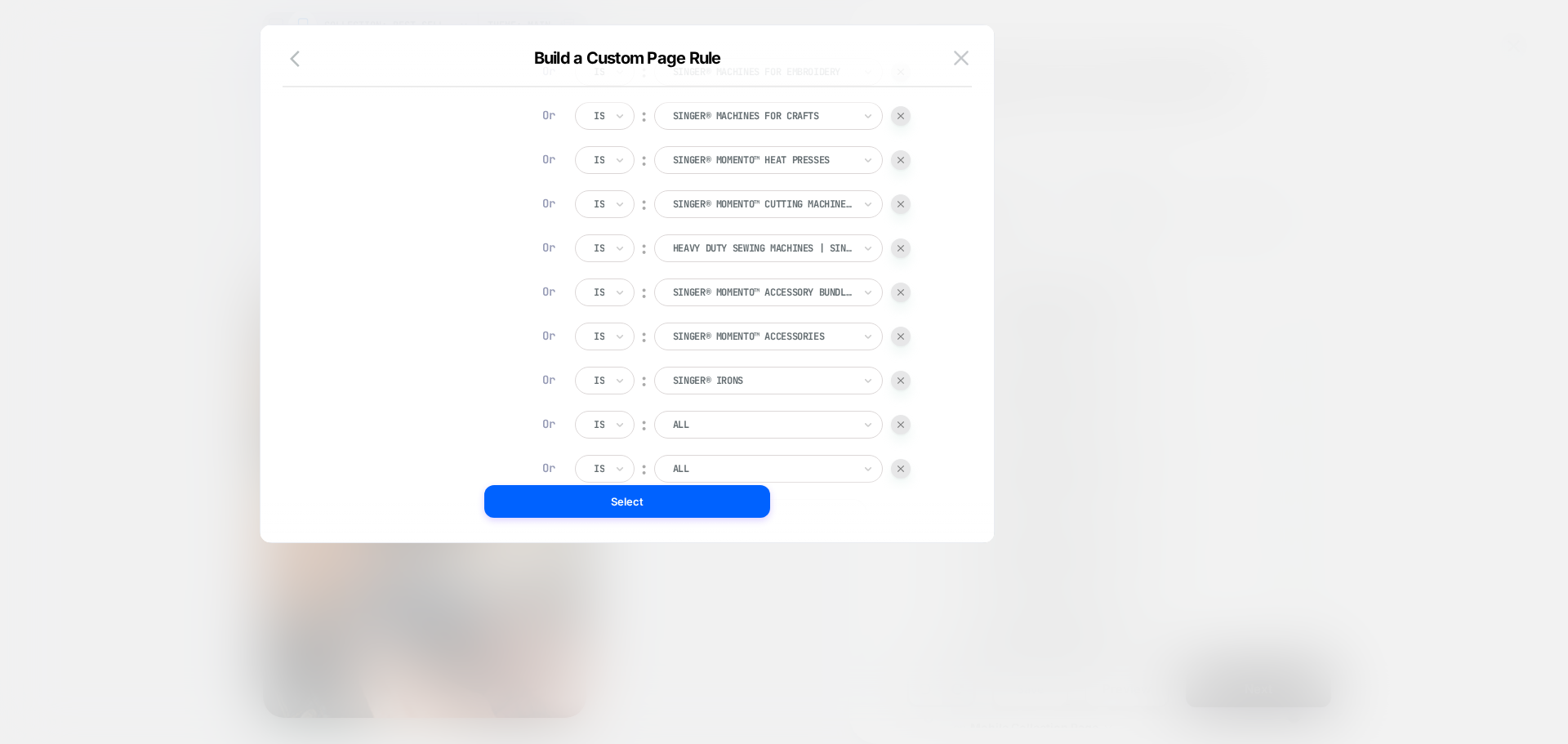 click at bounding box center [763, 425] 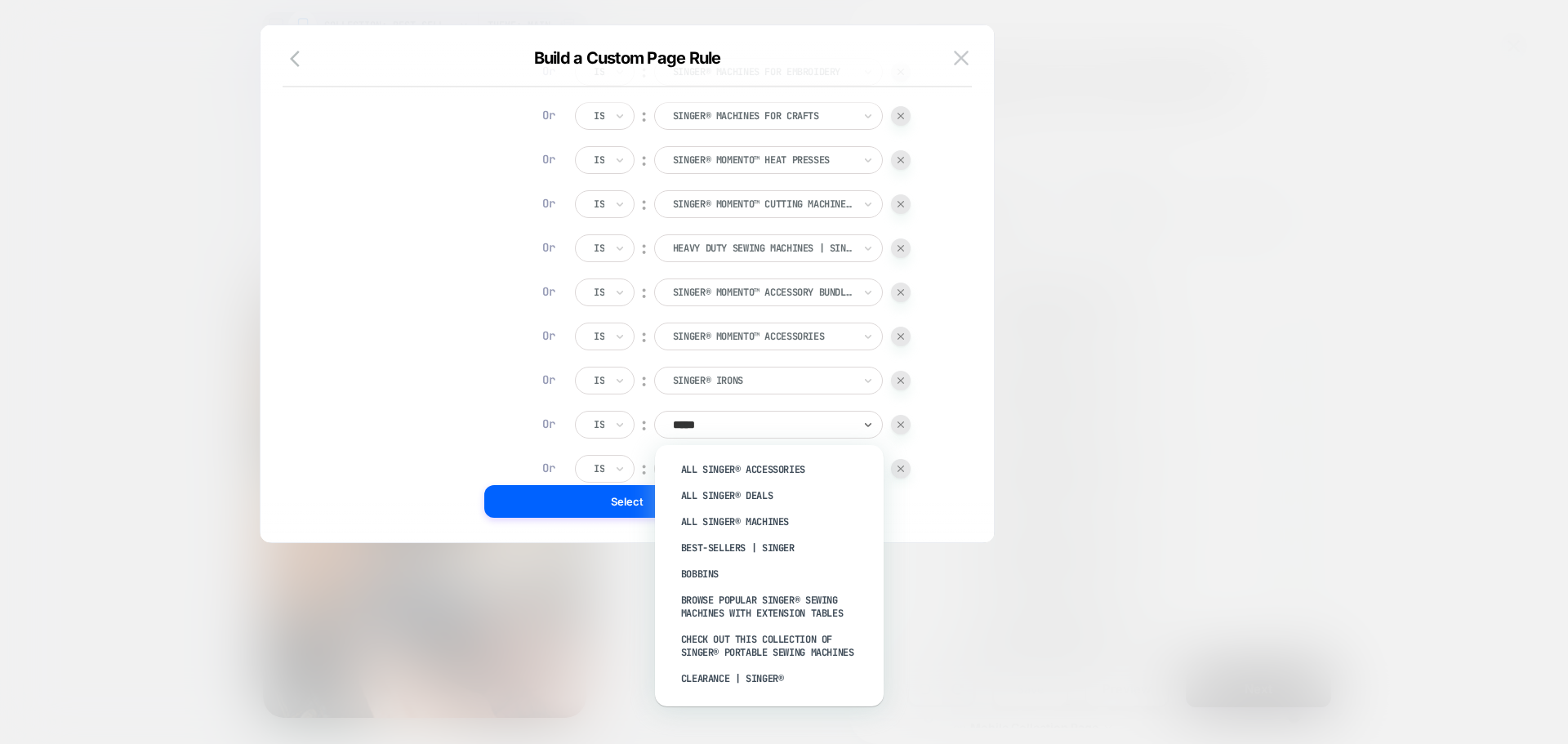type on "******" 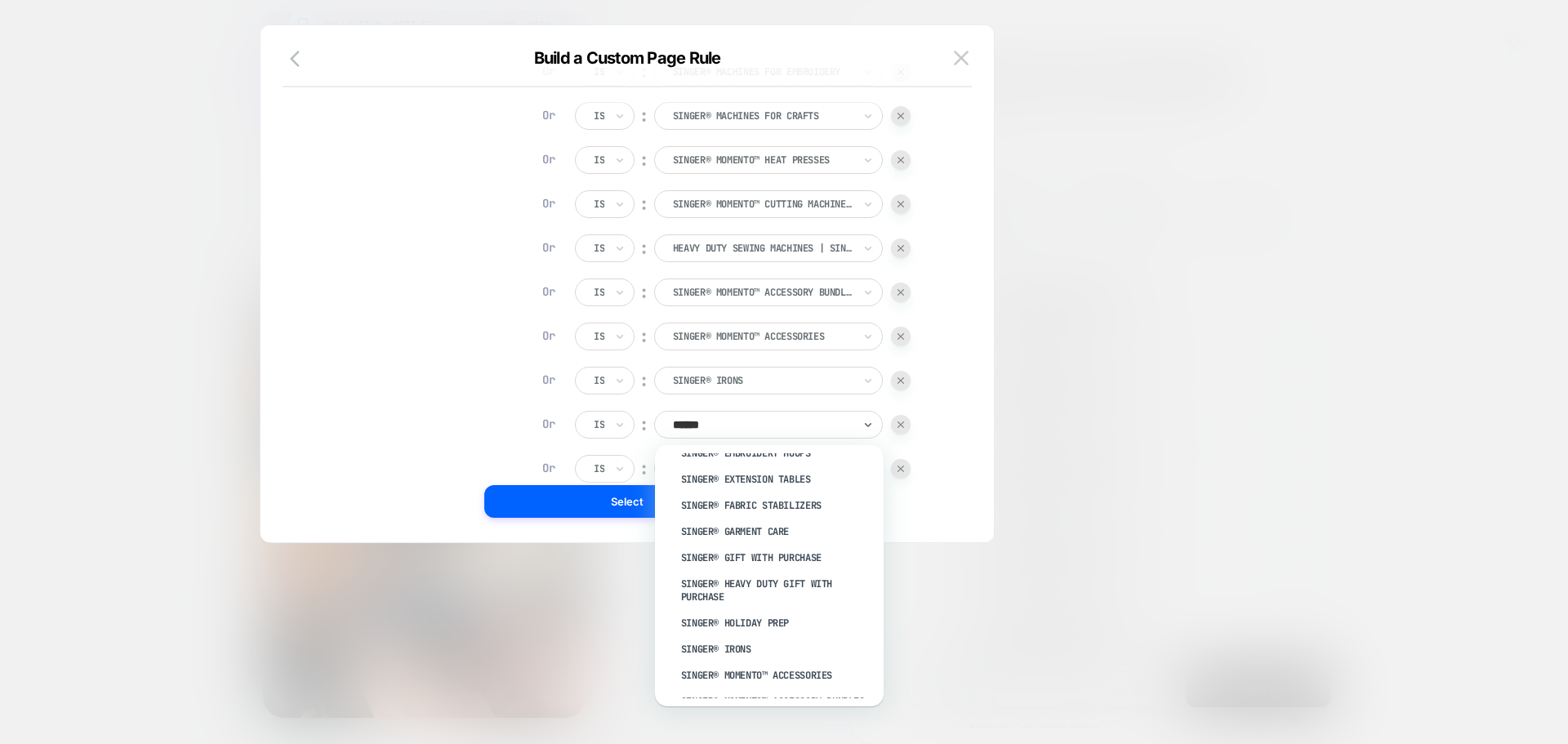 scroll, scrollTop: 948, scrollLeft: 0, axis: vertical 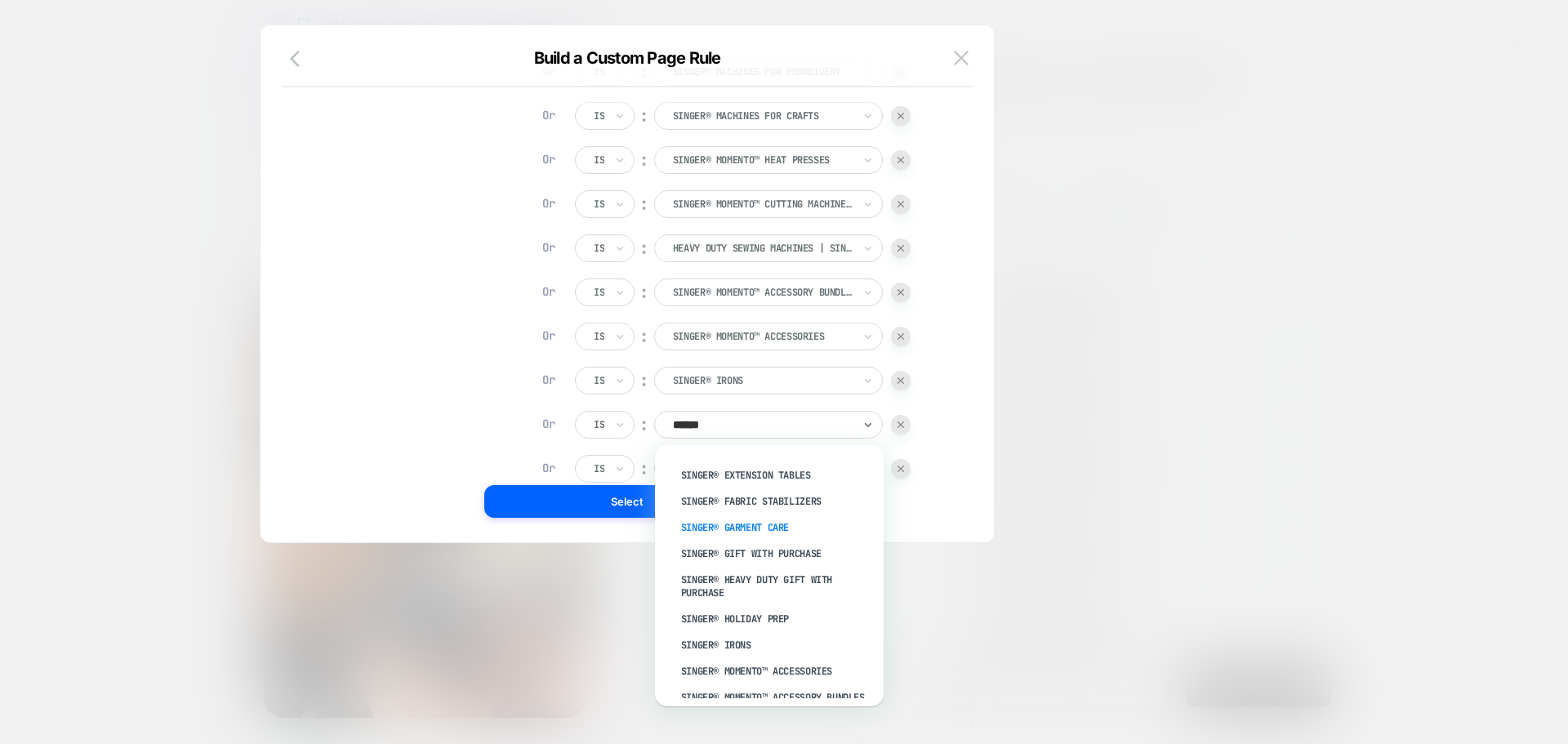 click on "SINGER® Garment Care" at bounding box center [777, 528] 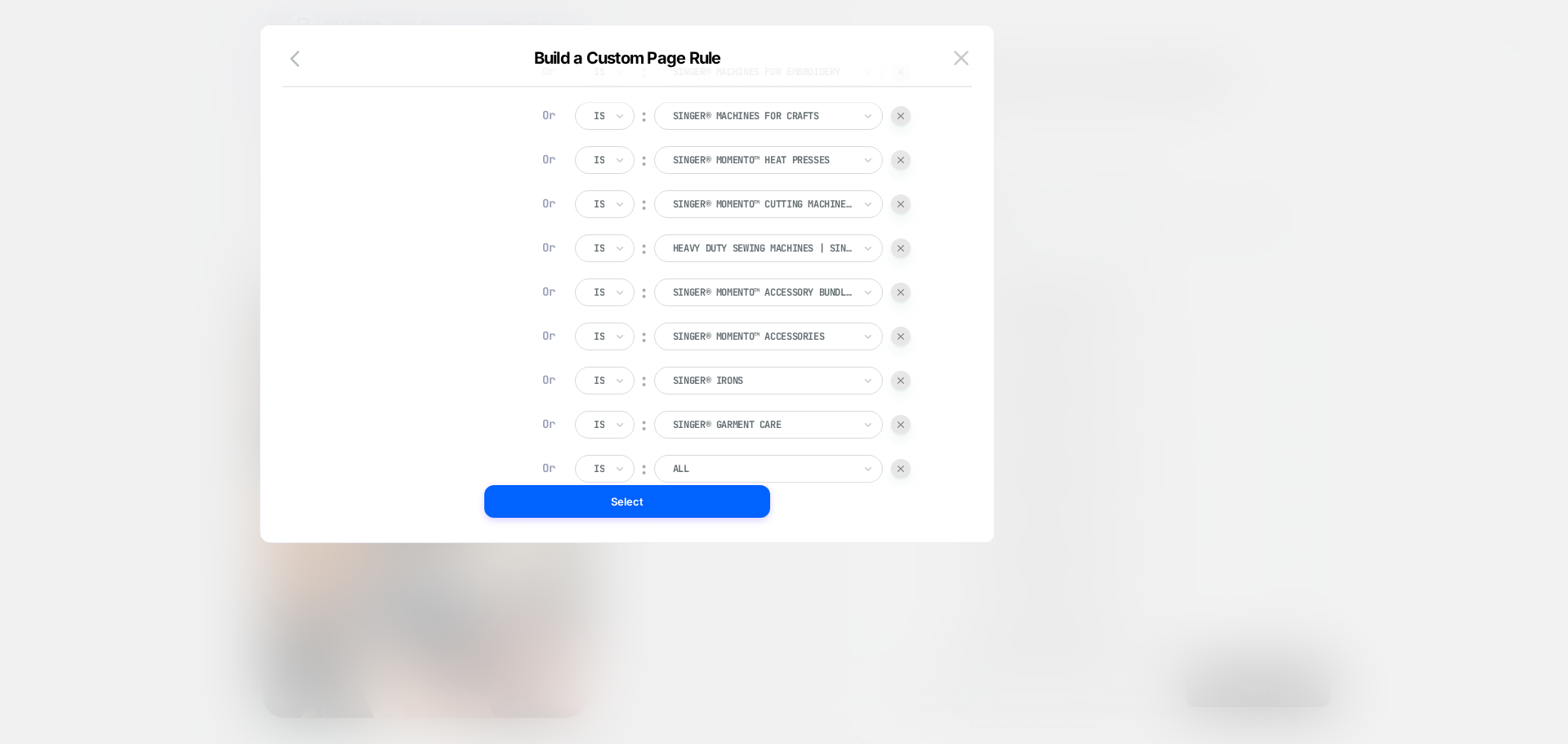 click at bounding box center [763, 469] 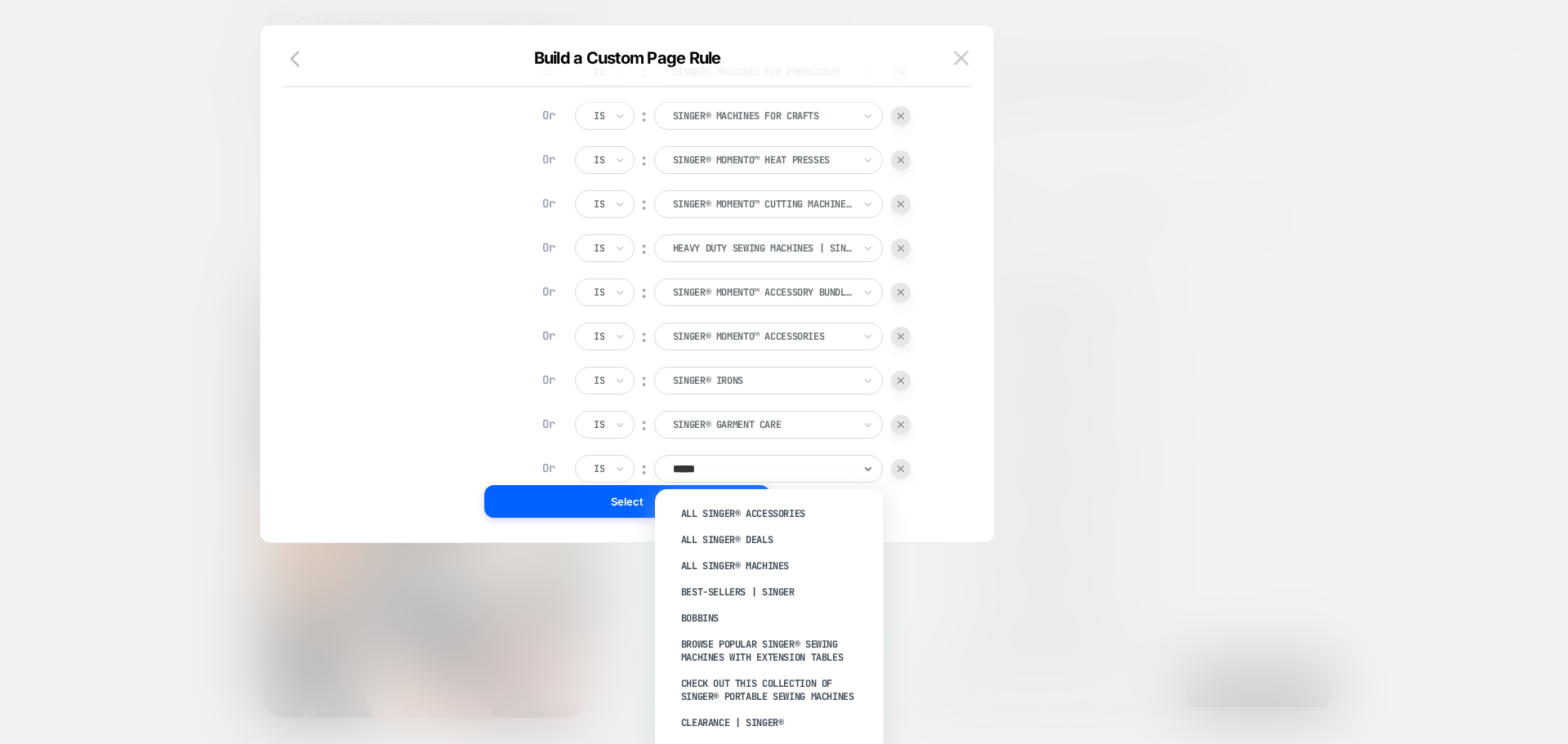type on "******" 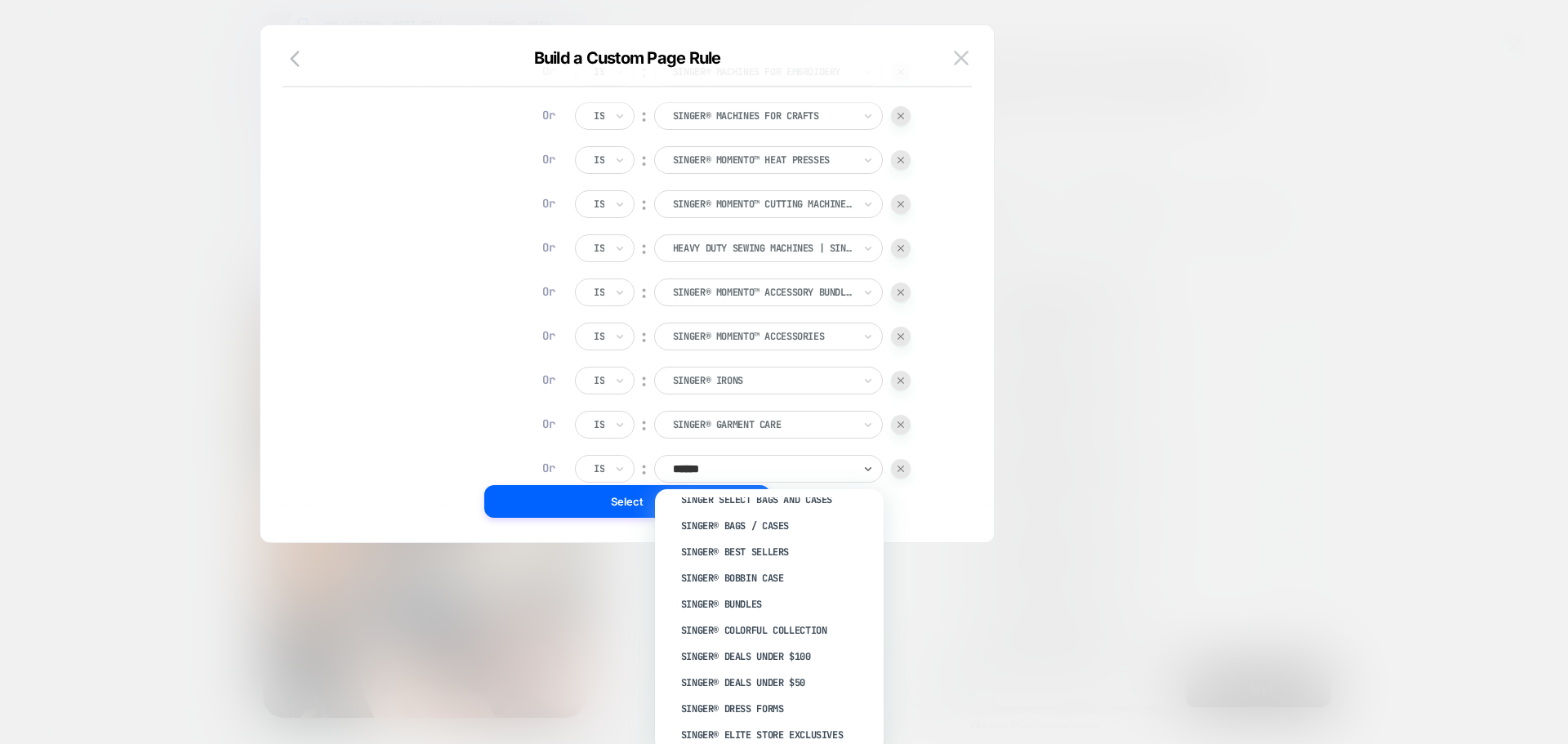 scroll, scrollTop: 707, scrollLeft: 0, axis: vertical 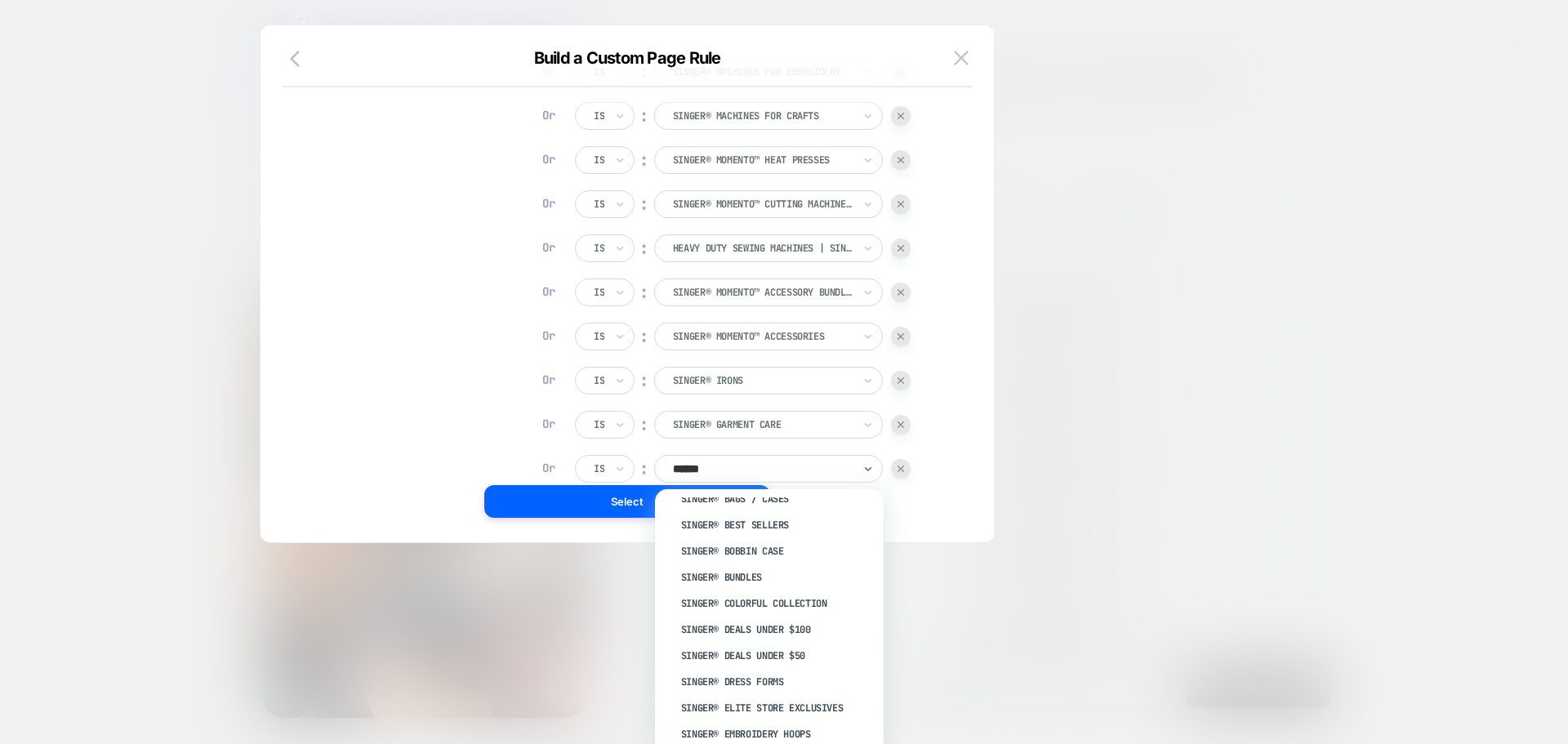 click on "SINGER® Dress Forms" at bounding box center [777, 682] 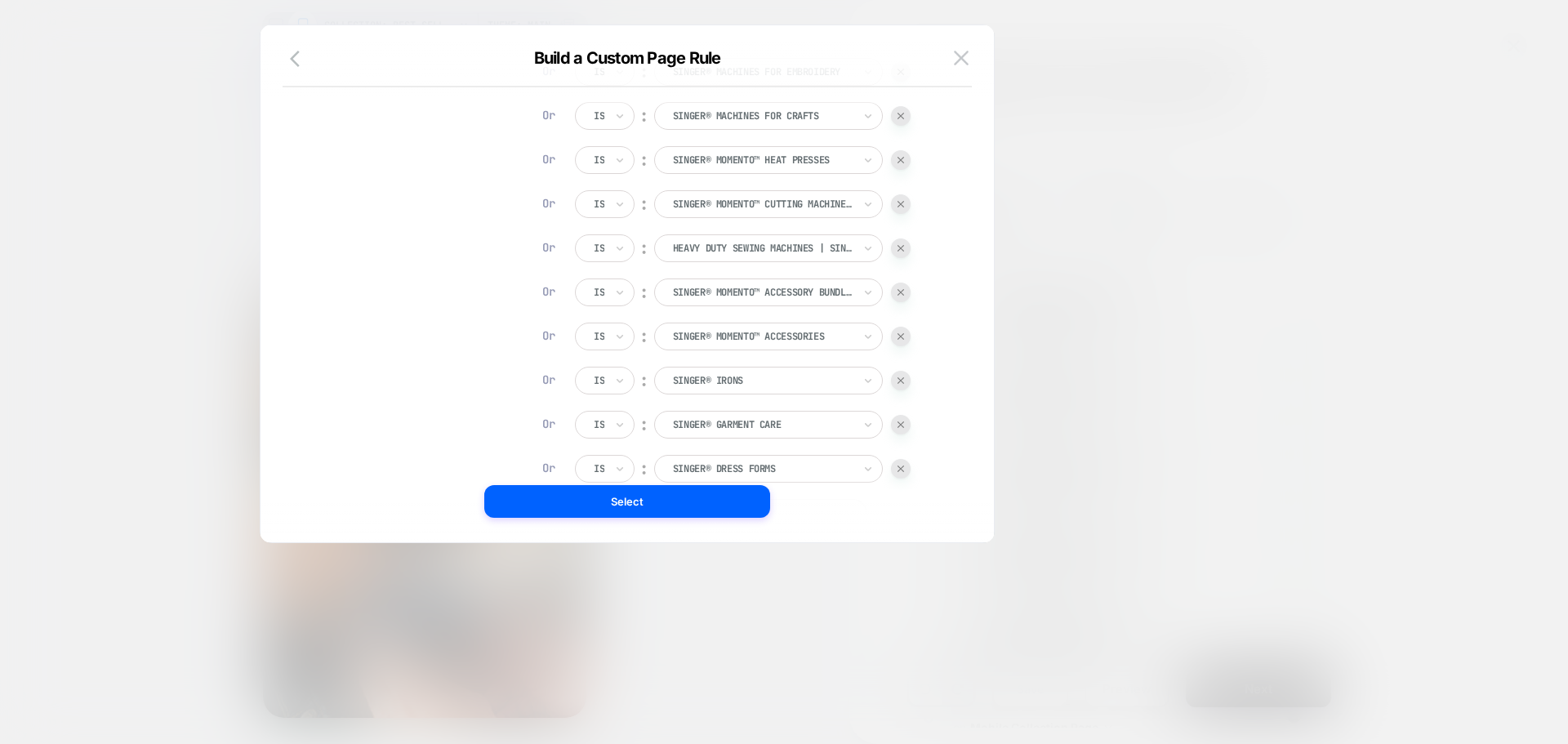 click at bounding box center [763, 469] 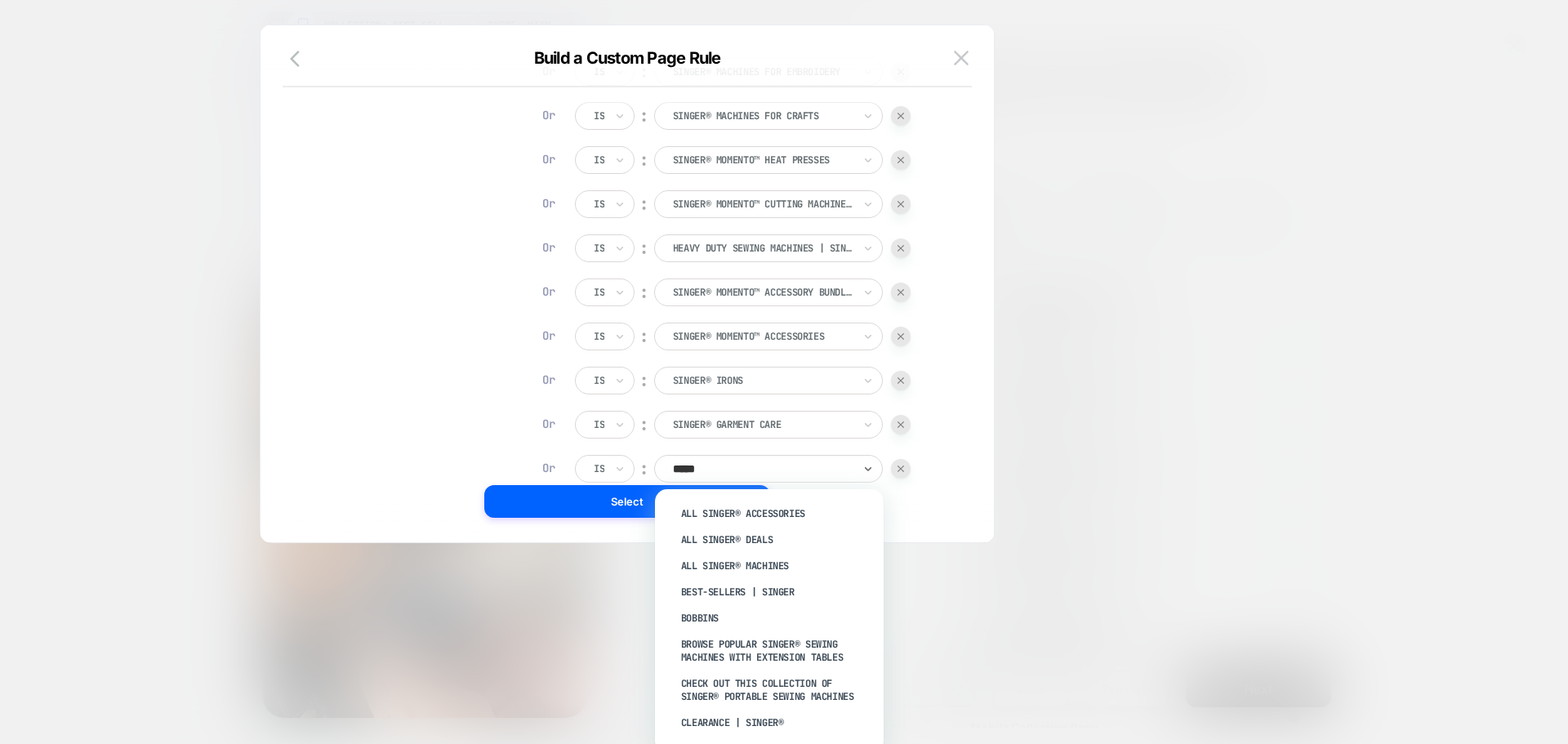 type on "******" 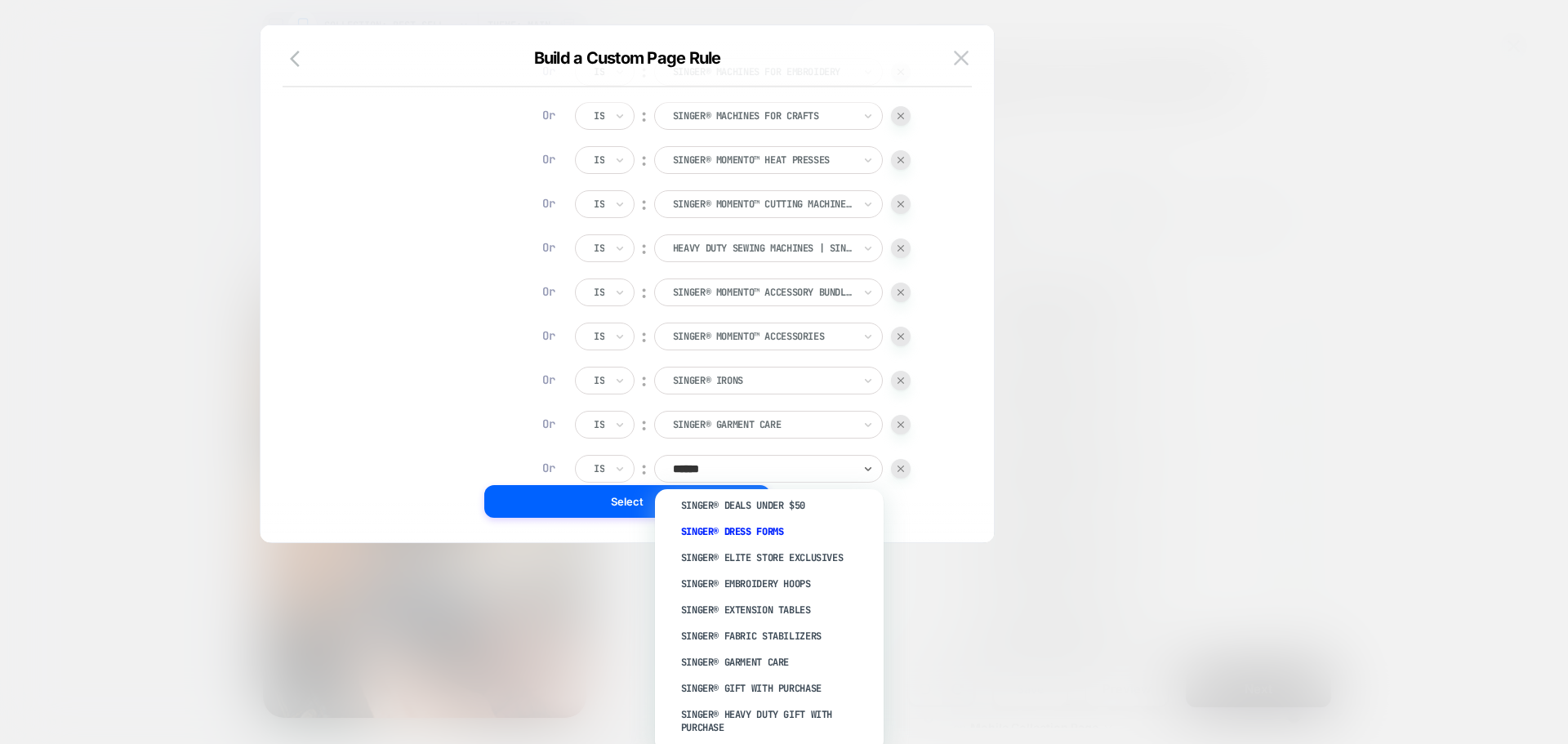 scroll, scrollTop: 894, scrollLeft: 0, axis: vertical 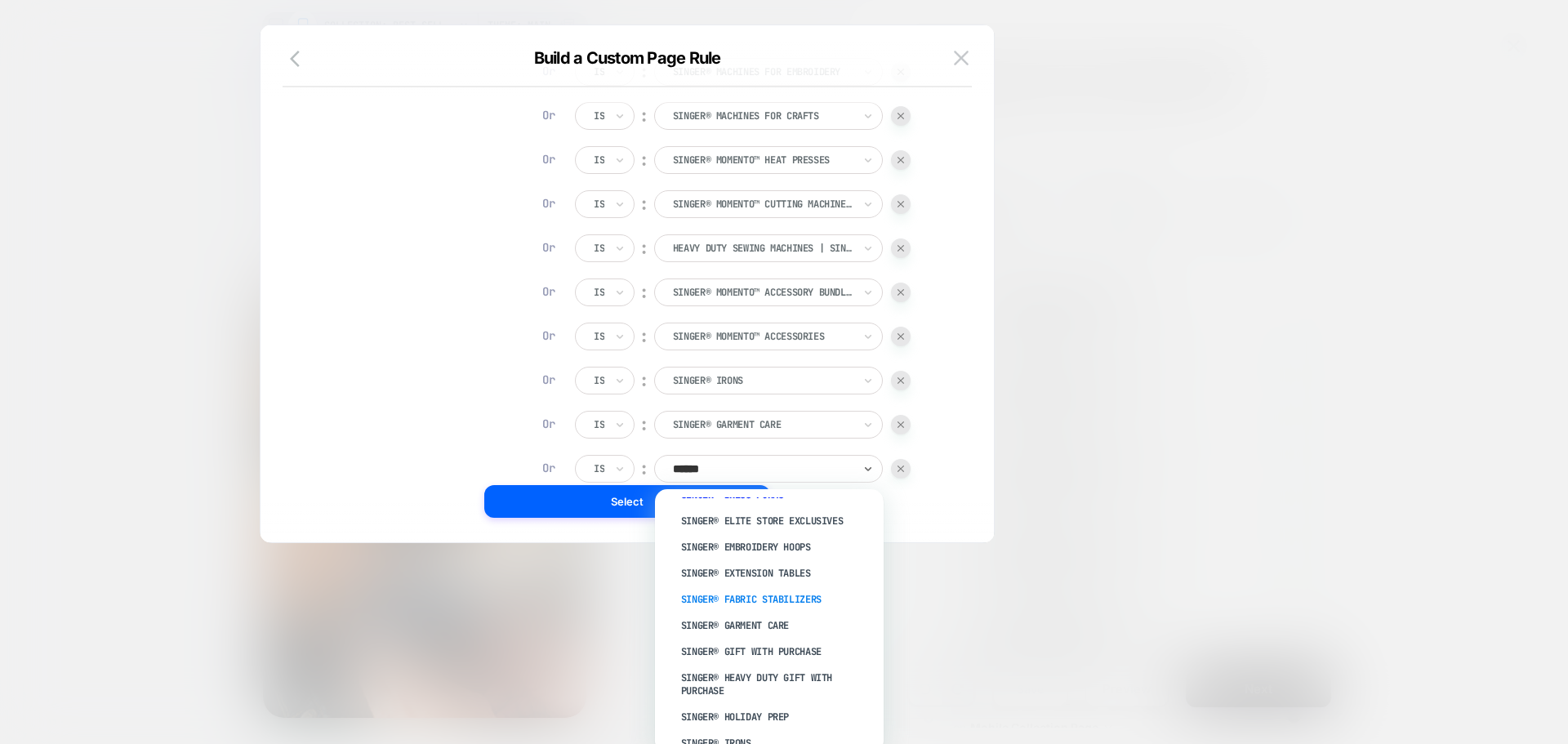 click on "SINGER® Fabric Stabilizers" at bounding box center (777, 599) 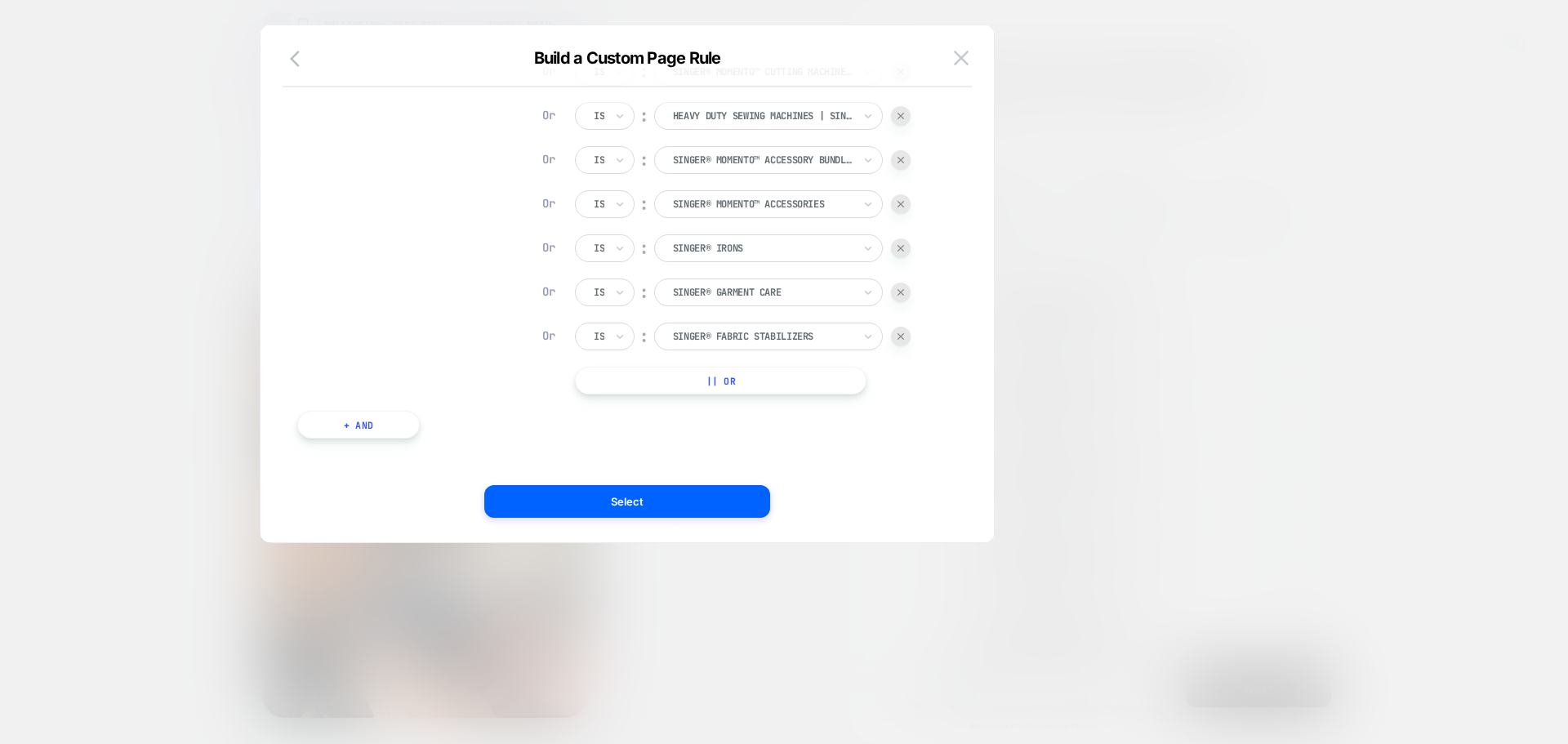 scroll, scrollTop: 1650, scrollLeft: 0, axis: vertical 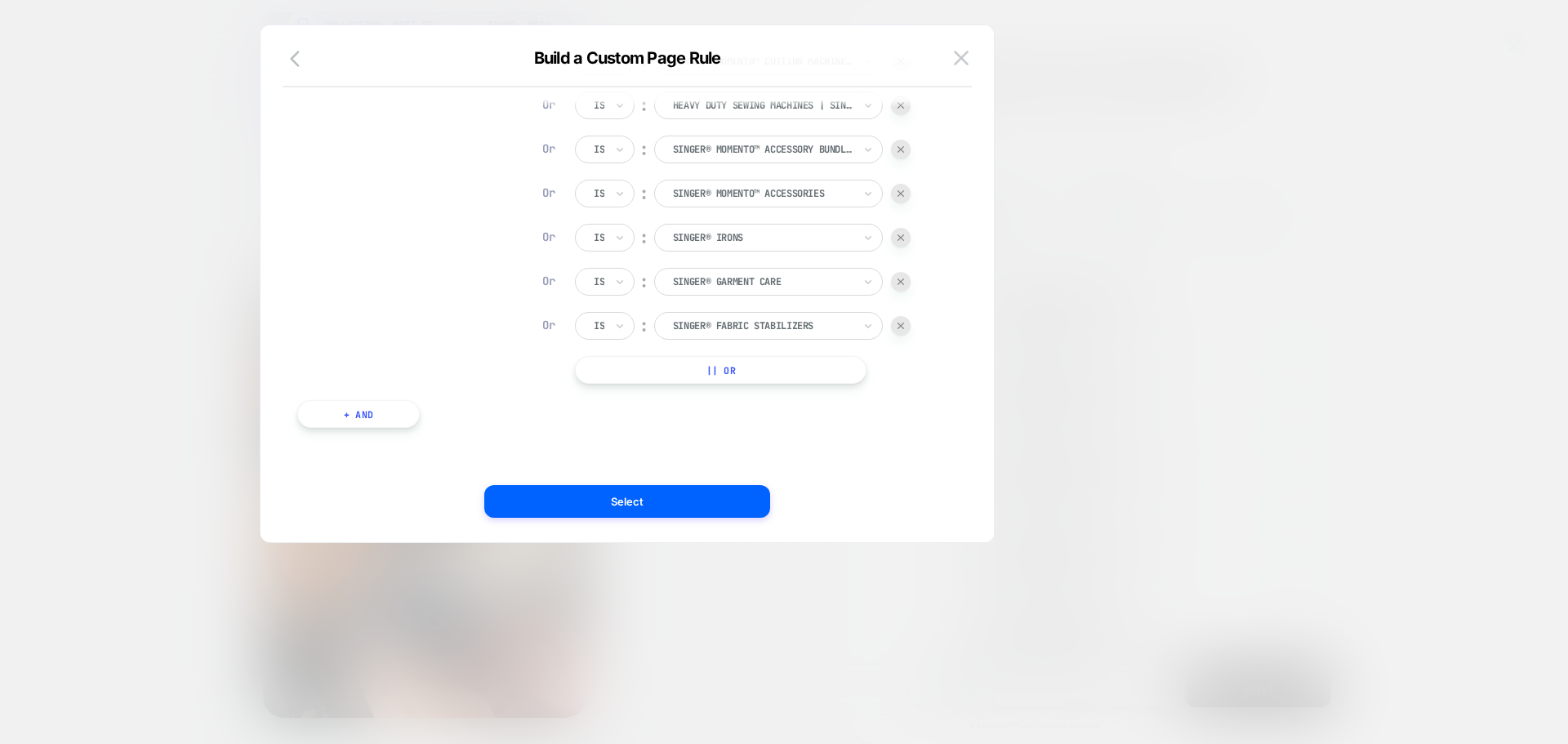 click on "|| Or" at bounding box center (720, 370) 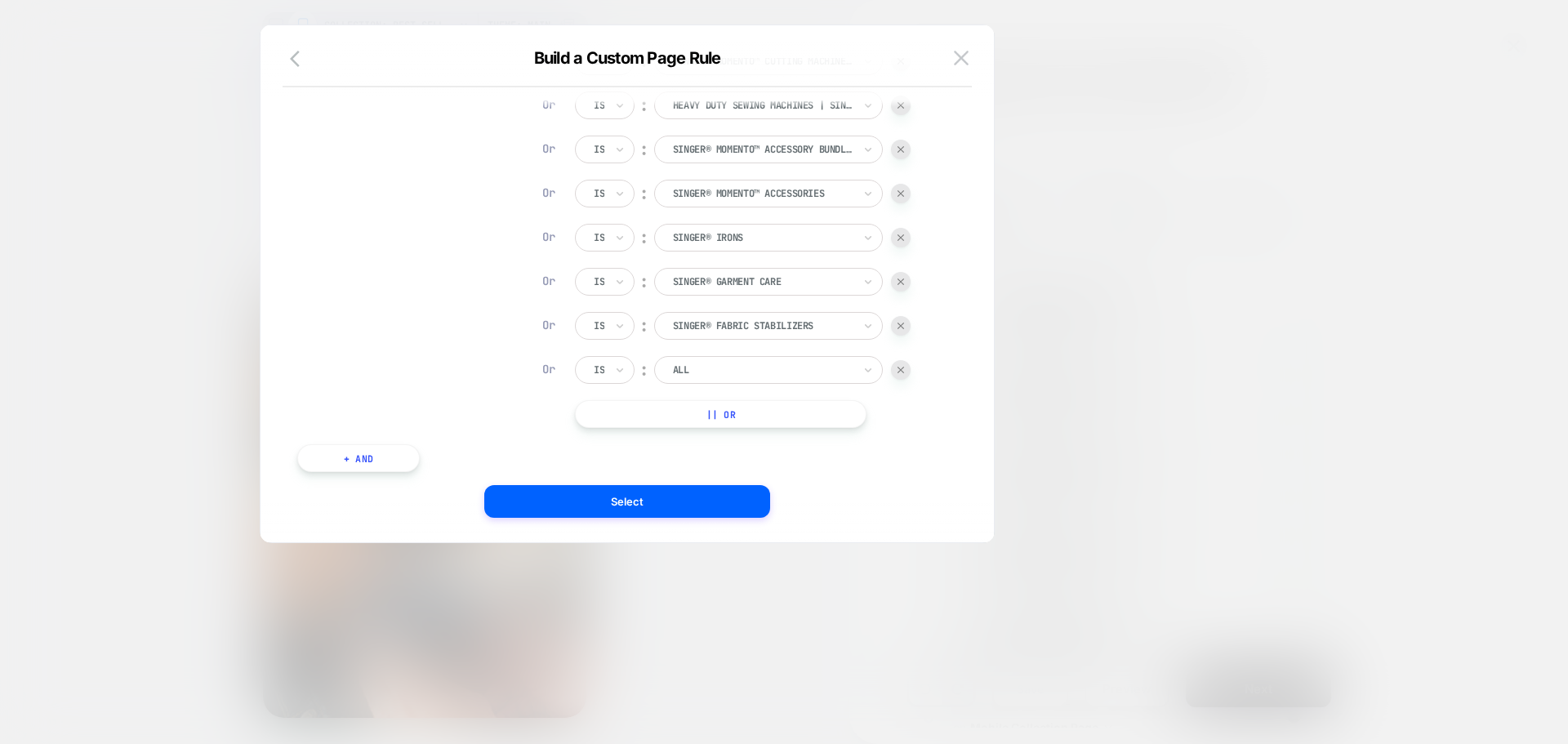 click on "|| Or" at bounding box center [720, 414] 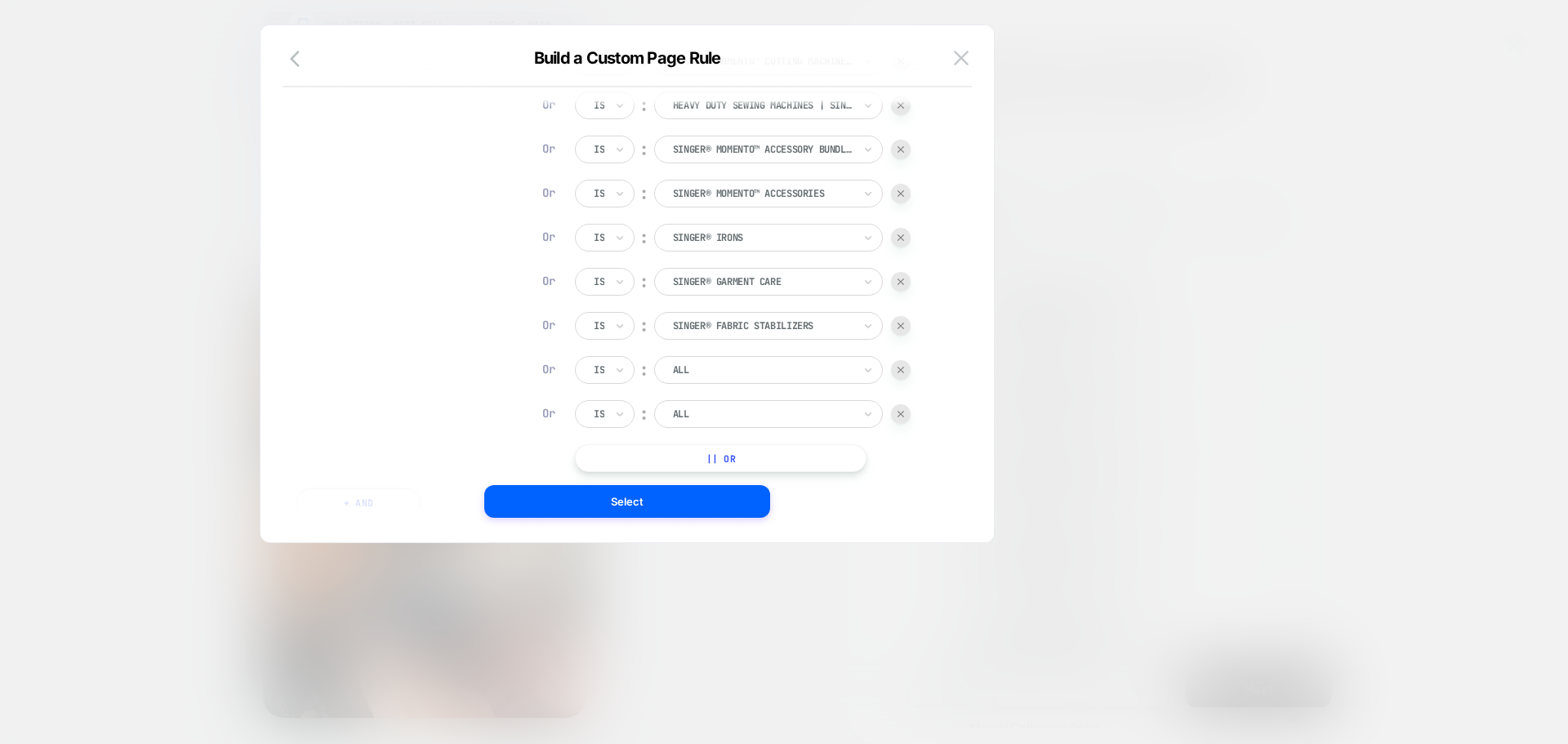 click on "|| Or" at bounding box center [720, 458] 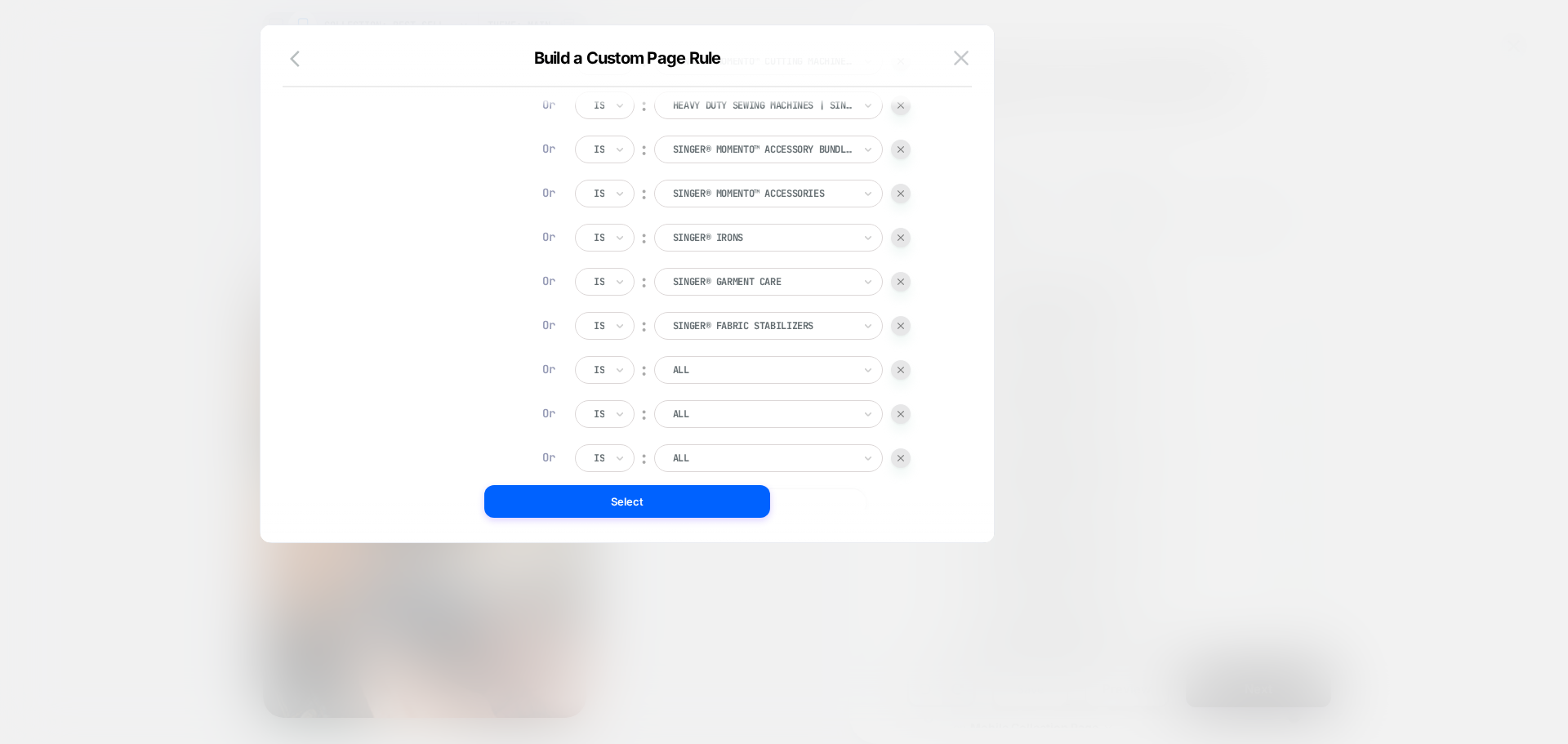 click at bounding box center [763, 370] 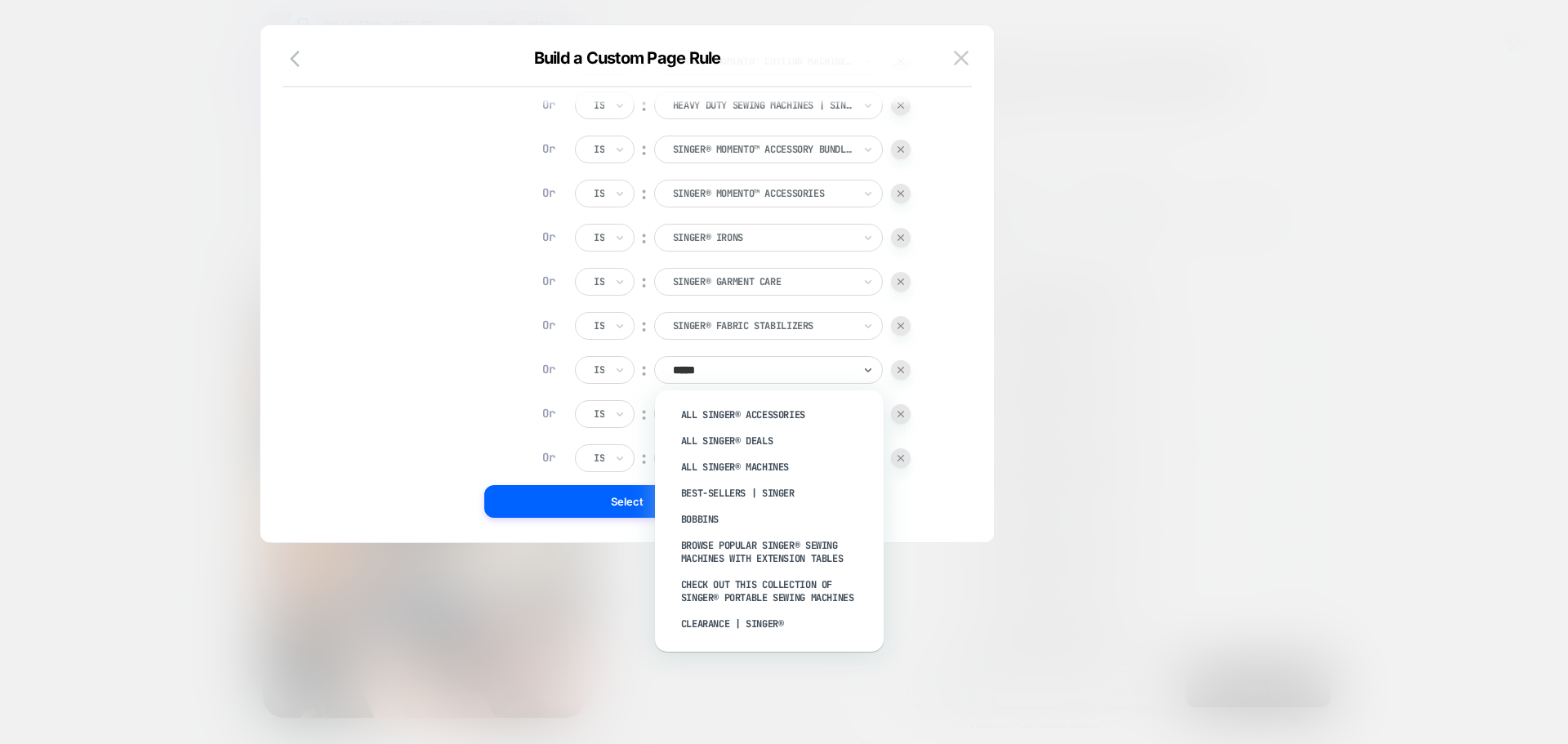 type on "******" 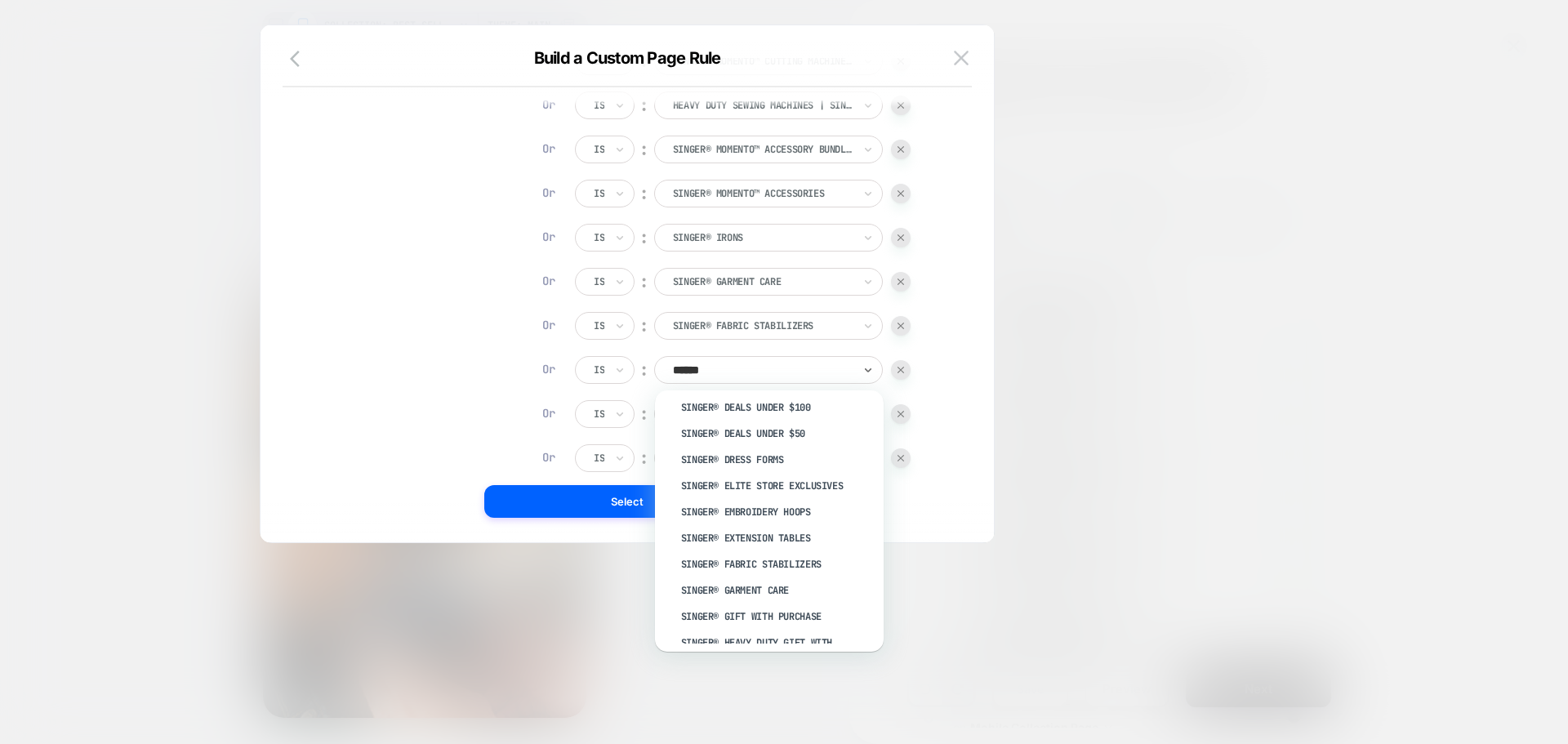 scroll, scrollTop: 831, scrollLeft: 0, axis: vertical 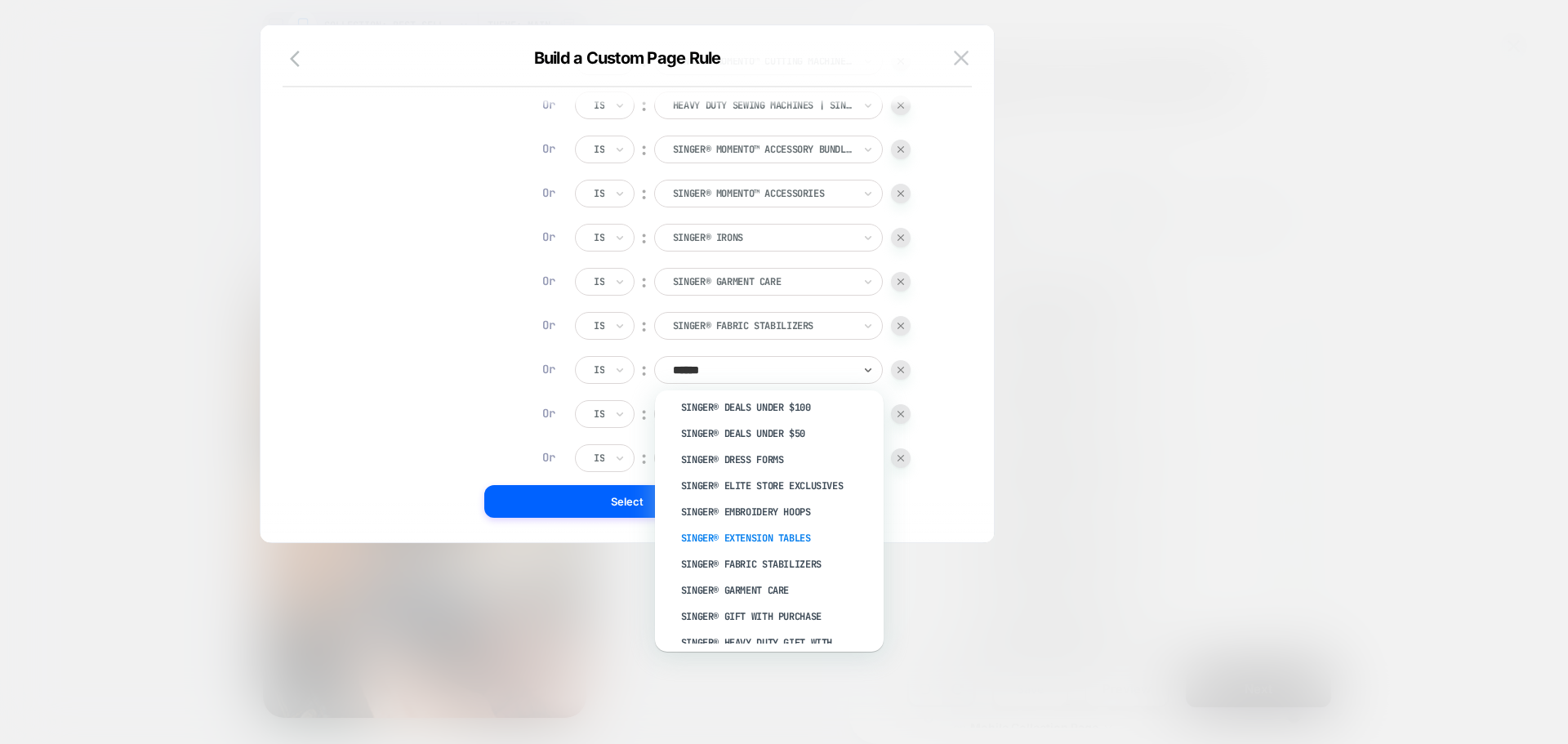 click on "SINGER® Extension Tables" at bounding box center (777, 538) 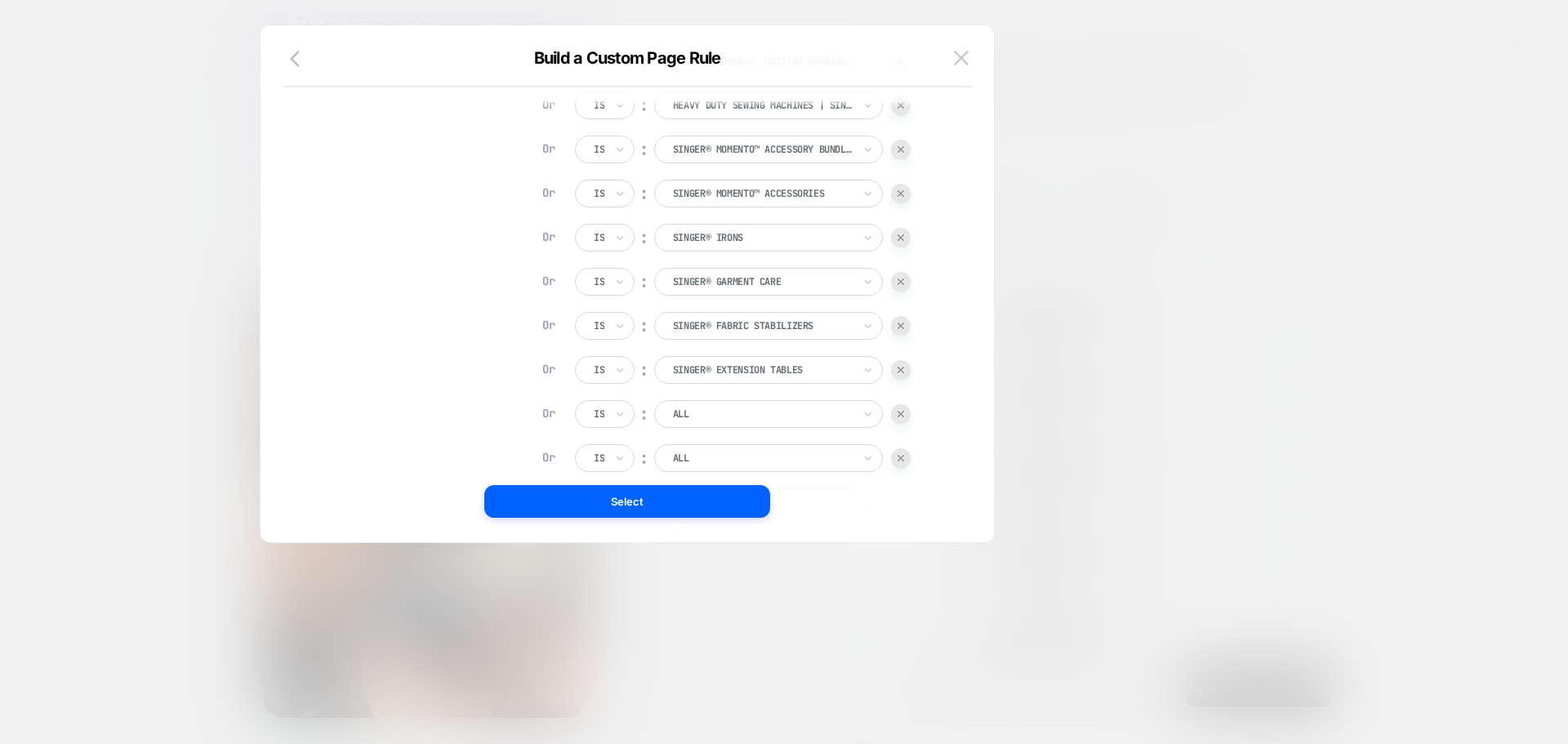 click at bounding box center [763, 414] 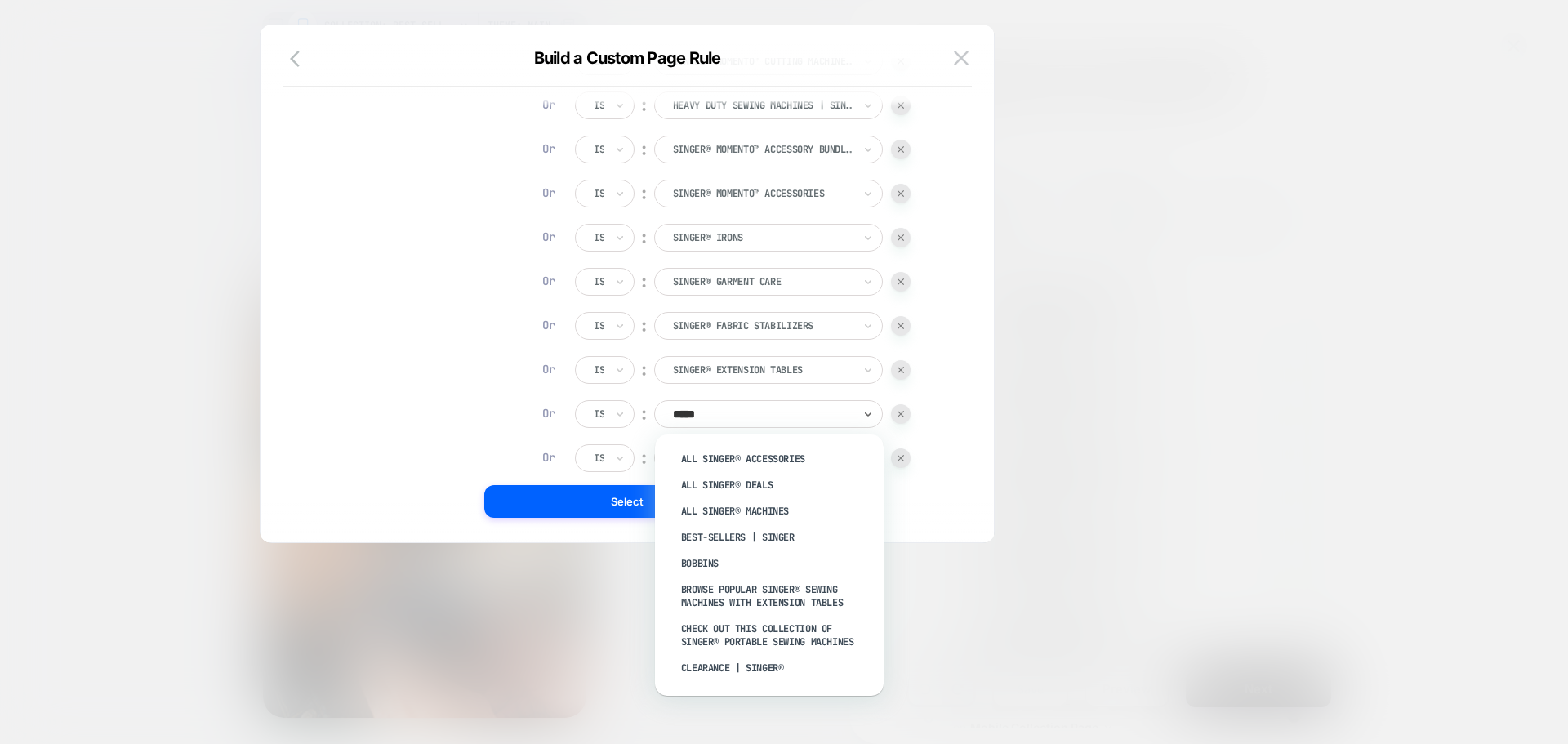type on "******" 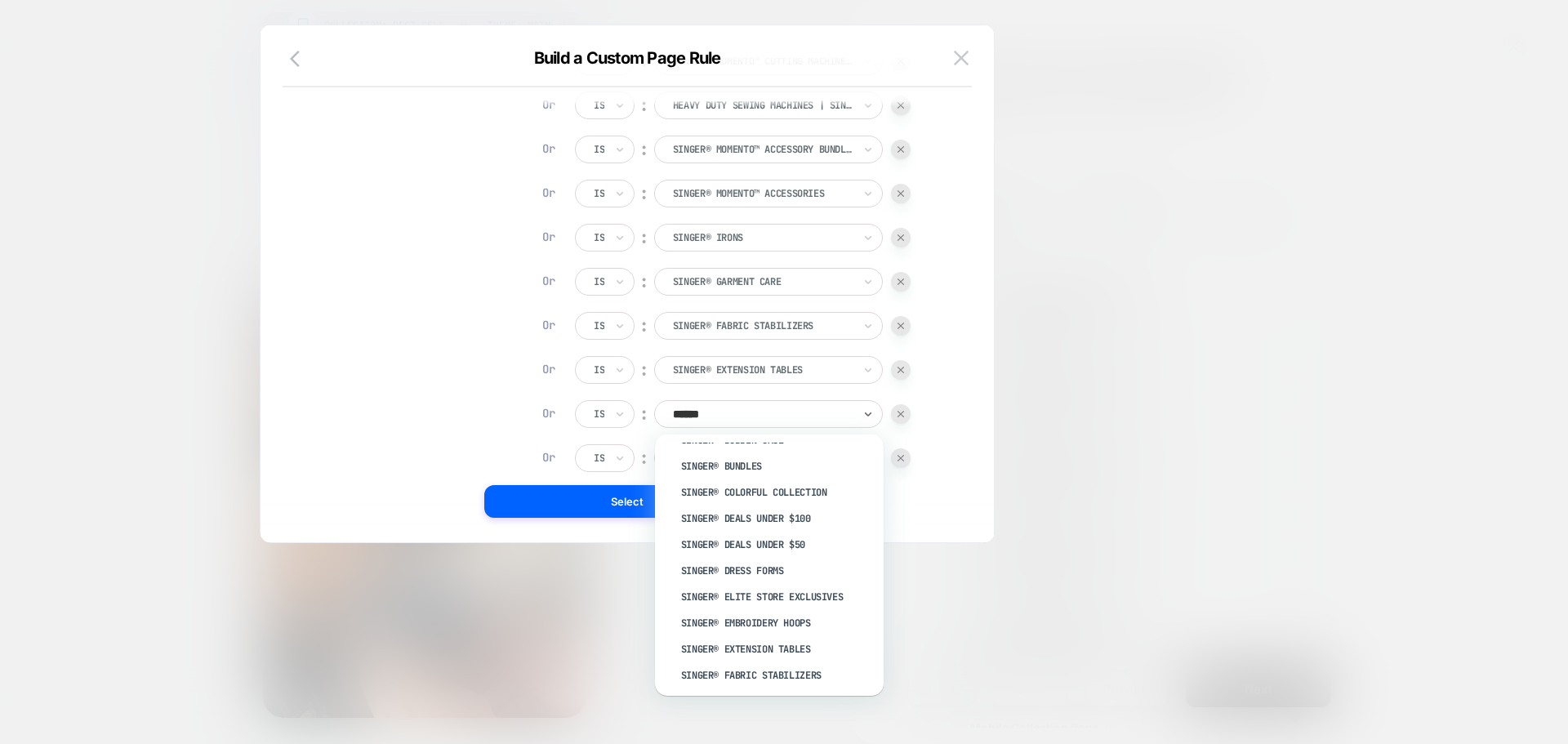 scroll, scrollTop: 778, scrollLeft: 0, axis: vertical 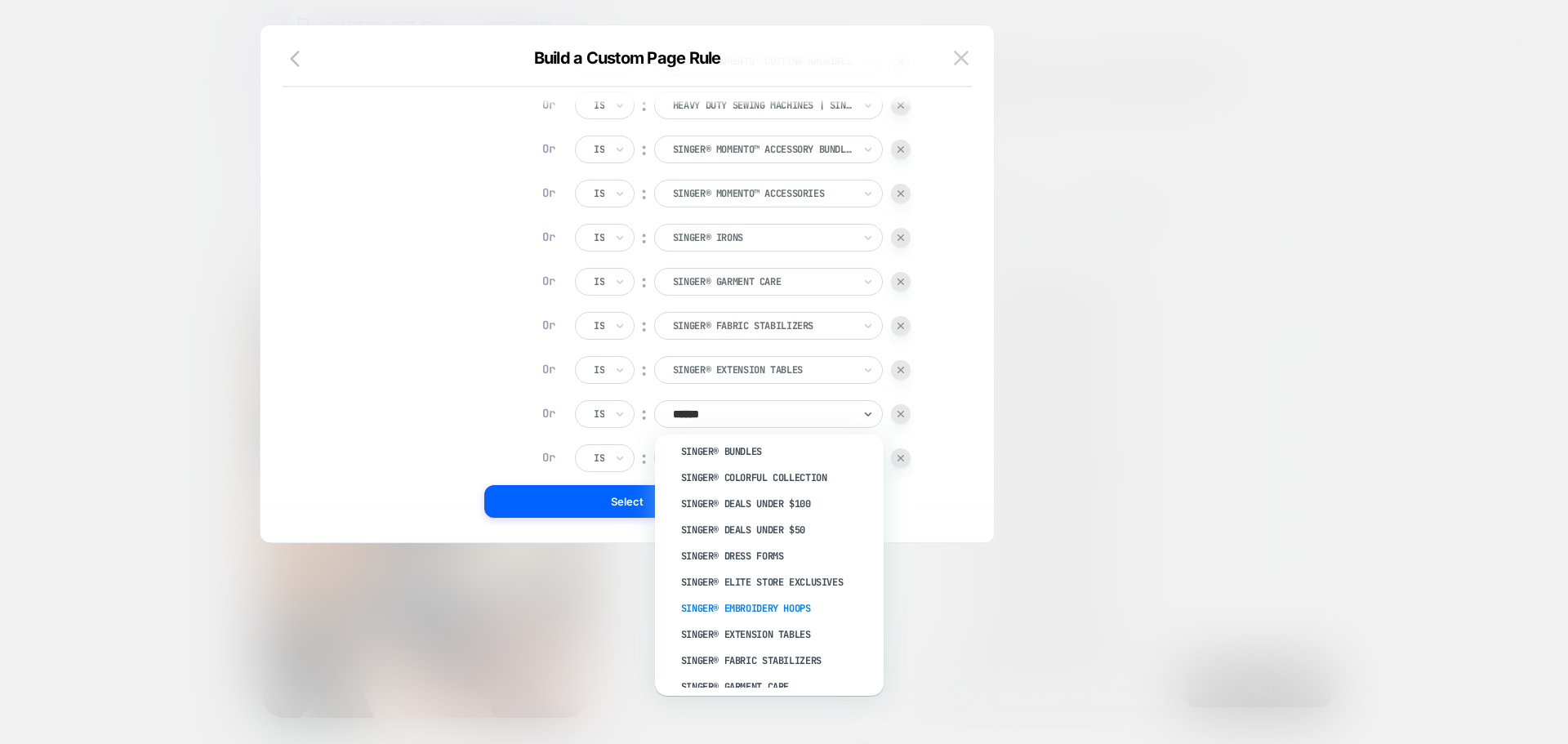 click on "SINGER® Embroidery Hoops" at bounding box center (777, 608) 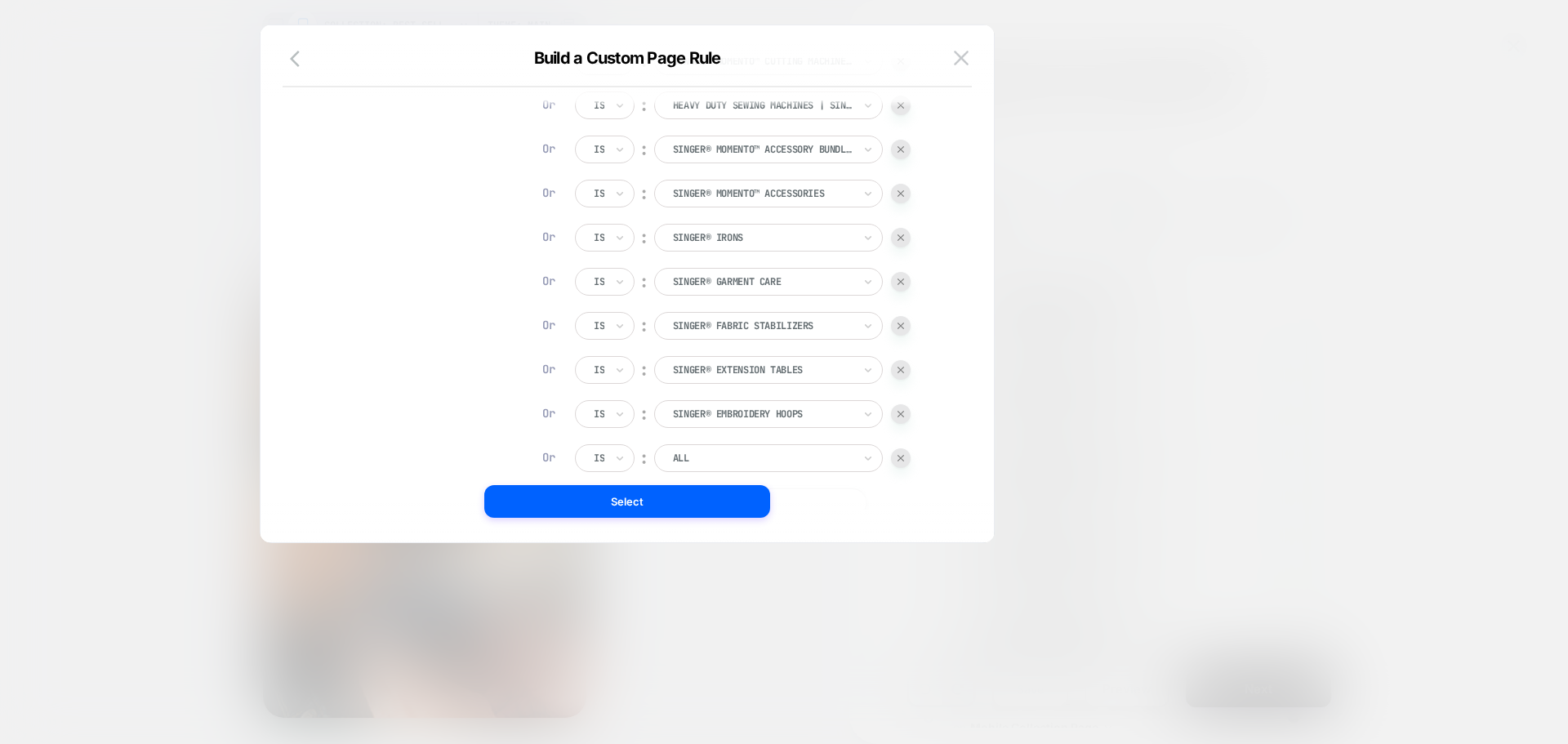 click at bounding box center [763, 458] 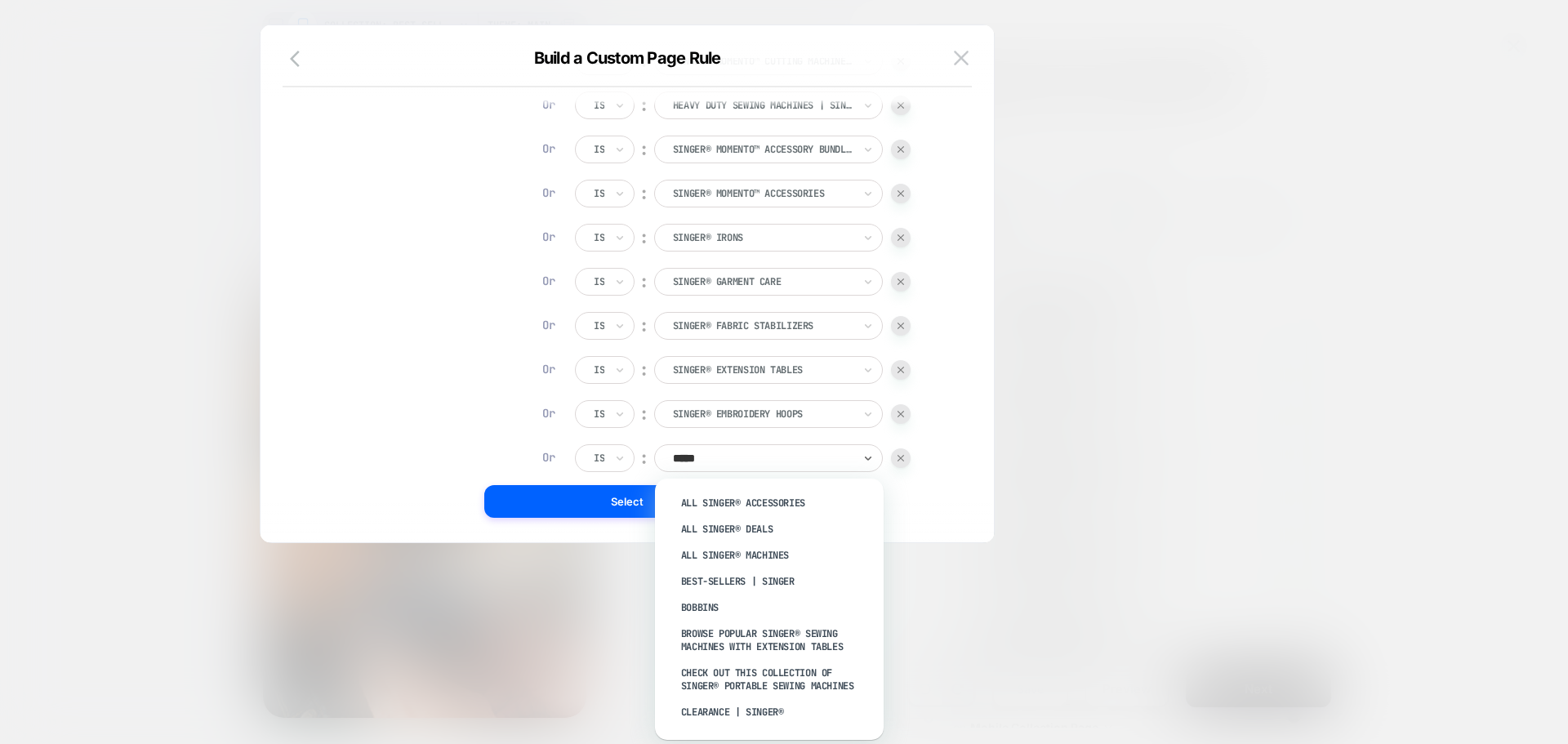 type on "******" 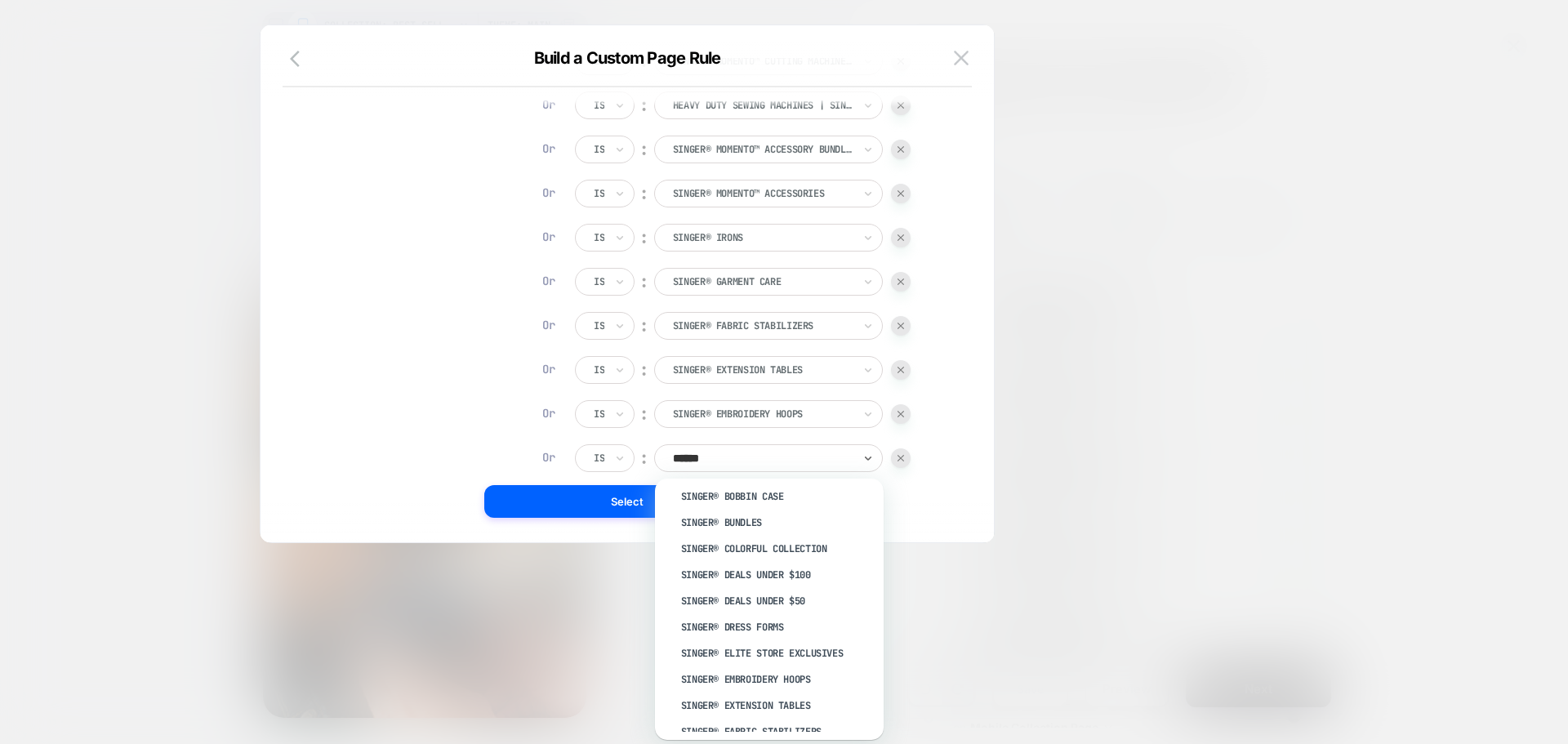 scroll, scrollTop: 751, scrollLeft: 0, axis: vertical 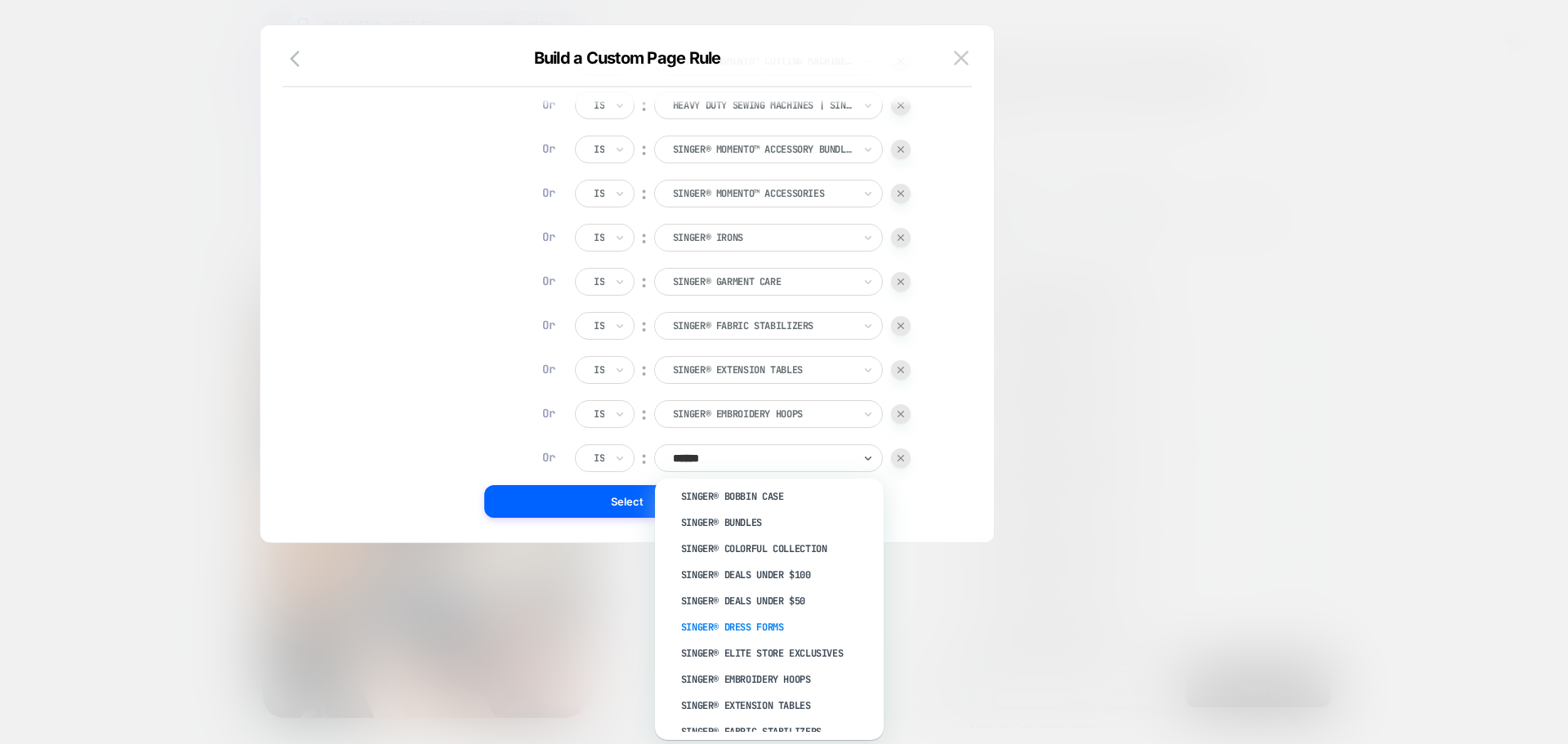 click on "SINGER® Dress Forms" at bounding box center [777, 627] 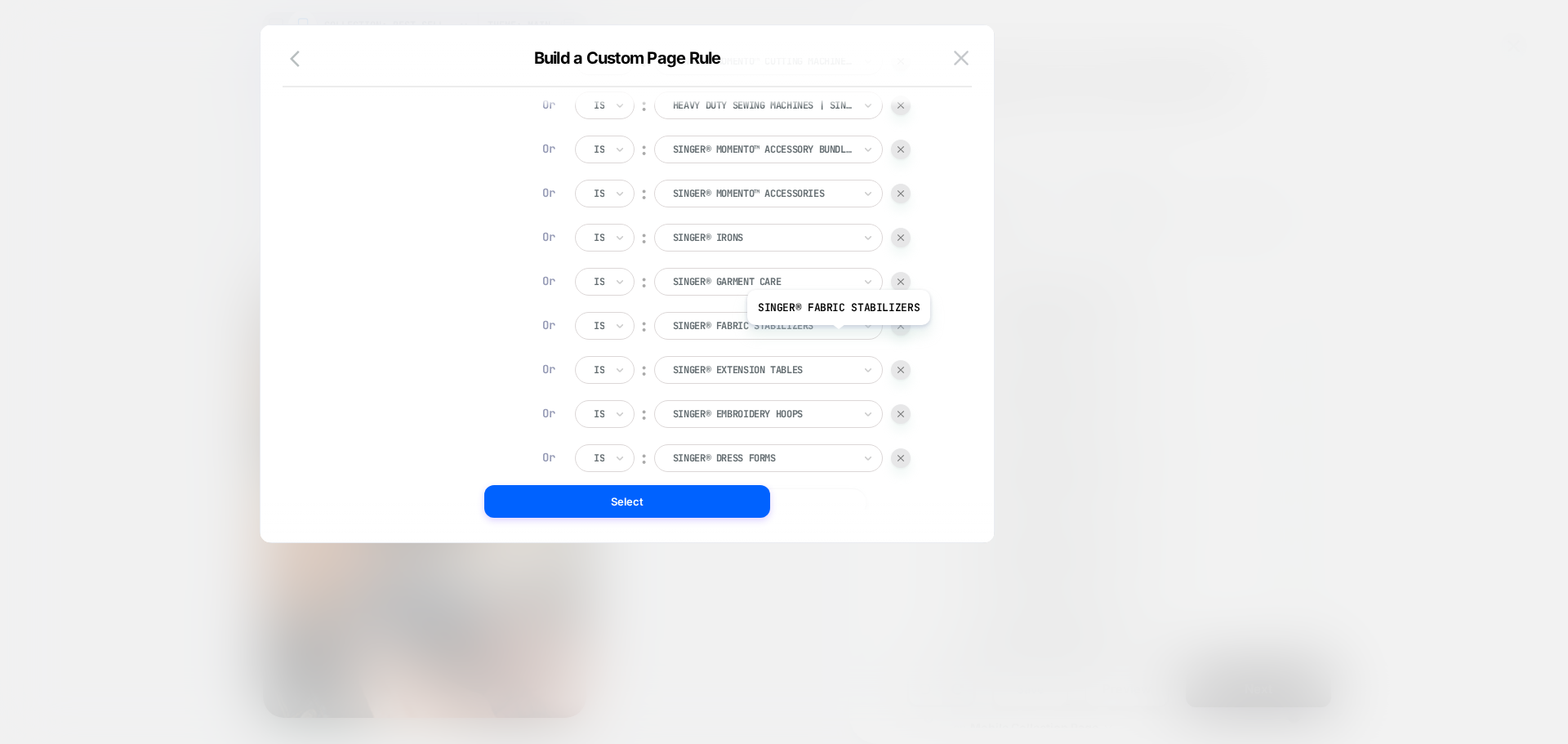 scroll, scrollTop: 1782, scrollLeft: 0, axis: vertical 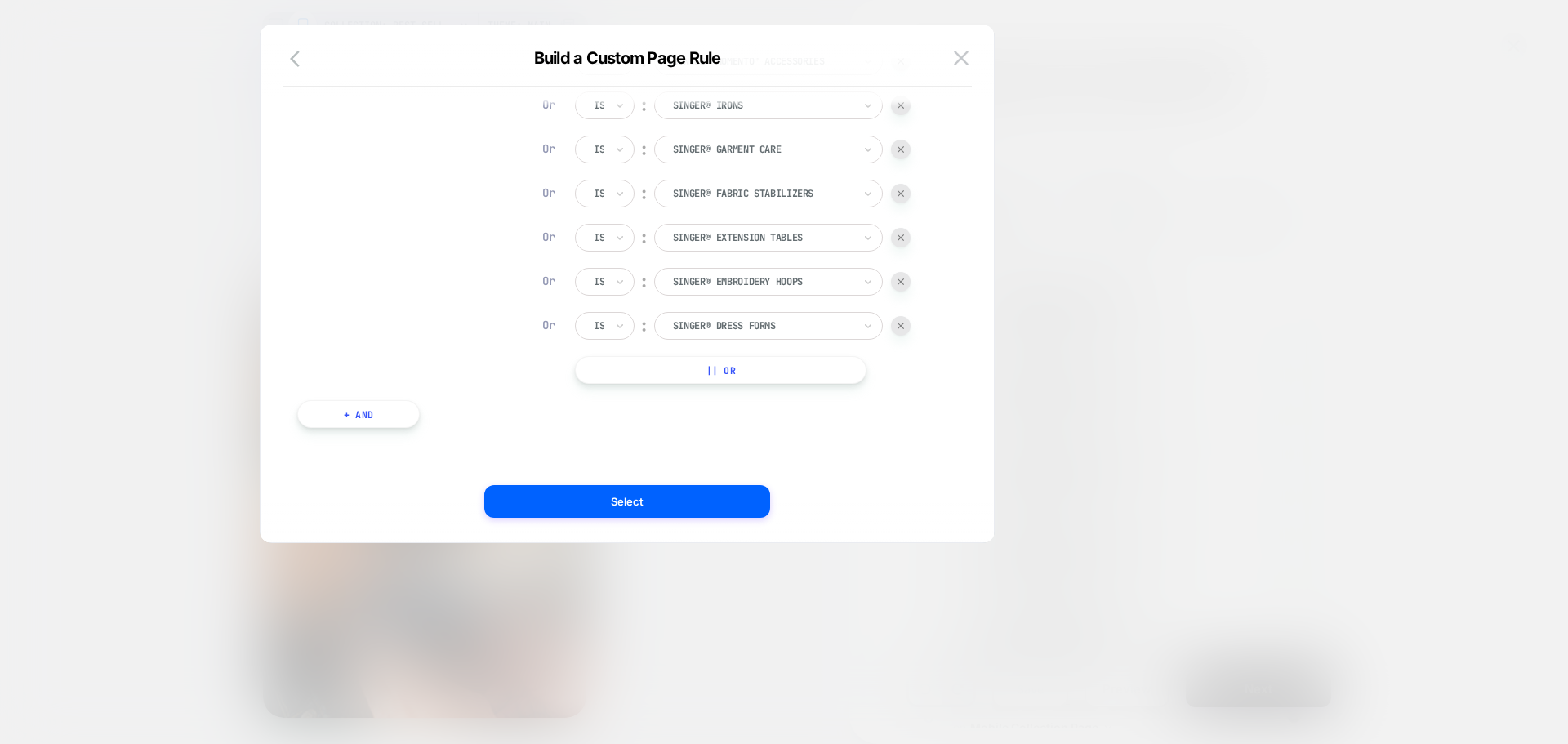 click on "|| Or" at bounding box center [720, 370] 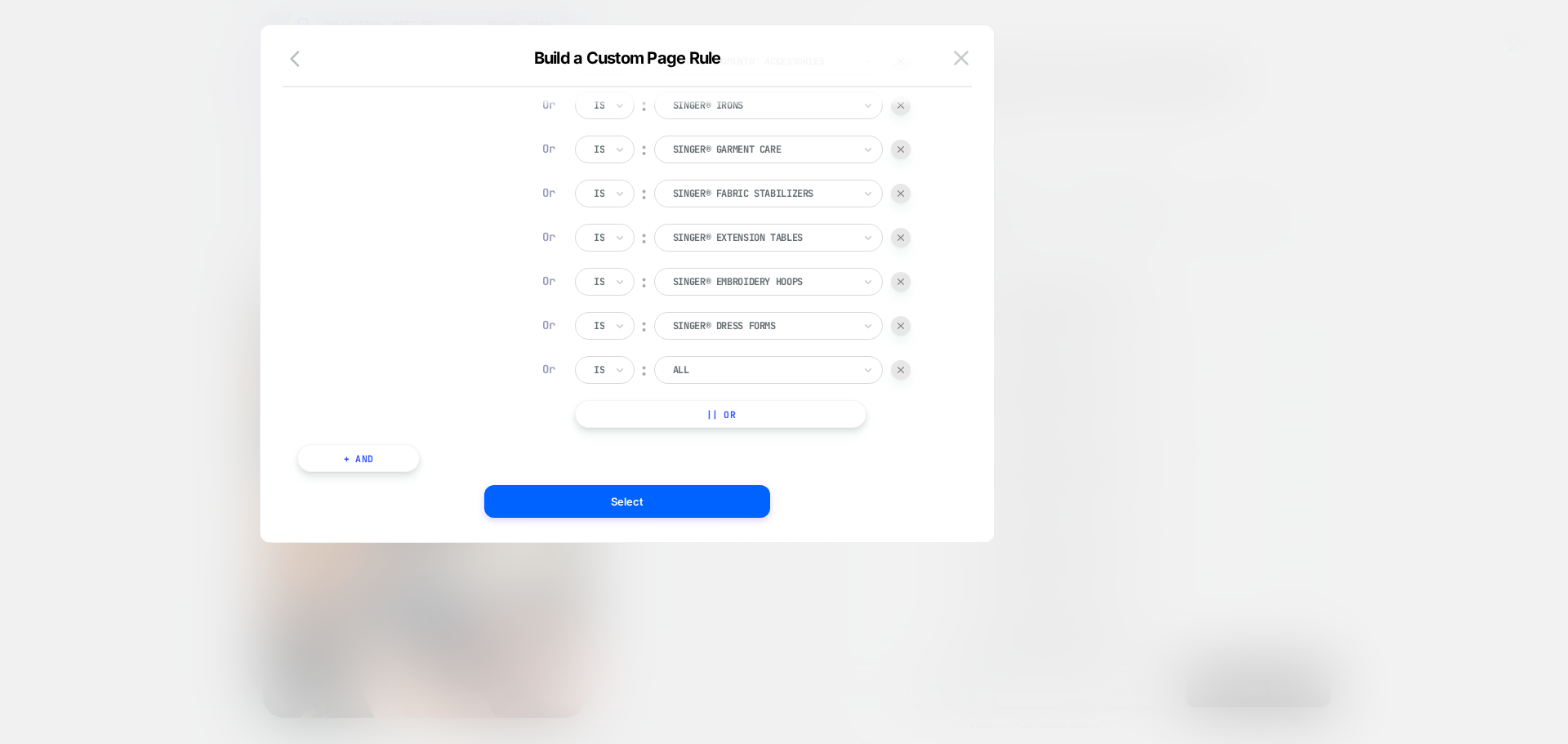 click on "|| Or" at bounding box center (720, 414) 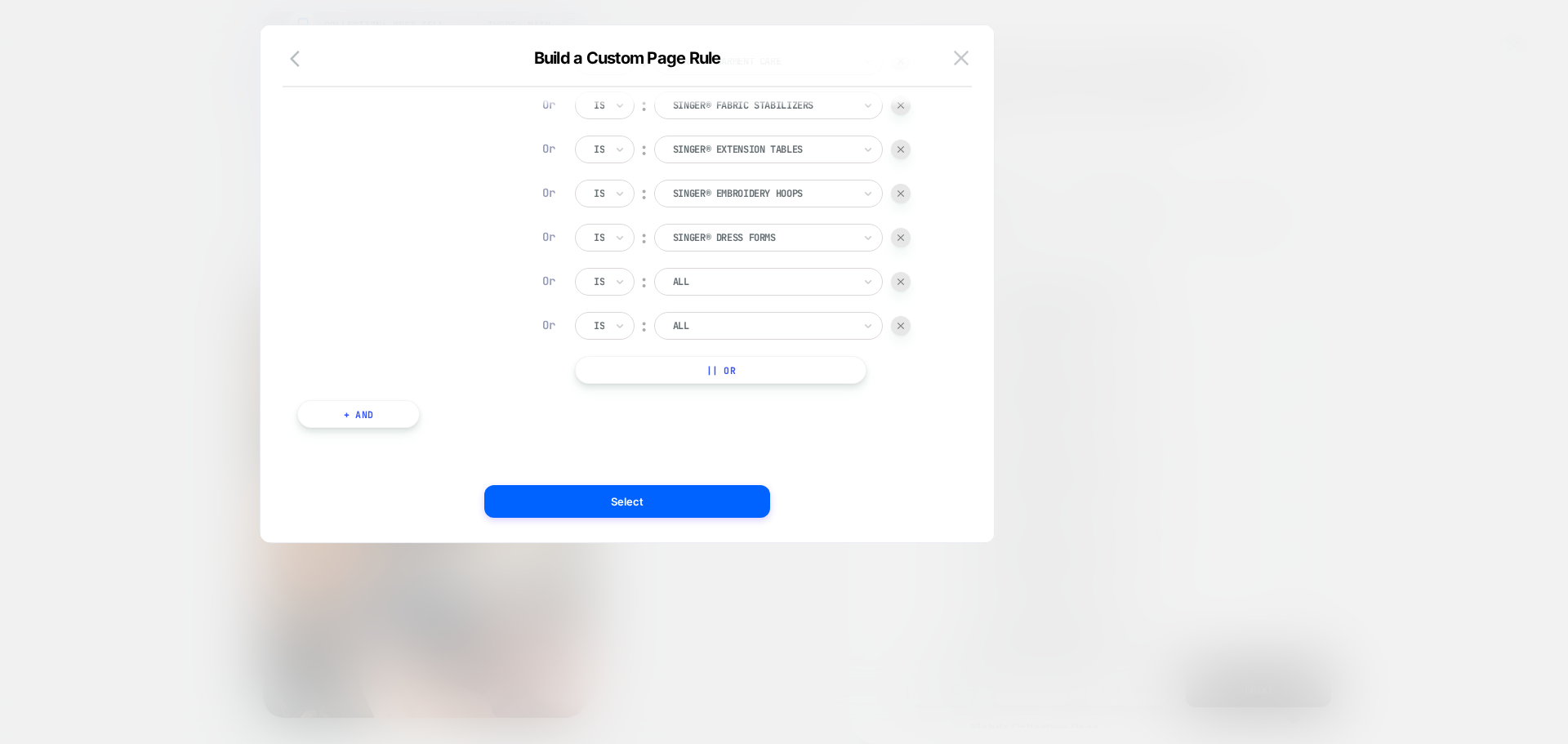 scroll, scrollTop: 1870, scrollLeft: 0, axis: vertical 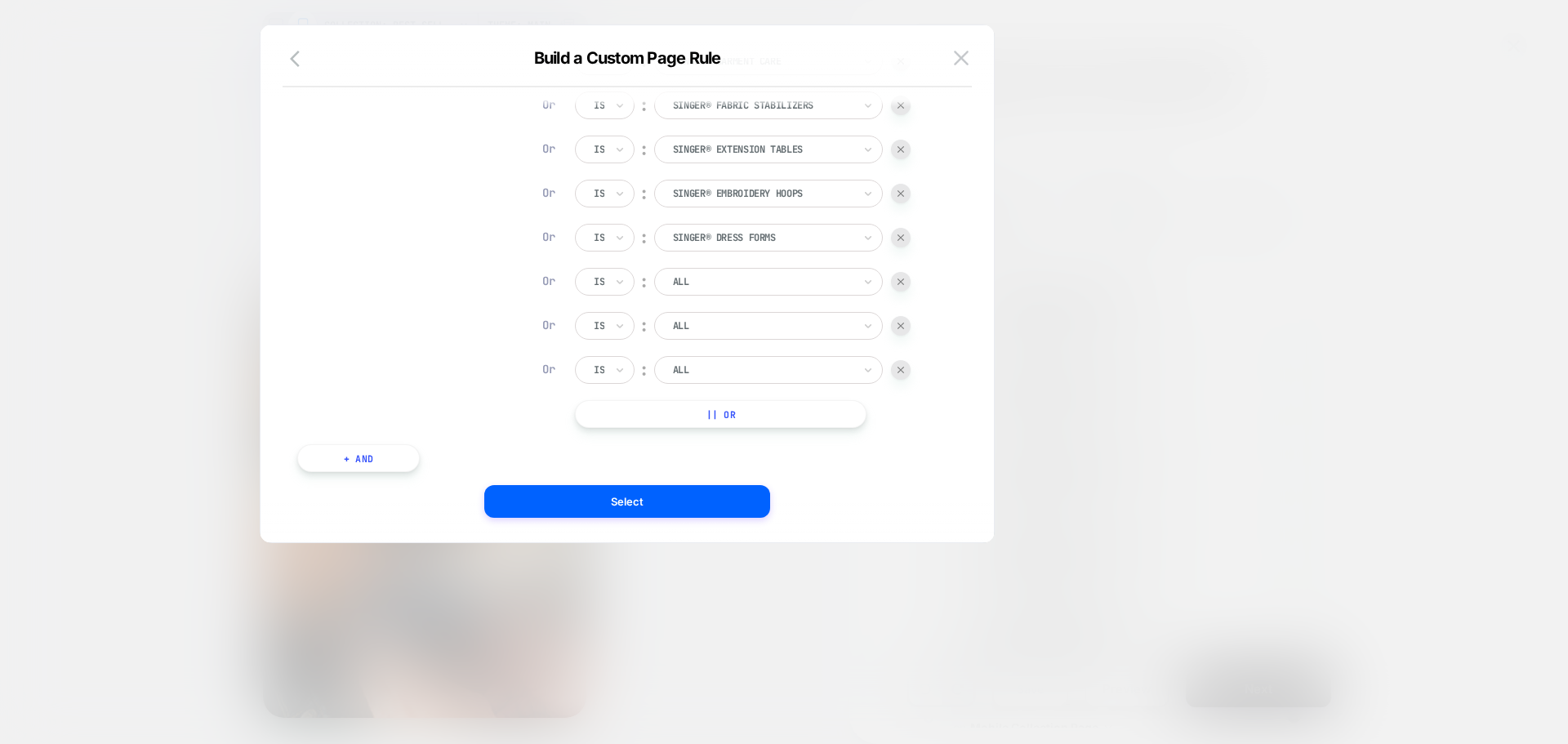 click on "|| Or" at bounding box center [720, 414] 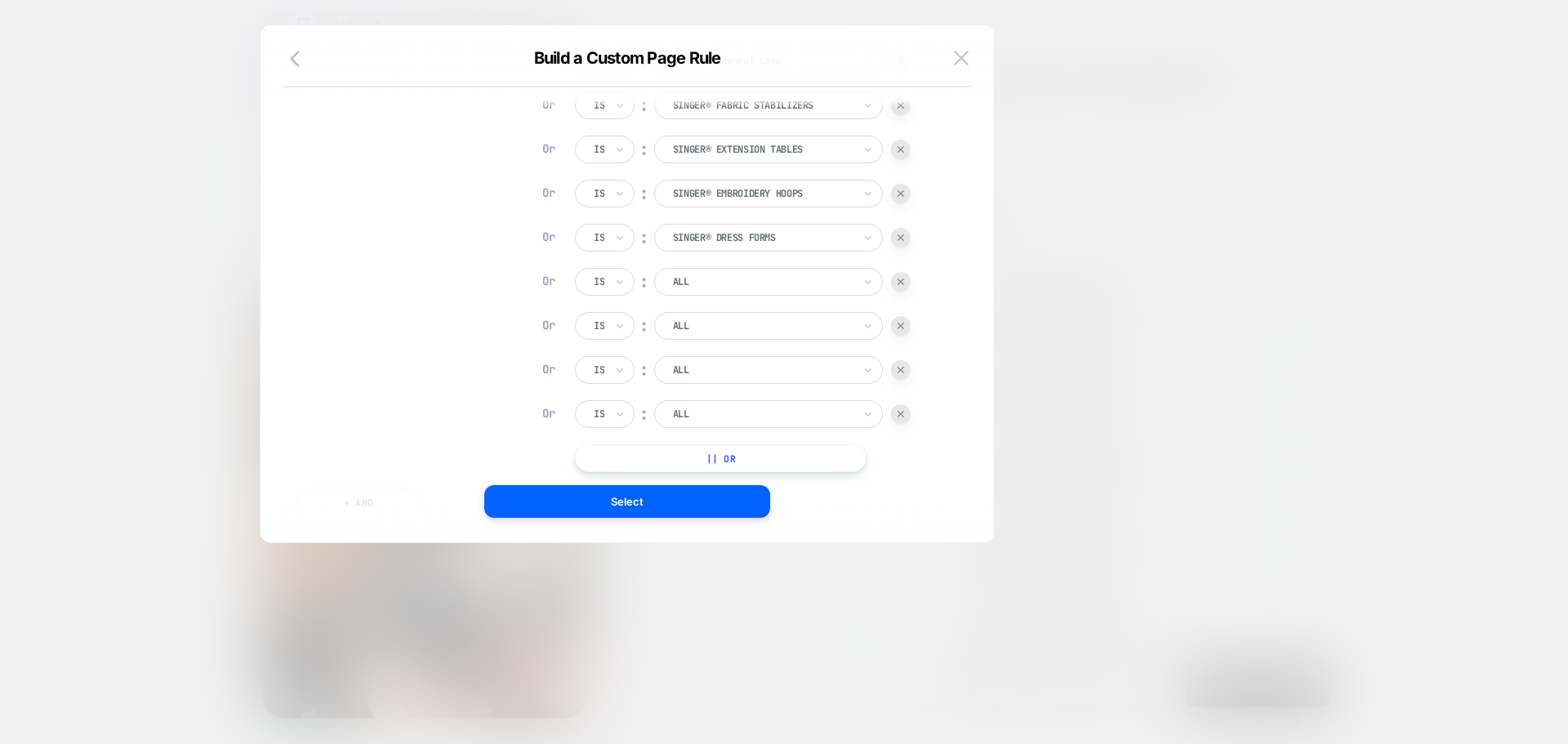click on "|| Or" at bounding box center [720, 458] 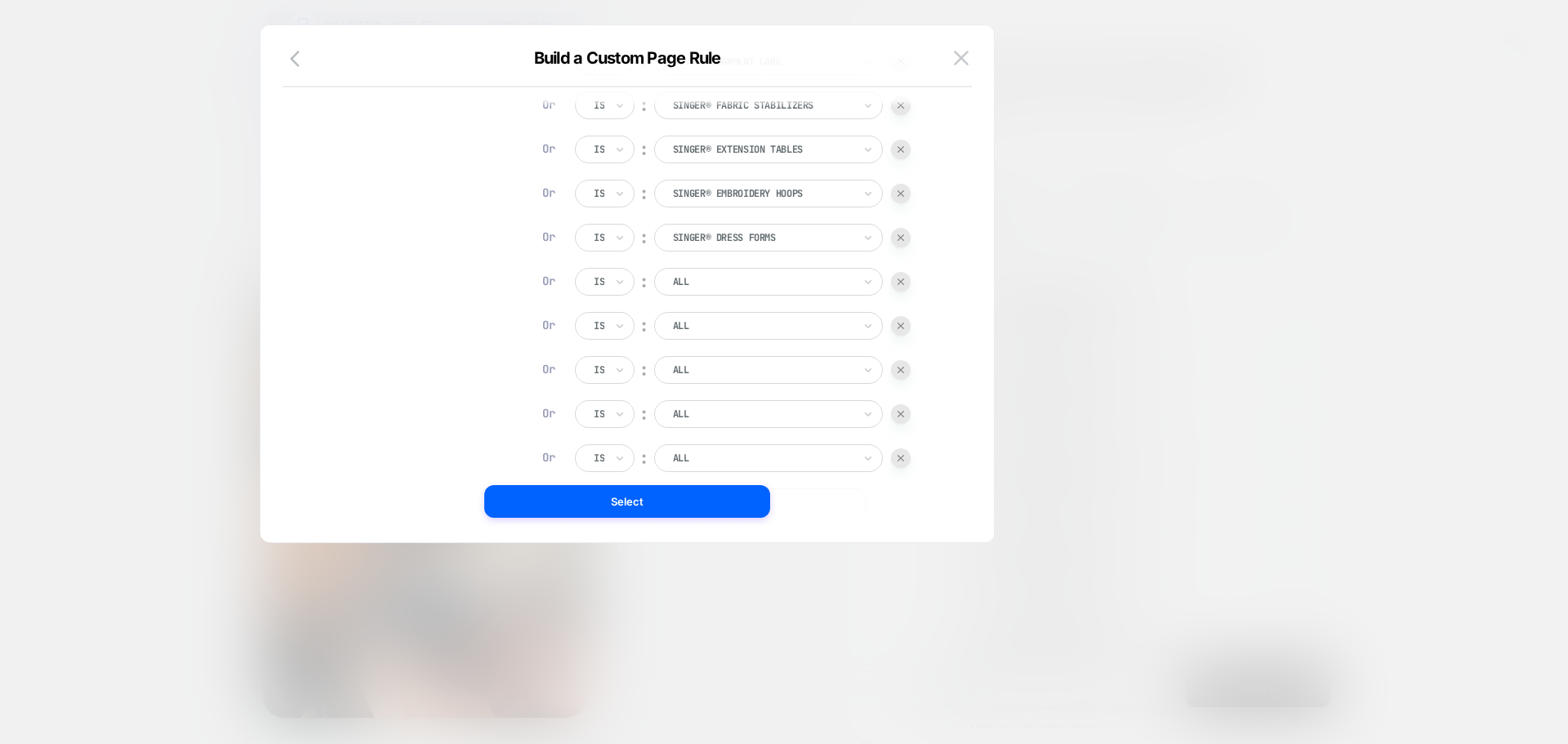 click at bounding box center [763, 282] 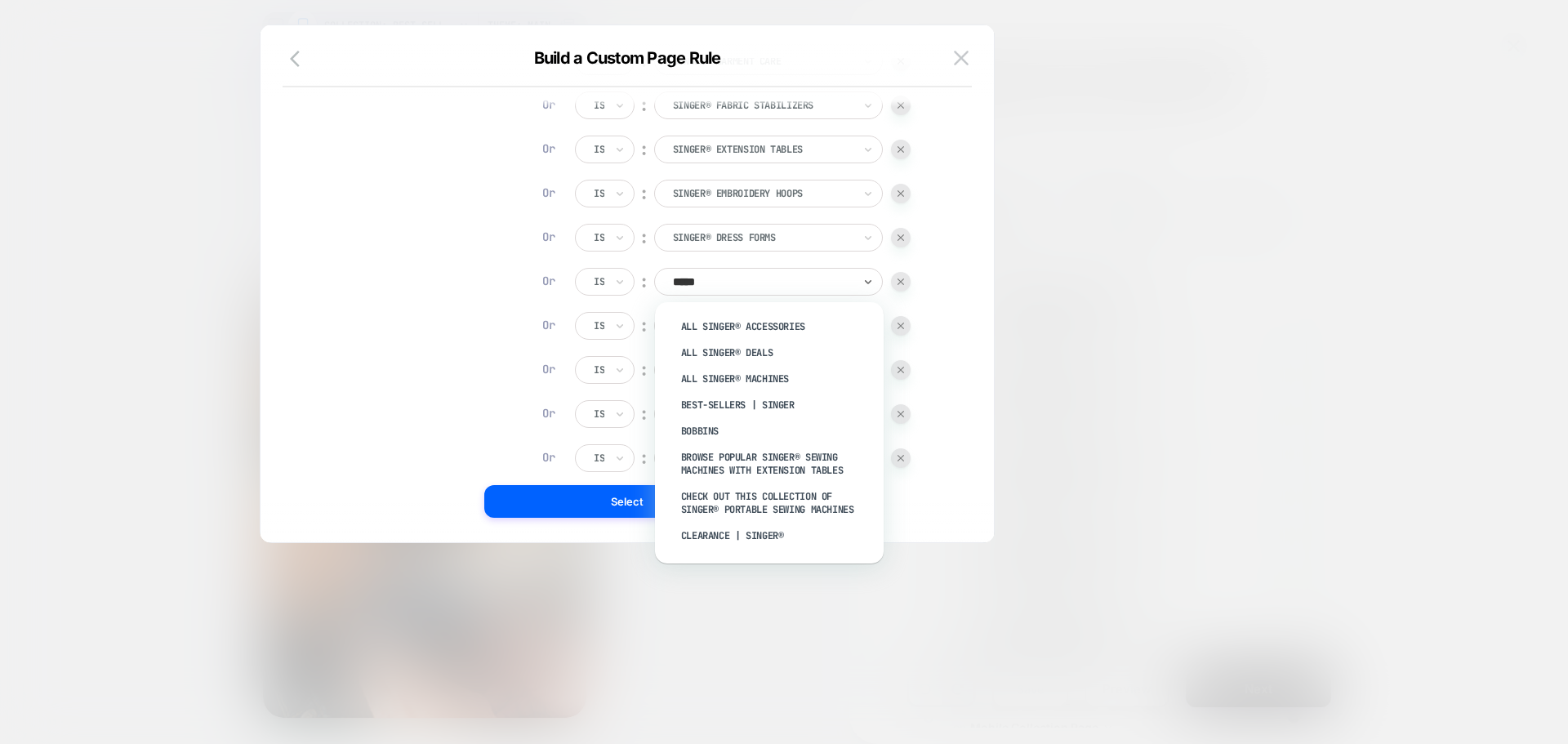 type on "******" 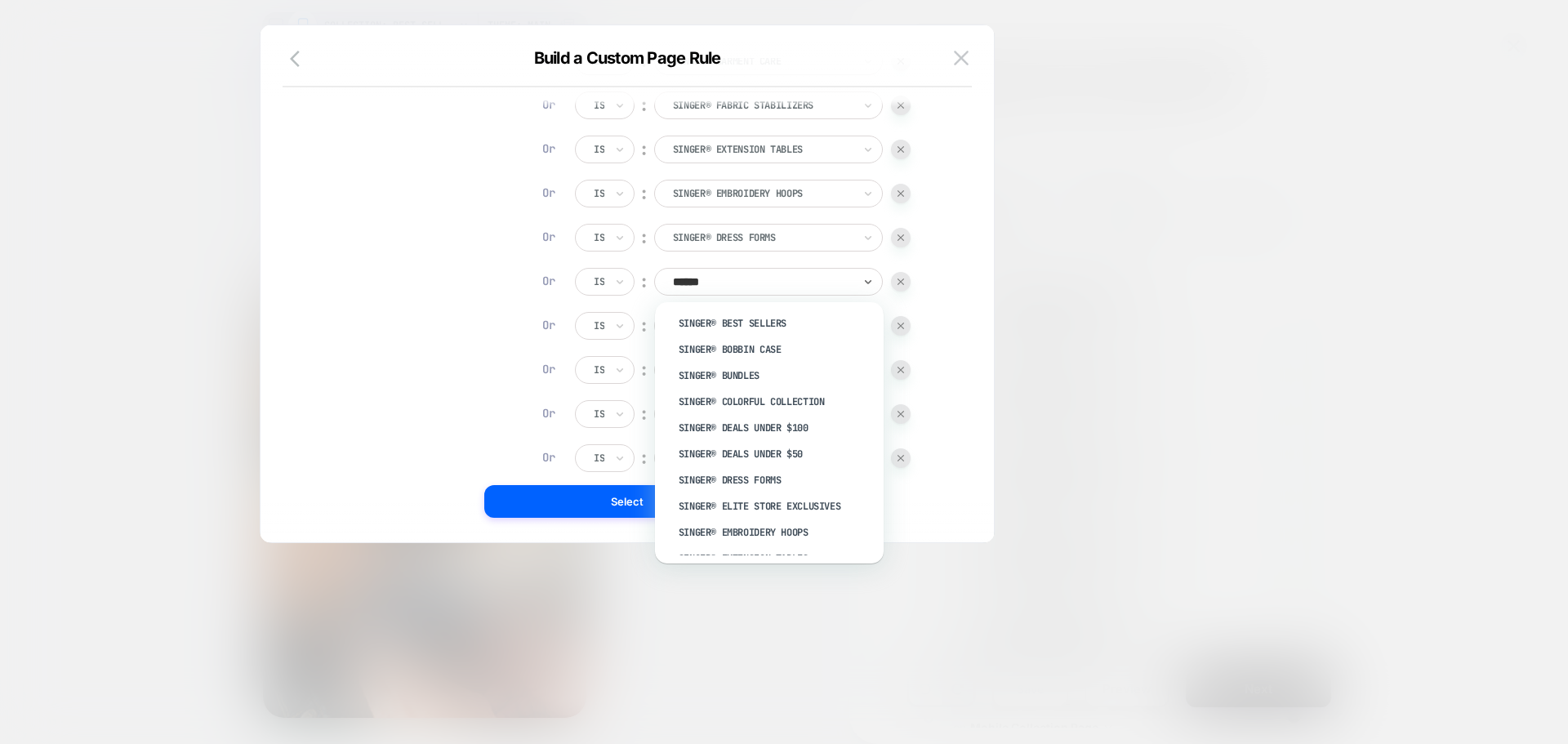 scroll, scrollTop: 734, scrollLeft: 2, axis: both 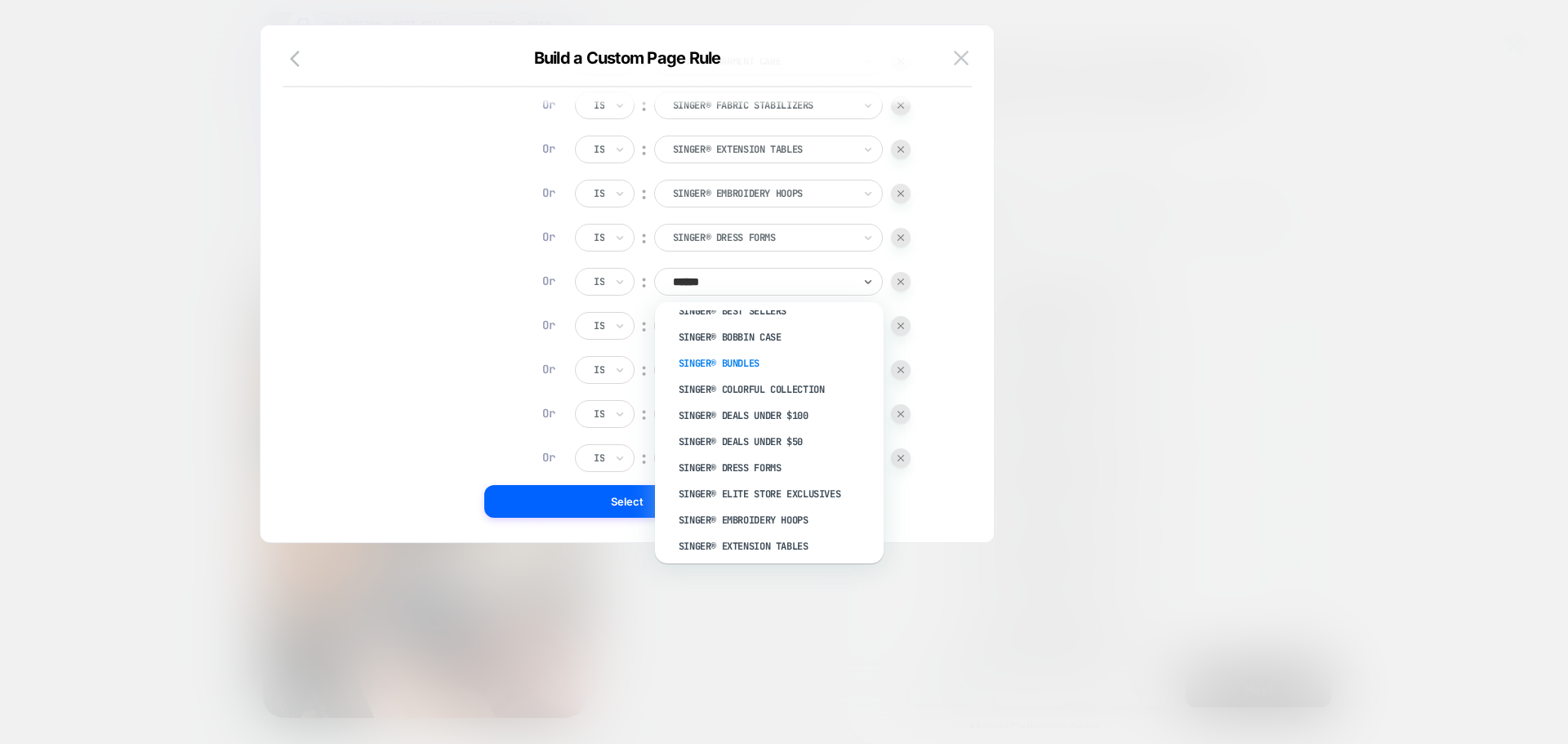 click on "SINGER® Bundles" at bounding box center (775, 363) 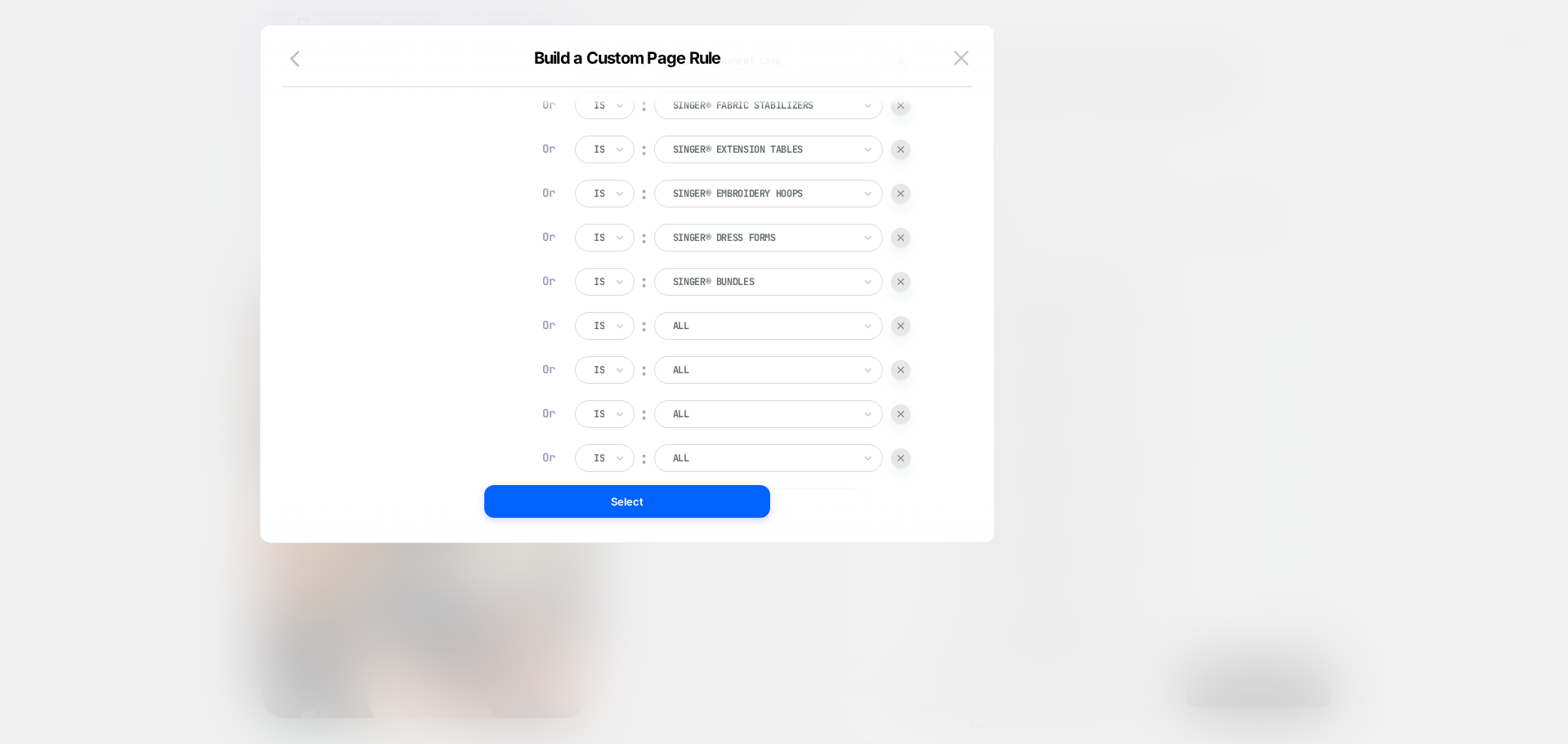 click at bounding box center (763, 326) 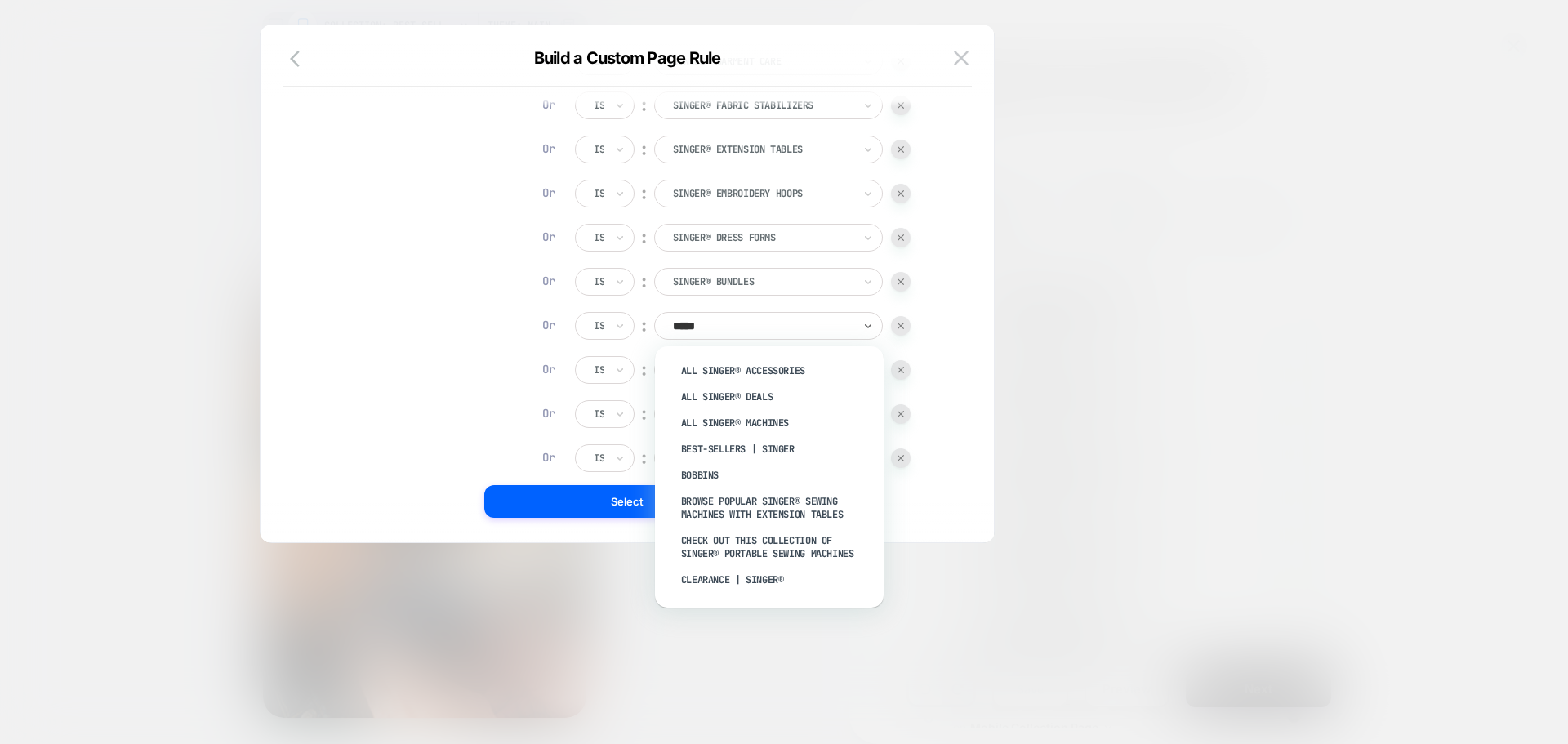 type on "******" 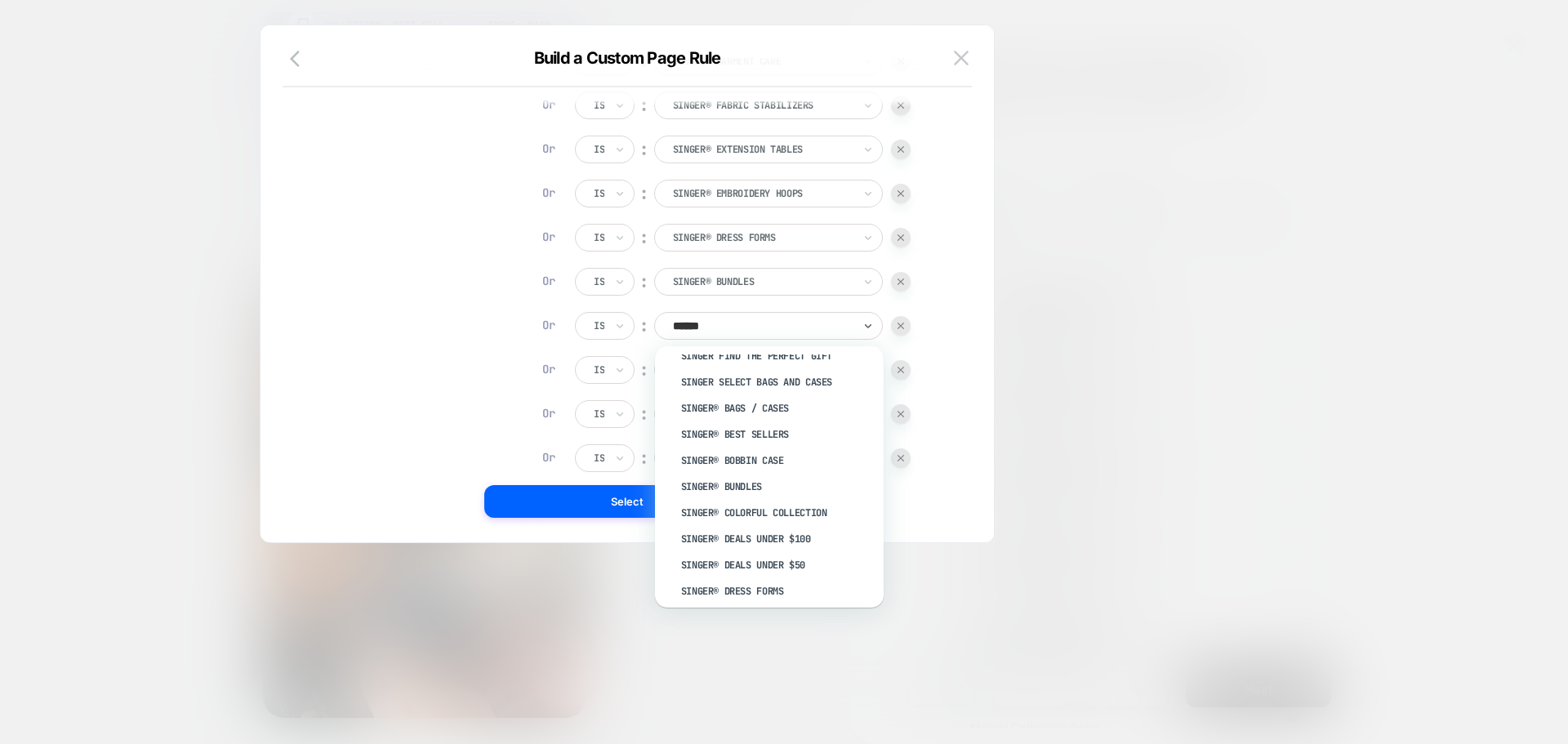 scroll, scrollTop: 629, scrollLeft: 0, axis: vertical 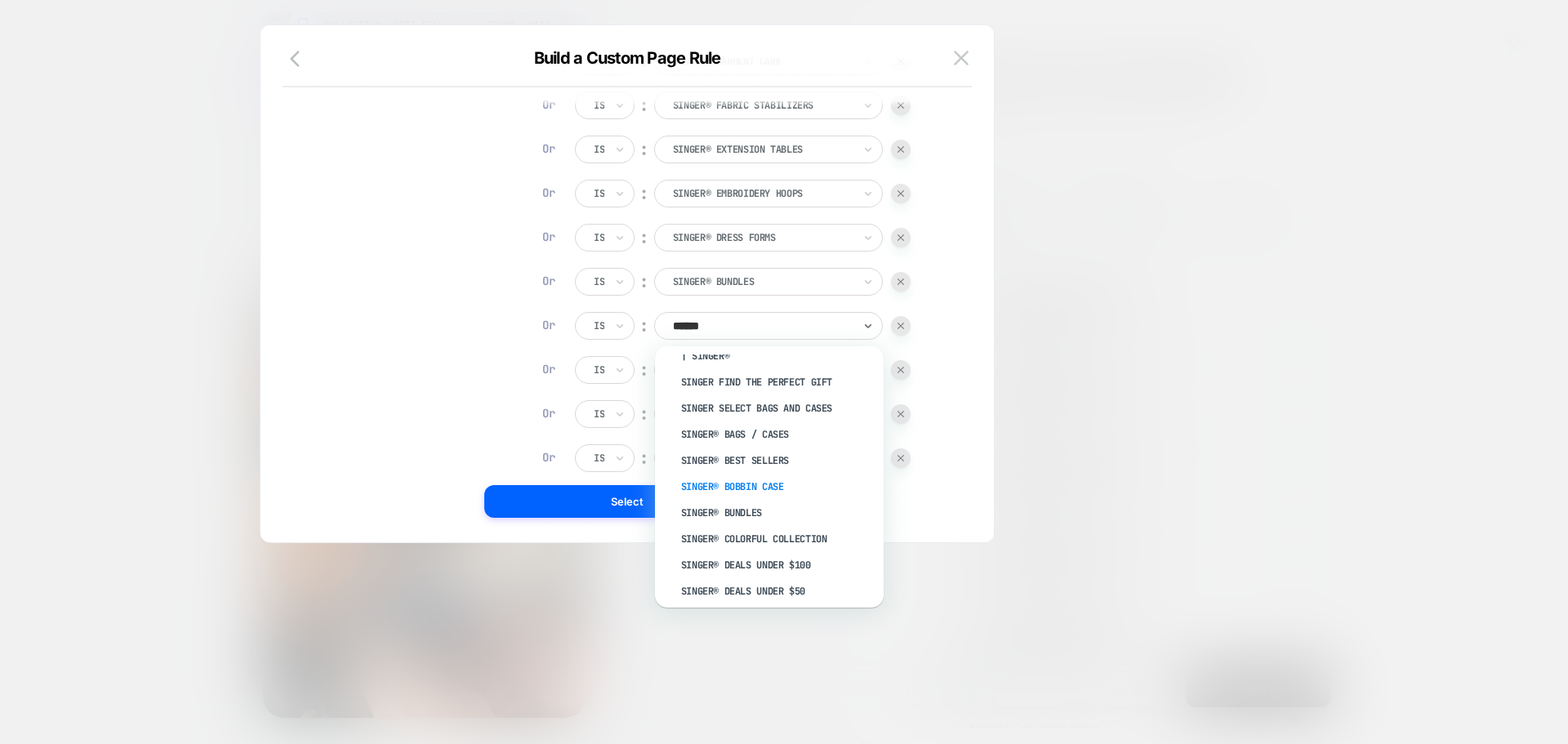 click on "SINGER® Bobbin Case" at bounding box center (777, 487) 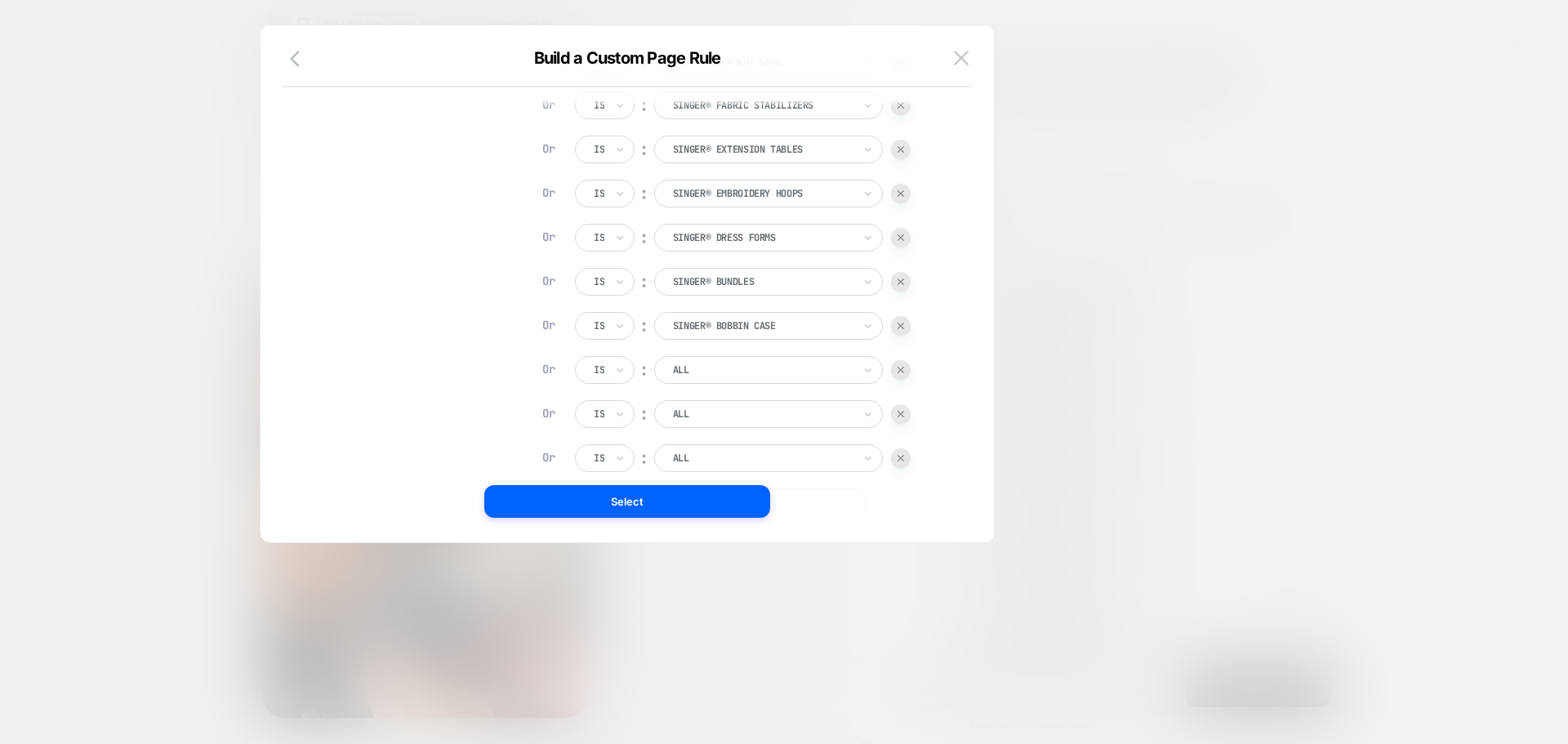 click at bounding box center (763, 370) 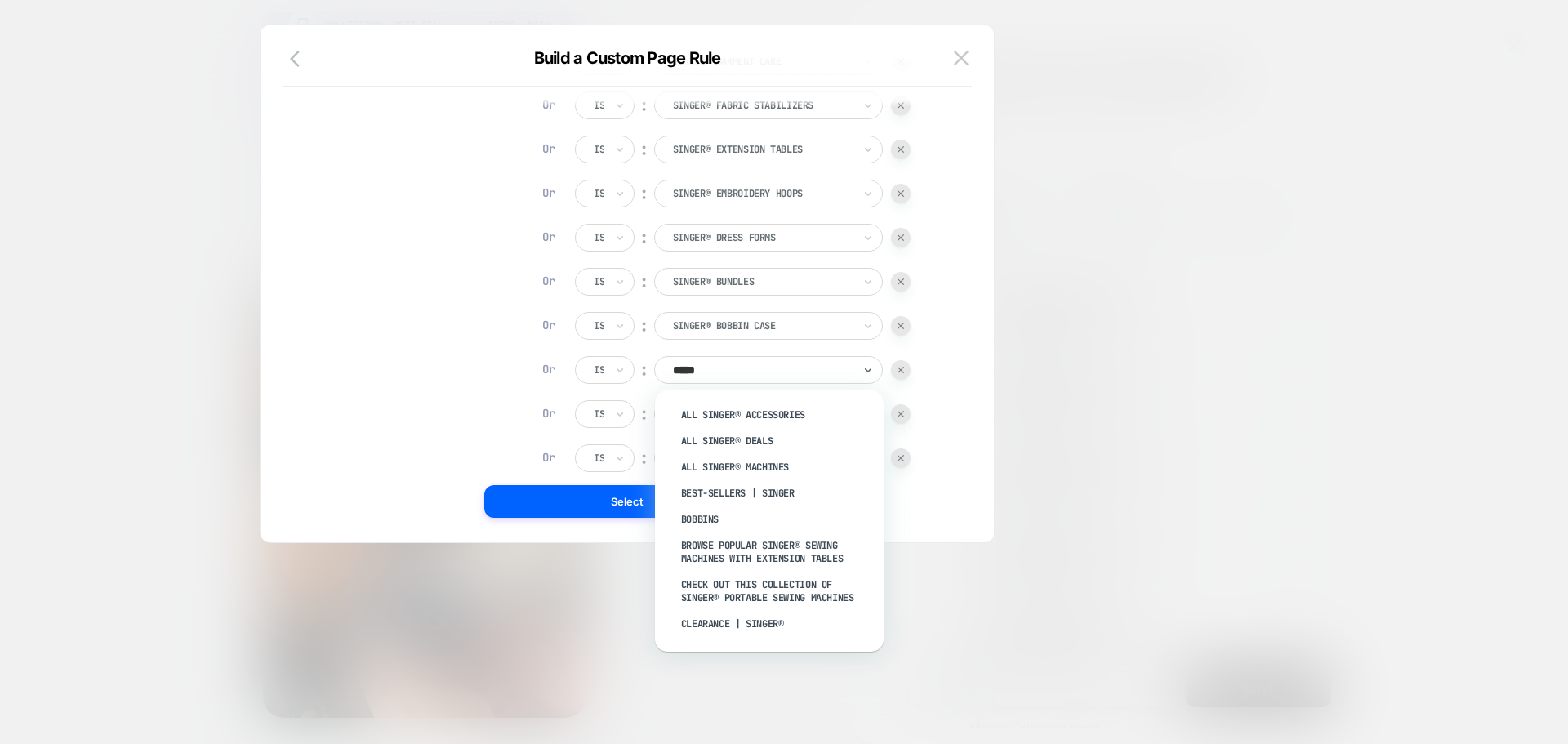 type on "******" 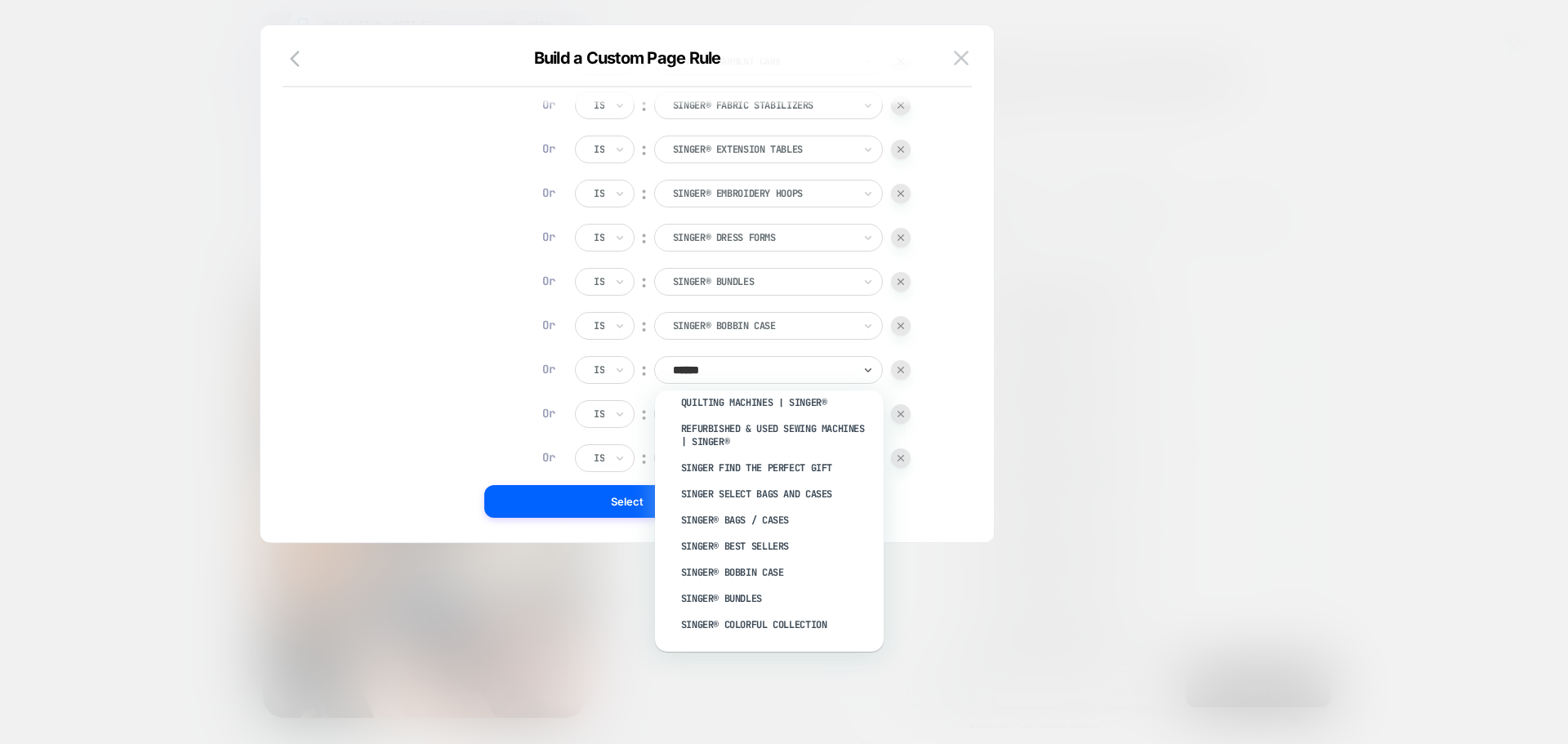 scroll, scrollTop: 588, scrollLeft: 0, axis: vertical 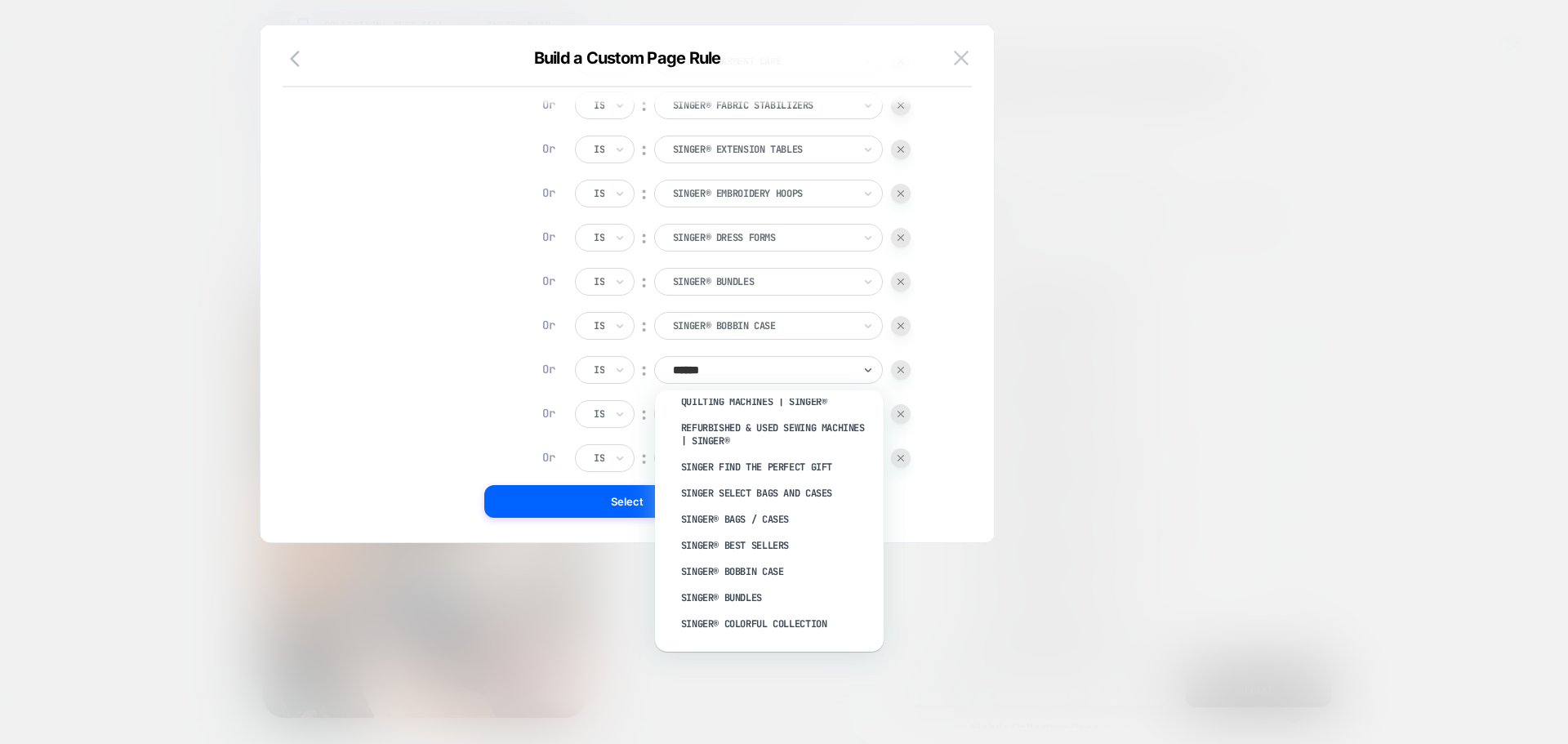 click on "SINGER® Best Sellers" at bounding box center (777, 546) 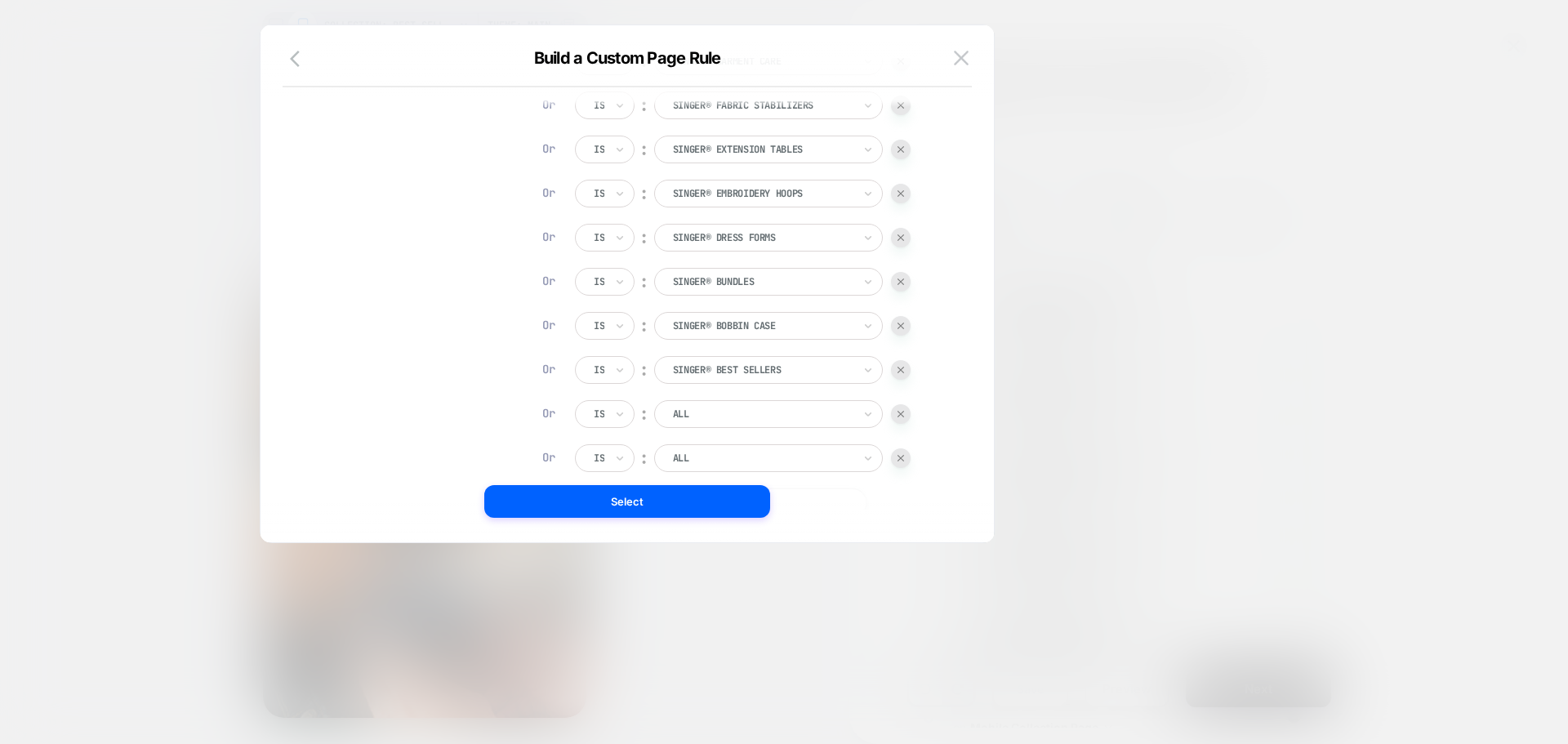 click at bounding box center (763, 414) 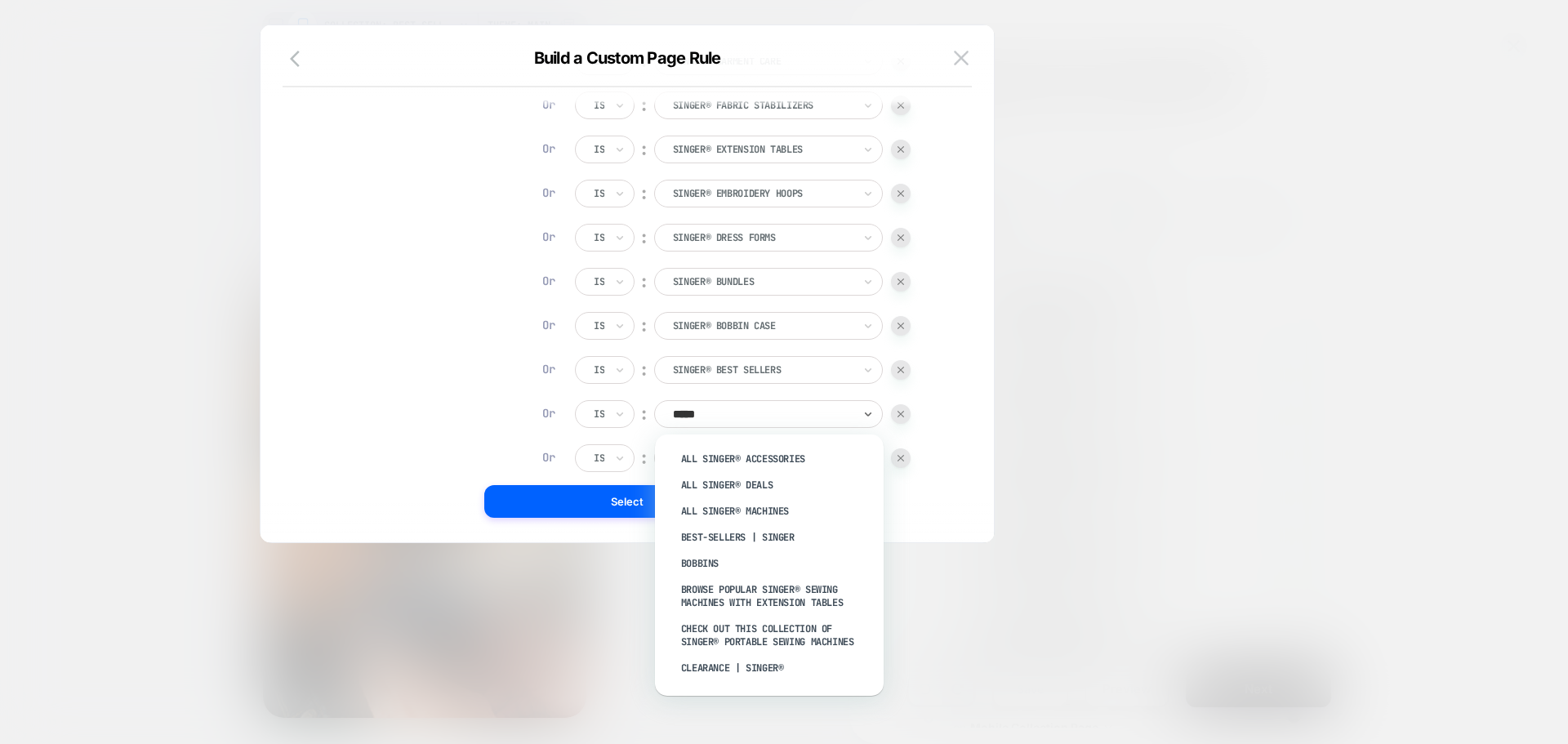 type on "******" 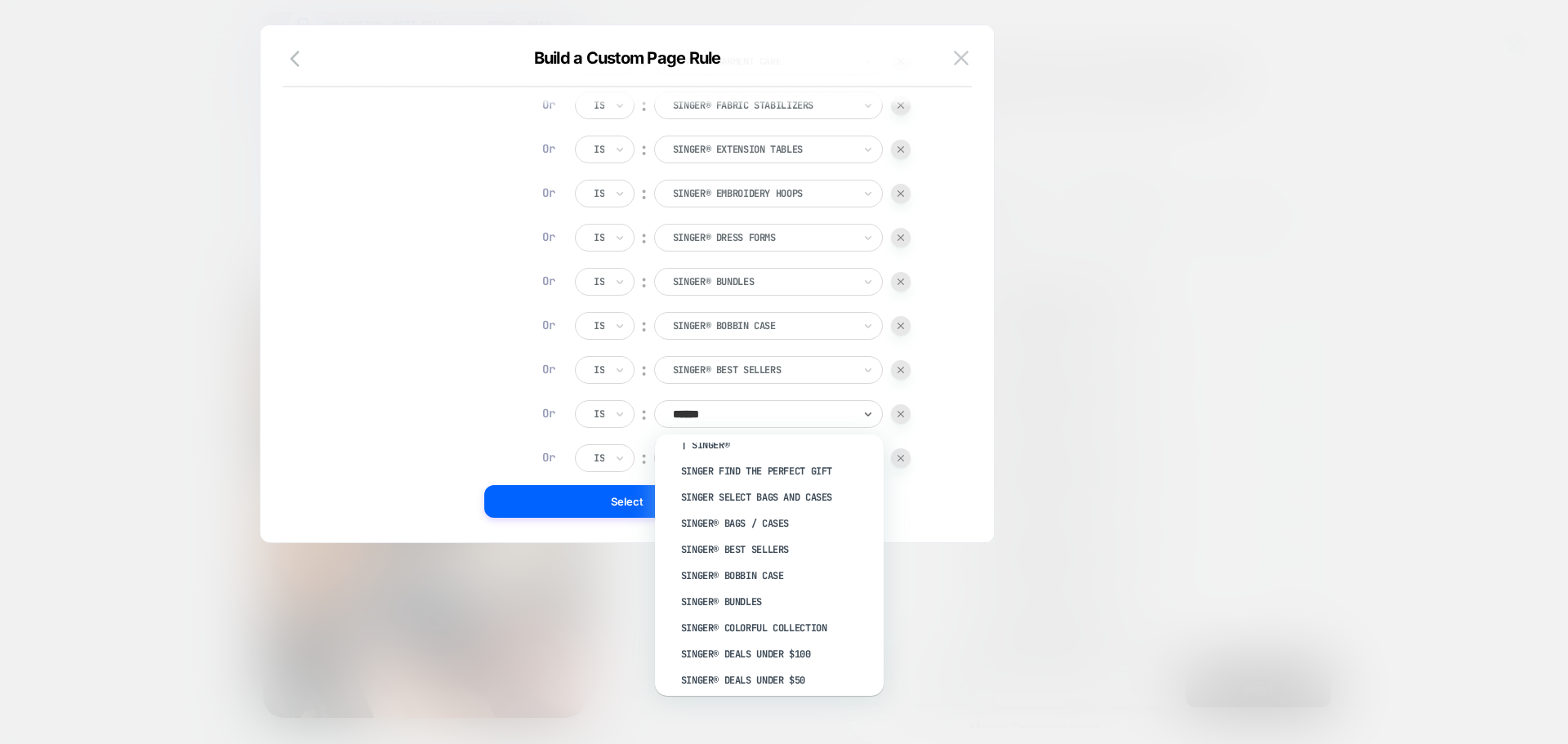 scroll, scrollTop: 629, scrollLeft: 0, axis: vertical 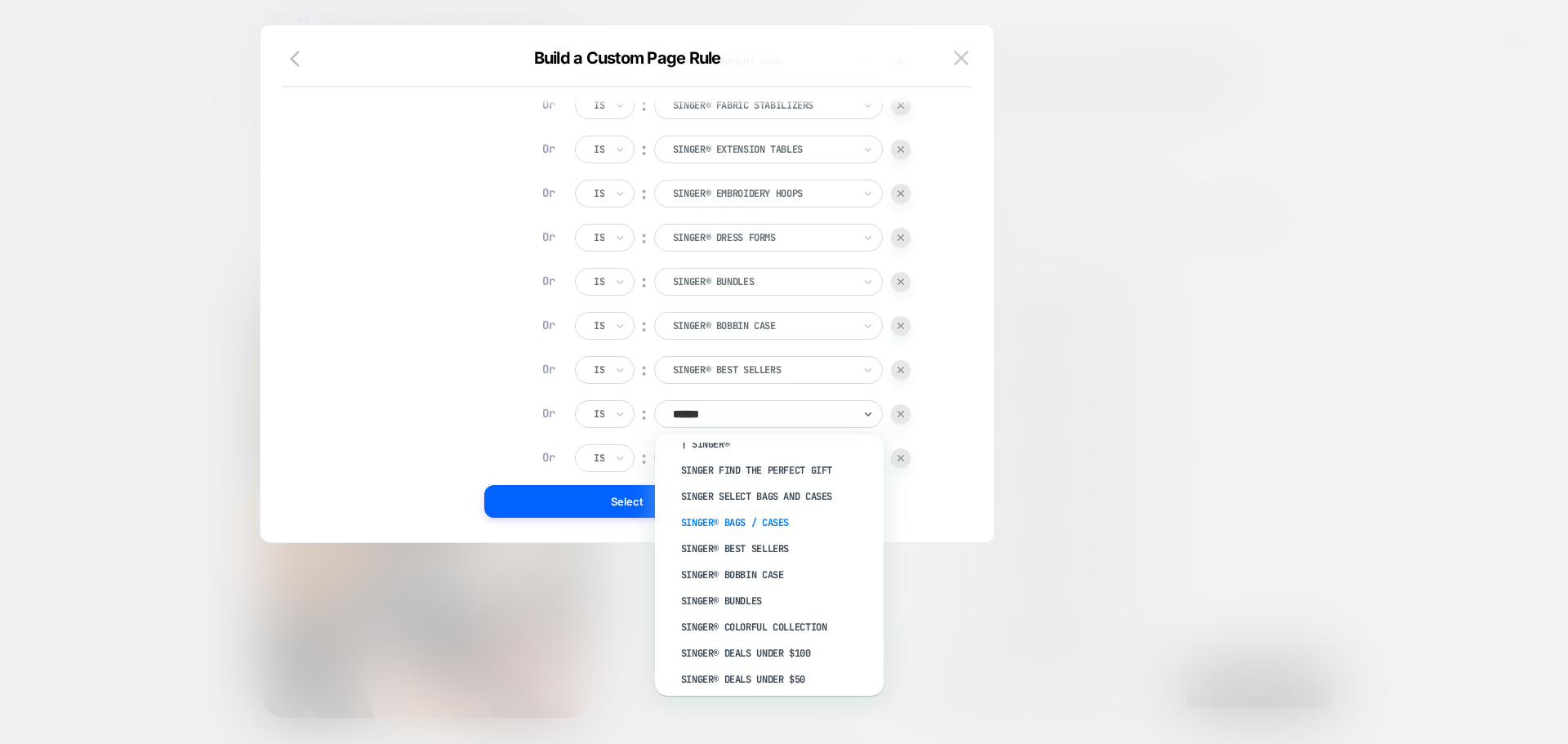 click on "SINGER® Bags / Cases" at bounding box center [777, 523] 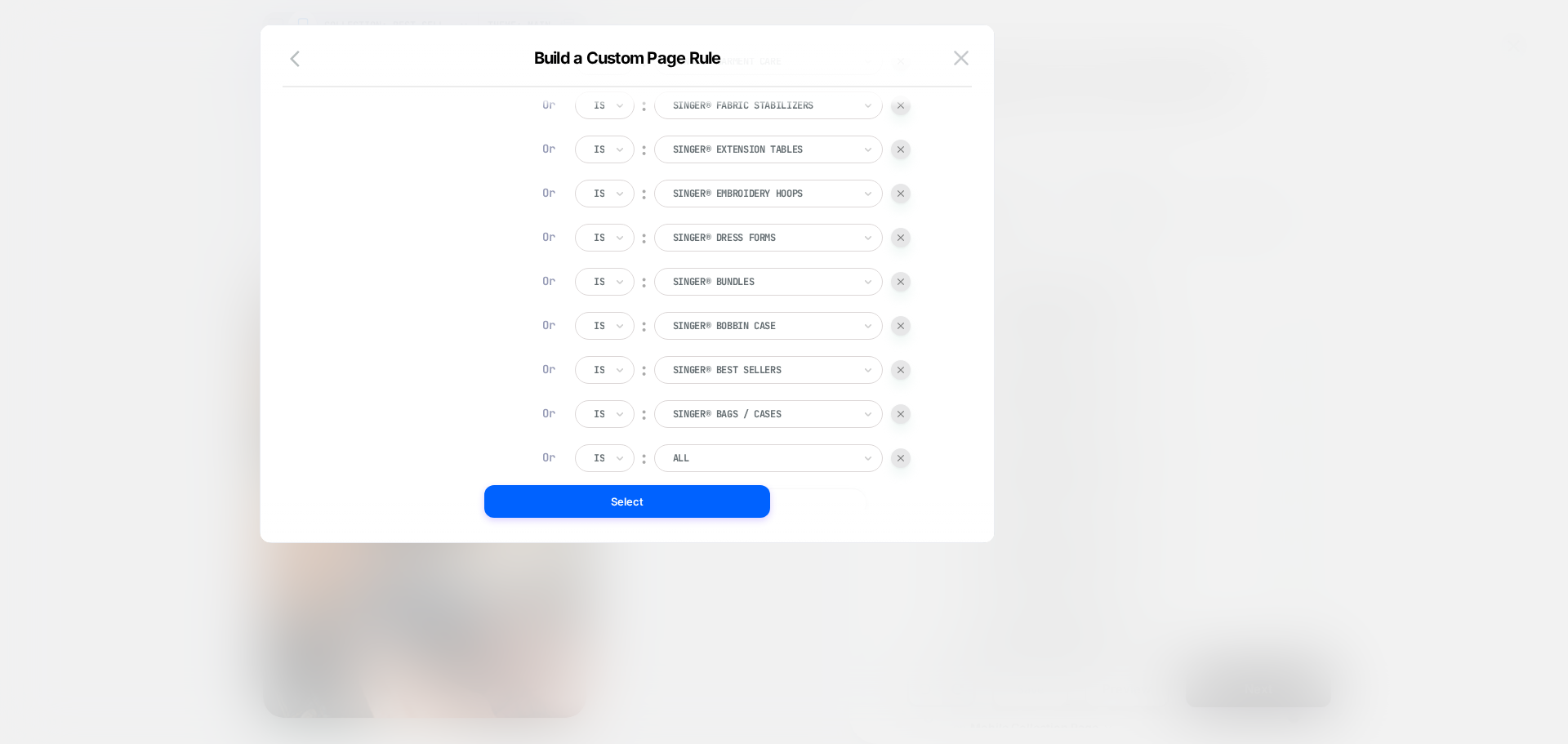 click at bounding box center (763, 458) 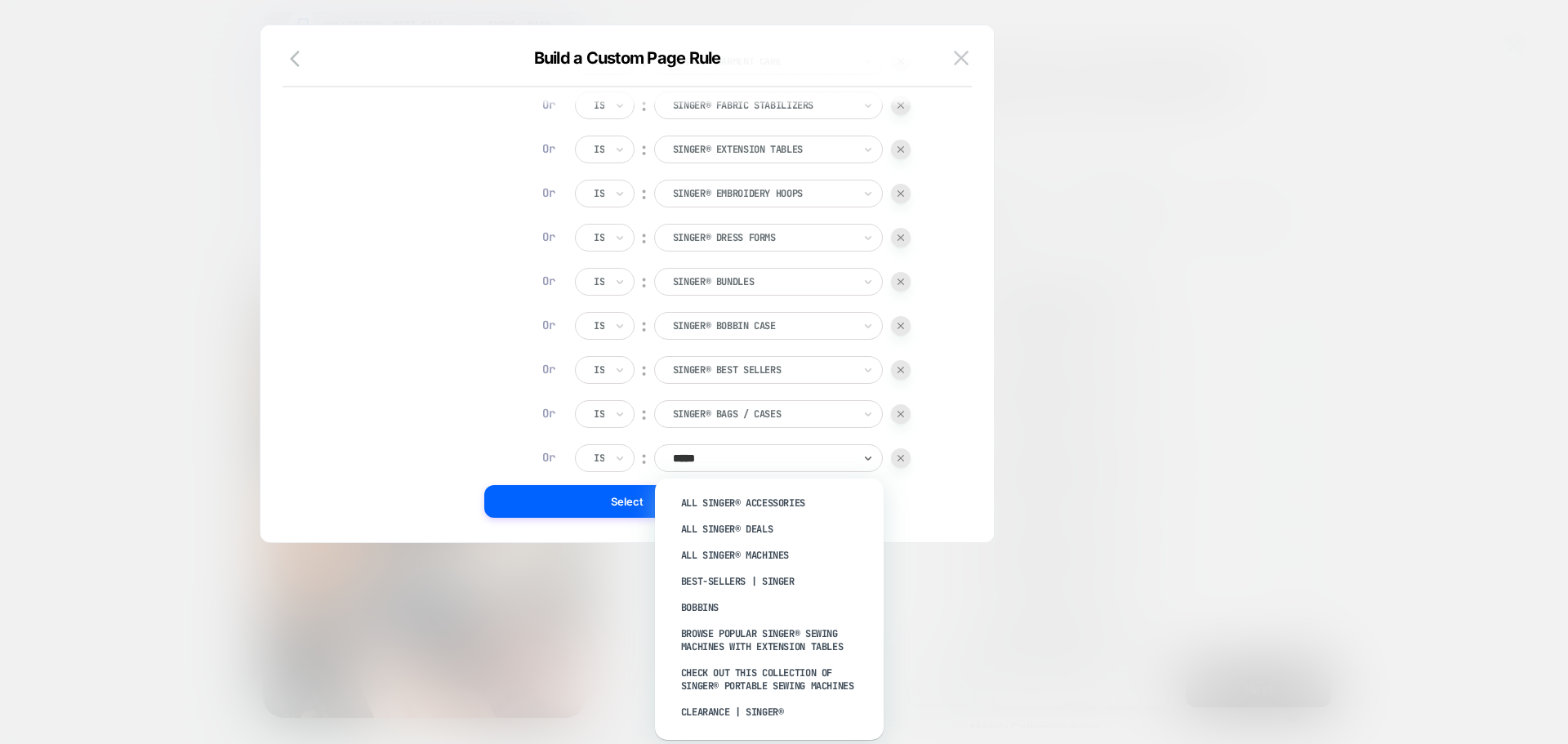 type on "******" 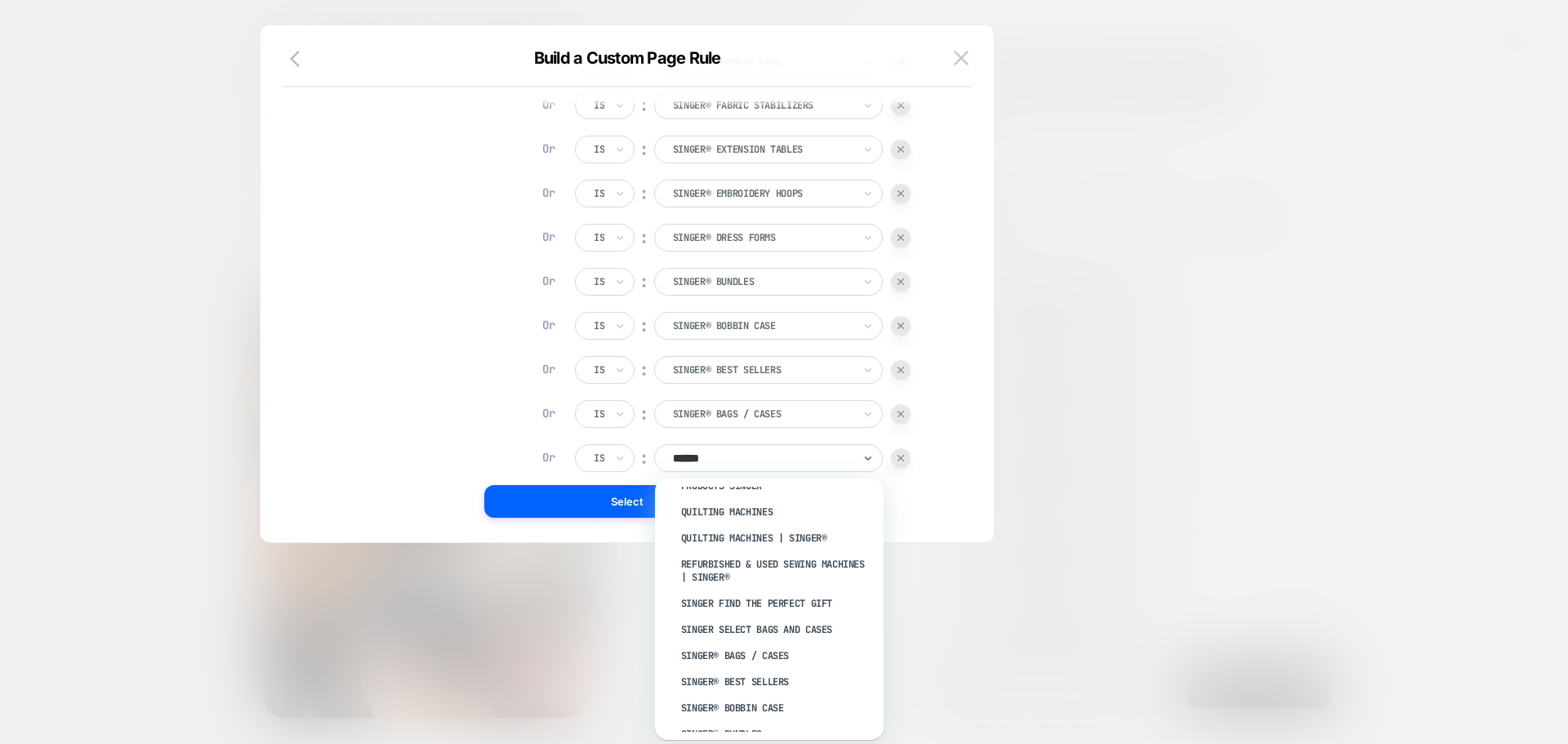 scroll, scrollTop: 539, scrollLeft: 0, axis: vertical 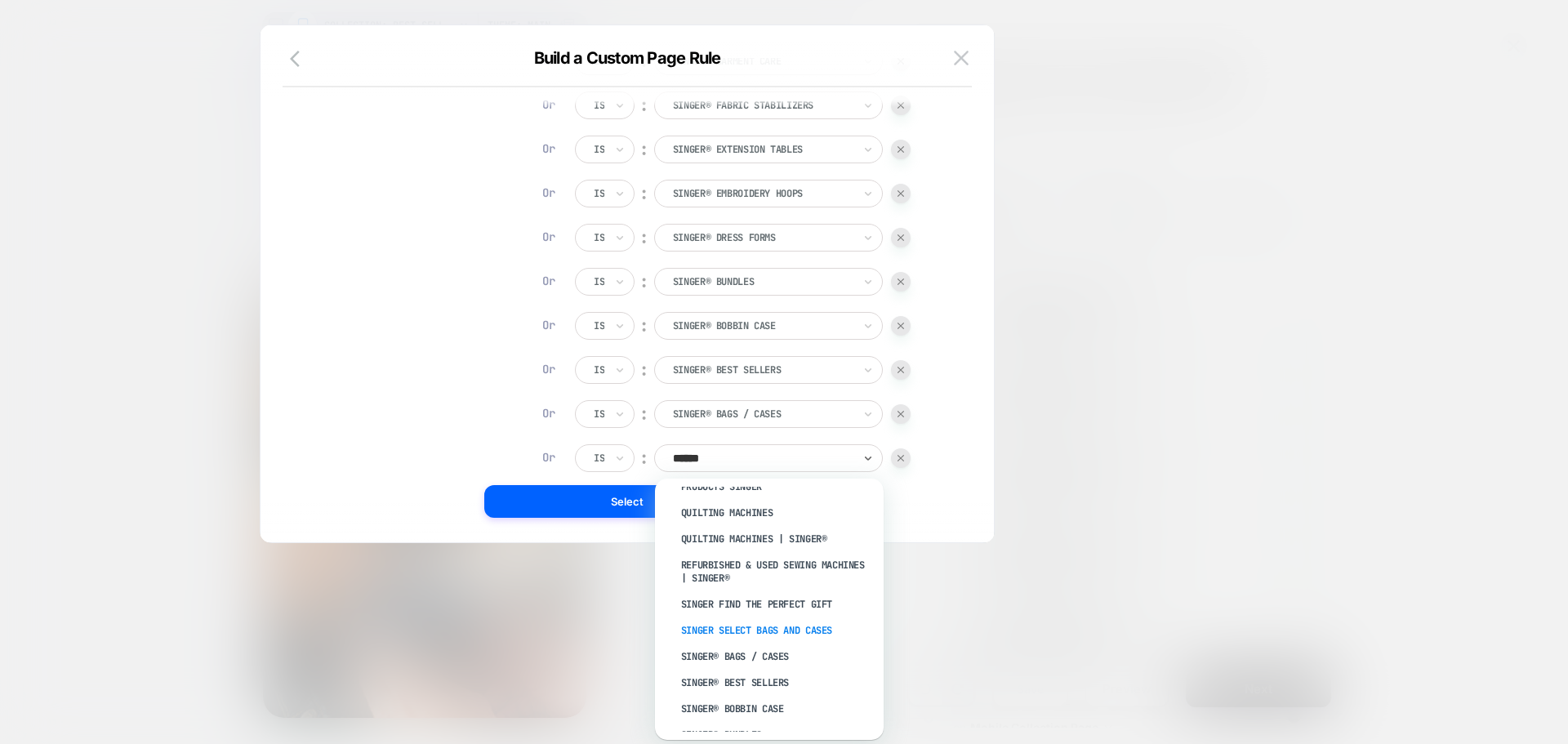 click on "SINGER Select Bags and Cases" at bounding box center [777, 630] 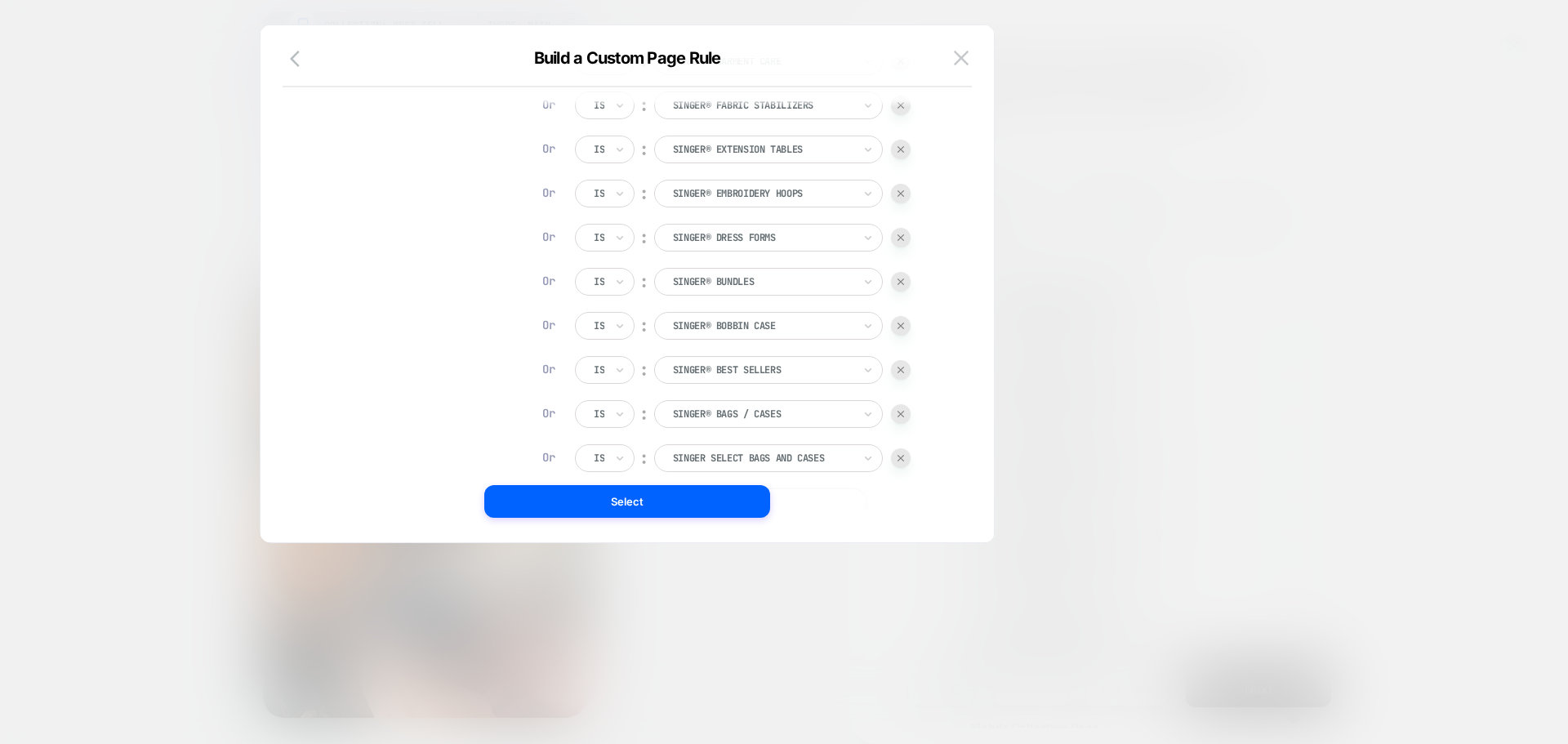 scroll, scrollTop: 2003, scrollLeft: 0, axis: vertical 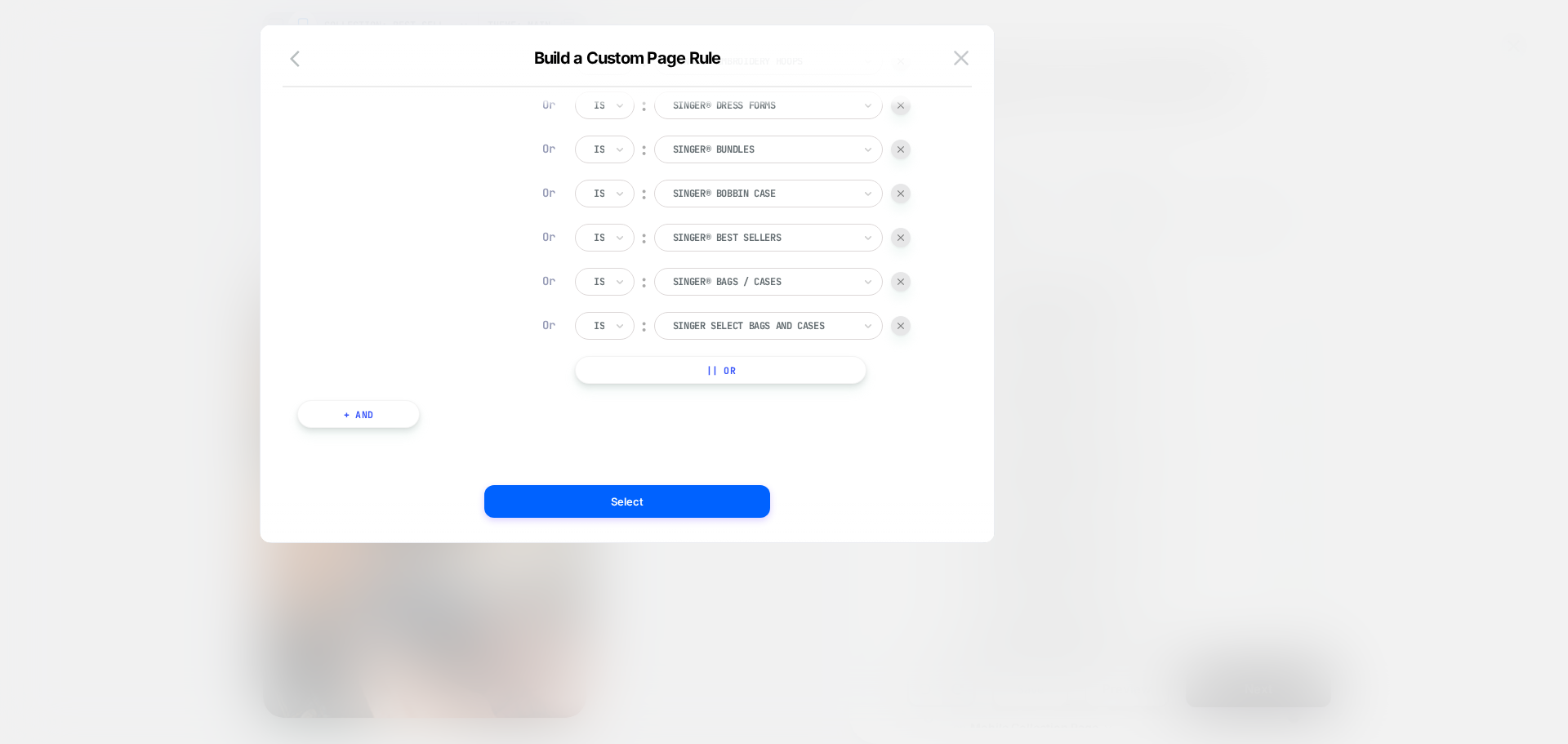 click on "|| Or" at bounding box center [720, 370] 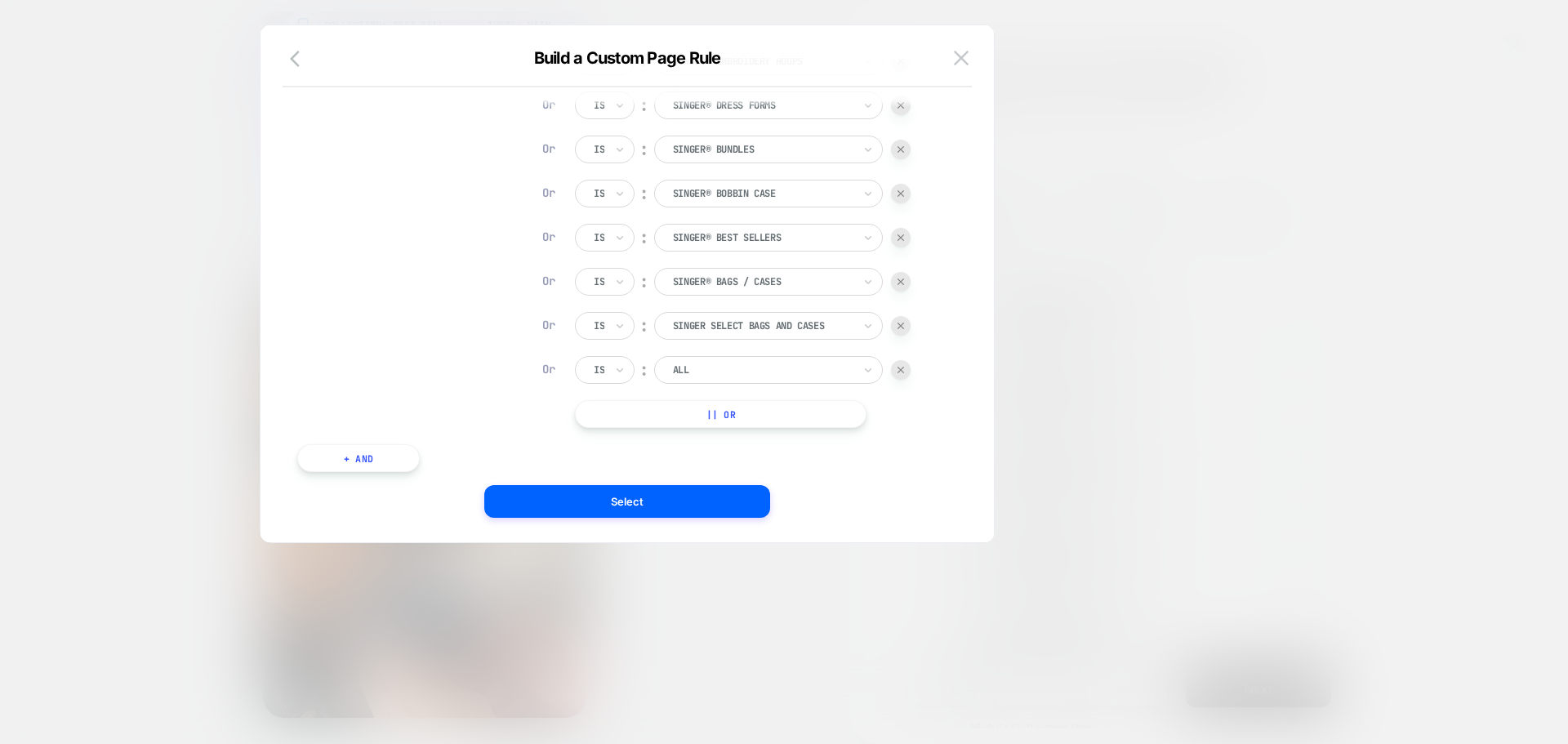 click on "|| Or" at bounding box center (720, 414) 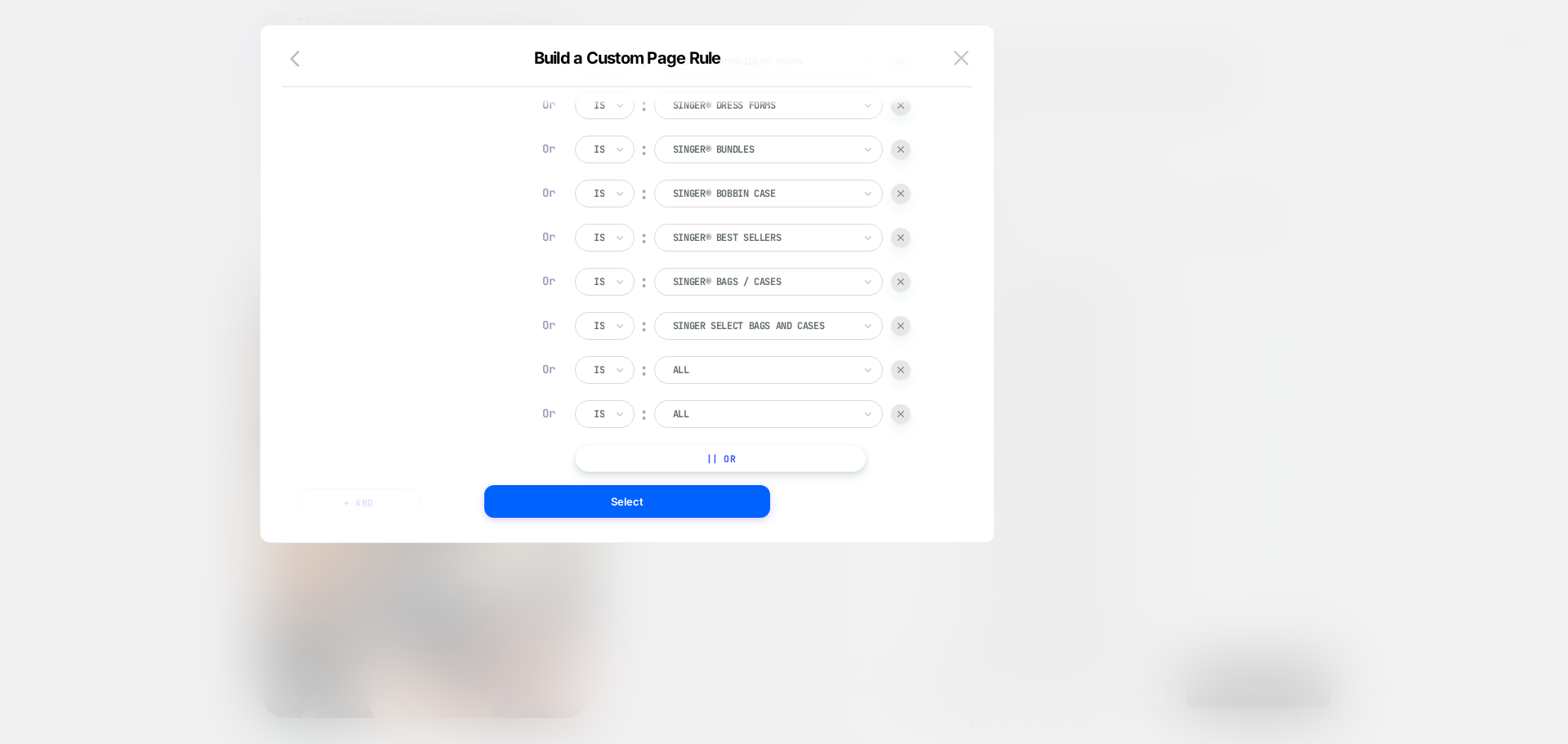 click on "|| Or" at bounding box center (720, 458) 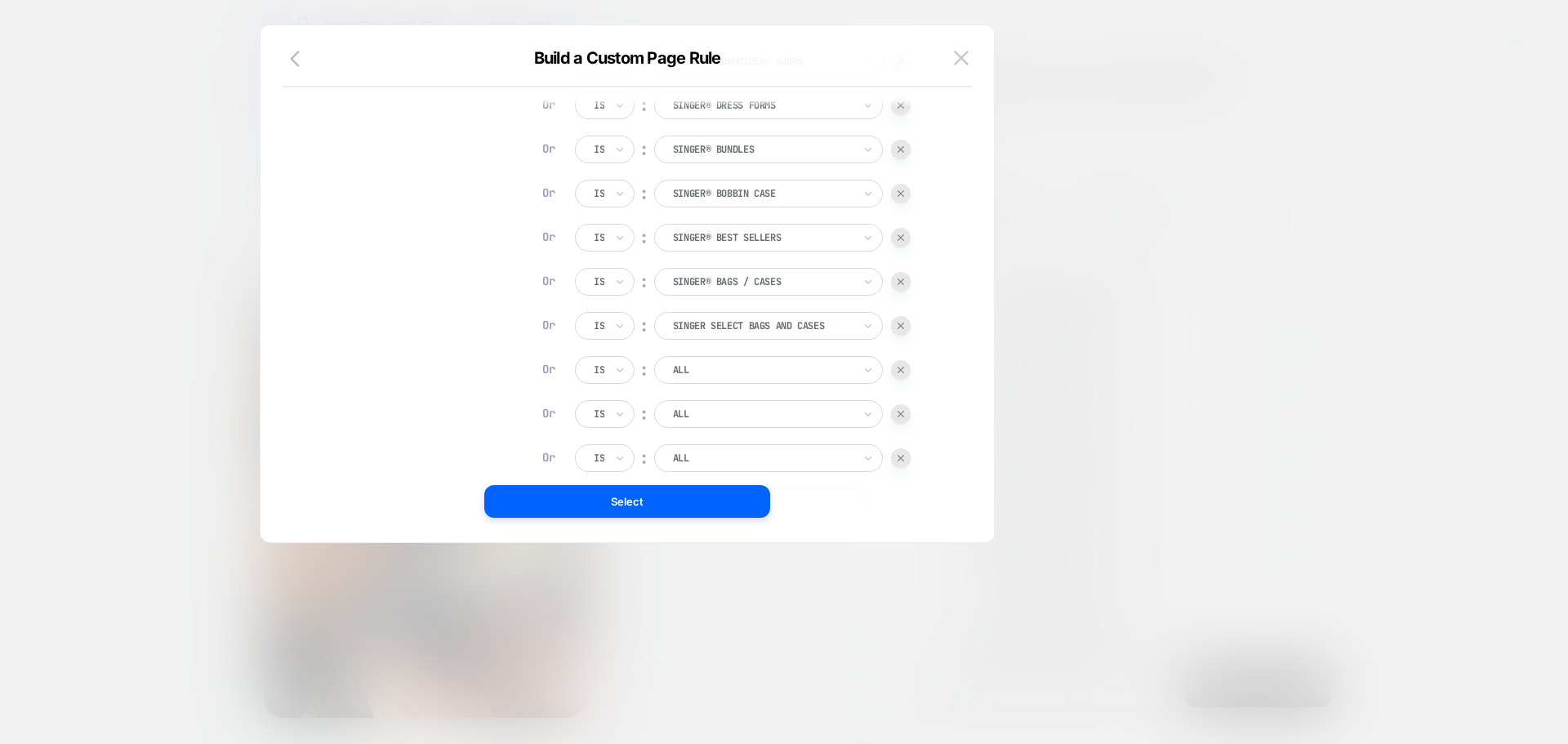 click at bounding box center [763, 370] 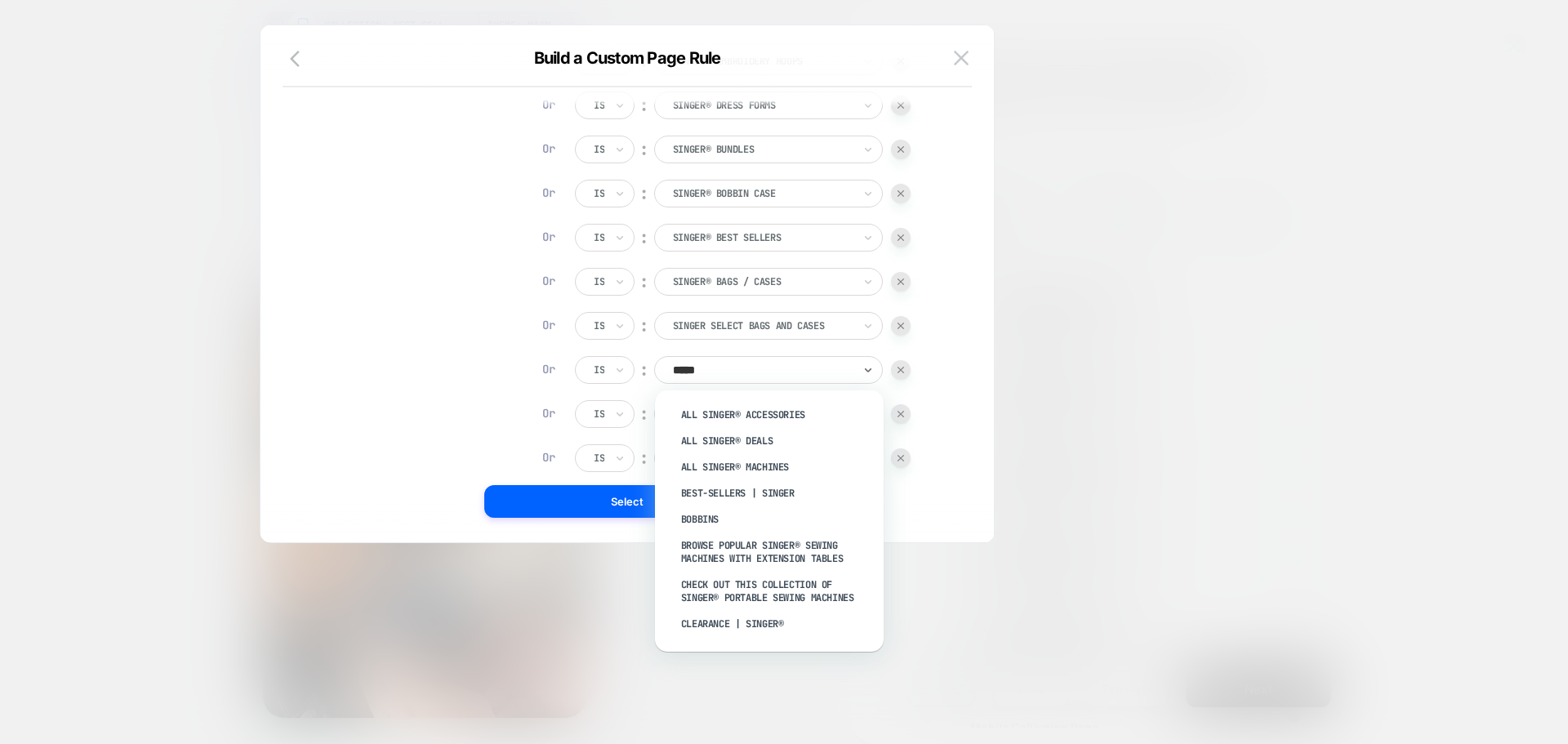 type on "******" 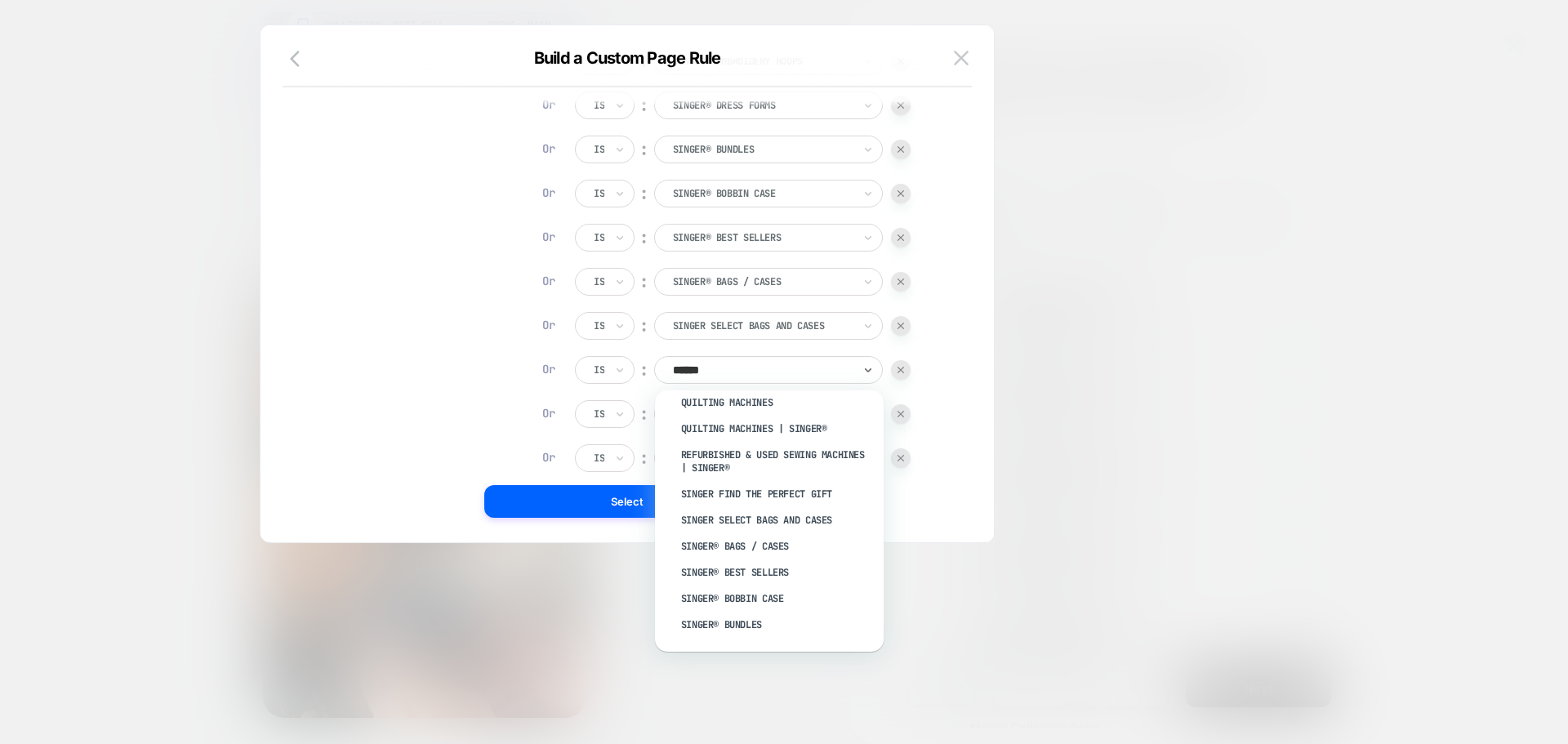 scroll, scrollTop: 561, scrollLeft: 0, axis: vertical 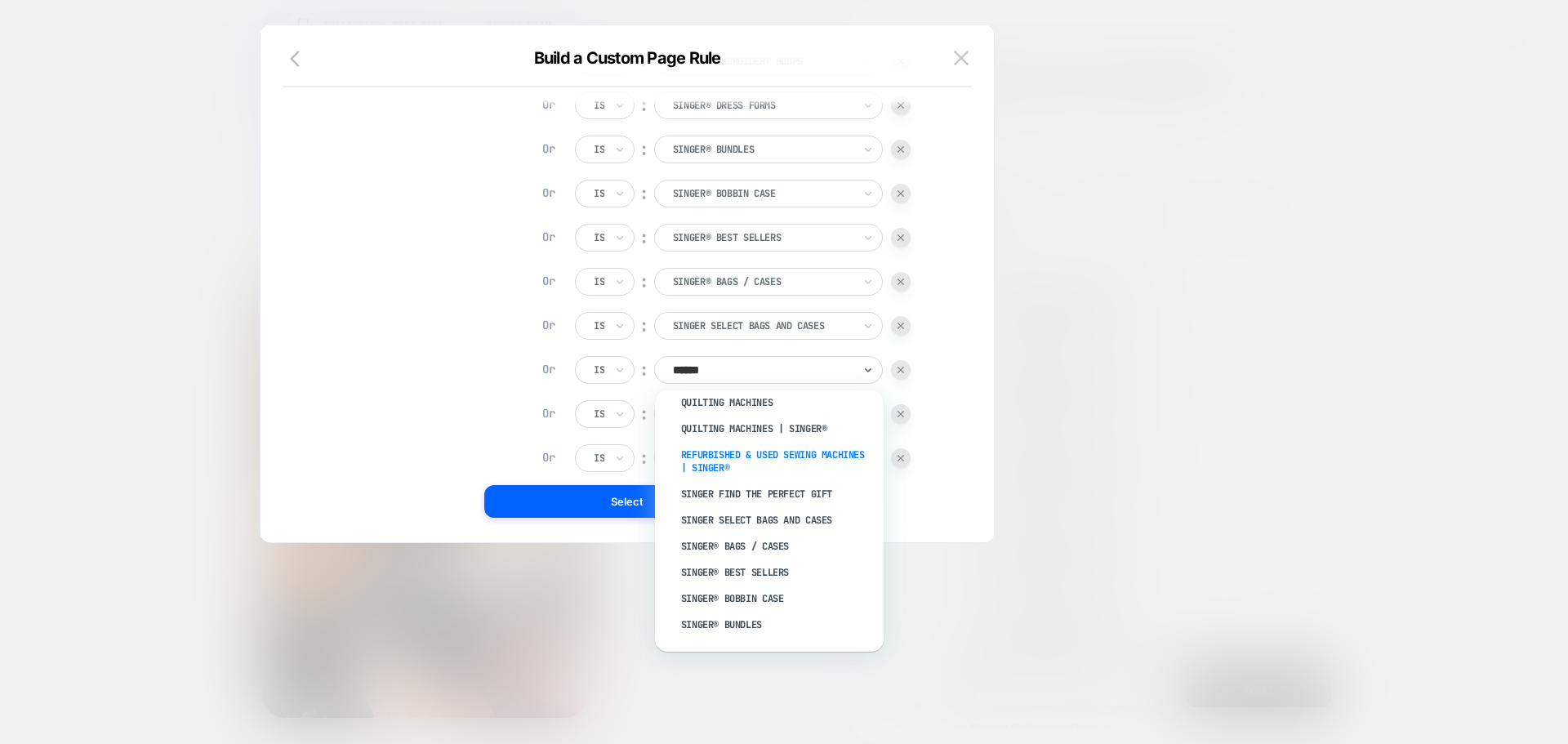 click on "Refurbished & Used Sewing Machines | SINGER®" at bounding box center [777, 461] 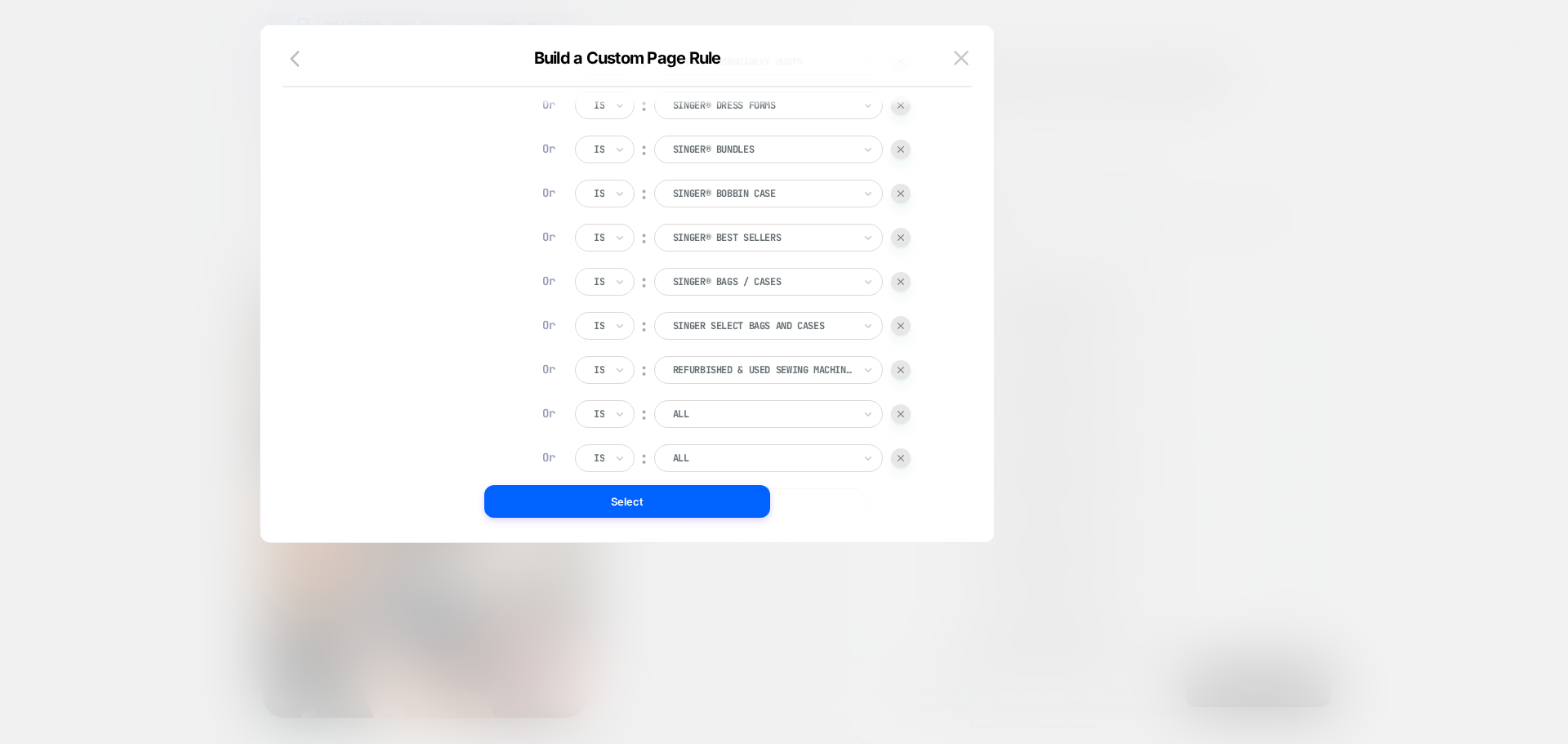 click at bounding box center [763, 414] 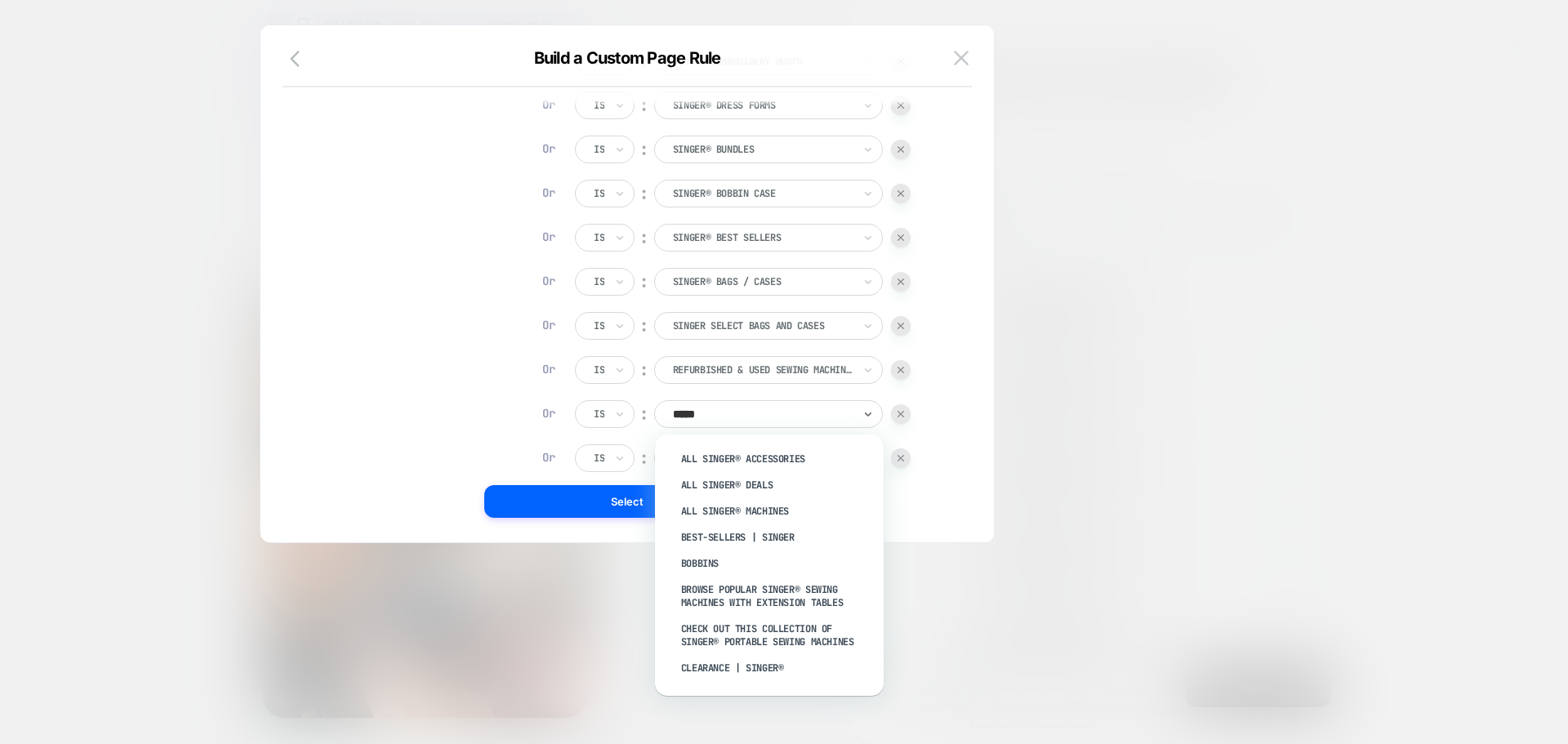 type on "******" 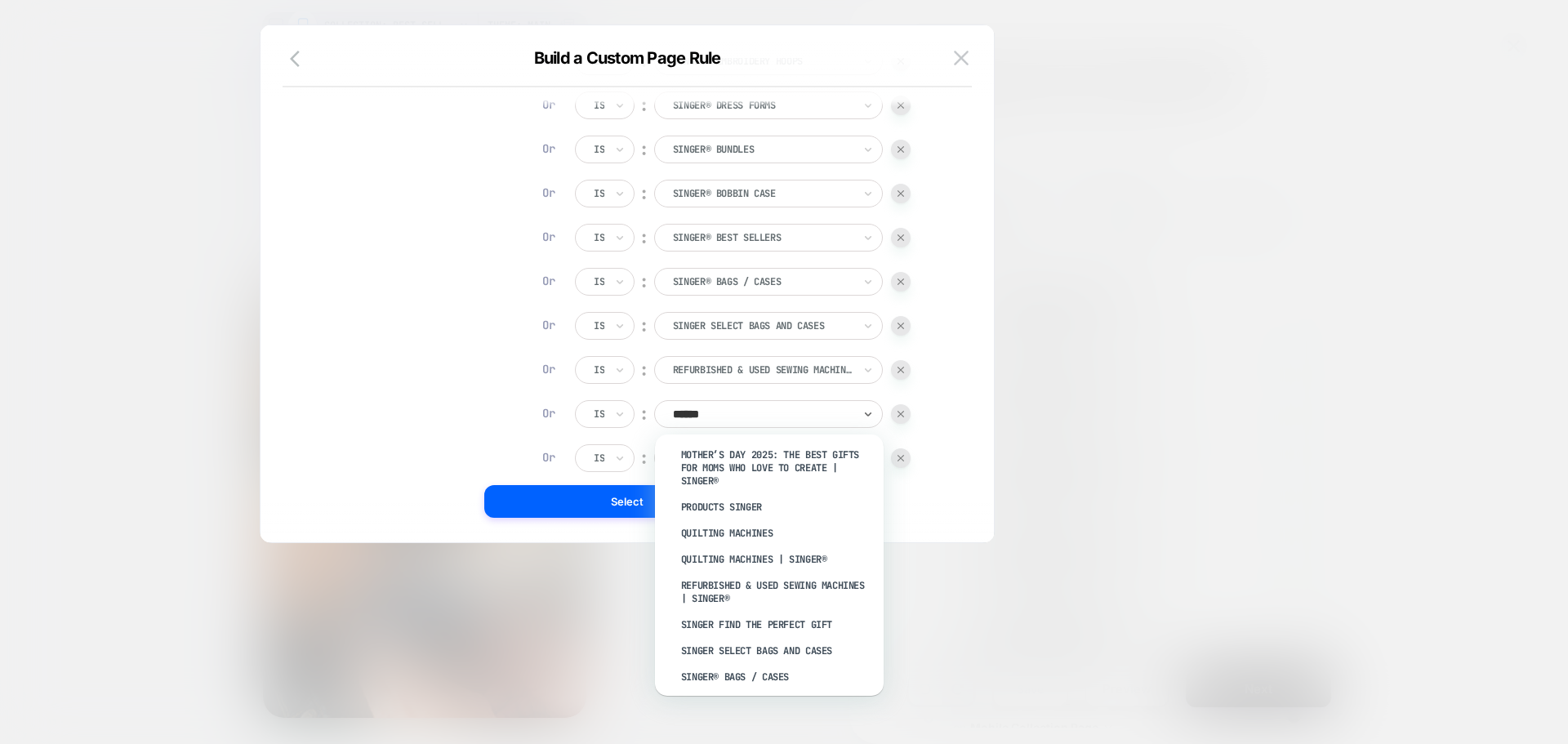 scroll, scrollTop: 448, scrollLeft: 0, axis: vertical 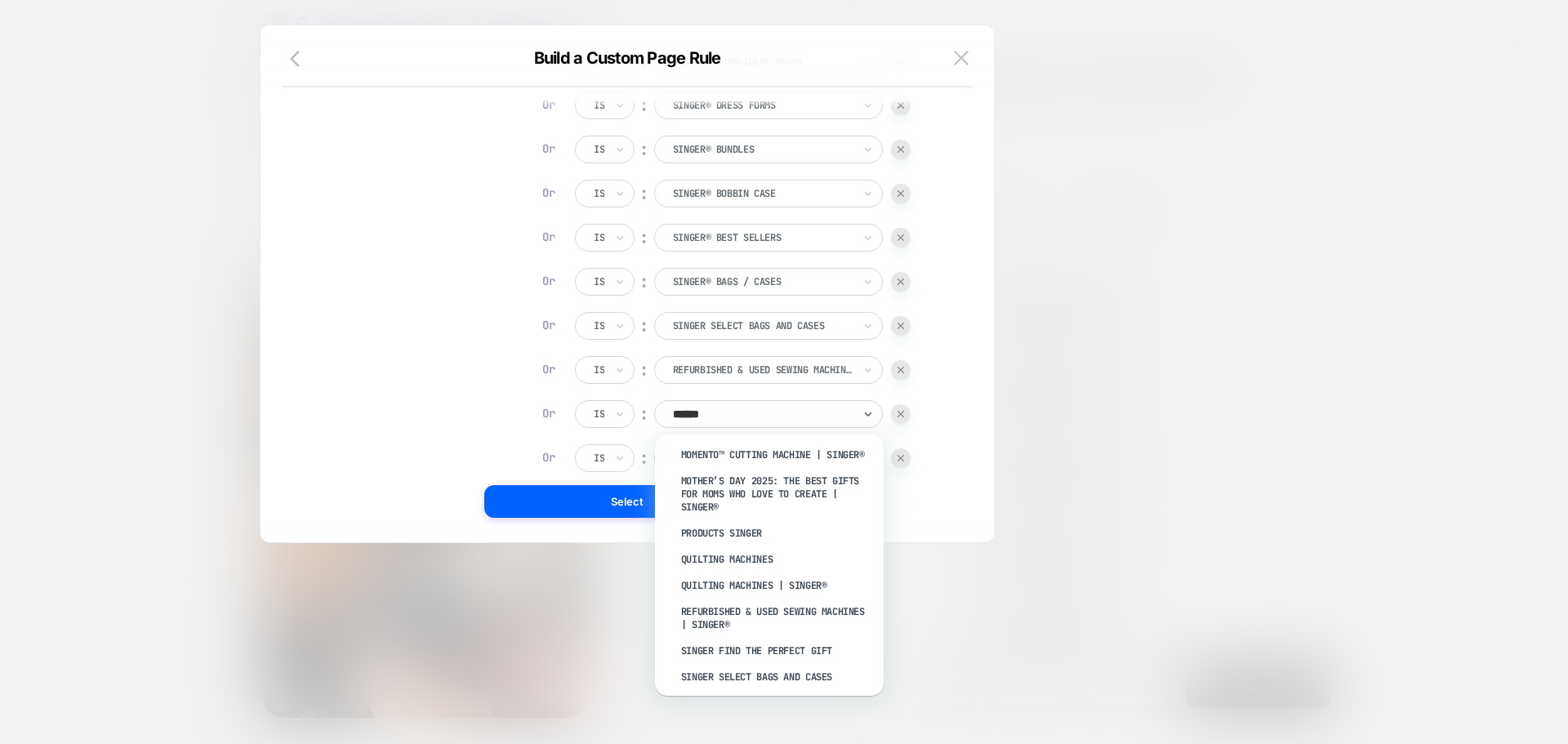 click on "Quilting Machines | SINGER®" at bounding box center (777, 586) 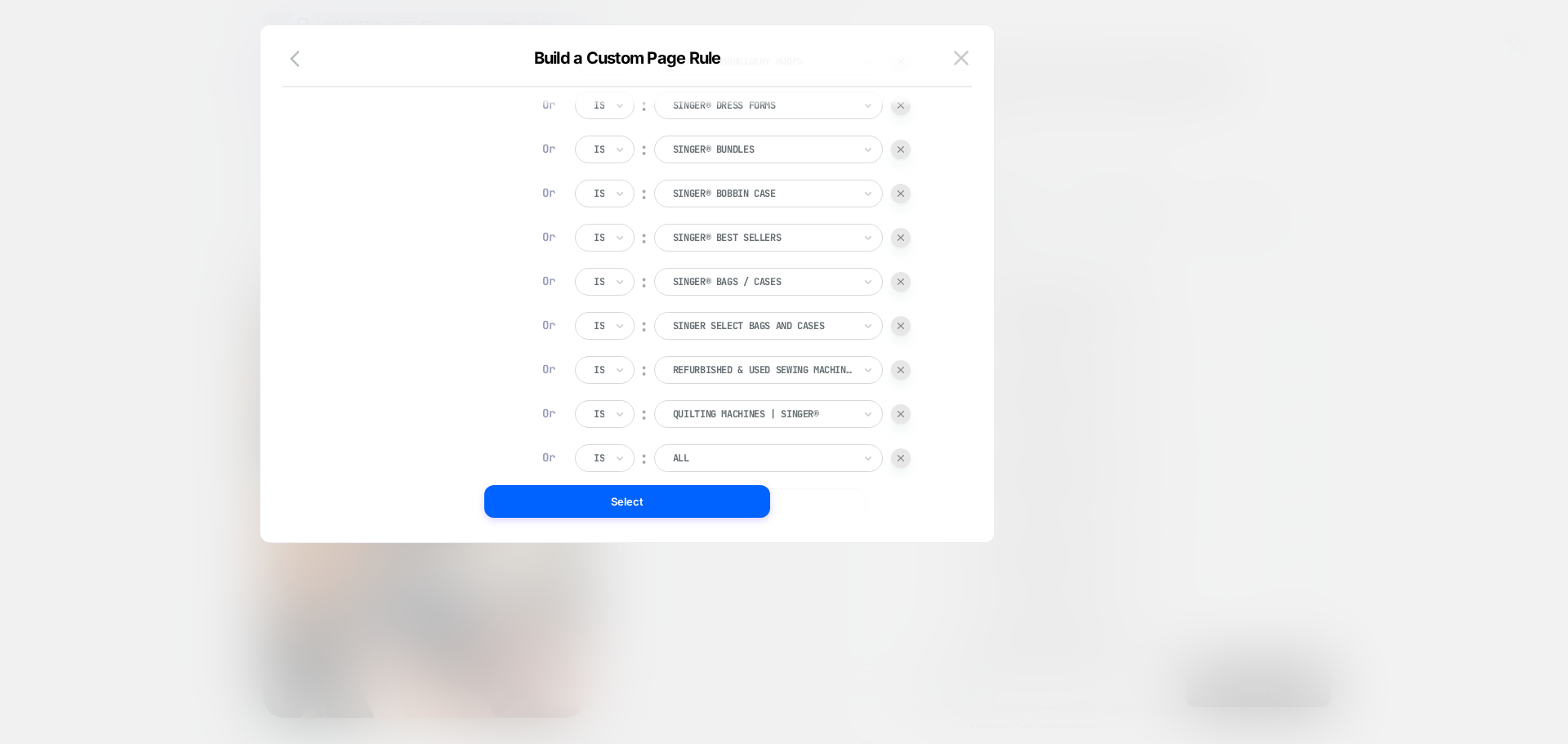 click on "ALL" at bounding box center [763, 458] 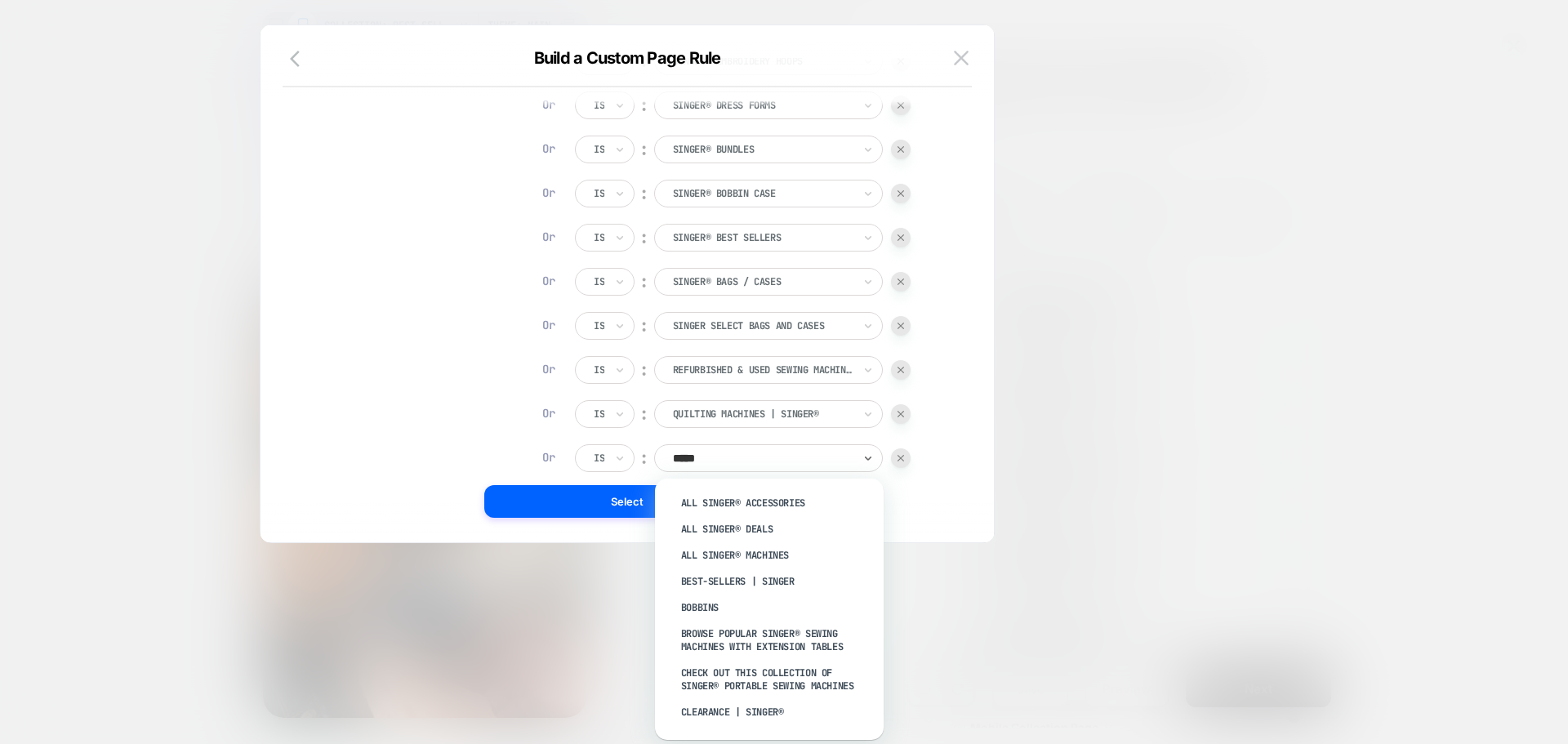 type on "******" 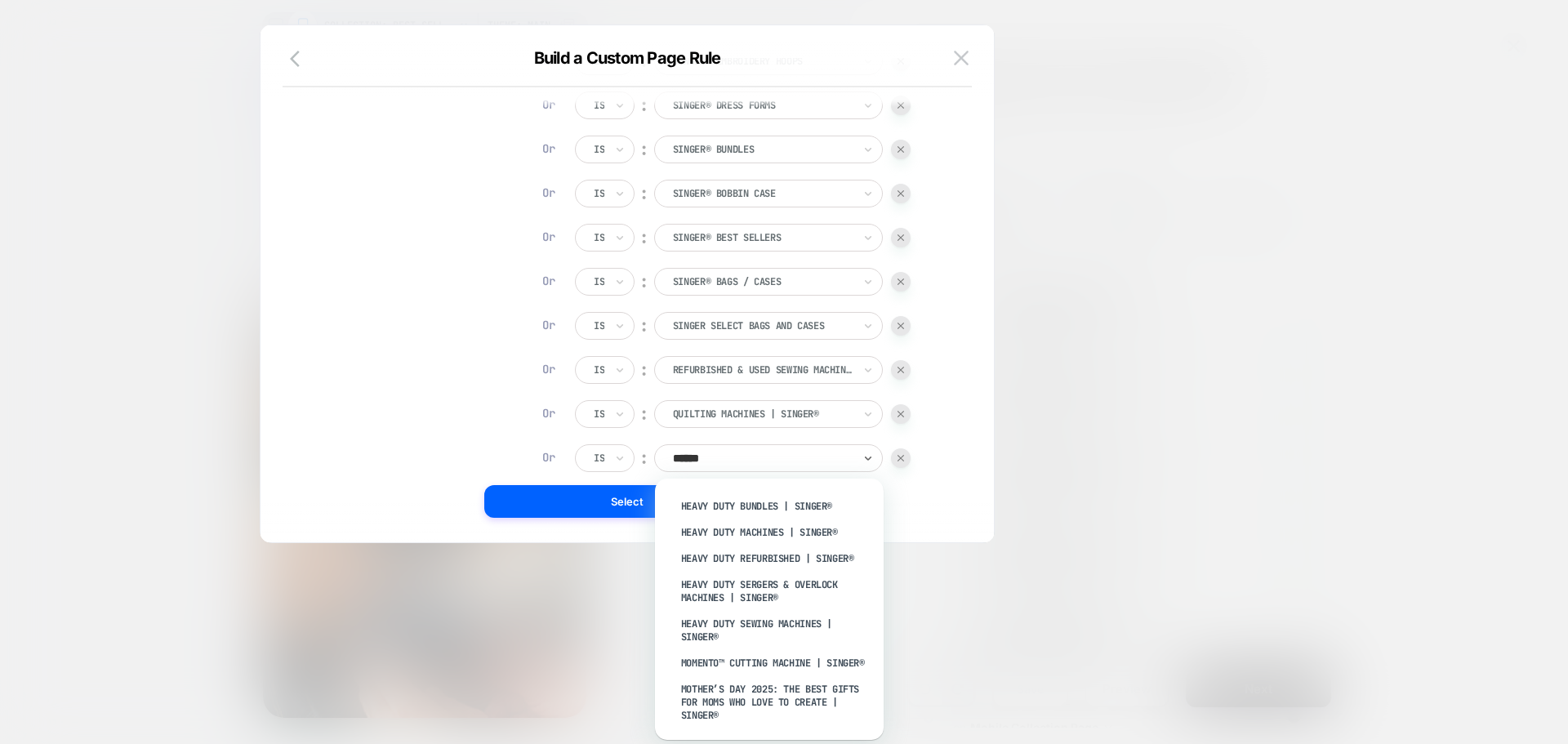 scroll, scrollTop: 354, scrollLeft: 0, axis: vertical 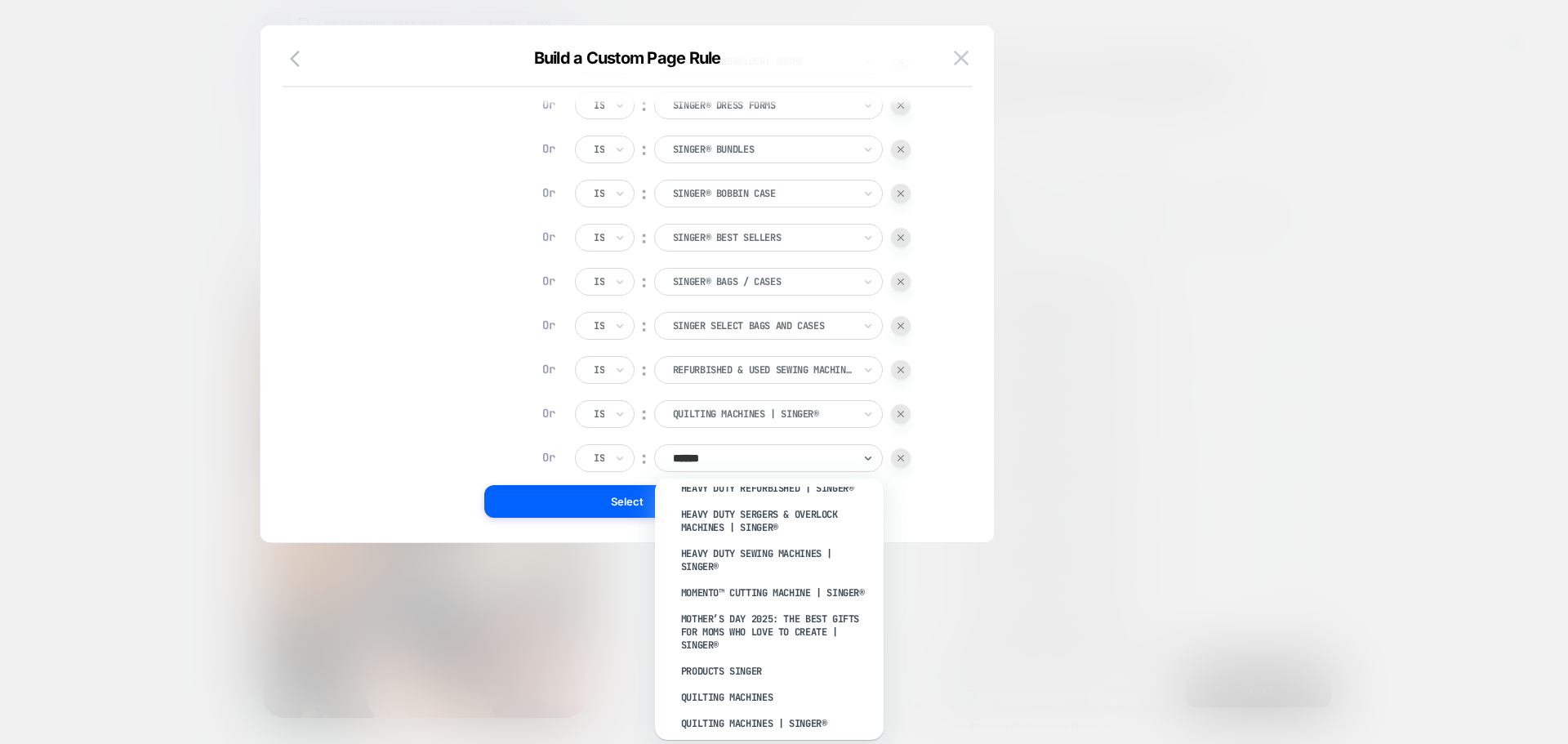 click on "Products Singer" at bounding box center [777, 671] 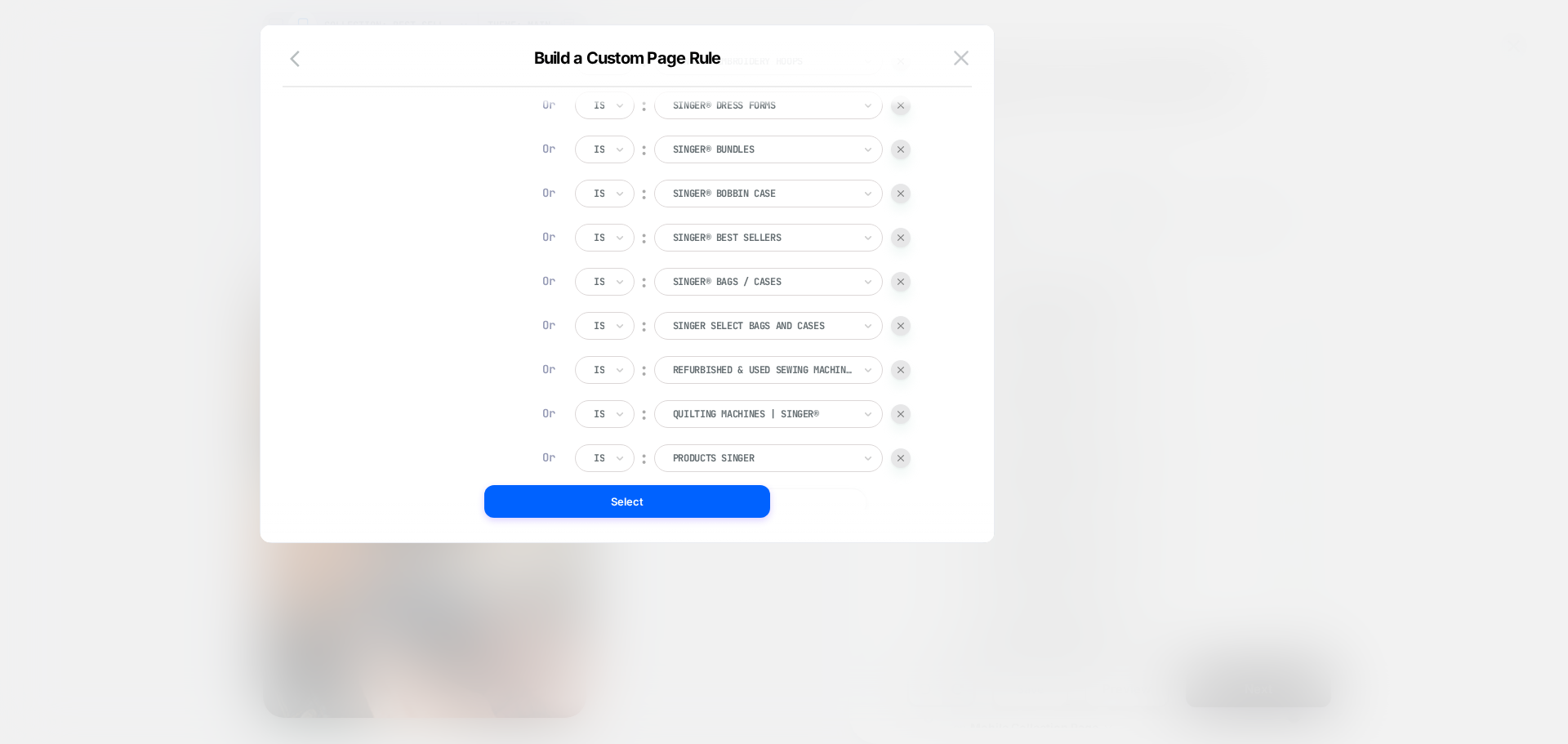 click at bounding box center [763, 458] 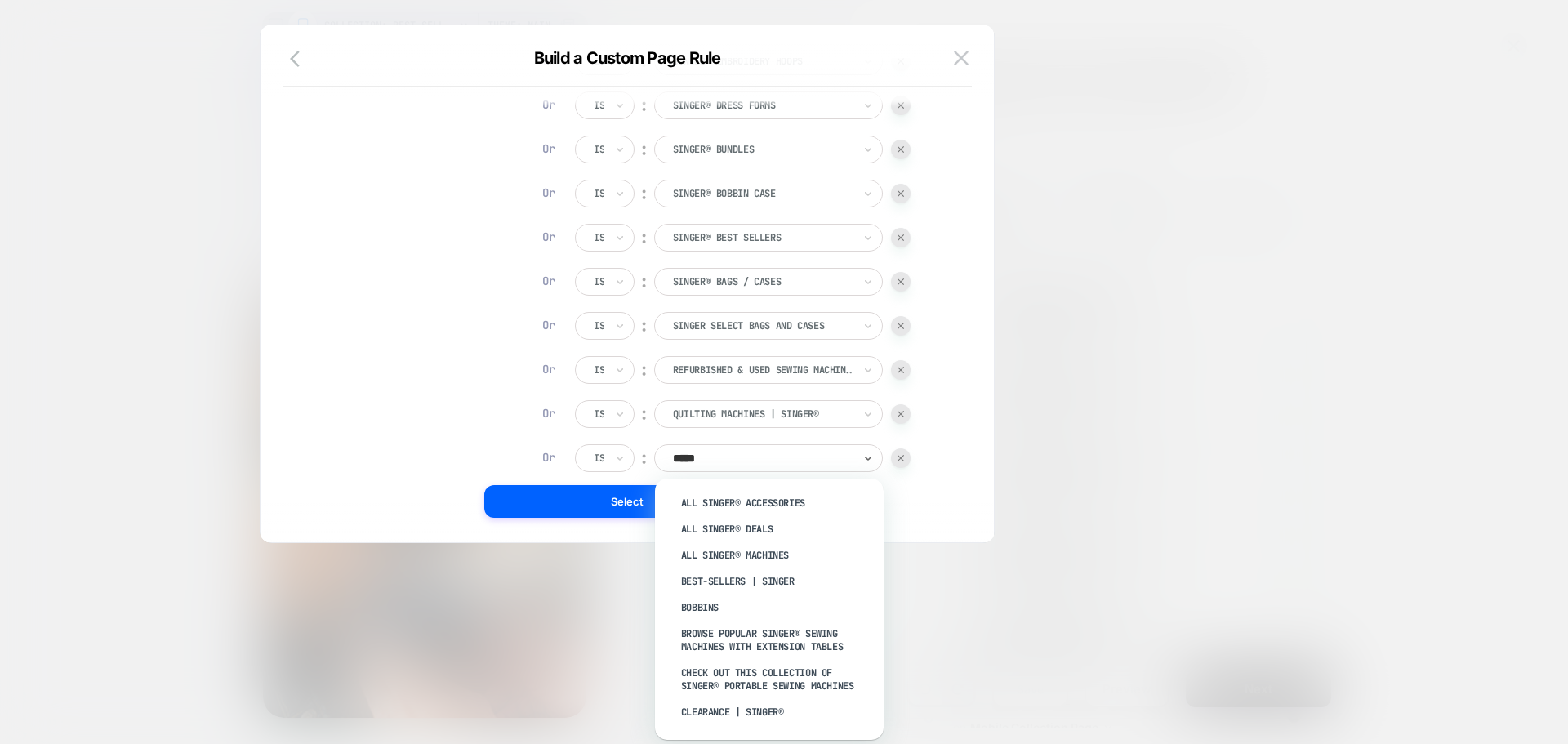 type on "******" 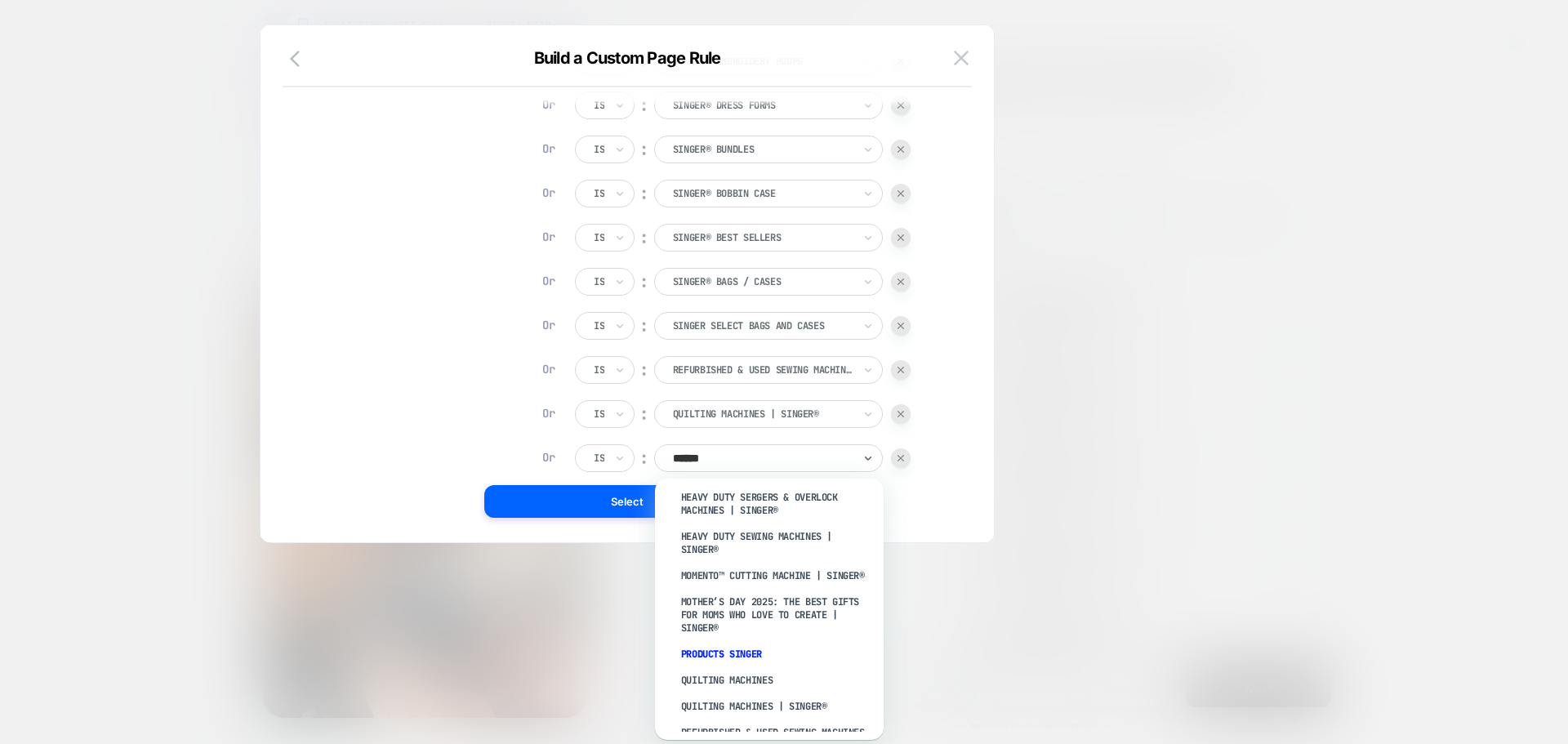 scroll, scrollTop: 371, scrollLeft: 0, axis: vertical 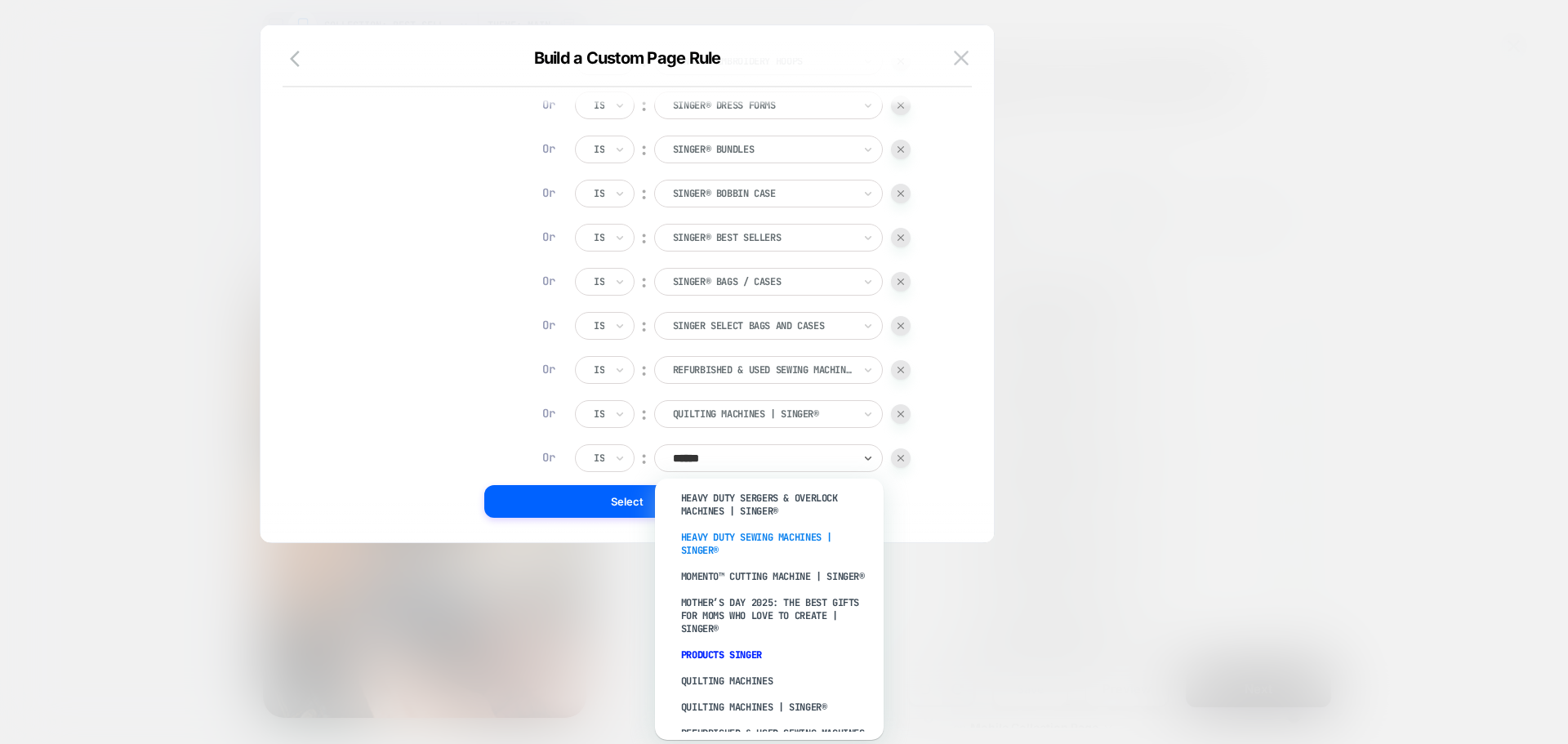 click on "Heavy Duty Sewing Machines | SINGER®" at bounding box center (777, 544) 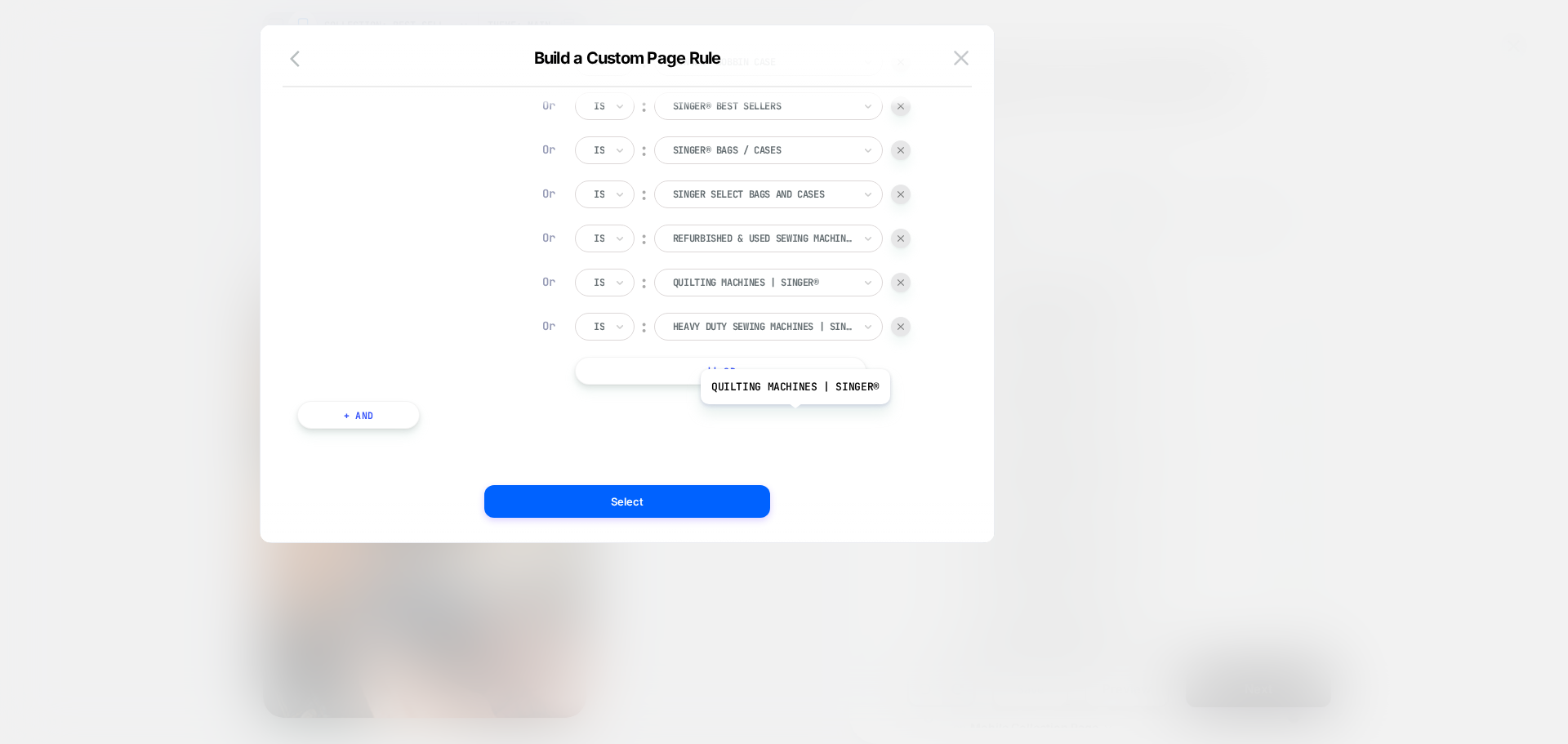 scroll, scrollTop: 2135, scrollLeft: 0, axis: vertical 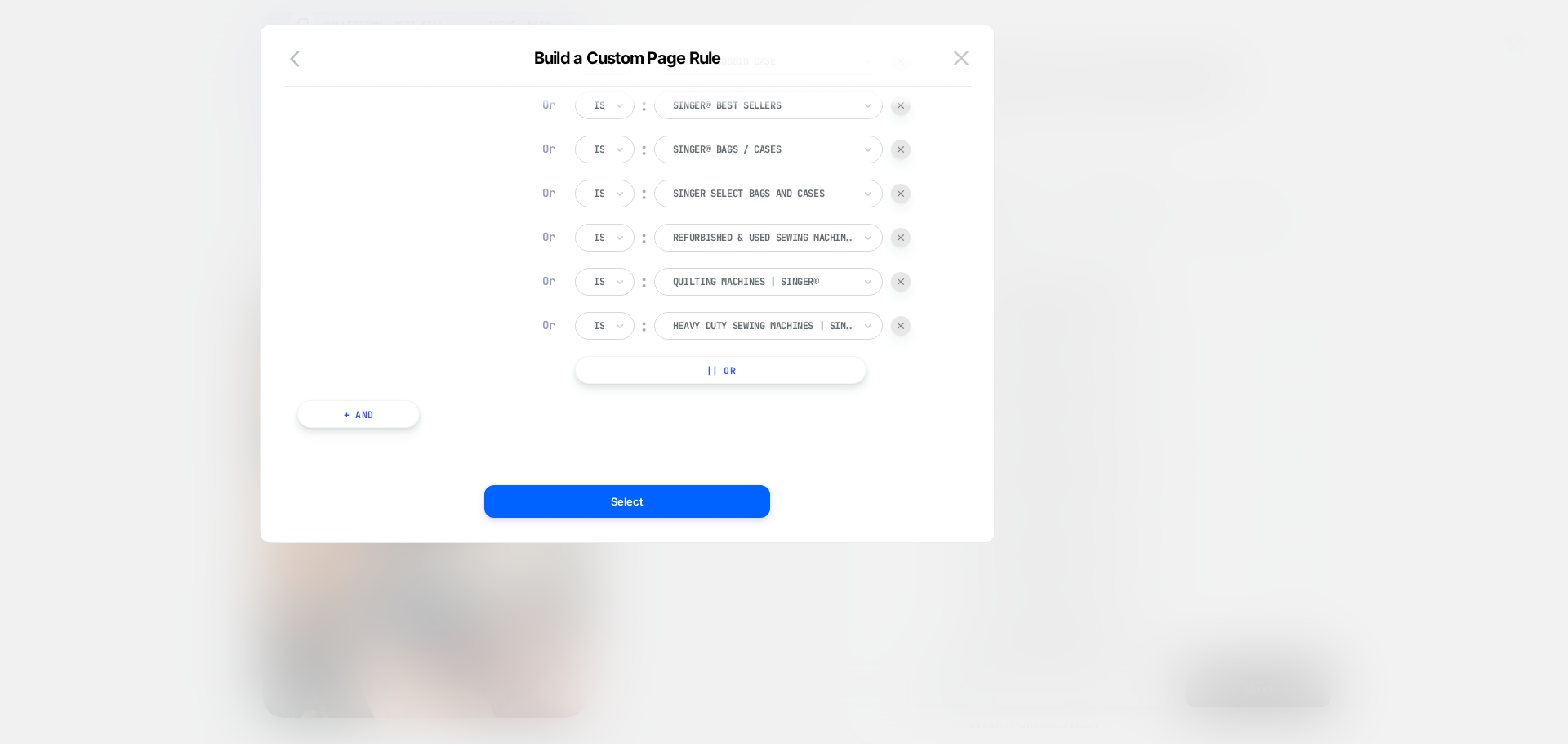 click on "|| Or" at bounding box center (720, 370) 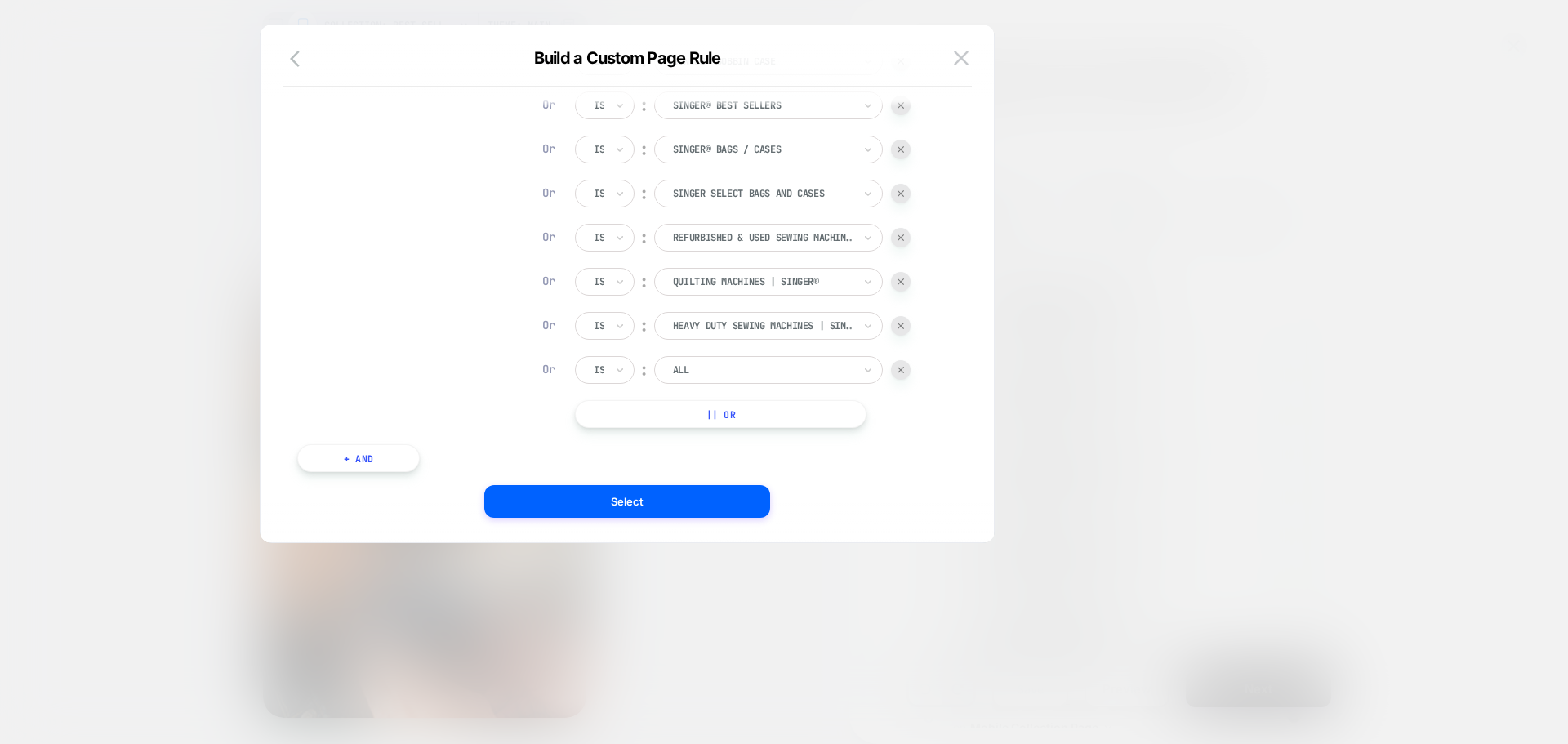 click on "|| Or" at bounding box center (720, 414) 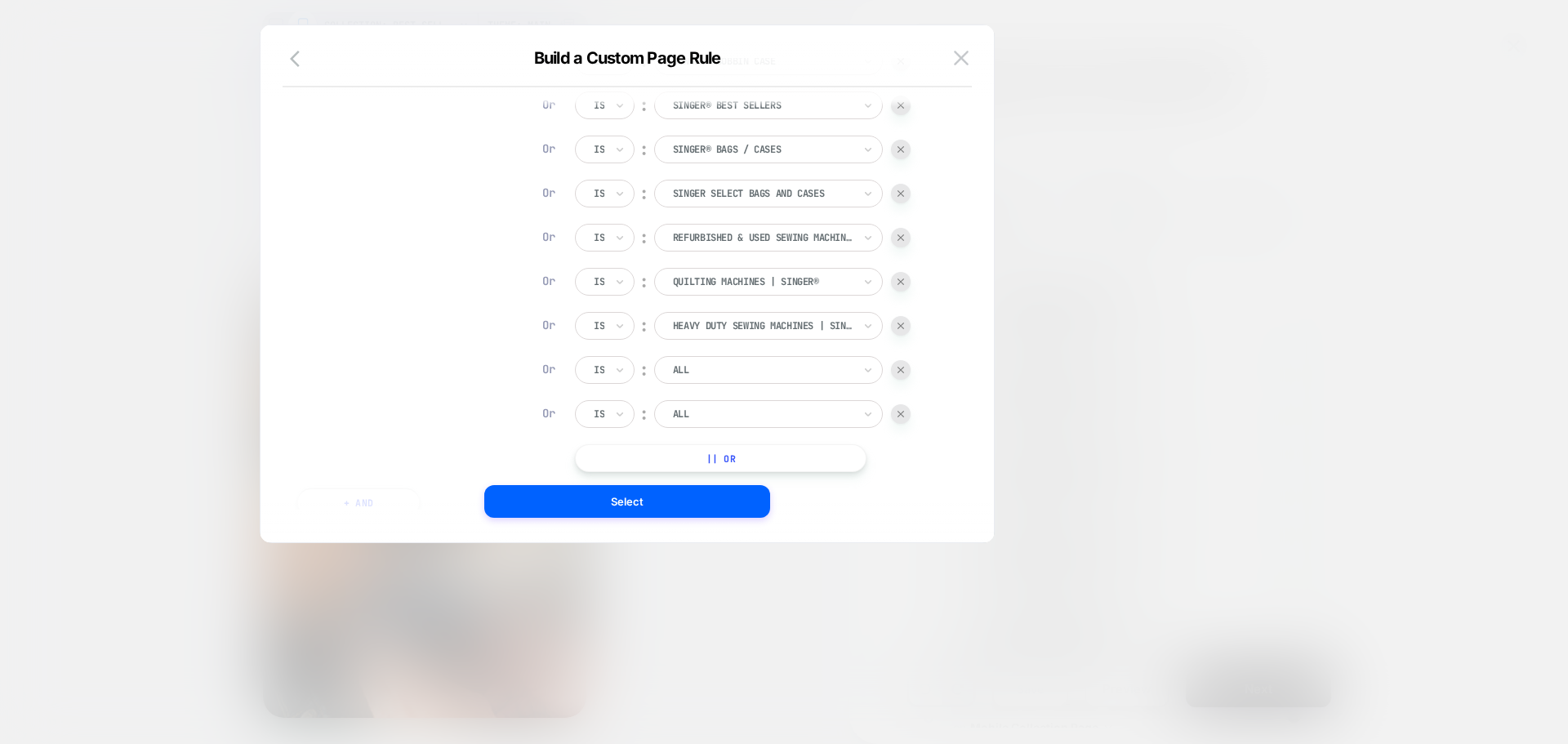 click on "|| Or" at bounding box center [720, 458] 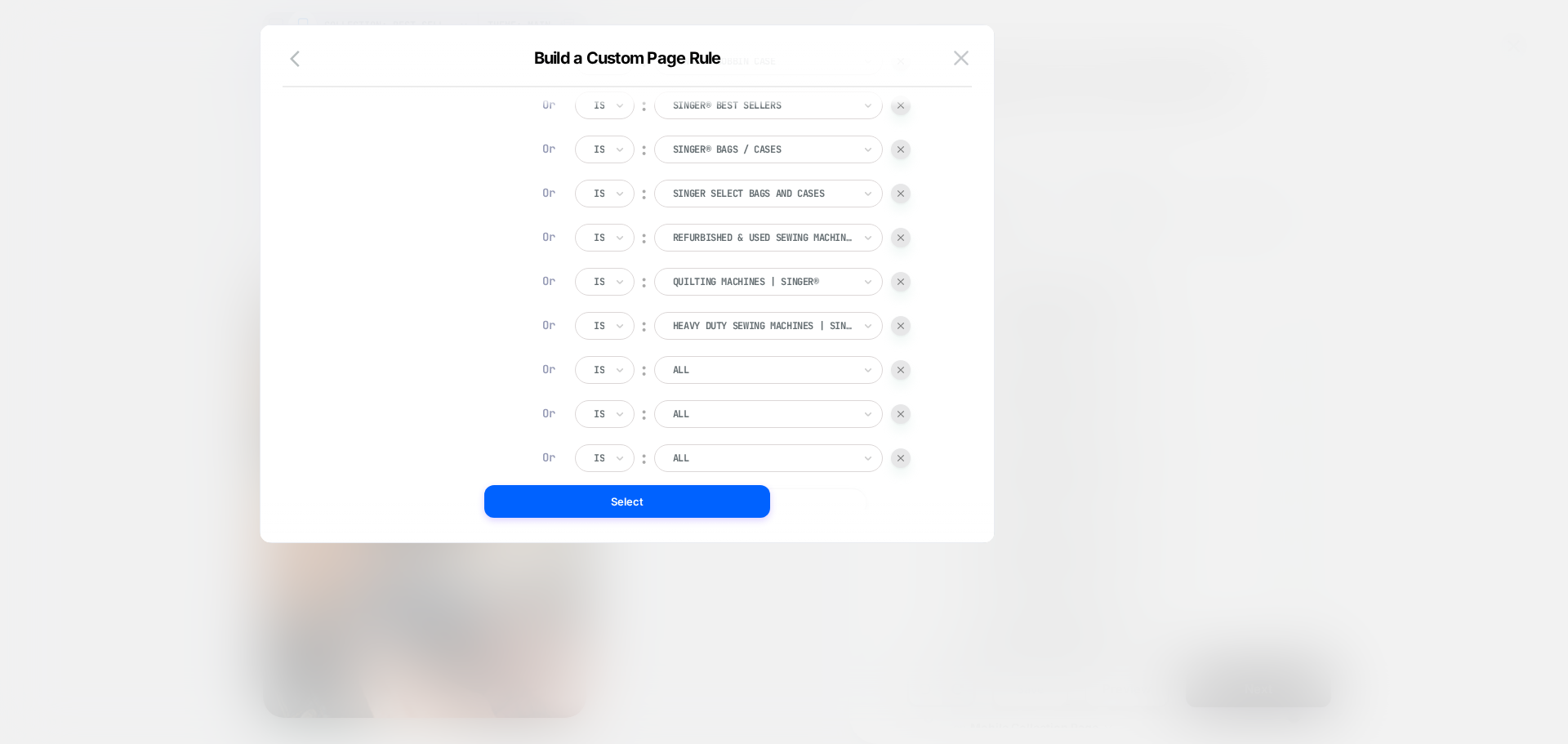 click at bounding box center [763, 370] 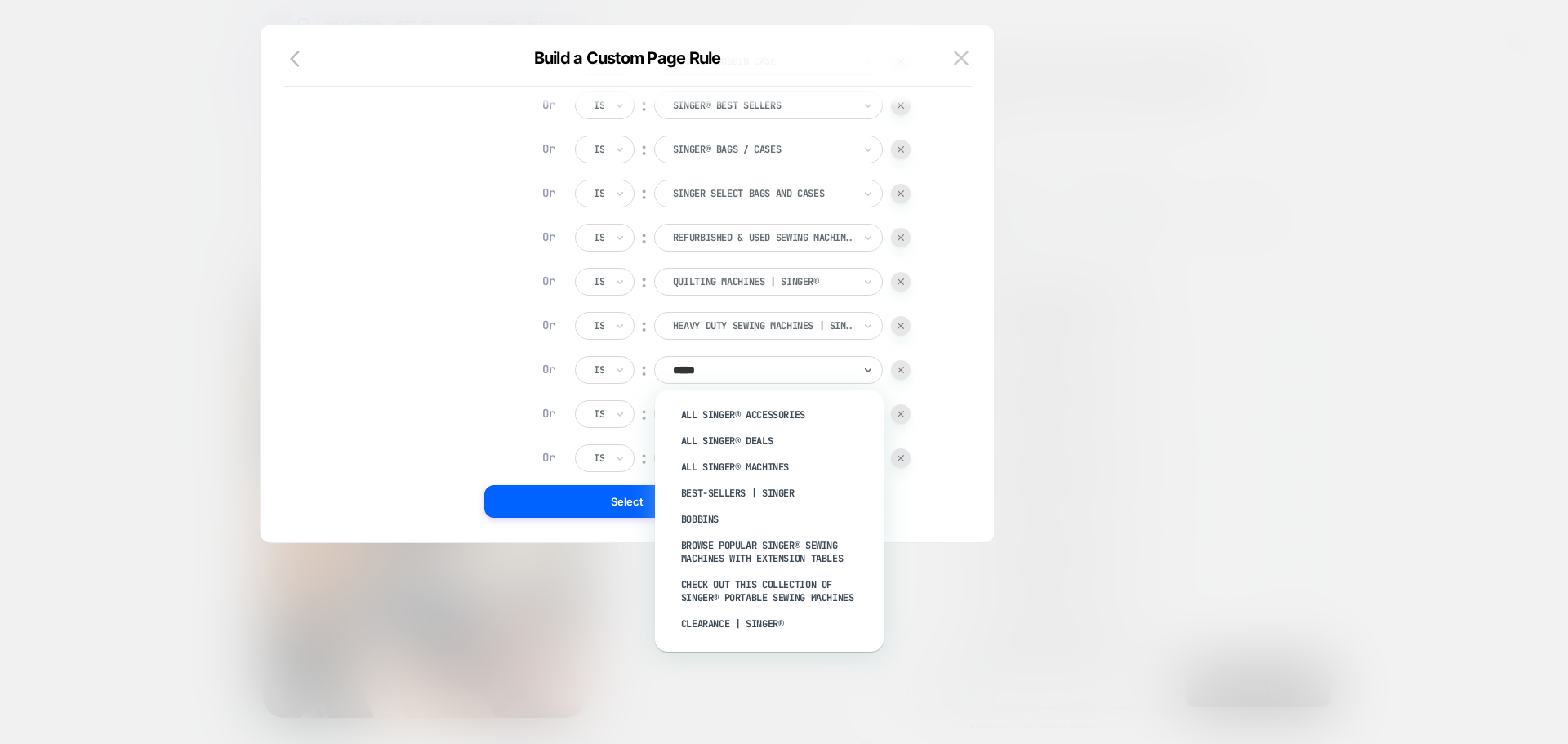 type on "******" 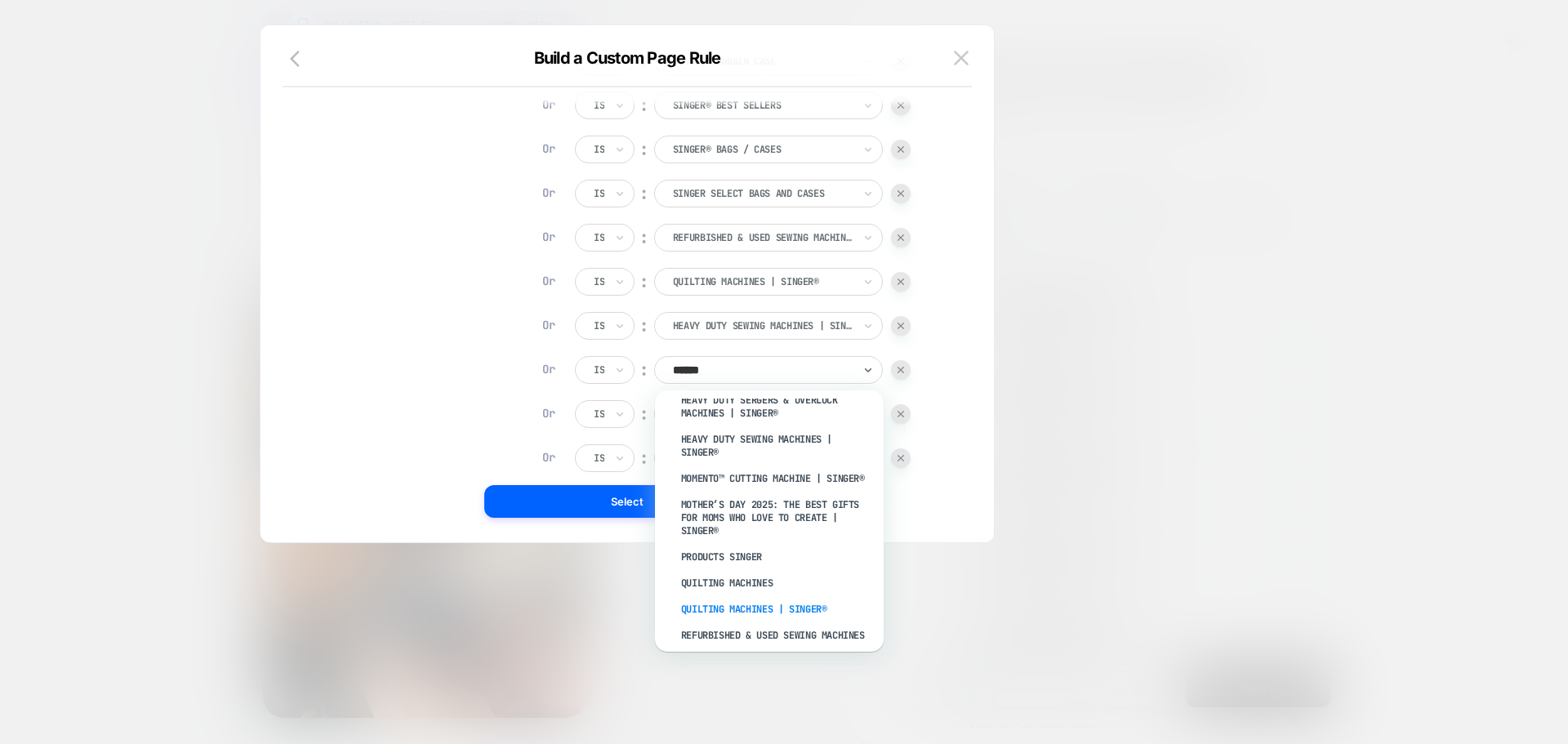 scroll, scrollTop: 378, scrollLeft: 0, axis: vertical 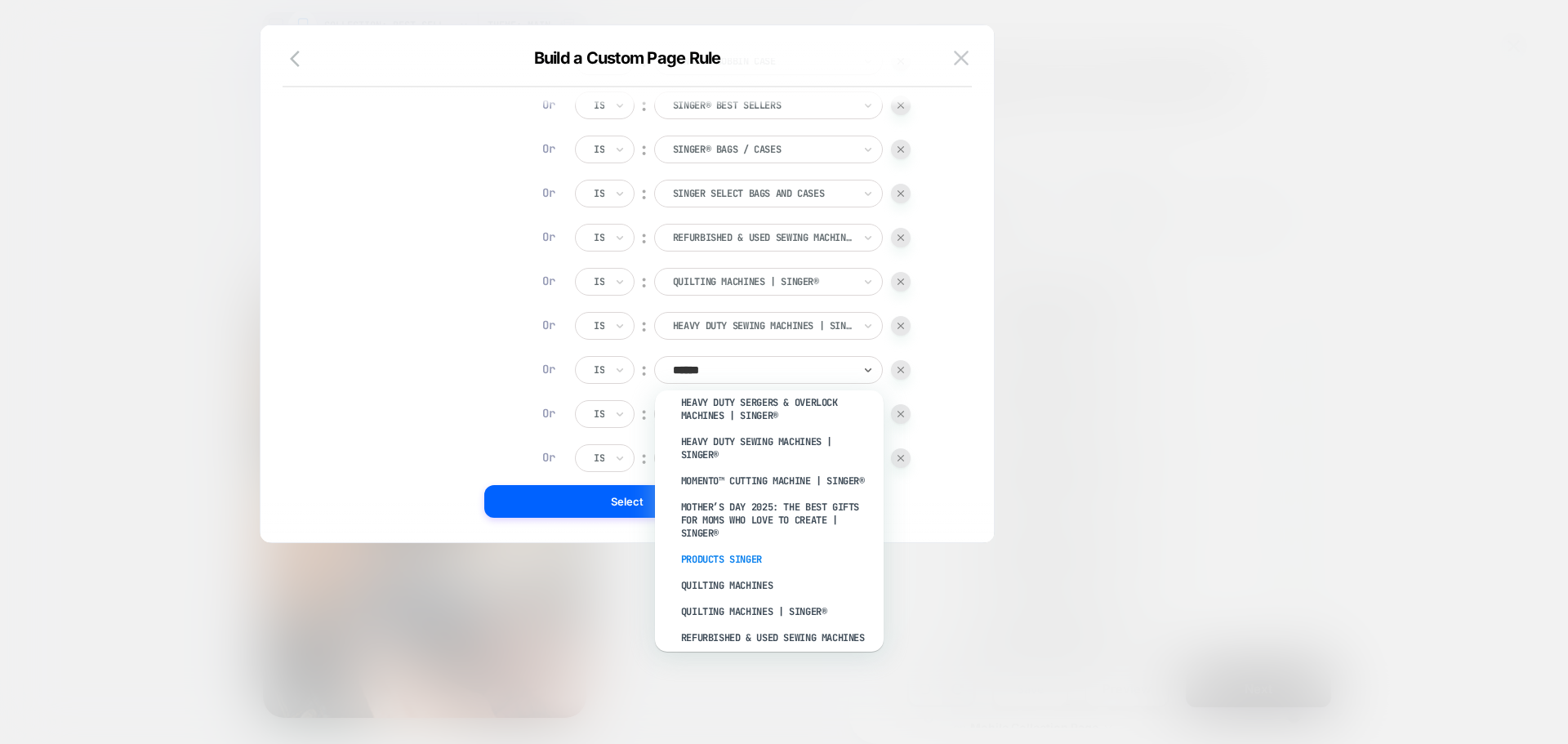 click on "Products Singer" at bounding box center [777, 559] 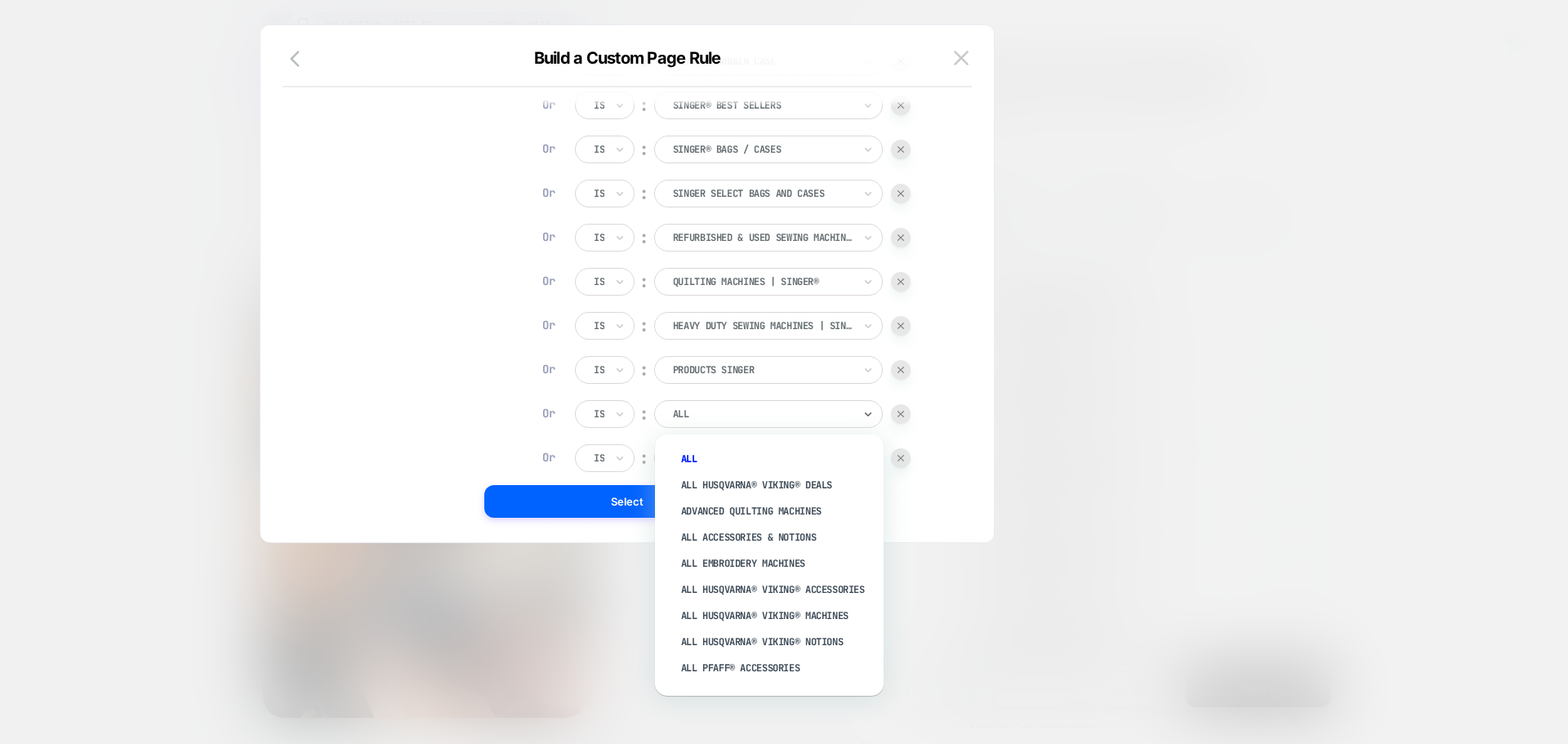 click on "ALL" at bounding box center [763, 414] 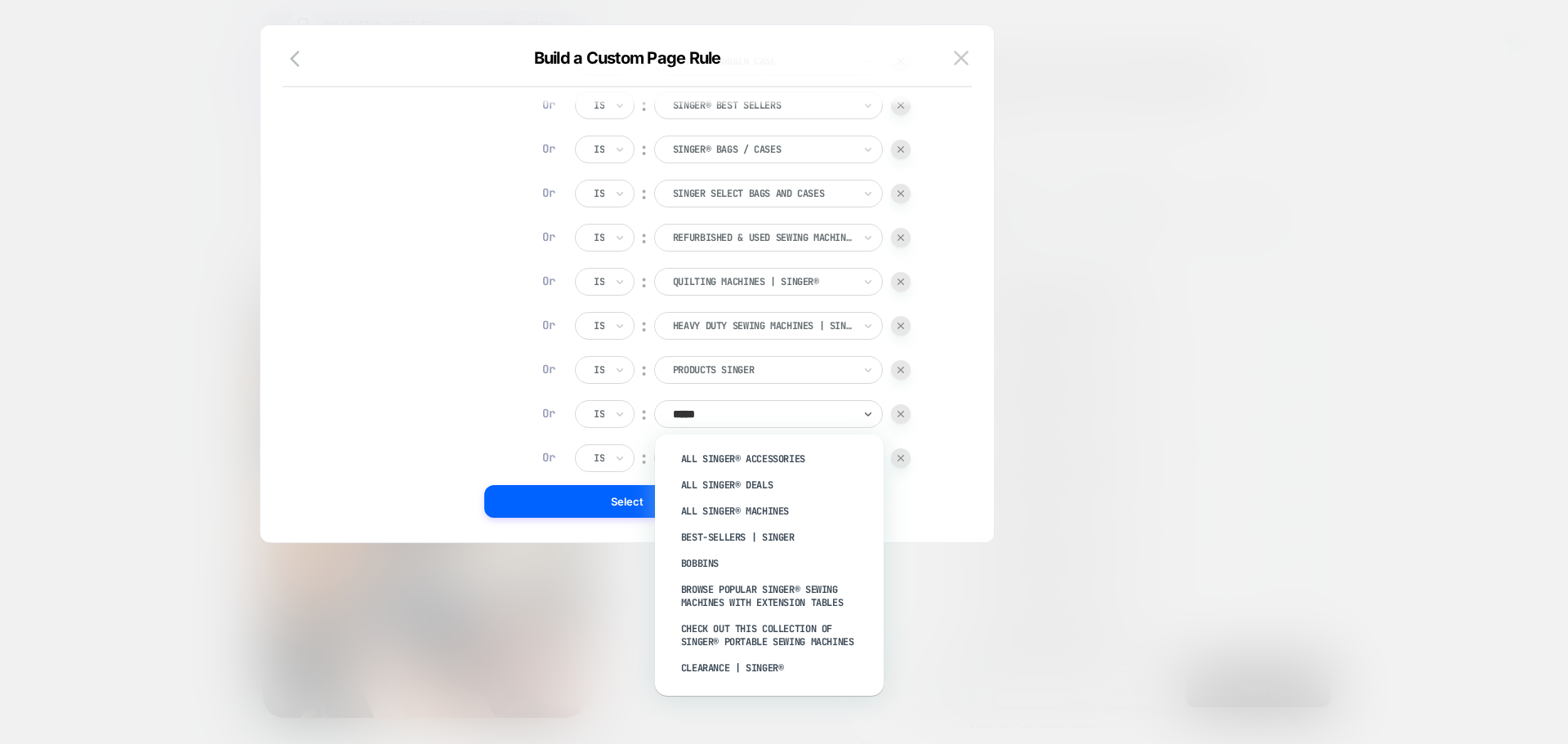 type on "******" 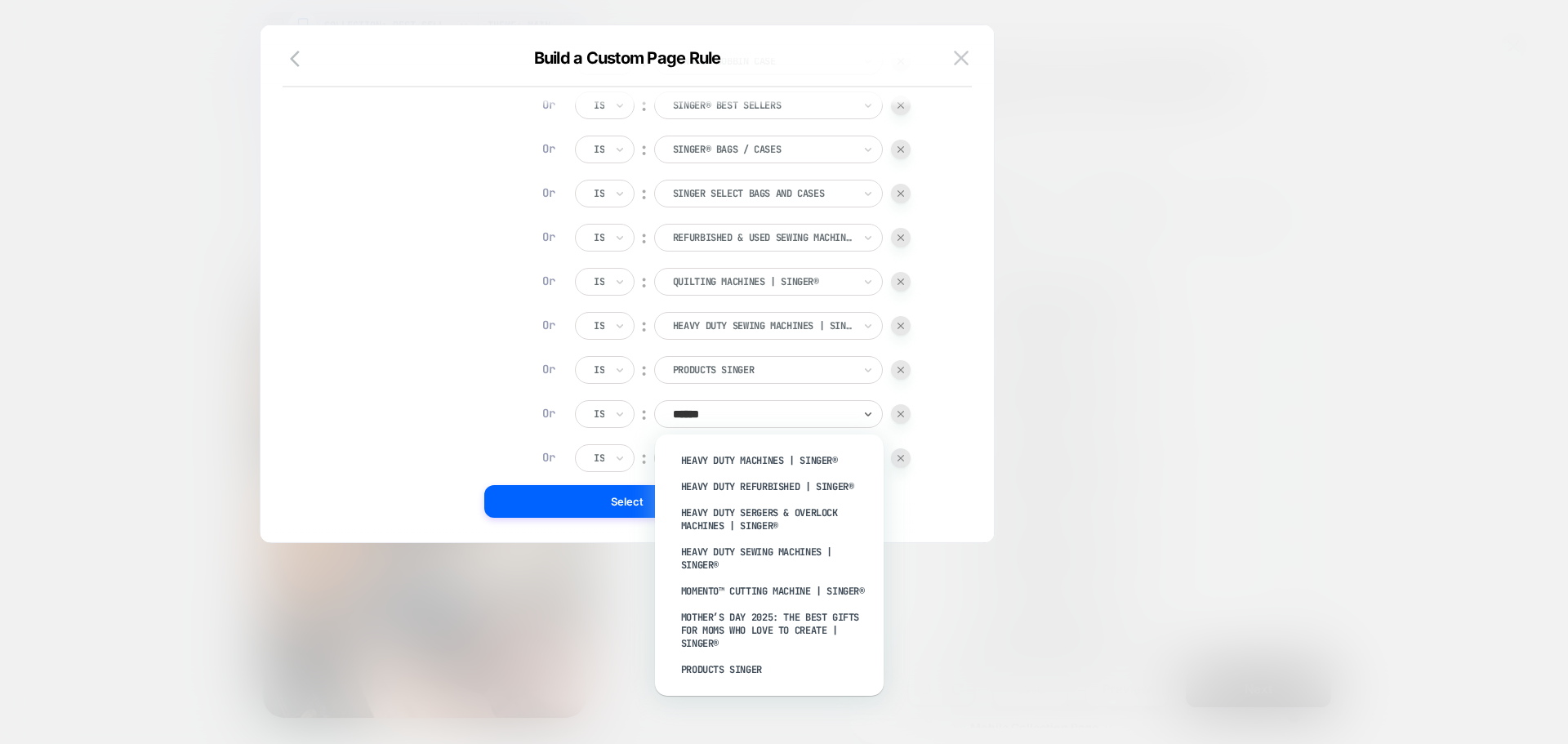 scroll, scrollTop: 301, scrollLeft: 0, axis: vertical 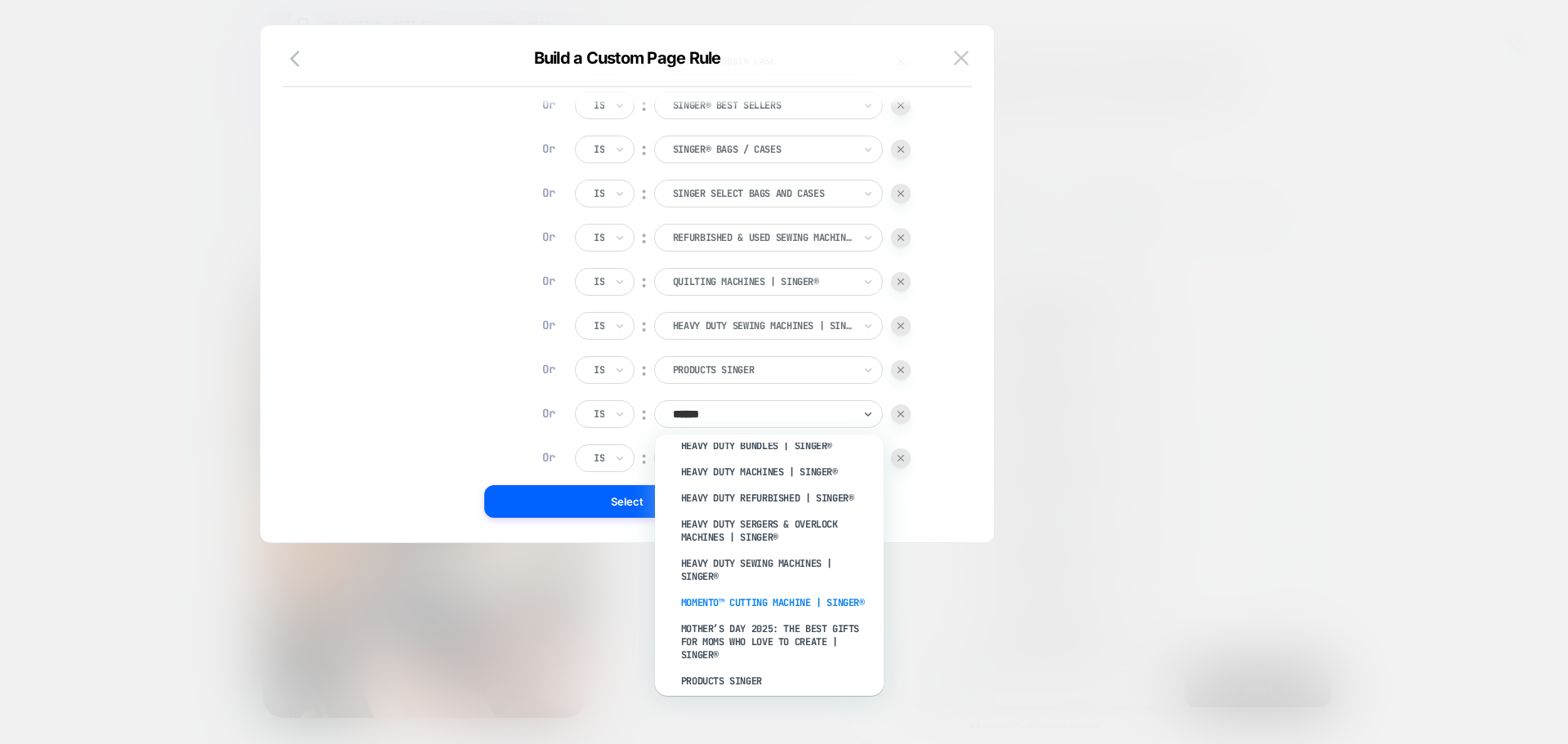click on "MOMENTO™ Cutting Machine | SINGER®" at bounding box center [777, 603] 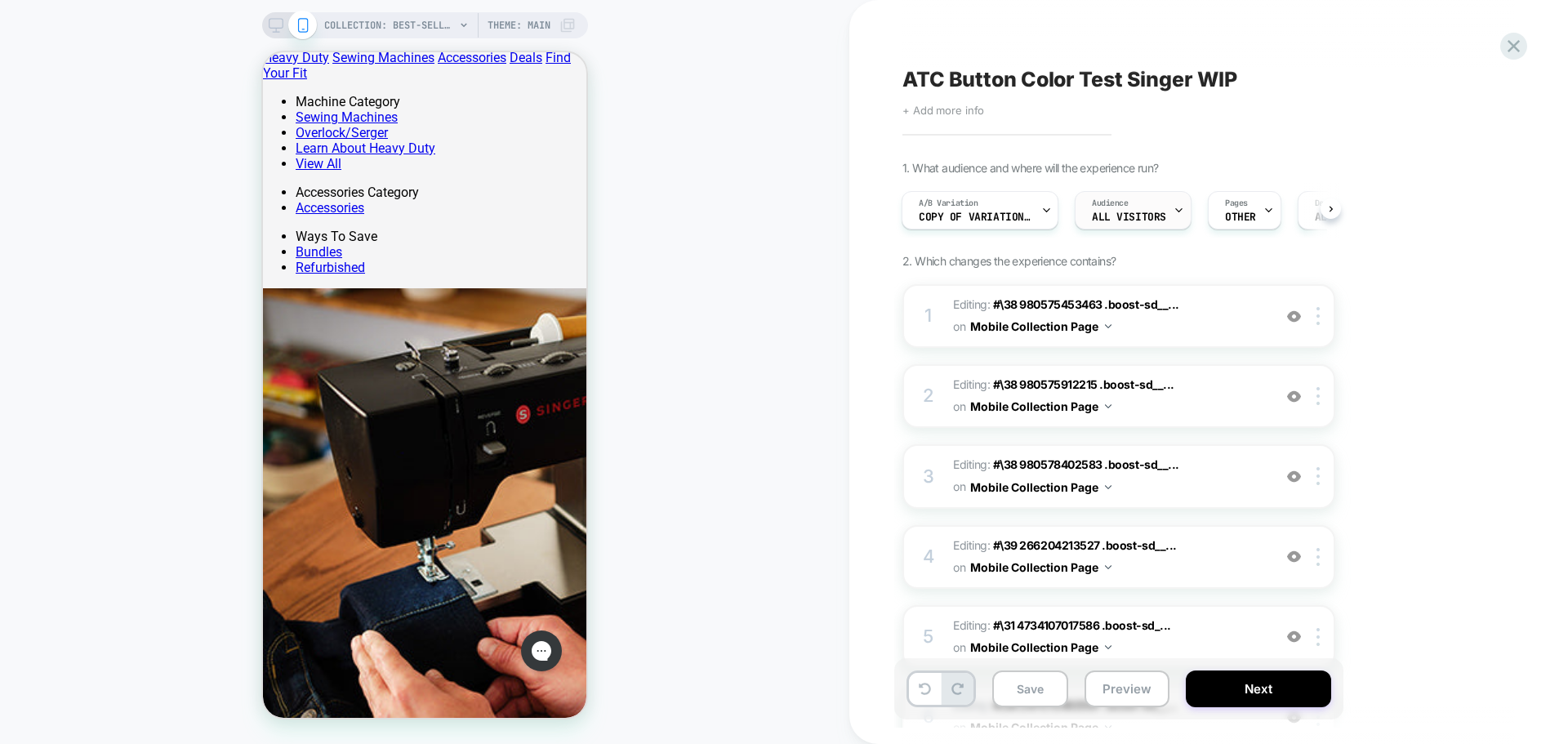 click on "Audience" at bounding box center [1110, 203] 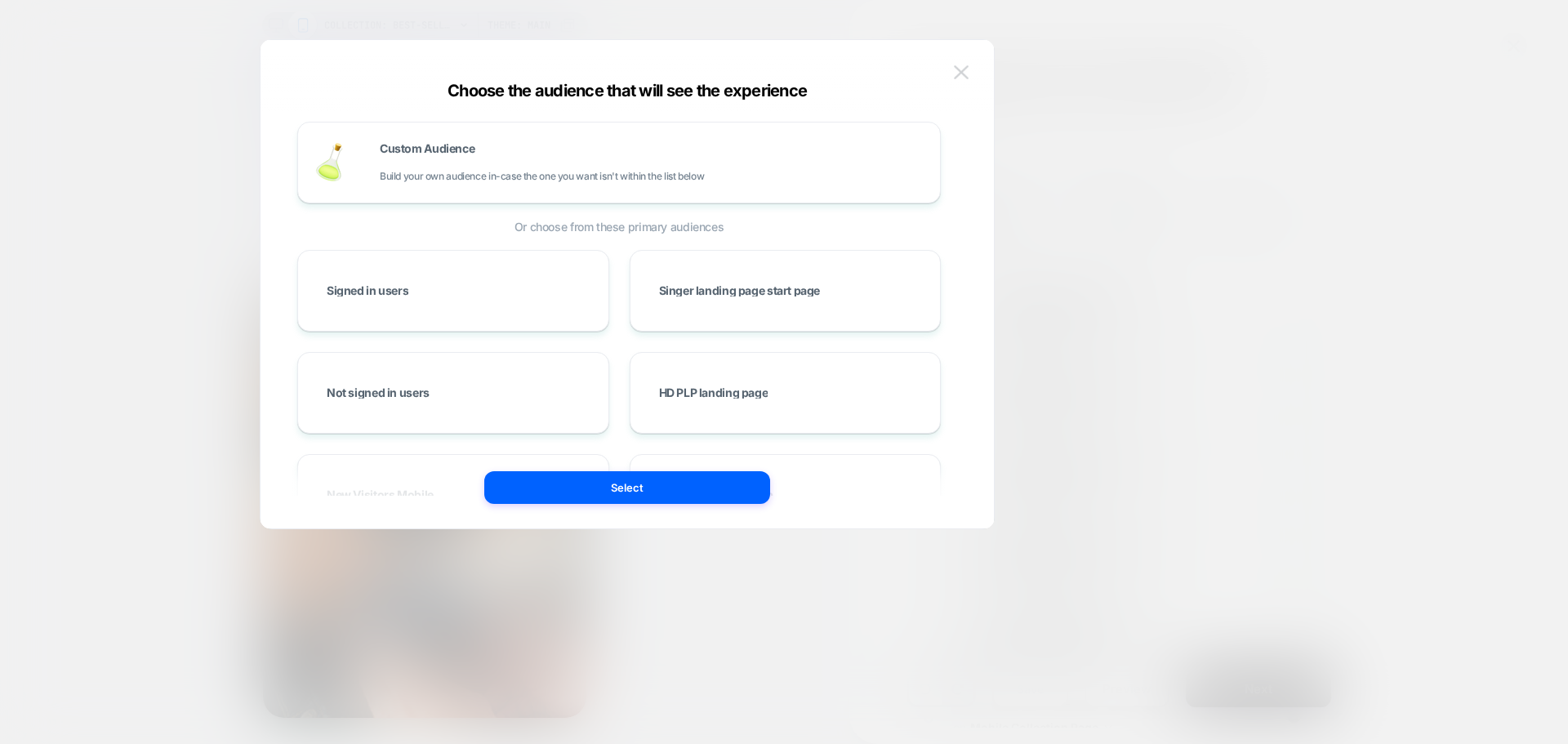 click at bounding box center (961, 72) 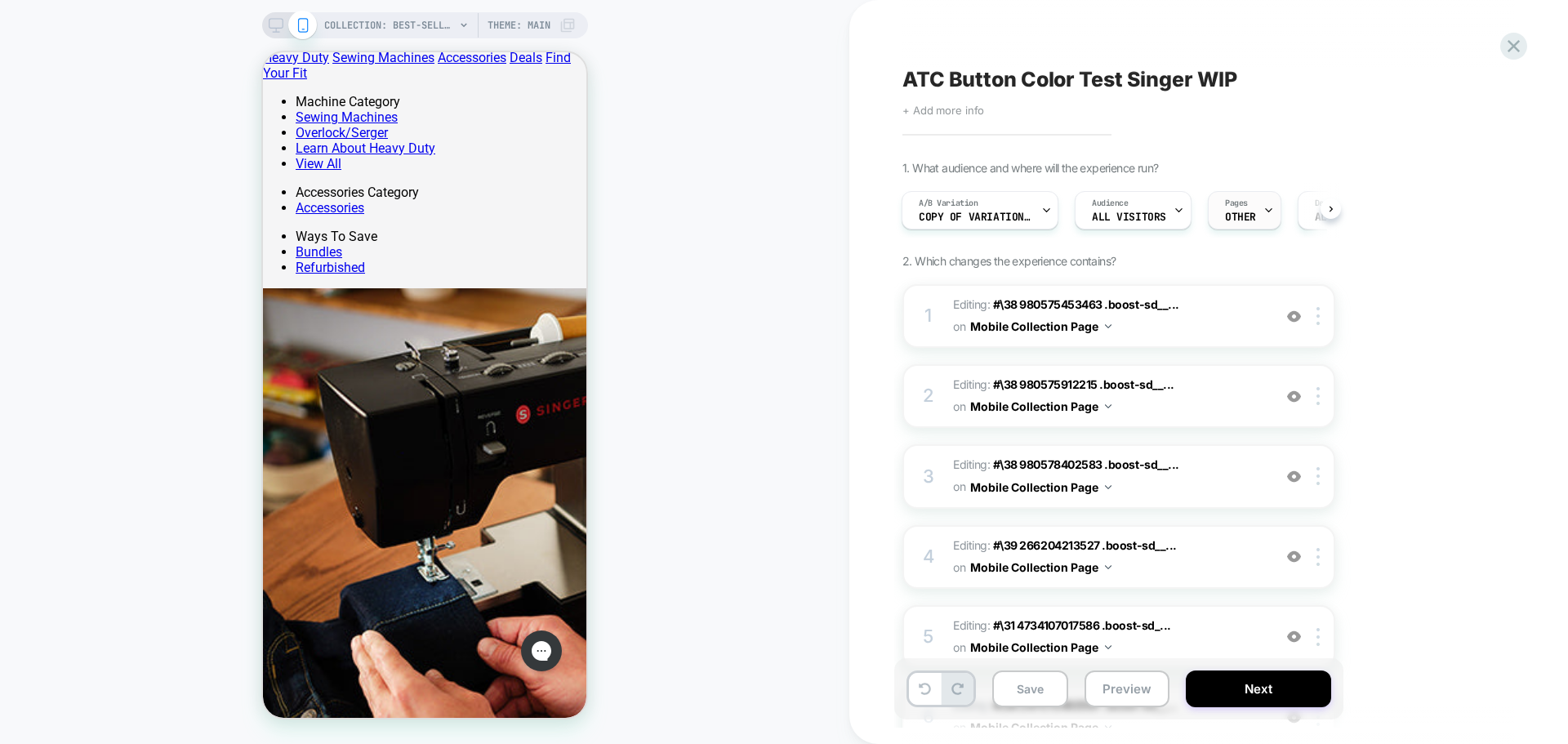 click on "Pages OTHER" at bounding box center [1241, 210] 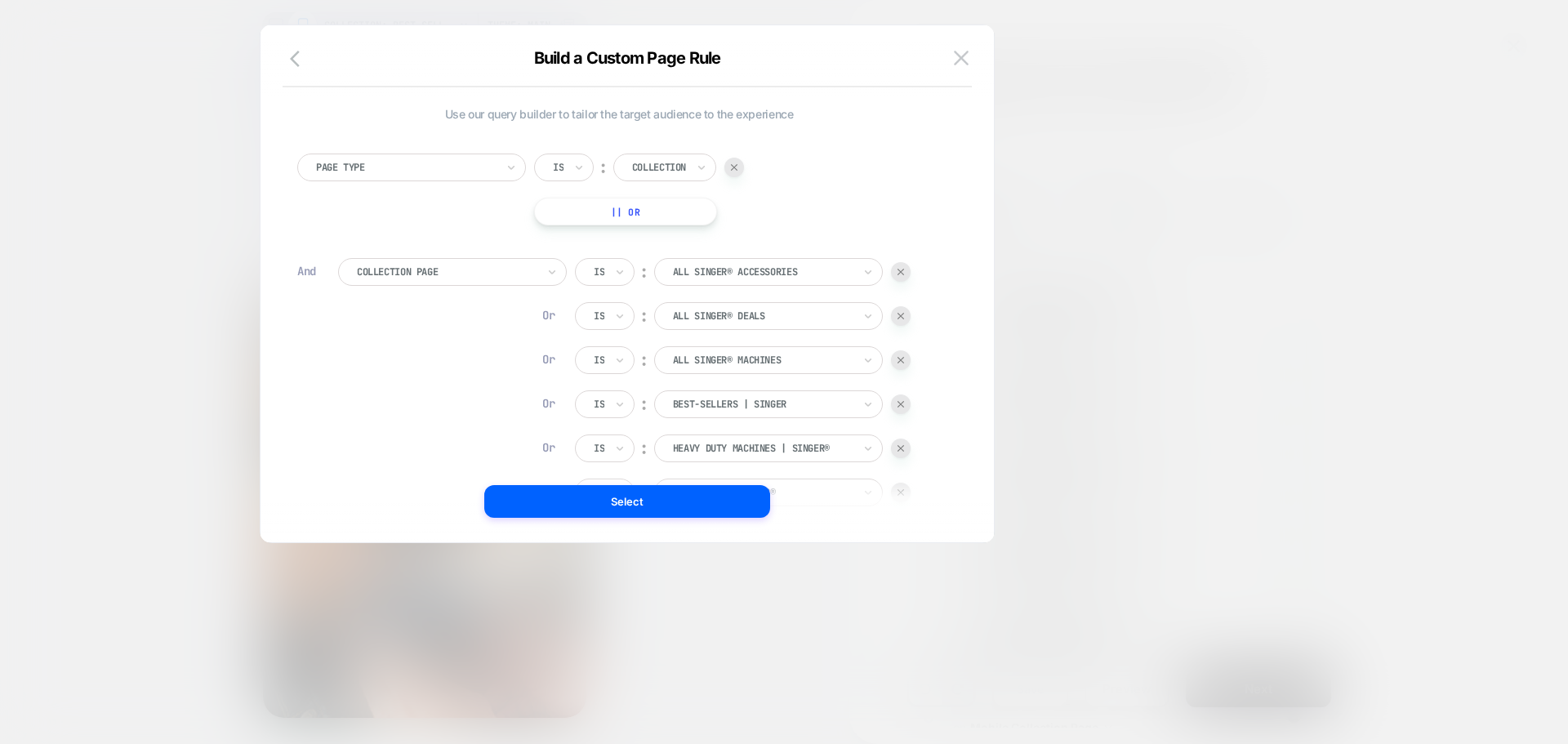 scroll, scrollTop: 16, scrollLeft: 0, axis: vertical 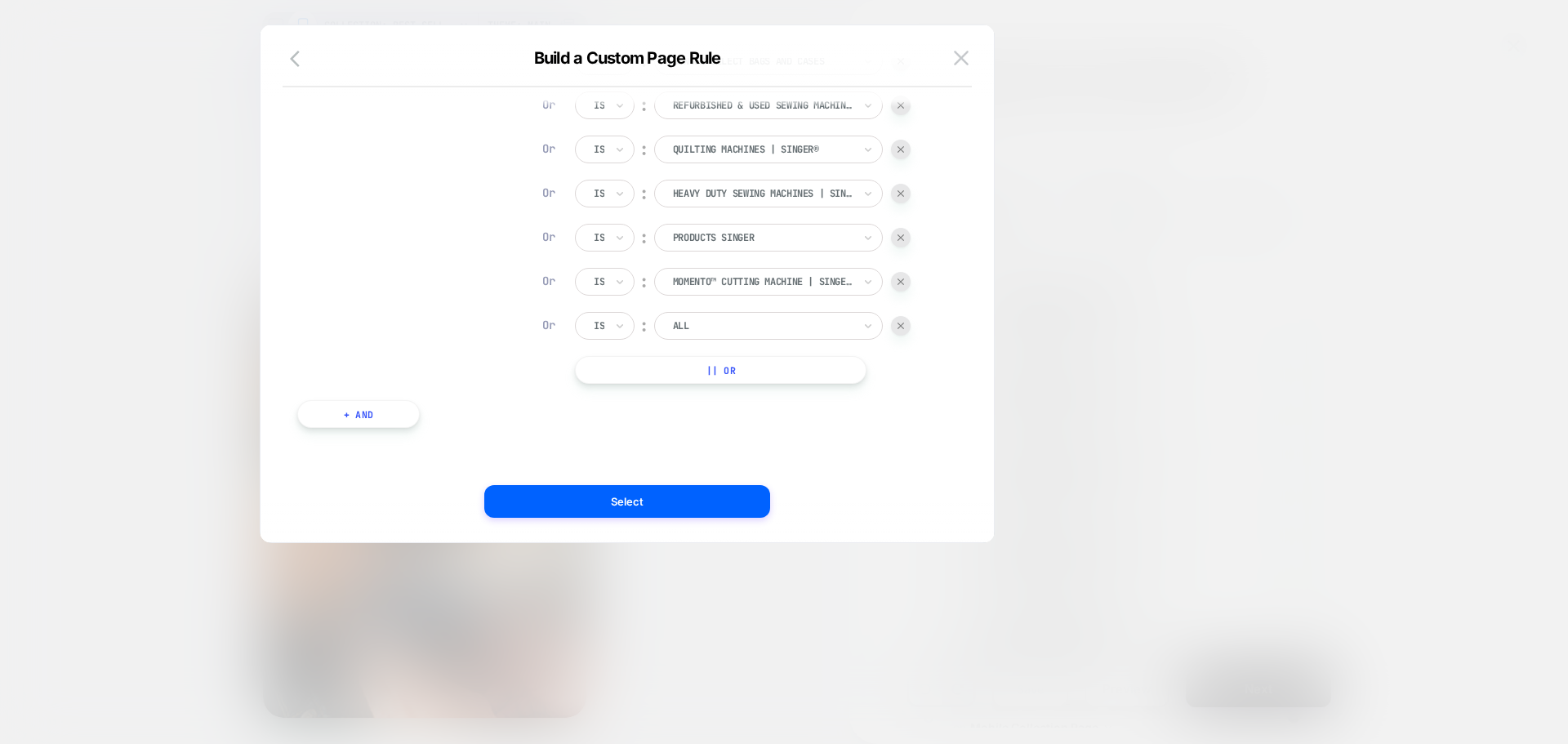 click at bounding box center [763, 326] 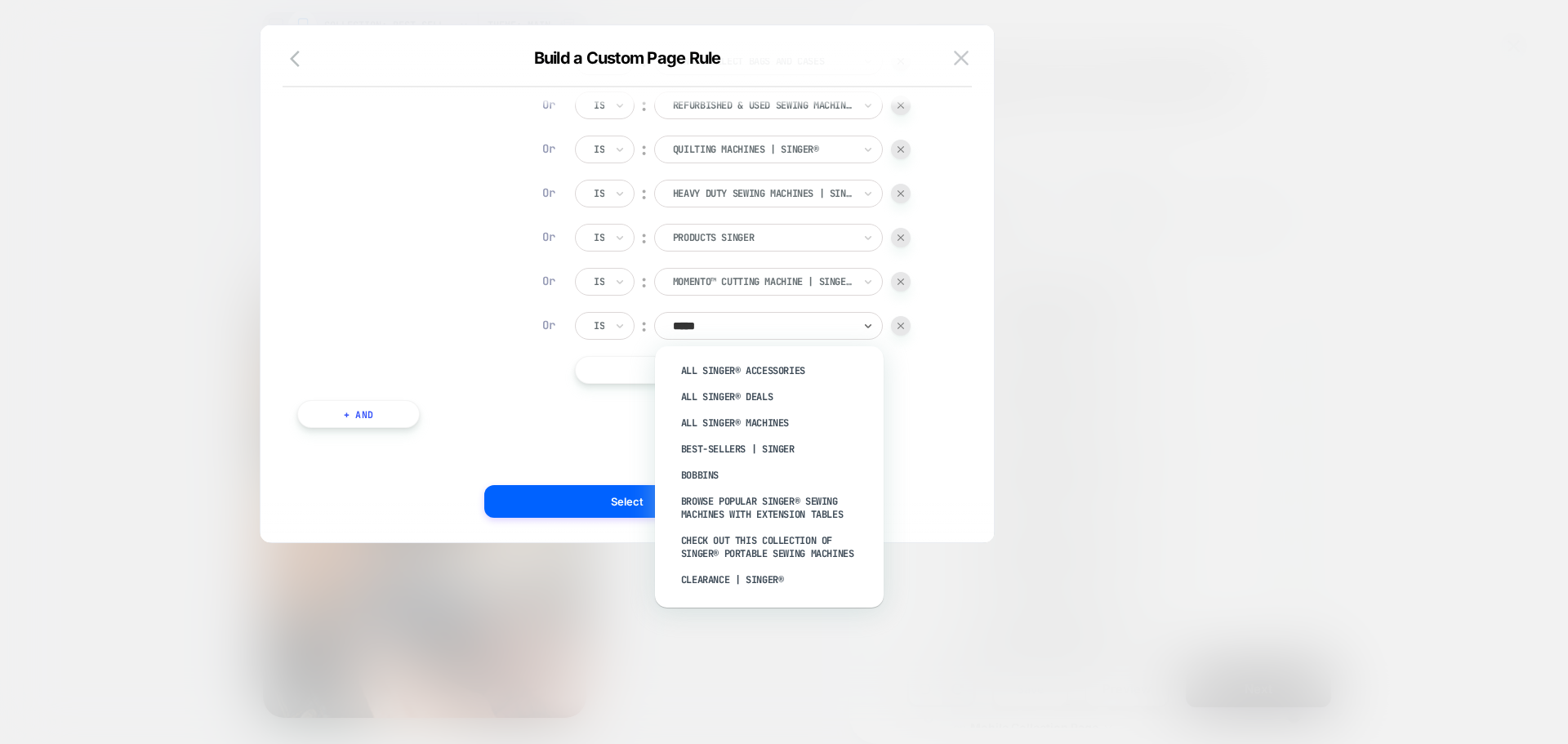 type on "******" 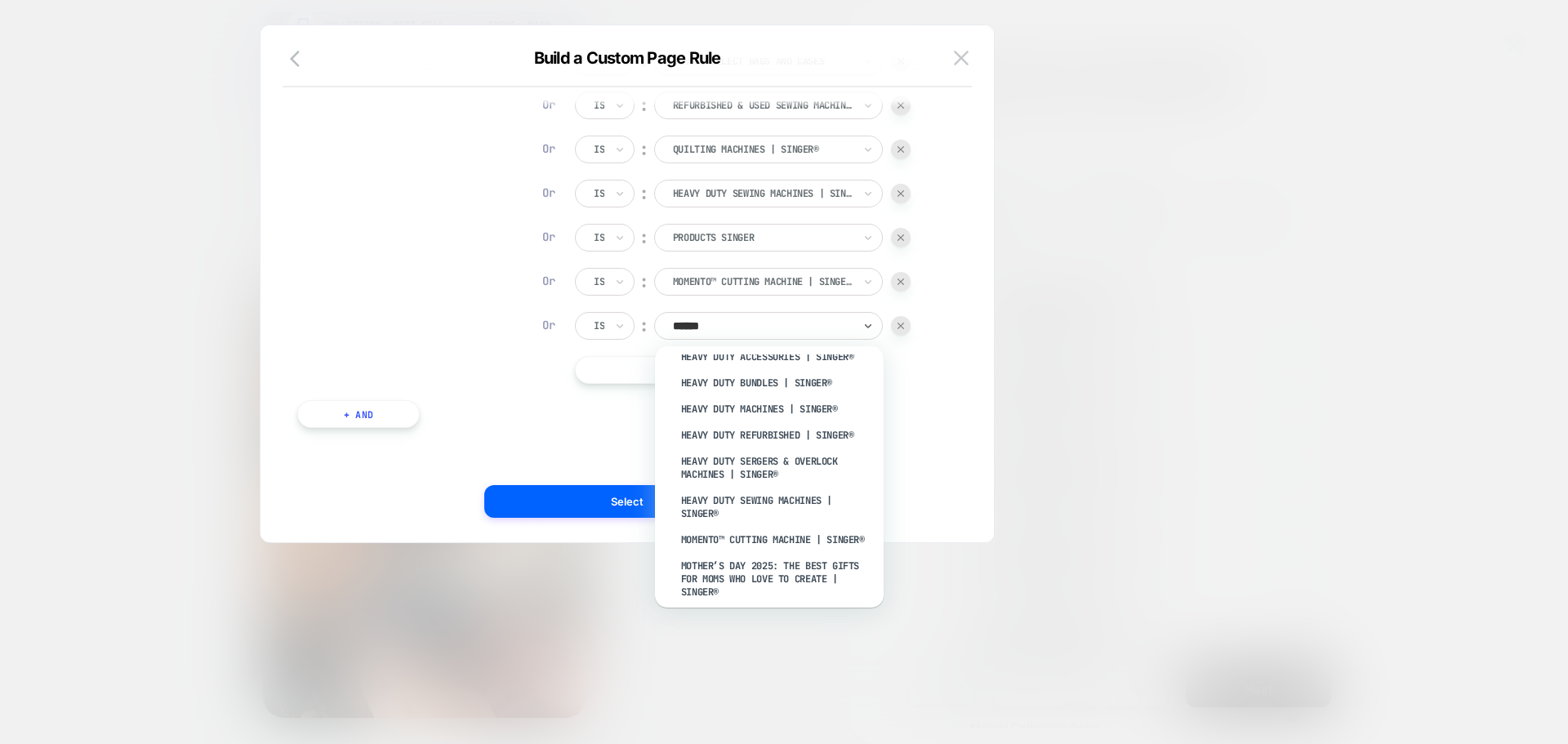 scroll, scrollTop: 283, scrollLeft: 0, axis: vertical 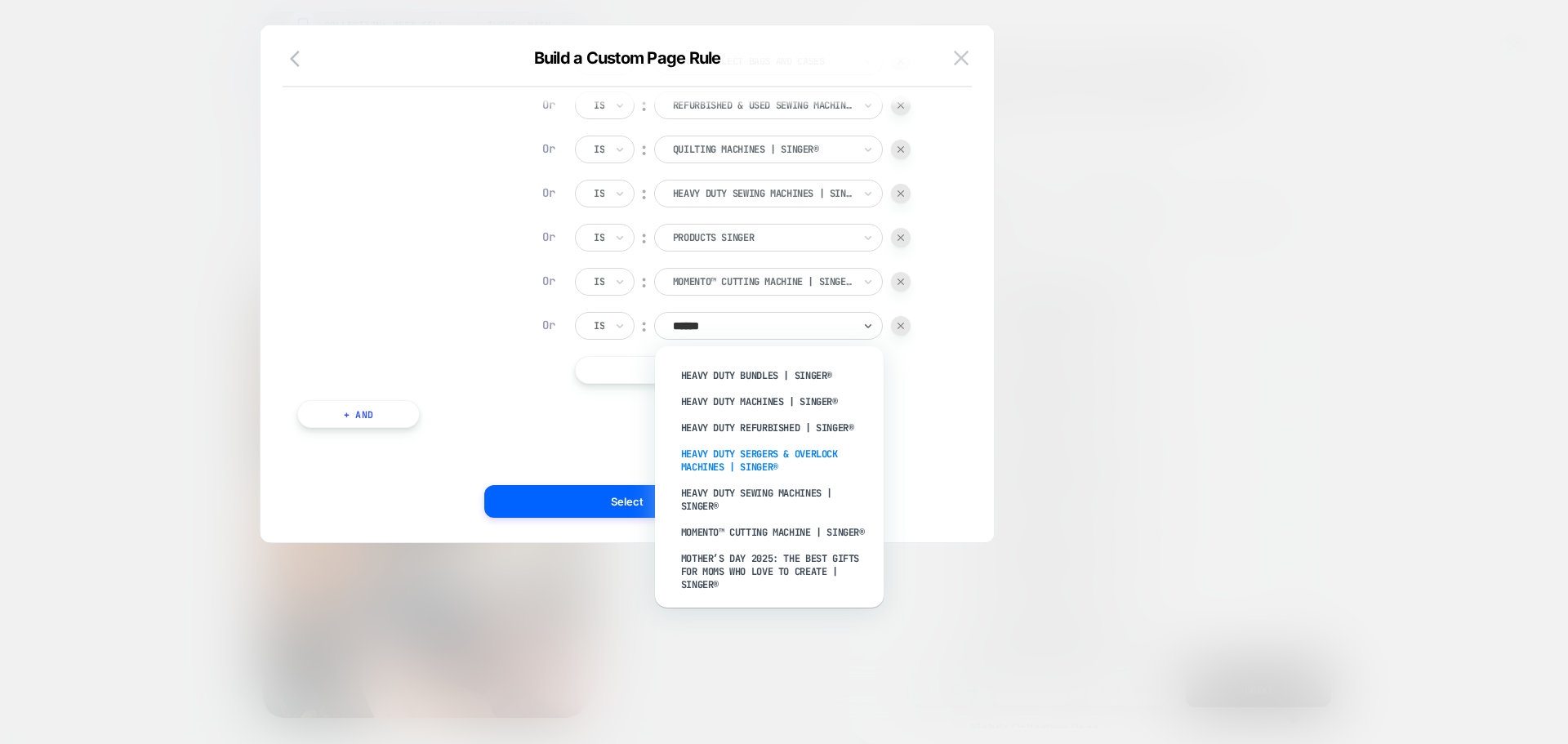 click on "Heavy Duty Sergers & Overlock Machines | SINGER®" at bounding box center [777, 461] 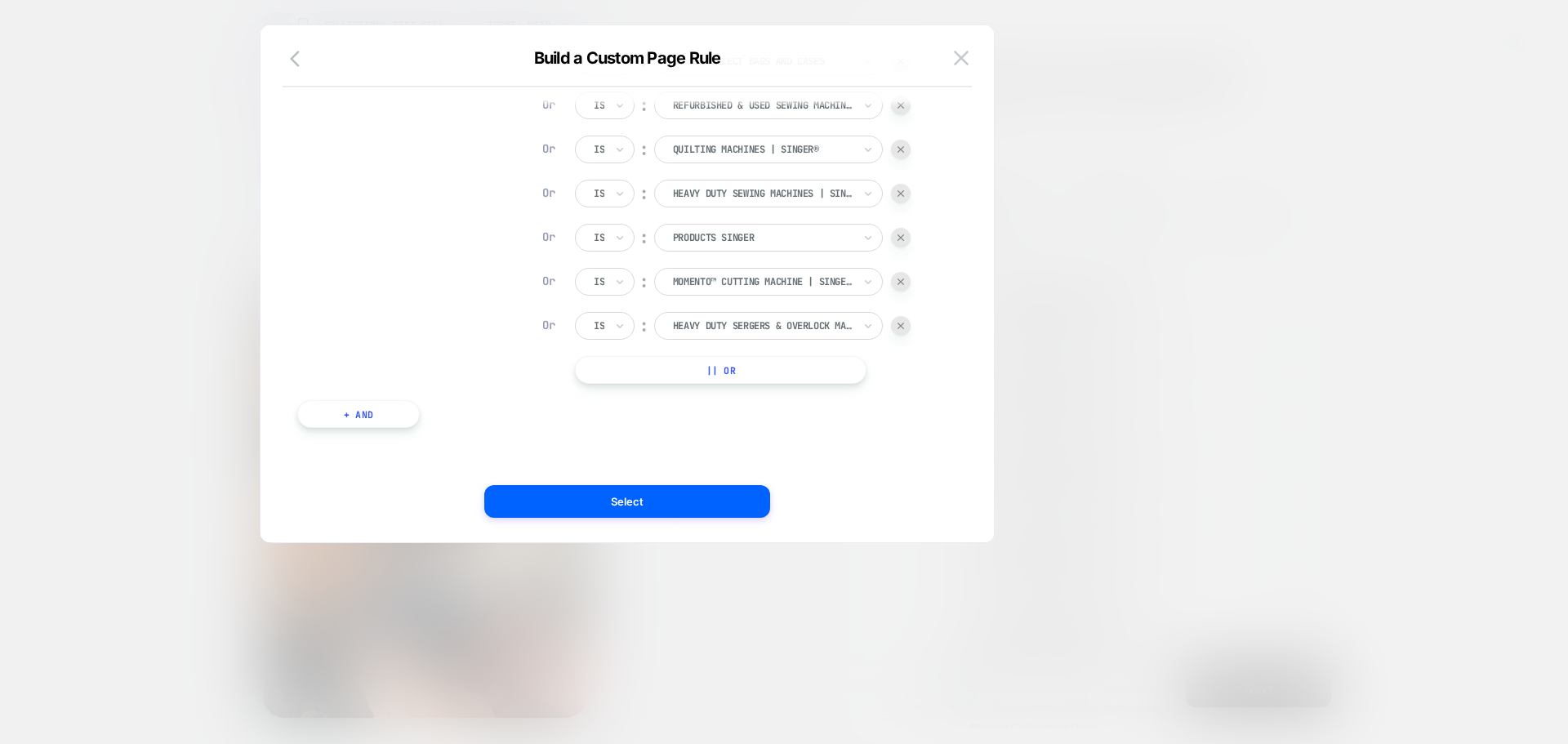 click on "|| Or" at bounding box center (720, 370) 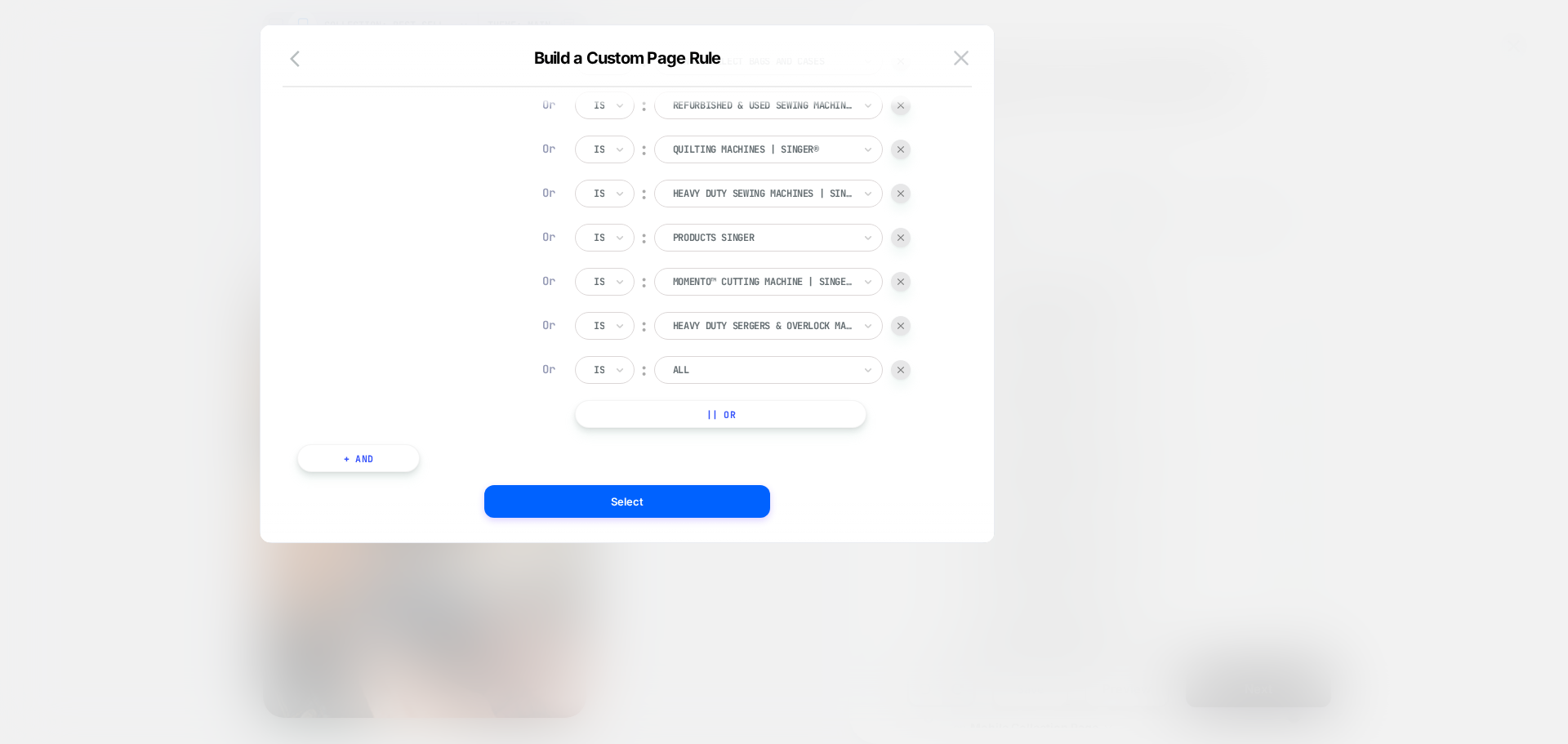 click on "|| Or" at bounding box center [720, 414] 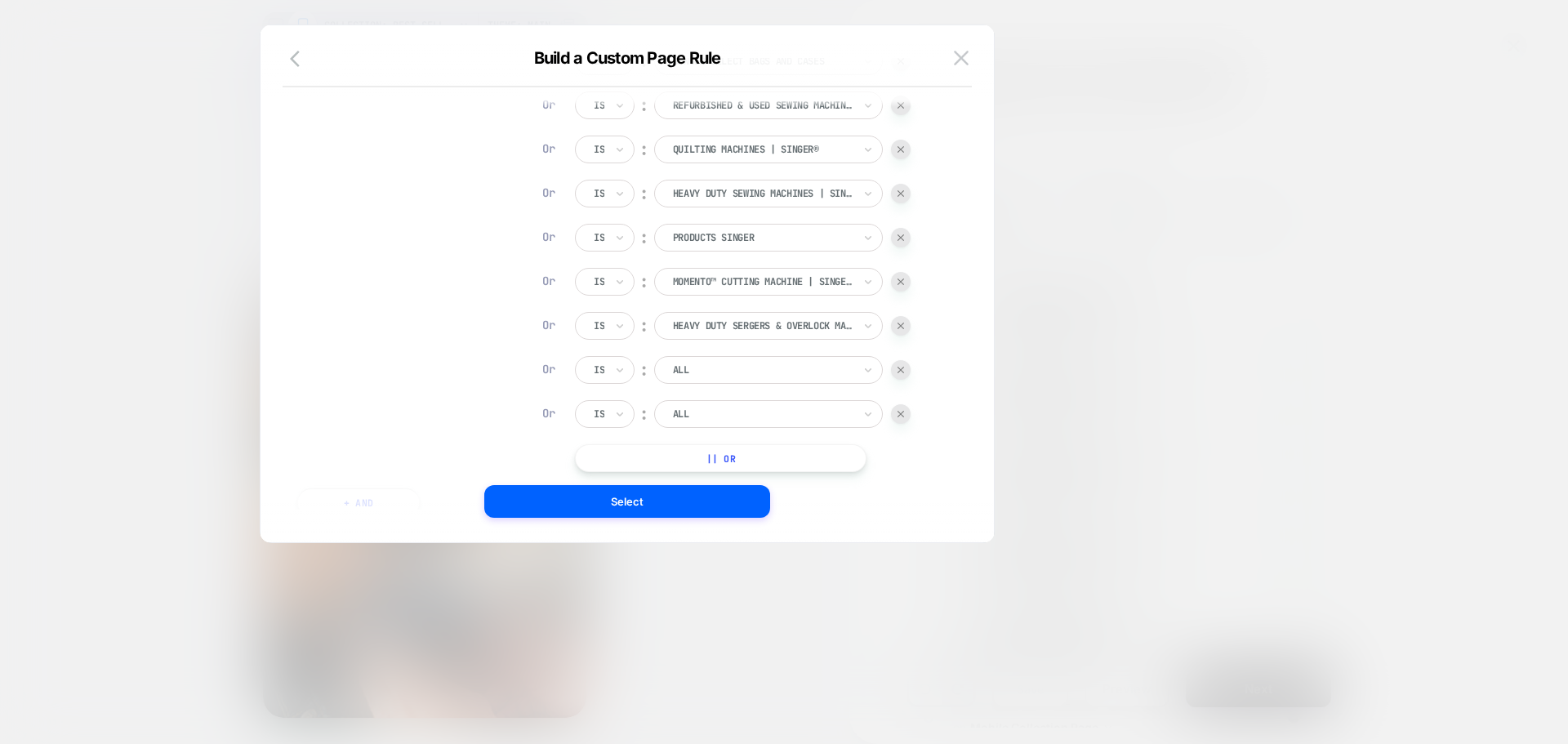click on "|| Or" at bounding box center [720, 458] 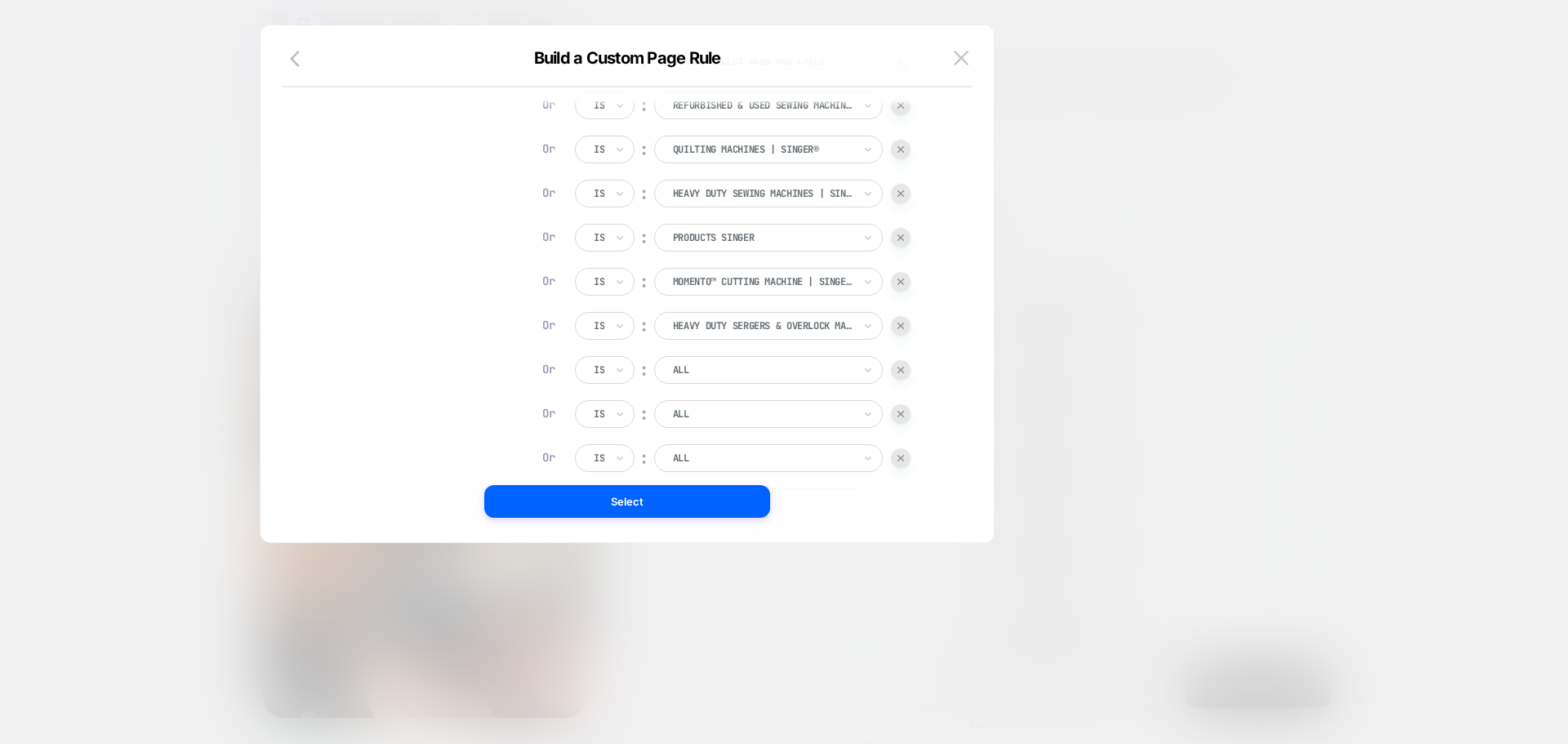 click at bounding box center [763, 370] 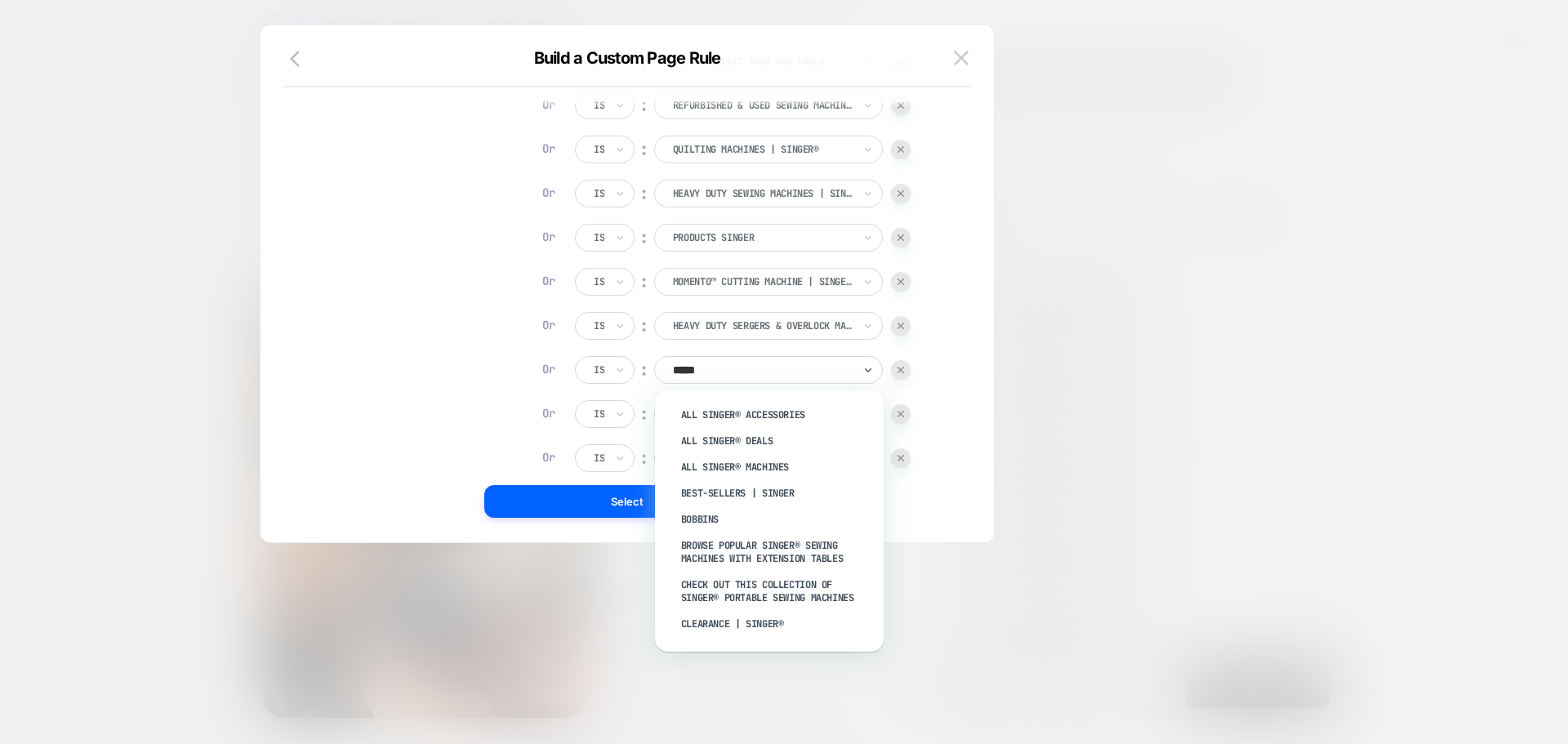 type on "******" 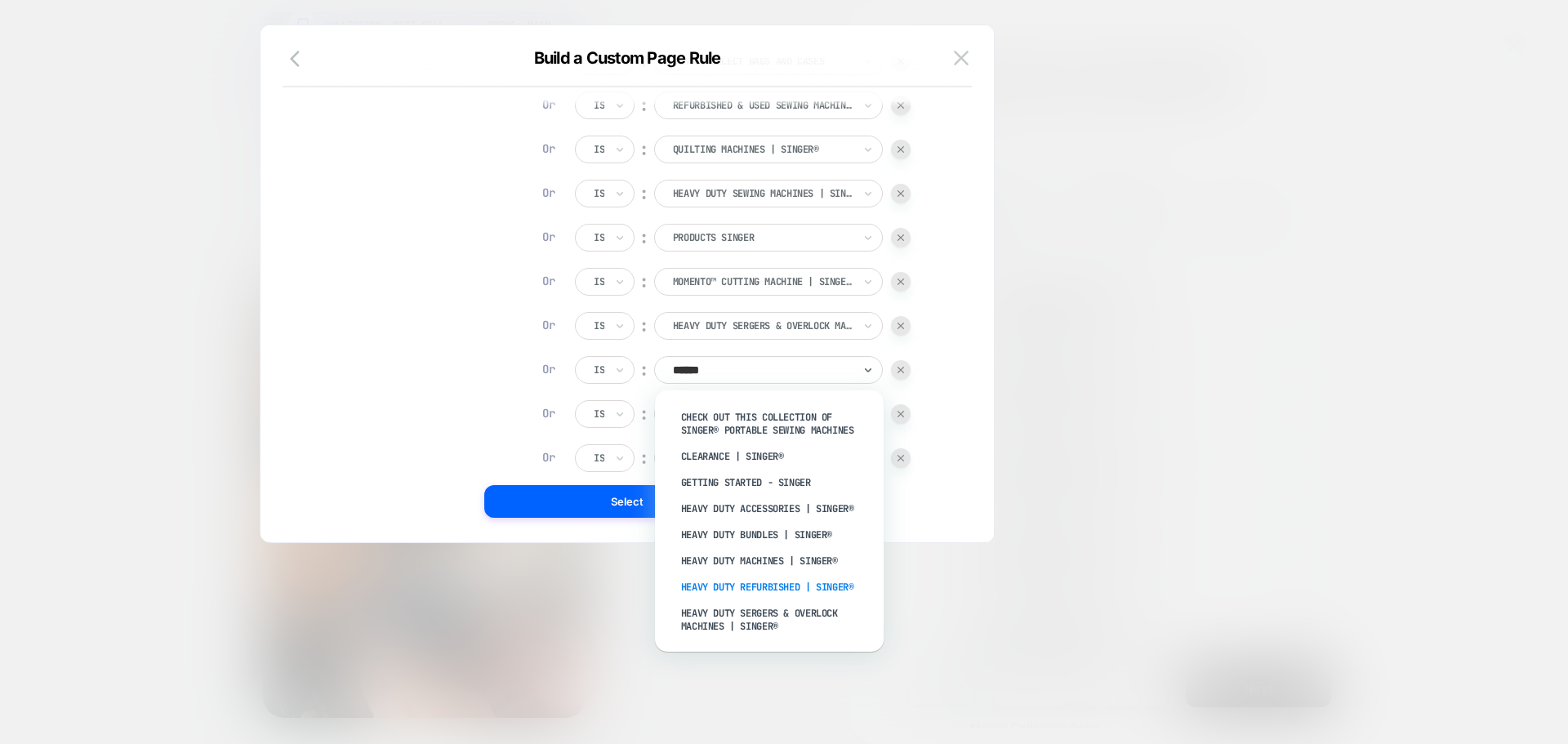 scroll, scrollTop: 168, scrollLeft: 0, axis: vertical 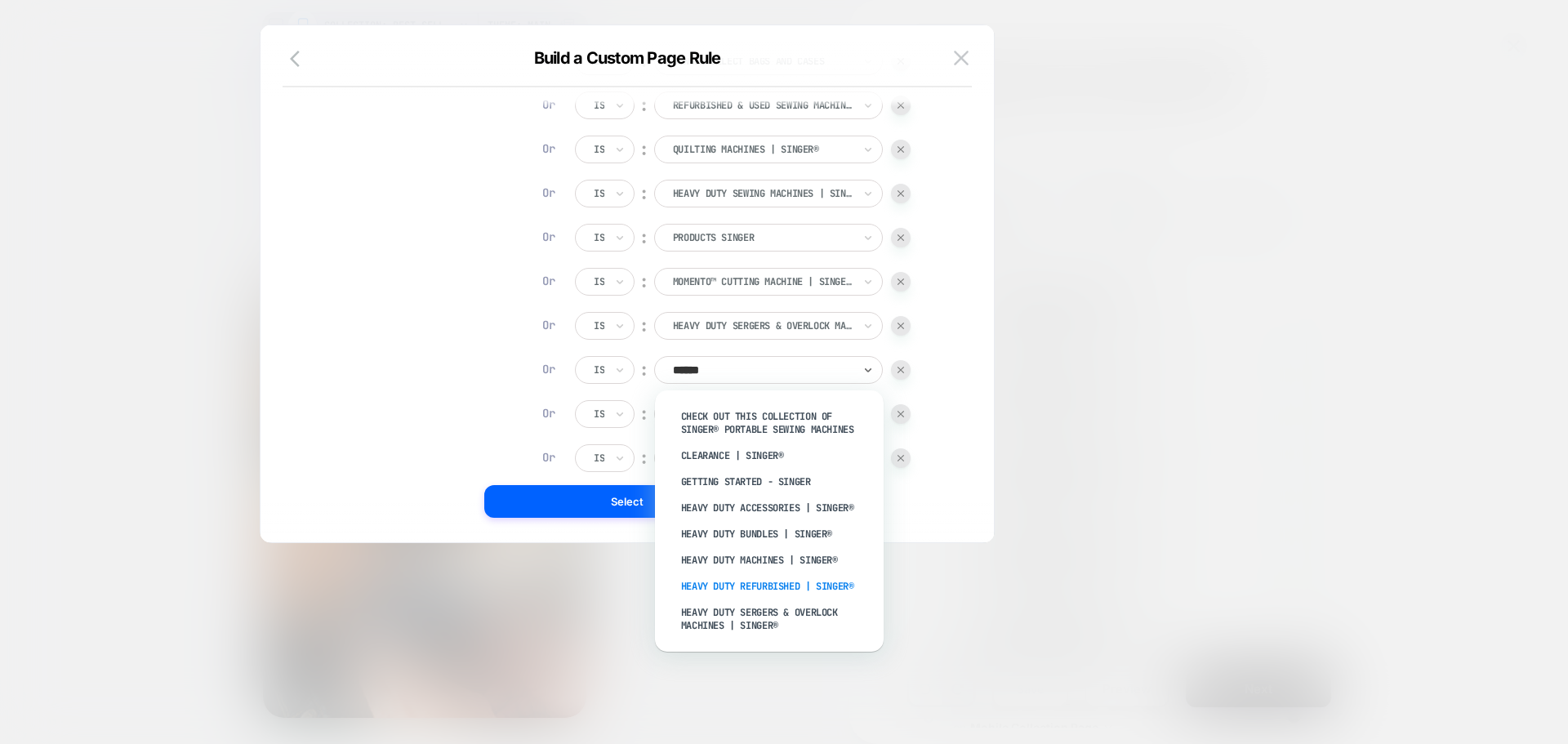 click on "Heavy Duty Refurbished | SINGER®" at bounding box center [777, 586] 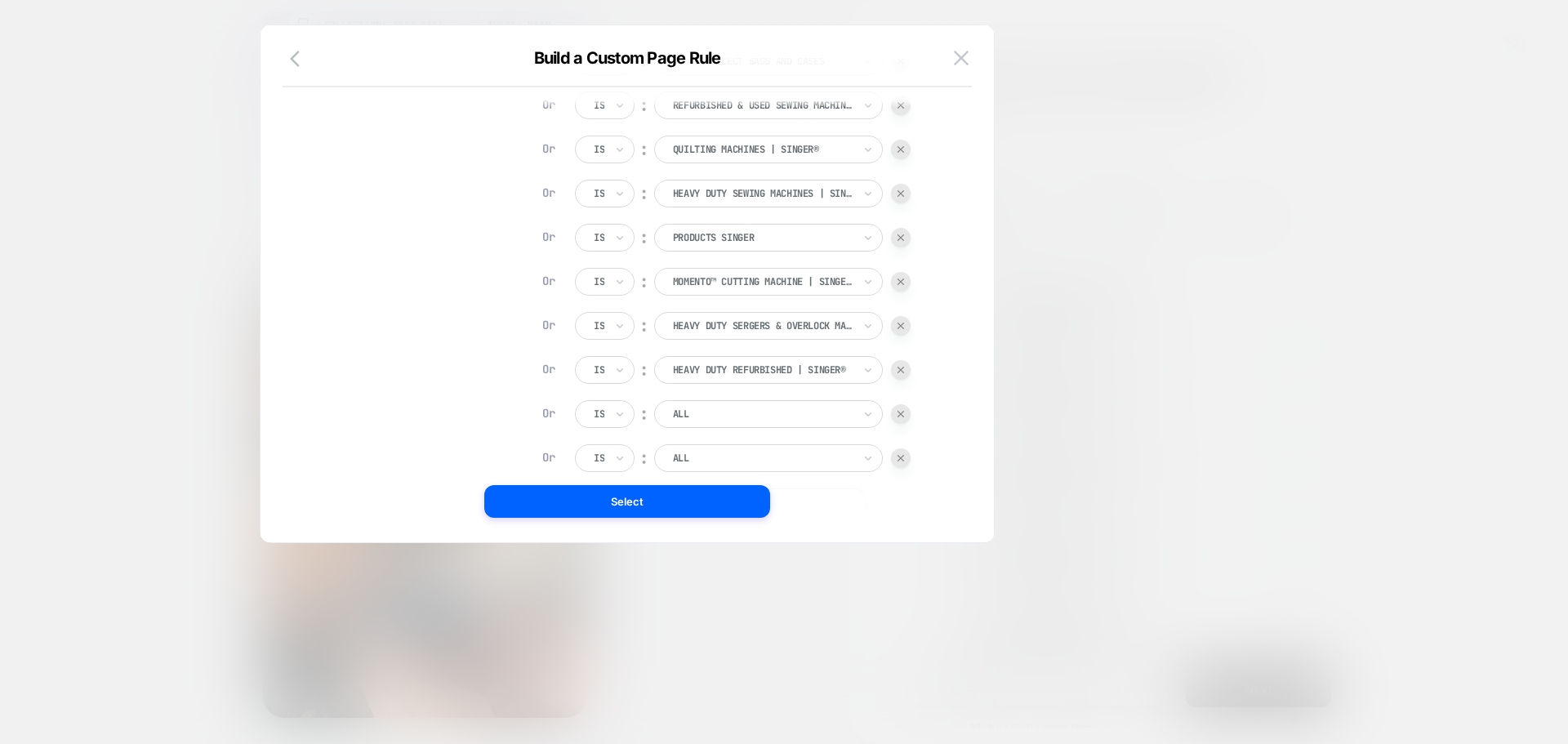click at bounding box center [763, 414] 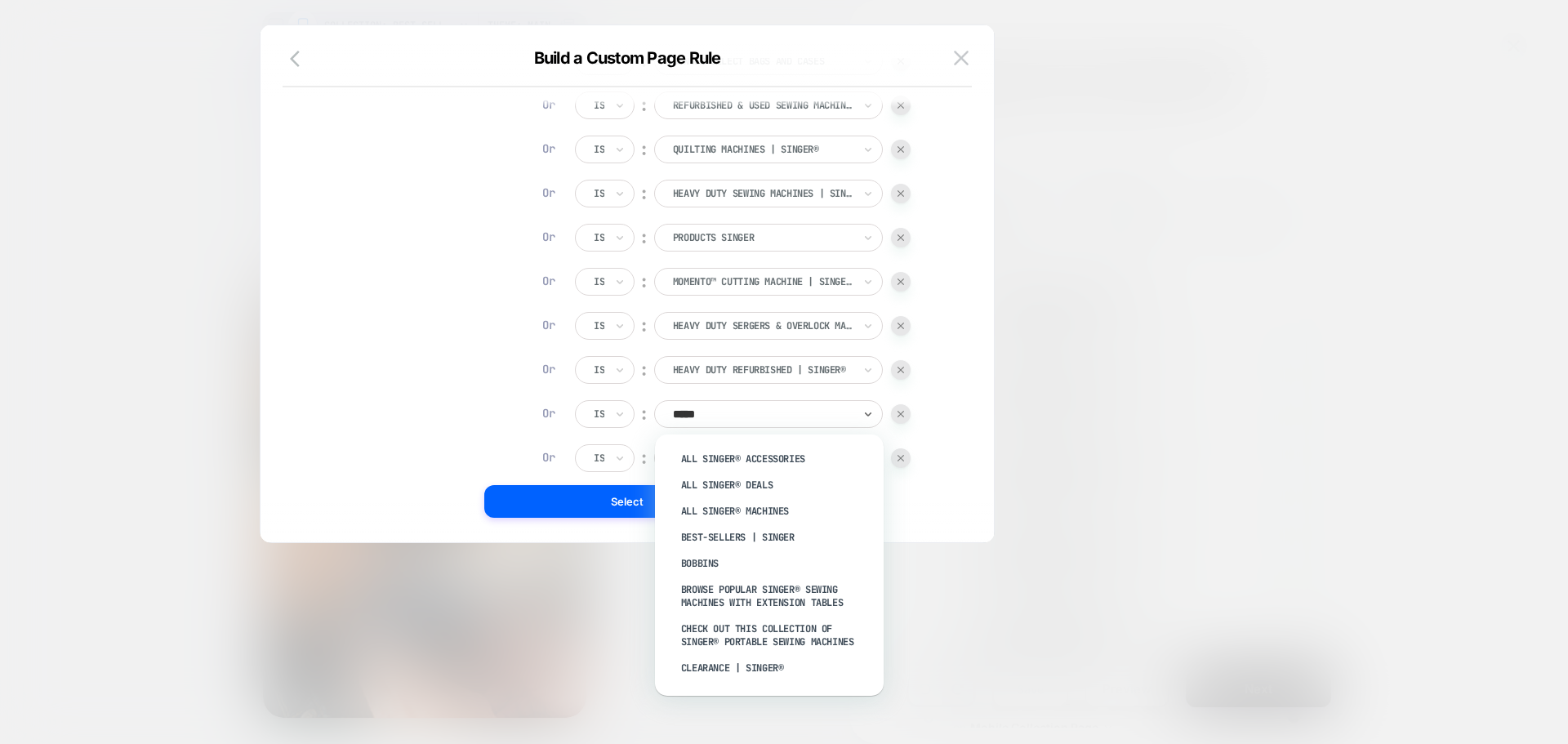 type on "******" 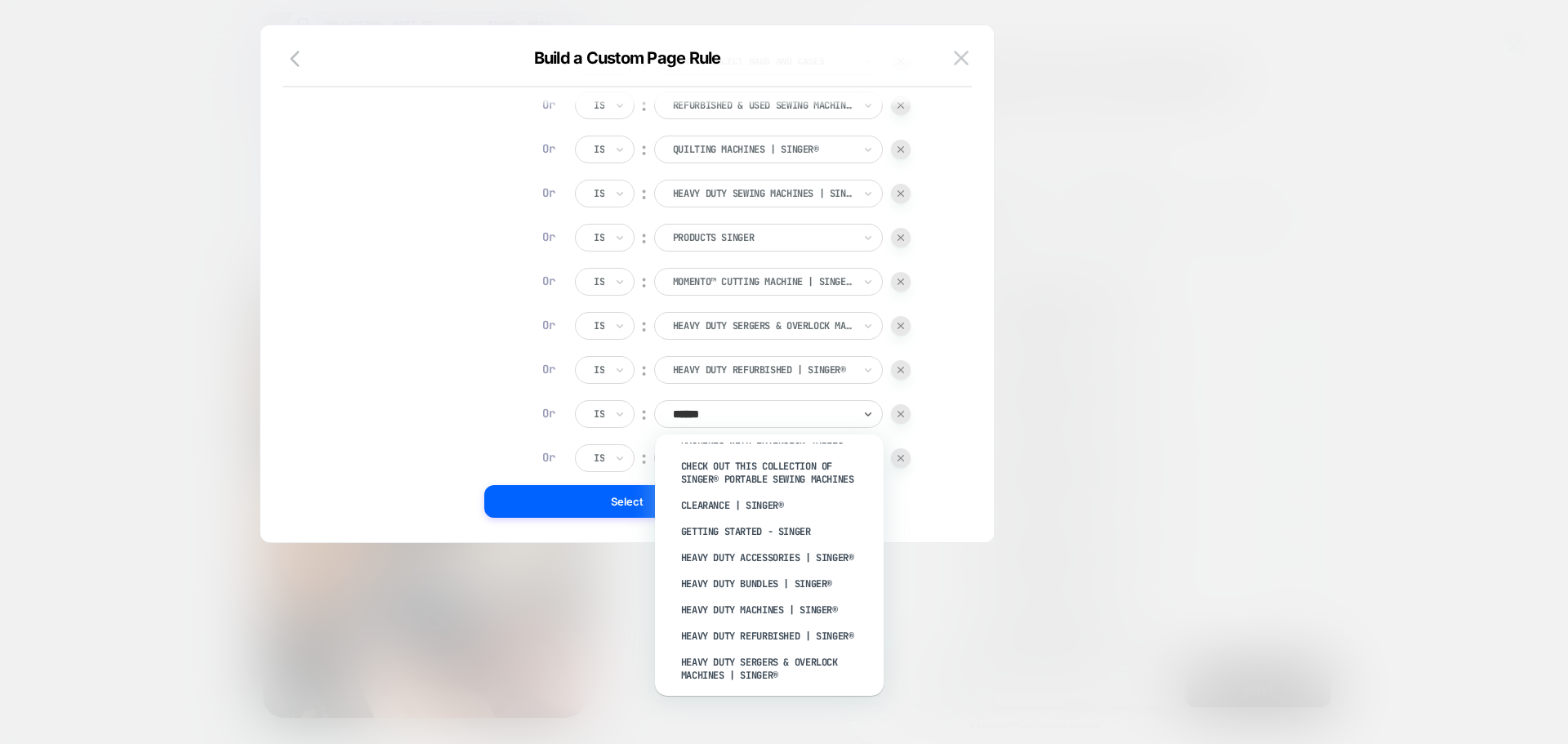scroll, scrollTop: 163, scrollLeft: 0, axis: vertical 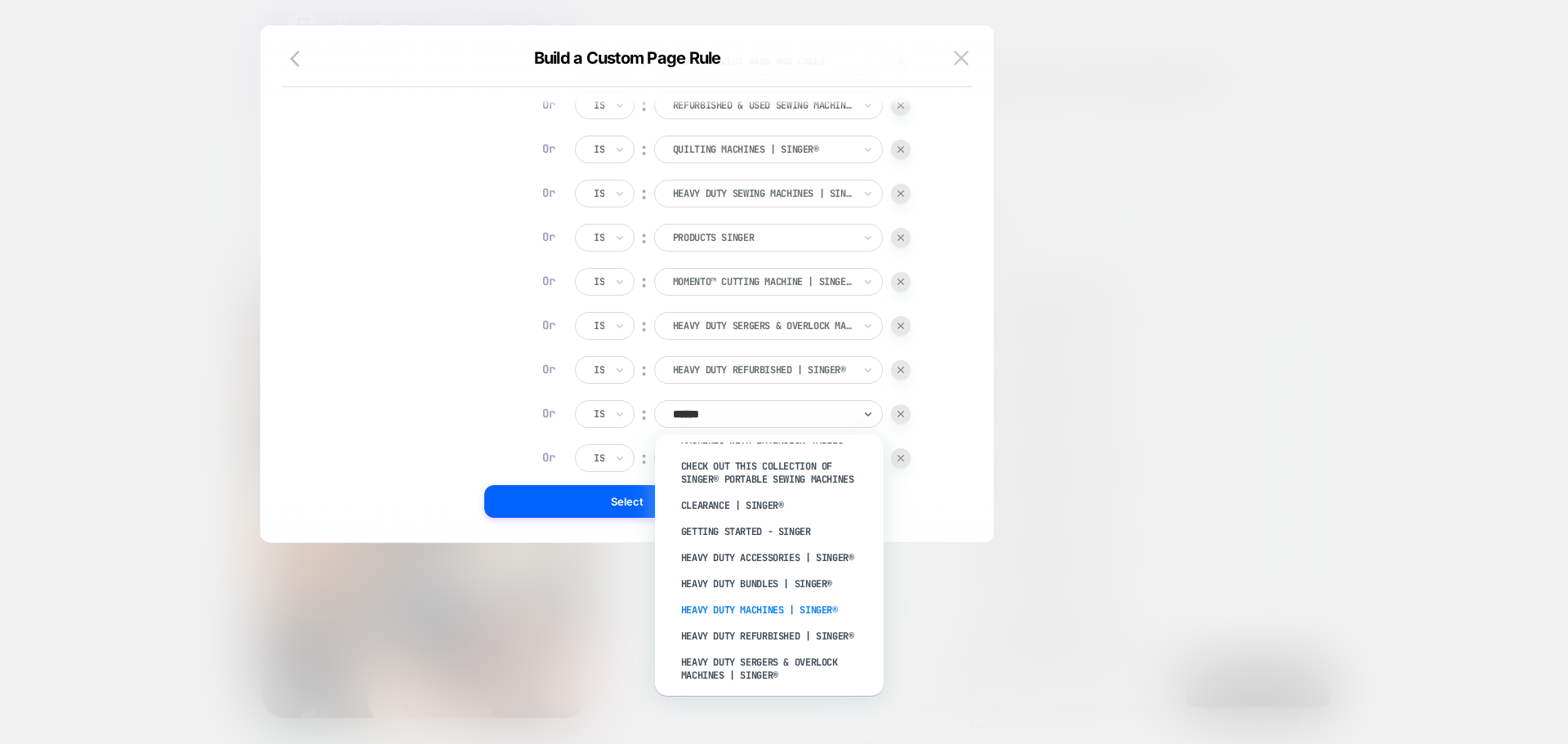 click on "Heavy Duty Machines | SINGER®" at bounding box center (777, 610) 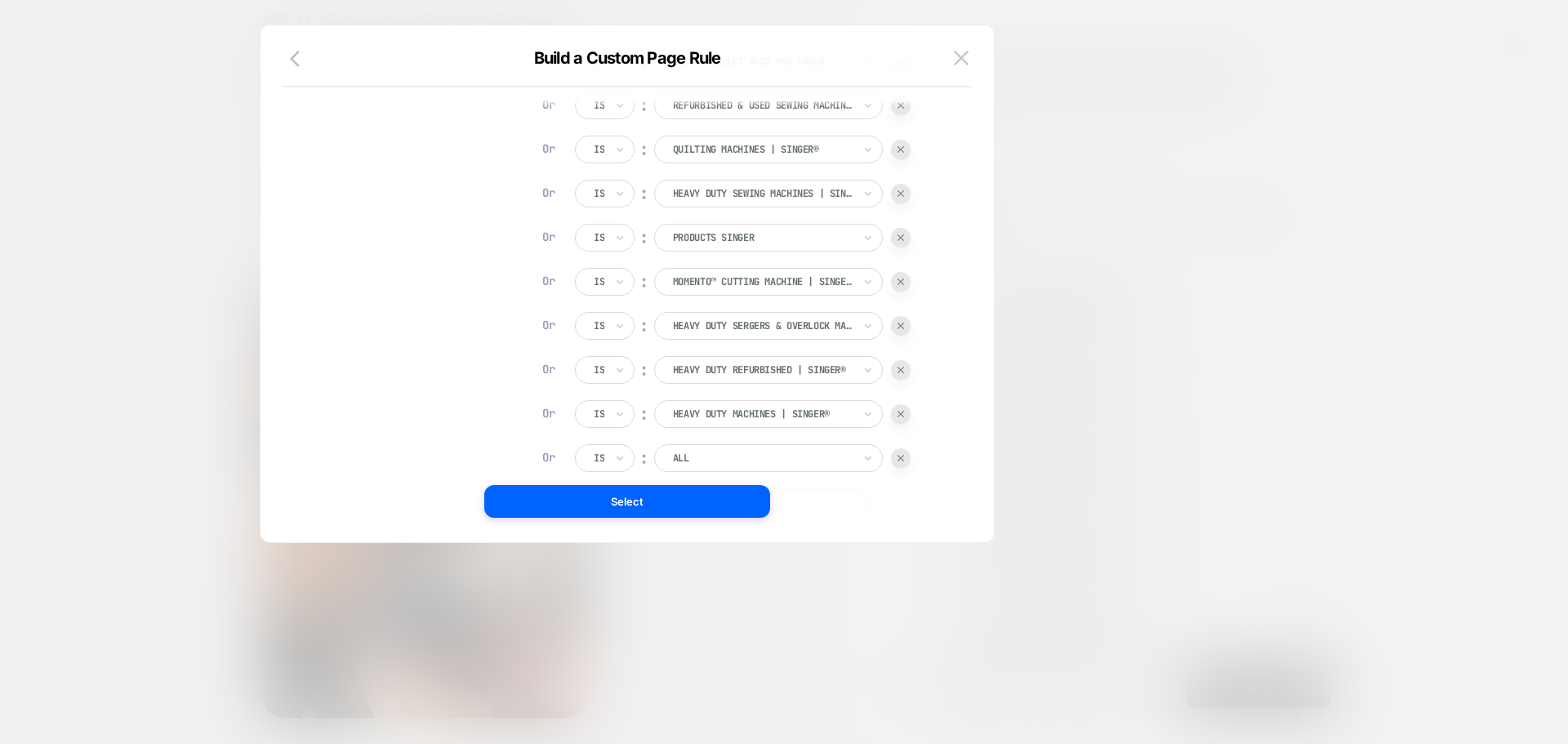 click at bounding box center [763, 458] 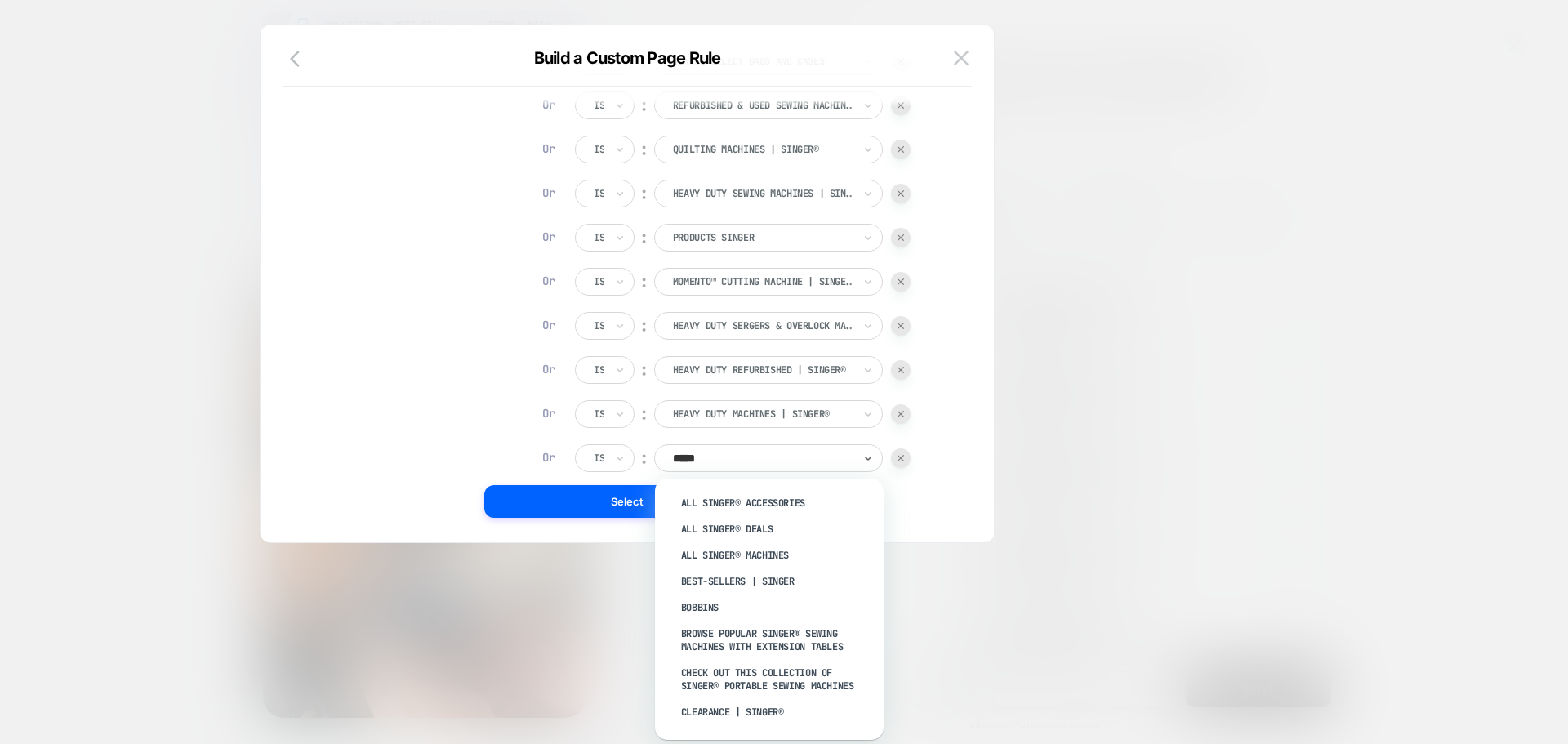 type on "******" 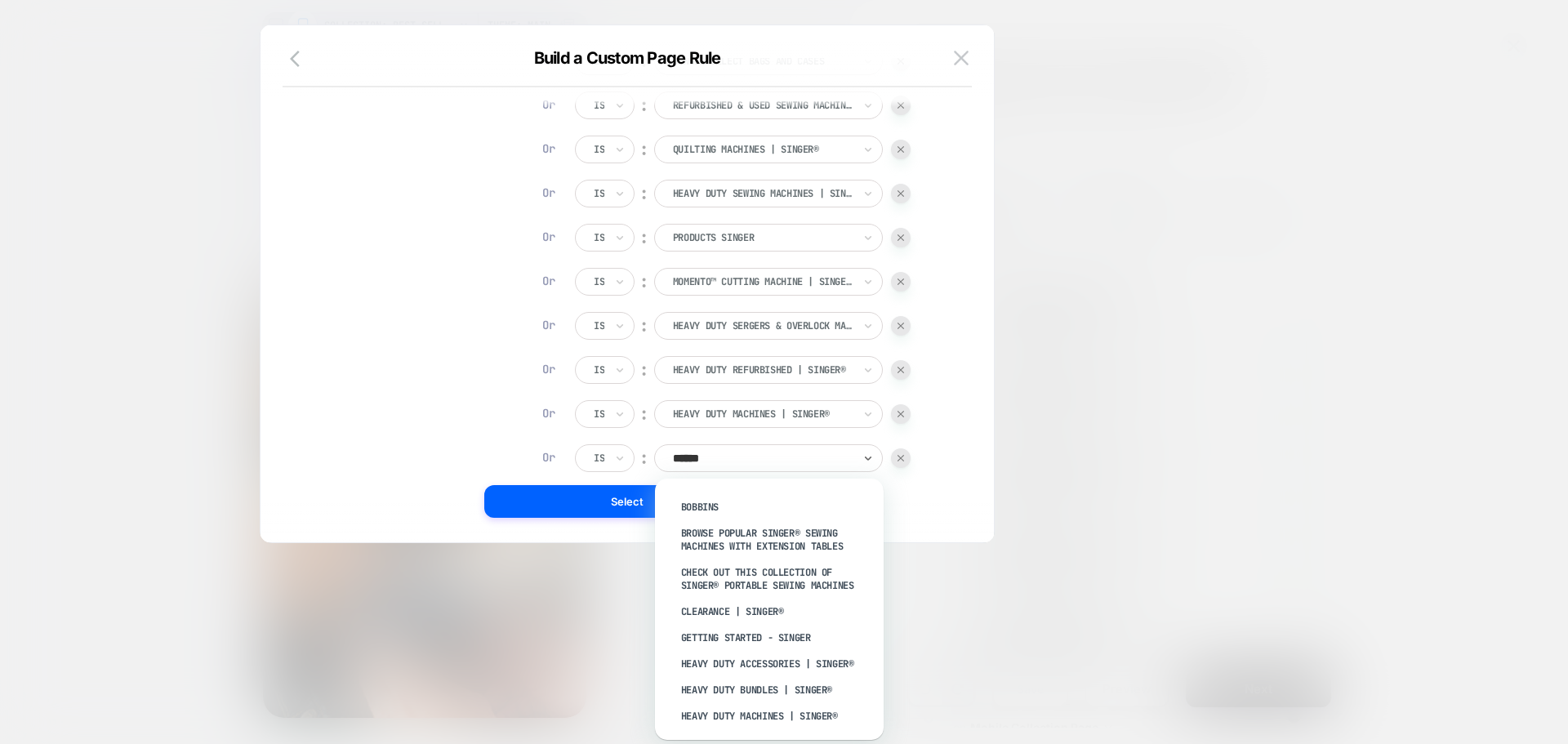 scroll, scrollTop: 101, scrollLeft: 0, axis: vertical 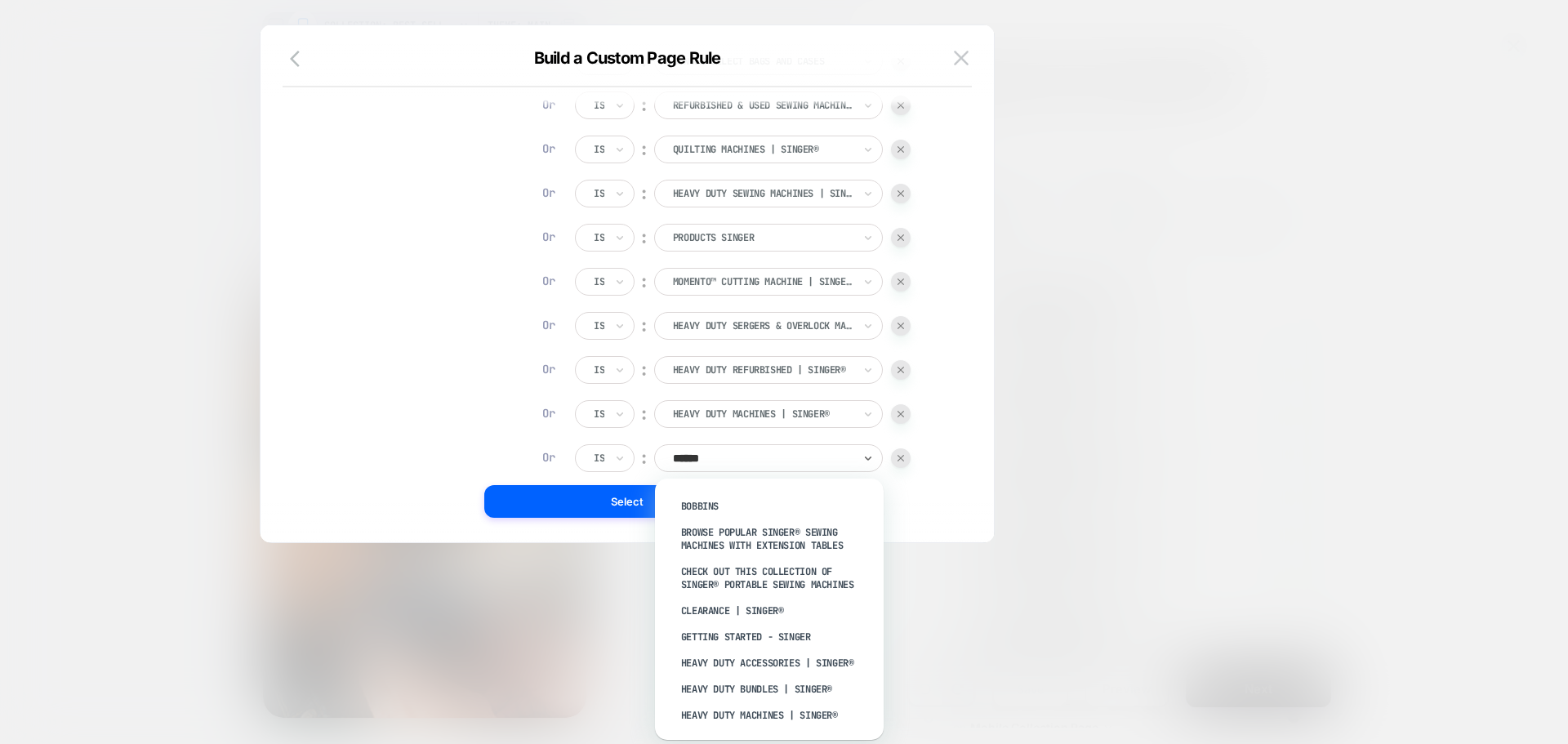 click on "Heavy Duty Bundles | SINGER®" at bounding box center [777, 689] 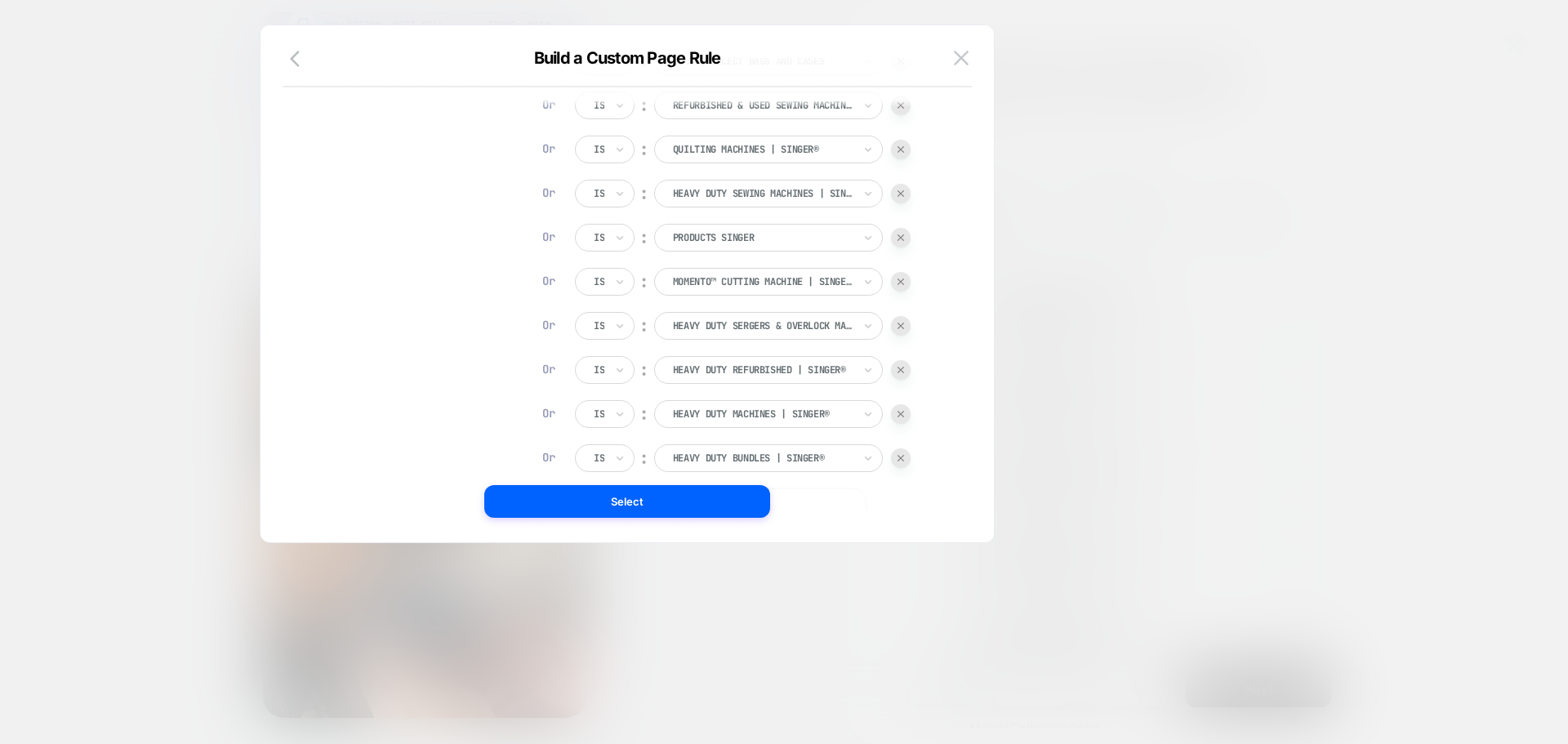 scroll, scrollTop: 2399, scrollLeft: 0, axis: vertical 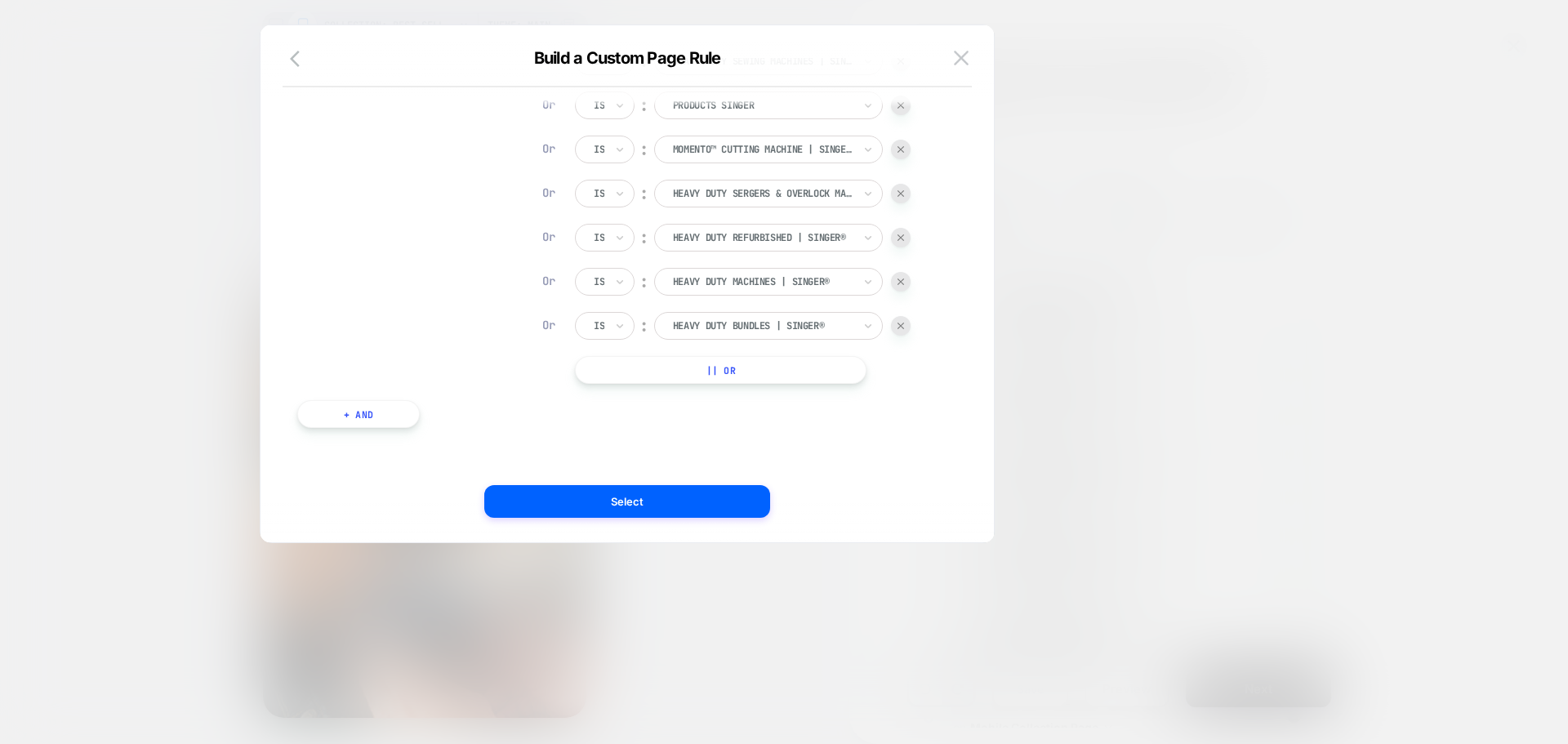 click on "|| Or" at bounding box center [720, 370] 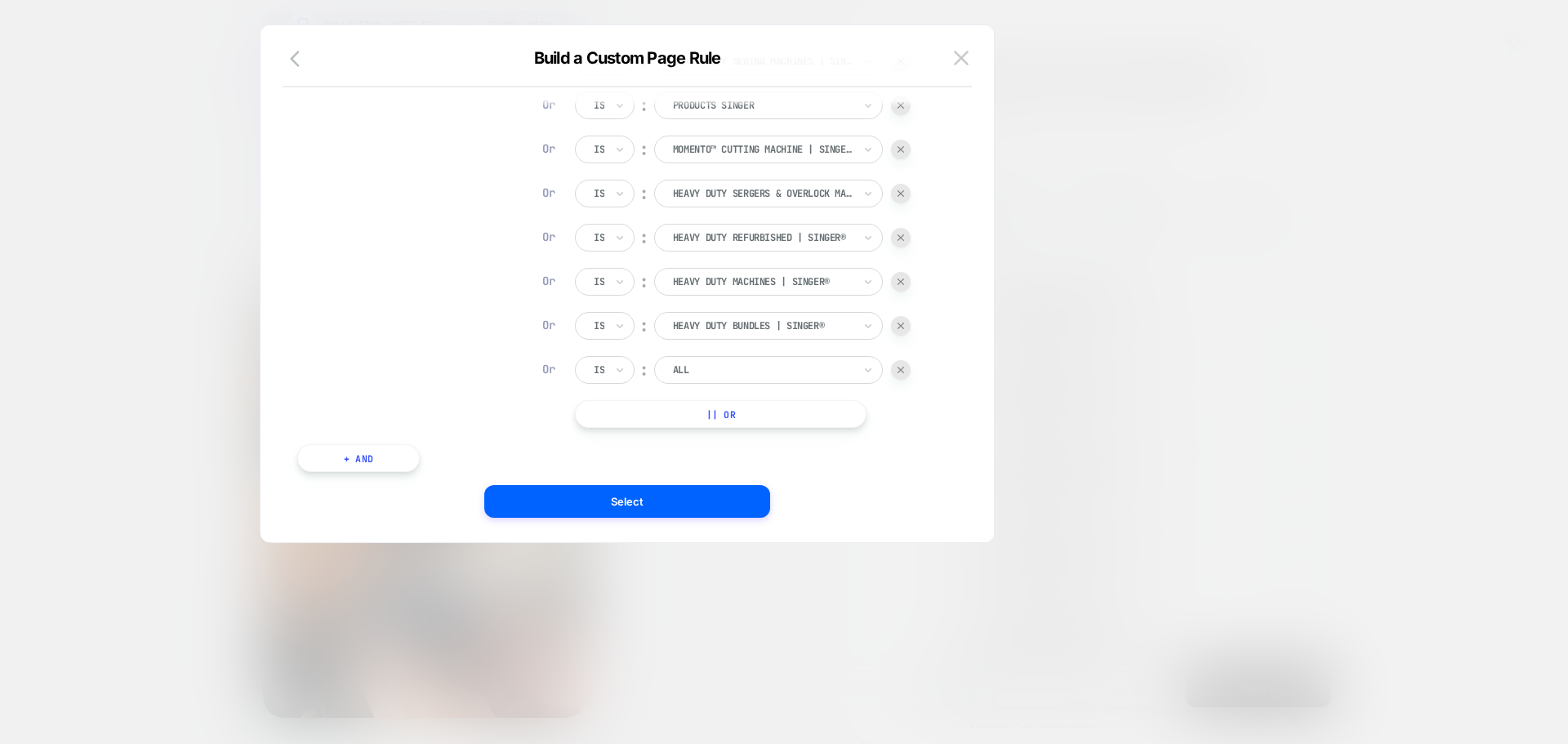 click on "|| Or" at bounding box center [720, 414] 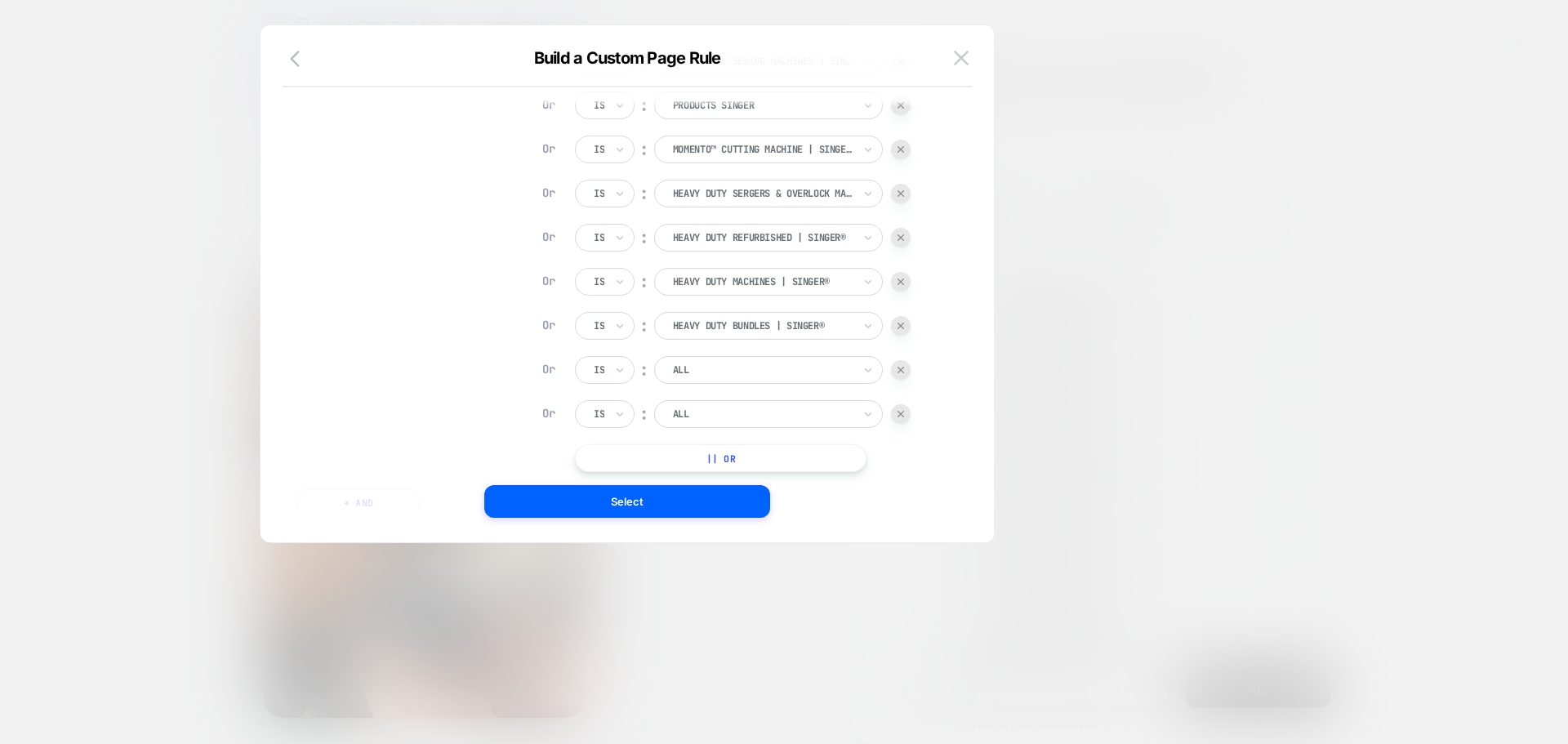 click on "Is ︰ All SINGER® Accessories Or Is ︰ All SINGER® Deals Or Is ︰ All SINGER® Machines Or Is ︰ Best-Sellers | SINGER Or Is ︰ Heavy Duty Machines | SINGER® HEAVY DUTY MACHINES | SINGER® Or Is ︰ Clearance | SINGER® Or Is ︰ Heavy Duty Accessories | SINGER® HEAVY DUTY ACCESSORIES | SINGER® Or Is ︰ Heavy Duty Bundles | SINGER® HEAVY DUTY BUNDLES | SINGER® Or Is ︰ Heavy Duty Bundles | SINGER® HEAVY DUTY BUNDLES | SINGER® Or Is ︰ Heavy Duty Refurbished | SINGER® HEAVY DUTY REFURBISHED | SINGER® Or Is ︰ Stabilizer & Embroidery Thread | SINGER® STABILIZER & EMBROIDERY THREAD | SINGER® Or Is ︰ Singer Best Seller Machines SINGER BEST SELLER MACHINES Or Is ︰ Singer Best Seller Accessories SINGER BEST SELLER ACCESSORIES Or Is ︰ Singer Best Deals In Stock SINGER BEST DEALS IN STOCK Or Is ︰ Sewing Machine Needles | SINGER® SEWING MACHINE NEEDLES | SINGER® Or Is ︰ Sewing & Embroidery Machines SEWING & EMBROIDERY MACHINES Or Is ︰ SINGER® Zipper Foot Or Is ︰ Or Is ︰ Or Is" at bounding box center [742, -843] 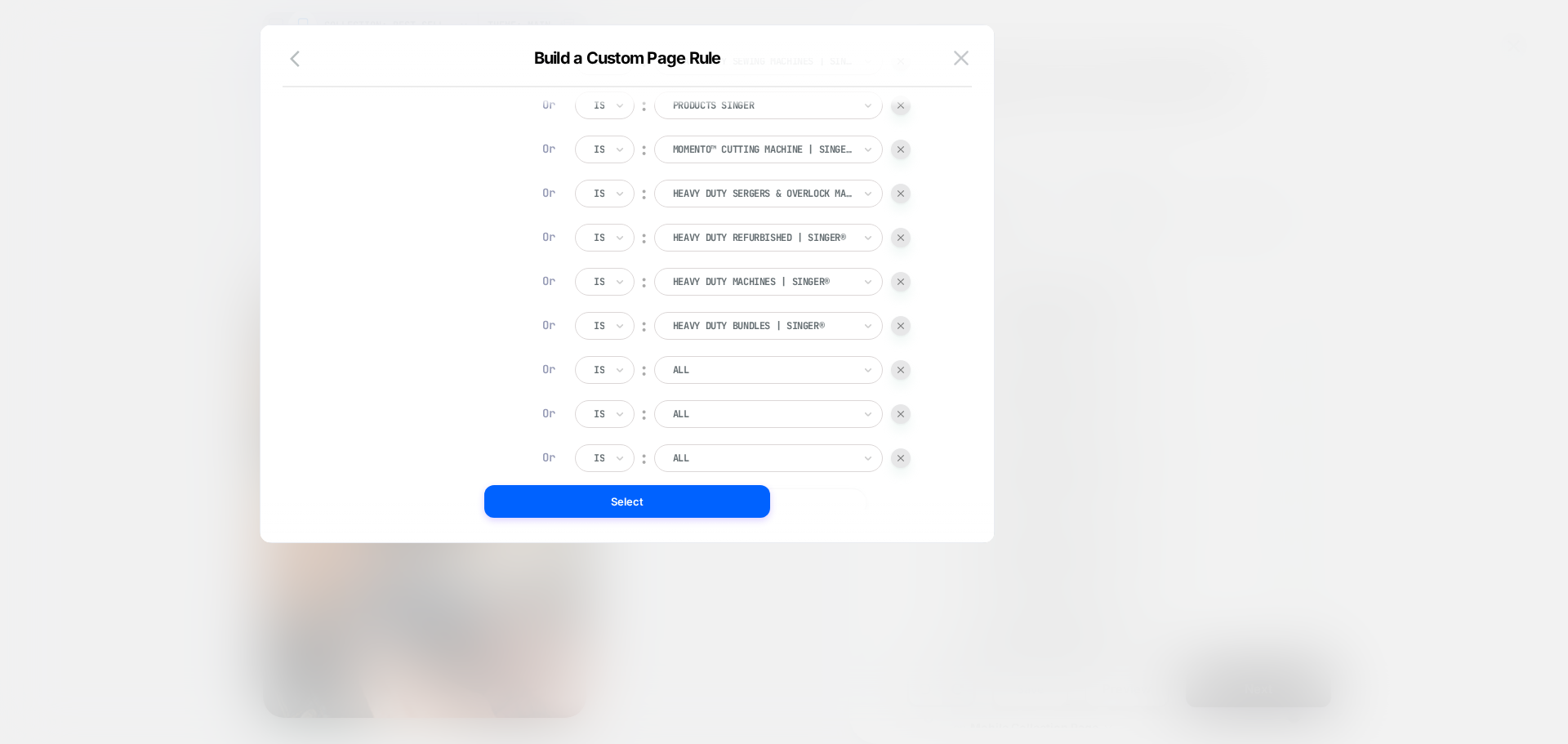 click at bounding box center (763, 370) 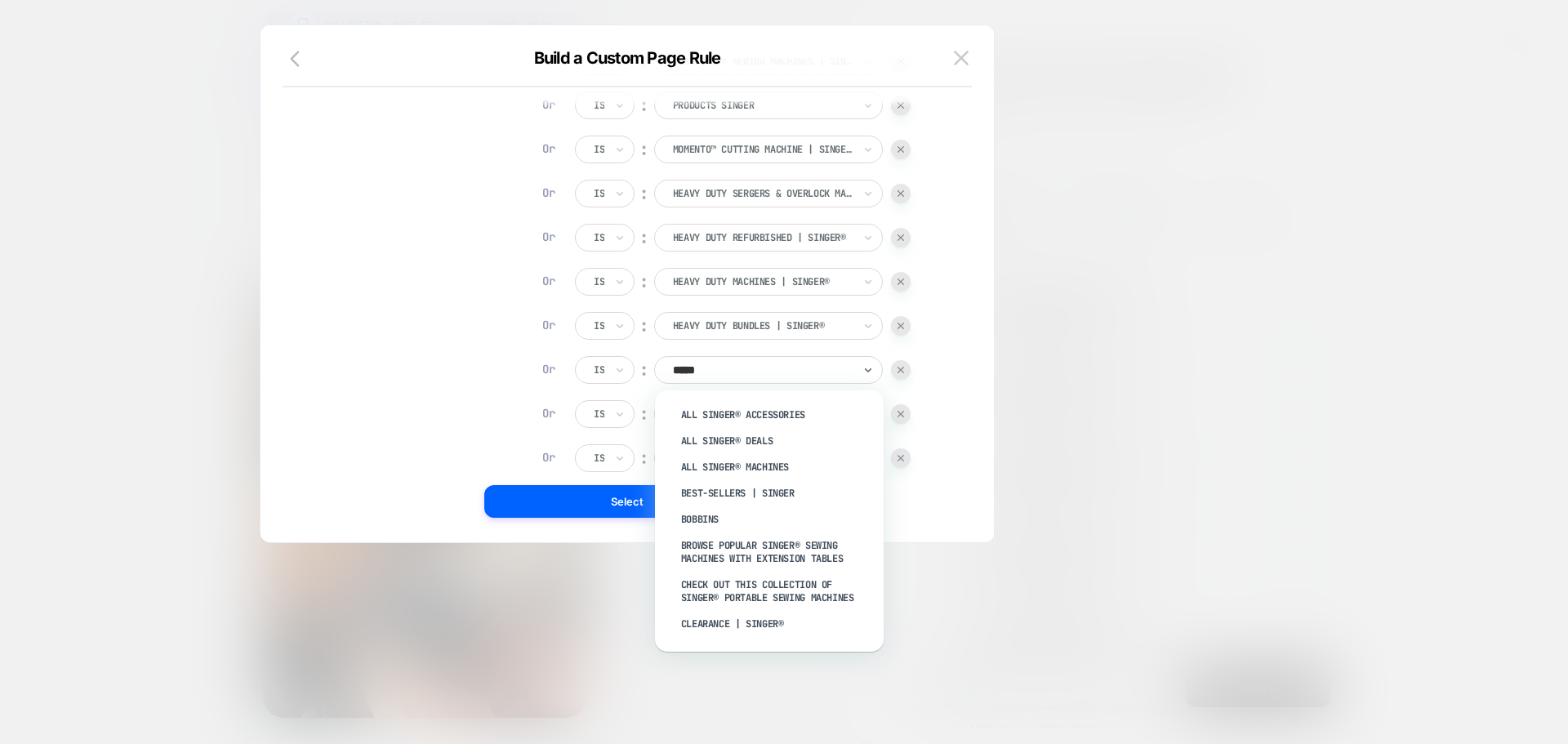 type on "******" 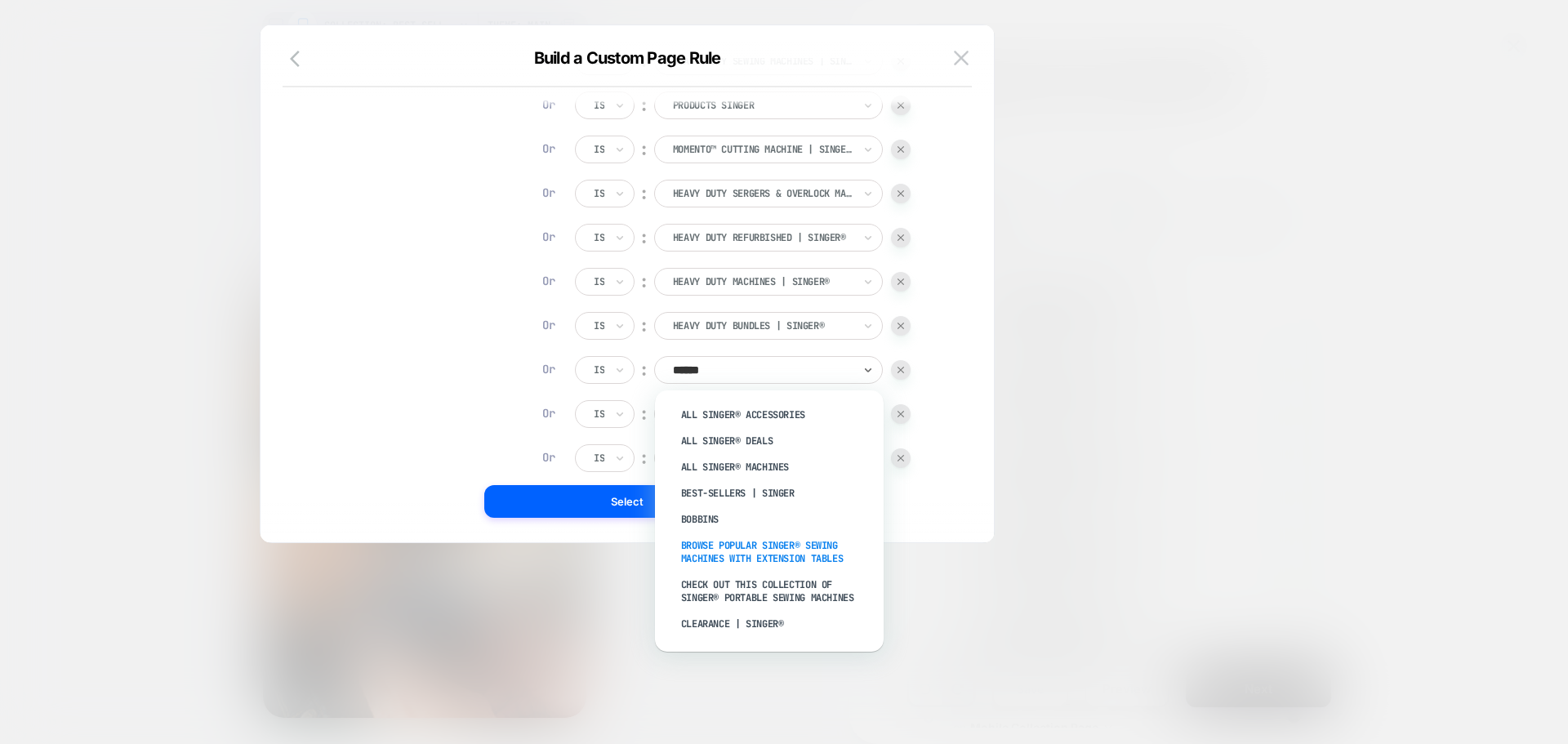 scroll, scrollTop: 163, scrollLeft: 0, axis: vertical 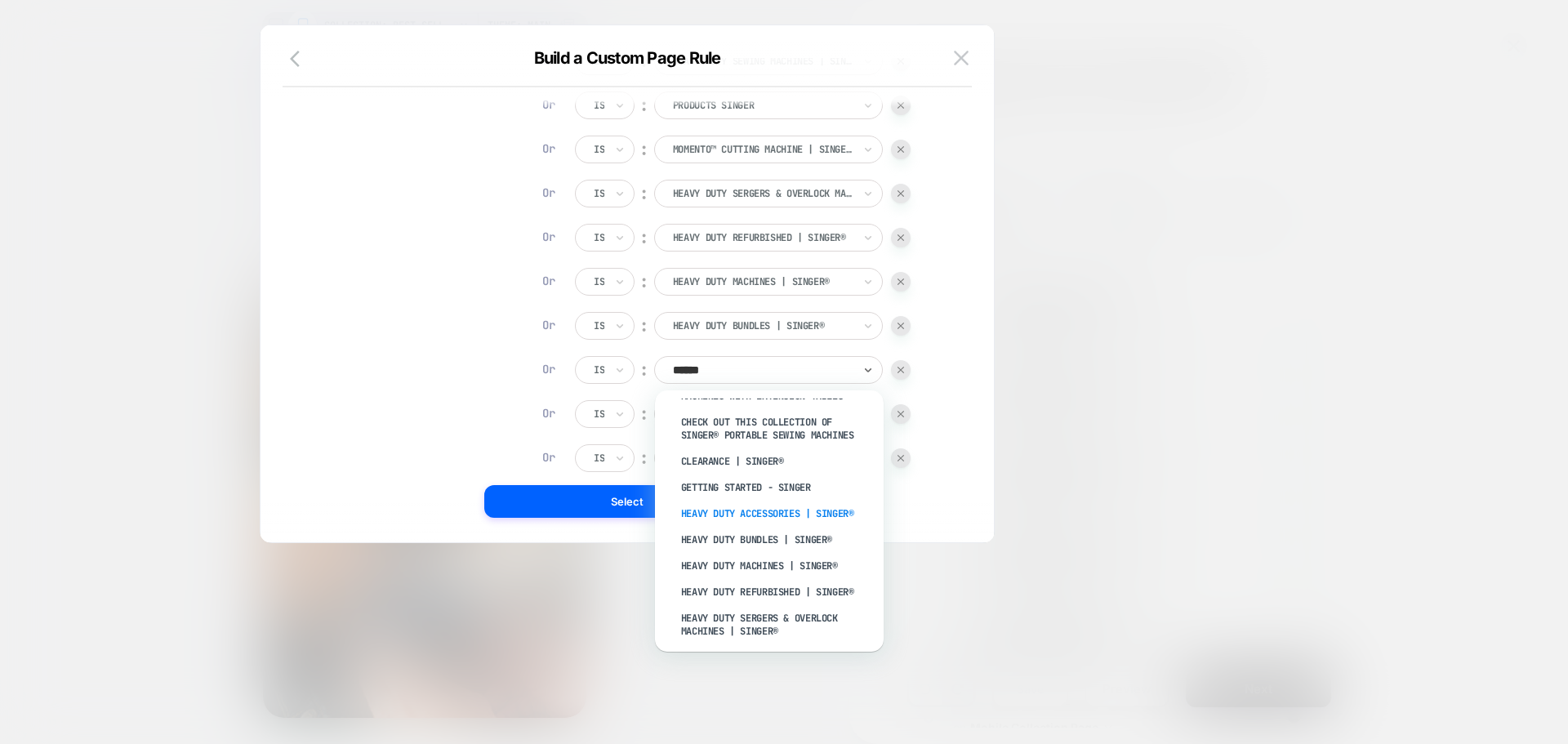 click on "Heavy Duty Accessories | SINGER®" at bounding box center (777, 514) 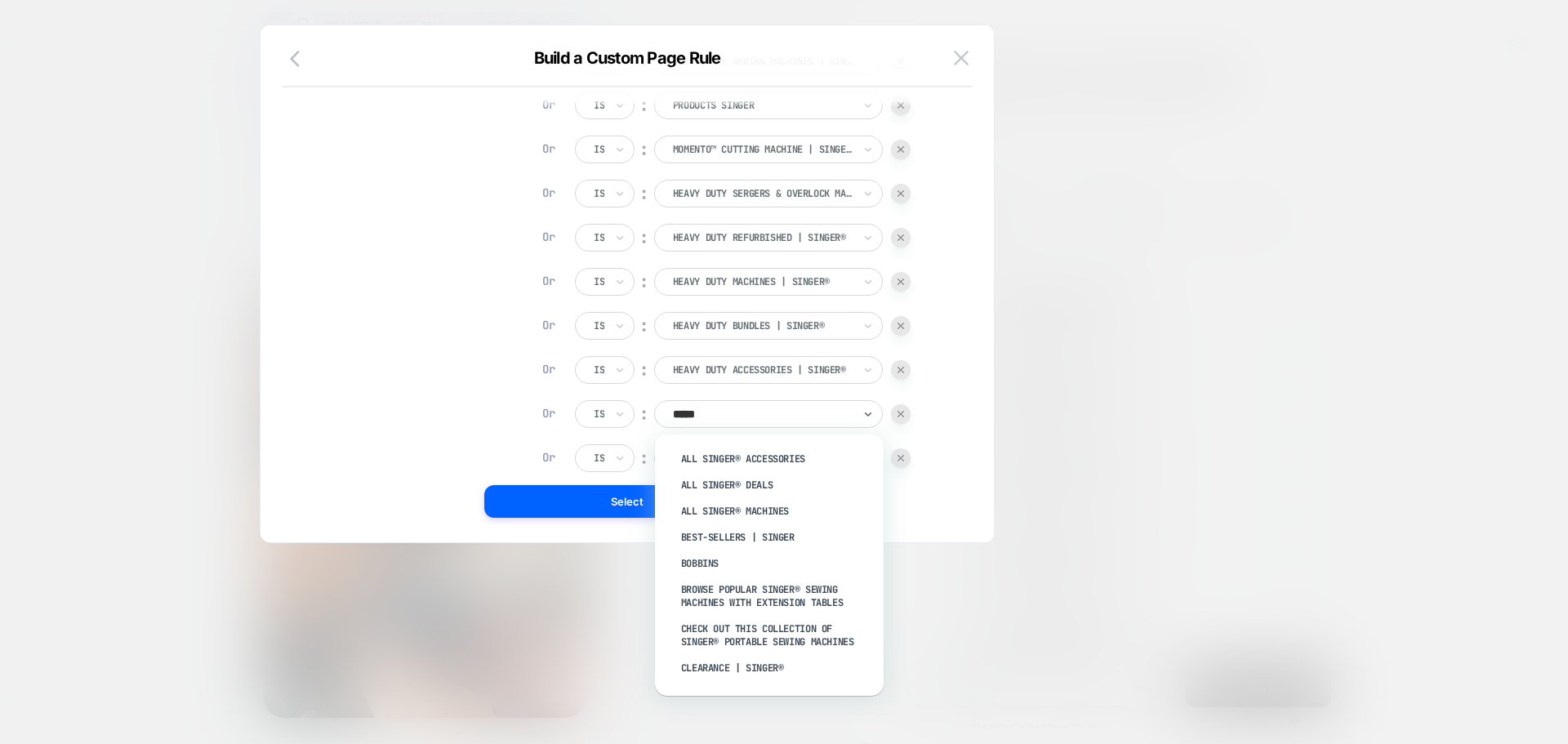 type on "******" 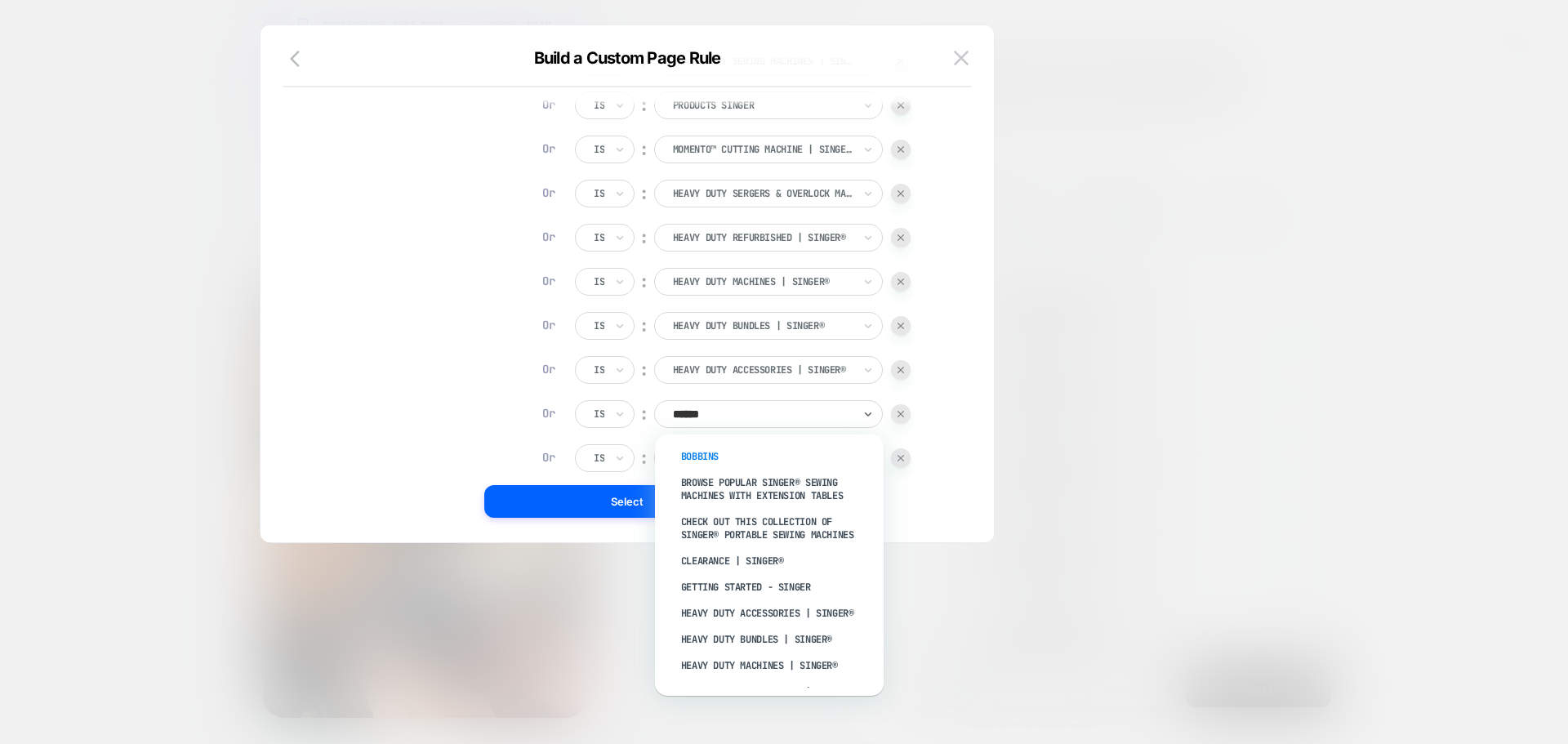 scroll, scrollTop: 108, scrollLeft: 0, axis: vertical 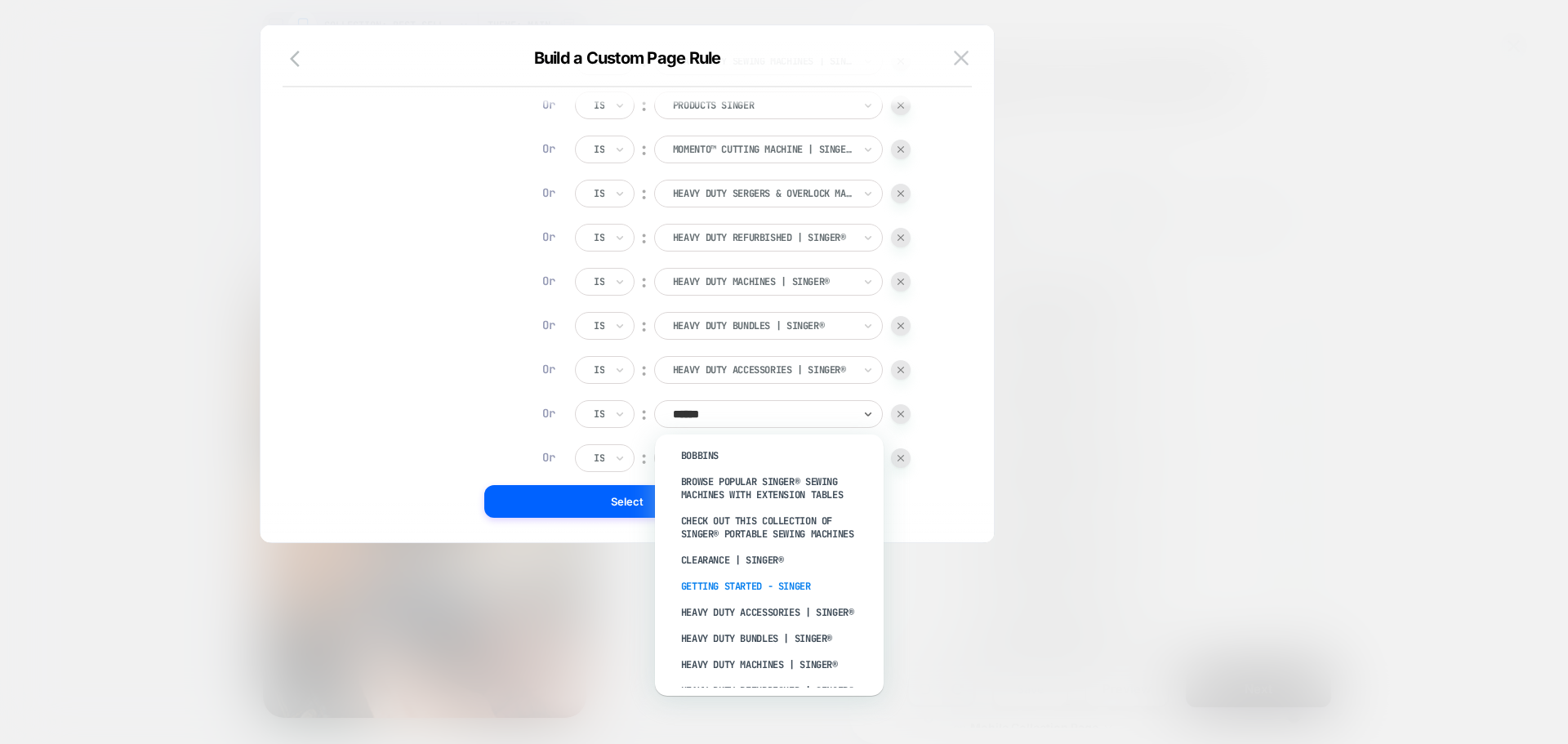 click on "Getting Started - Singer" at bounding box center (777, 586) 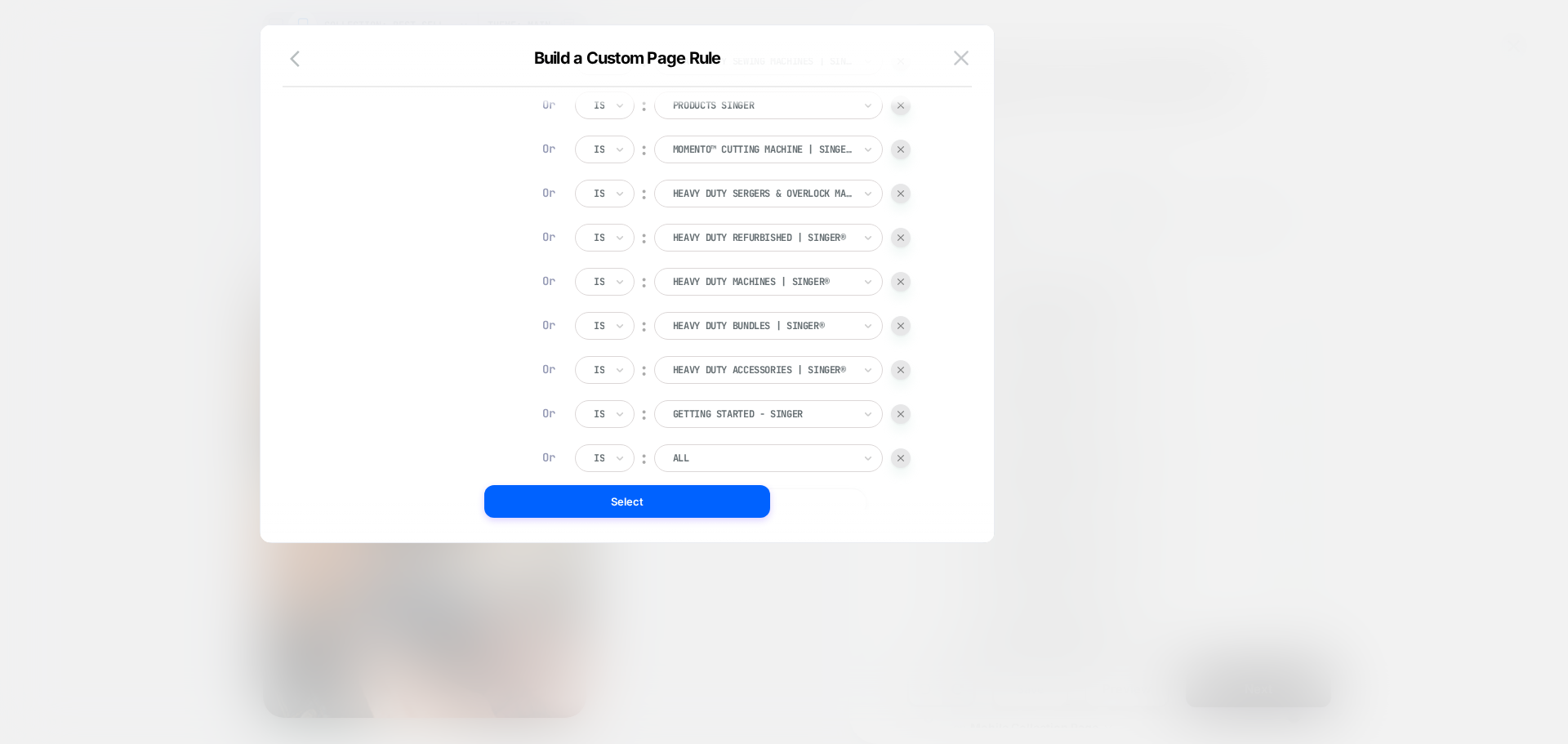 click at bounding box center [763, 458] 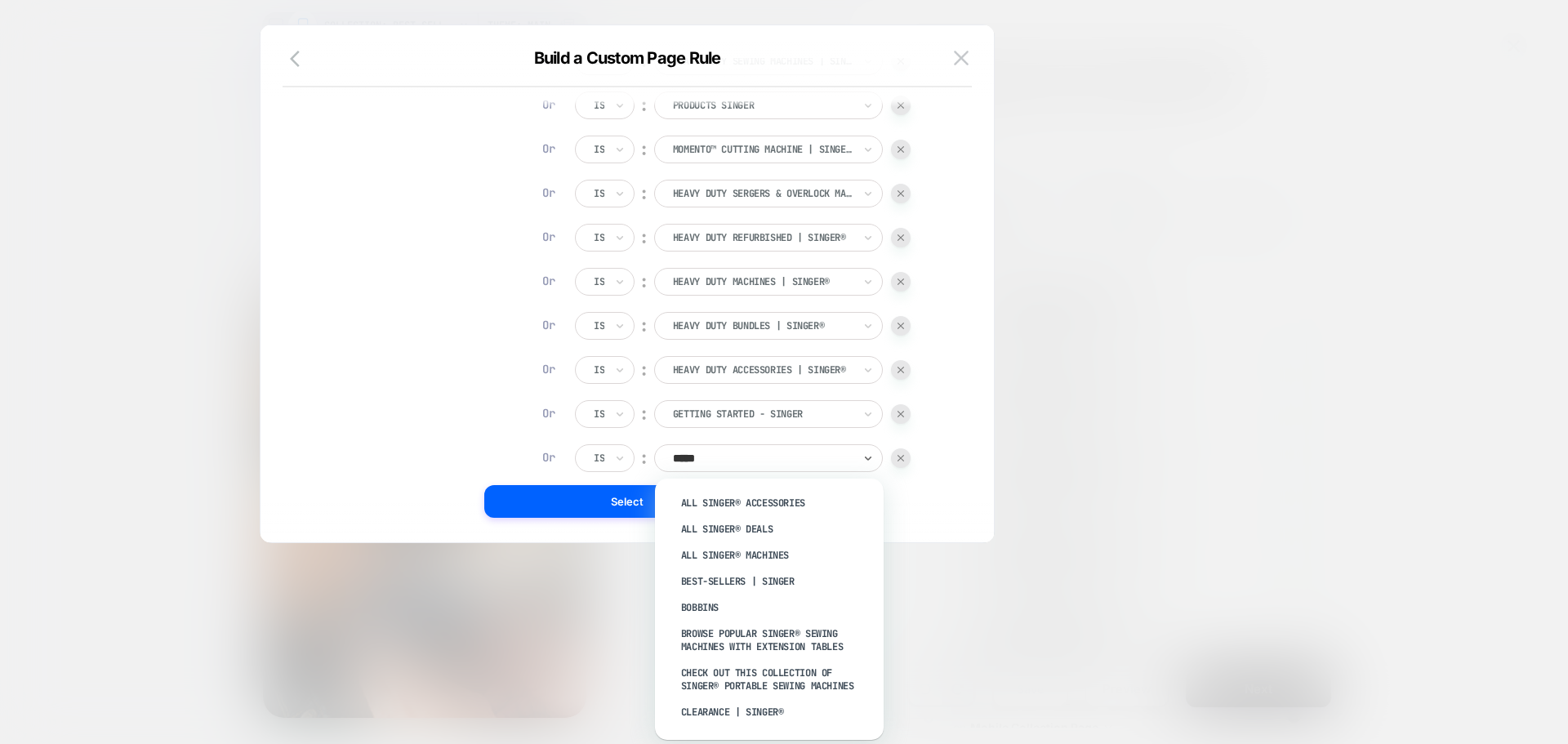 type on "******" 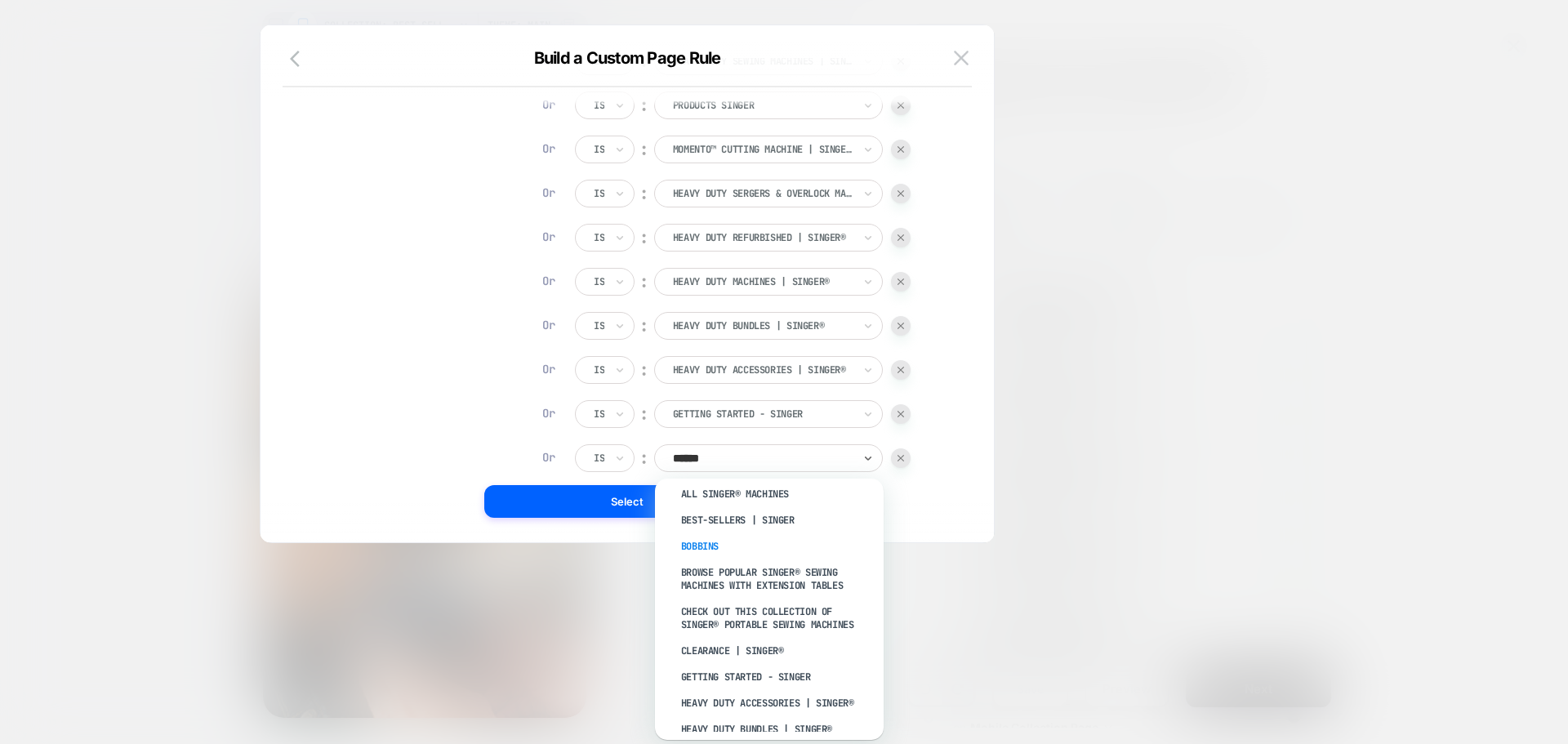 scroll, scrollTop: 60, scrollLeft: 0, axis: vertical 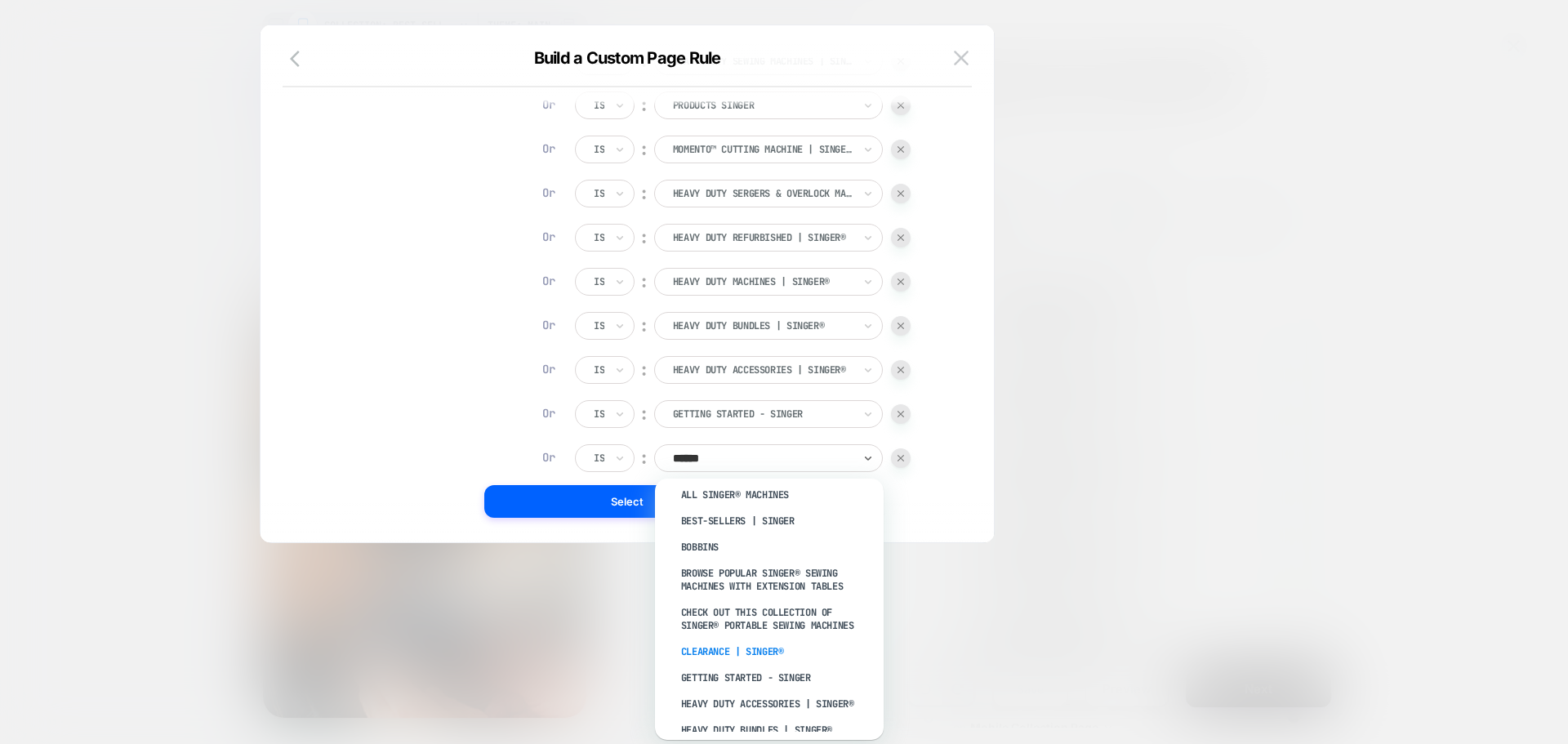 click on "Clearance | SINGER®" at bounding box center [777, 652] 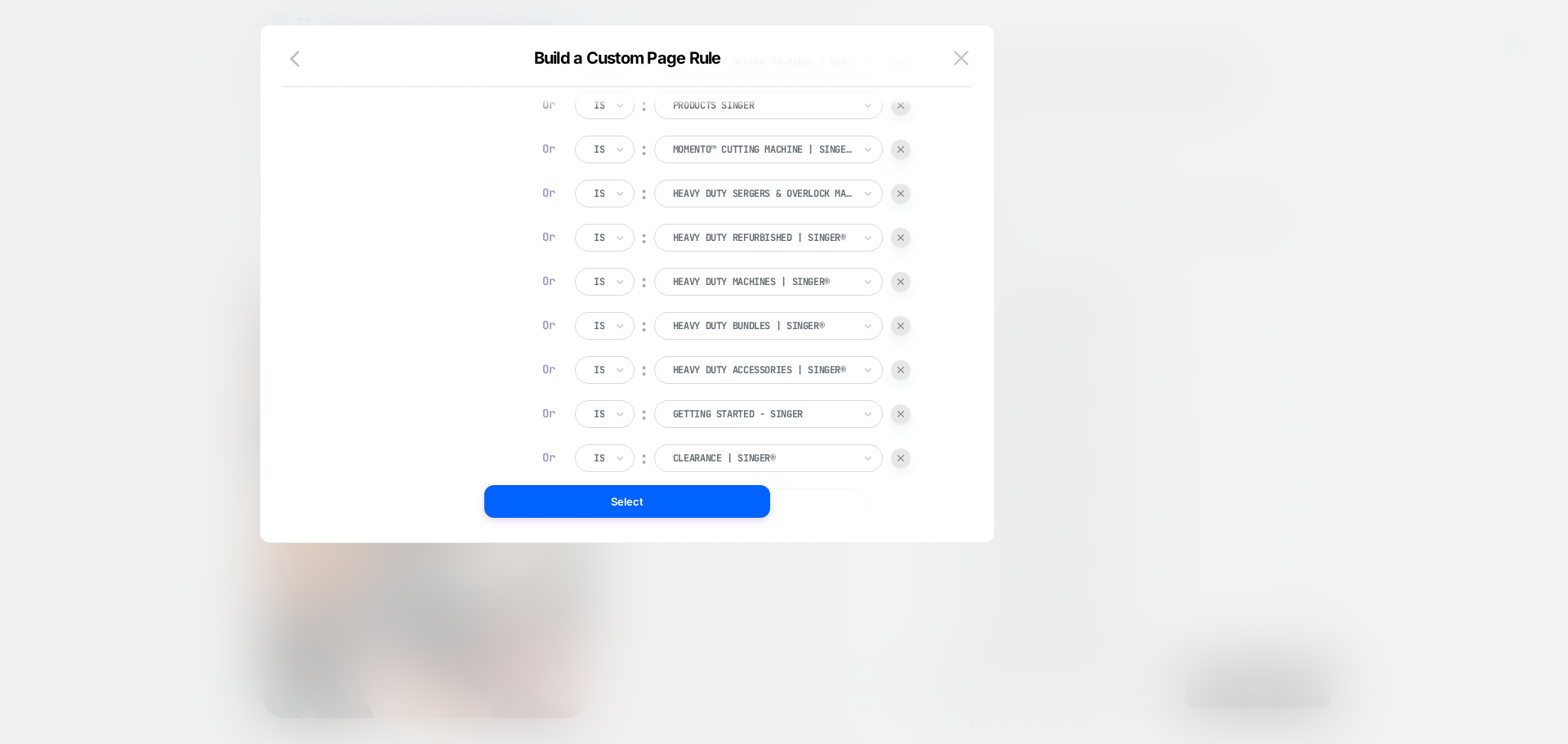 scroll, scrollTop: 2532, scrollLeft: 0, axis: vertical 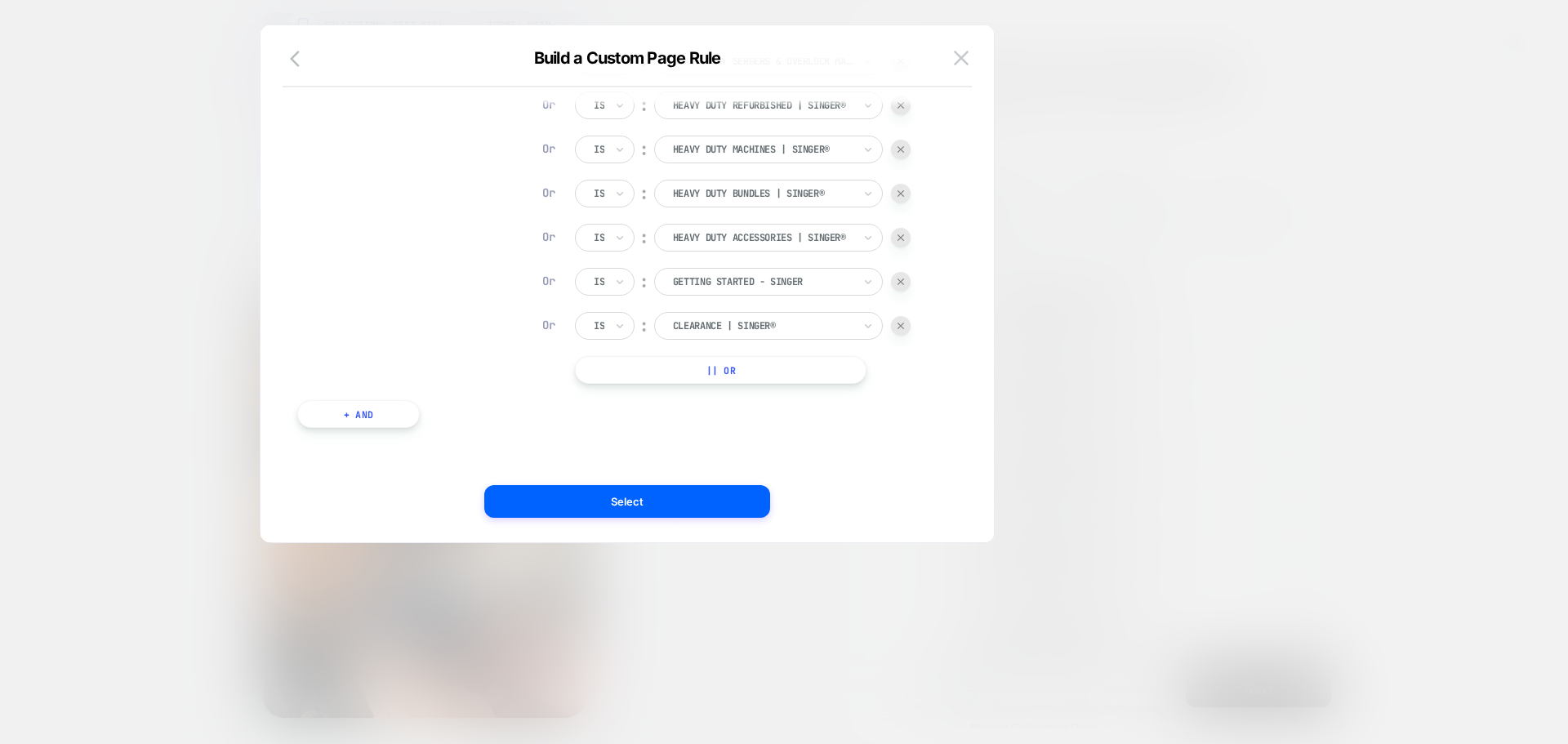click on "|| Or" at bounding box center (720, 370) 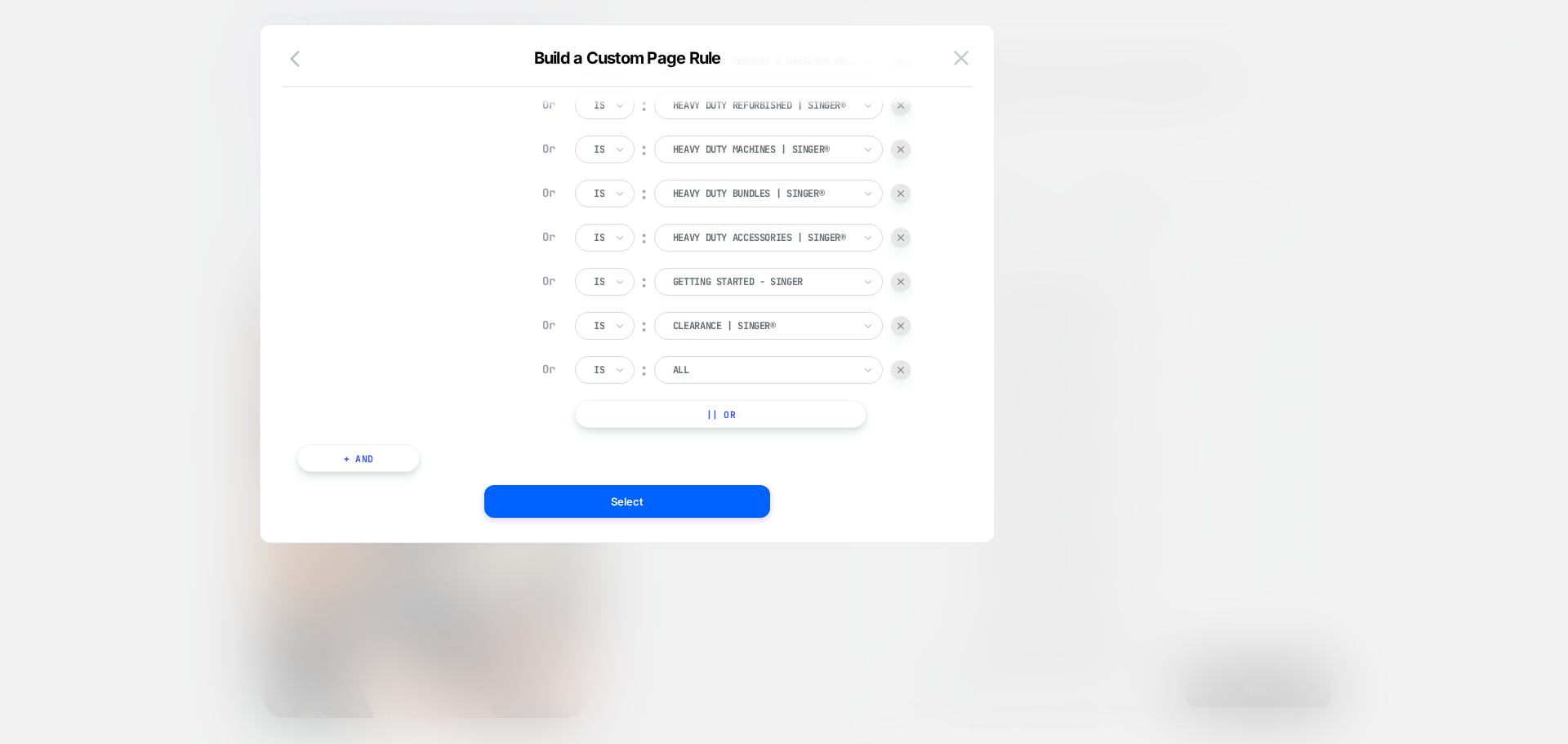 click on "|| Or" at bounding box center (720, 414) 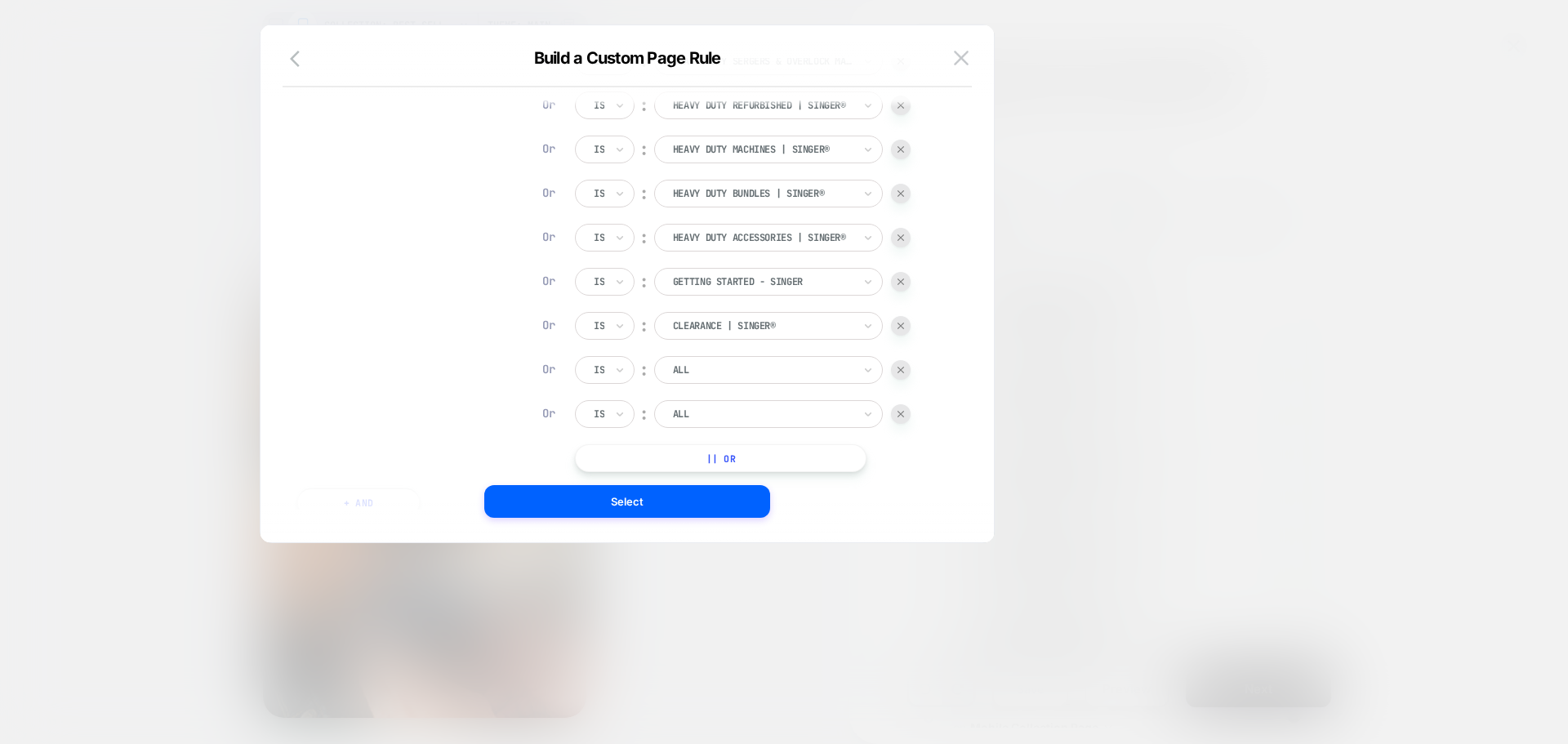 click at bounding box center [763, 370] 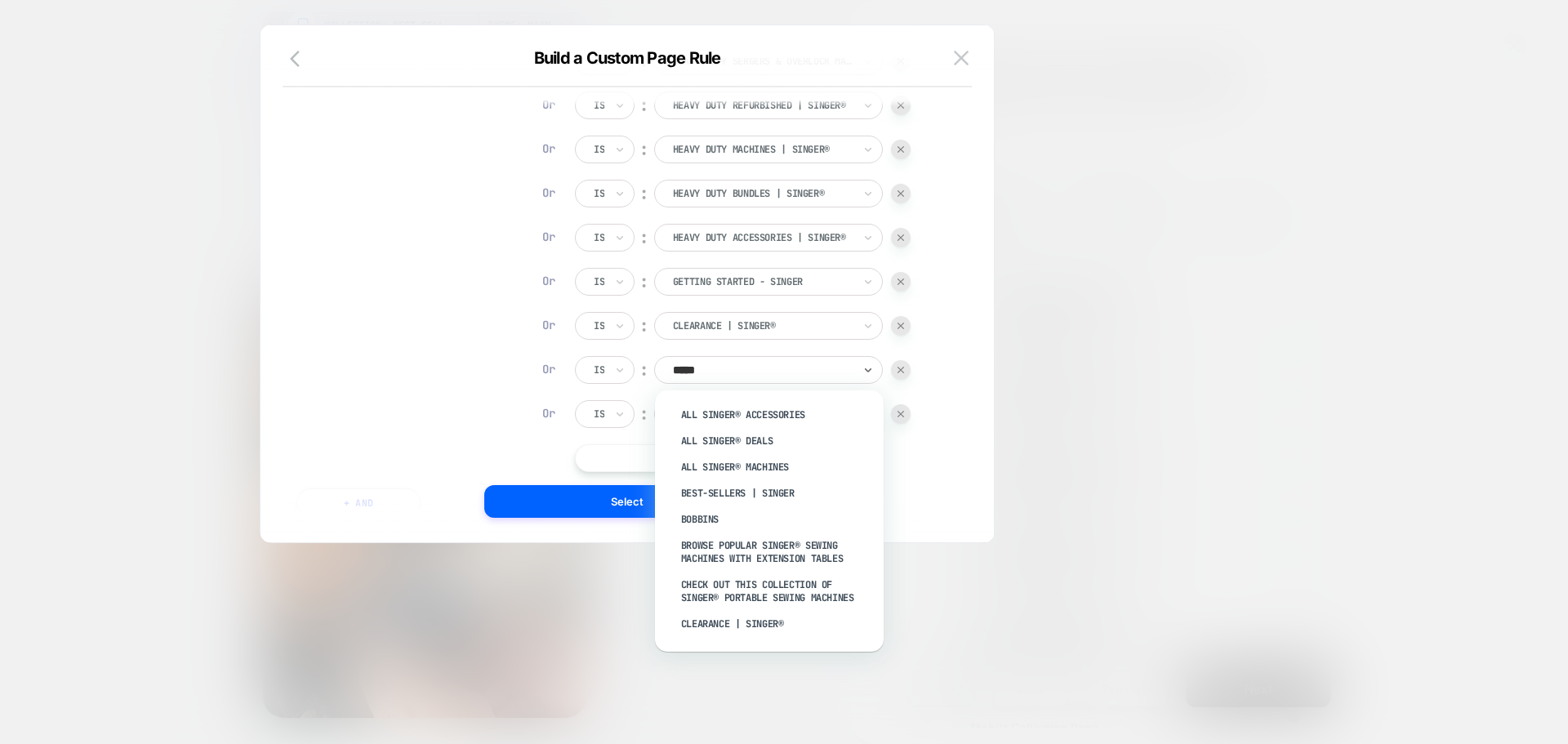 type on "******" 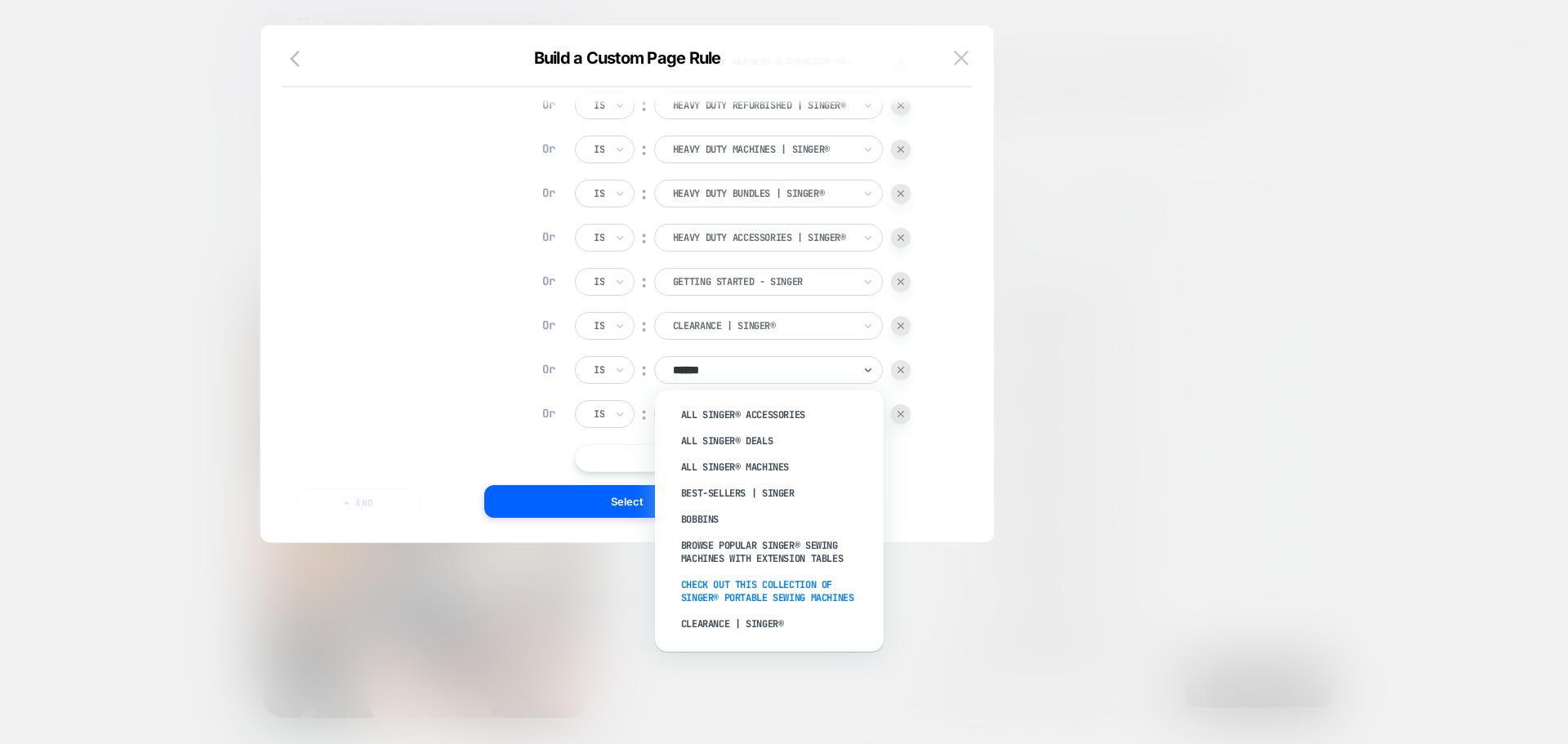 click on "Check Out This Collection of Singer® Portable Sewing Machines" at bounding box center [777, 591] 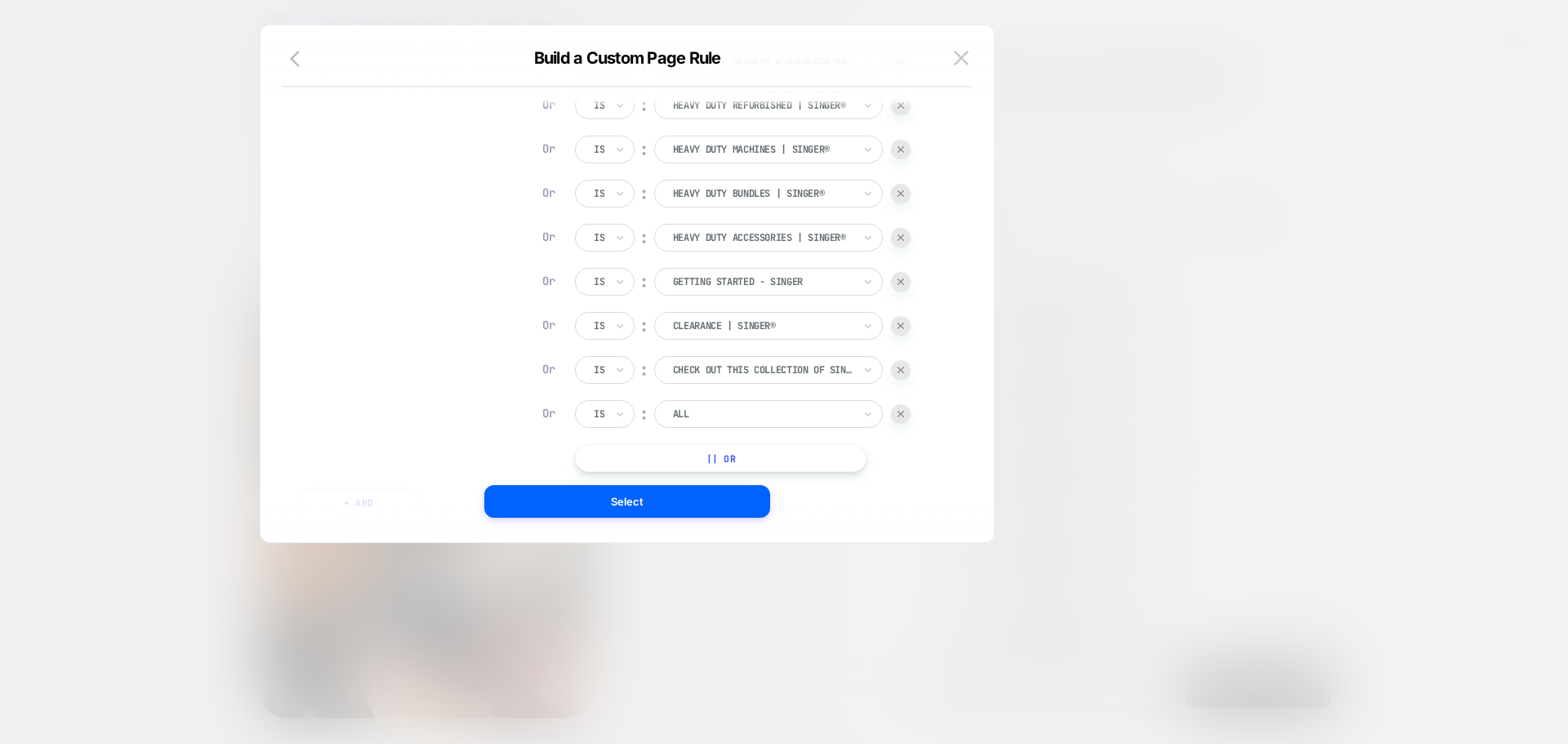 click on "ALL" at bounding box center [768, 414] 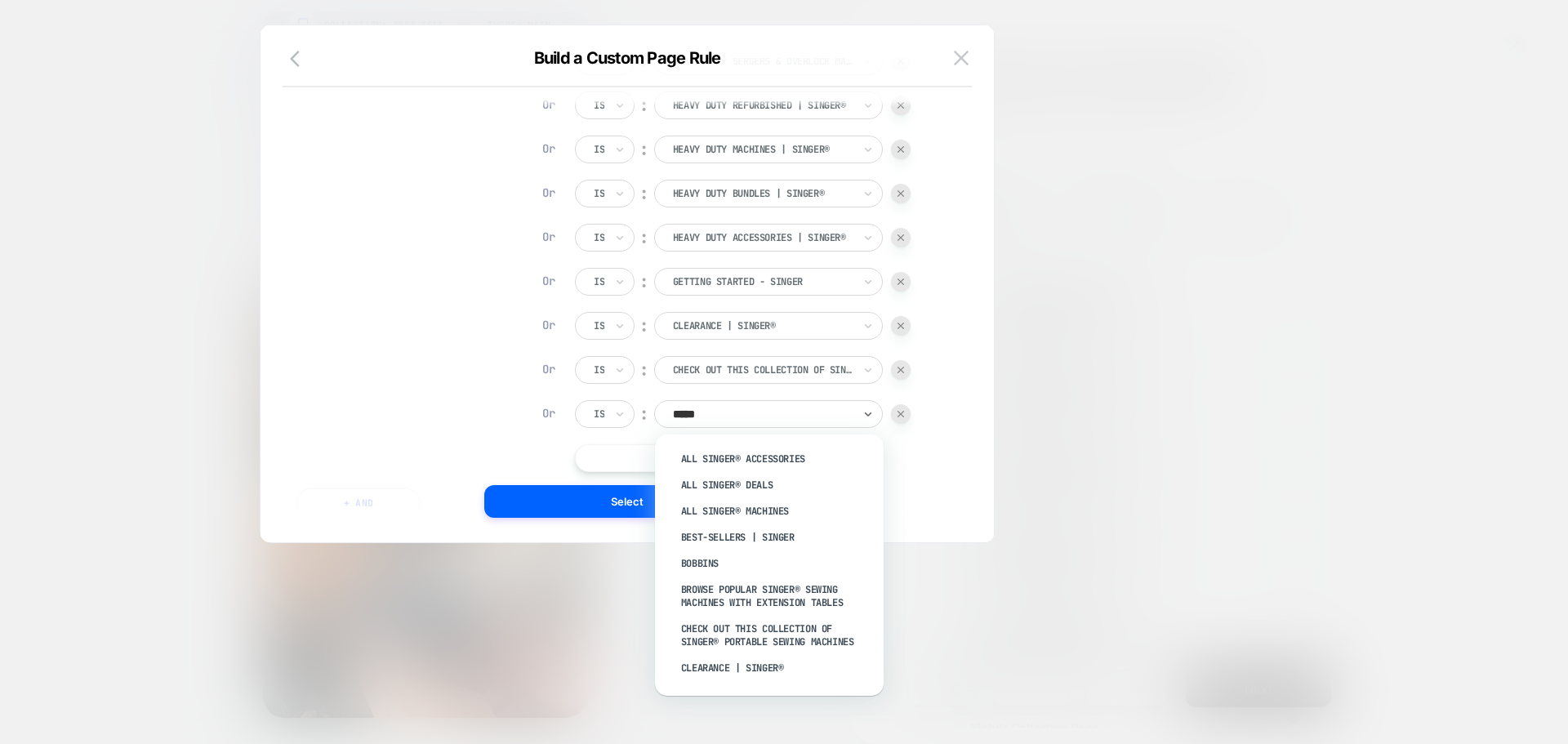type on "******" 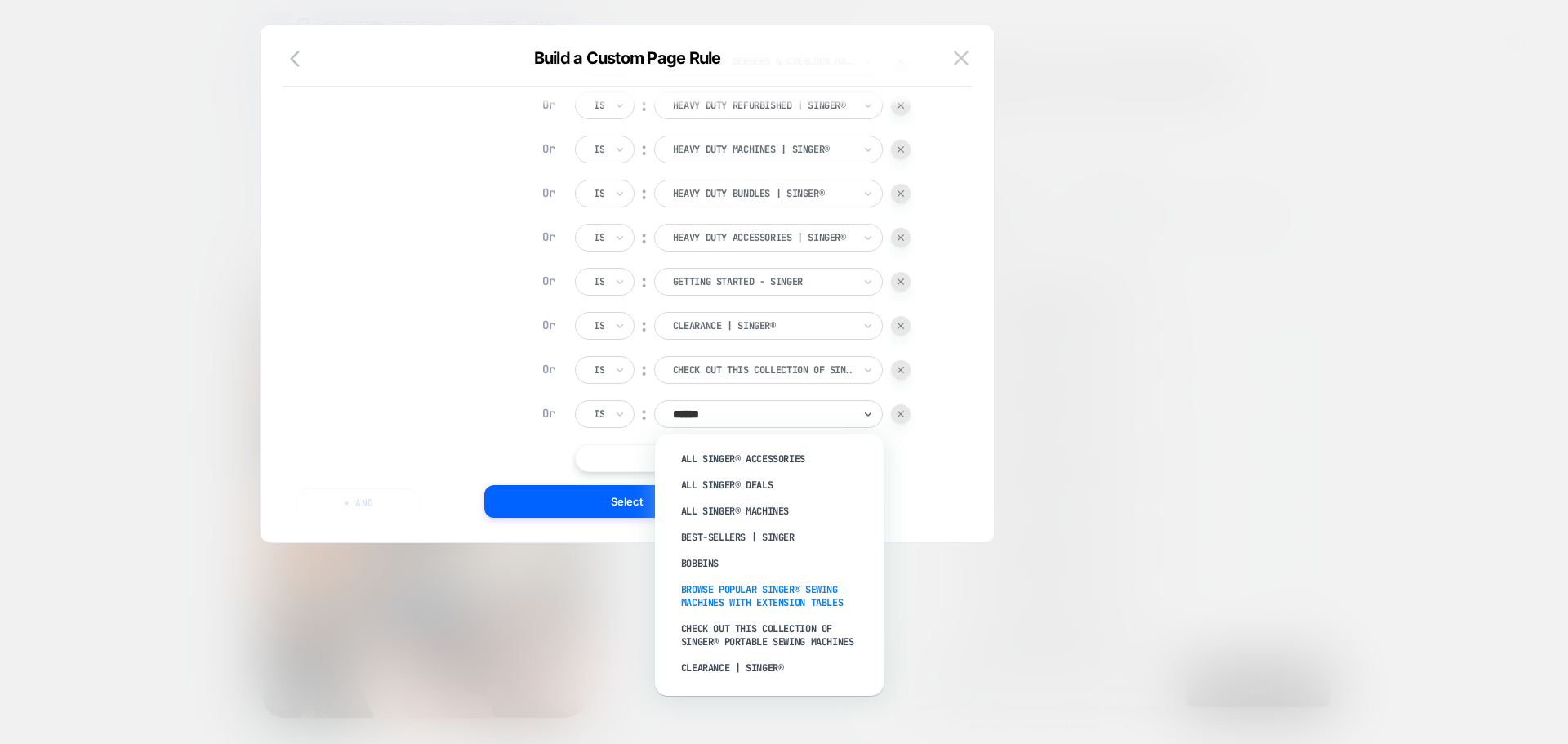 click on "Browse Popular SINGER® Sewing Machines with Extension Tables" at bounding box center (777, 596) 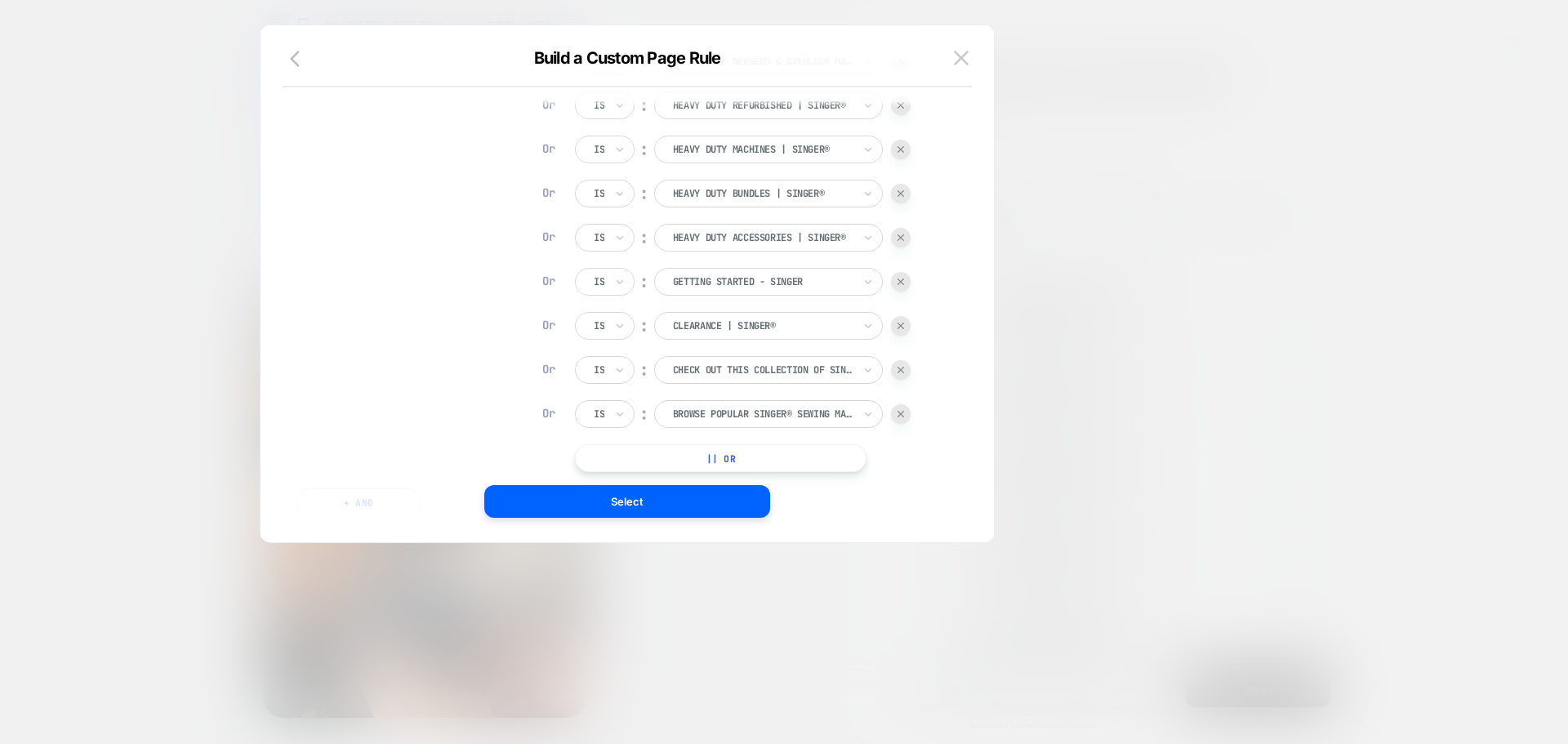 click on "|| Or" at bounding box center [720, 458] 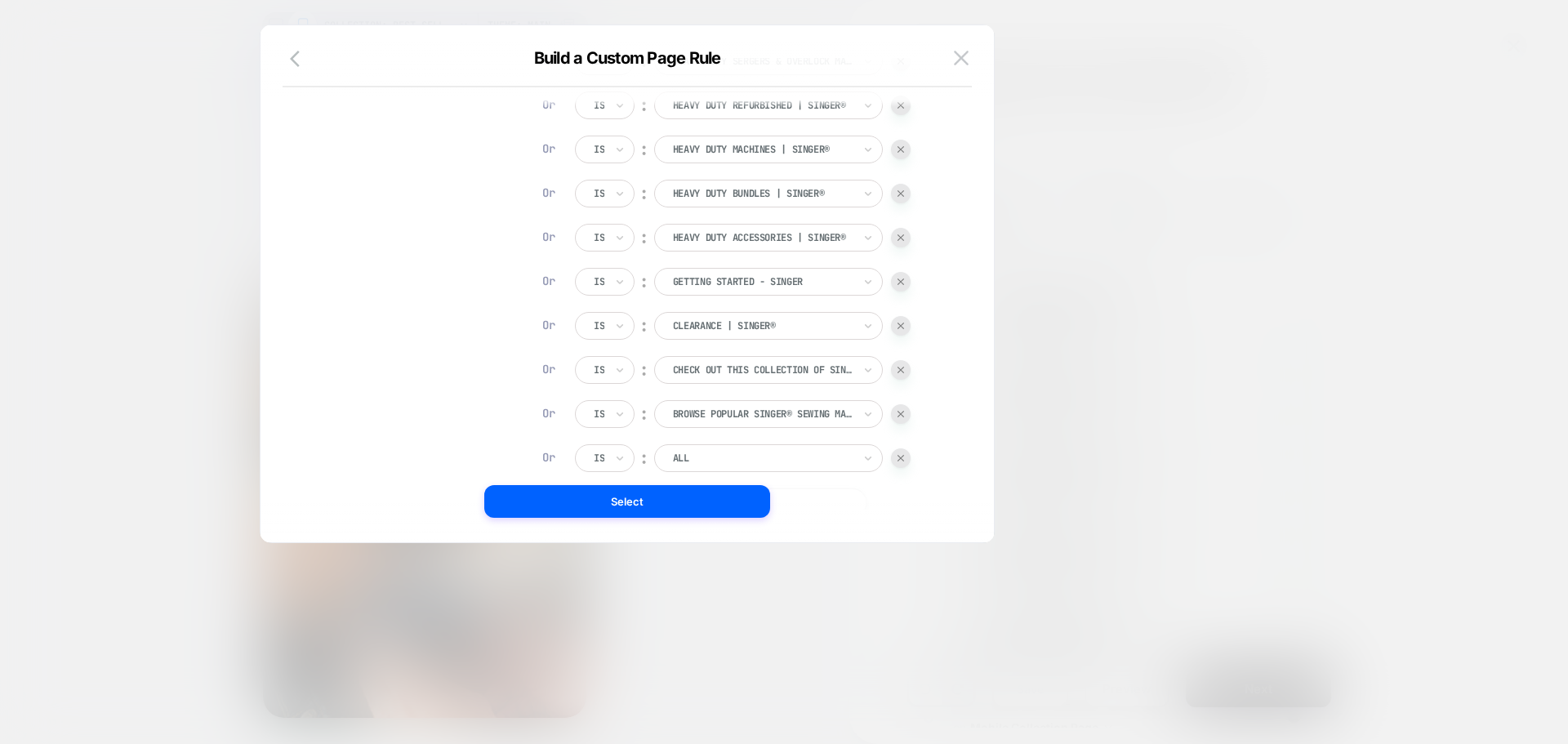 scroll, scrollTop: 2664, scrollLeft: 0, axis: vertical 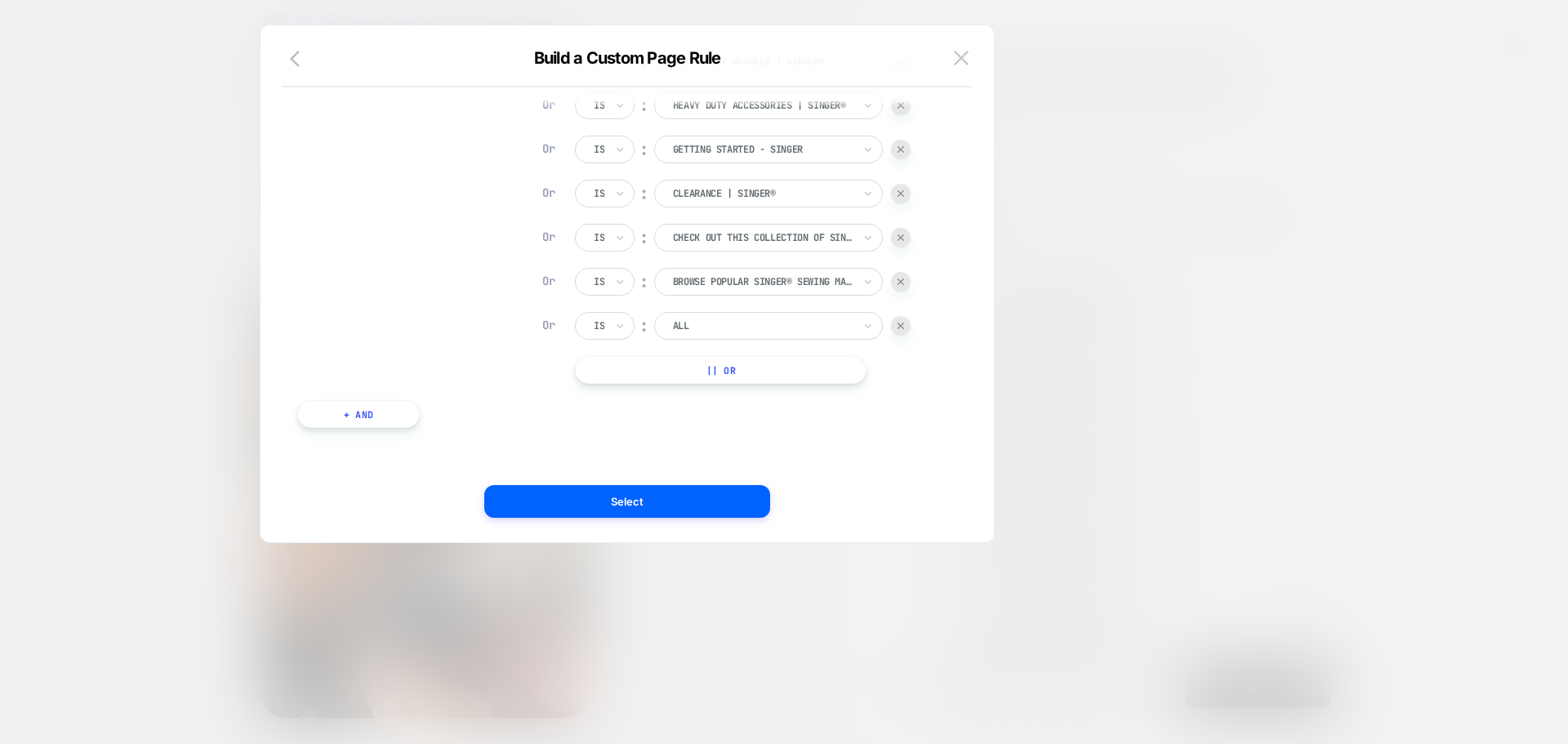 click on "|| Or" at bounding box center (720, 370) 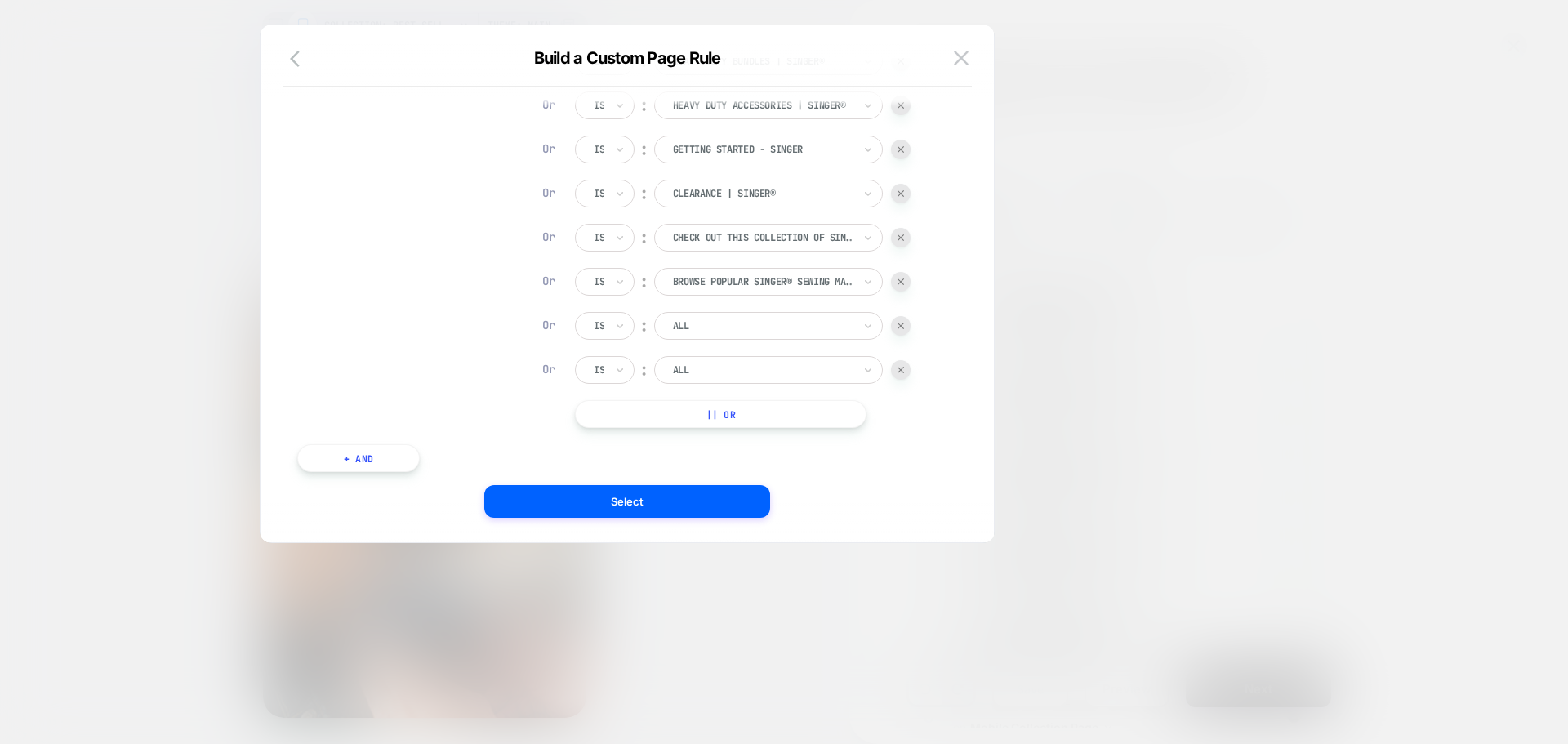 click on "|| Or" at bounding box center [720, 414] 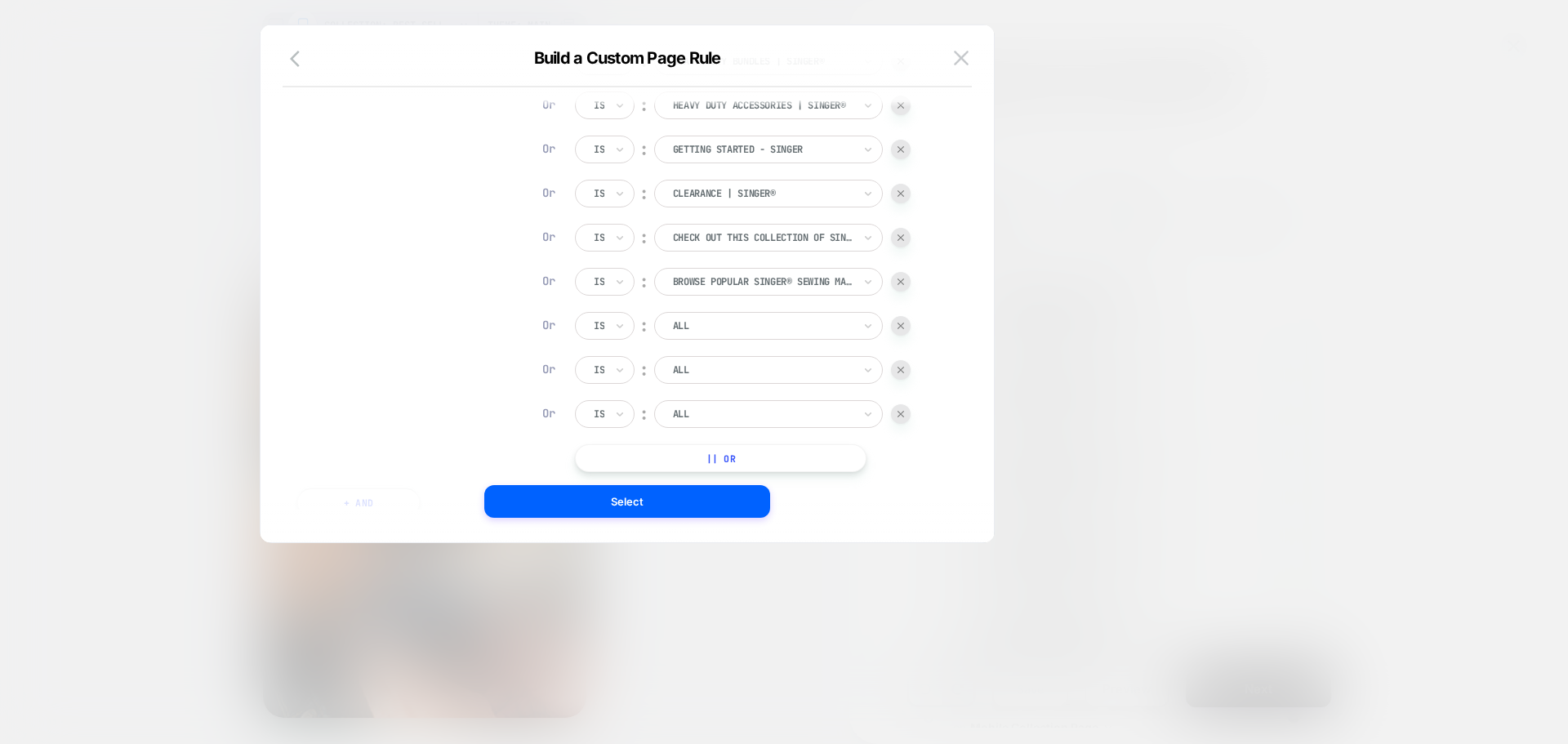 click at bounding box center (763, 326) 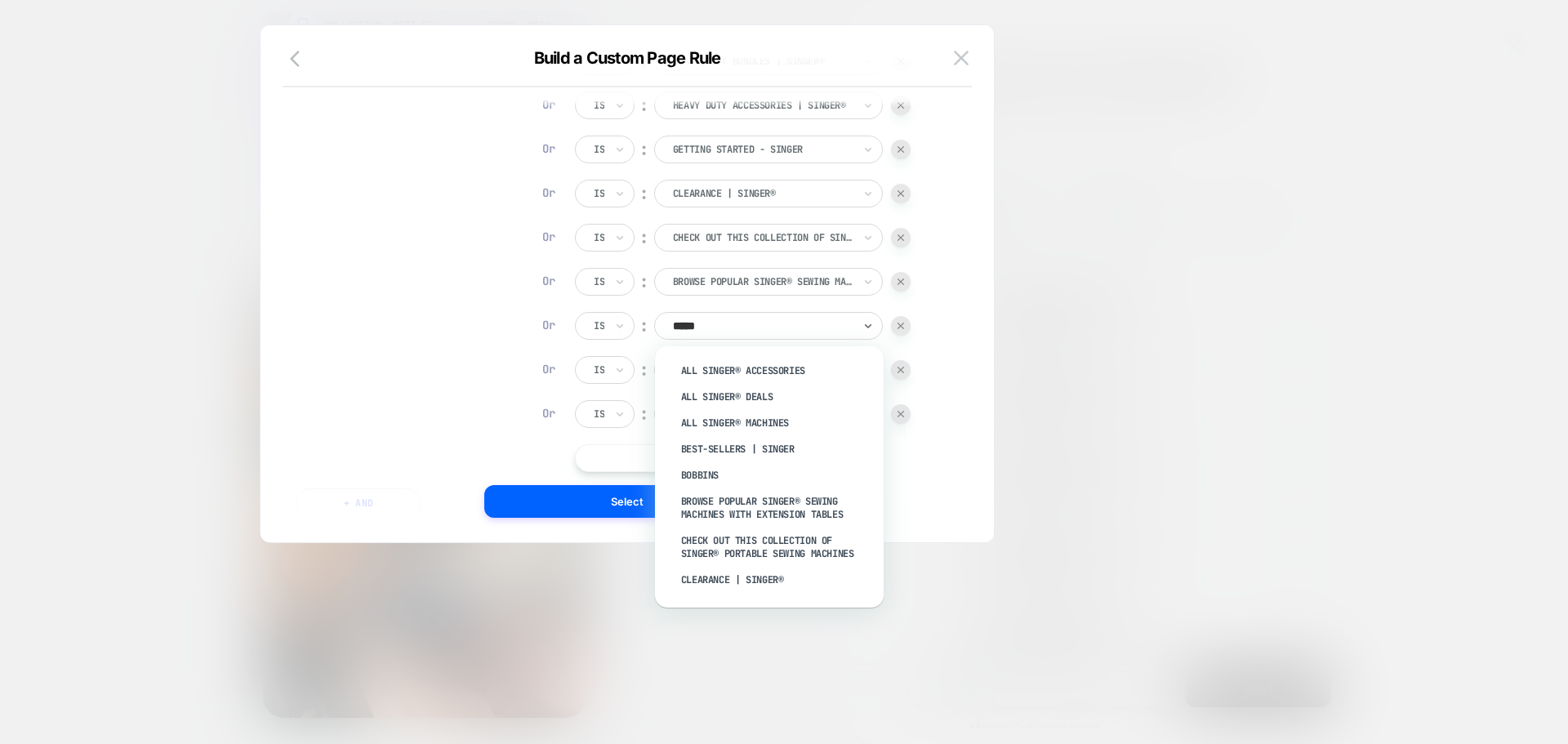 type on "******" 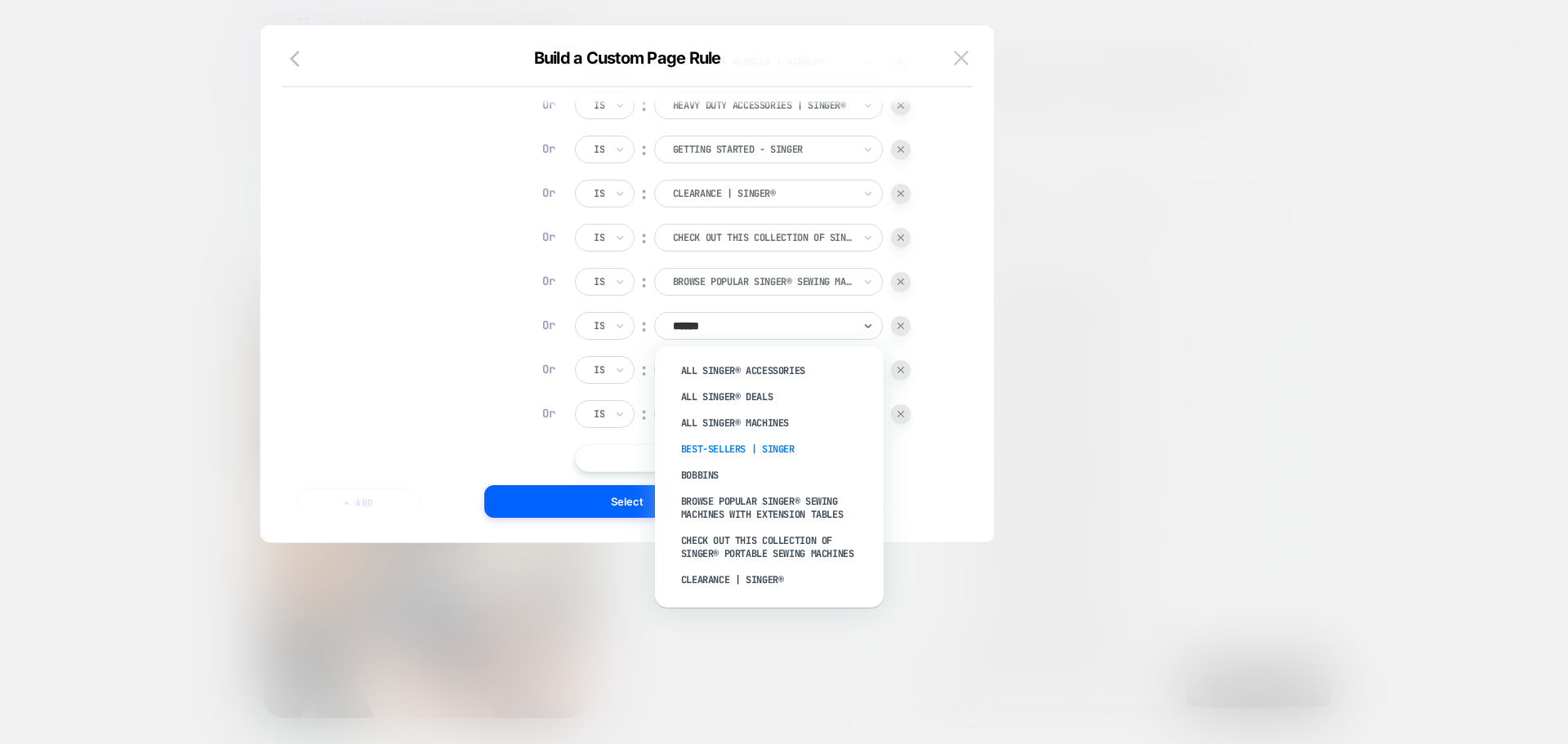 click on "Best-Sellers | SINGER" at bounding box center [777, 449] 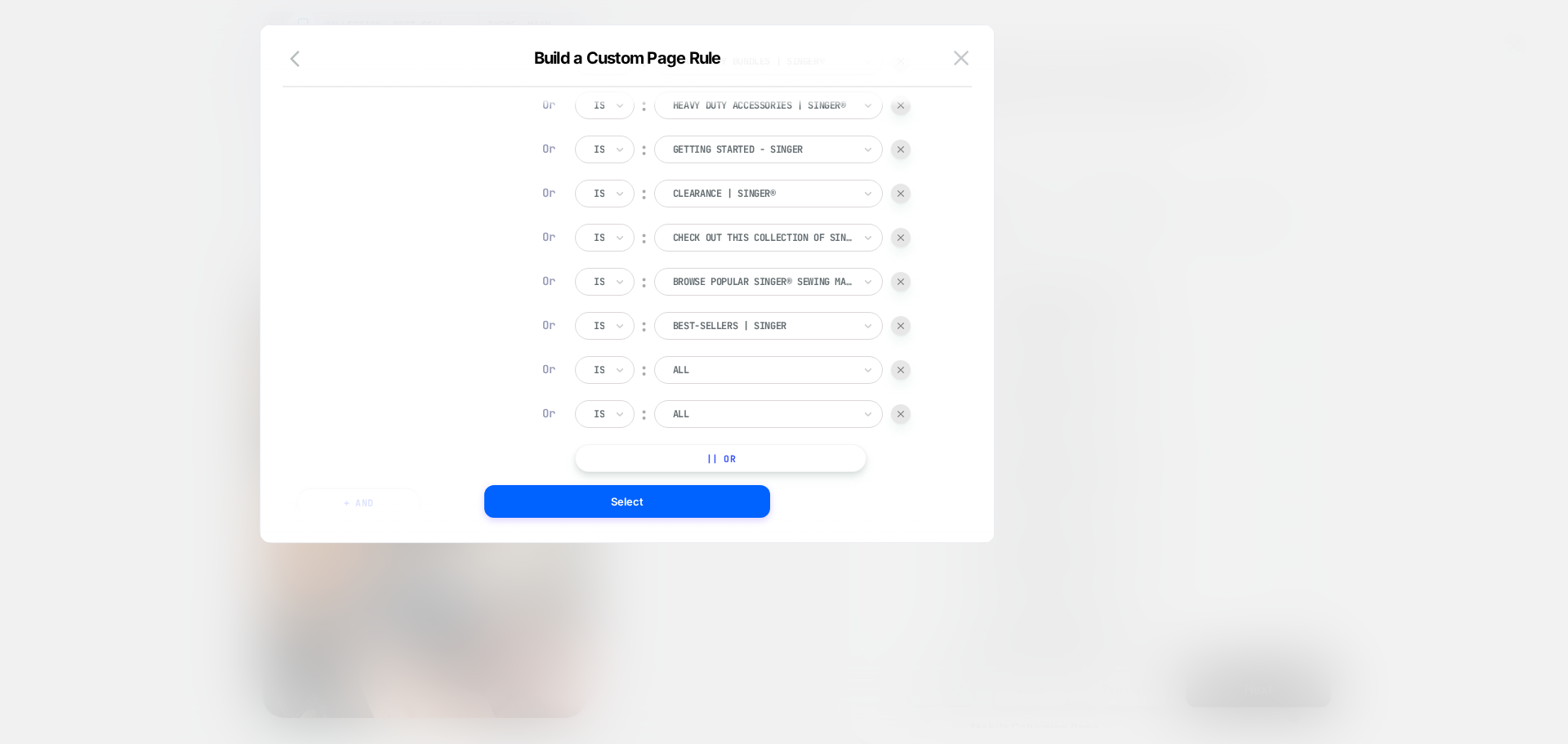 click on "ALL" at bounding box center (768, 370) 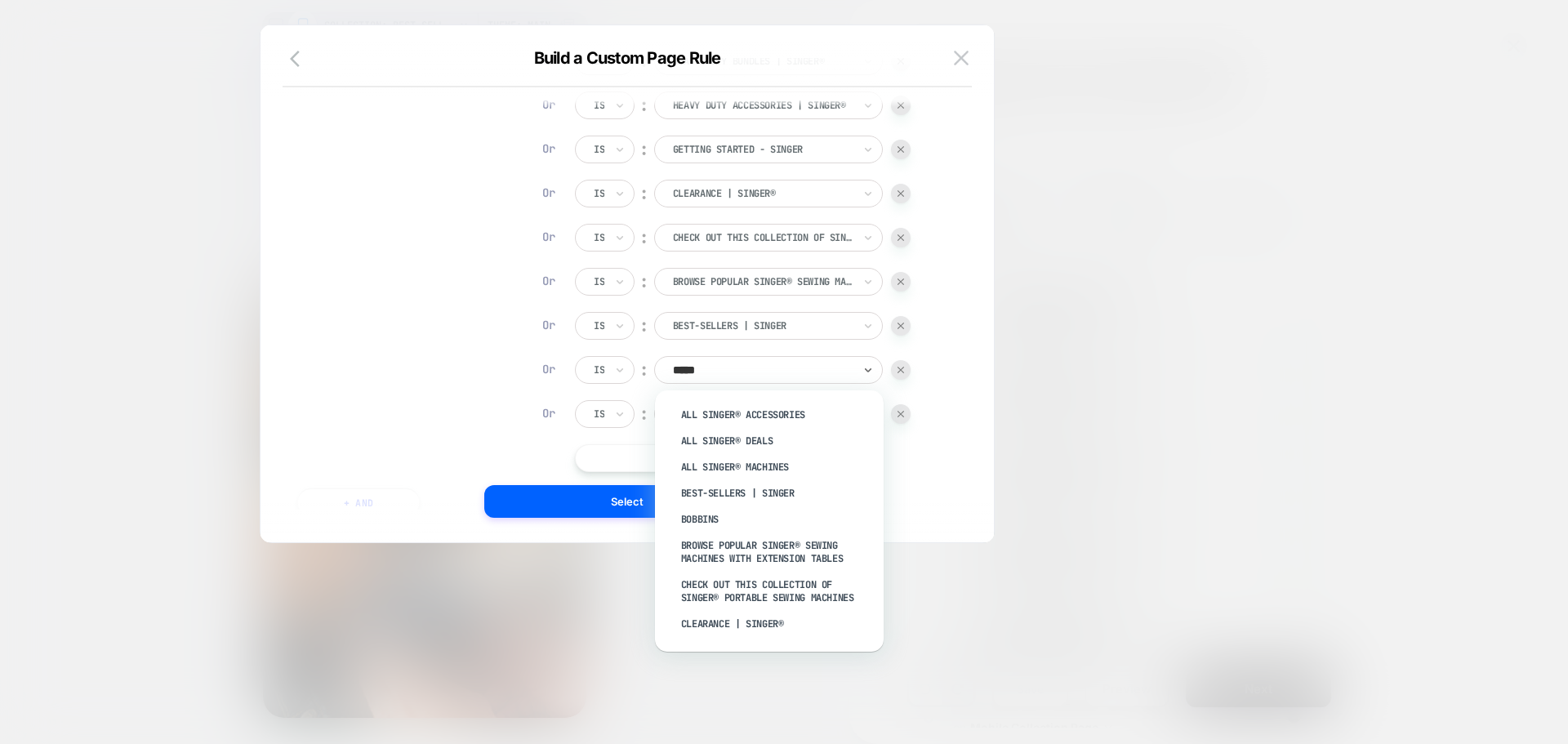 type on "******" 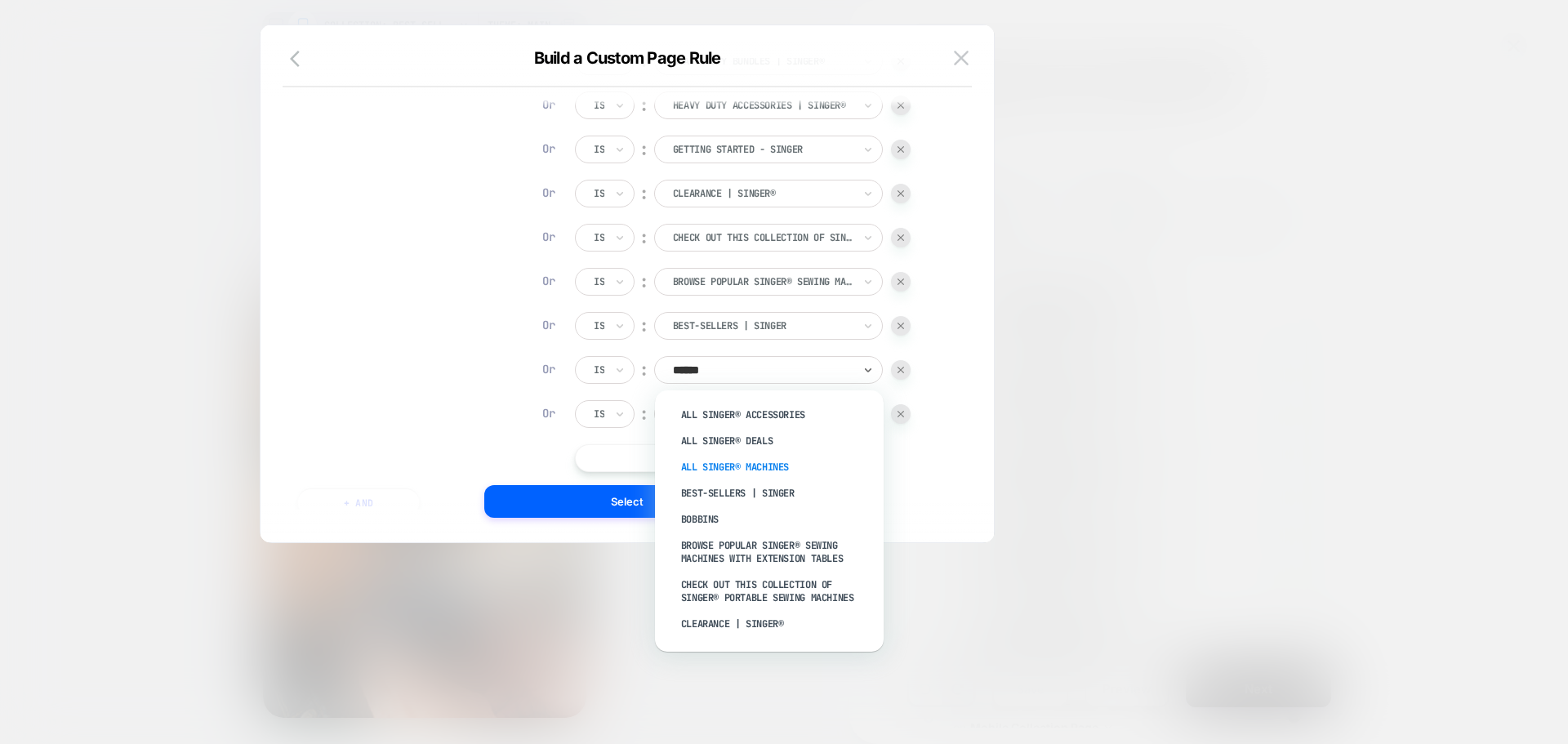 click on "All SINGER® Machines" at bounding box center [777, 467] 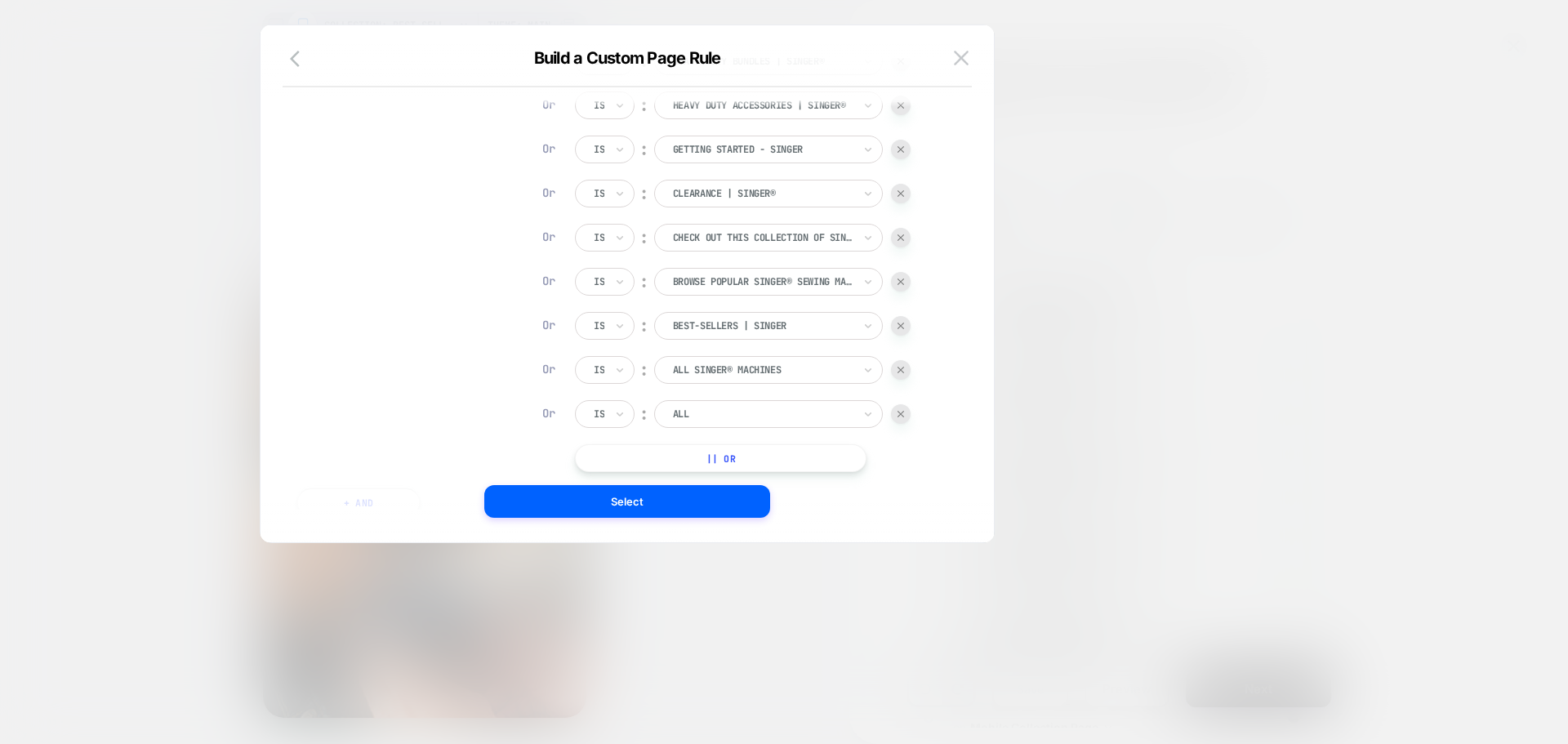 click at bounding box center (763, 414) 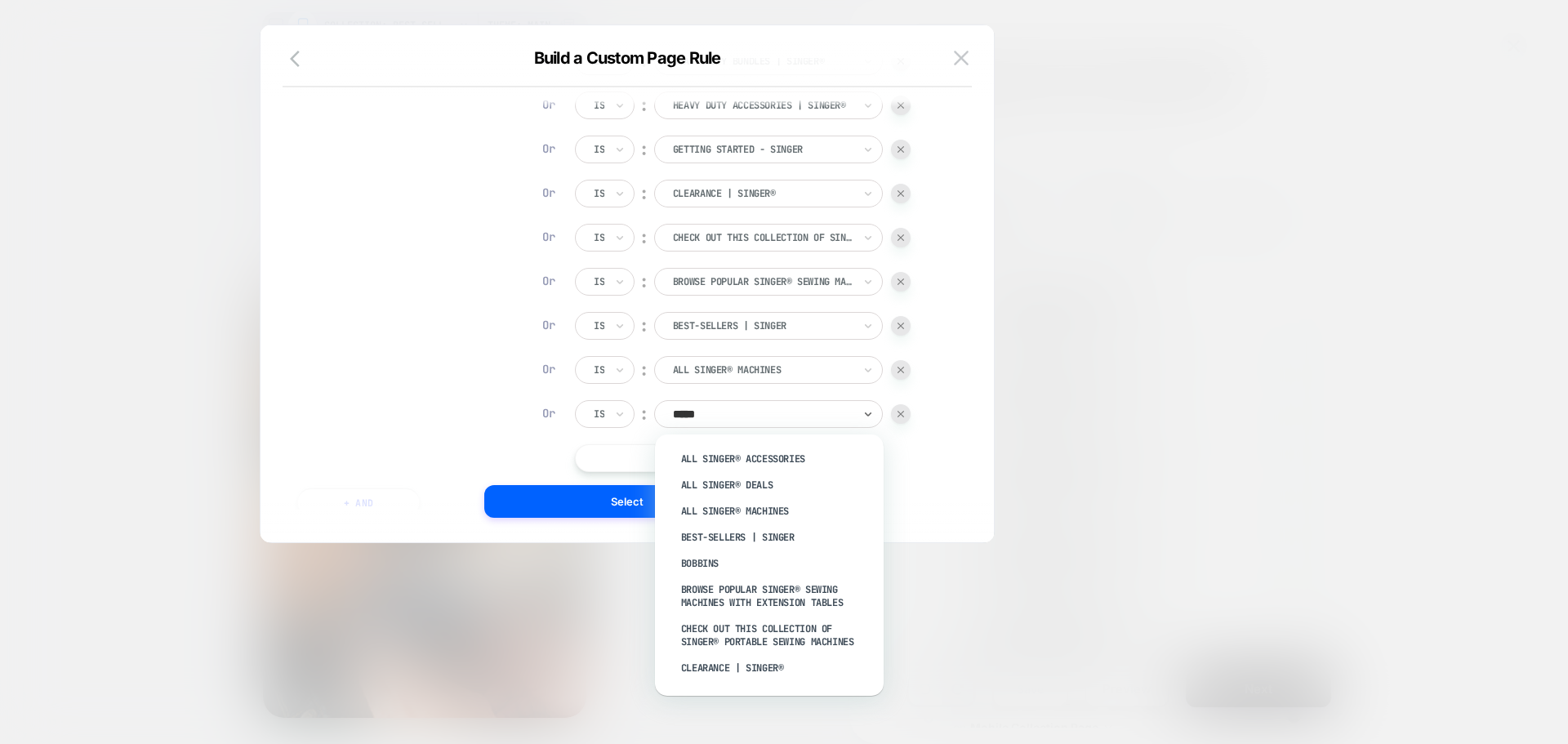 type on "******" 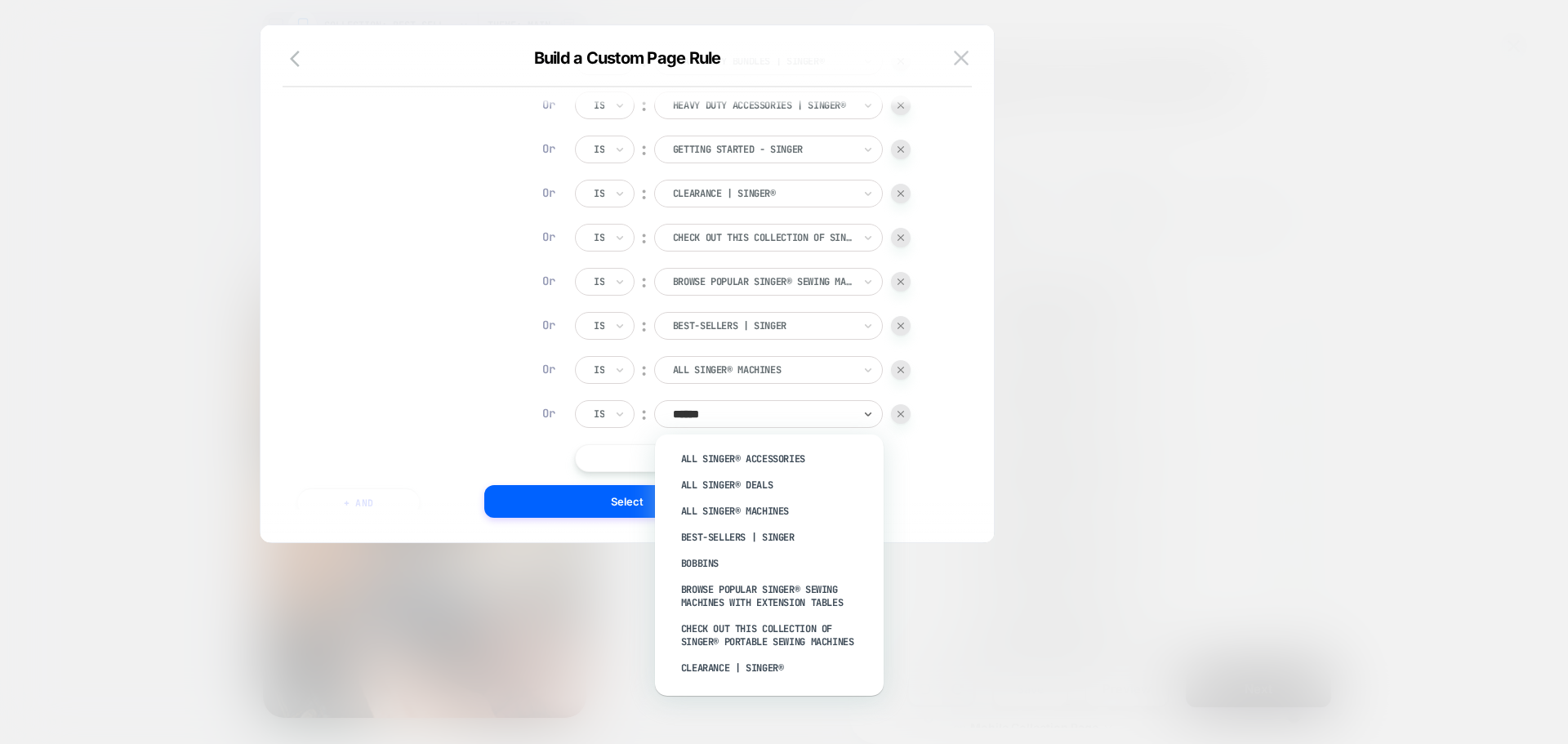 click on "All SINGER® Deals" at bounding box center (777, 485) 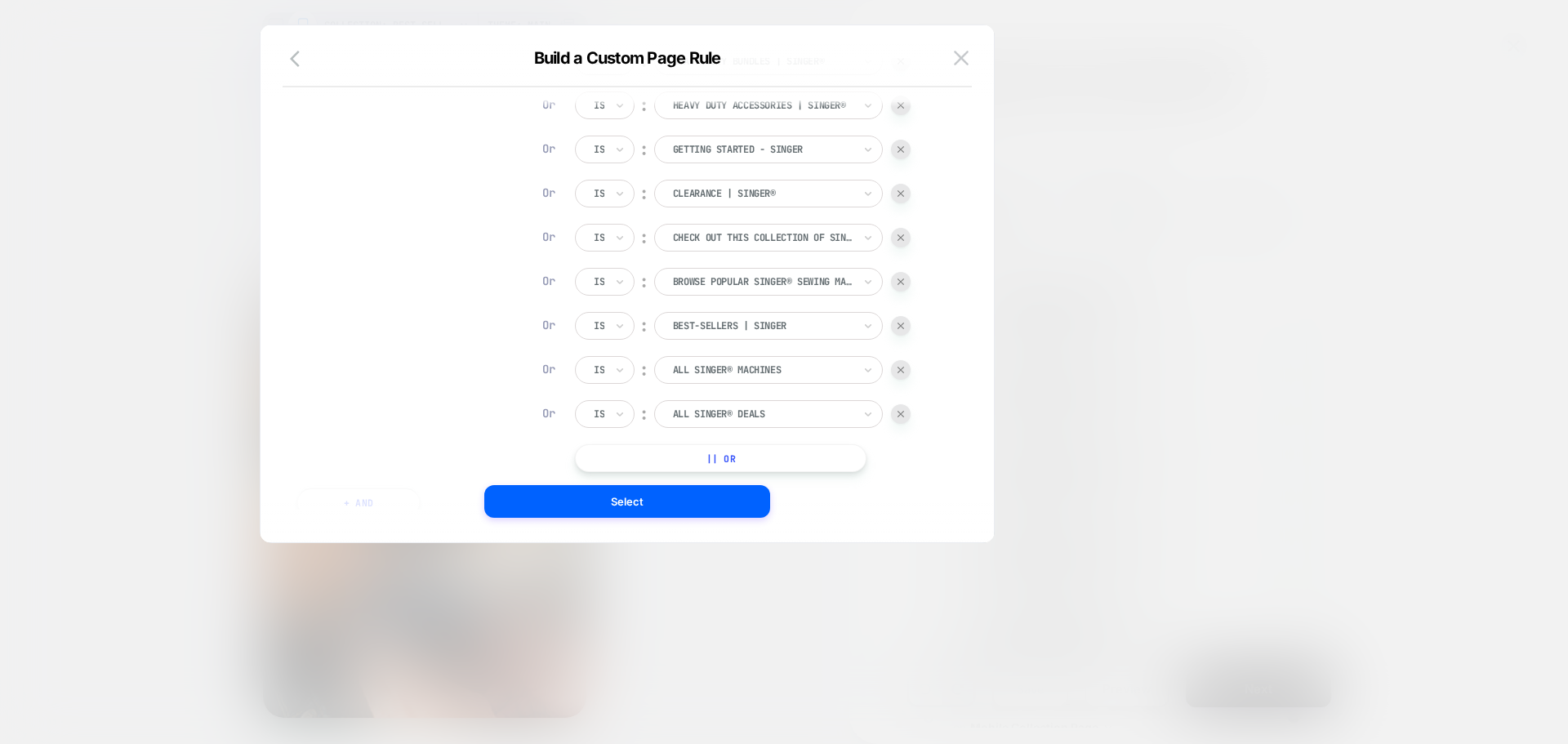 click on "|| Or" at bounding box center (720, 458) 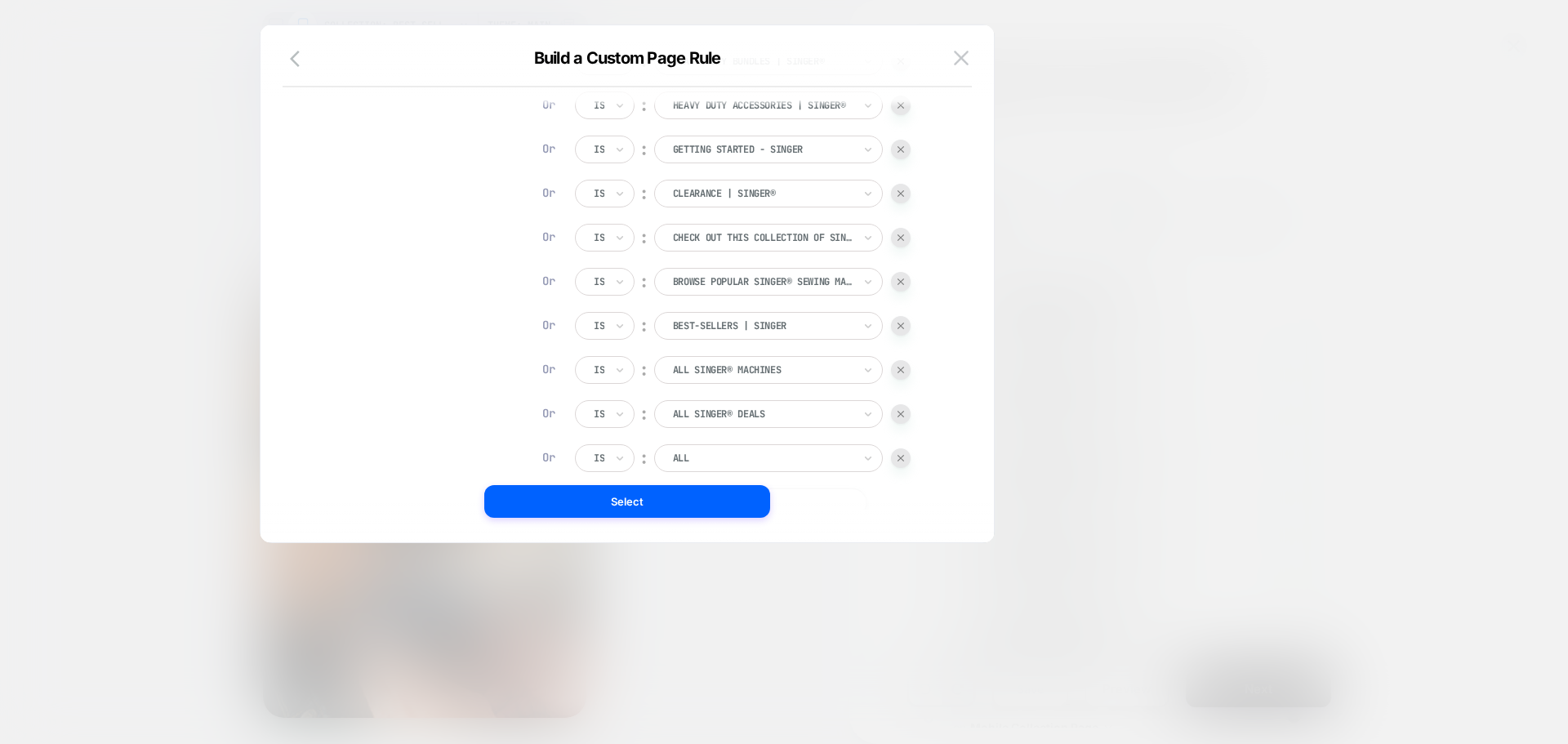 scroll, scrollTop: 2796, scrollLeft: 0, axis: vertical 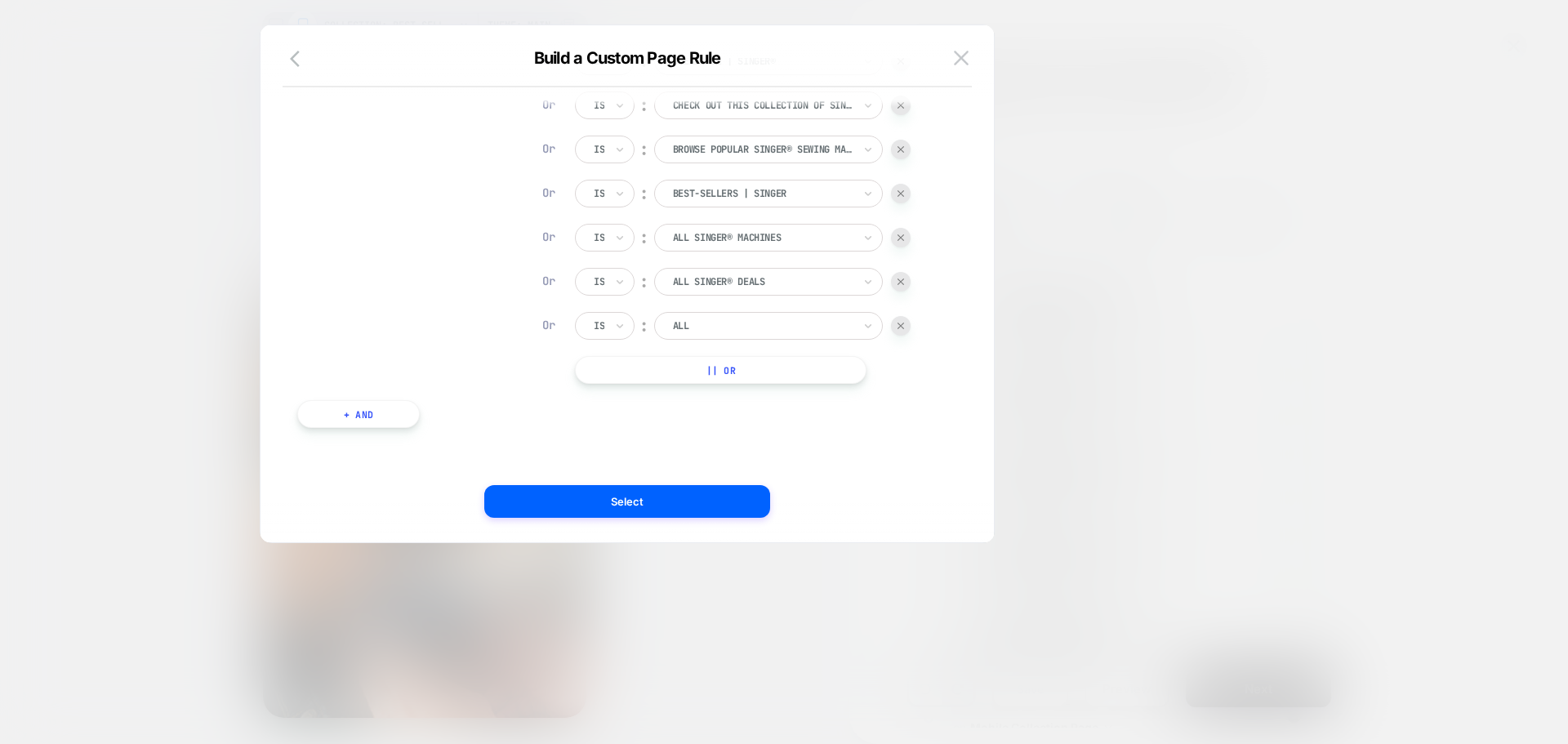 click at bounding box center (763, 326) 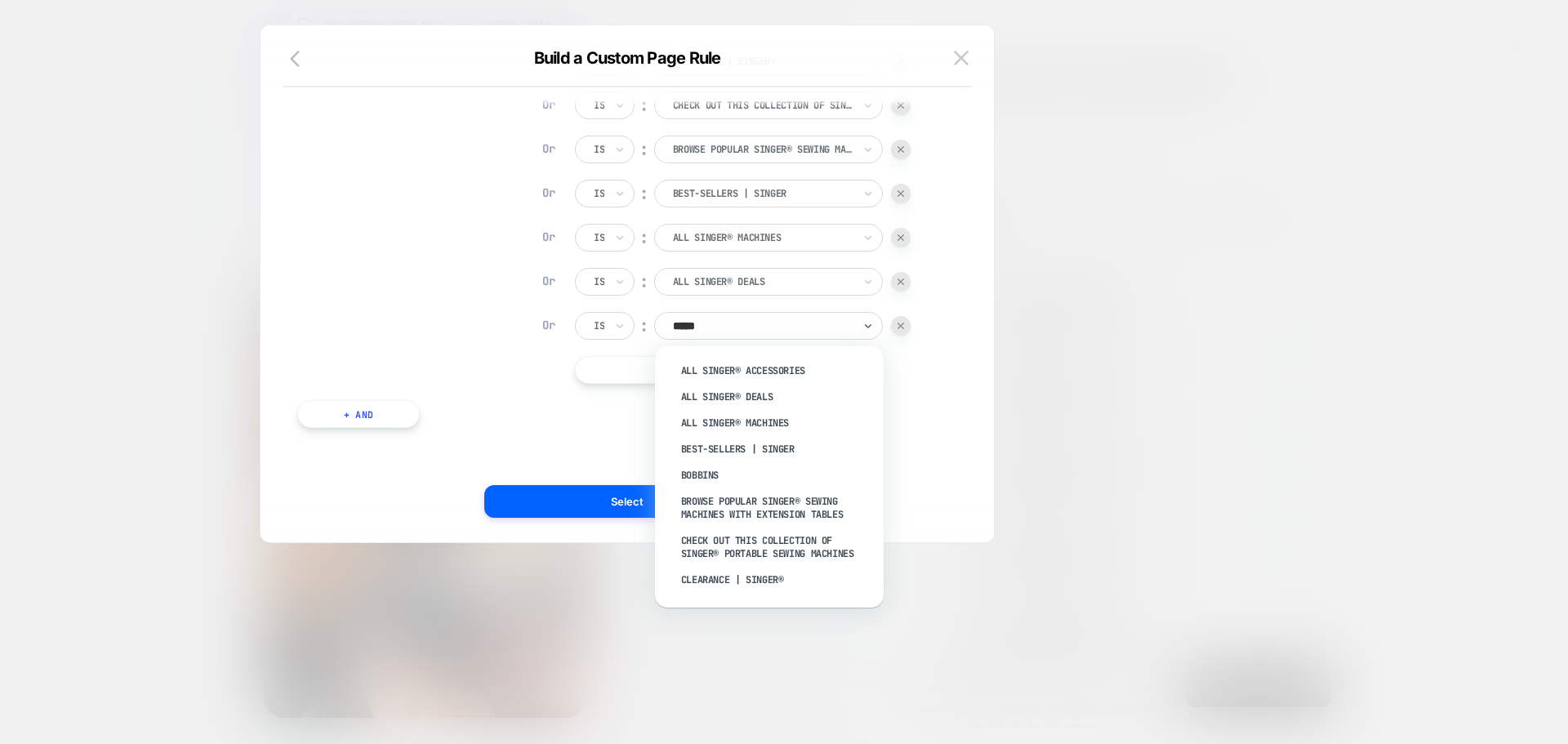 type on "******" 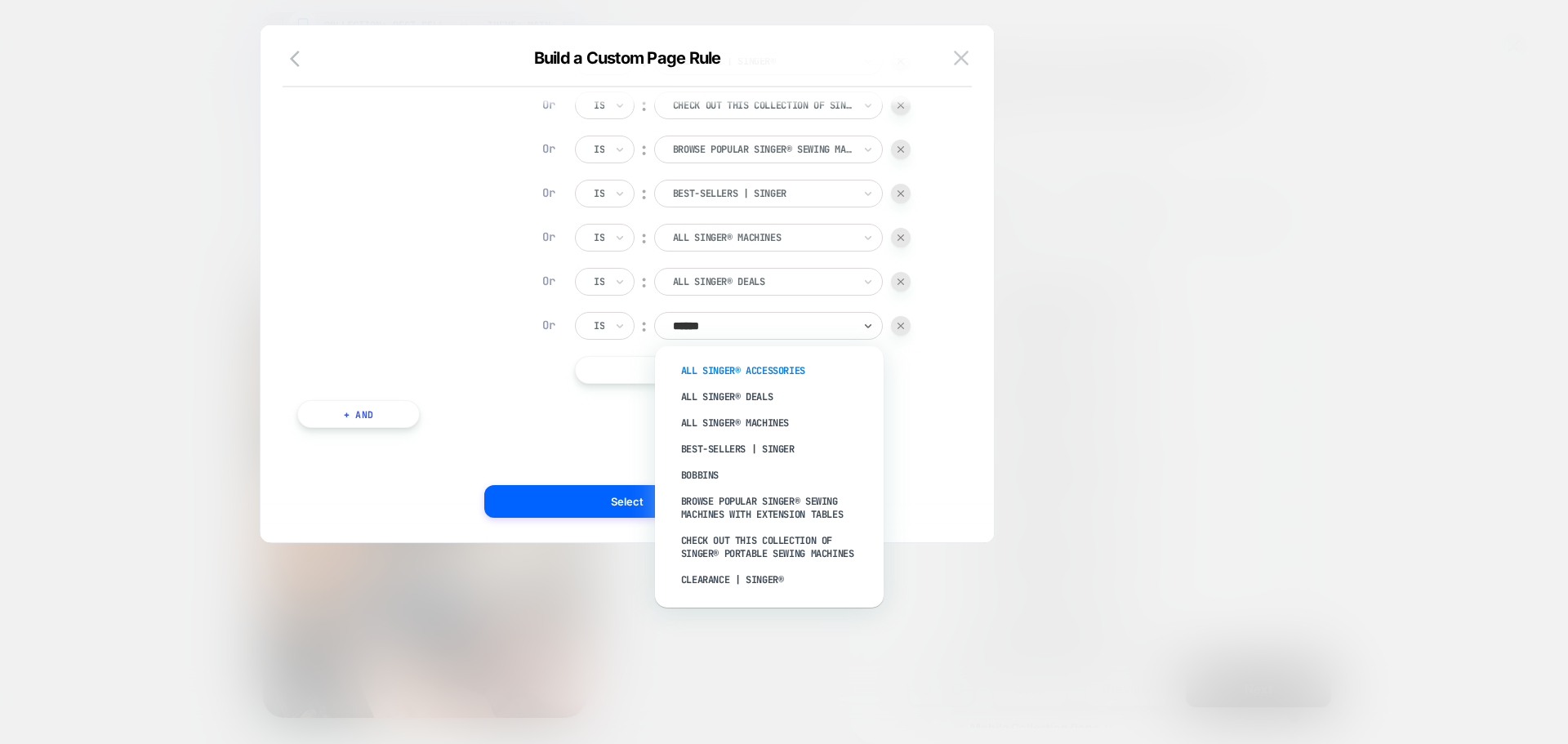 click on "All SINGER® Accessories" at bounding box center [777, 371] 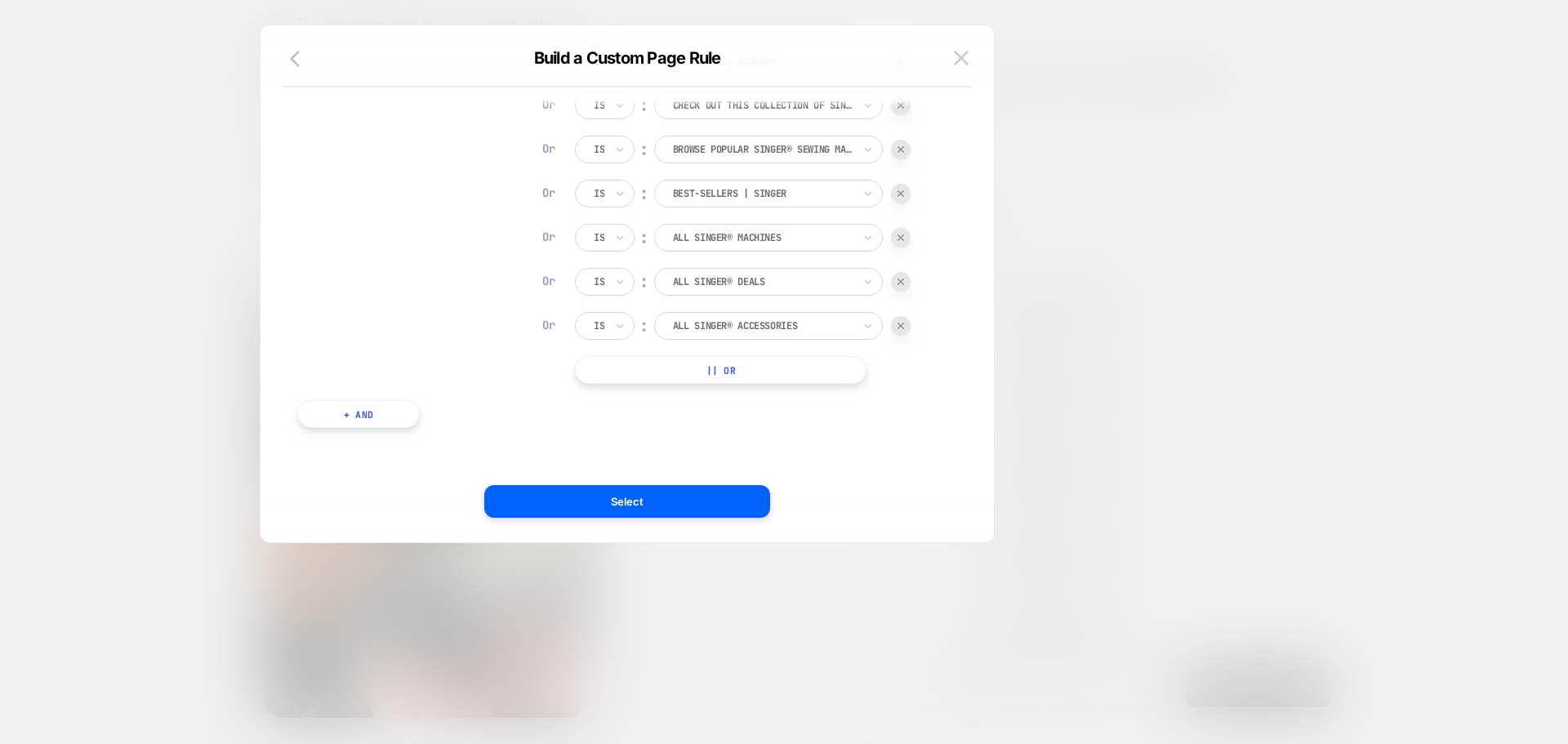 scroll, scrollTop: 0, scrollLeft: 0, axis: both 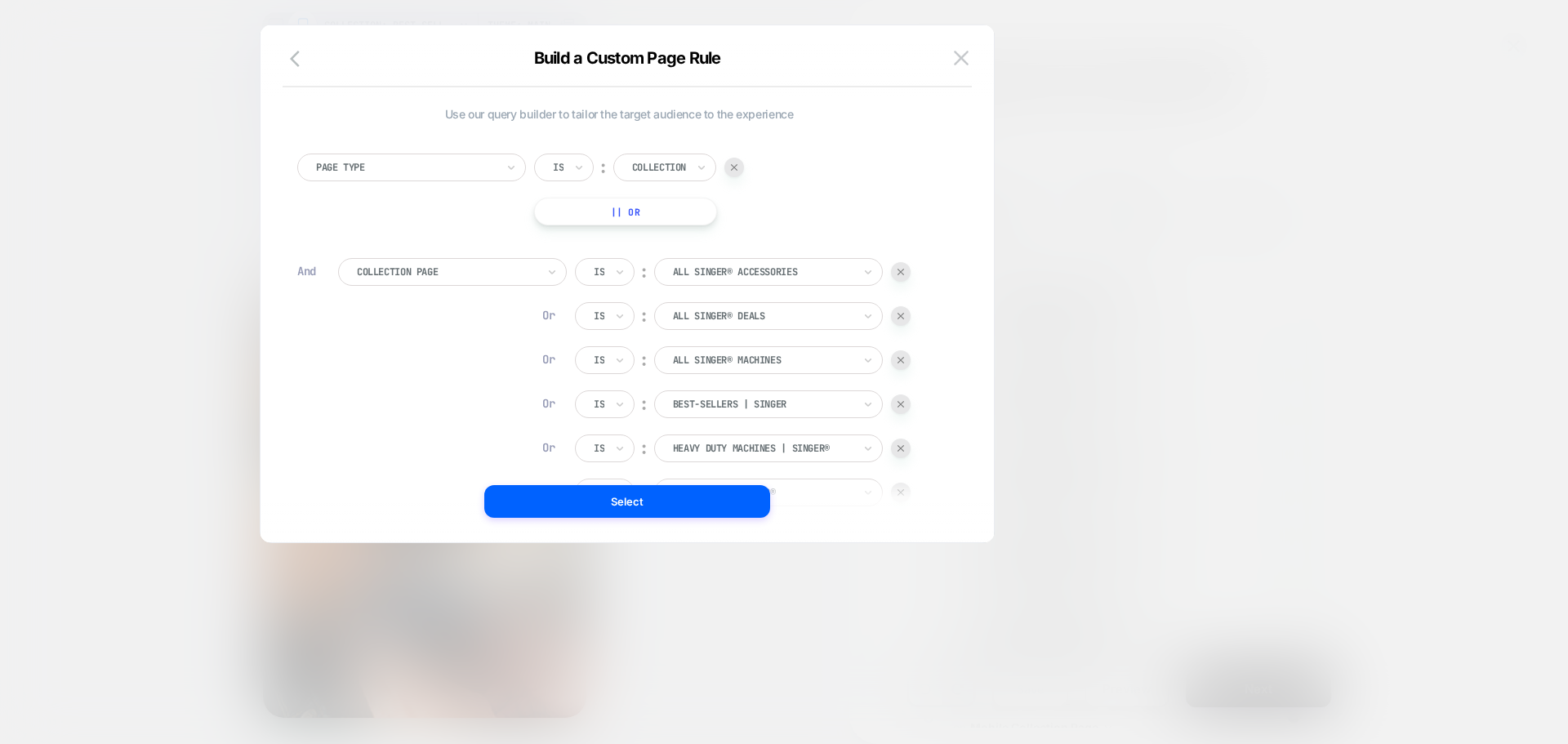 click at bounding box center (901, 272) 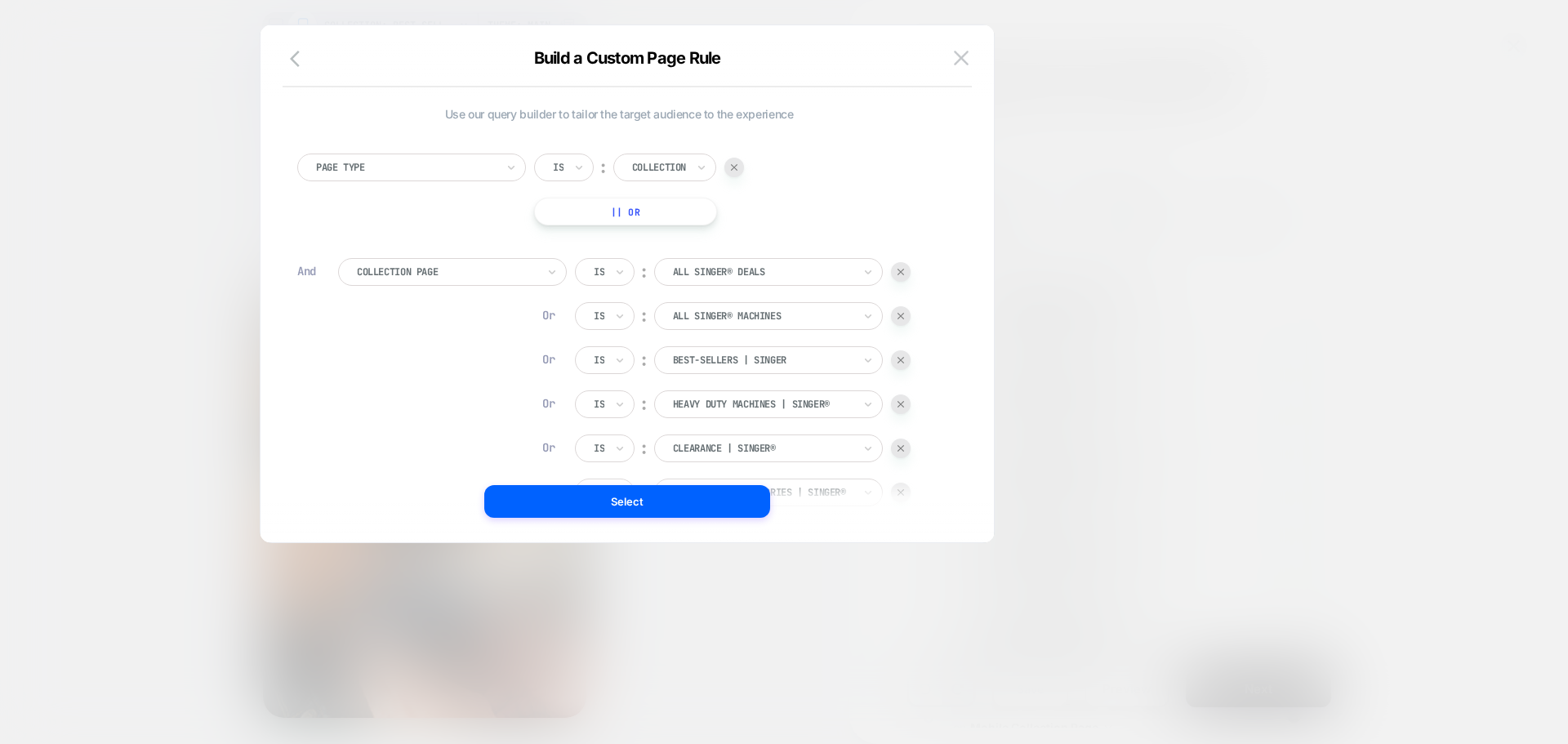 click at bounding box center (901, 272) 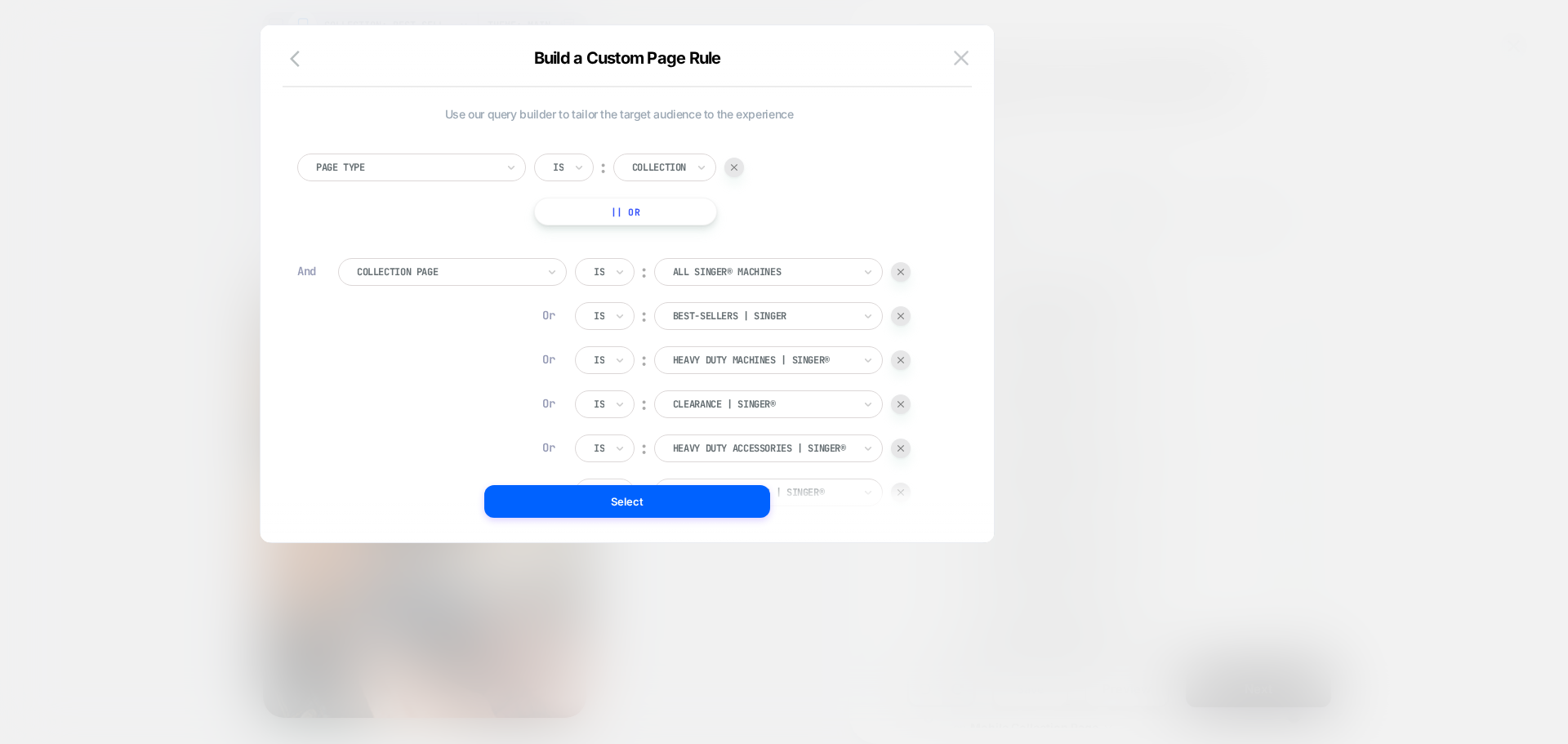 click at bounding box center (901, 272) 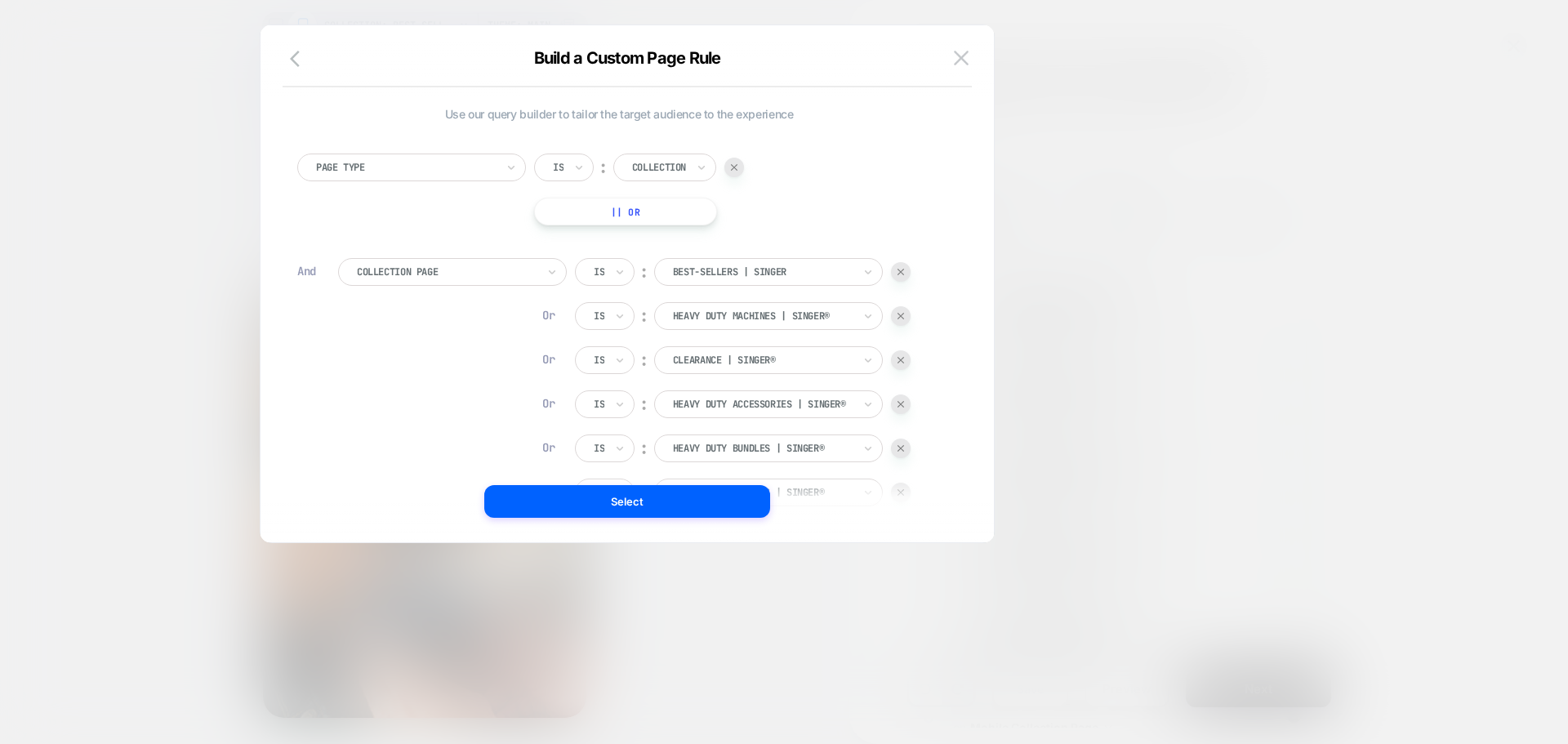 scroll, scrollTop: 16, scrollLeft: 0, axis: vertical 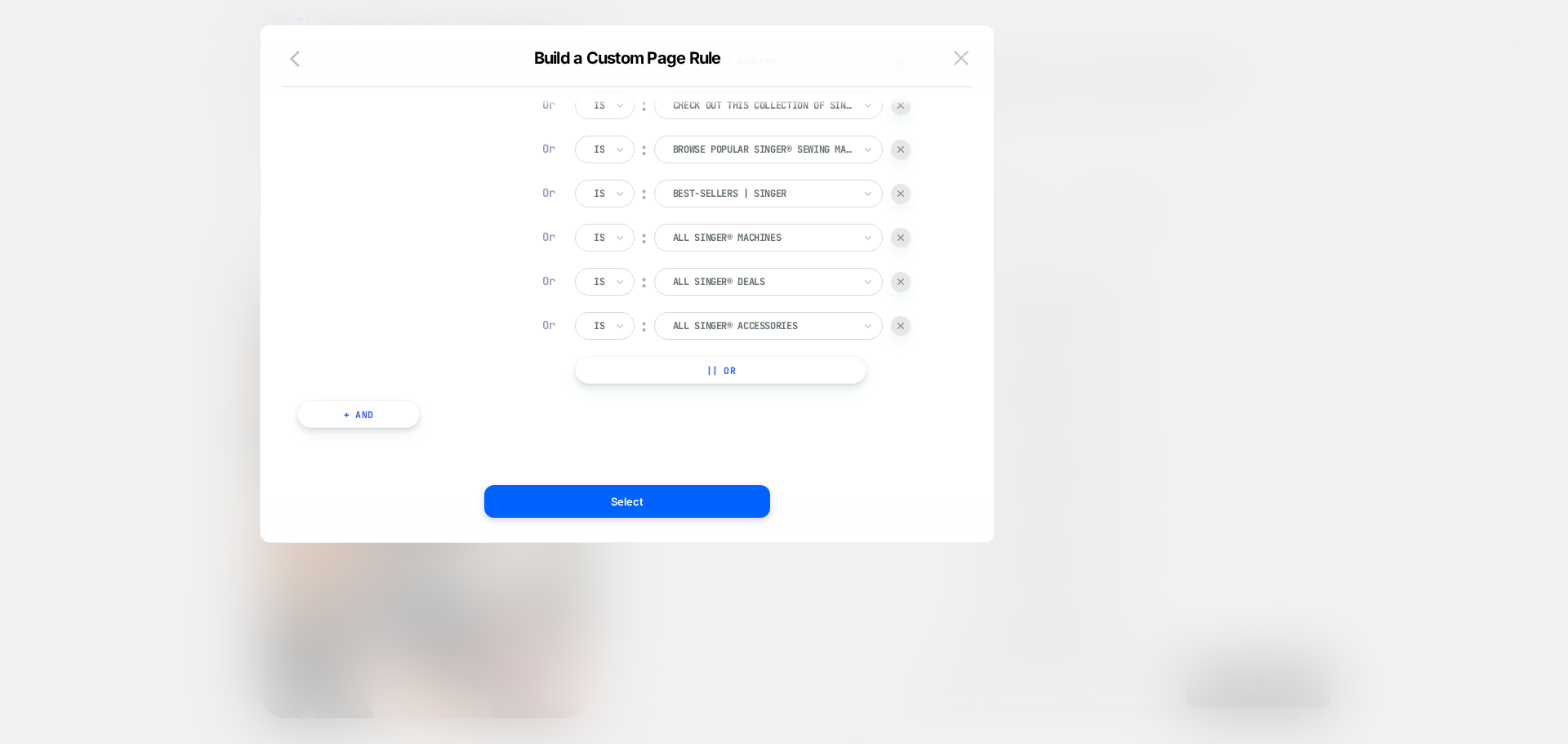 click on "|| Or" at bounding box center [720, 370] 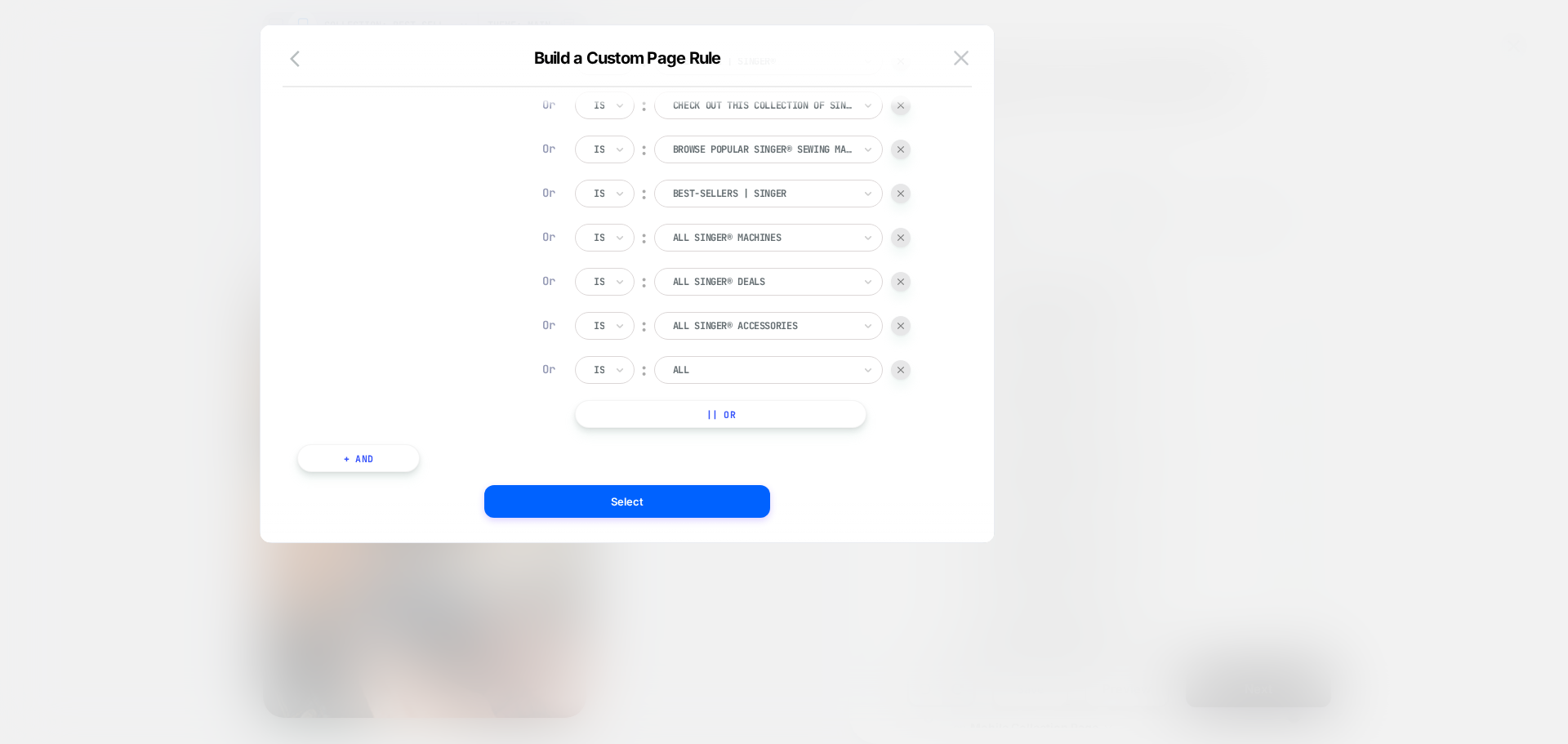 click on "ALL" at bounding box center (768, 370) 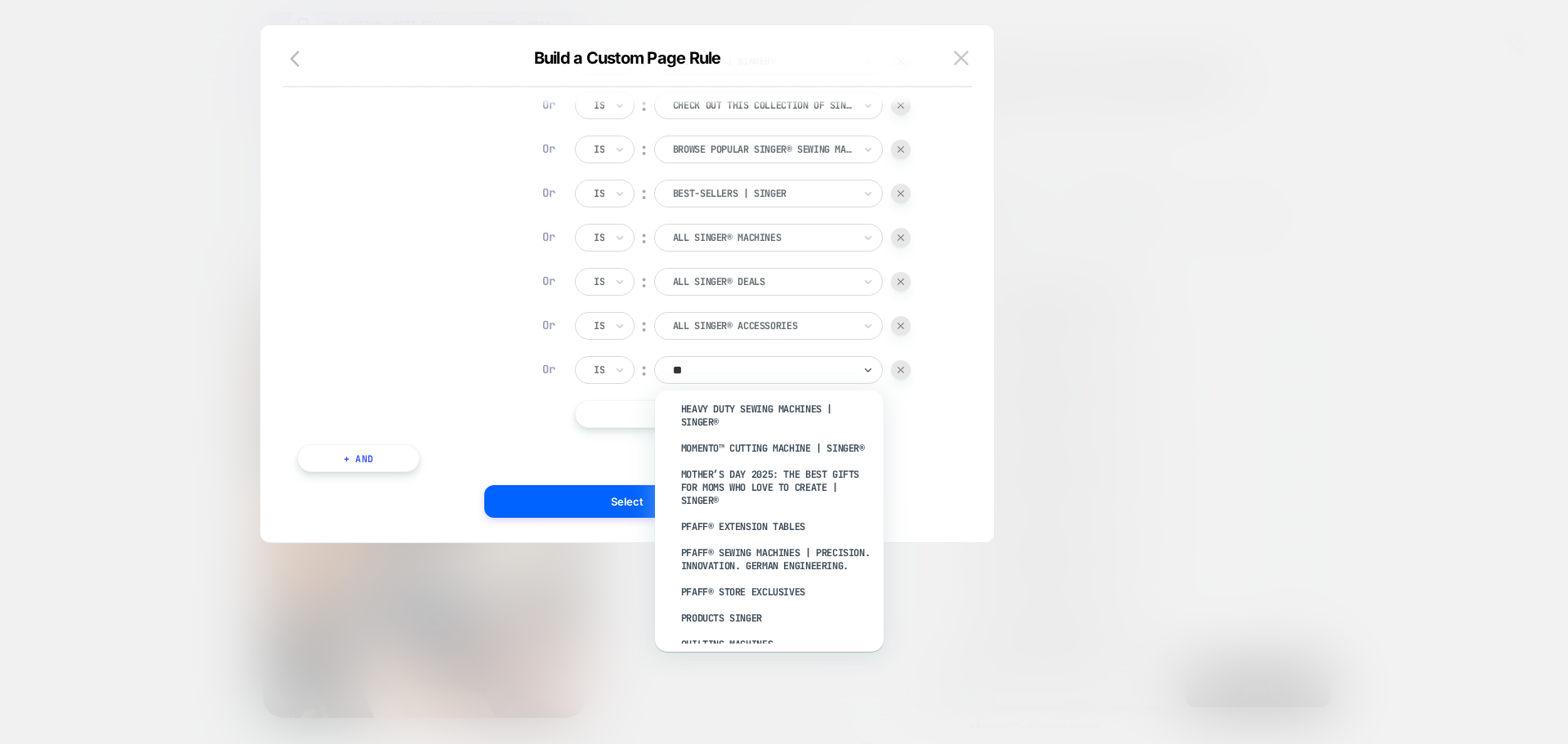 scroll, scrollTop: 149, scrollLeft: 0, axis: vertical 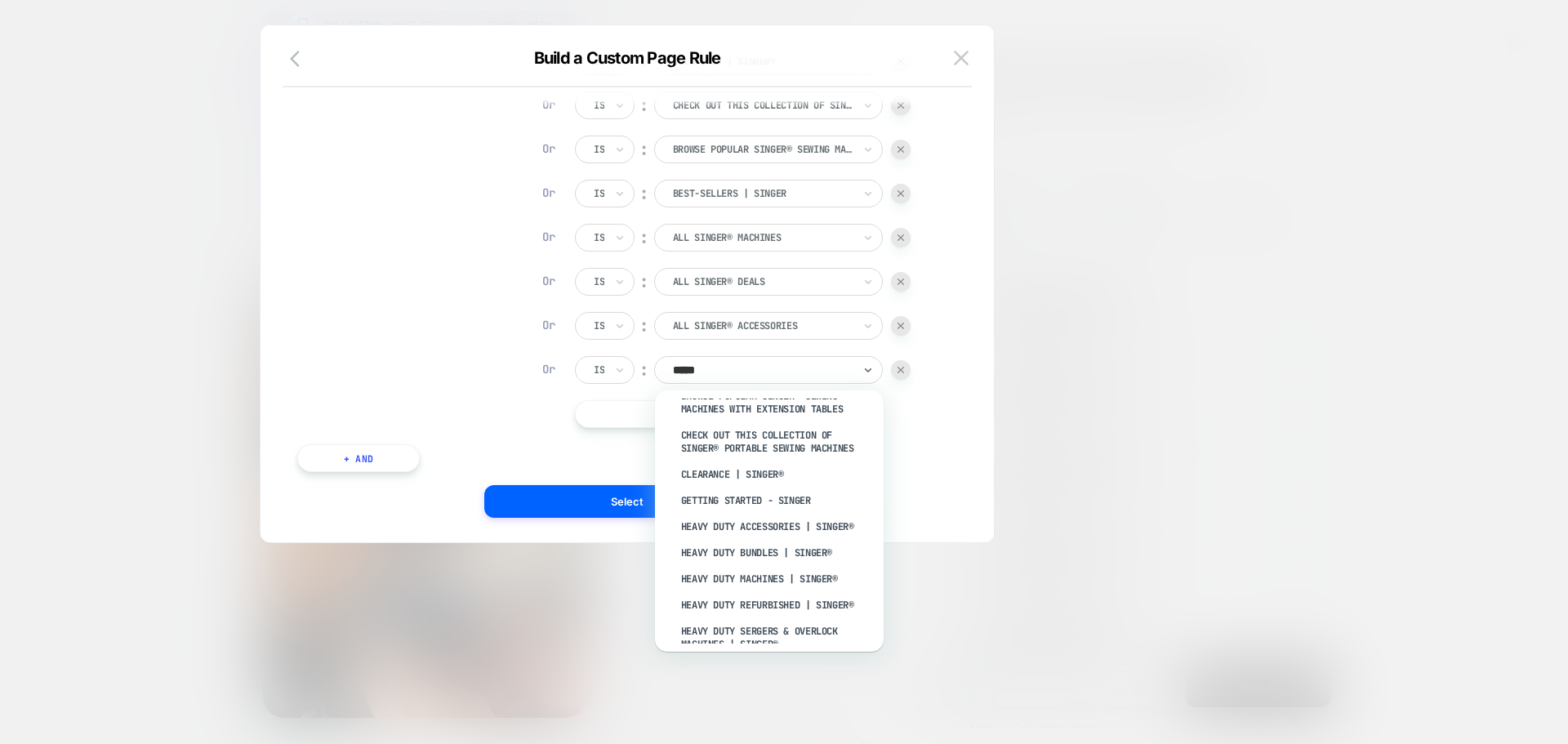 type on "******" 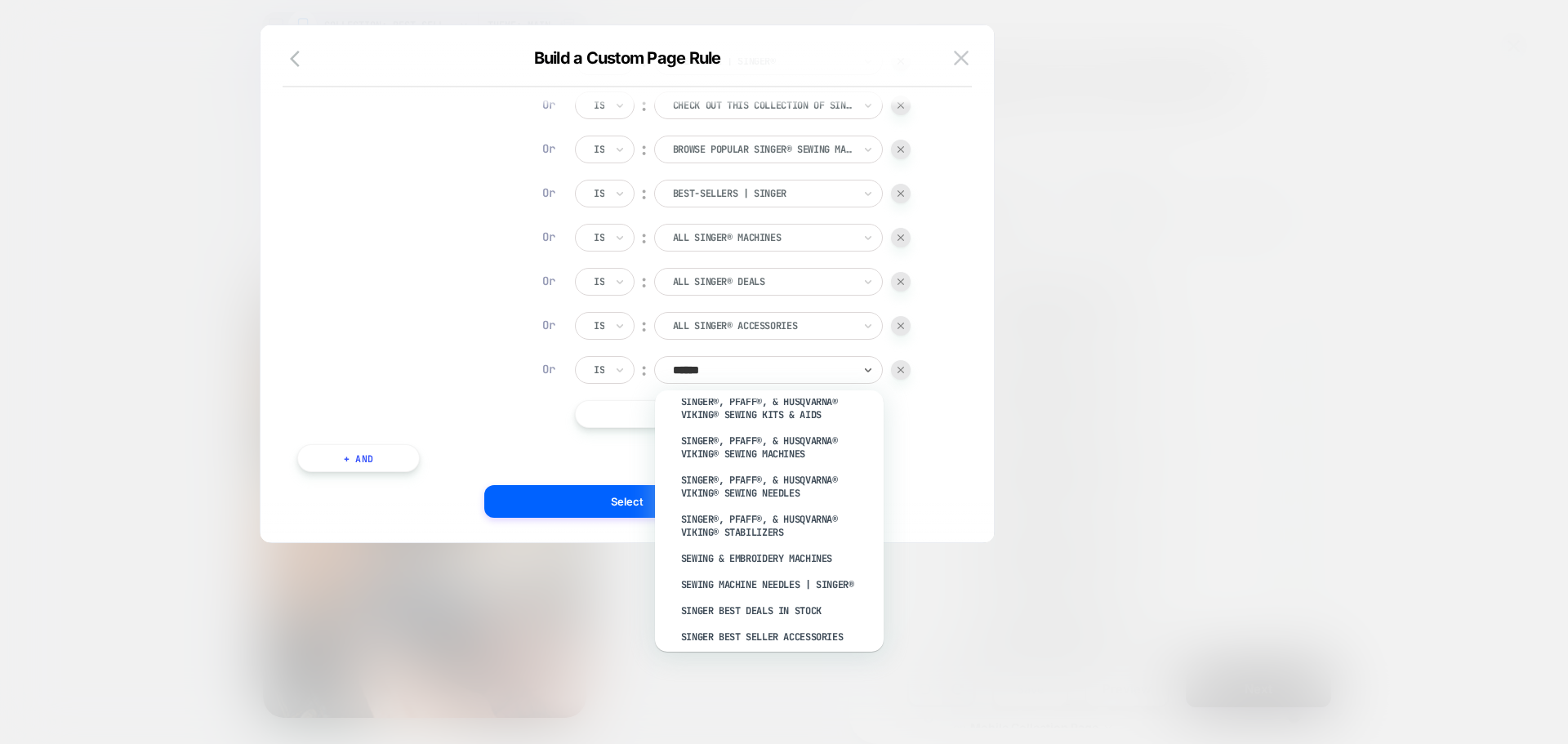 scroll, scrollTop: 2741, scrollLeft: 0, axis: vertical 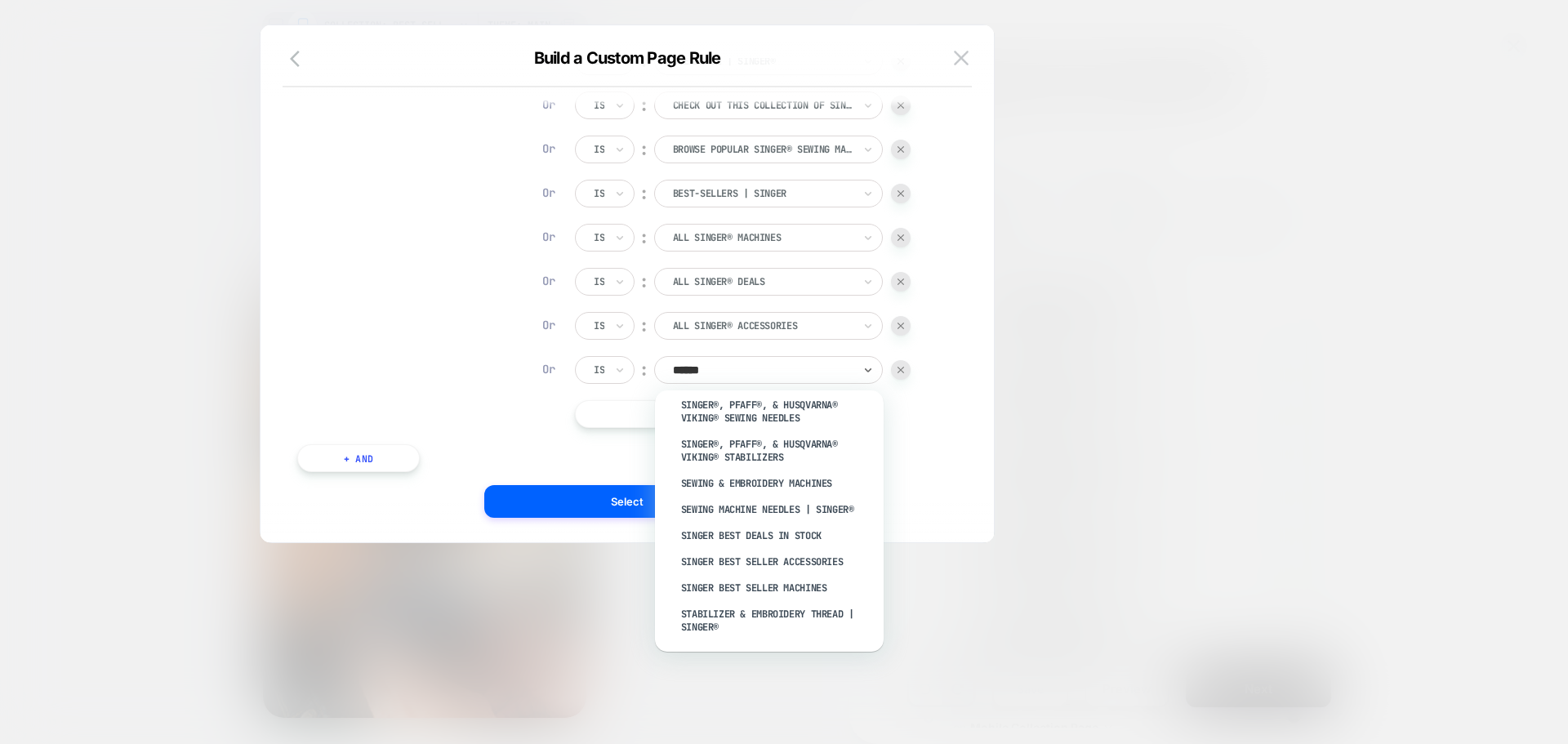 click at bounding box center (901, 370) 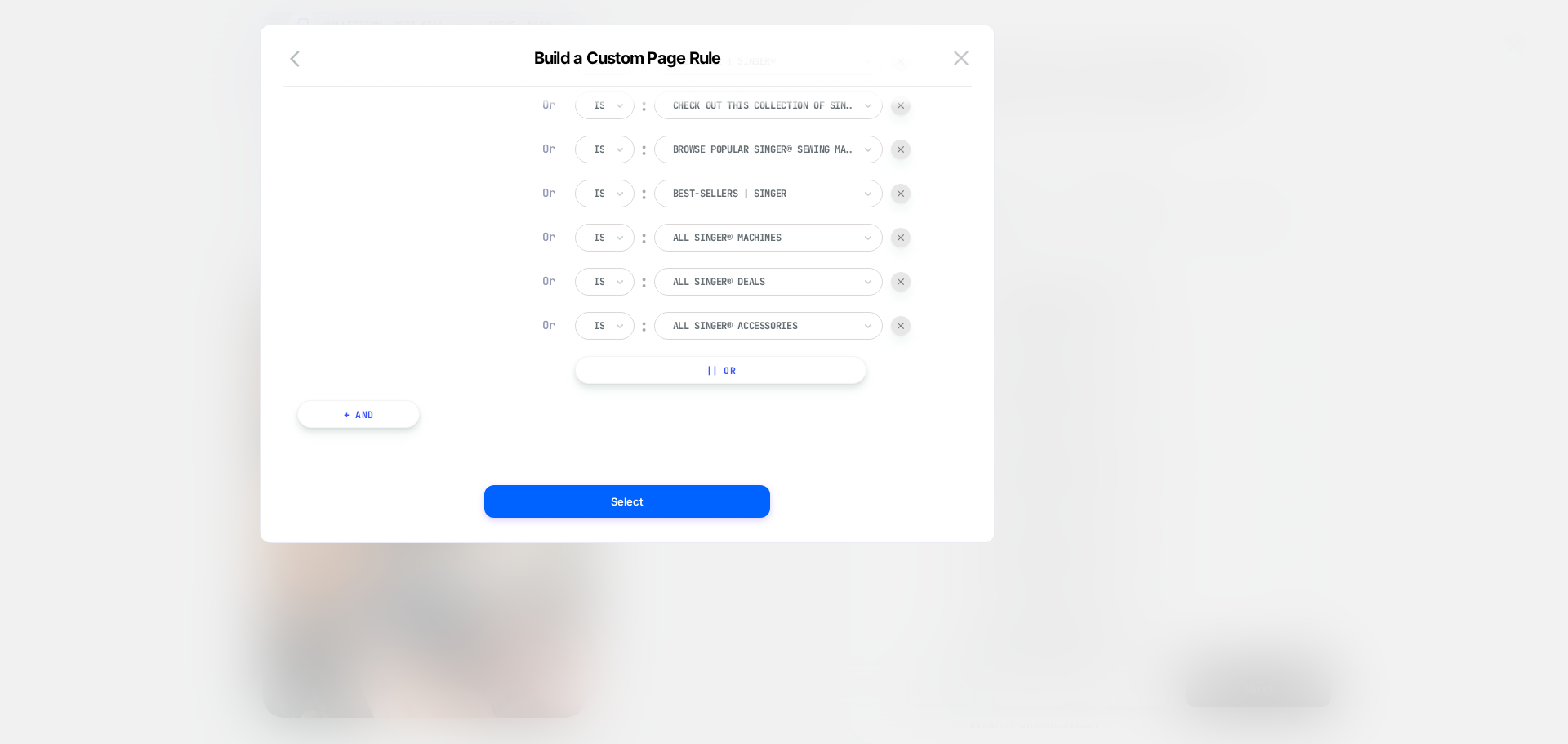 scroll, scrollTop: 0, scrollLeft: 0, axis: both 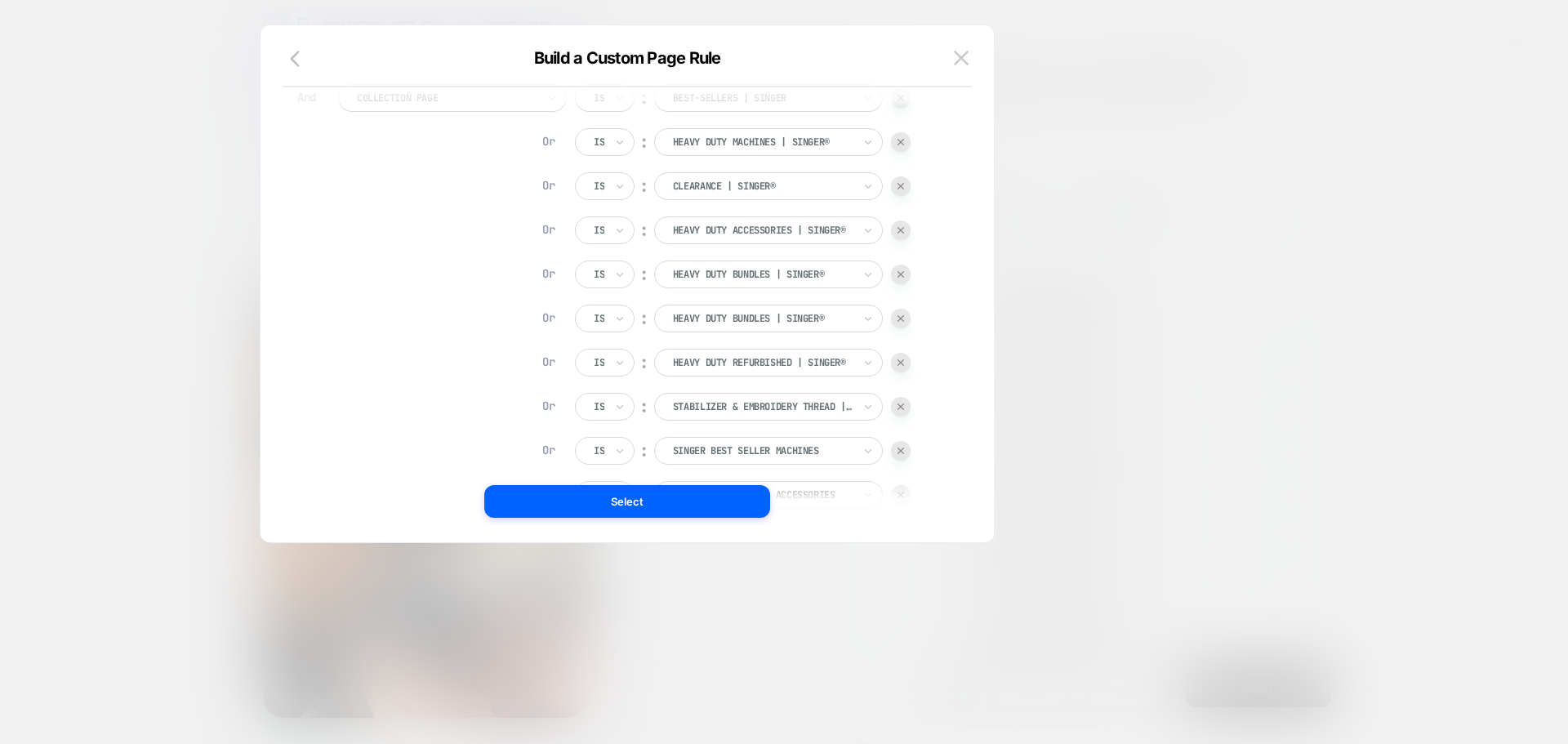 click at bounding box center [901, 363] 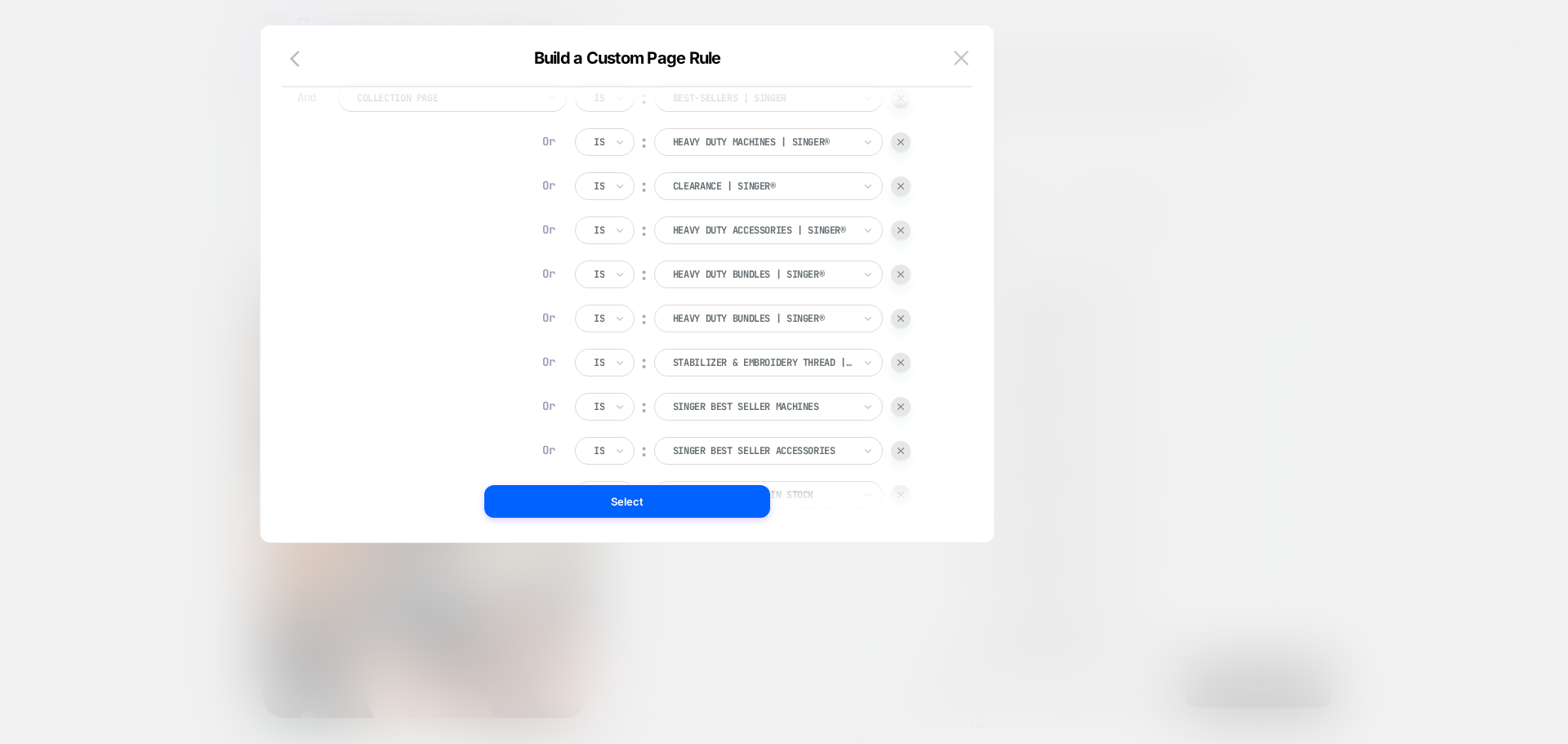 click at bounding box center (901, 319) 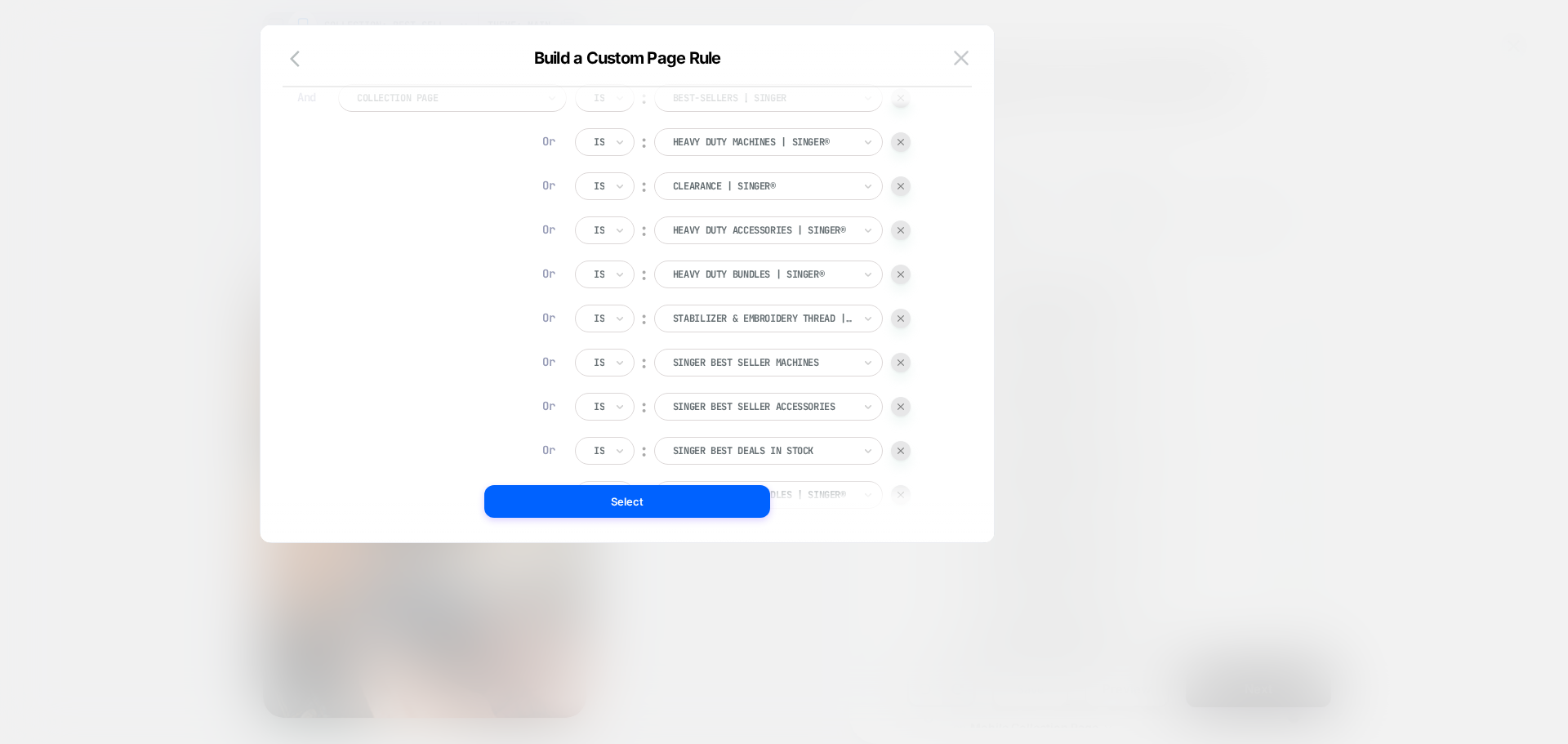 click at bounding box center (901, 274) 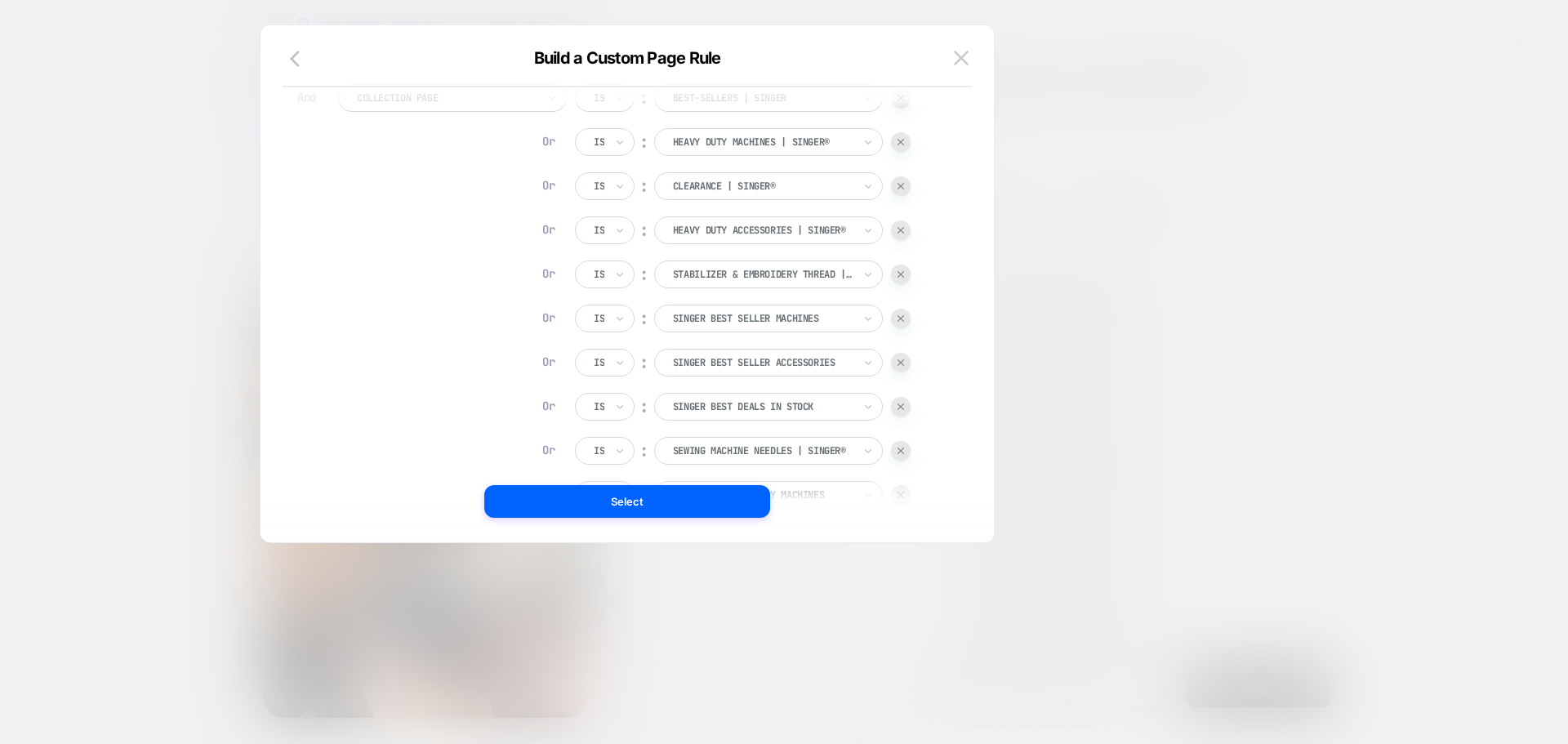 click at bounding box center (901, 230) 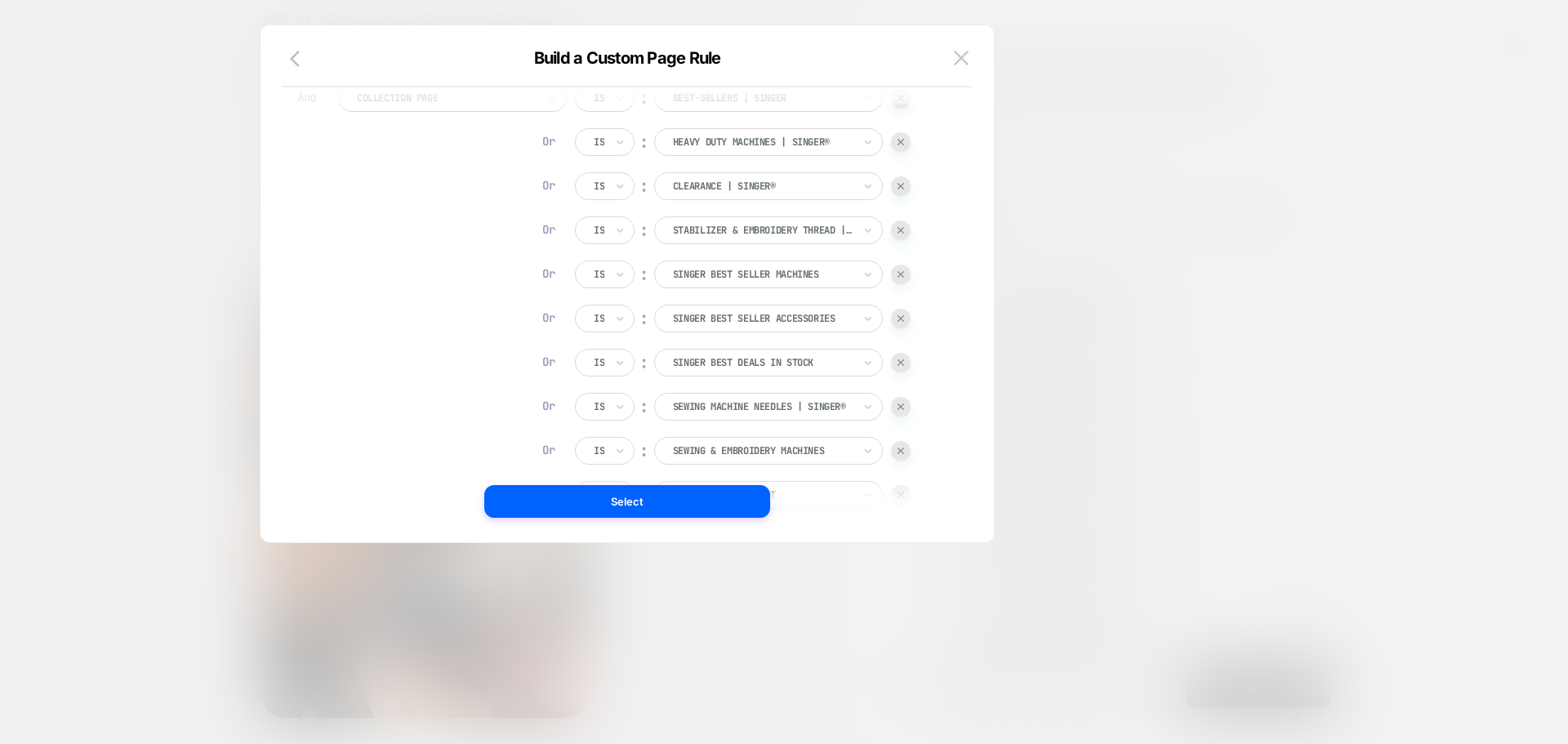 click at bounding box center (901, 186) 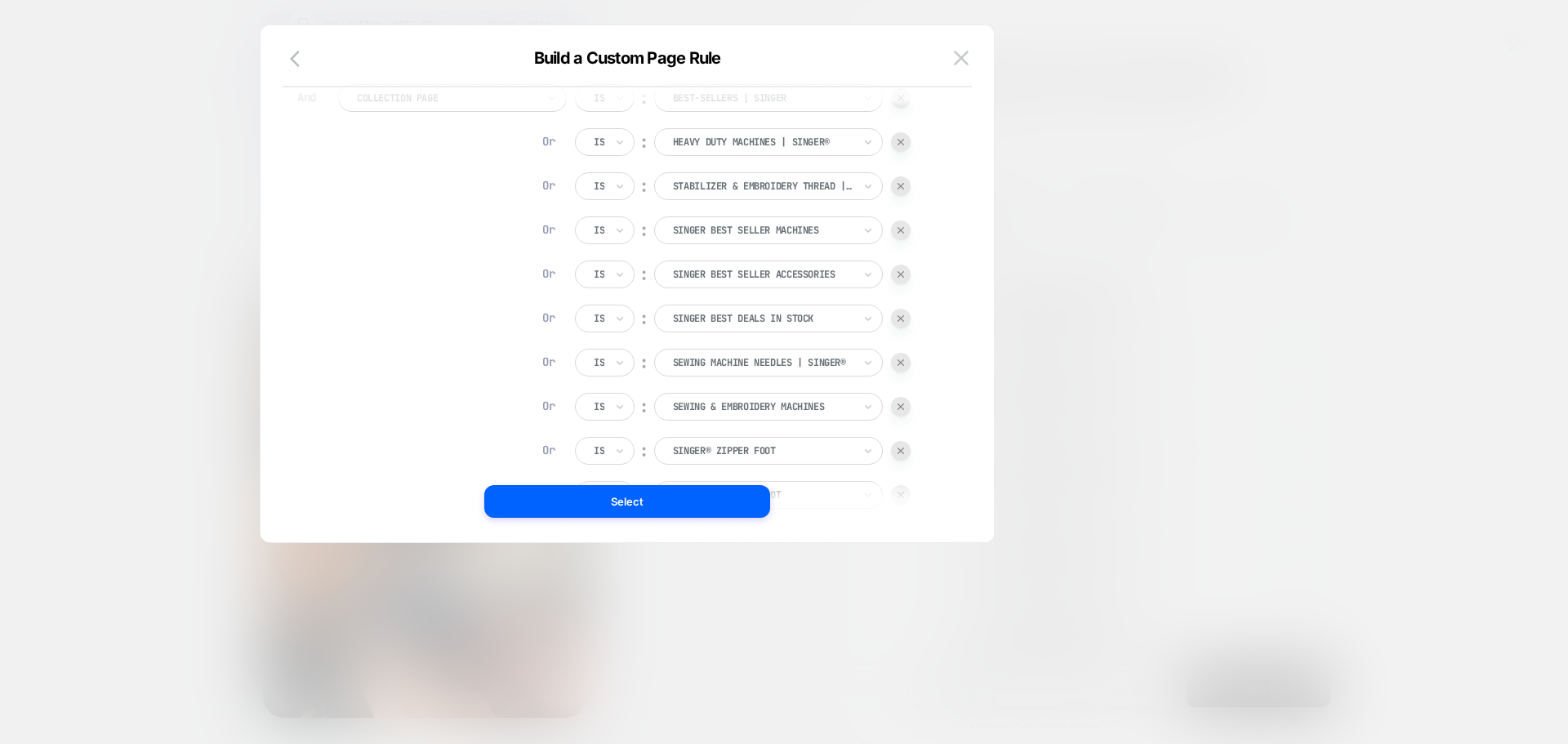 click at bounding box center [901, 142] 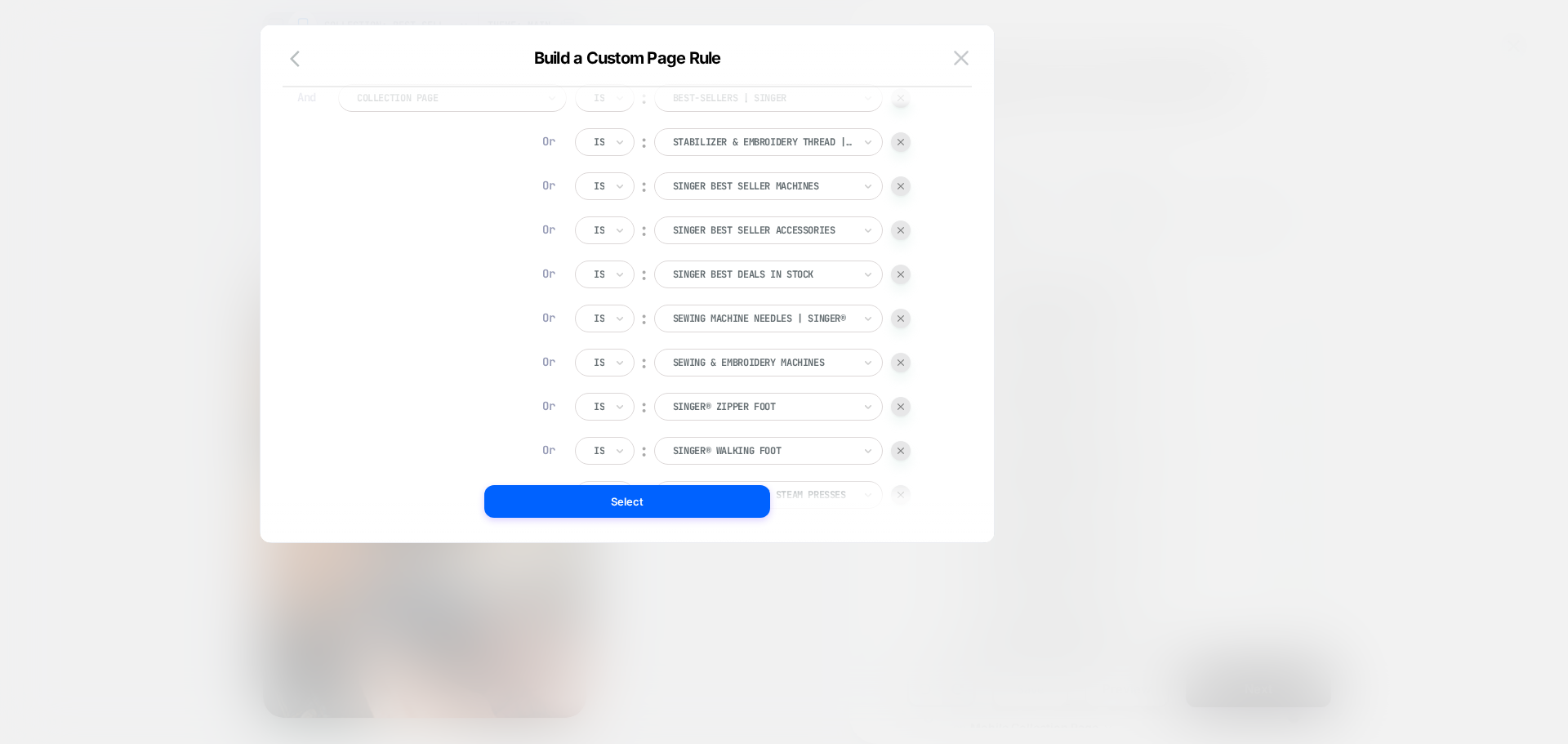 scroll, scrollTop: 0, scrollLeft: 0, axis: both 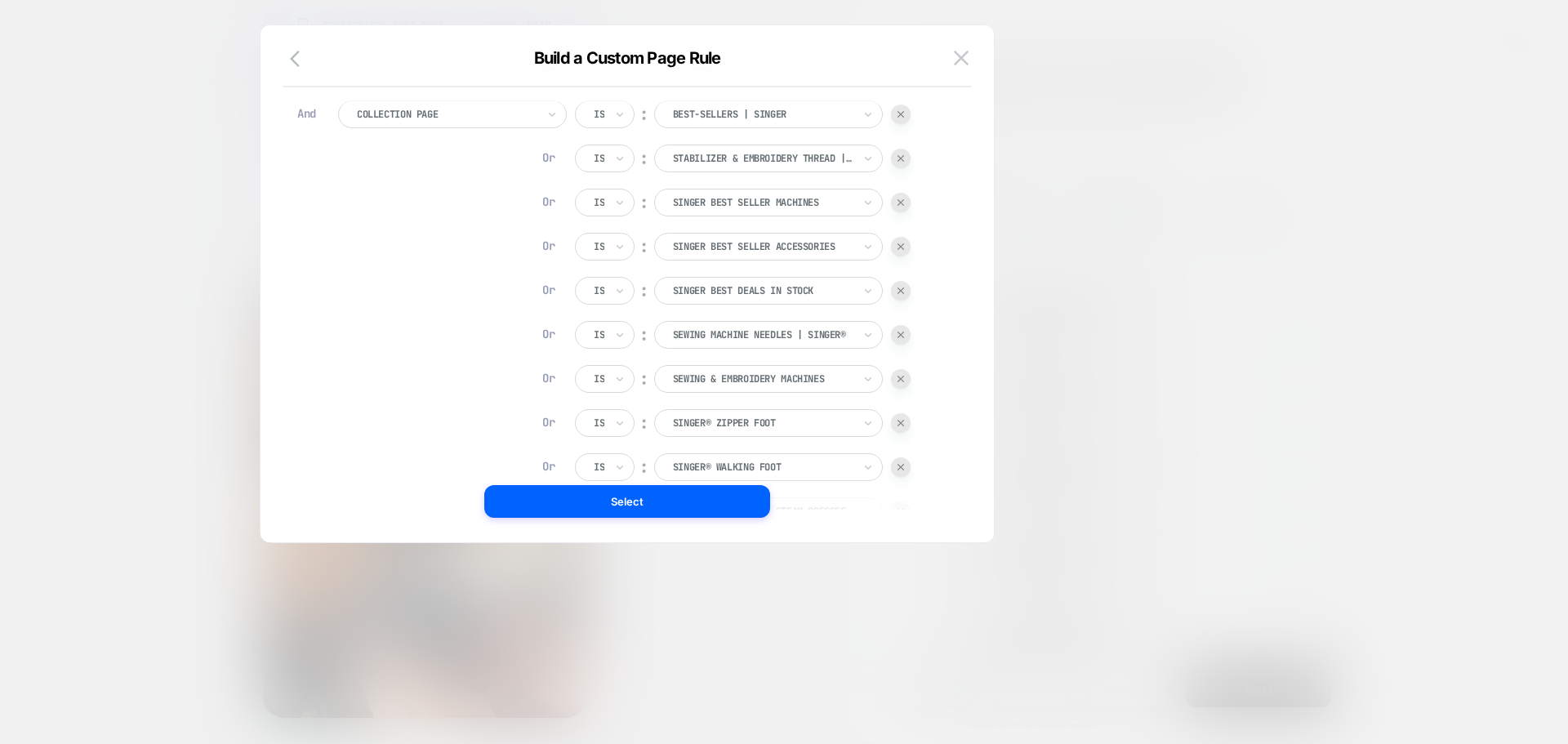 click at bounding box center [901, 114] 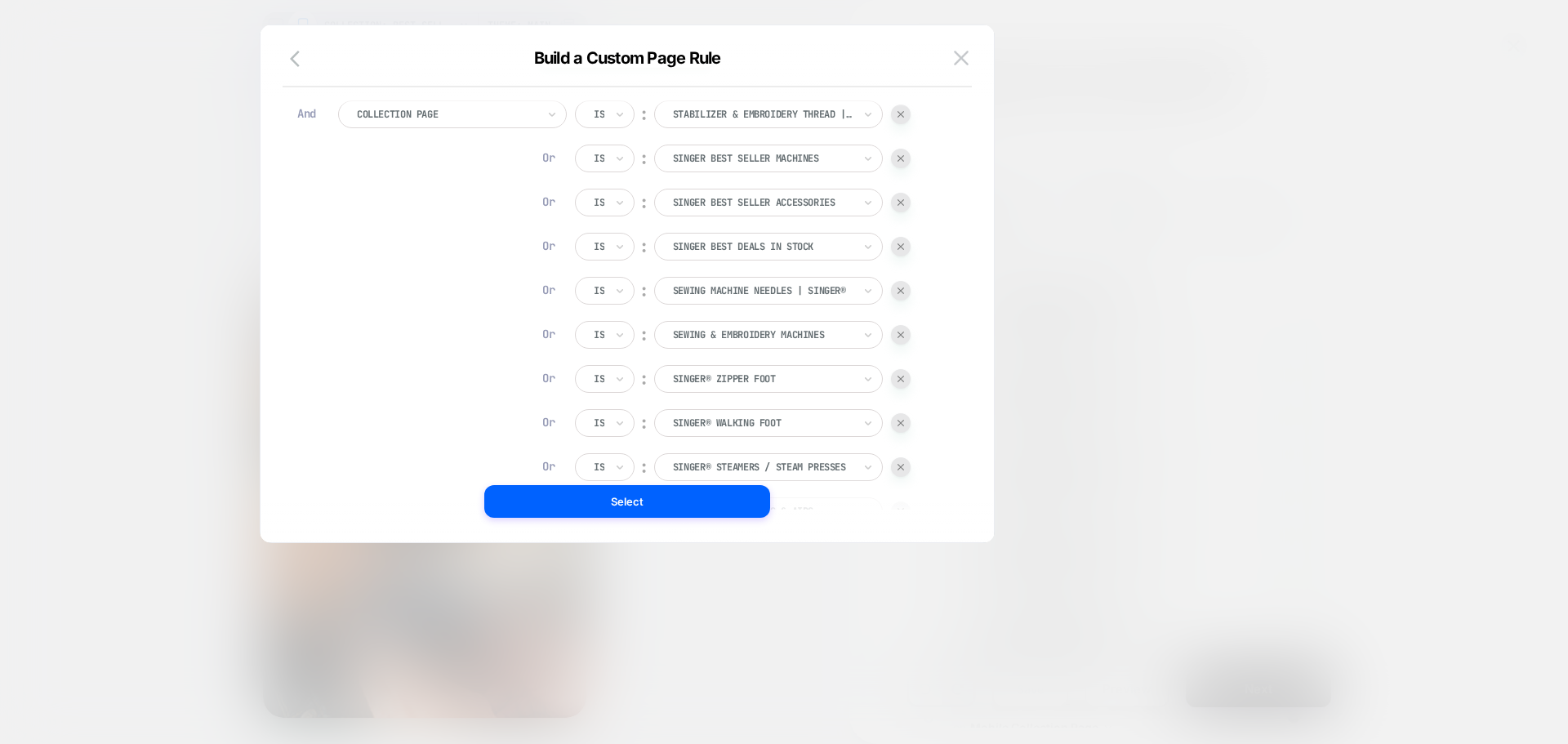 click at bounding box center (901, 335) 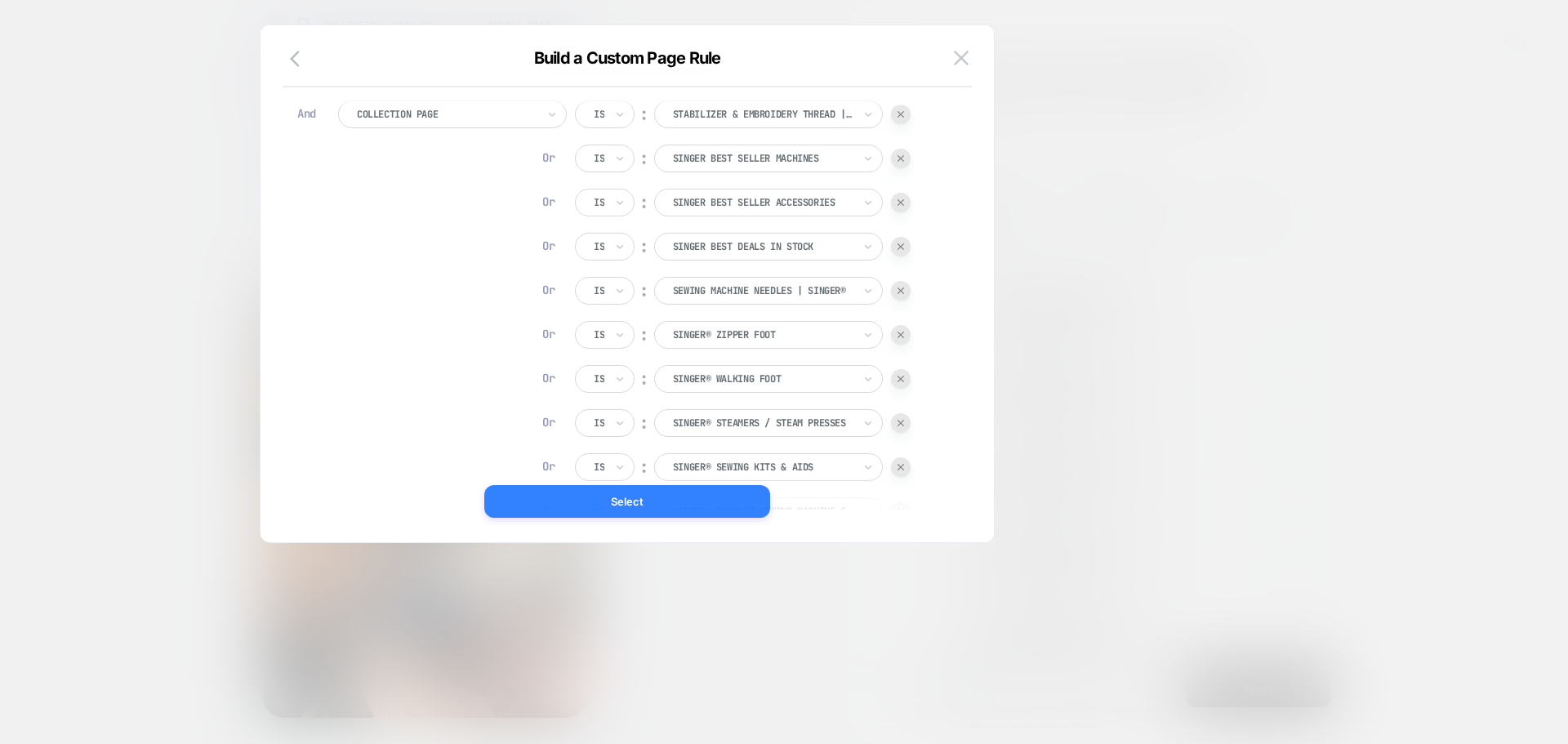 click on "Select" at bounding box center [627, 501] 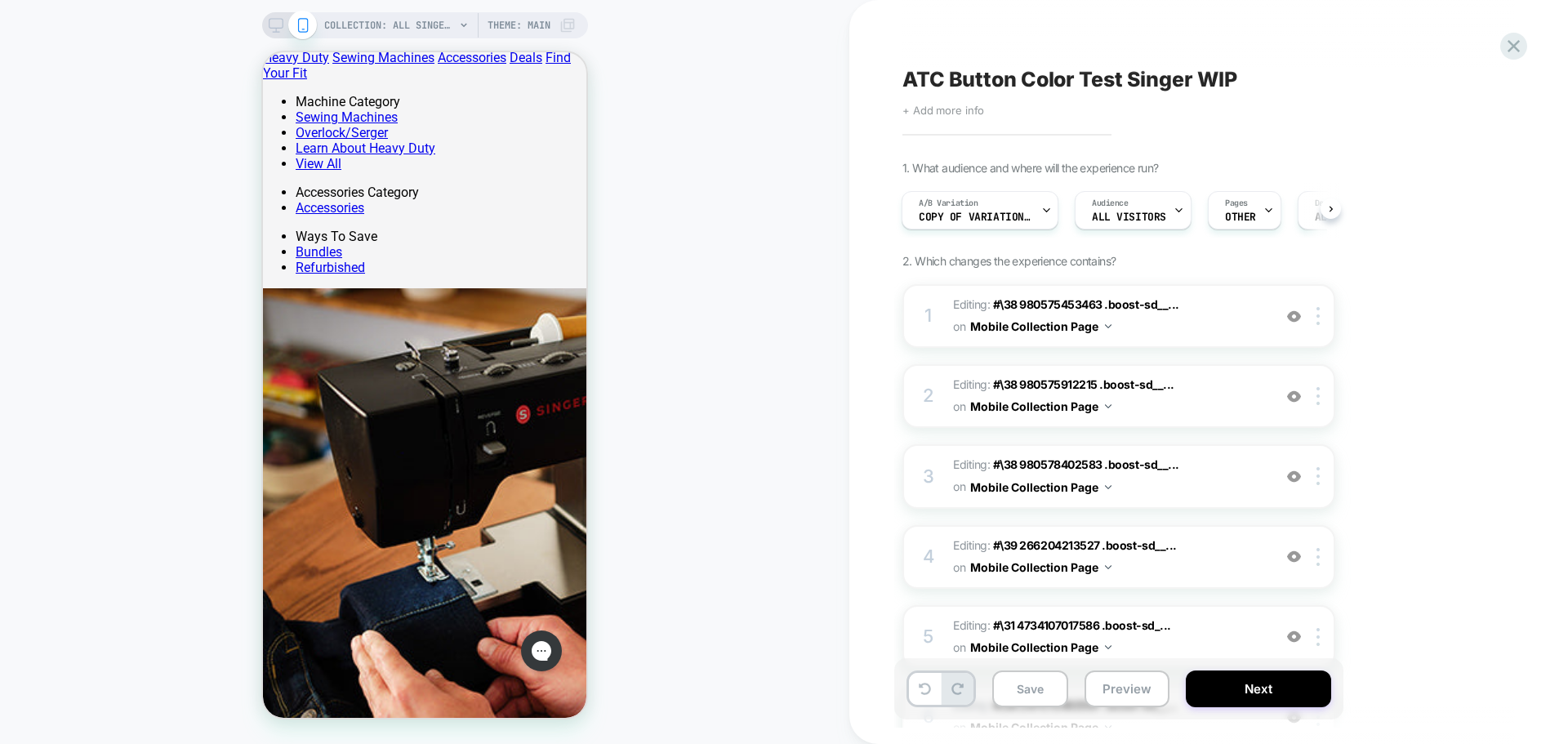scroll, scrollTop: 0, scrollLeft: 2, axis: horizontal 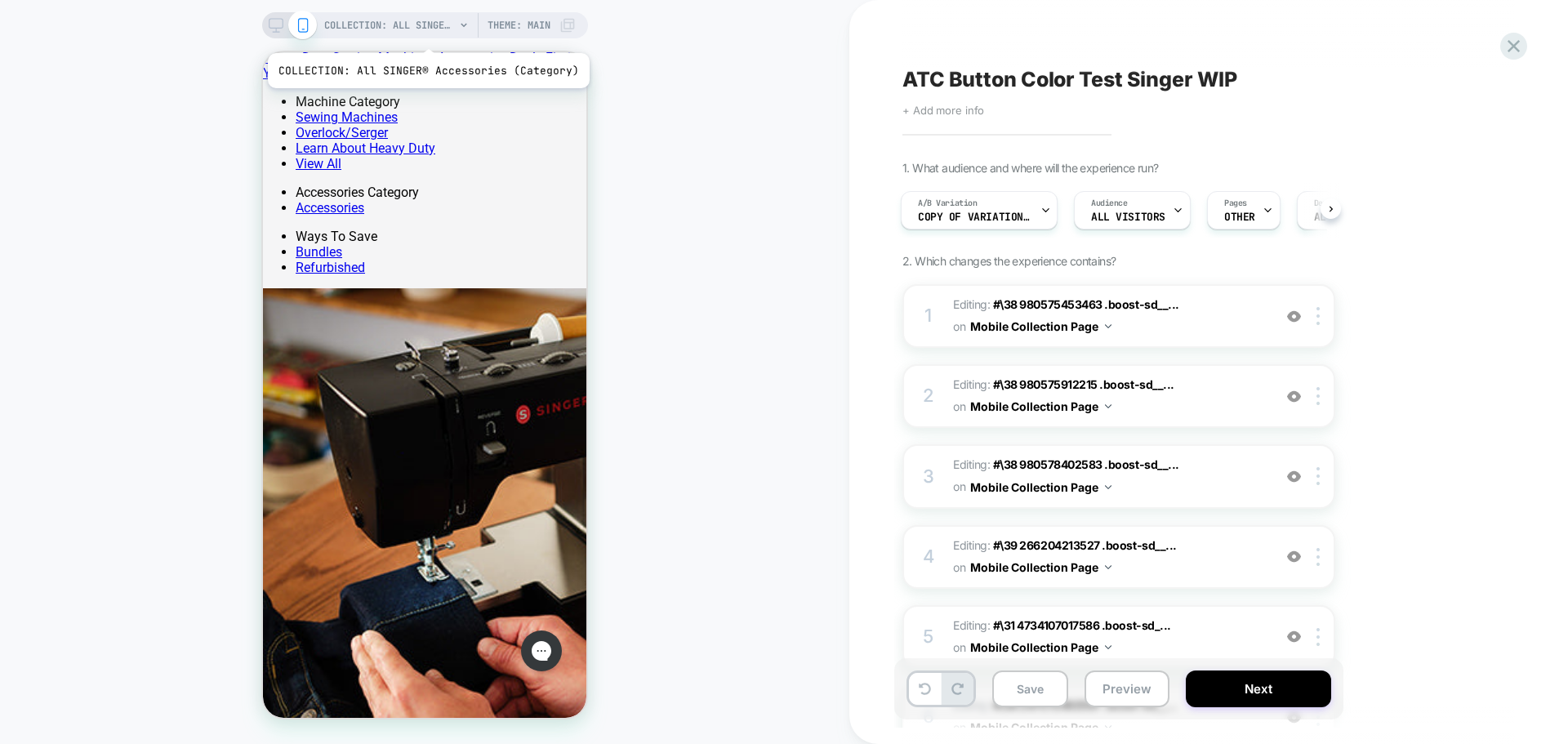 click on "COLLECTION: All SINGER® Accessories (Category)" at bounding box center (390, 25) 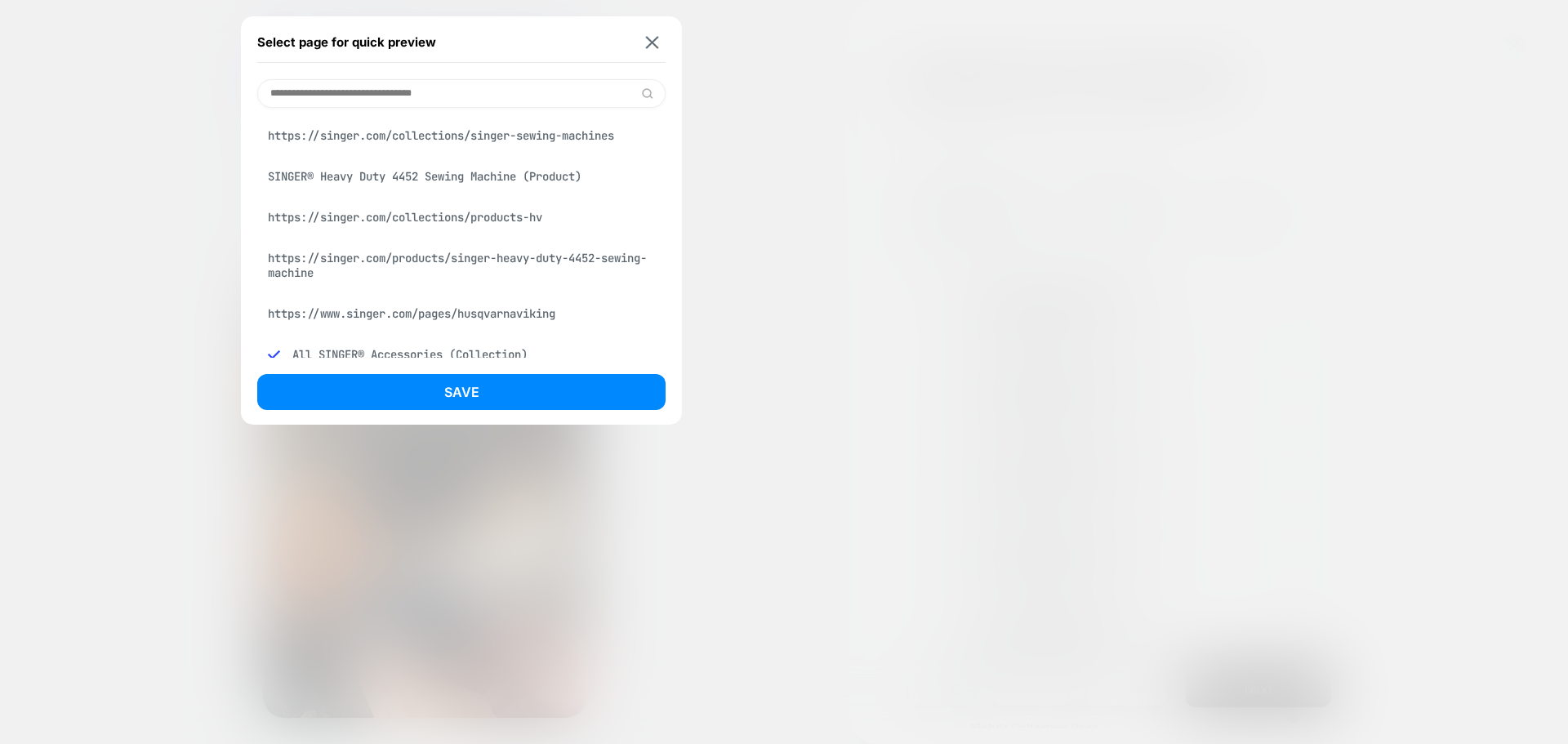 click at bounding box center (461, 93) 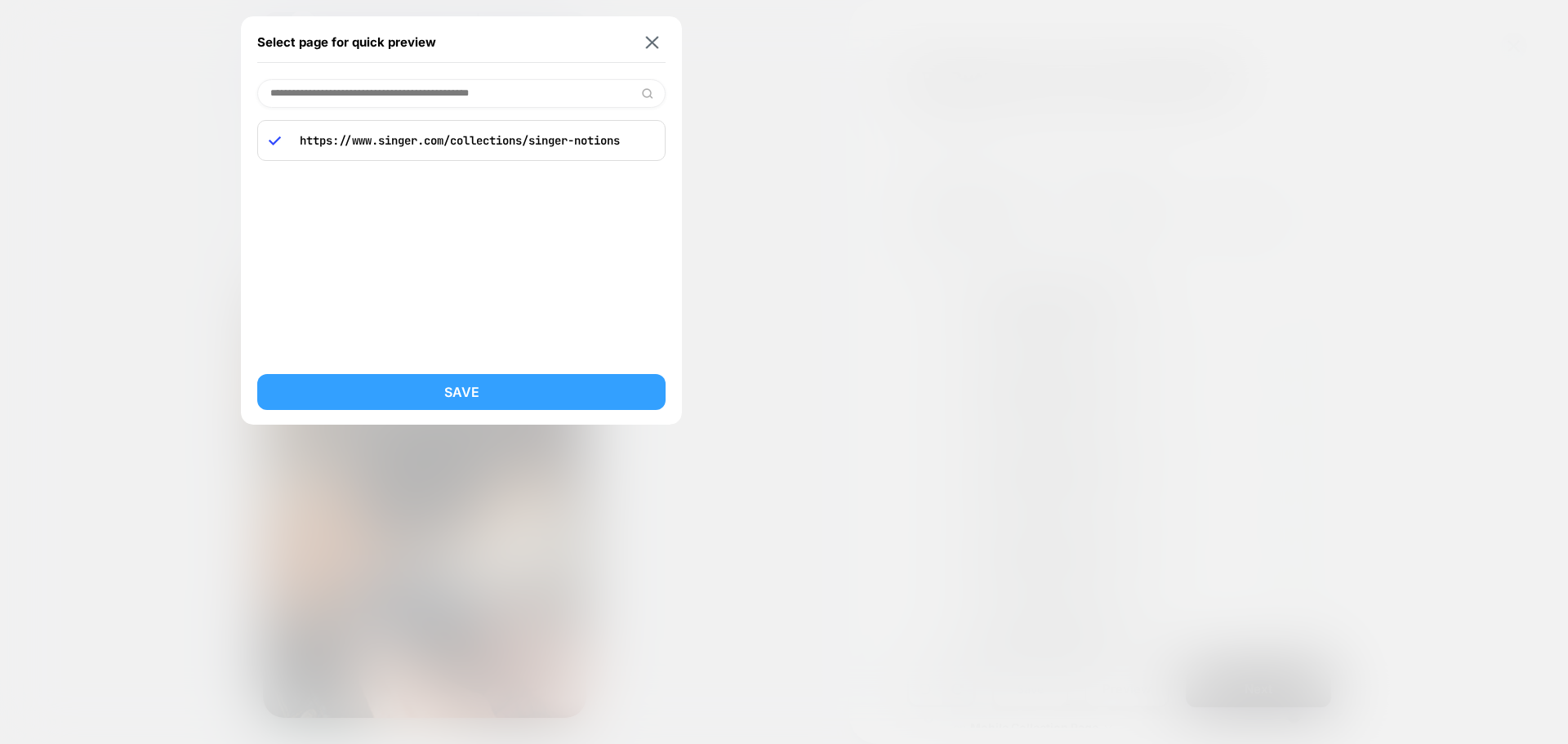 type on "**********" 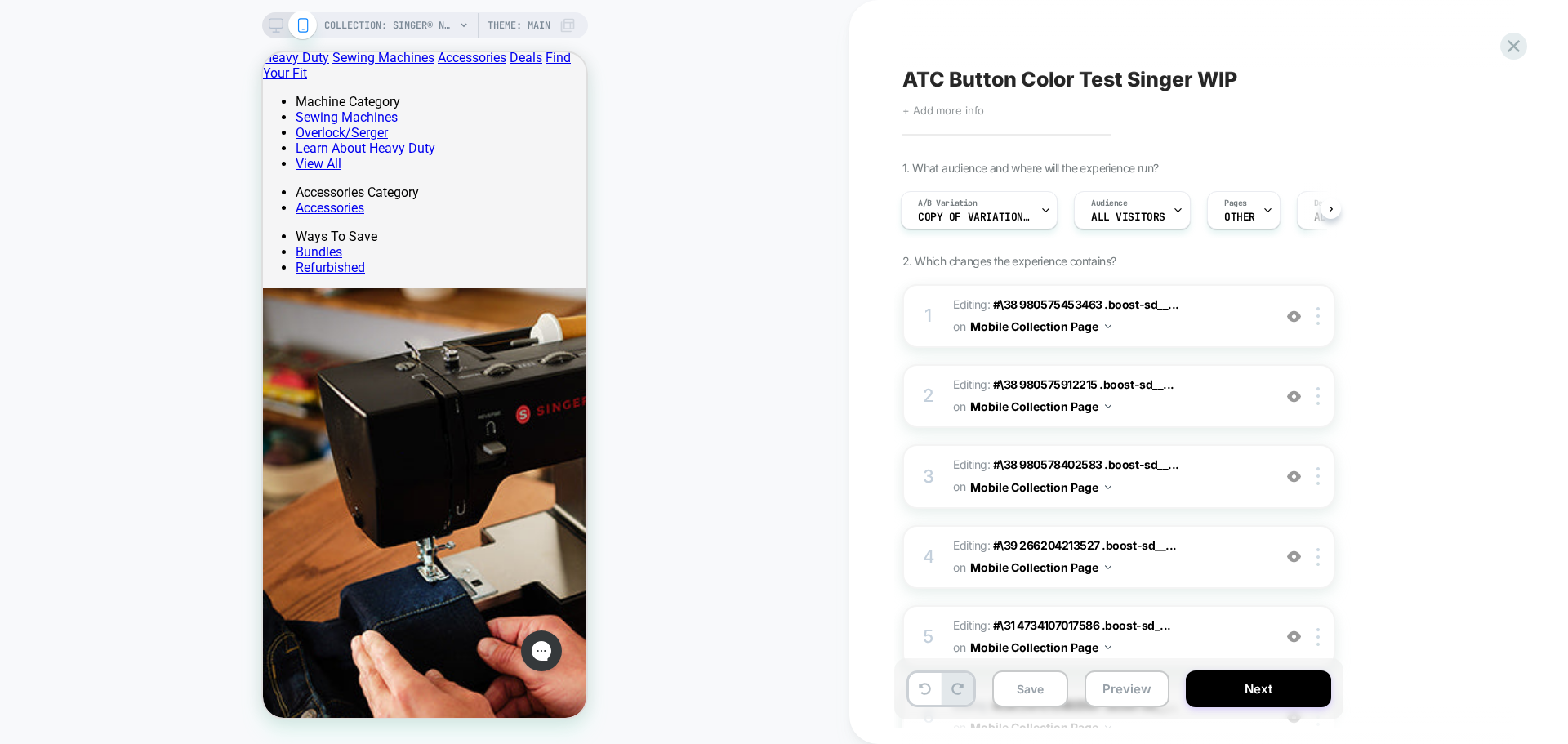 scroll, scrollTop: 0, scrollLeft: 2, axis: horizontal 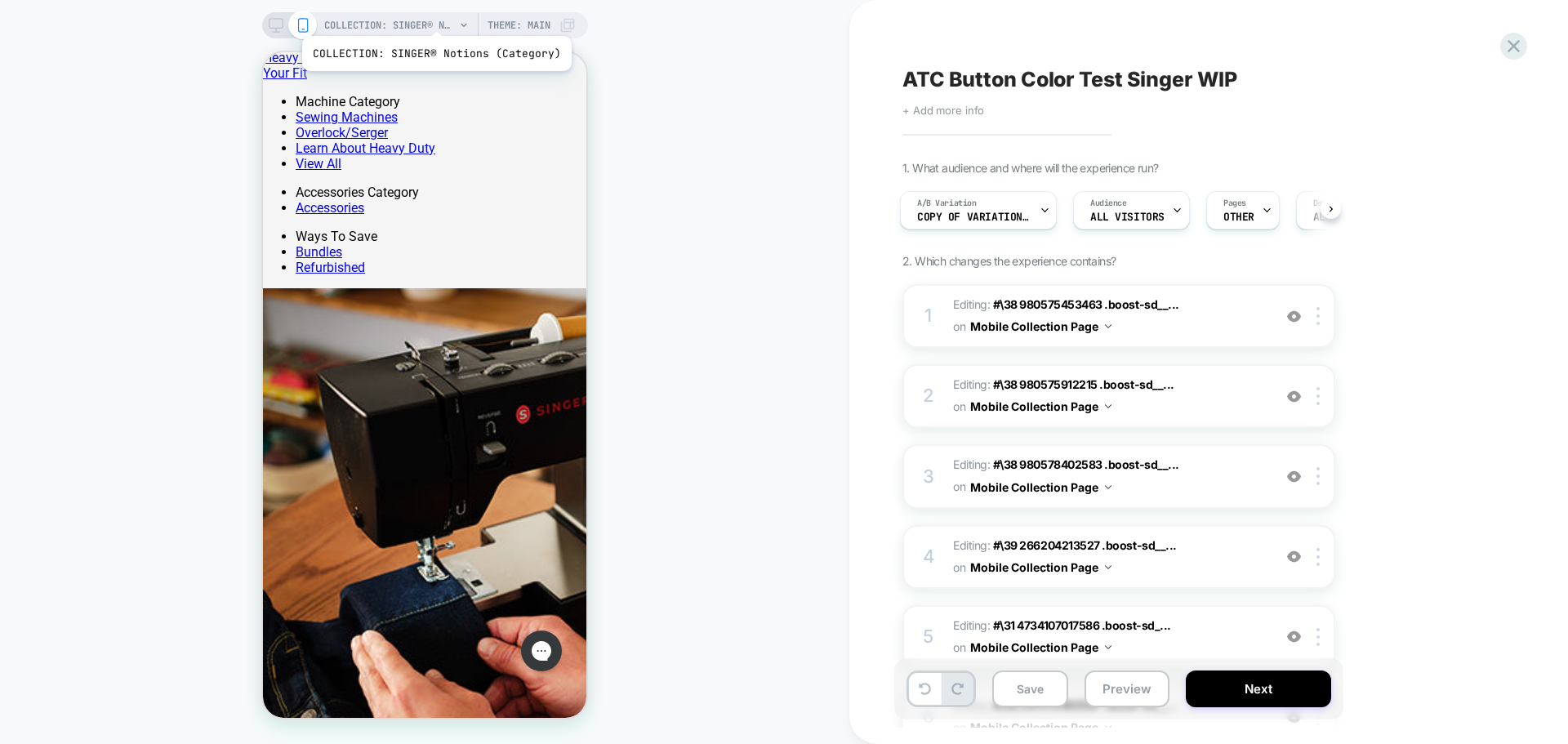 click on "COLLECTION: SINGER® Notions (Category)" at bounding box center [390, 25] 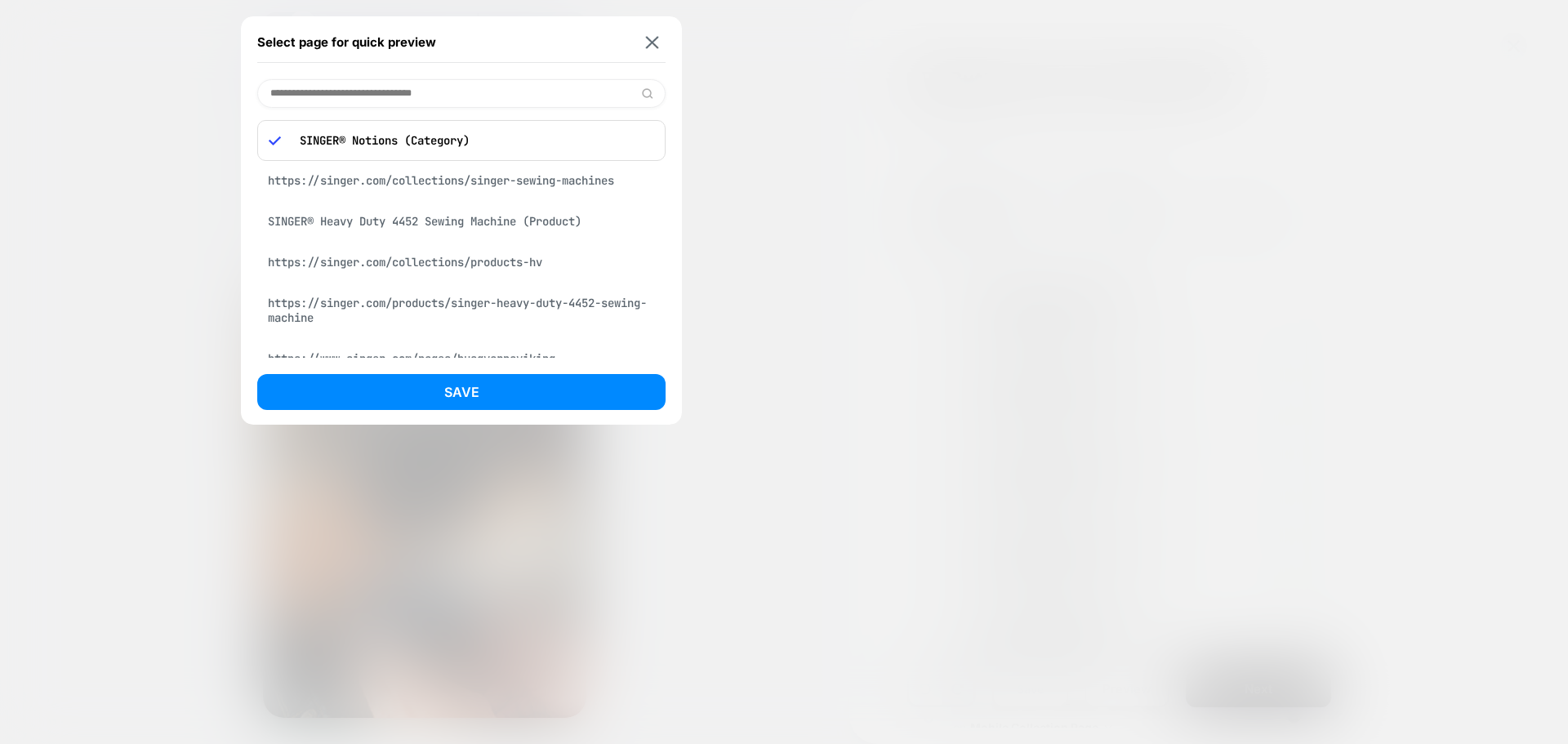 click at bounding box center [461, 93] 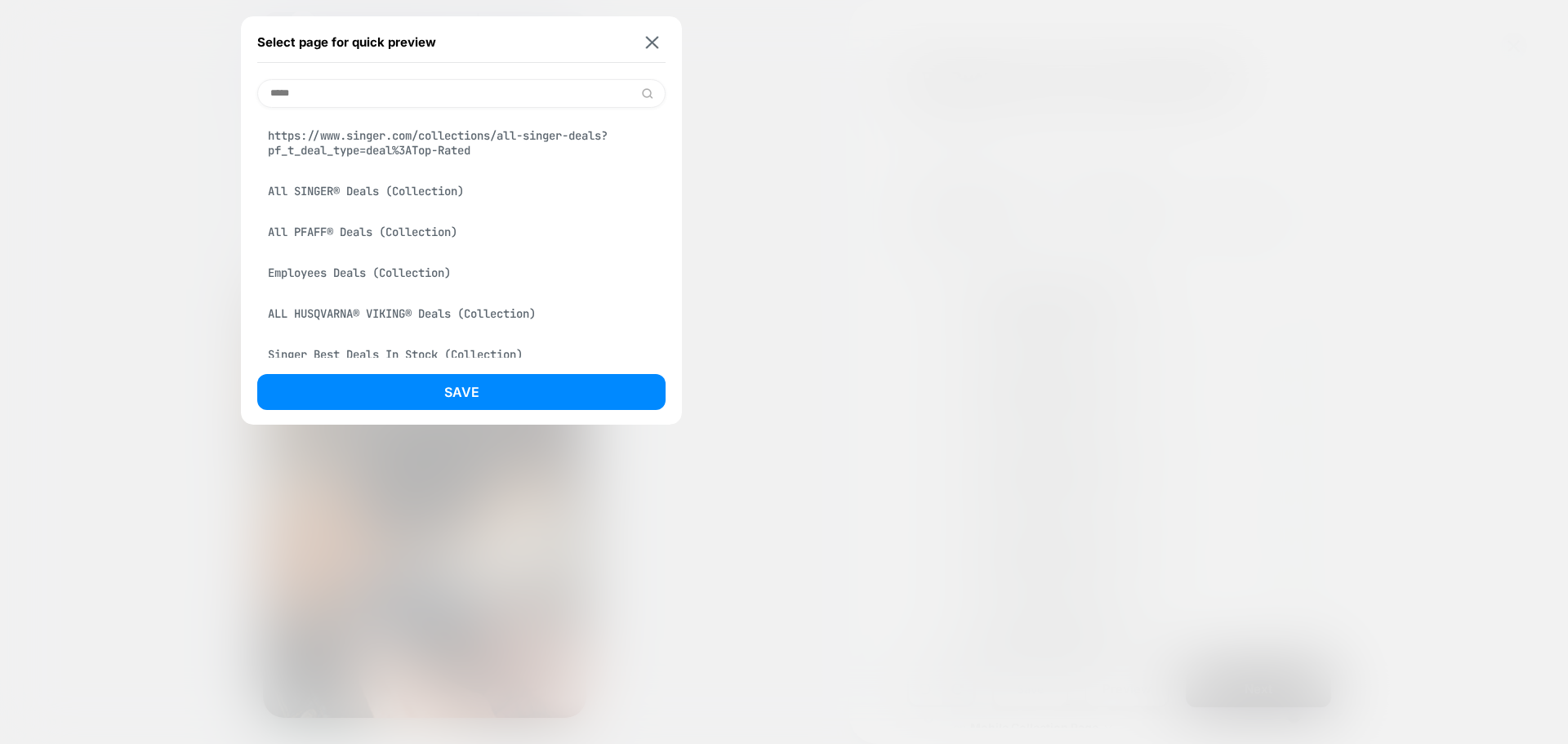 type on "*****" 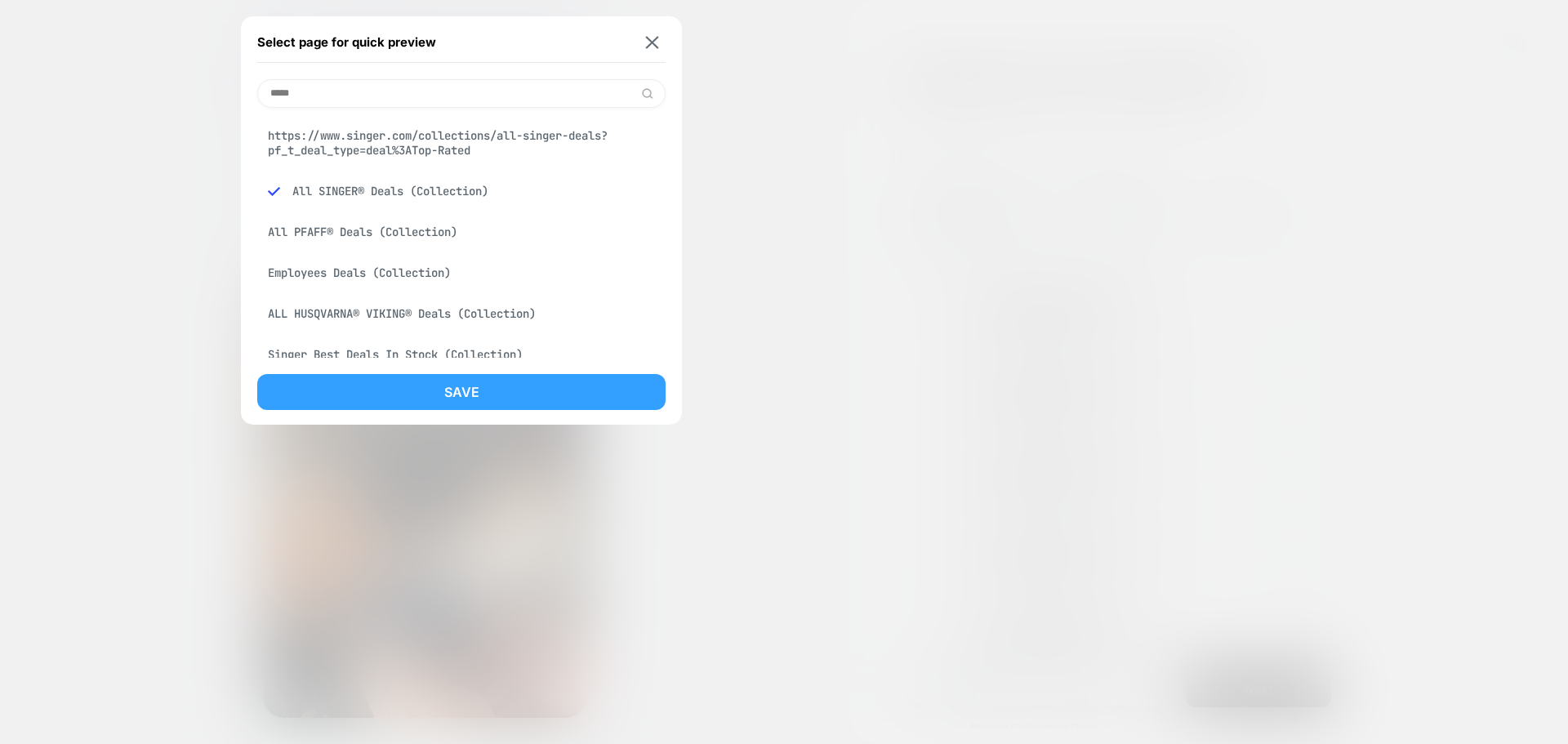 click on "Save" at bounding box center (461, 392) 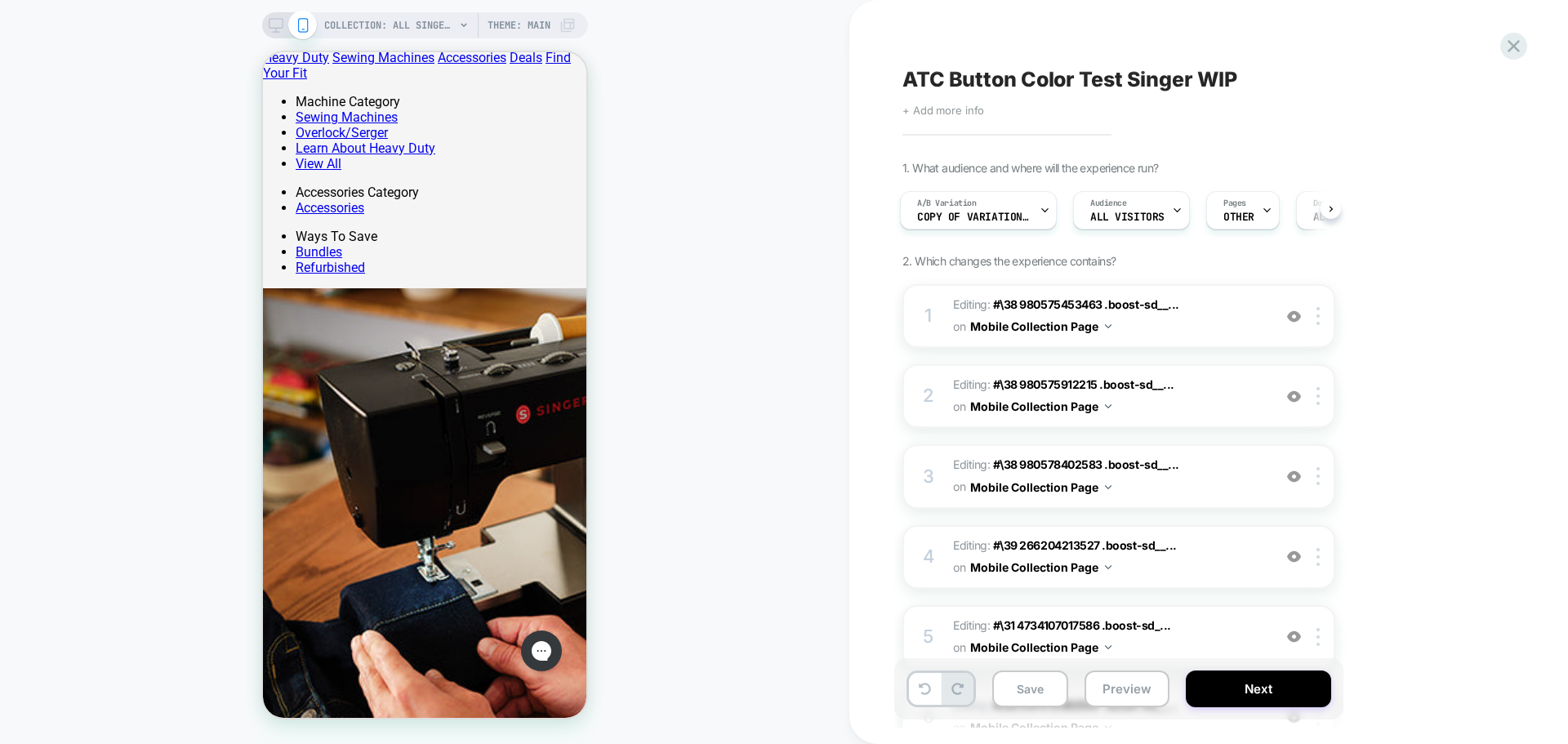 scroll, scrollTop: 0, scrollLeft: 3, axis: horizontal 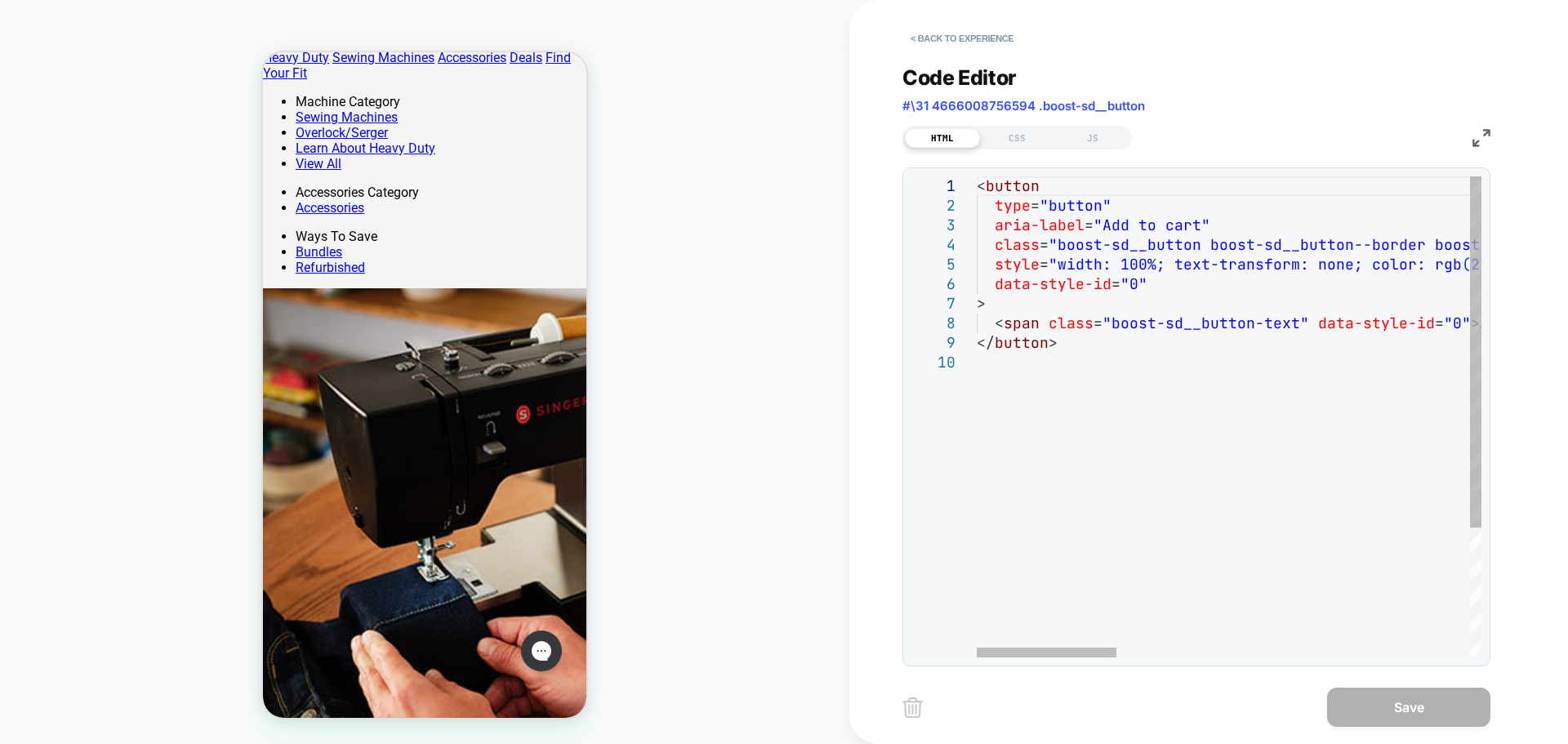 click on "< button    type = "button"    aria-label = "Add to cart"    class = "boost-sd__button boost-sd__button--border boost-s d__button--left boost-sd__button--height-fit-conte nt boost-sd__button--full-width boost-sd__button-- no-minwidth boost-sd__btn-add-to-cart"    style = "width: 100%; text-transform: none; color: rgb ( 255, 255, 255 ) ; border-color: rgb ( 34, 34, 34 ) ; background: rgb ( 34, 34, 34 ) ;"    data-style-id = "0" >    < span   class = "boost-sd__button-text"   data-style-id = "0" > Add to cart </ span > </ button >" at bounding box center (1864, 505) 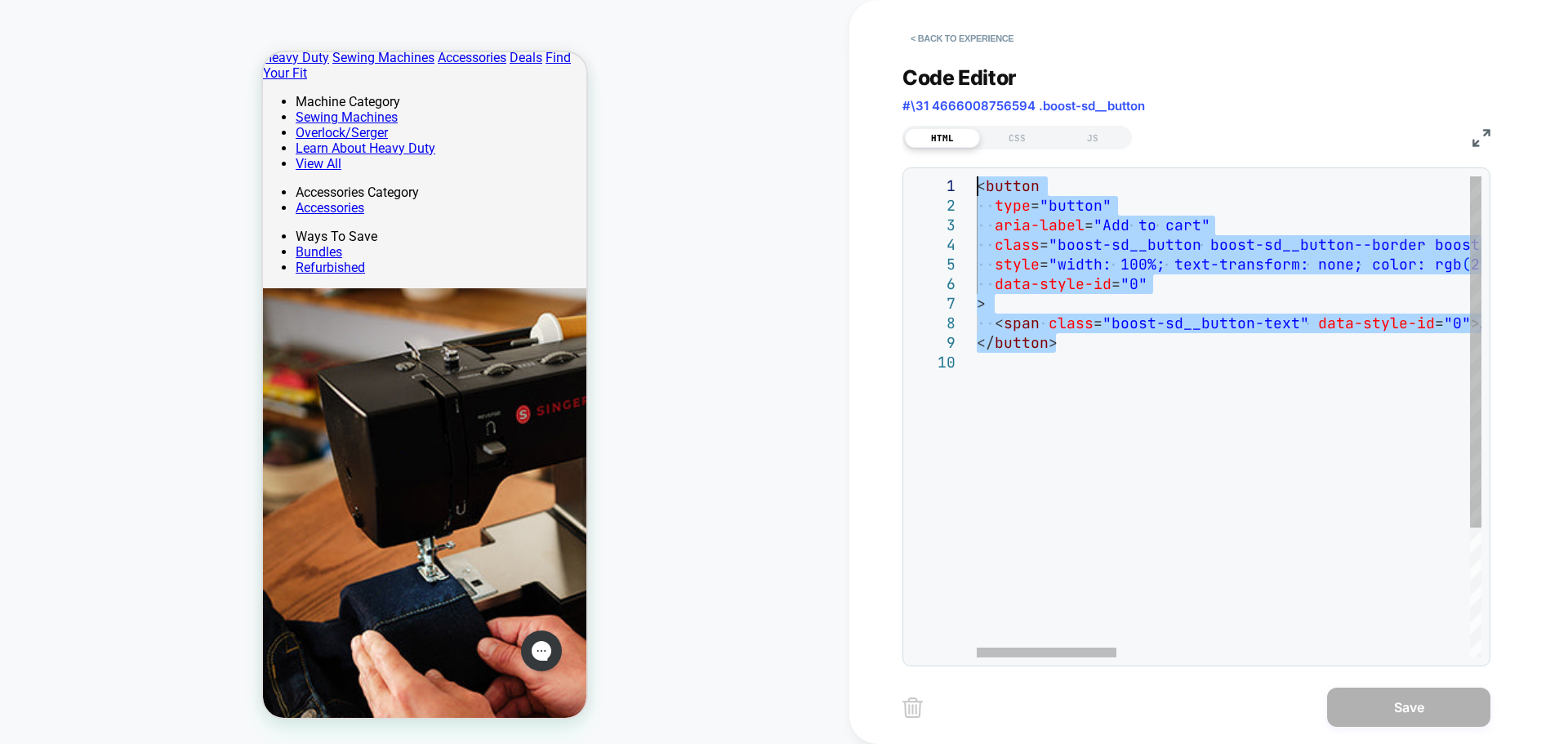 drag, startPoint x: 1087, startPoint y: 345, endPoint x: 936, endPoint y: 182, distance: 222.19361 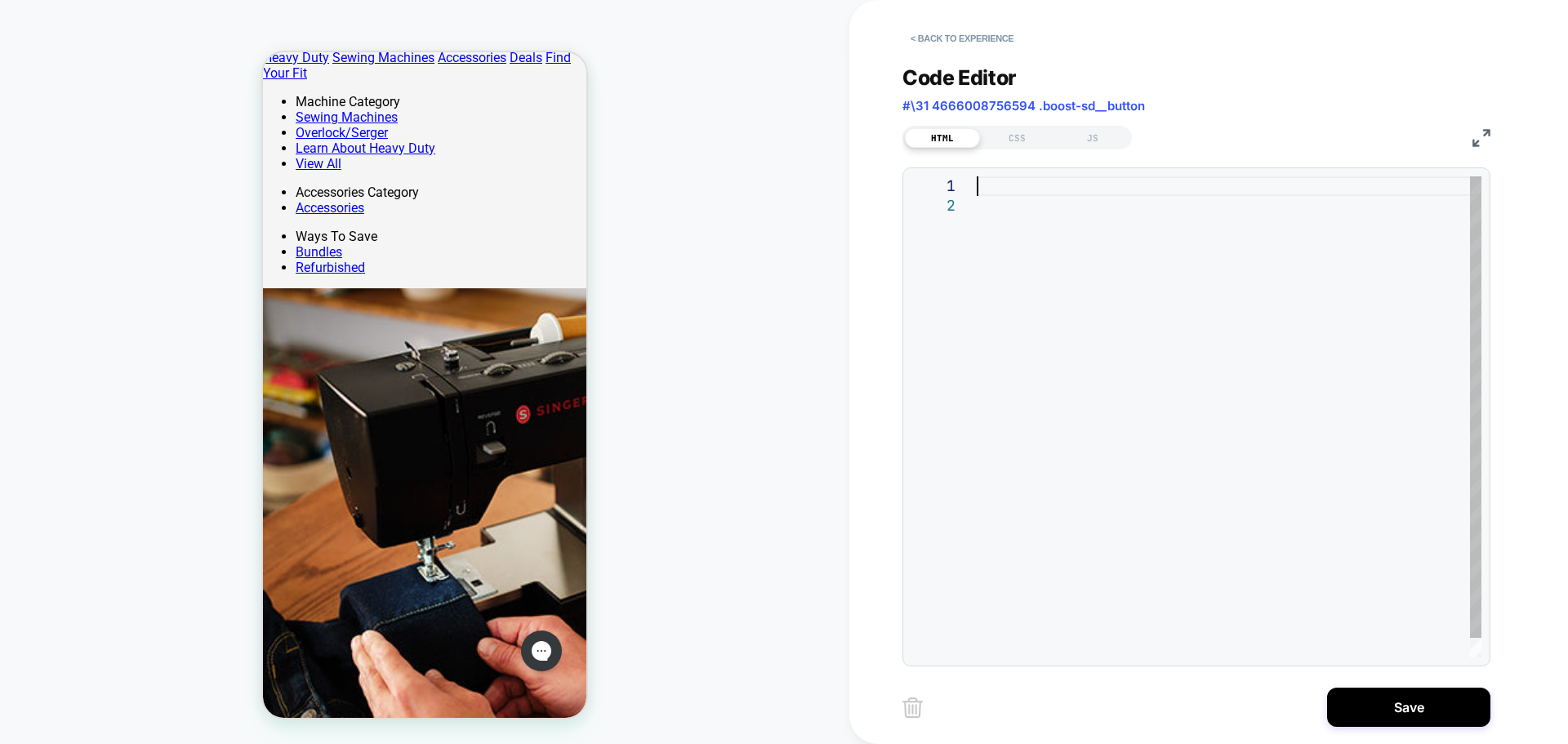 type on "**********" 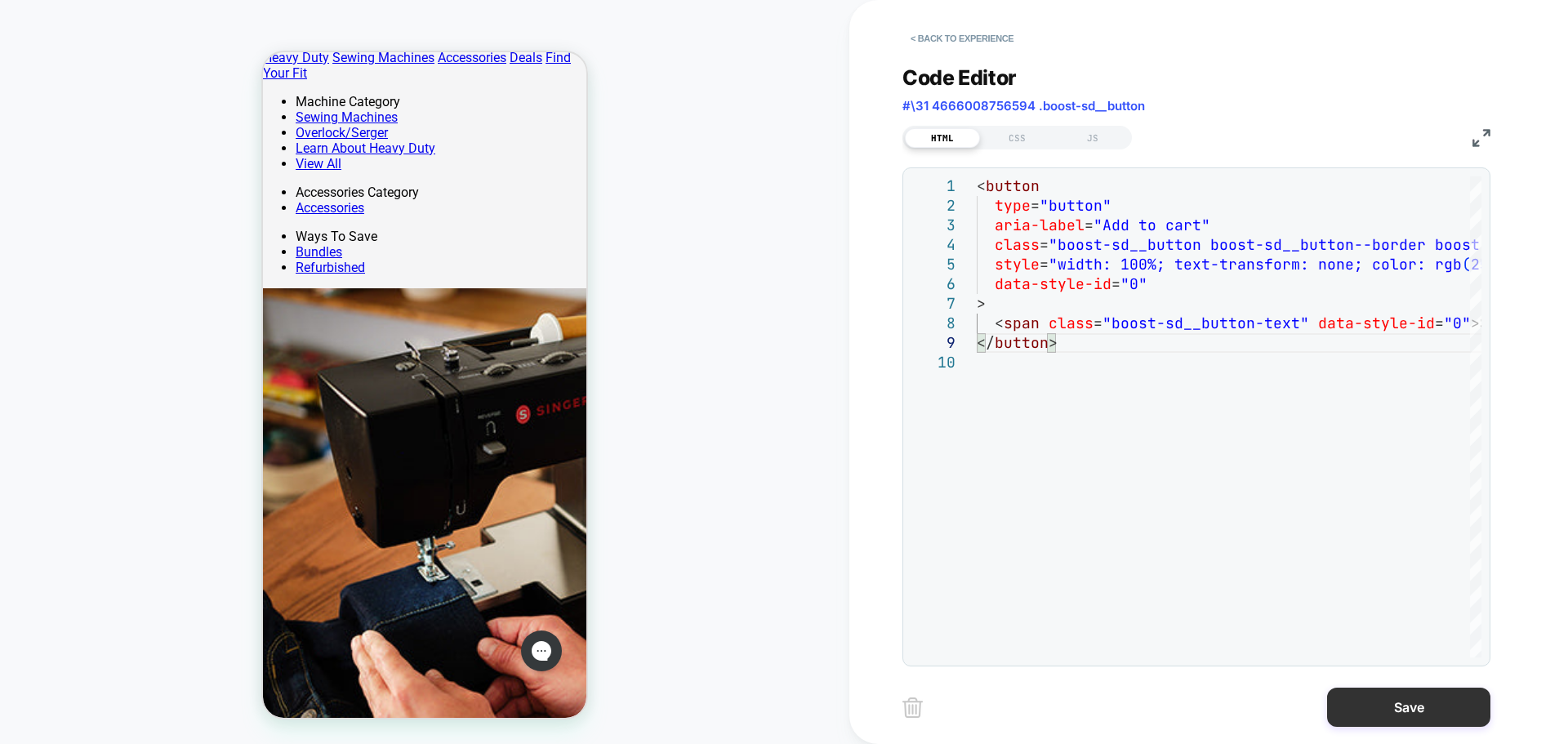 click on "Save" at bounding box center (1409, 707) 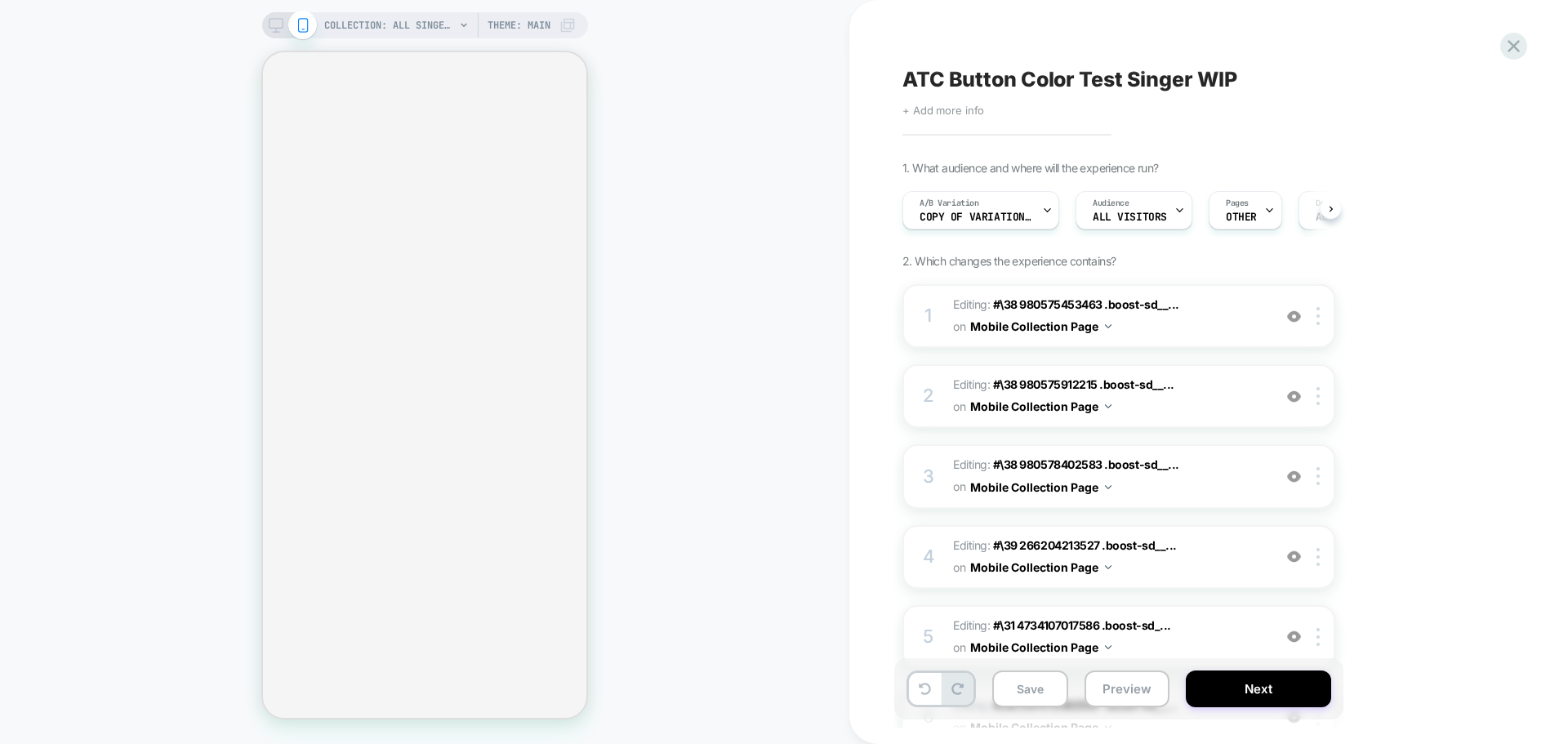 scroll, scrollTop: 0, scrollLeft: 0, axis: both 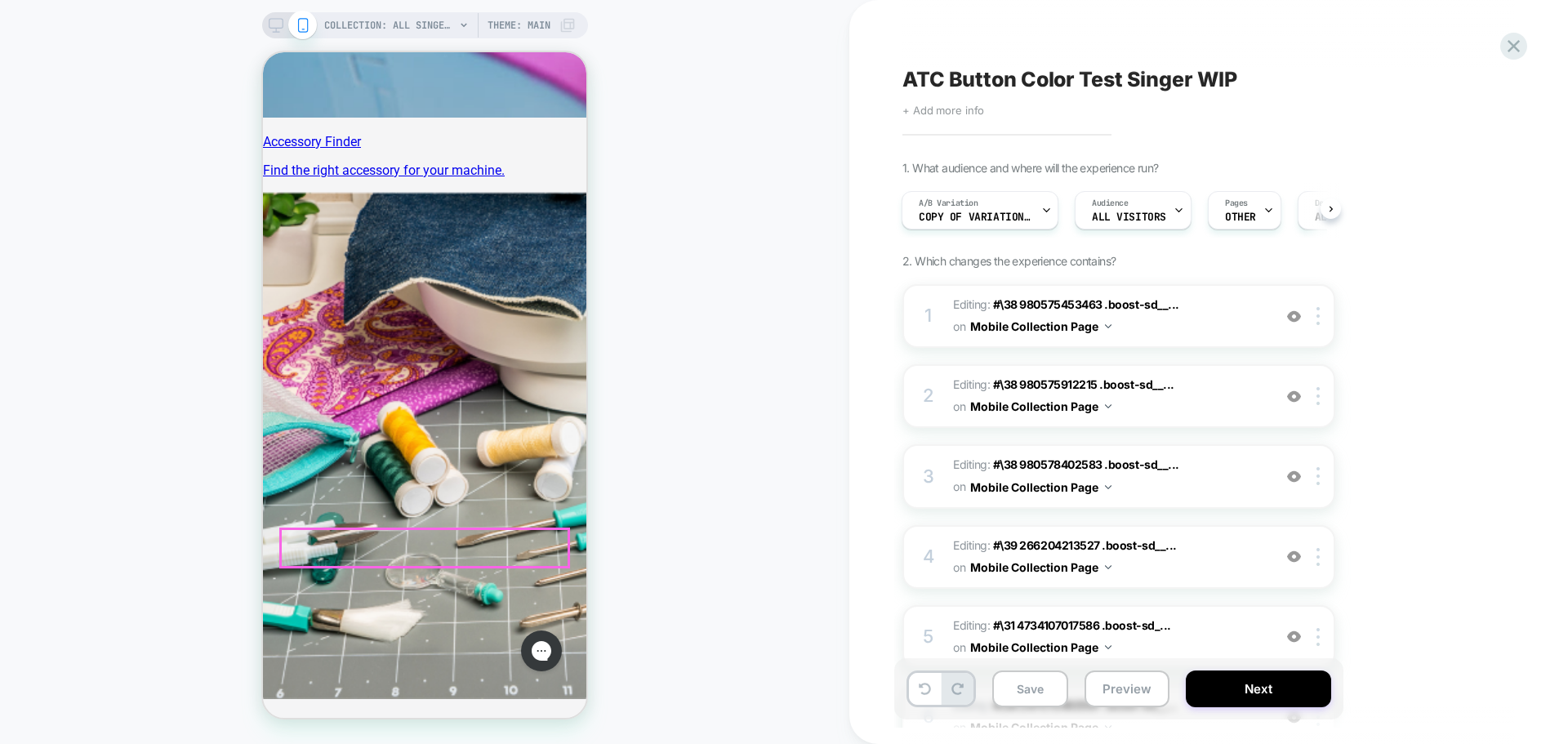click on "Load More" at bounding box center [434, 13106] 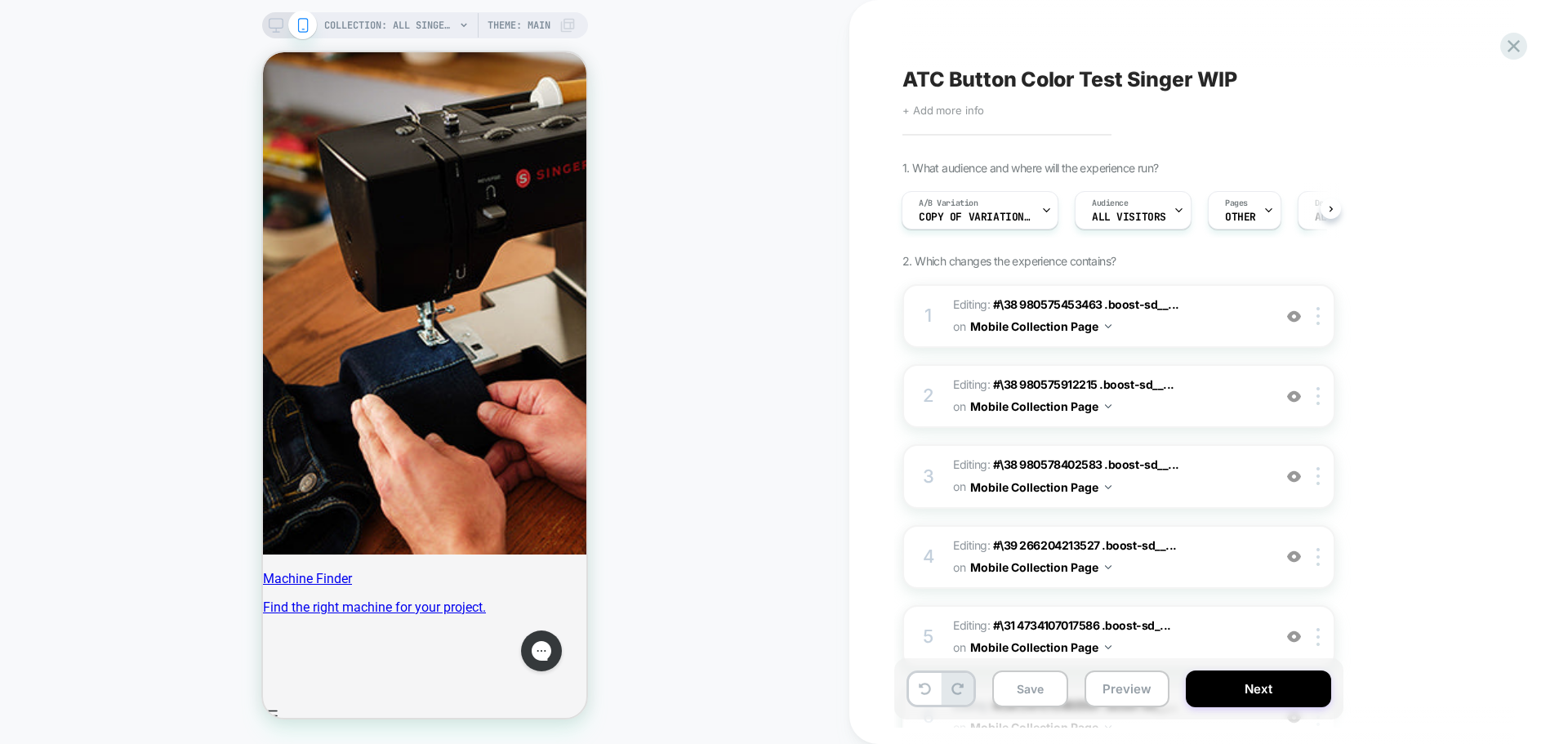 scroll, scrollTop: 7490, scrollLeft: 0, axis: vertical 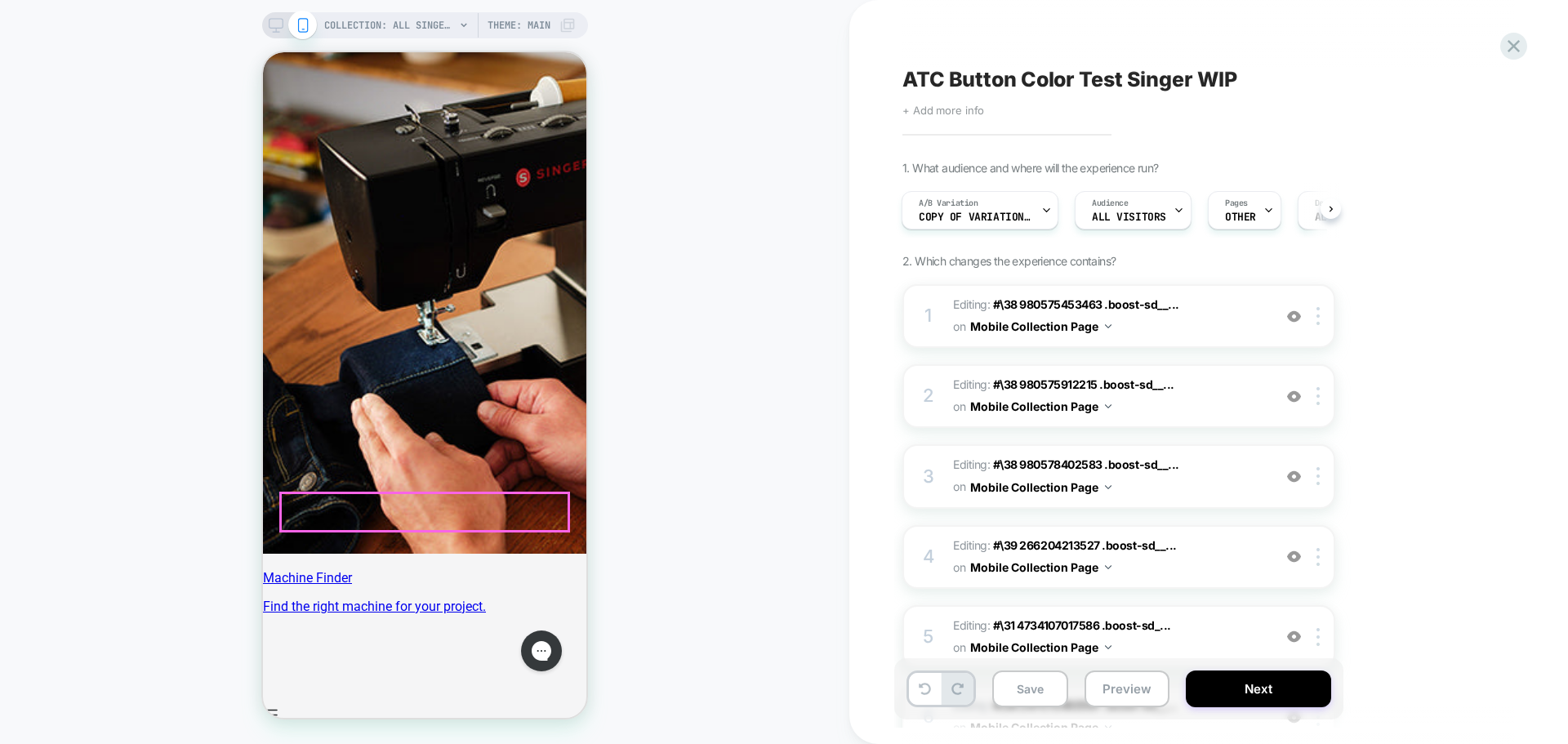 click on "Load More" at bounding box center [434, 12733] 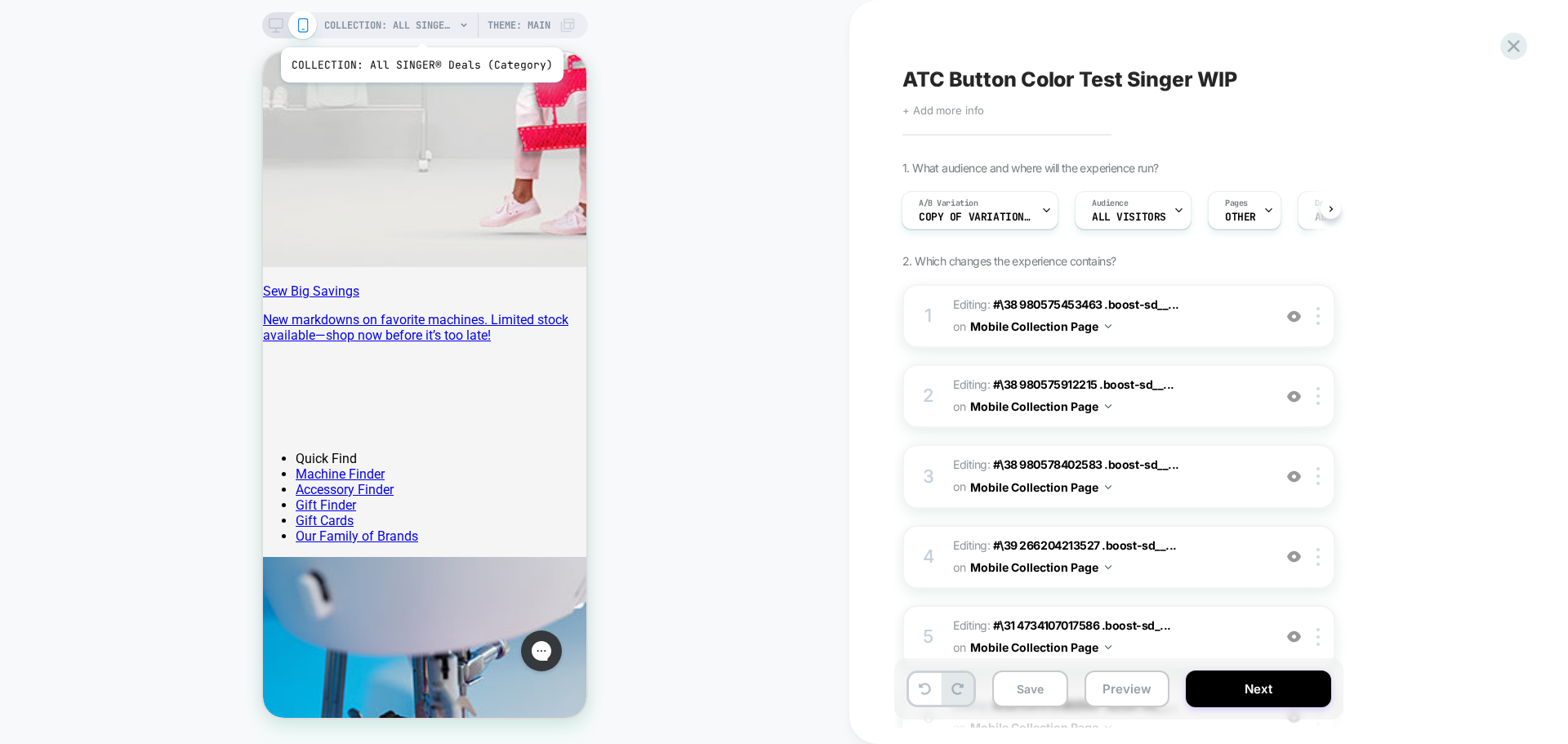 click on "COLLECTION: All SINGER® Deals (Category)" at bounding box center [390, 25] 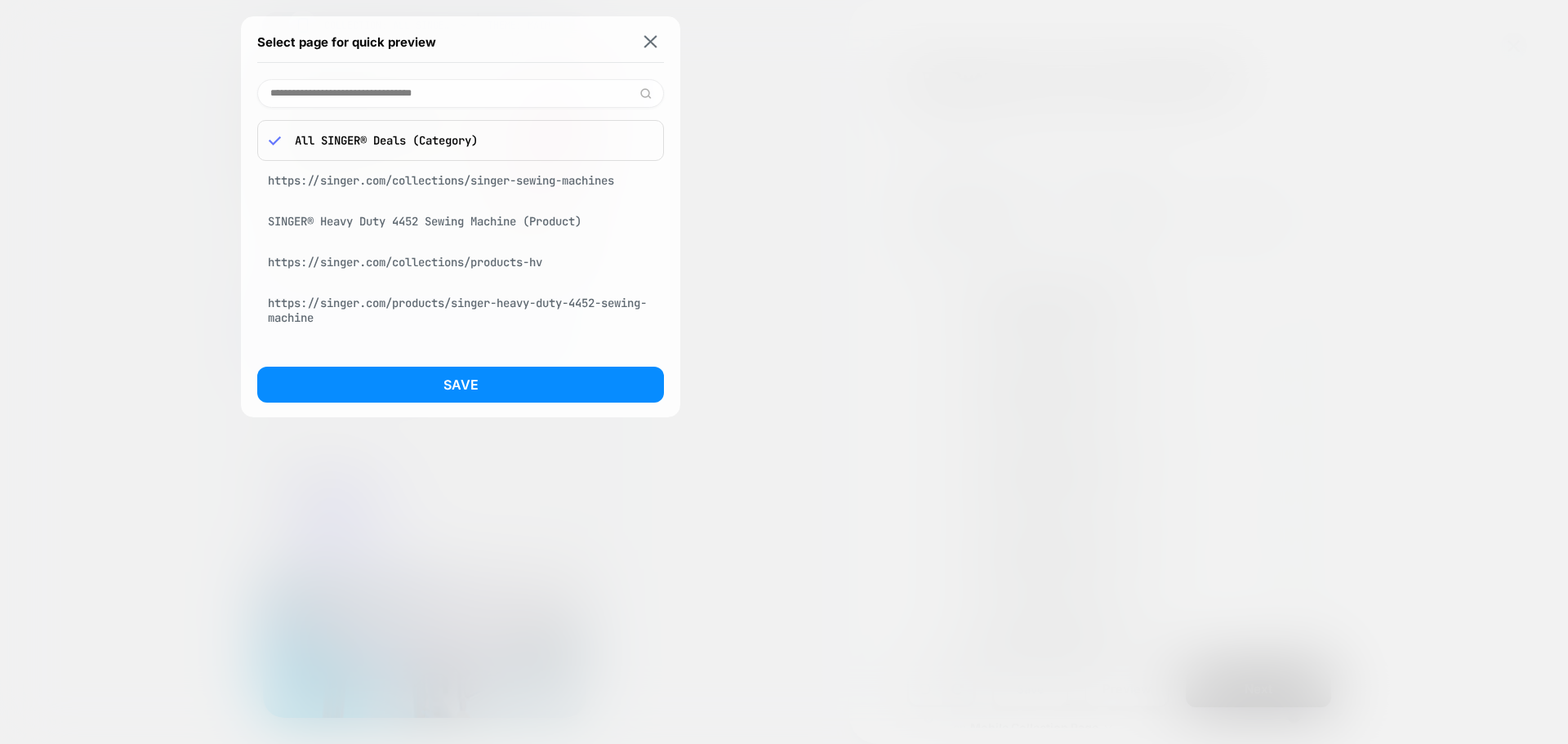 scroll, scrollTop: 6393, scrollLeft: 0, axis: vertical 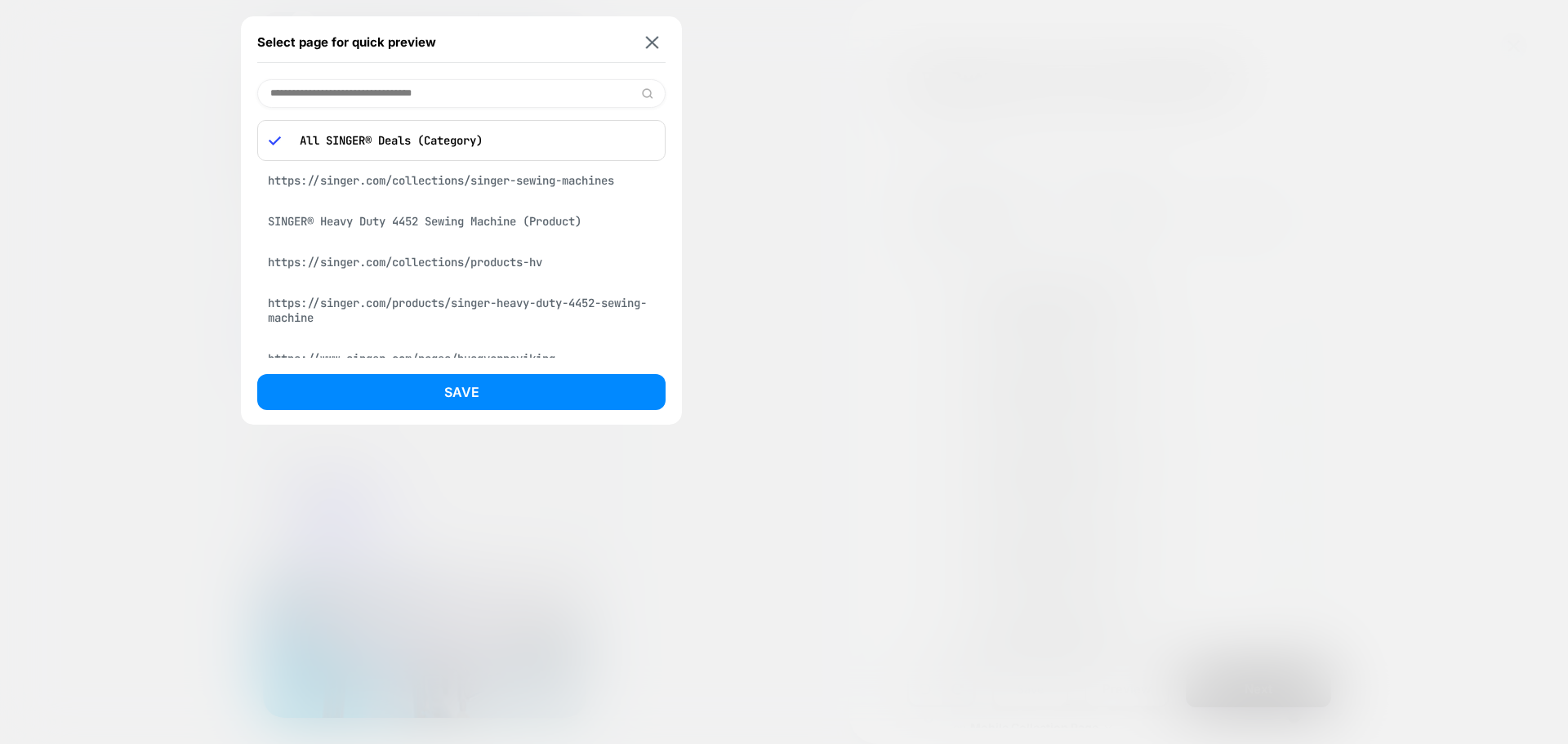 click at bounding box center (461, 93) 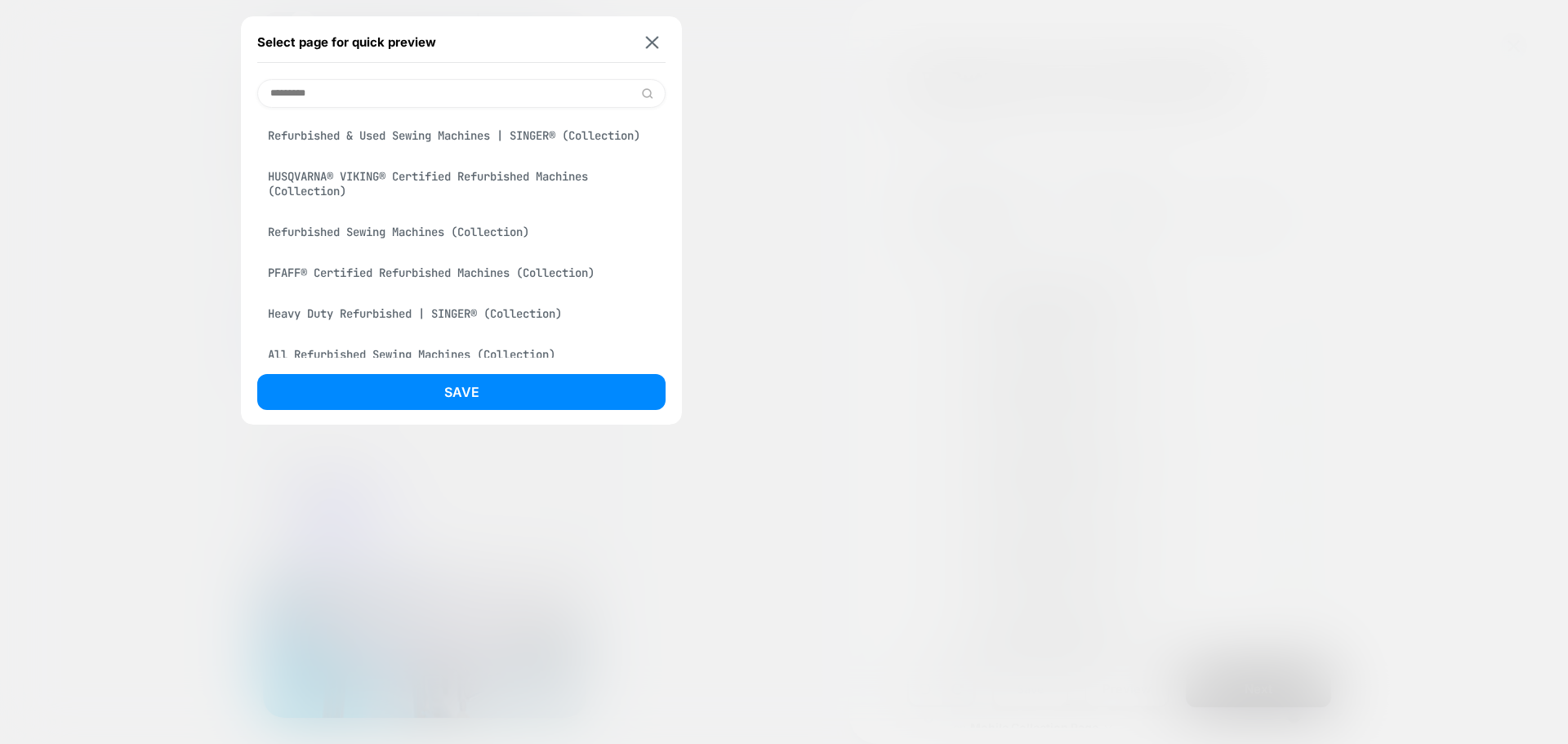 type on "*********" 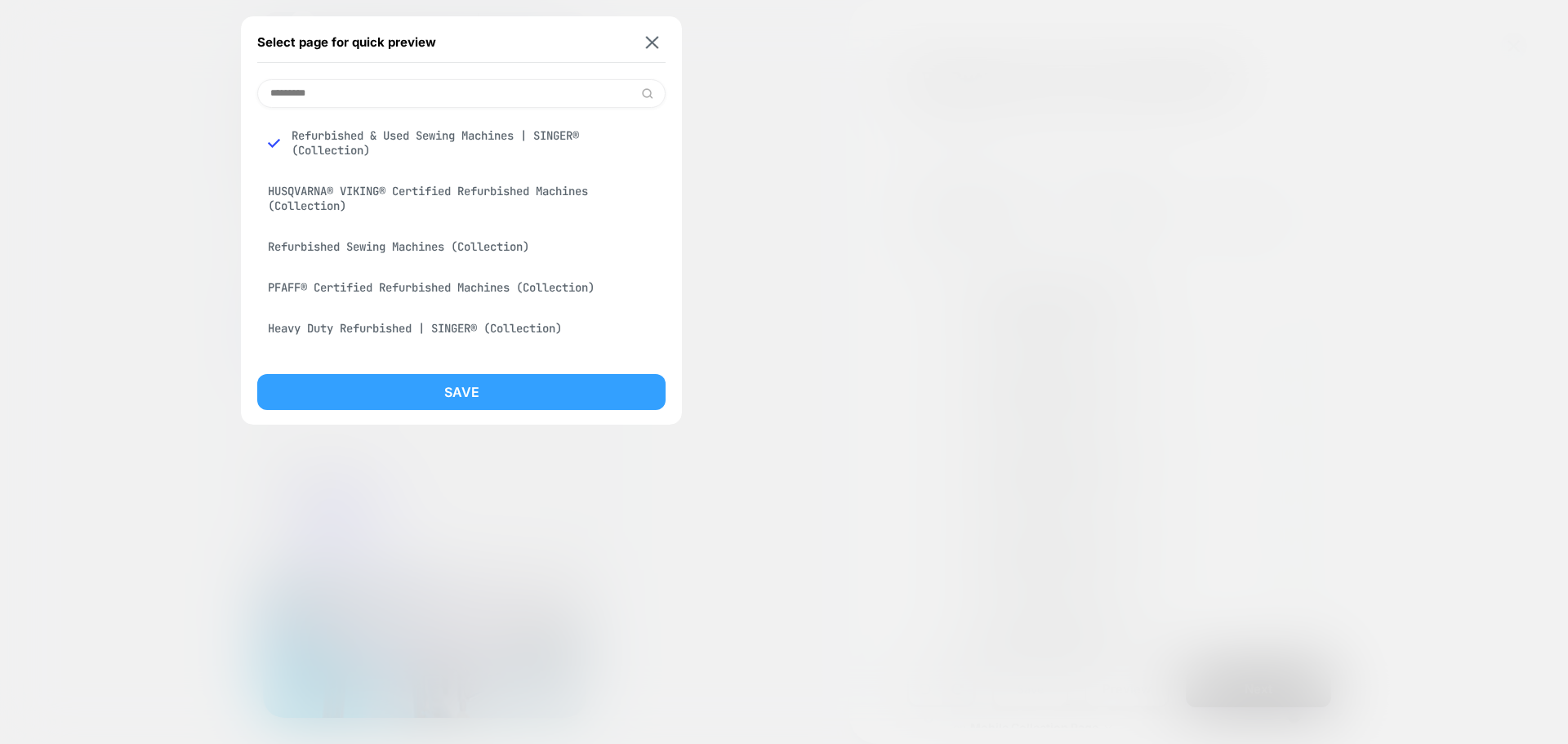 click on "Save" at bounding box center (461, 392) 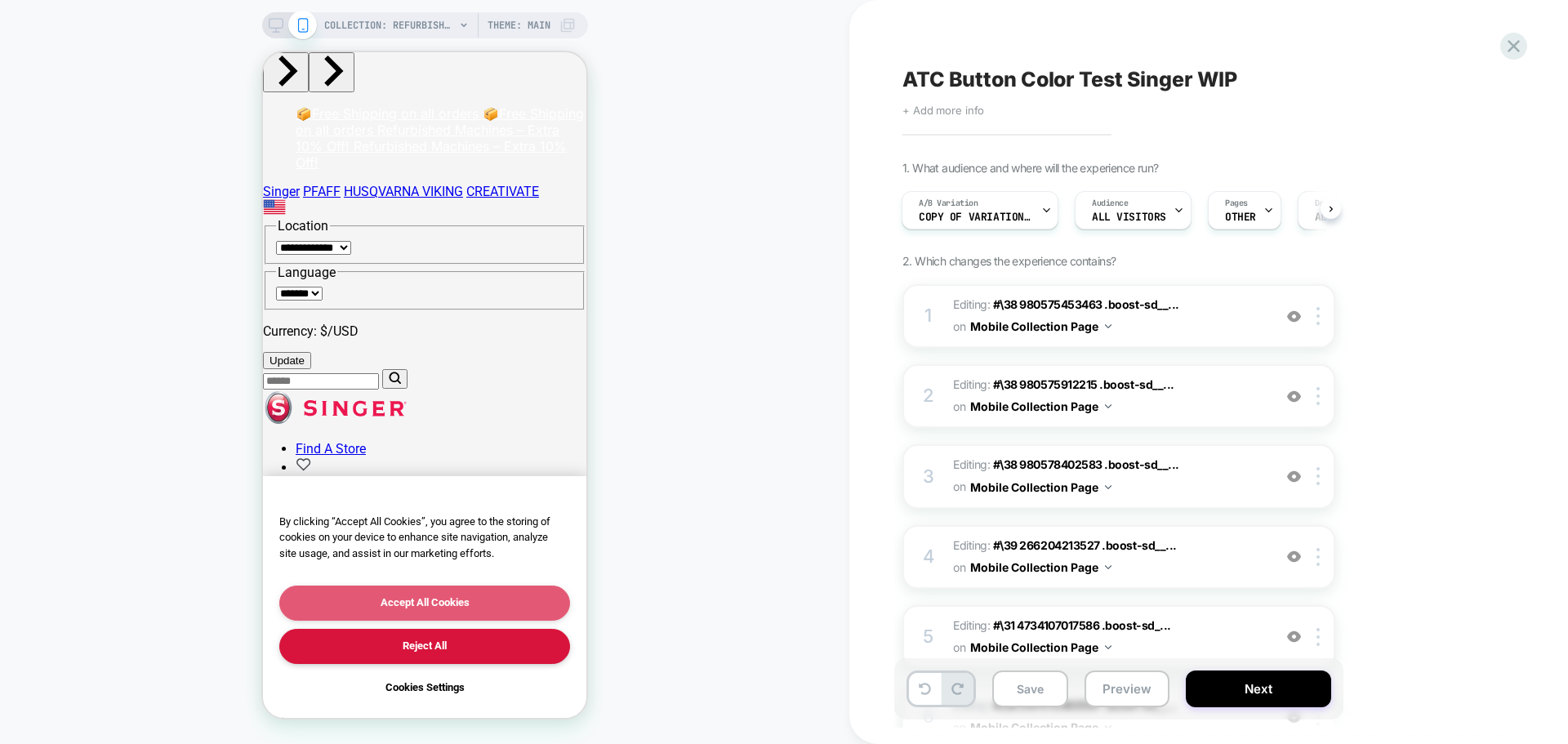 scroll, scrollTop: 0, scrollLeft: 0, axis: both 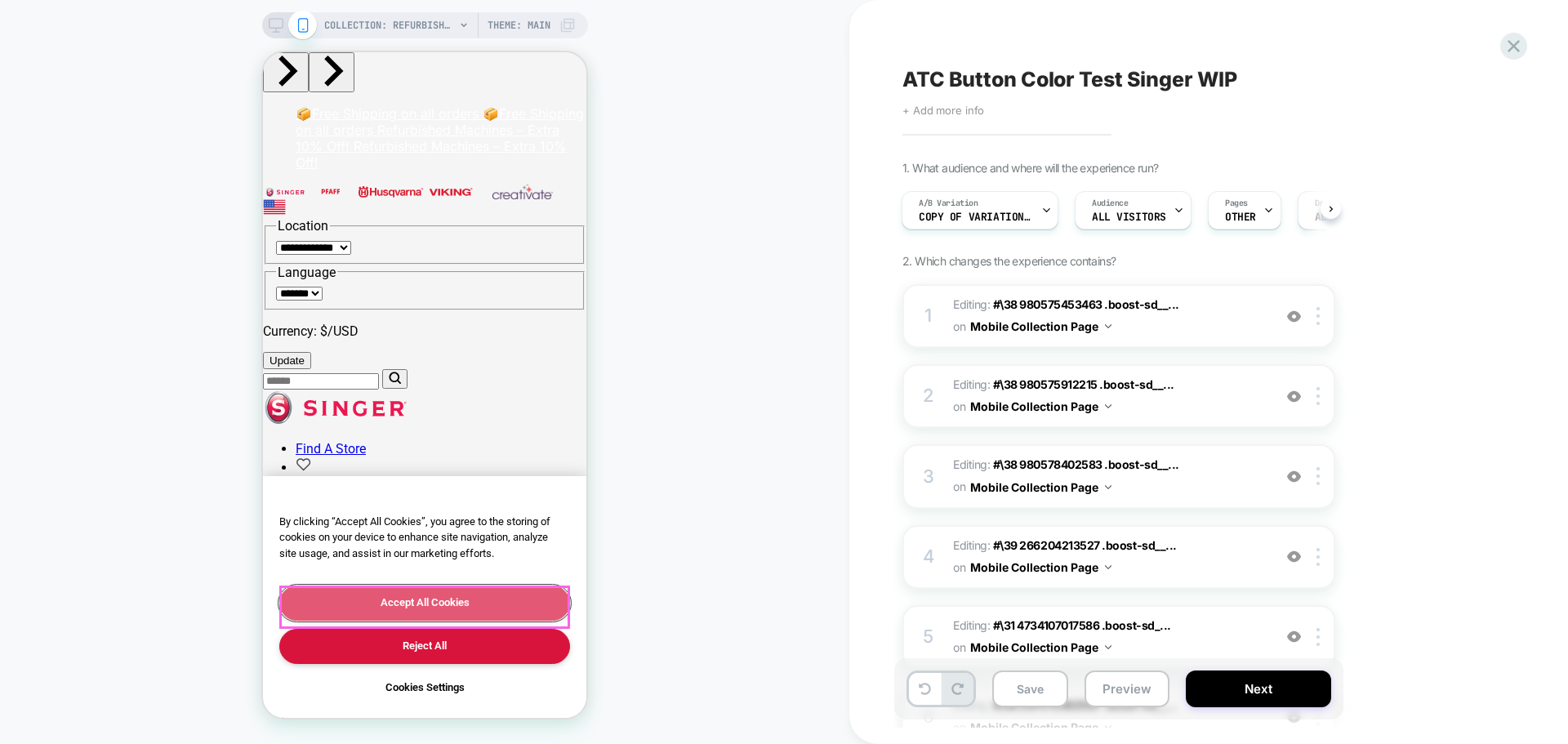 click on "Accept All Cookies" at bounding box center (425, 603) 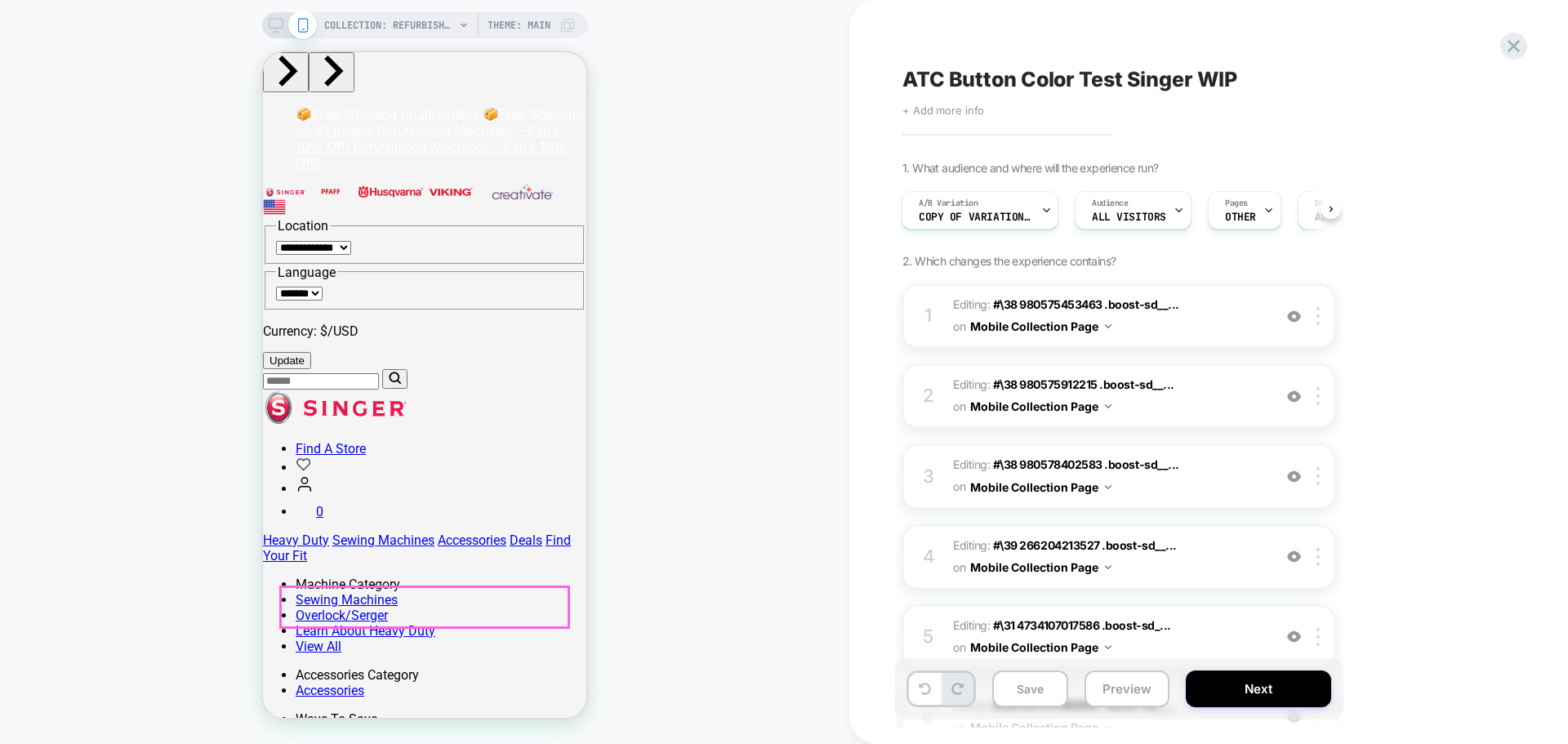 scroll, scrollTop: 0, scrollLeft: 2, axis: horizontal 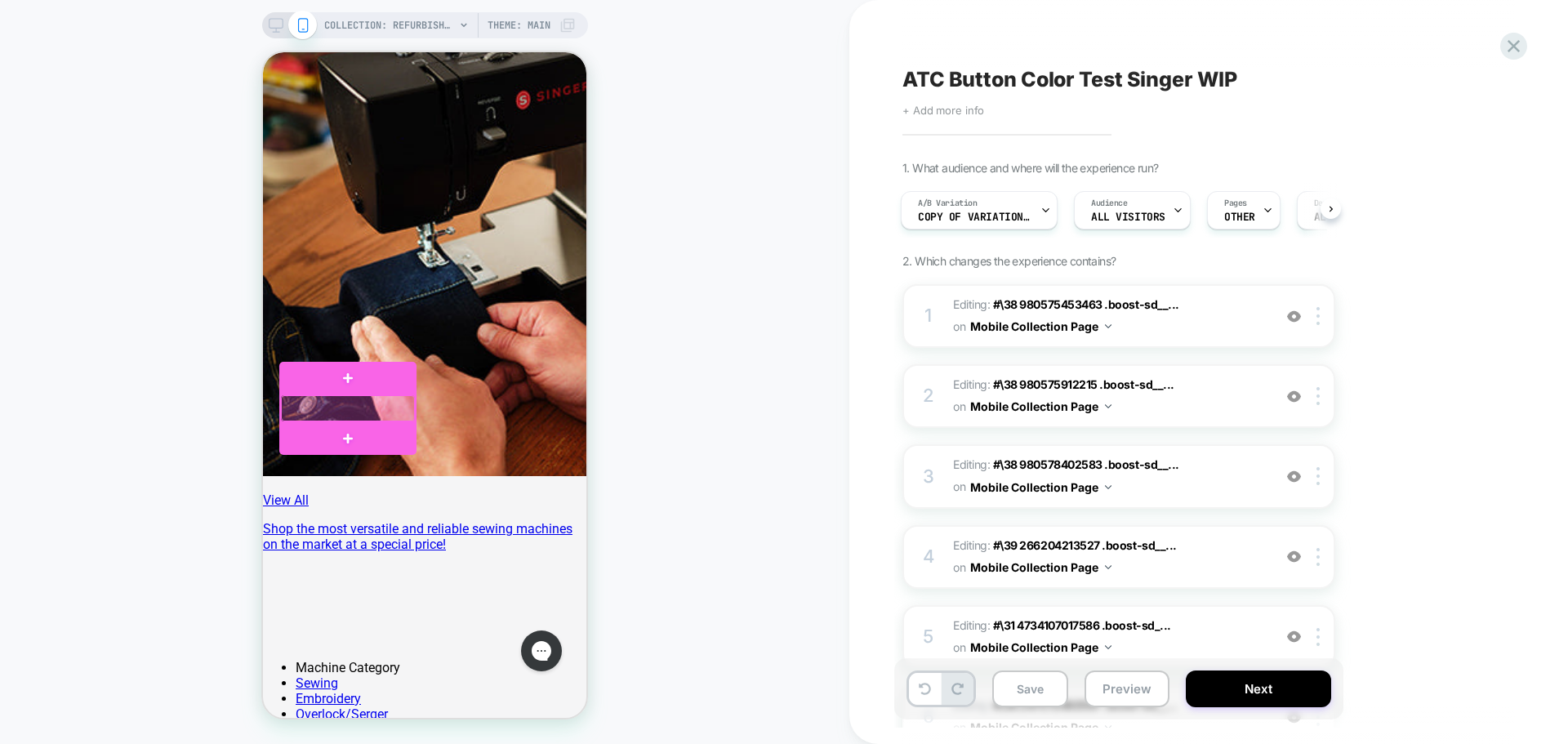 click at bounding box center [348, 408] 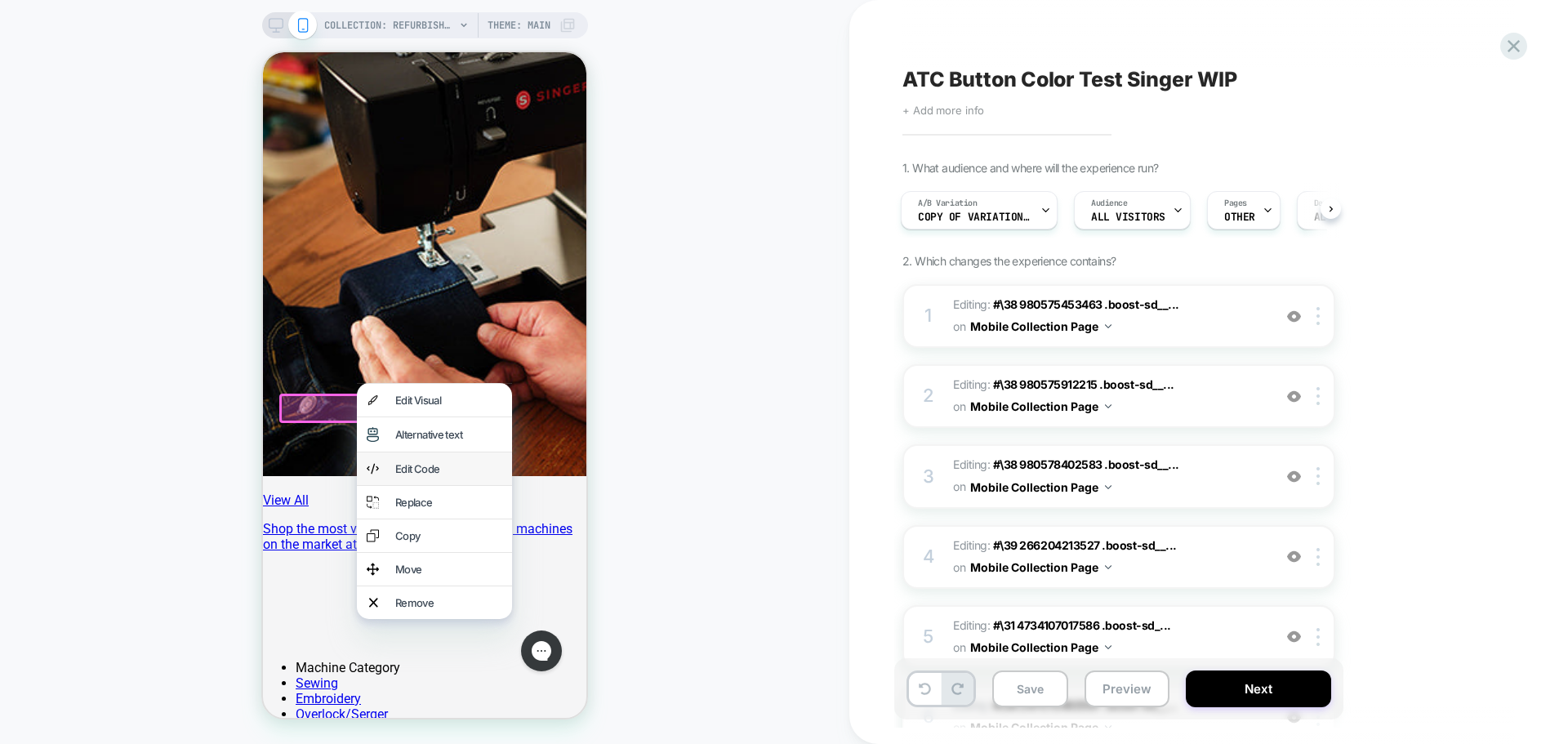 click on "Edit Code" at bounding box center (434, 469) 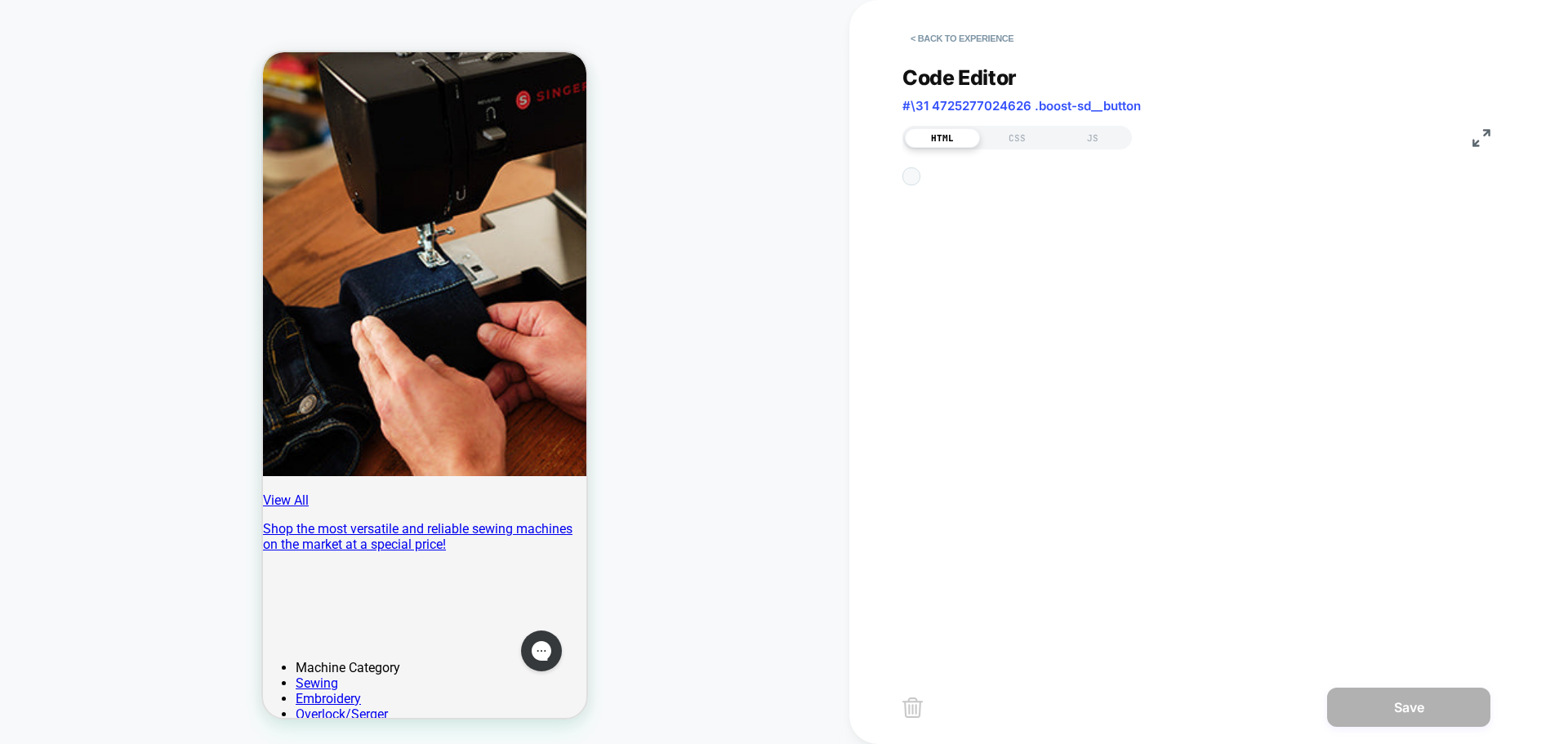 scroll, scrollTop: 821, scrollLeft: 0, axis: vertical 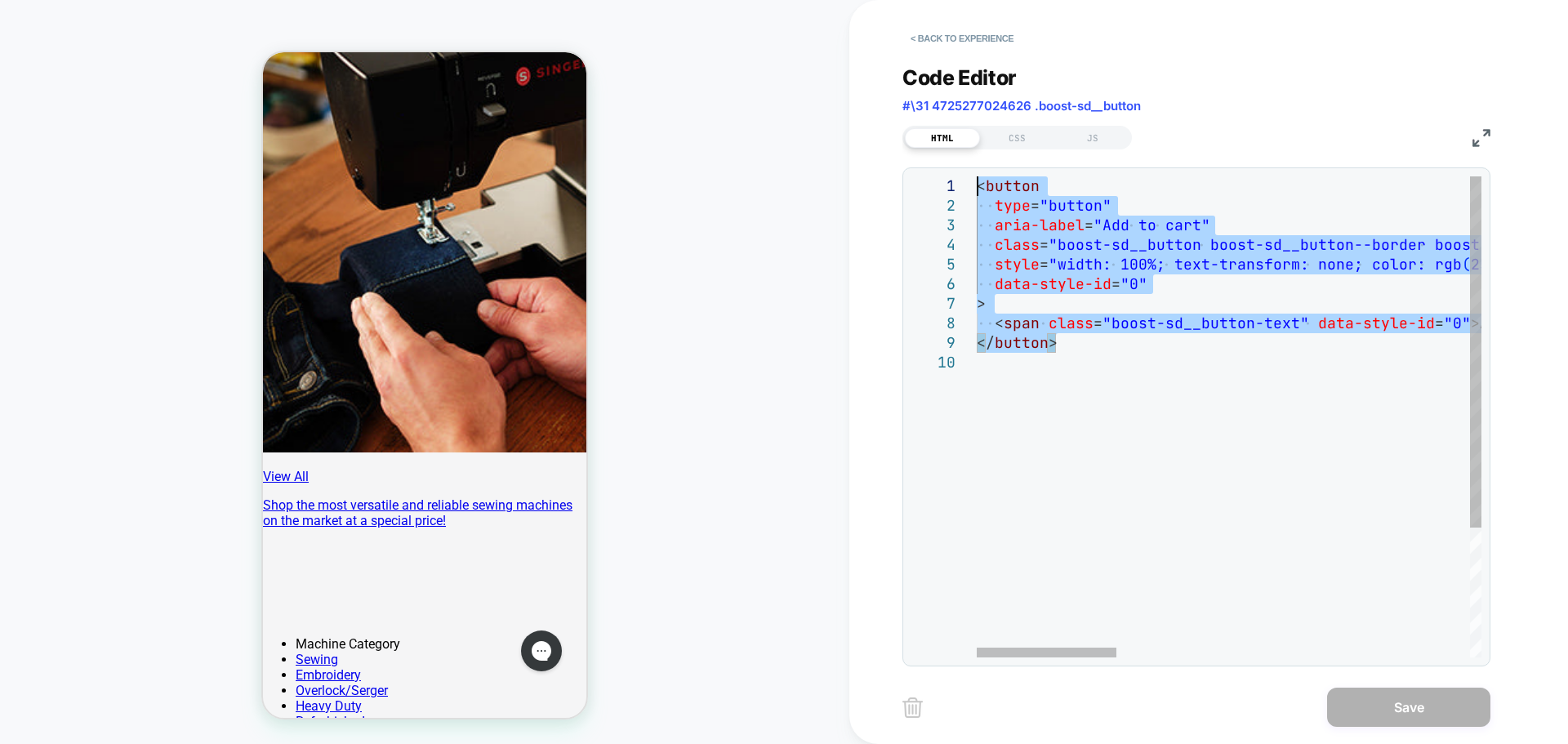 drag, startPoint x: 1066, startPoint y: 339, endPoint x: 915, endPoint y: 194, distance: 209.3466 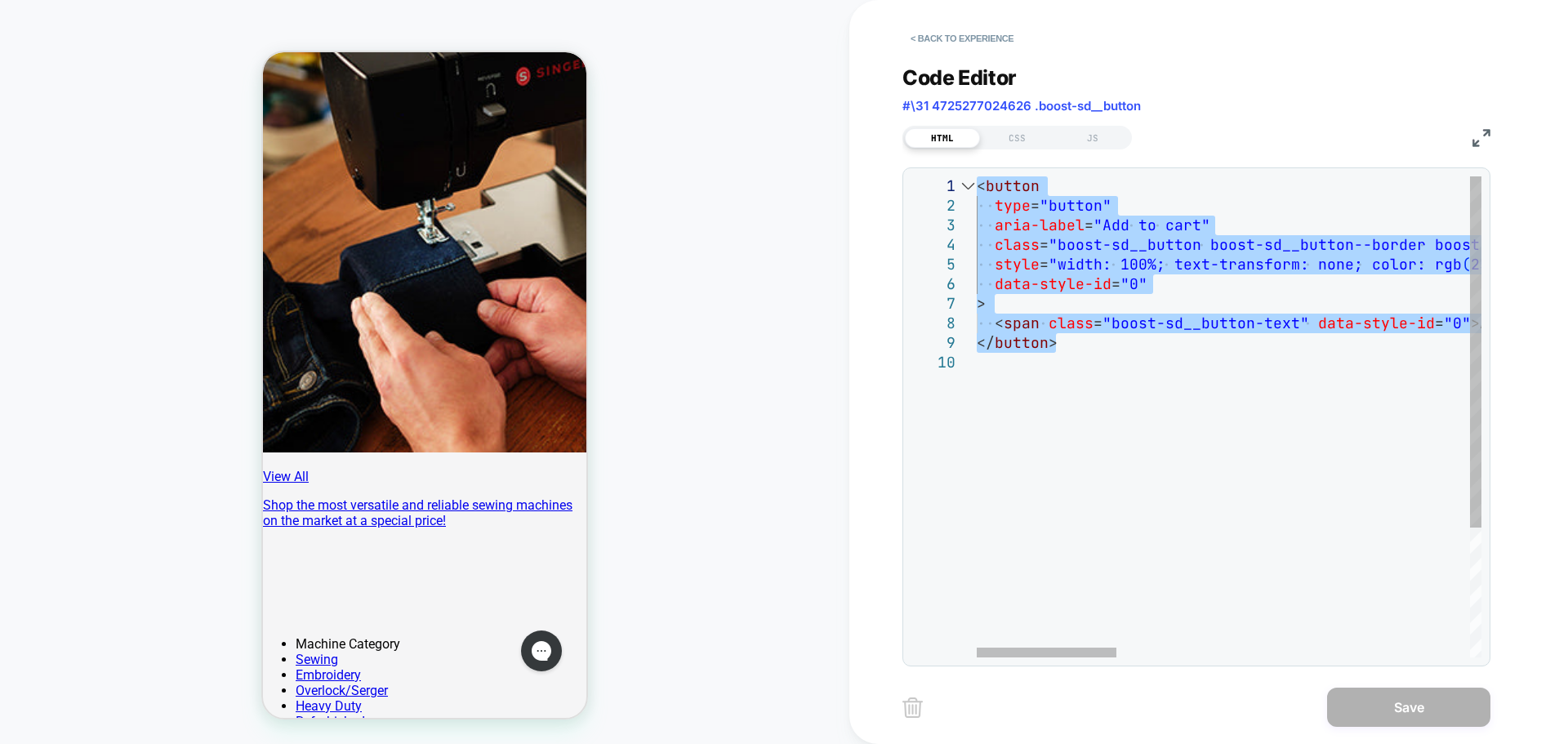 type on "**********" 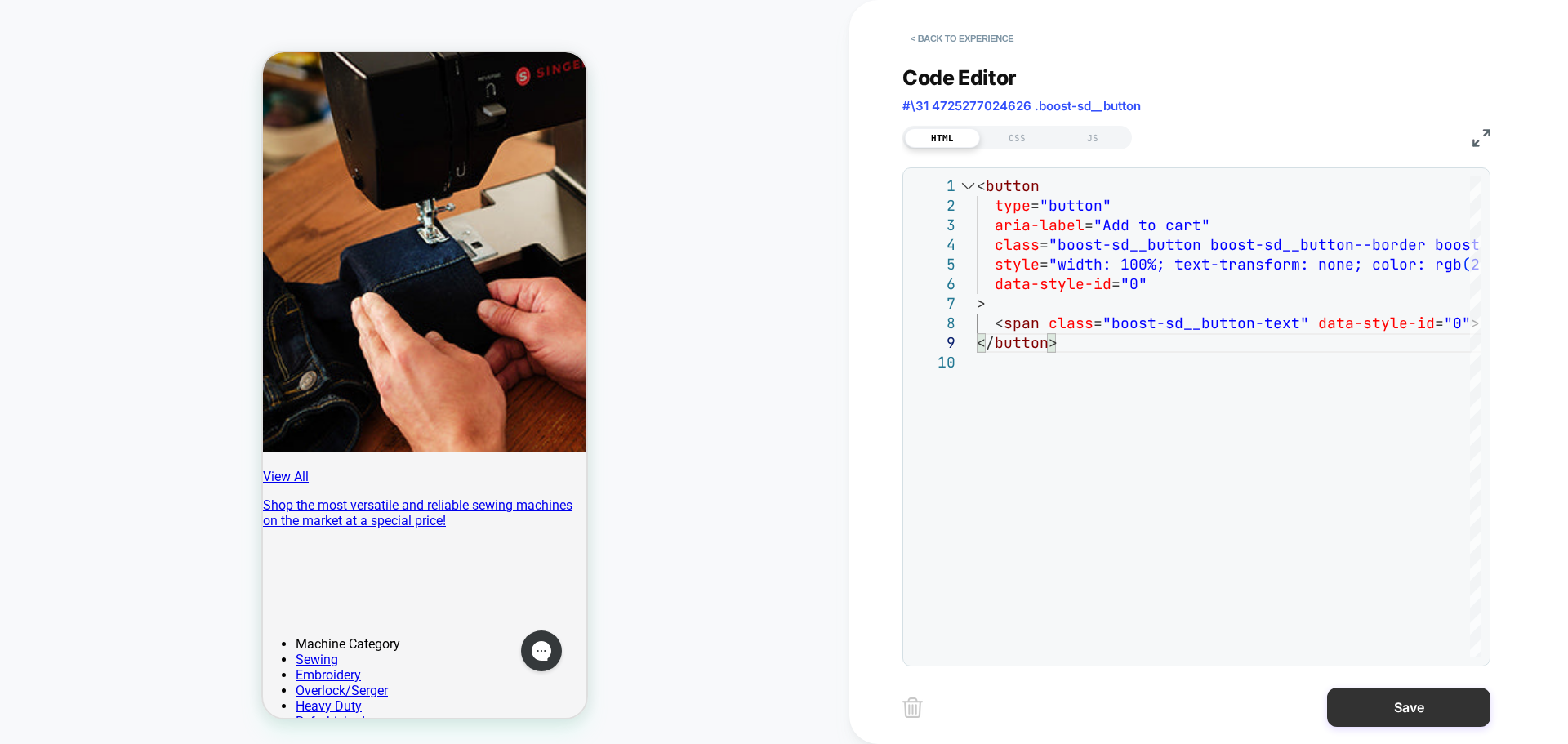 click on "Save" at bounding box center [1409, 707] 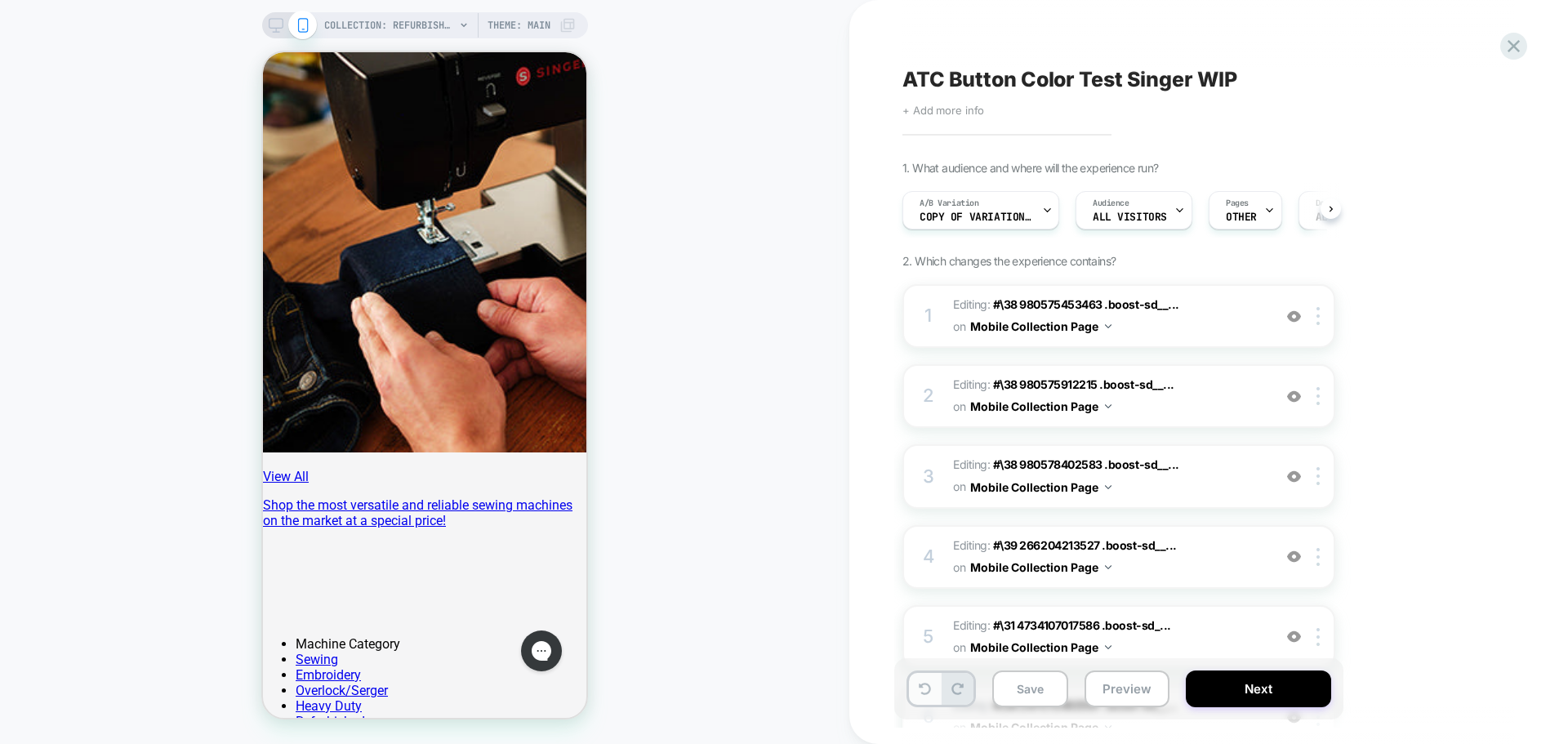 scroll, scrollTop: 0, scrollLeft: 1, axis: horizontal 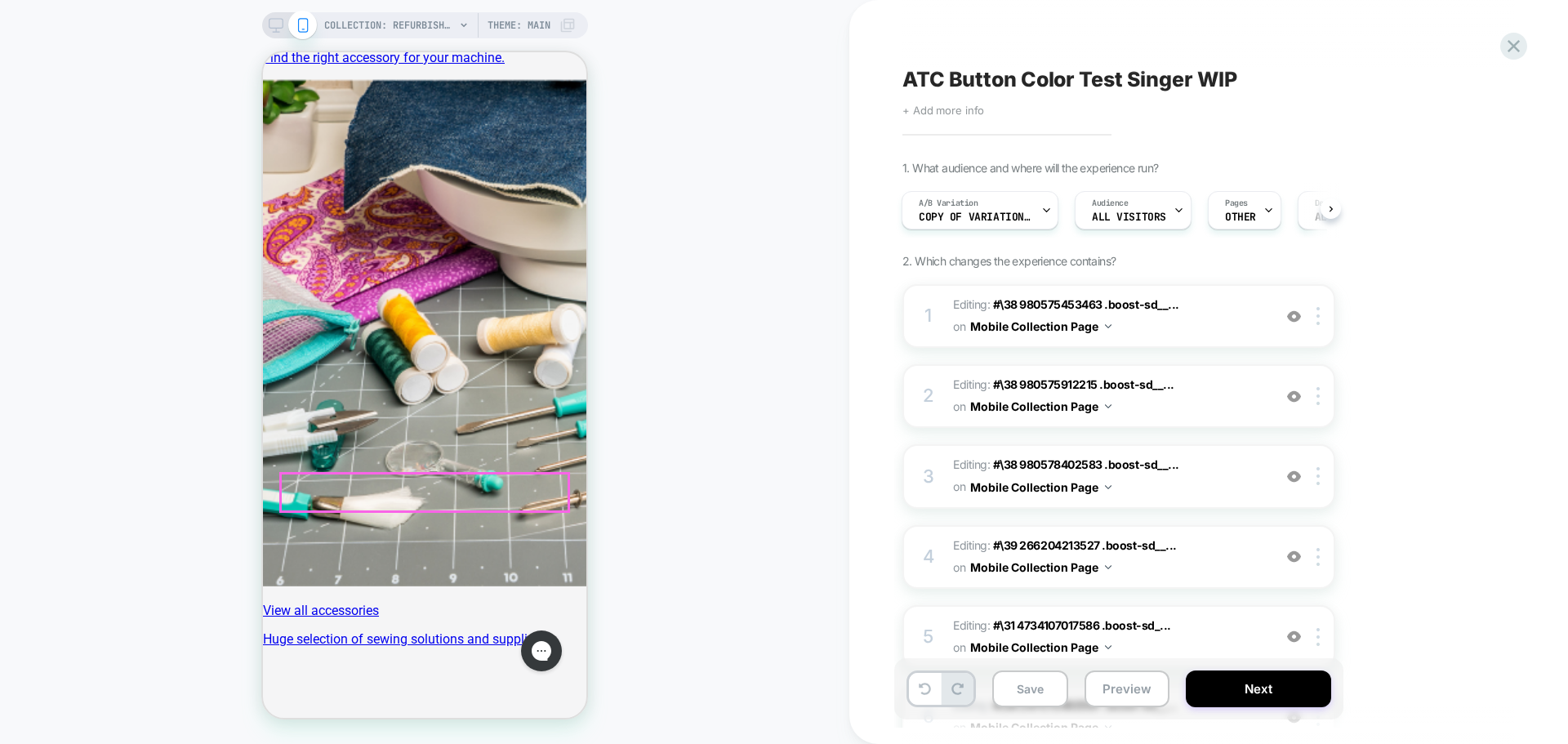 click on "Load More" at bounding box center [434, 11809] 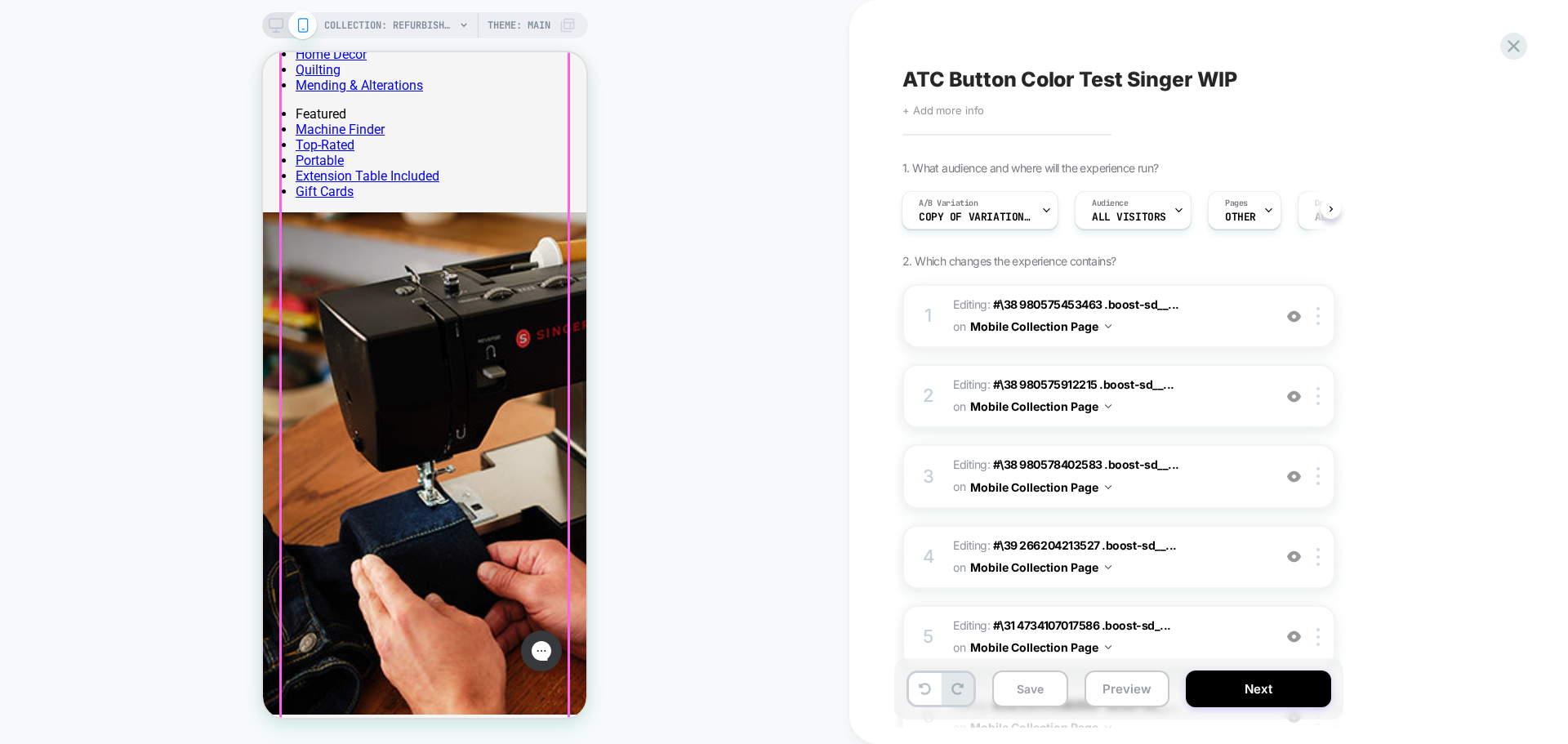 scroll, scrollTop: 1141, scrollLeft: 0, axis: vertical 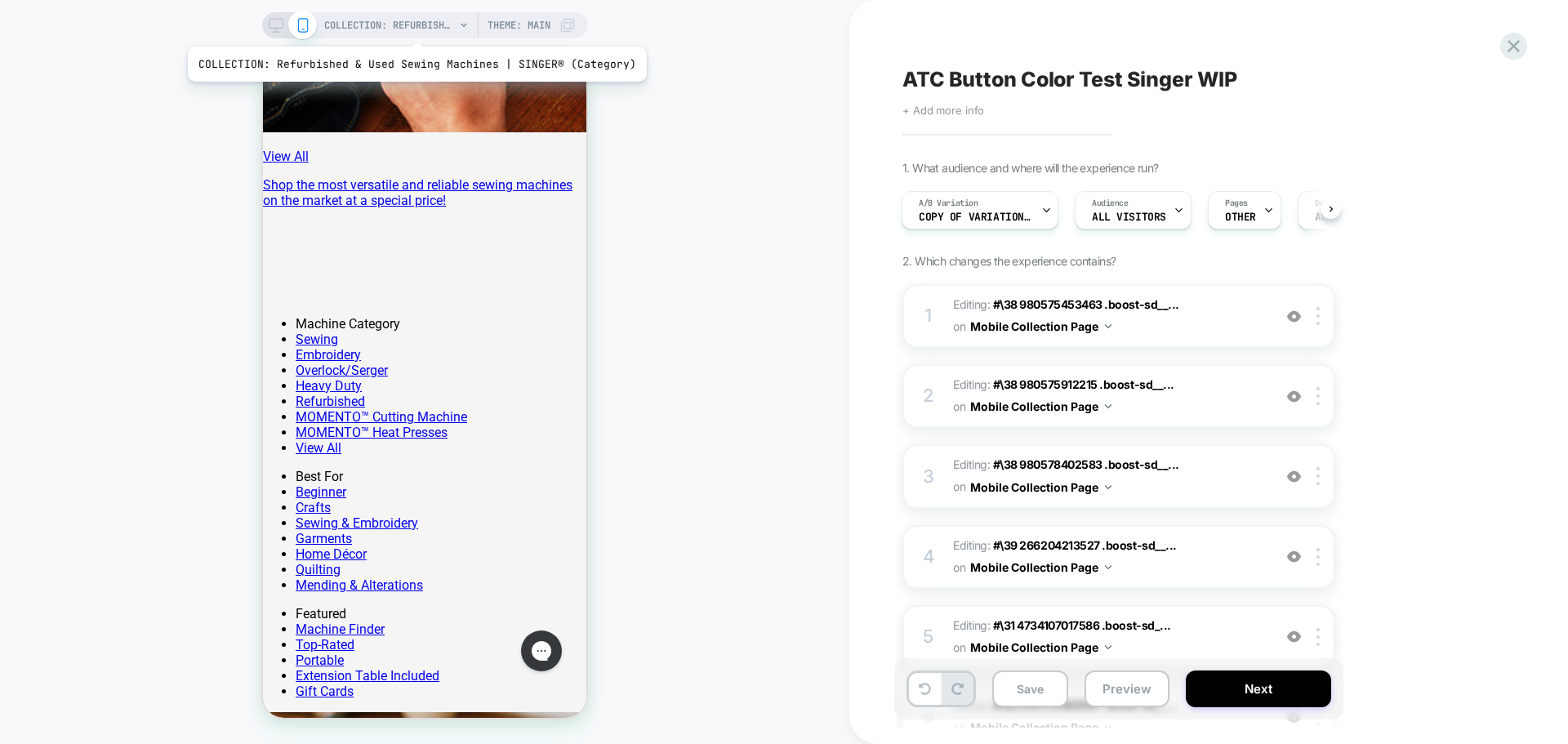 click on "COLLECTION: Refurbished & Used Sewing Machines | SINGER® (Category)" at bounding box center (390, 25) 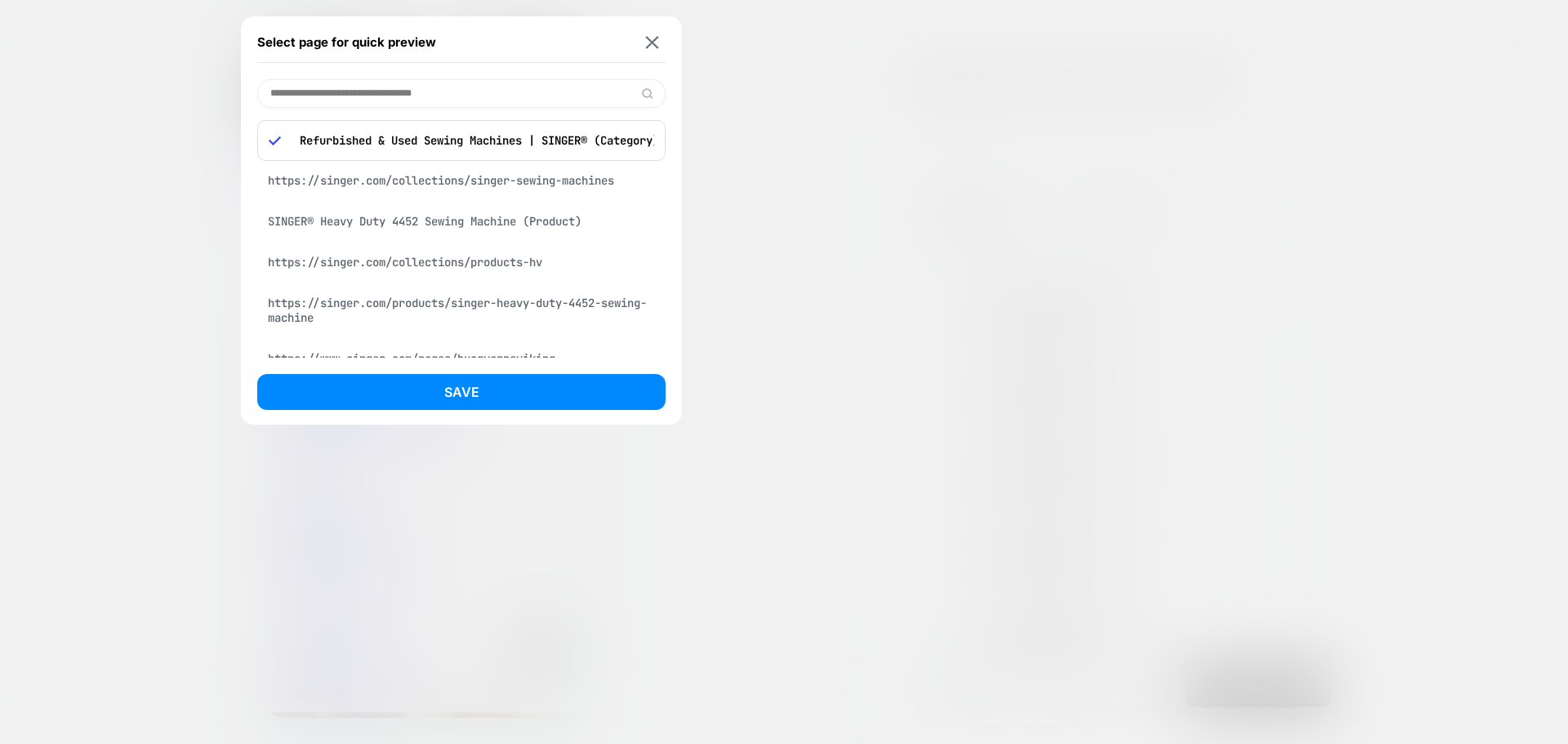 click at bounding box center (461, 93) 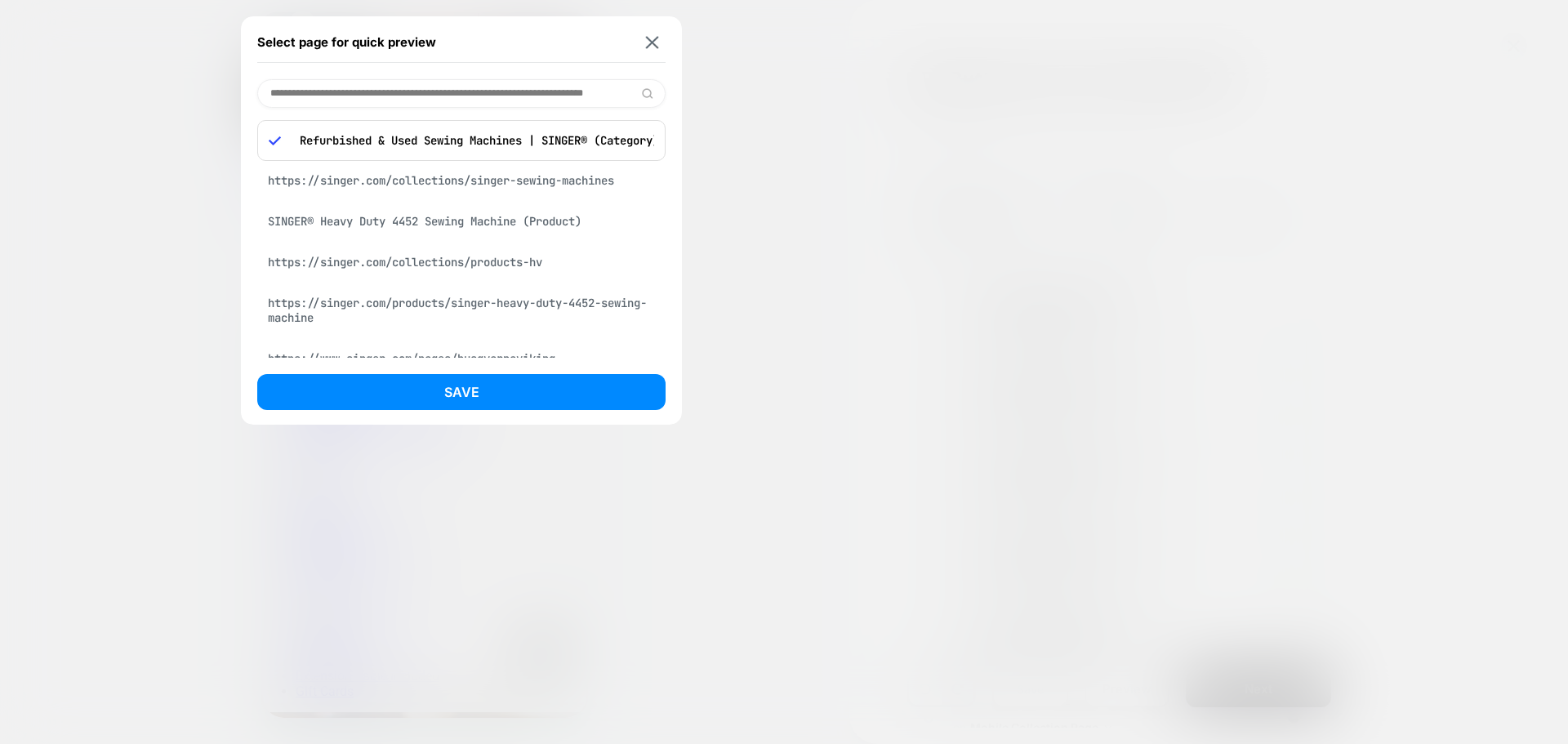 scroll, scrollTop: 0, scrollLeft: 84, axis: horizontal 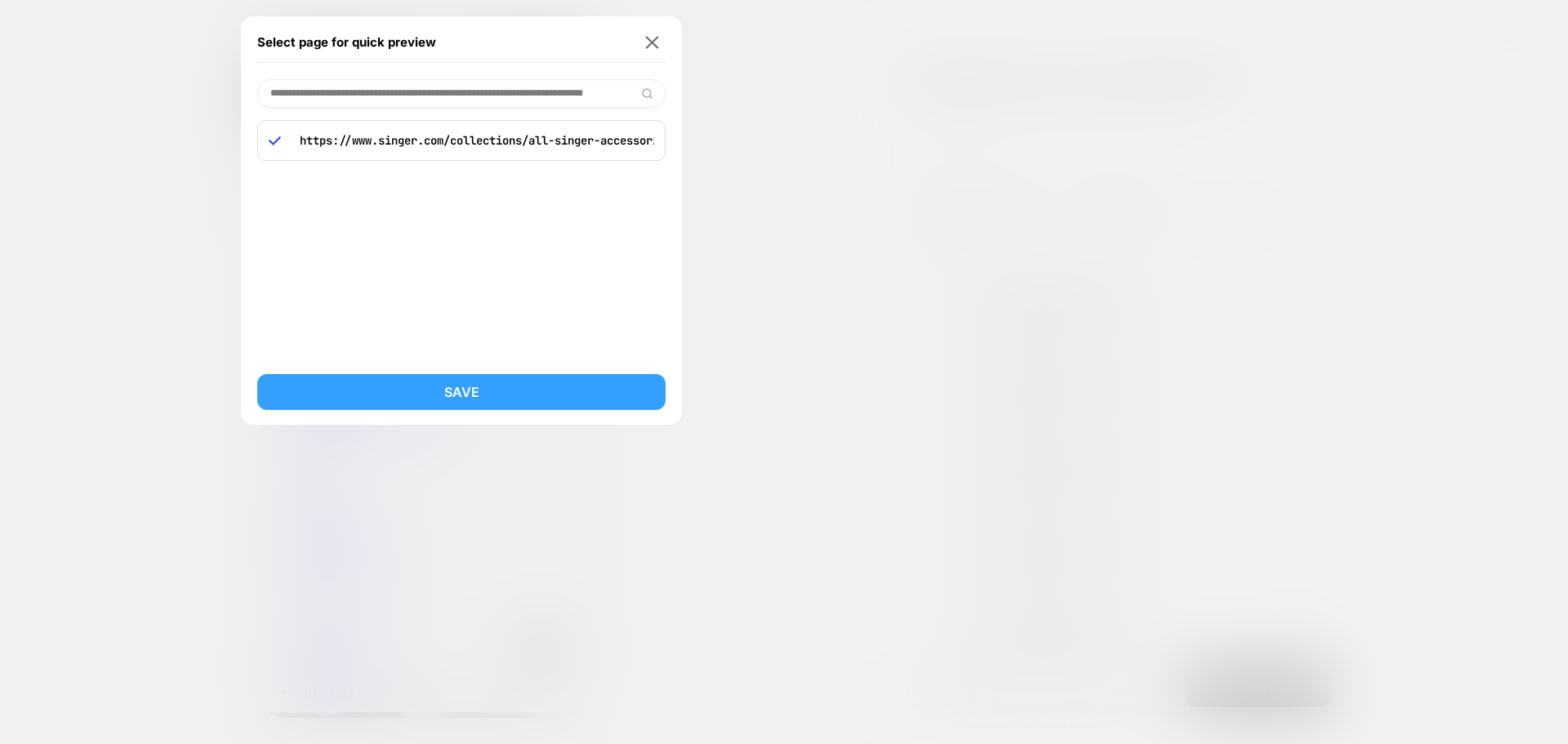 type on "**********" 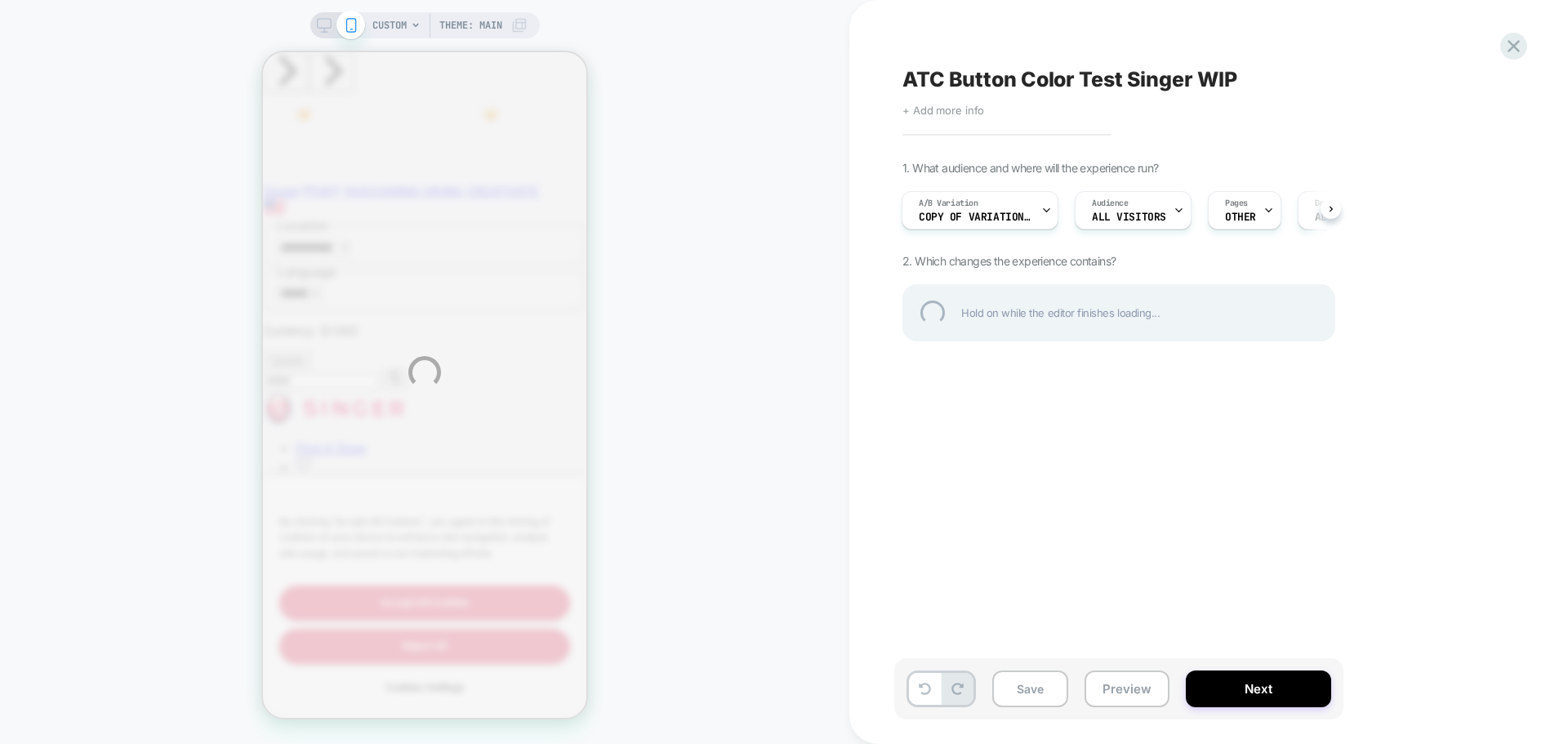 scroll, scrollTop: 0, scrollLeft: 0, axis: both 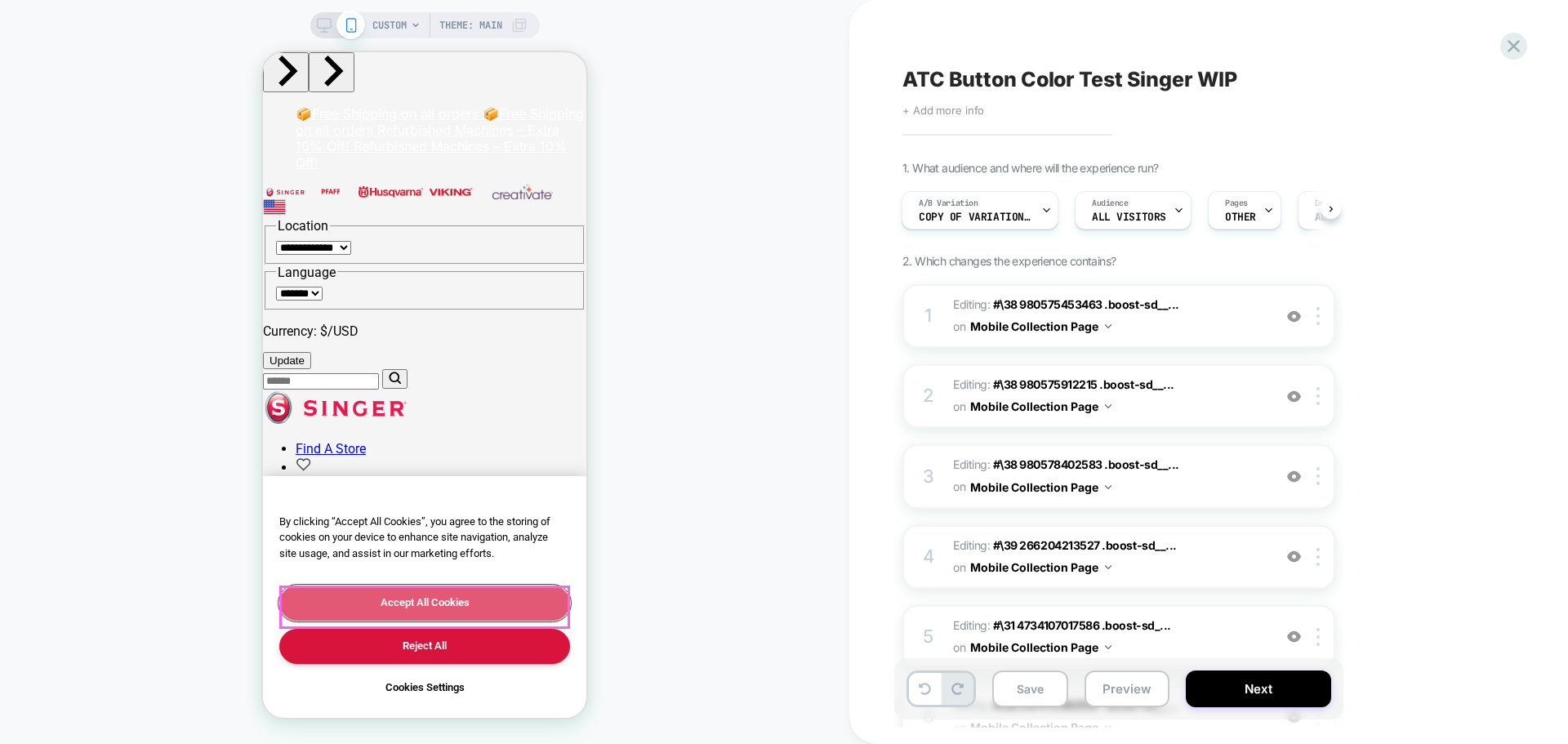 click on "Accept All Cookies" at bounding box center (425, 603) 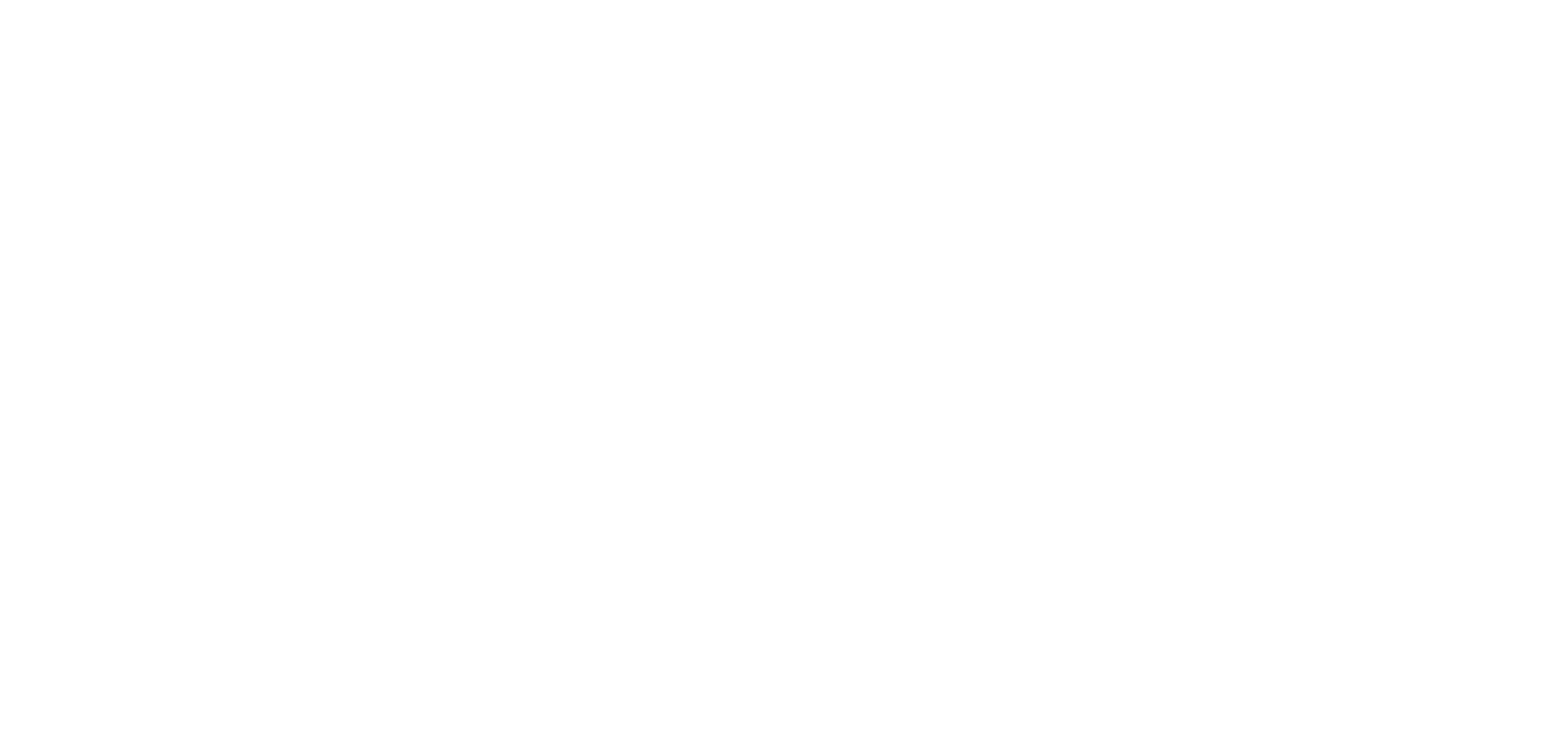 scroll, scrollTop: 0, scrollLeft: 0, axis: both 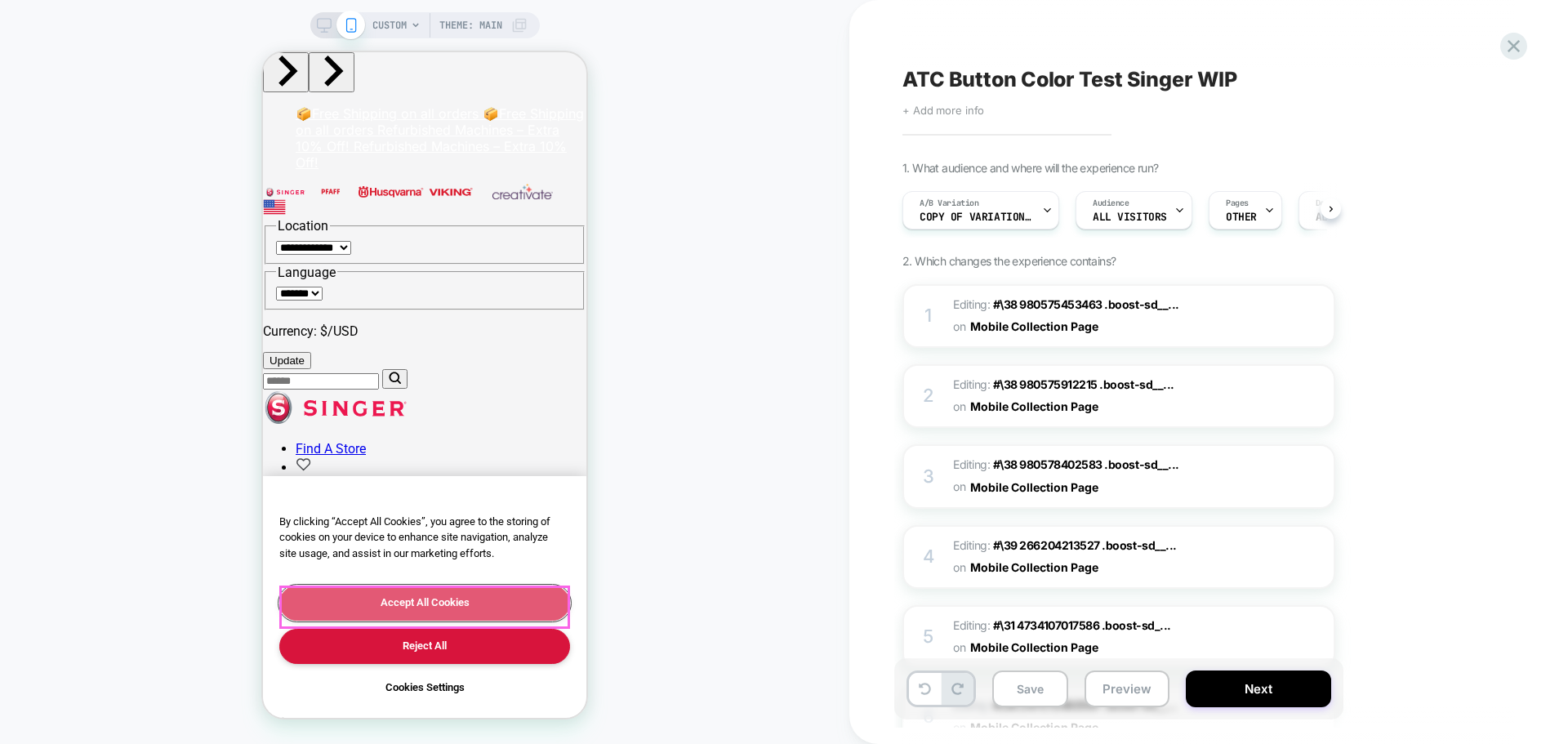 click on "Accept All Cookies" at bounding box center [425, 603] 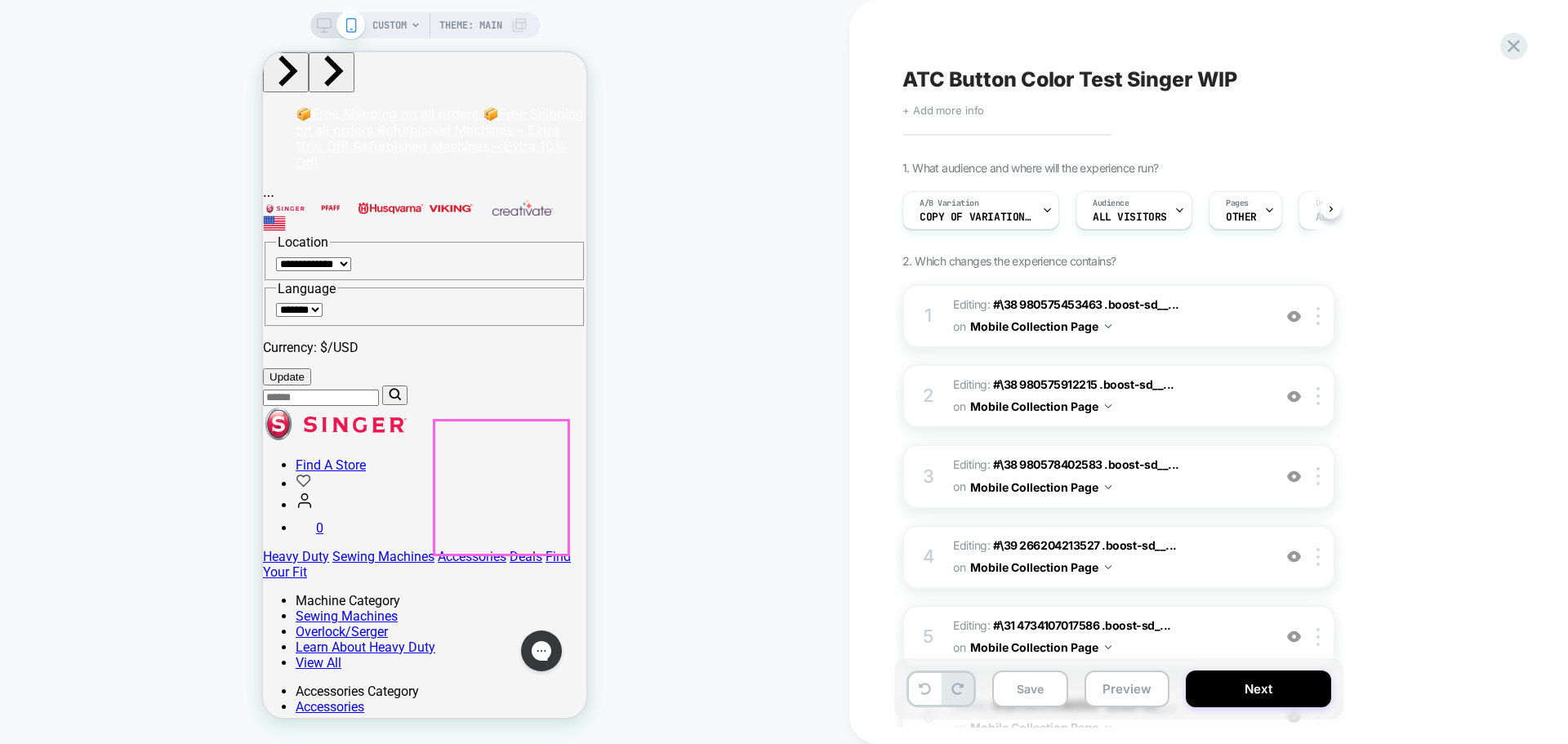 scroll, scrollTop: 0, scrollLeft: 1, axis: horizontal 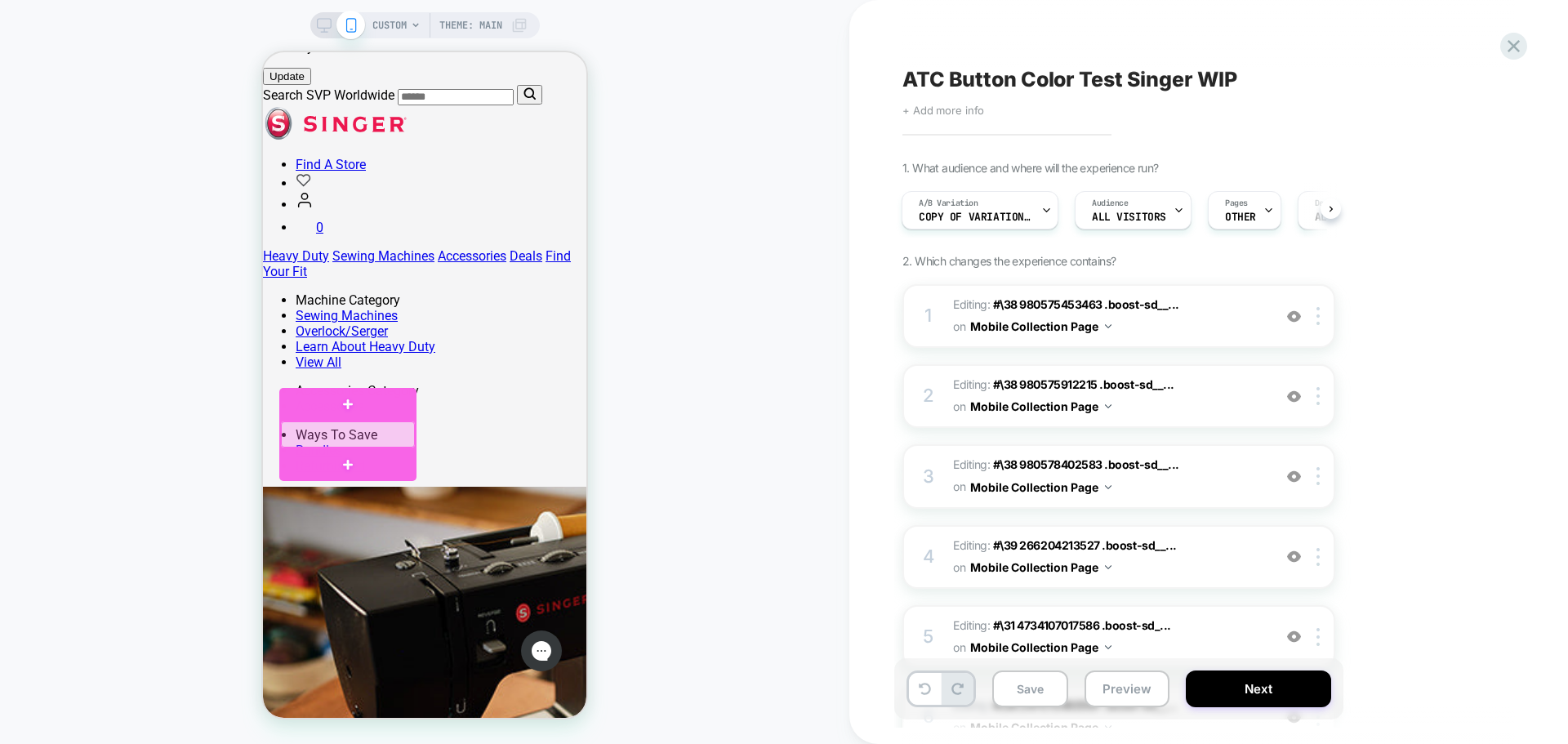 click at bounding box center [348, 434] 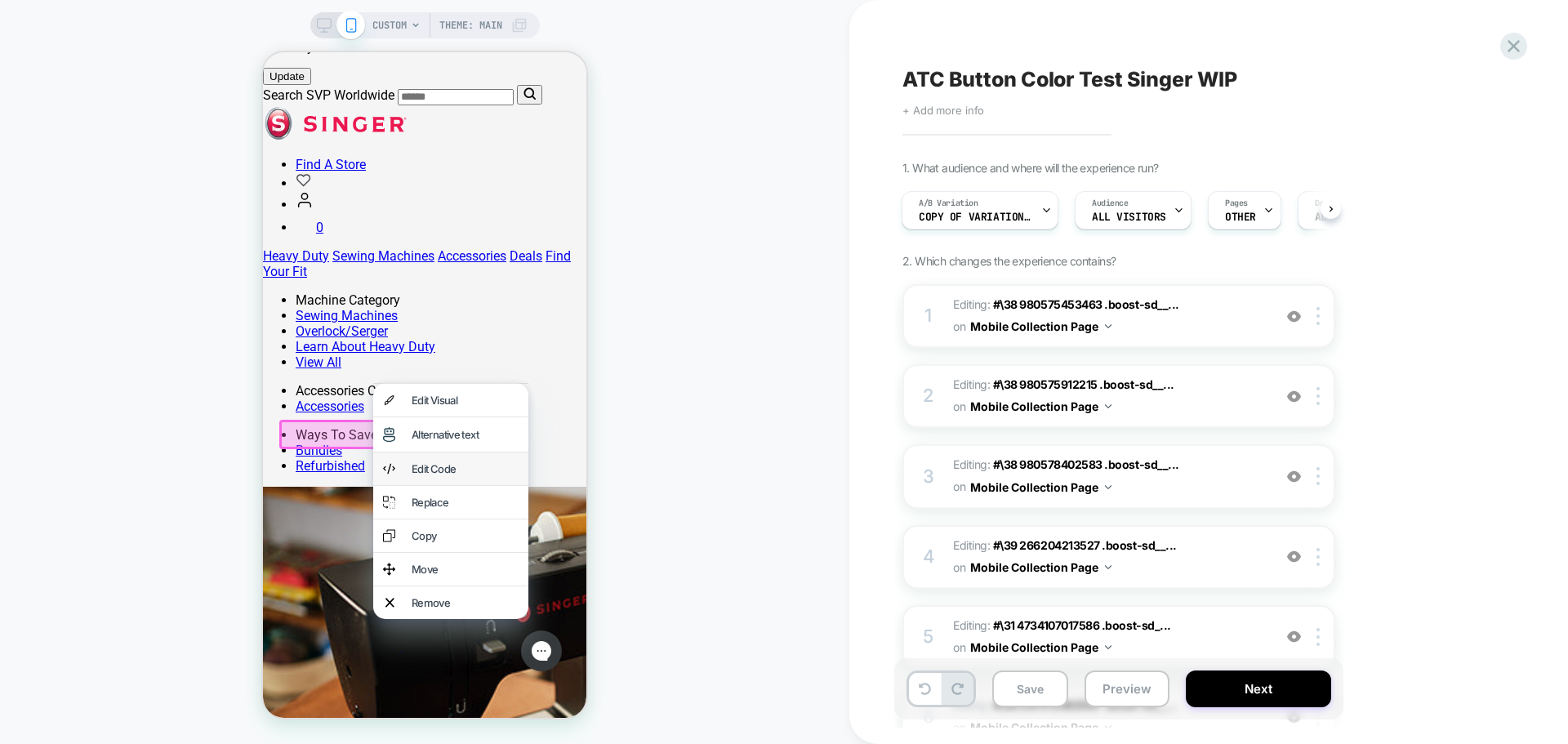 drag, startPoint x: 437, startPoint y: 475, endPoint x: 923, endPoint y: 347, distance: 502.5734 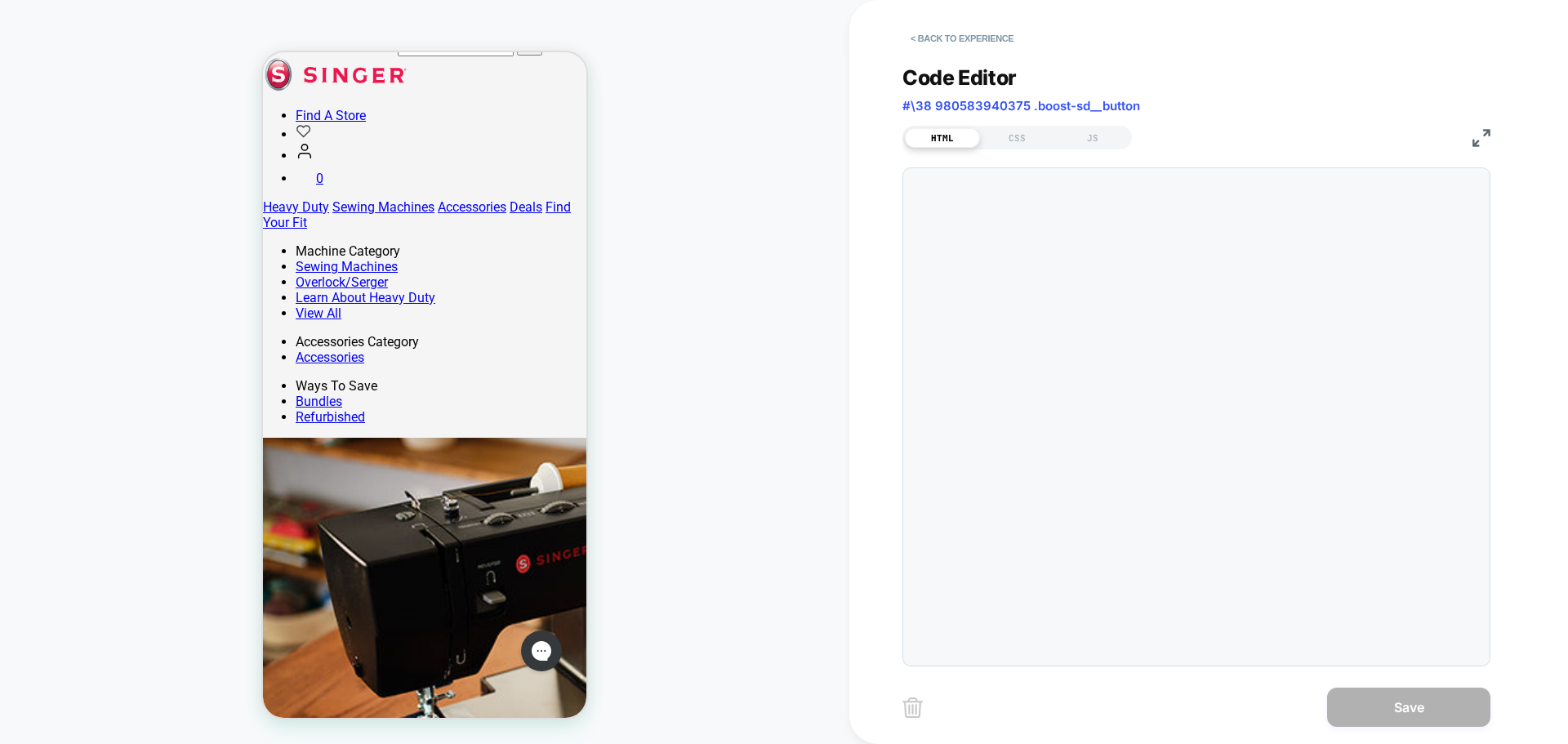 scroll, scrollTop: 334, scrollLeft: 0, axis: vertical 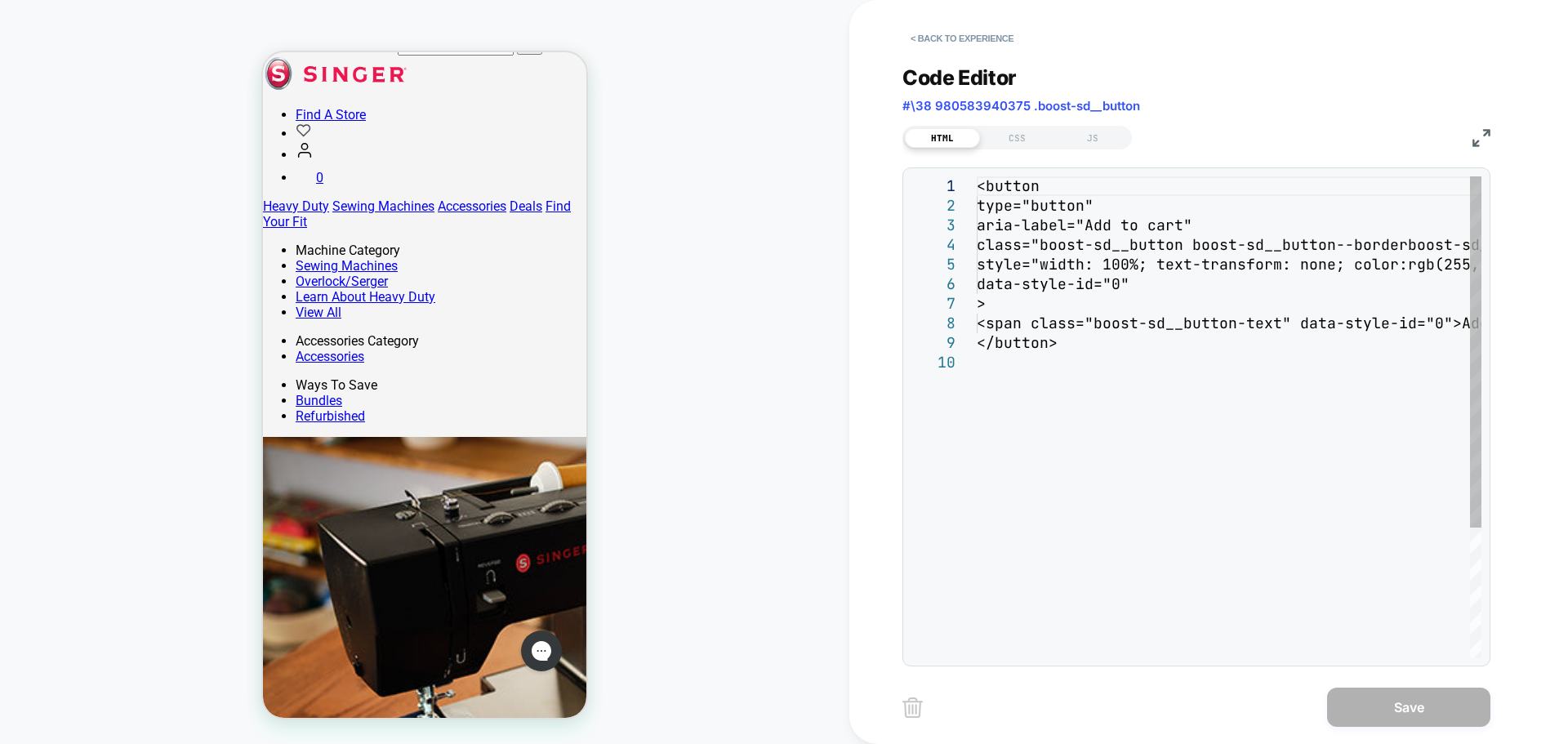 click on "<button   type="button"   aria-label="Add to cart"   class="boost-sd__button boost-sd__button--border  boost-sd__button--left boost-sd__button--height-f it-content boost-sd__button--full-width boost-sd__ button--no-minwidth boost-sd__btn-add-to-cart"   style="width: 100%; text-transform: none; color:  rgb(255, 255, 255); border-color: rgb(34, 34, 34) ; background: rgb(34, 34, 34);"   data-style-id="0" >   <span class="boost-sd__button-text" data-style-i d="0">Add to cart</span> </button>" at bounding box center [1229, 505] 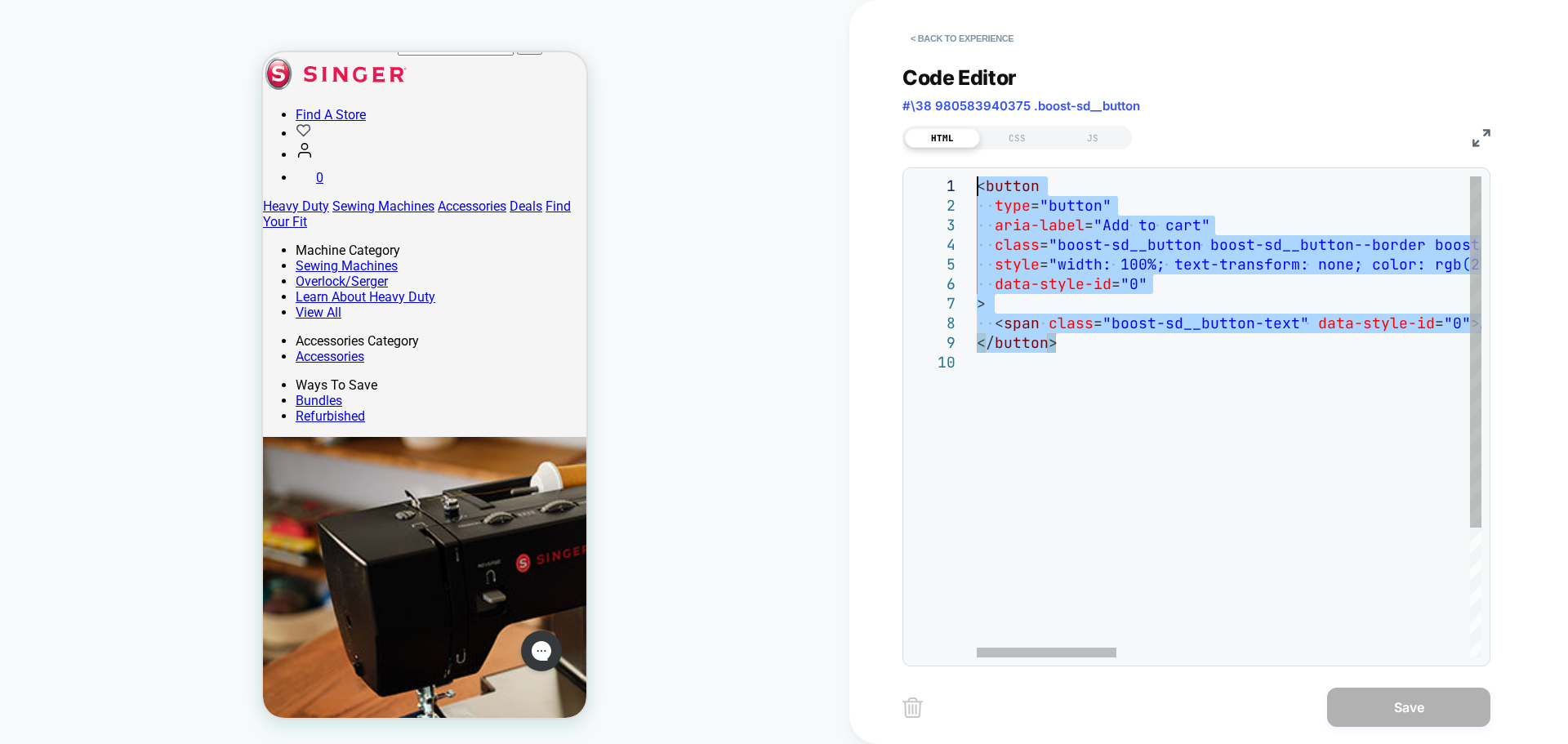 drag, startPoint x: 1081, startPoint y: 341, endPoint x: 929, endPoint y: 130, distance: 260.0481 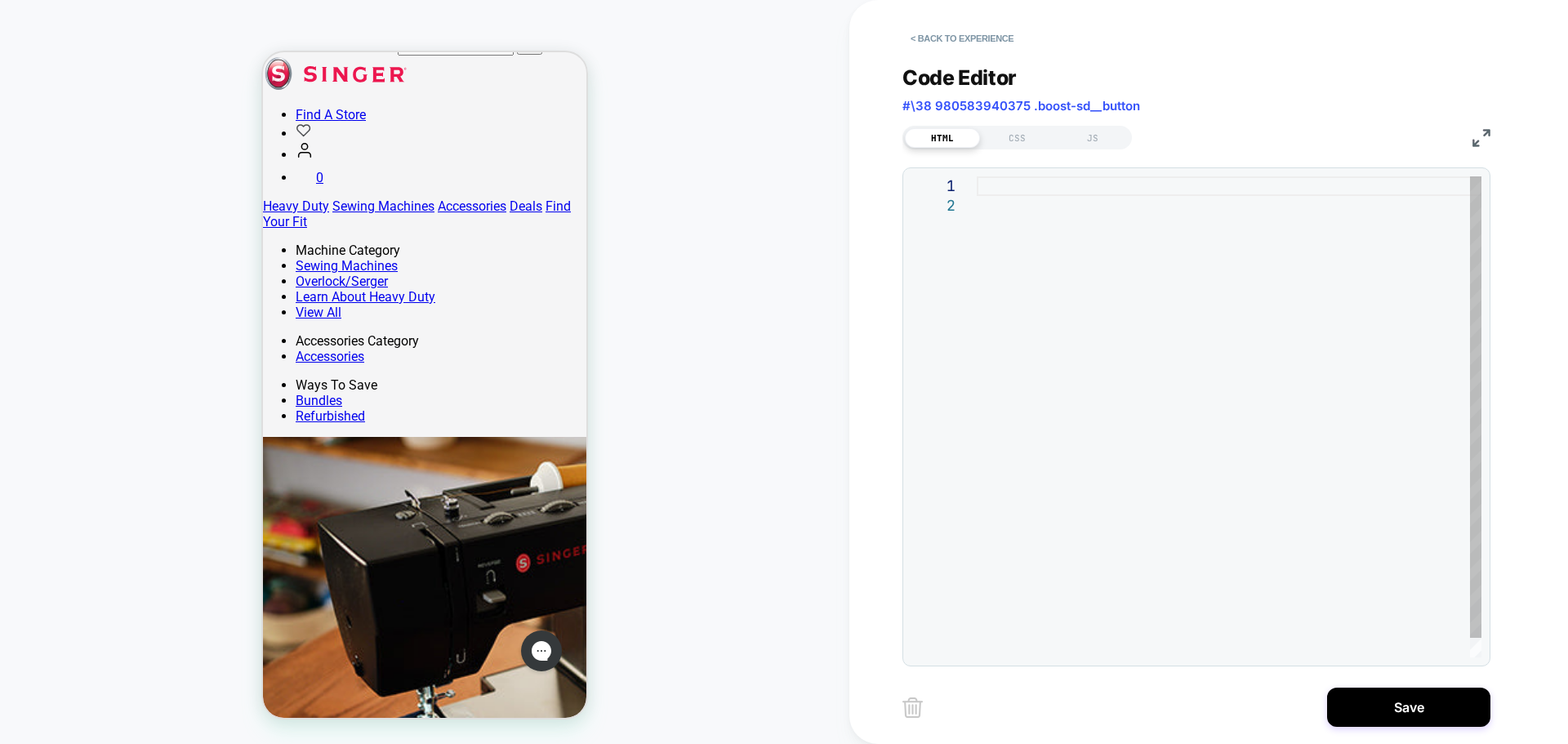 type on "**********" 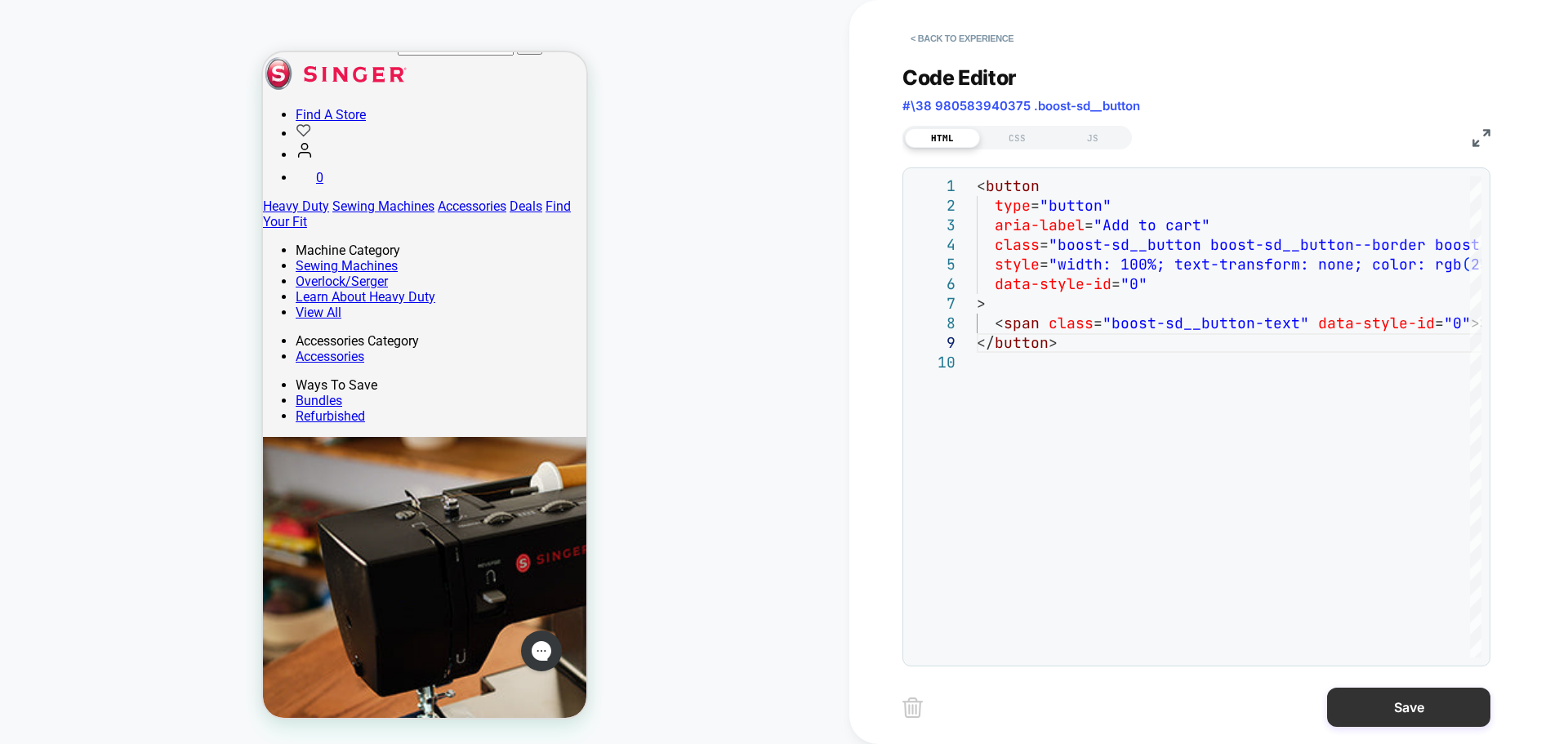 click on "Save" at bounding box center [1409, 707] 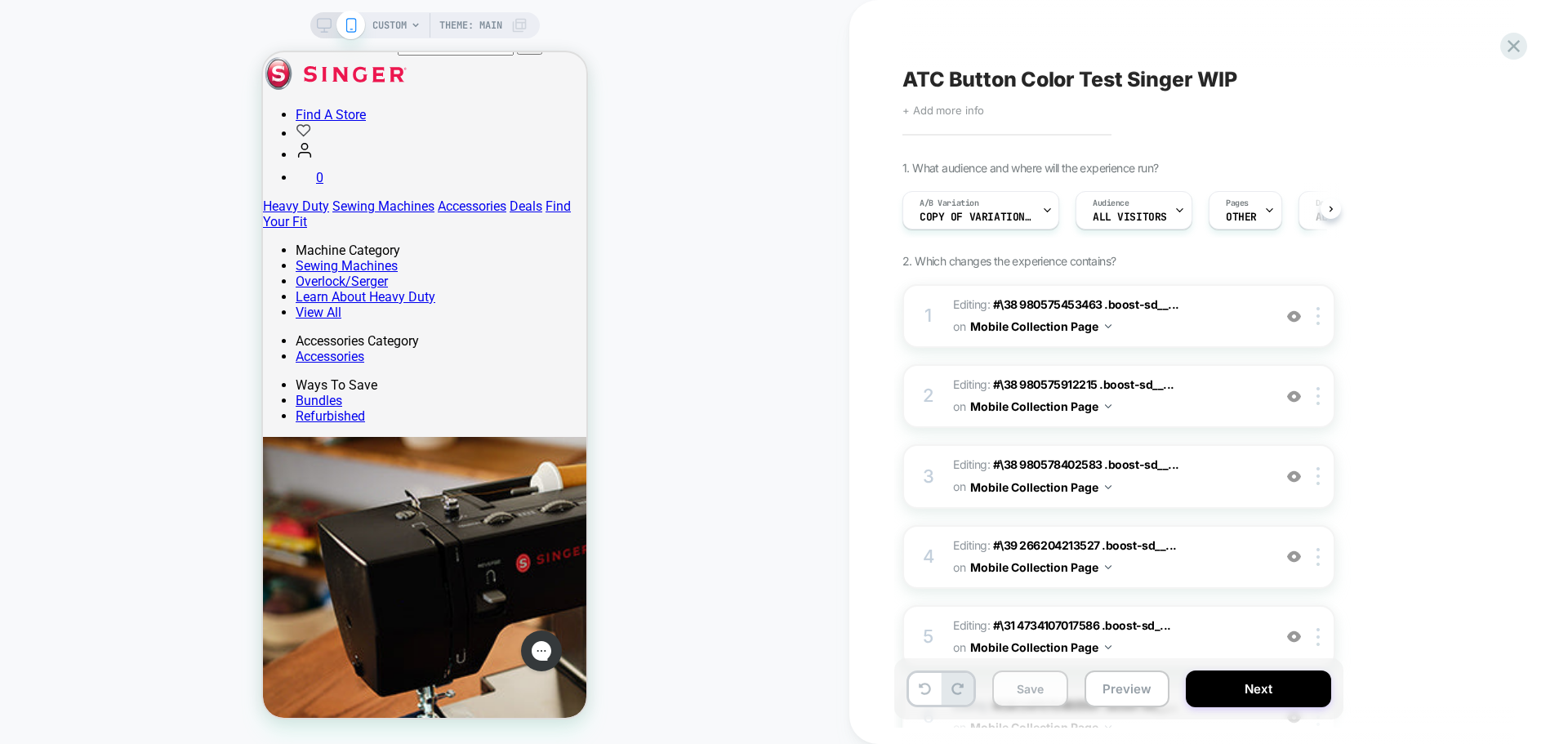 click on "Save" at bounding box center [1030, 688] 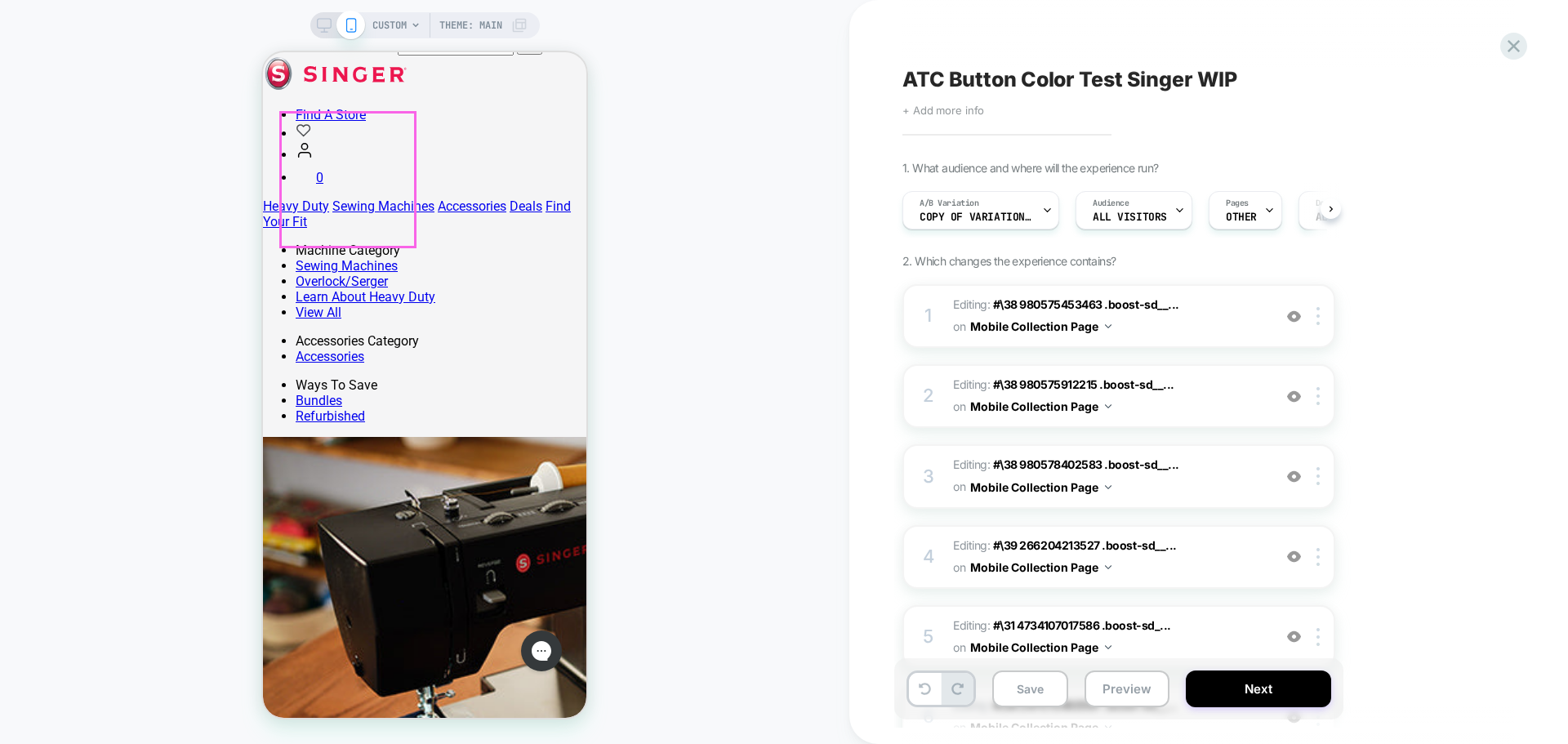 scroll, scrollTop: 0, scrollLeft: 1, axis: horizontal 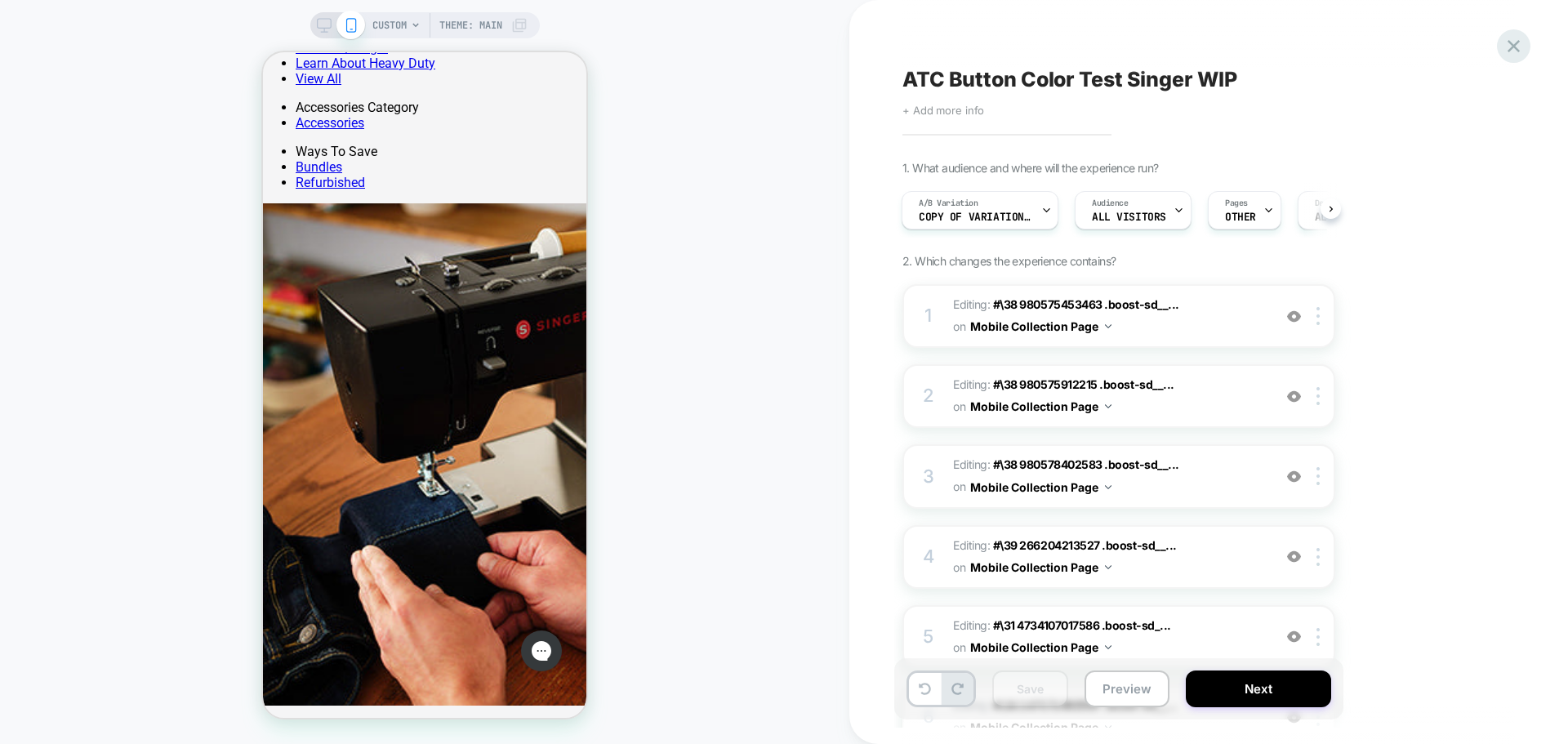 click 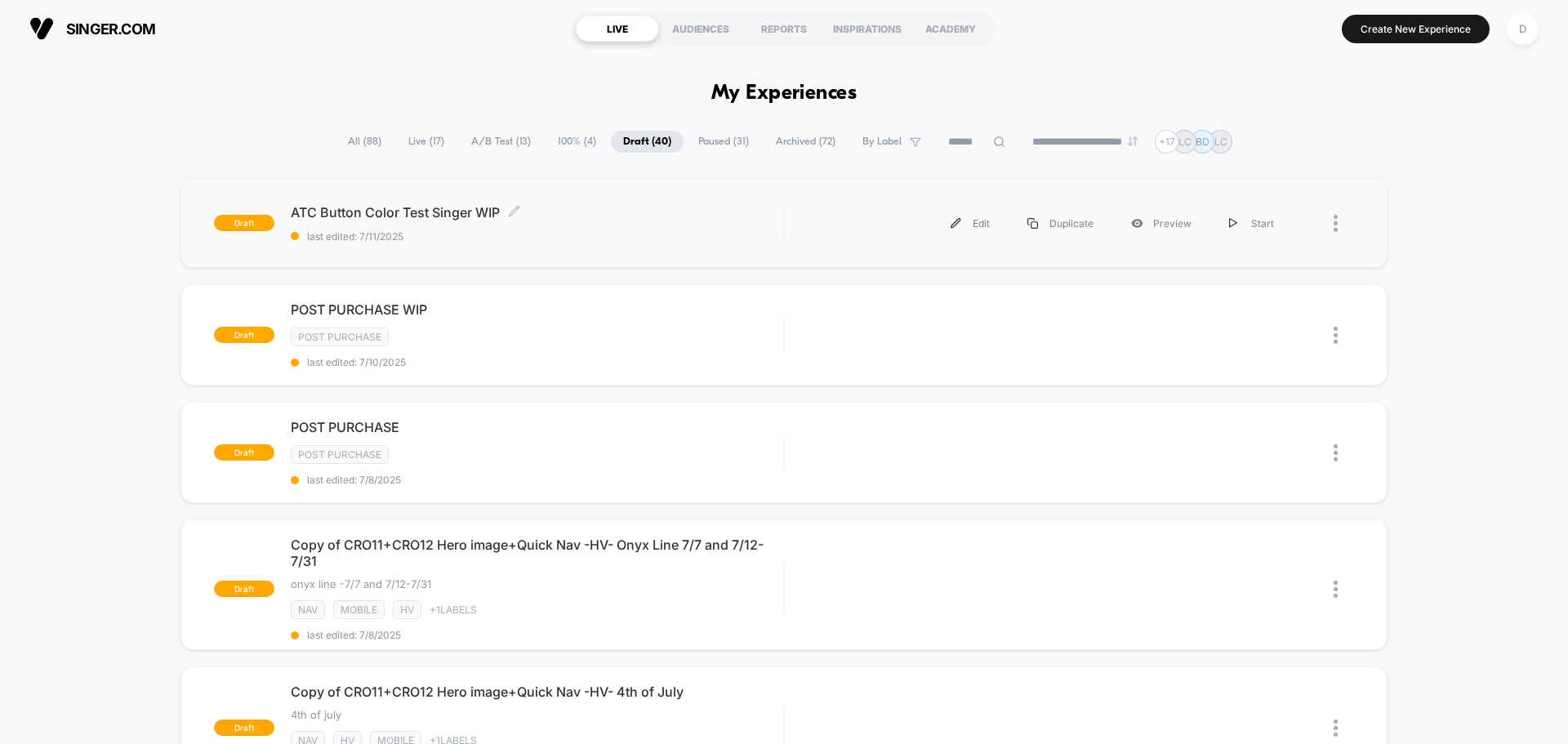 click on "last edited: 7/11/2025" at bounding box center (537, 236) 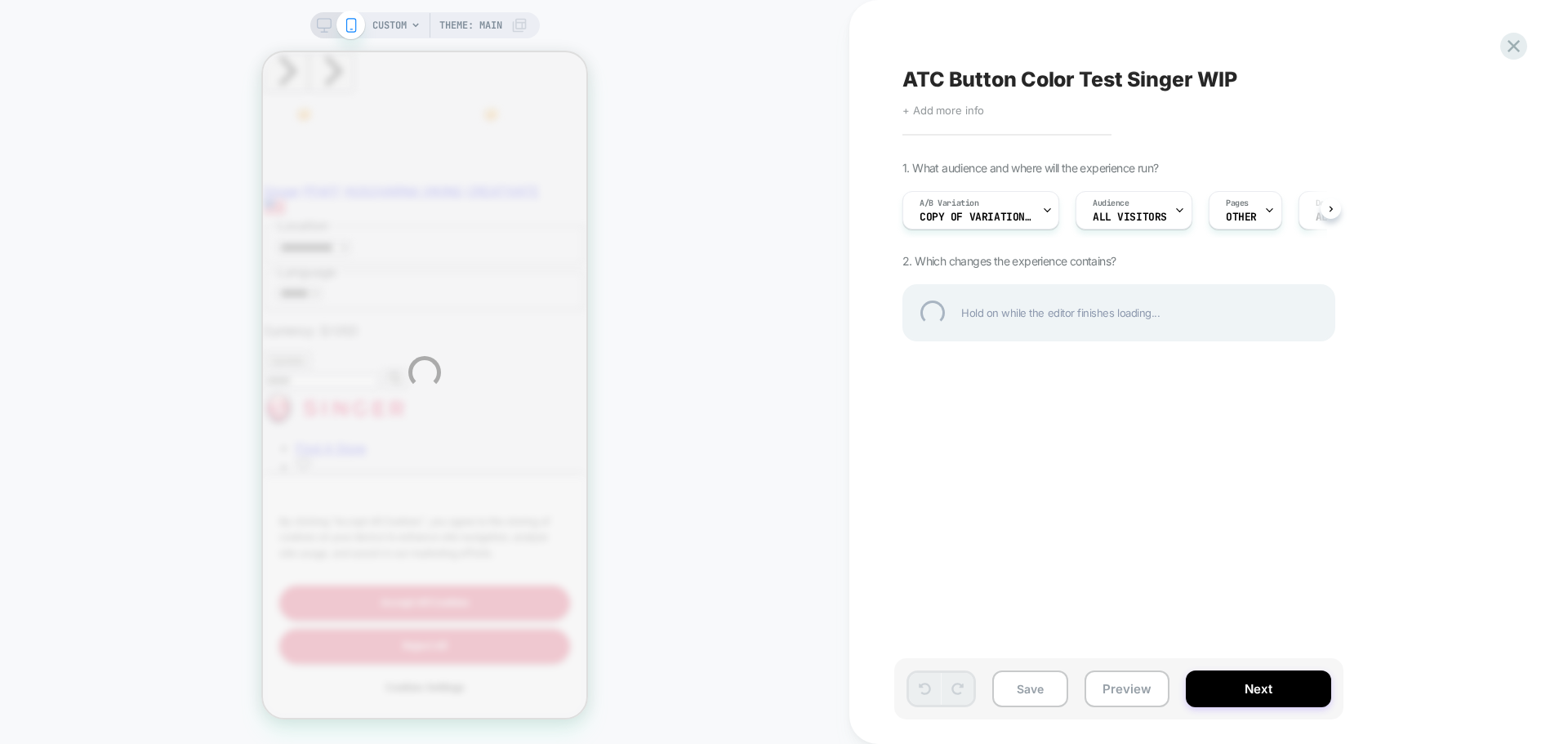 scroll, scrollTop: 0, scrollLeft: 0, axis: both 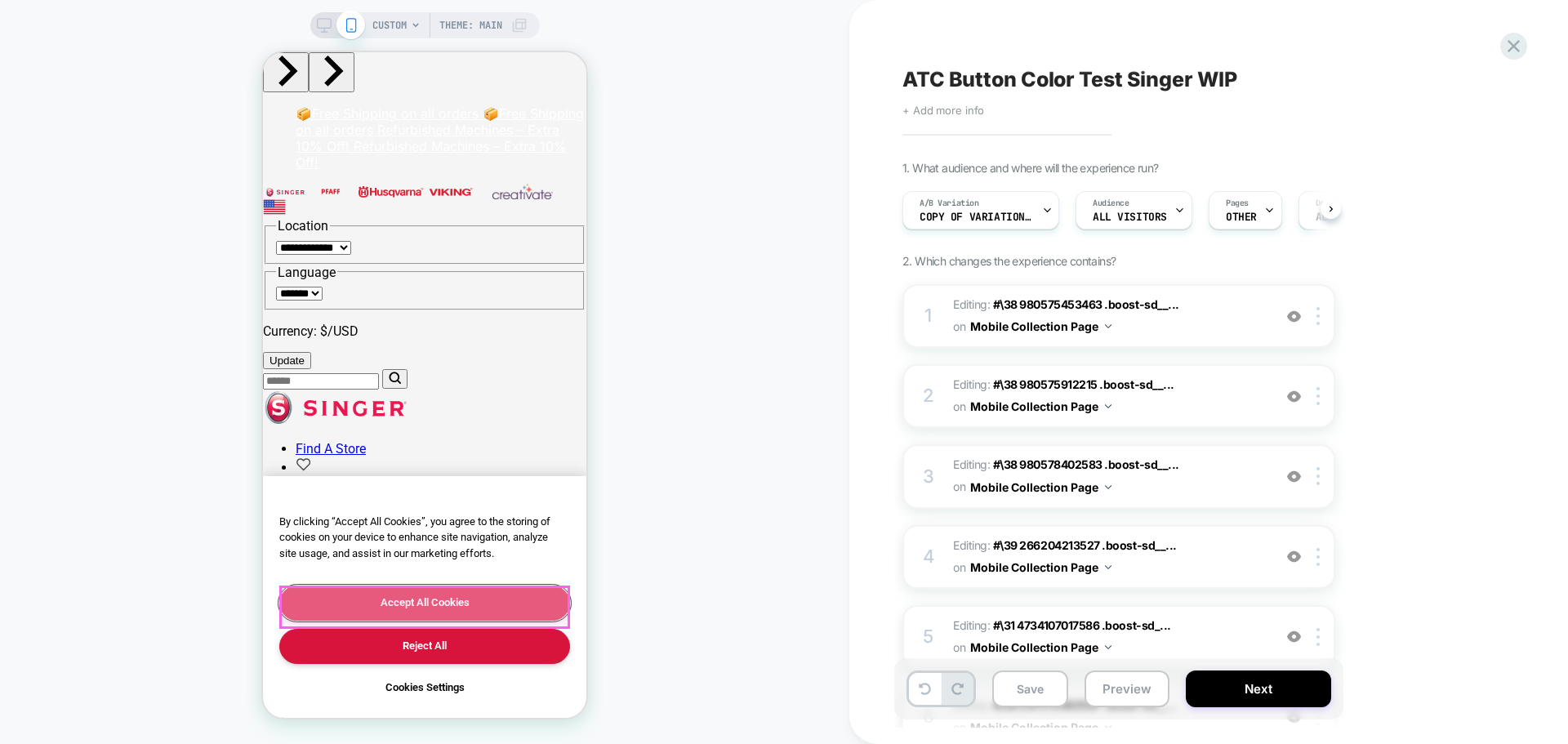 click on "Accept All Cookies" at bounding box center [425, 603] 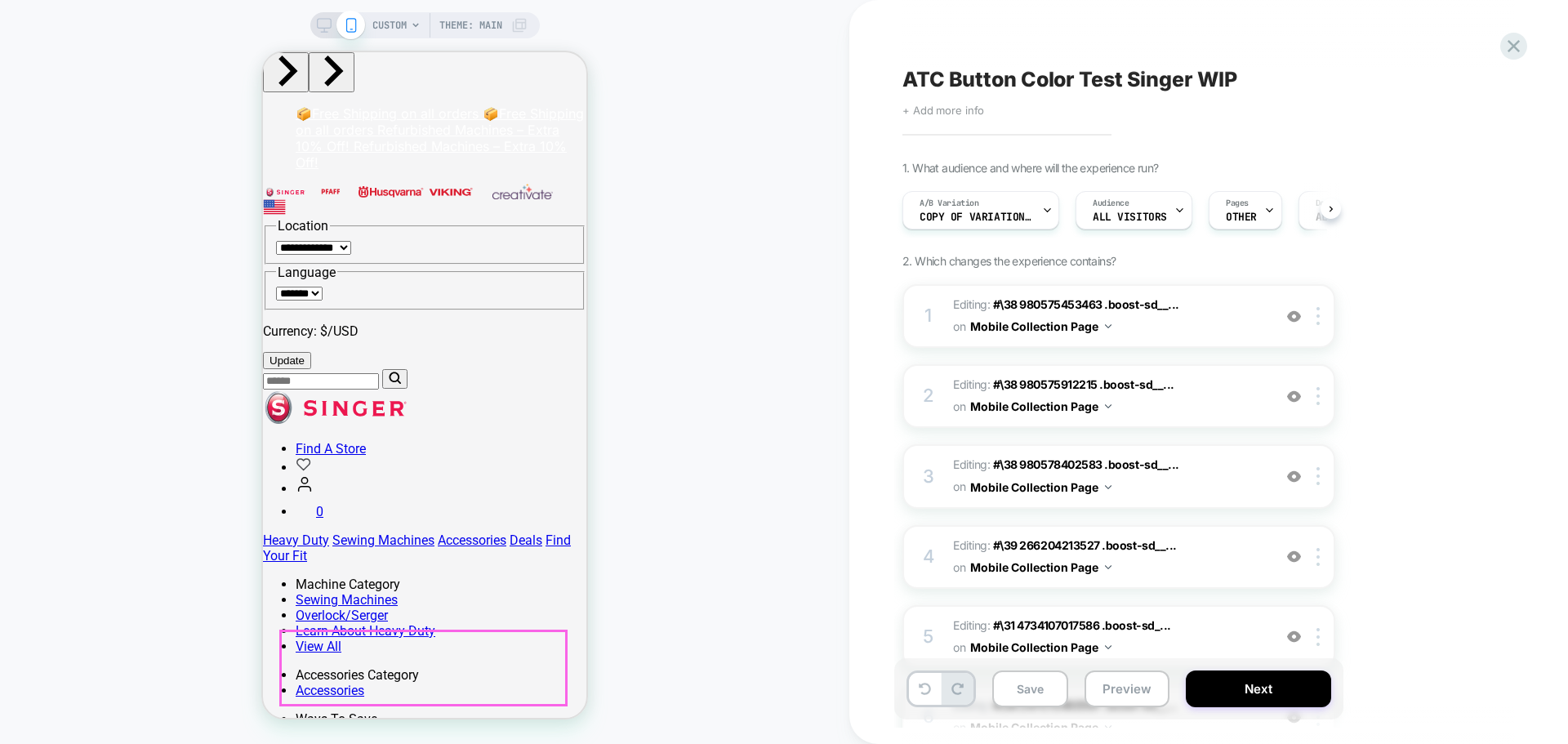 scroll, scrollTop: 0, scrollLeft: 1, axis: horizontal 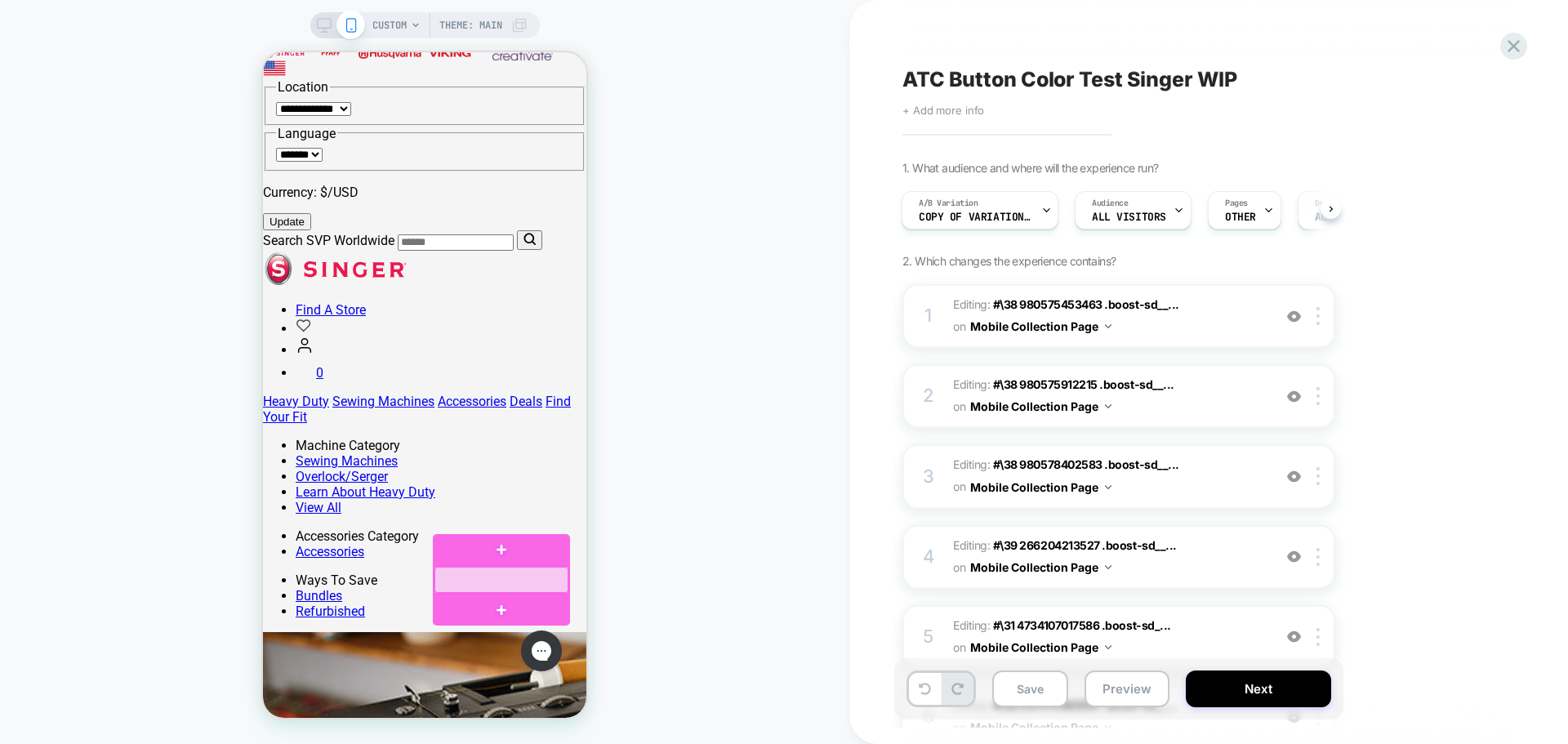 click at bounding box center [501, 580] 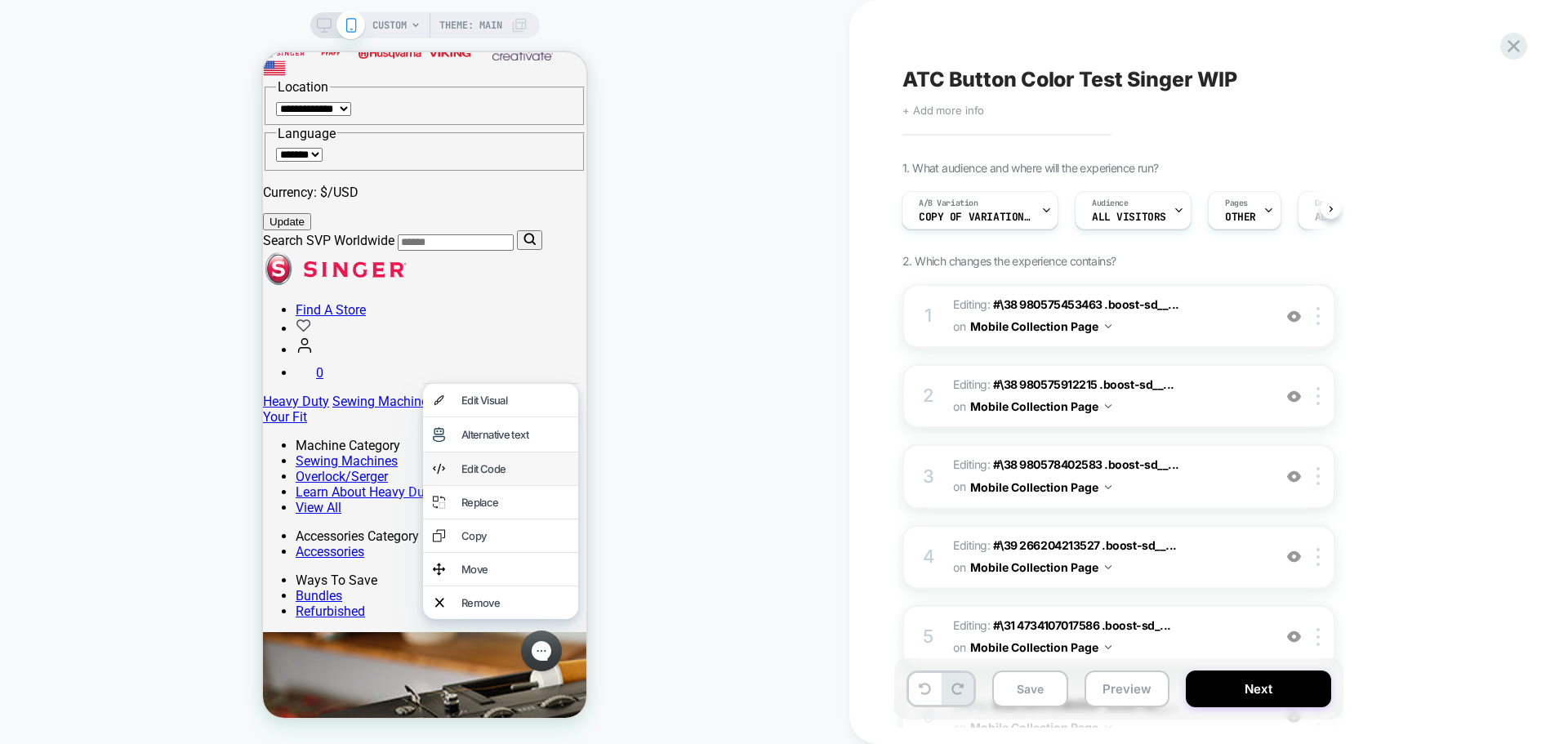 click on "Edit Code" at bounding box center [501, 469] 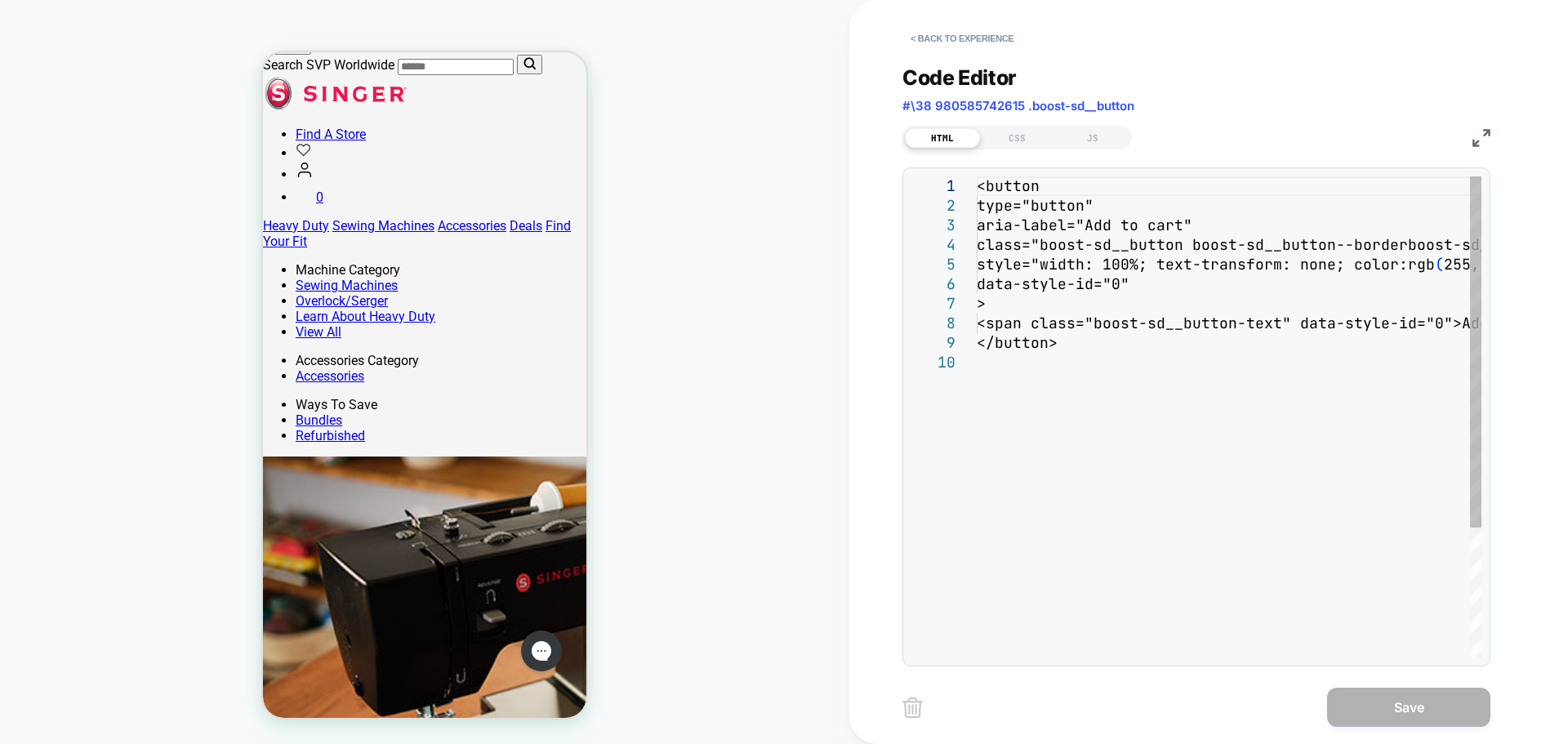 scroll, scrollTop: 334, scrollLeft: 0, axis: vertical 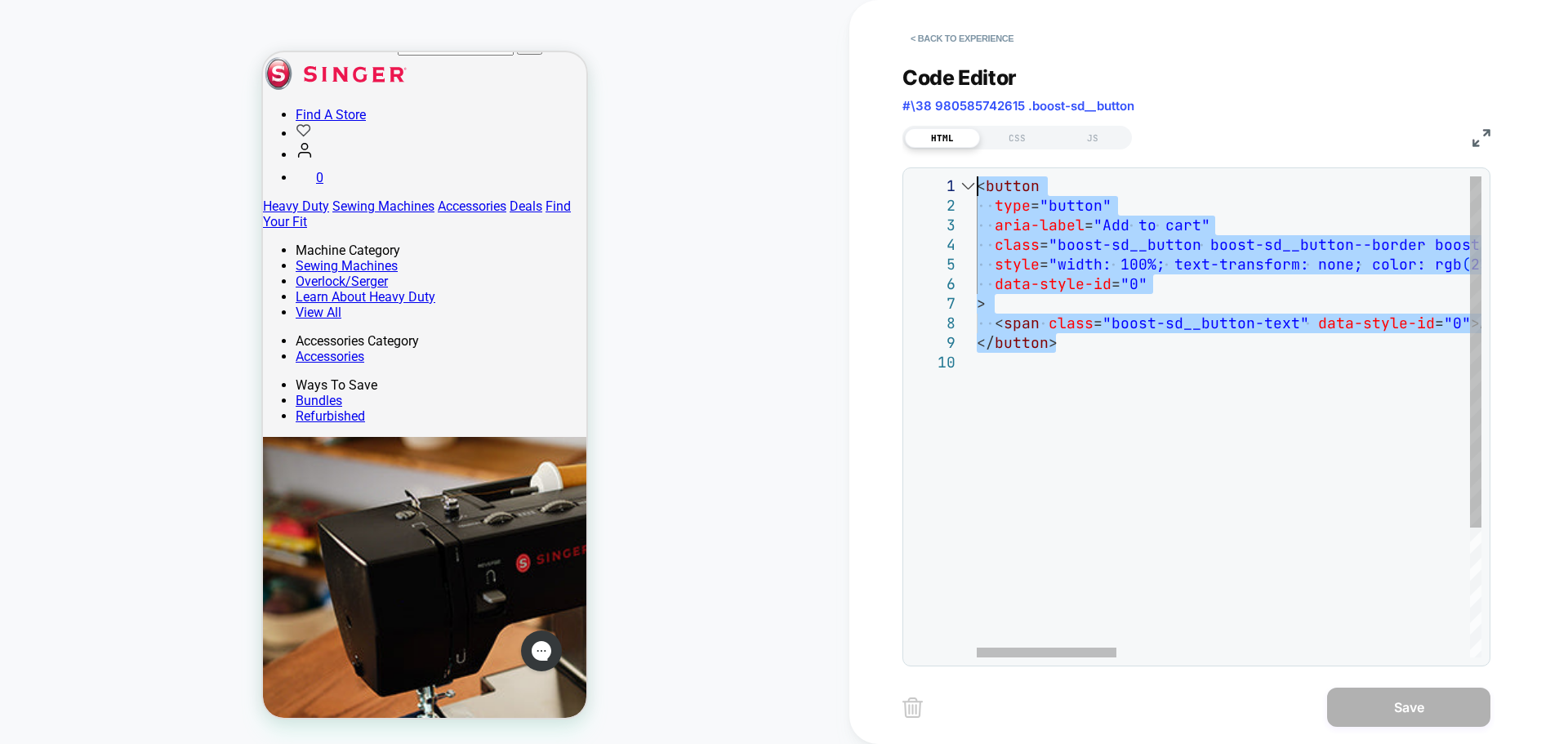 drag, startPoint x: 1073, startPoint y: 351, endPoint x: 924, endPoint y: 180, distance: 226.80829 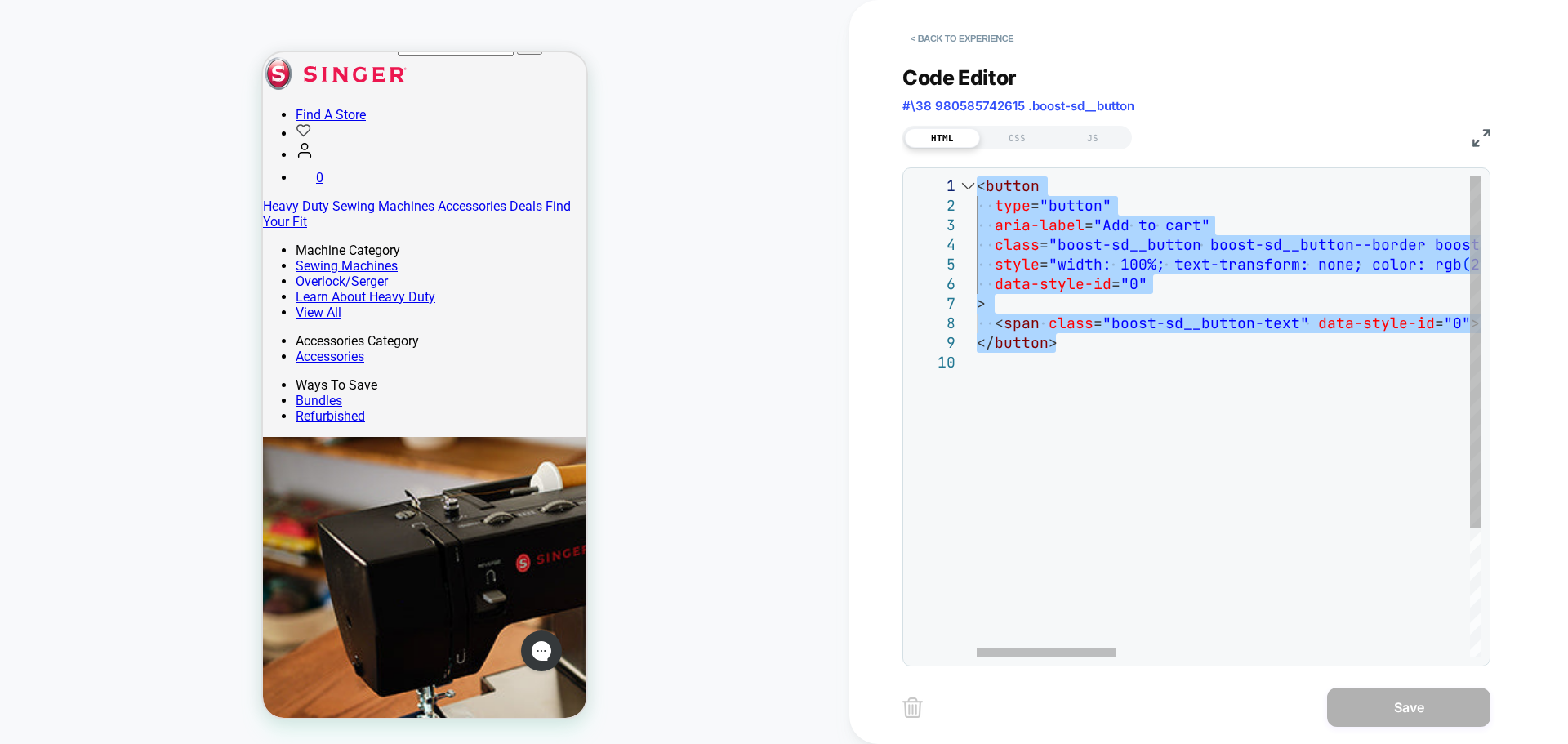 type on "**********" 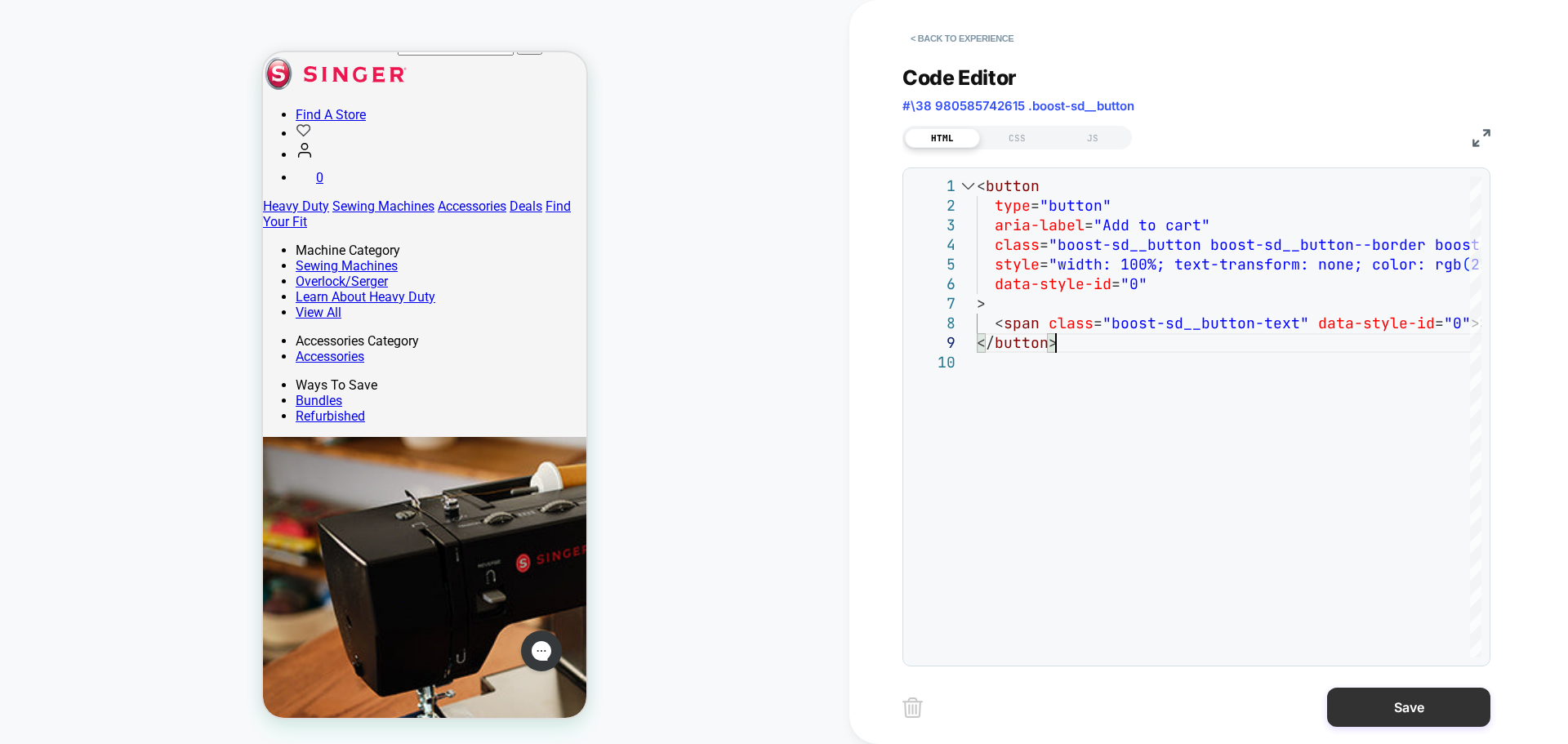 click on "Save" at bounding box center (1409, 707) 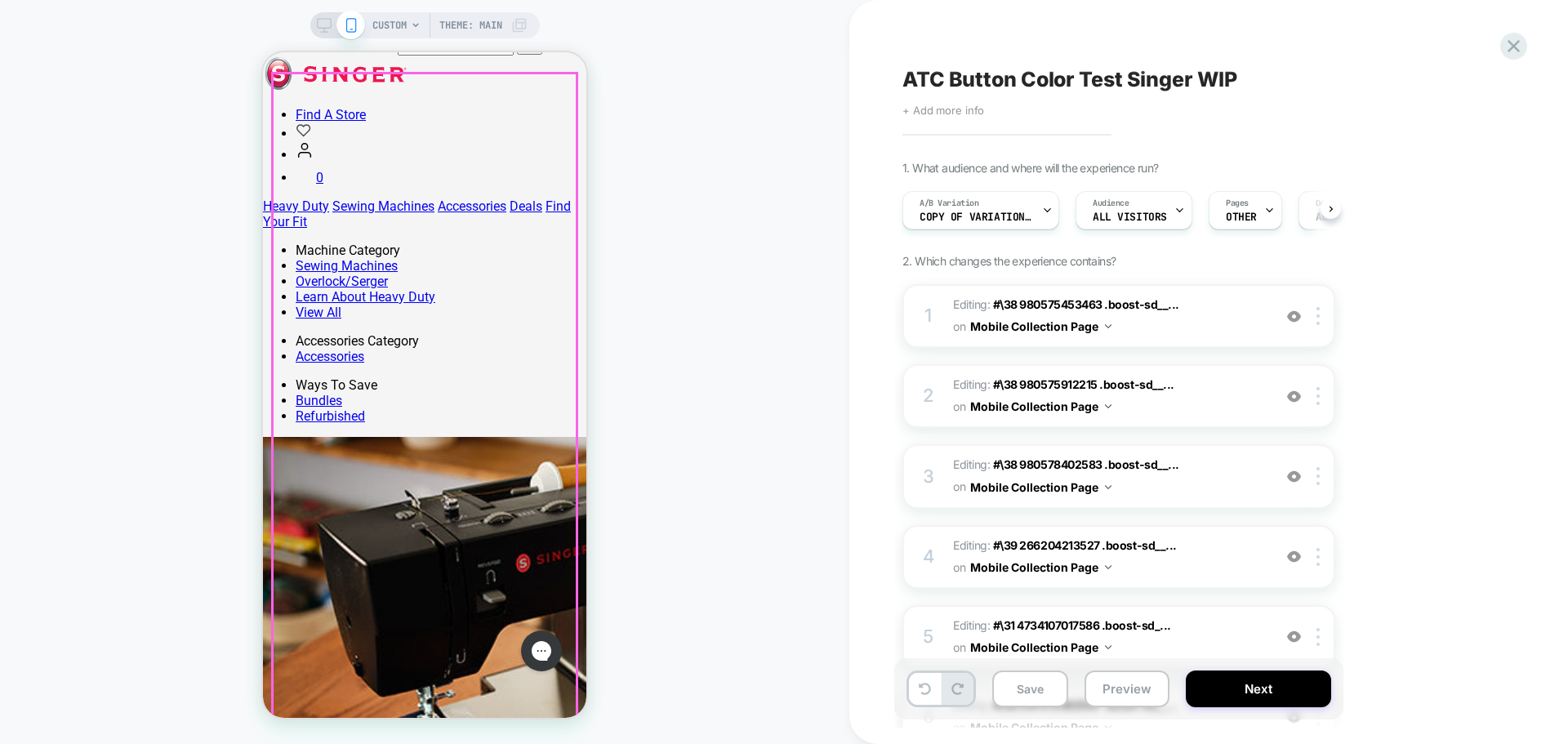 scroll, scrollTop: 0, scrollLeft: 1, axis: horizontal 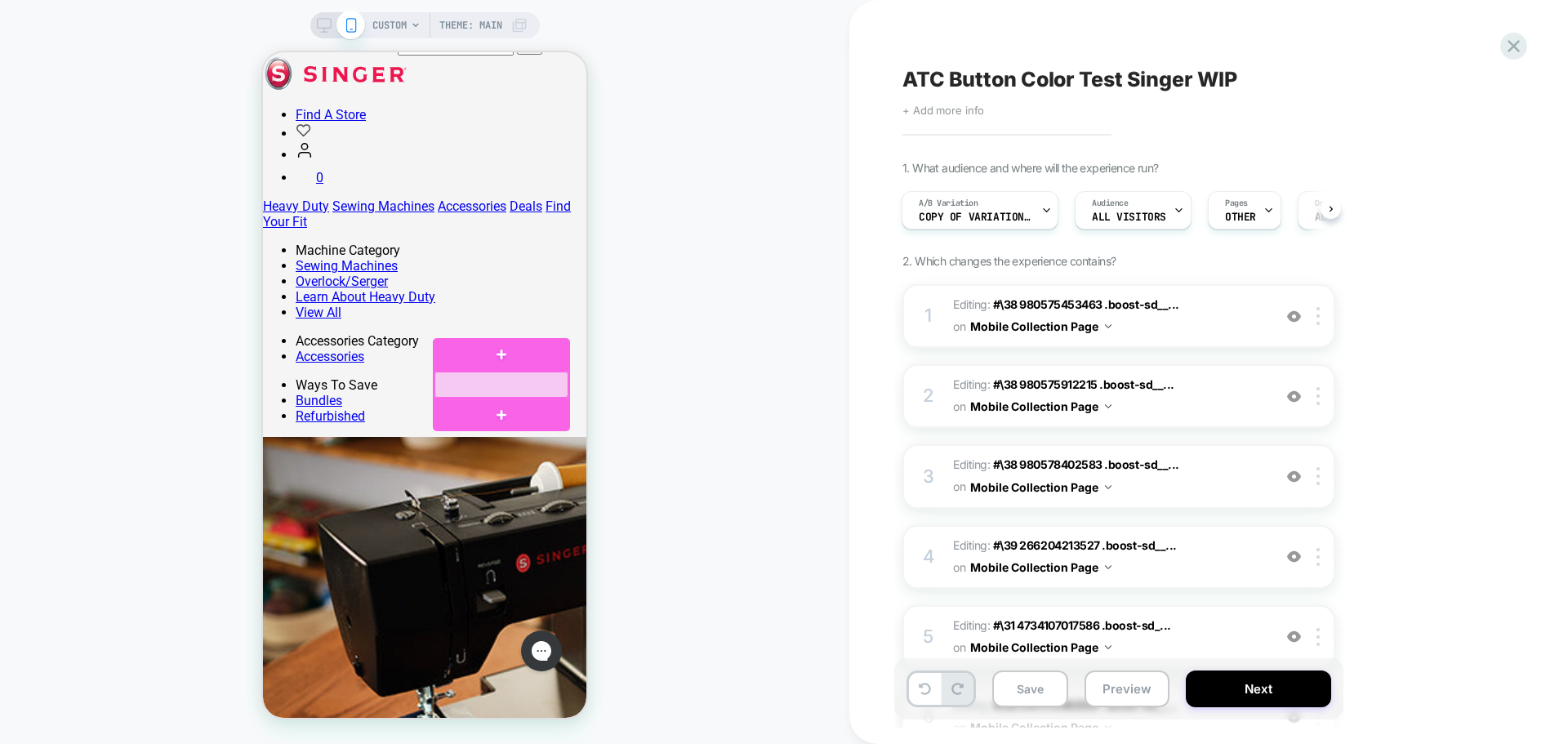 click at bounding box center (501, 385) 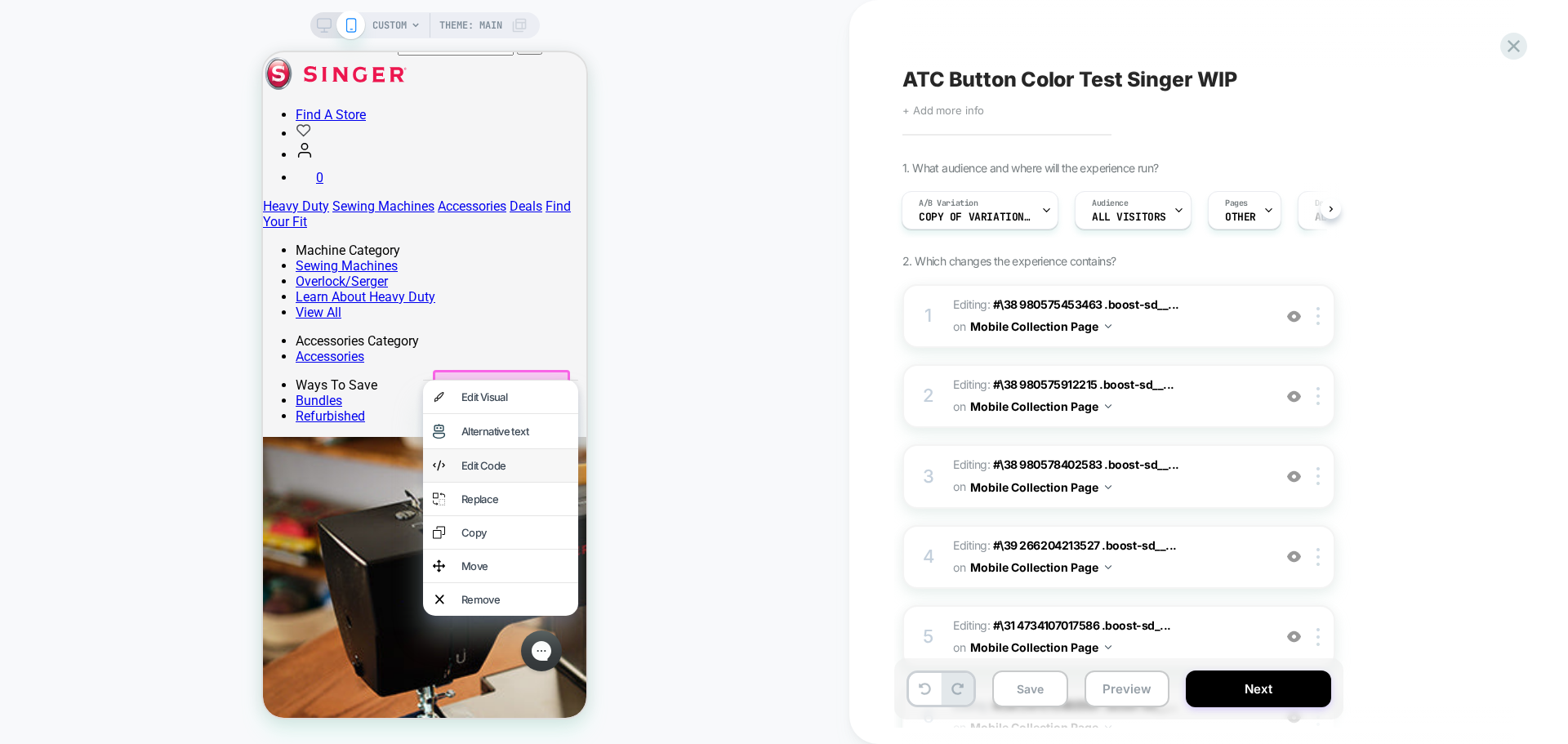click on "Edit Code" at bounding box center (514, 466) 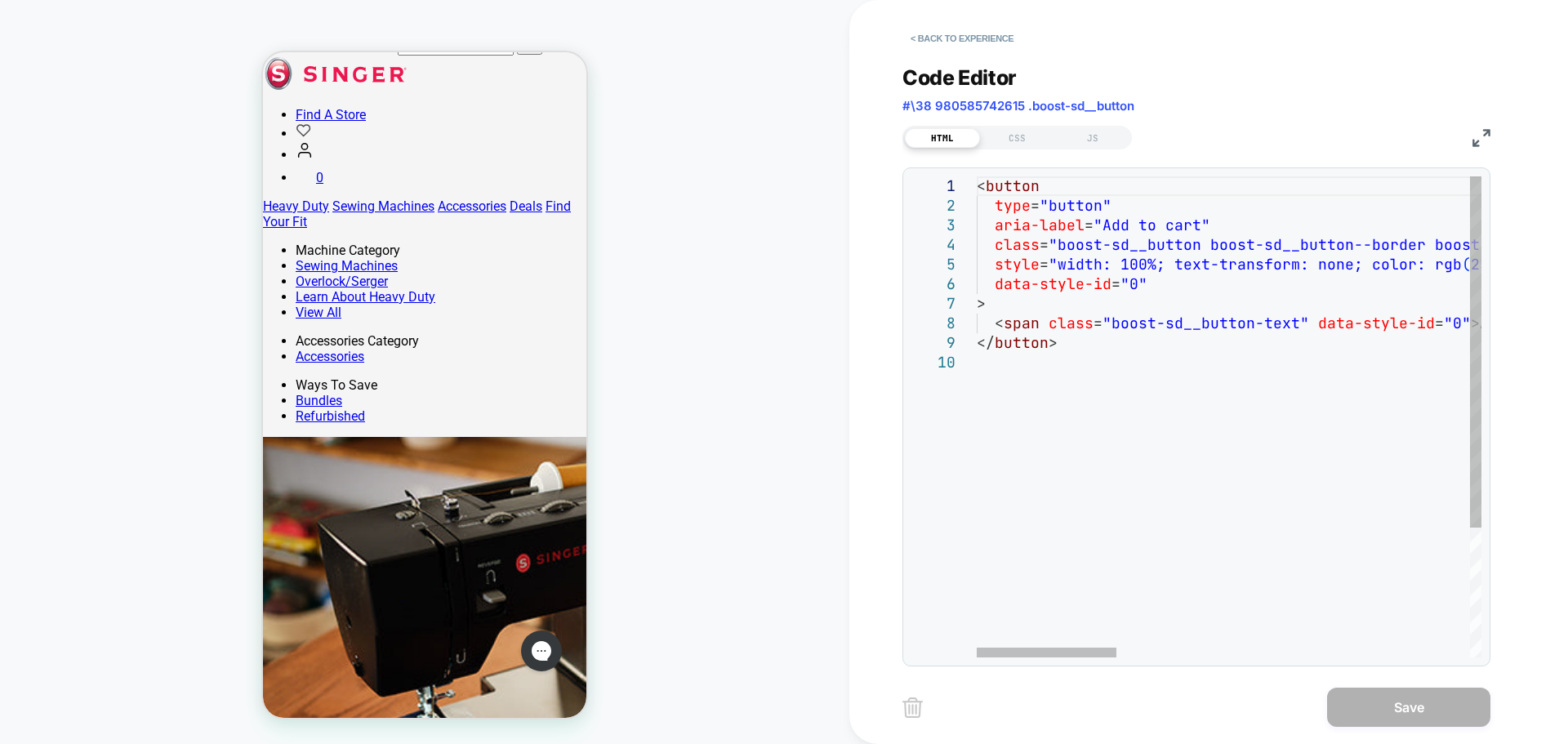 scroll, scrollTop: 0, scrollLeft: 0, axis: both 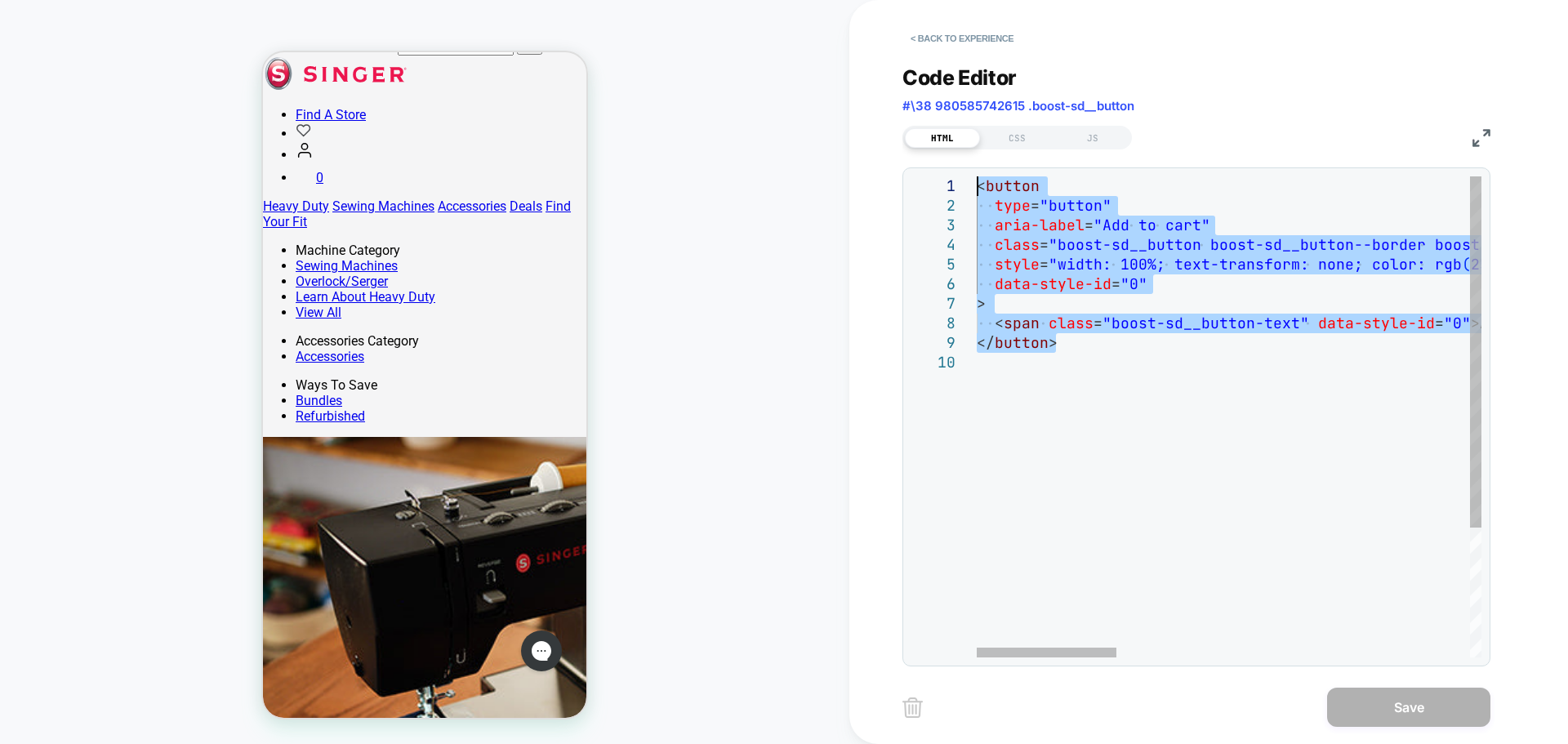 drag, startPoint x: 1067, startPoint y: 341, endPoint x: 954, endPoint y: 187, distance: 191.01047 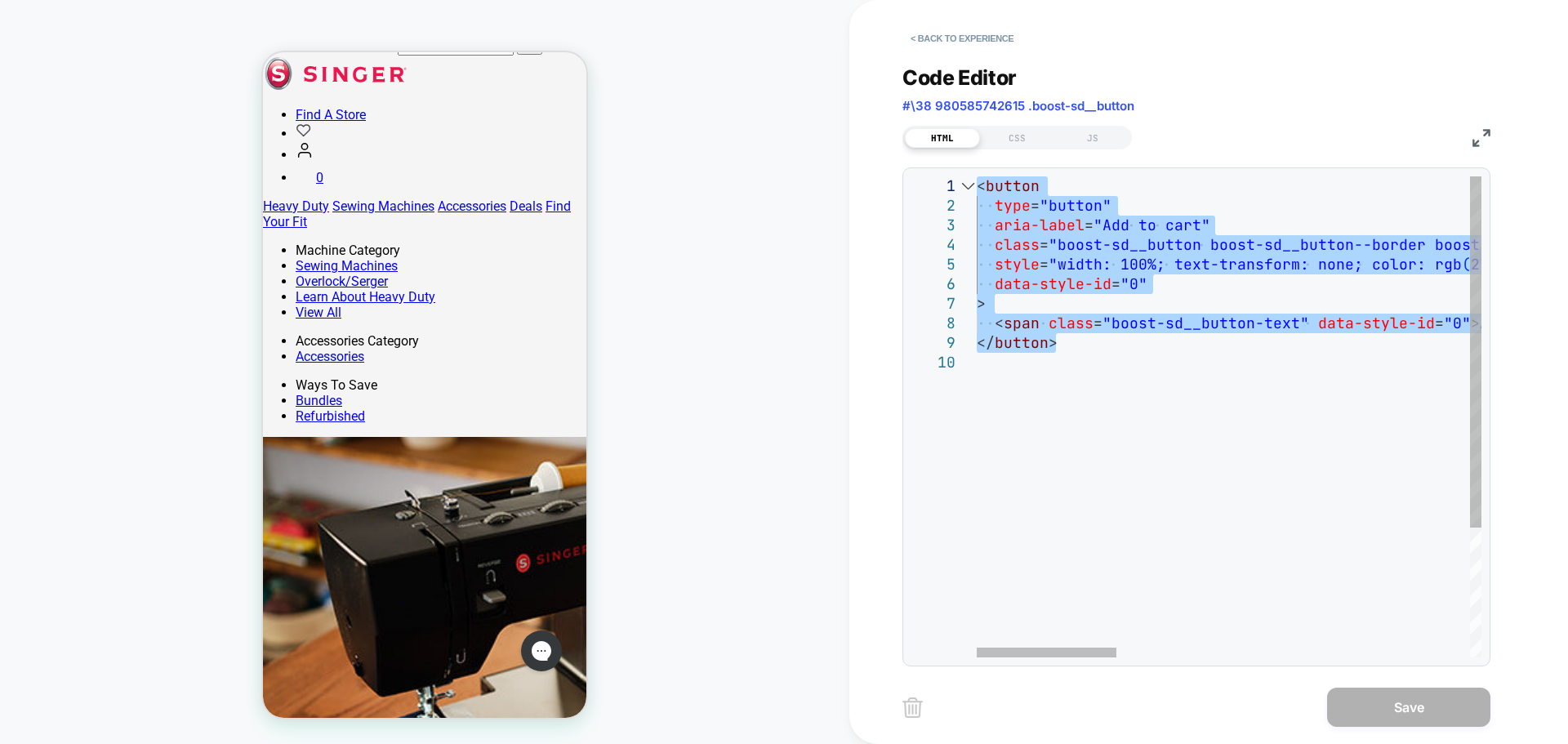 type on "**********" 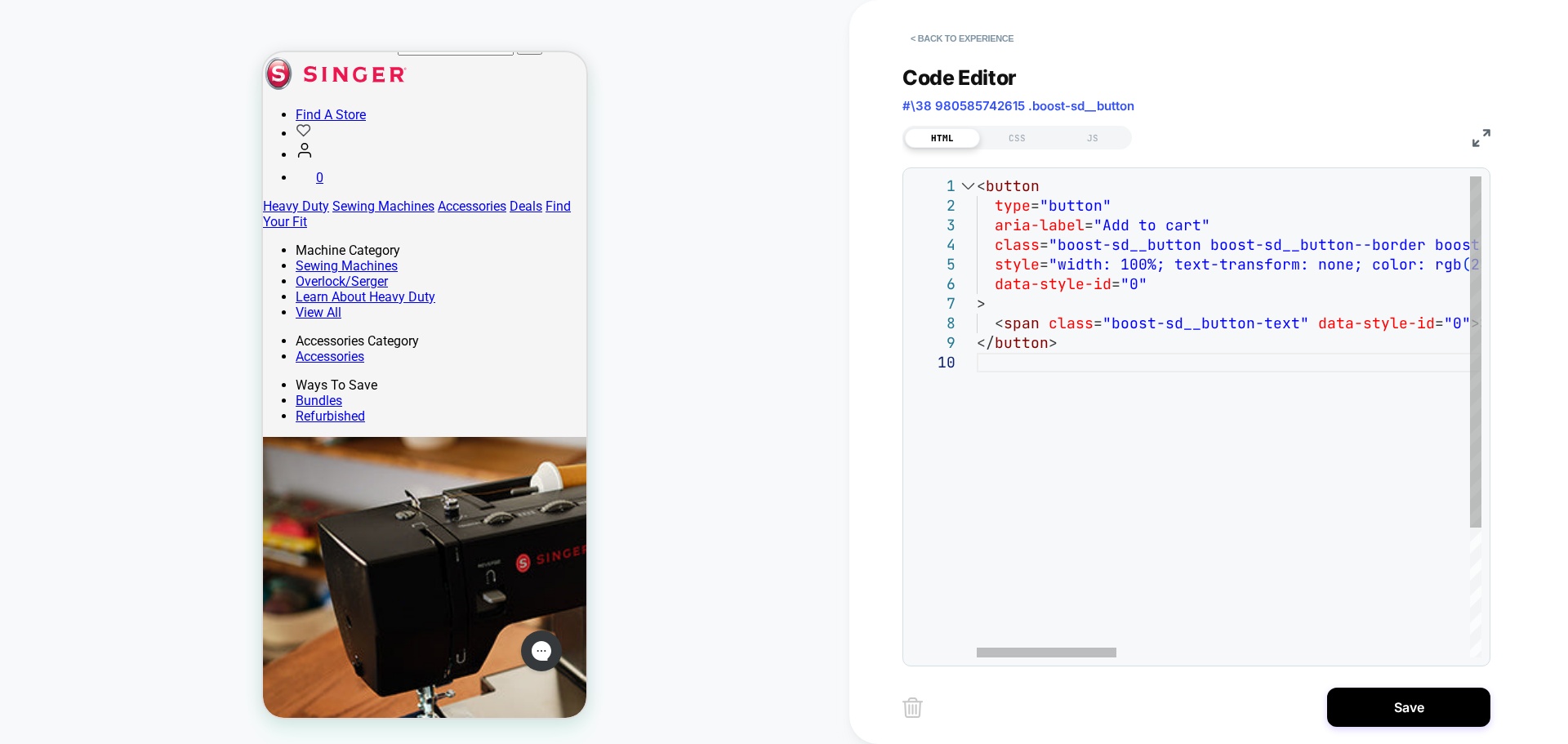 drag, startPoint x: 1102, startPoint y: 646, endPoint x: 1258, endPoint y: 612, distance: 159.66214 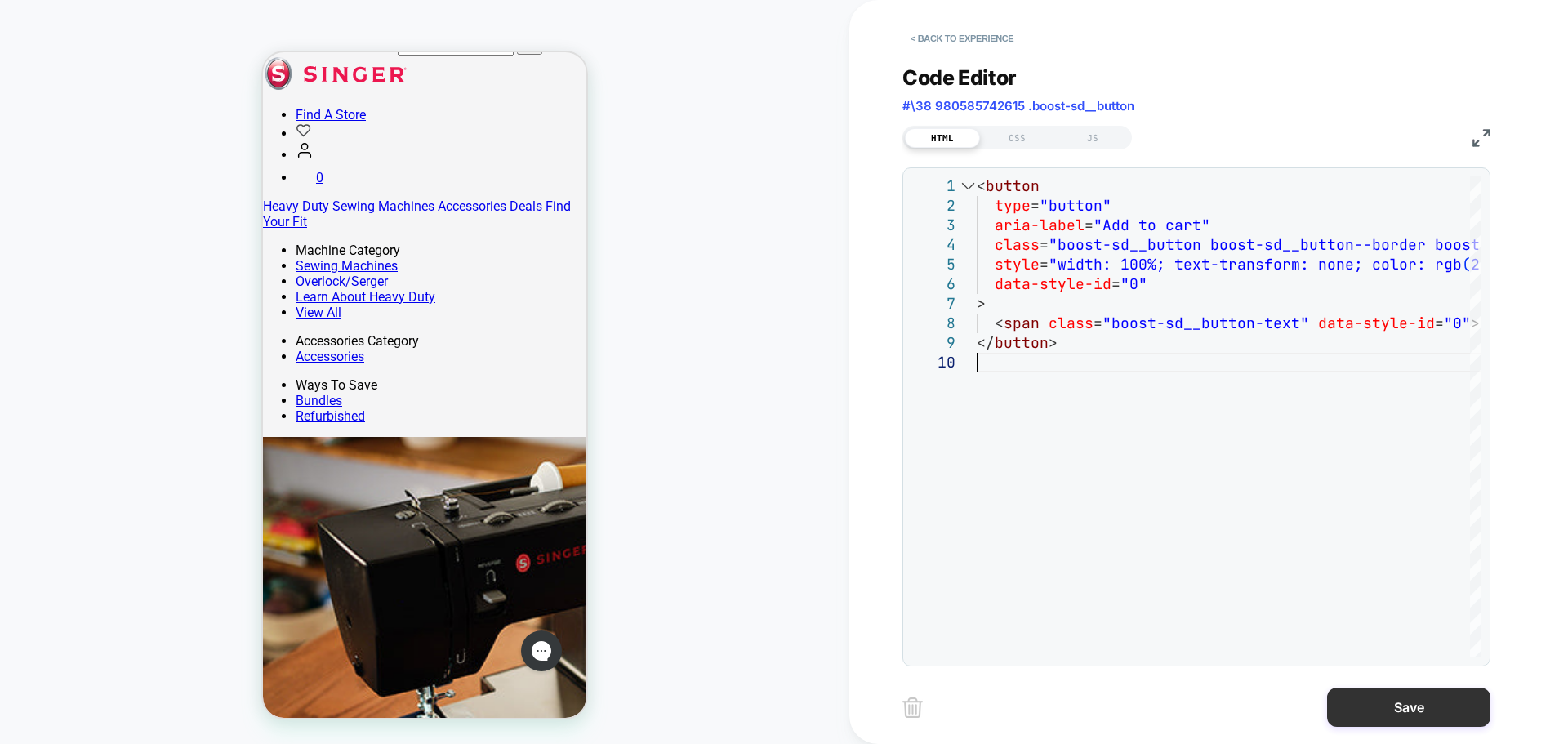 click on "Save" at bounding box center (1409, 707) 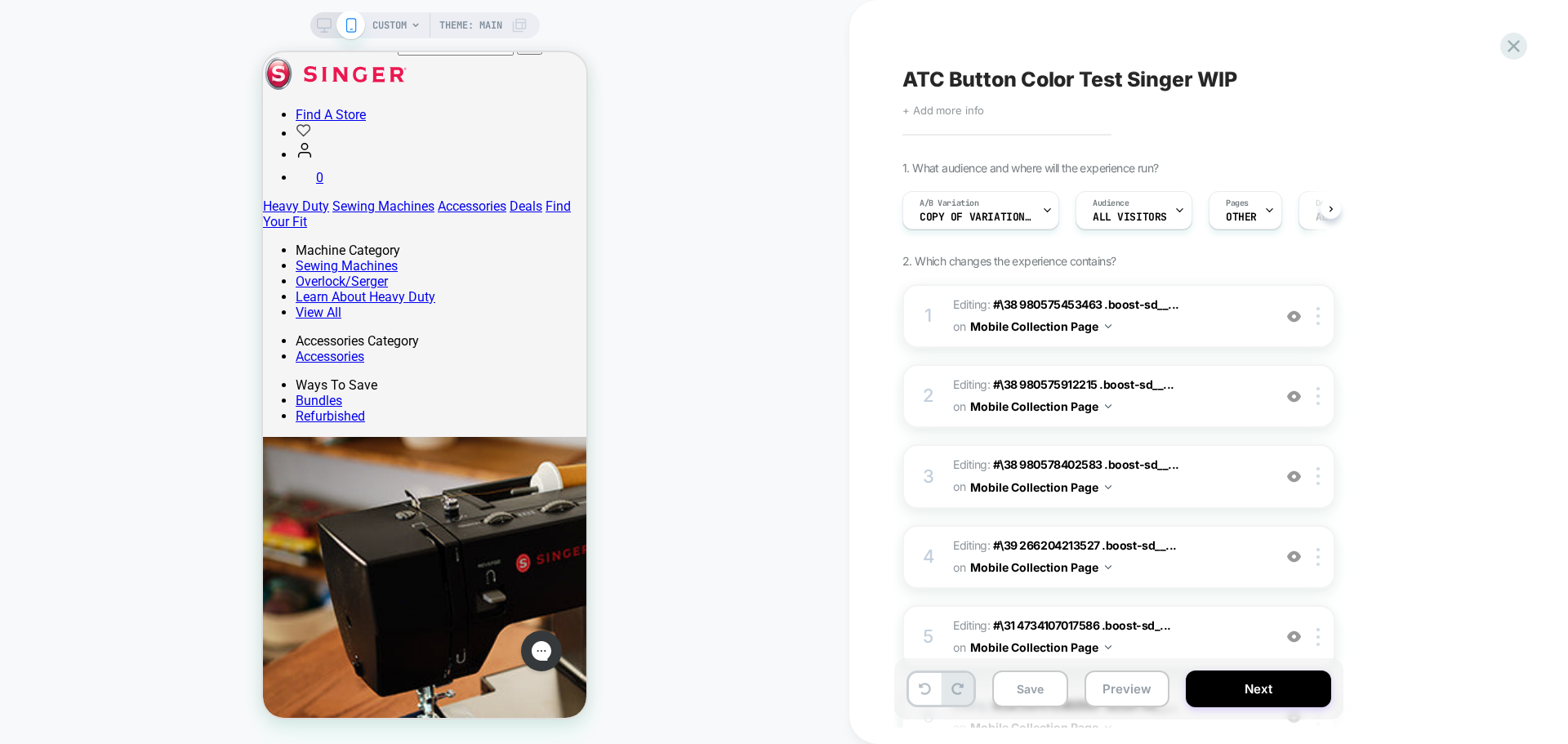 scroll, scrollTop: 0, scrollLeft: 1, axis: horizontal 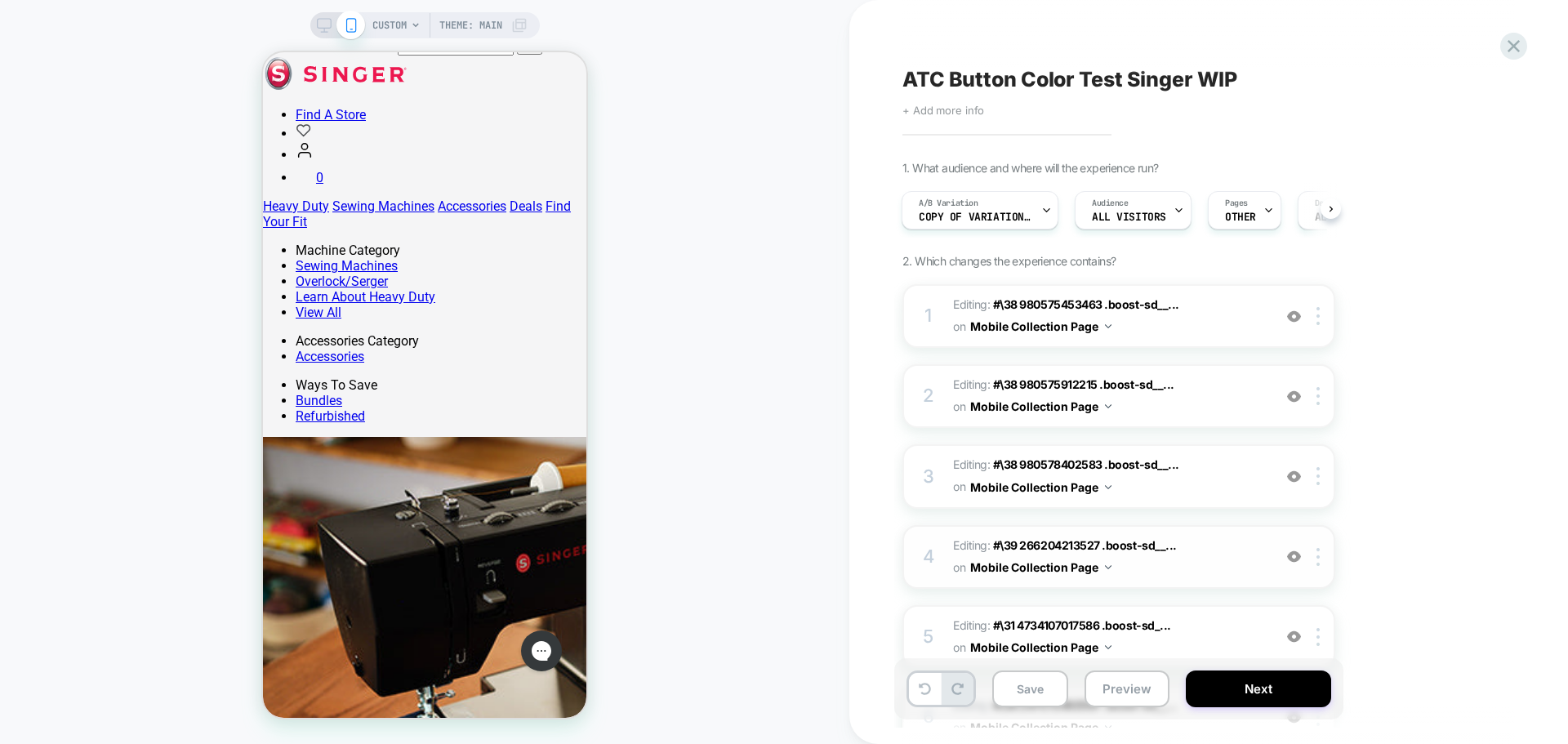 drag, startPoint x: 775, startPoint y: 667, endPoint x: 932, endPoint y: 532, distance: 207.06038 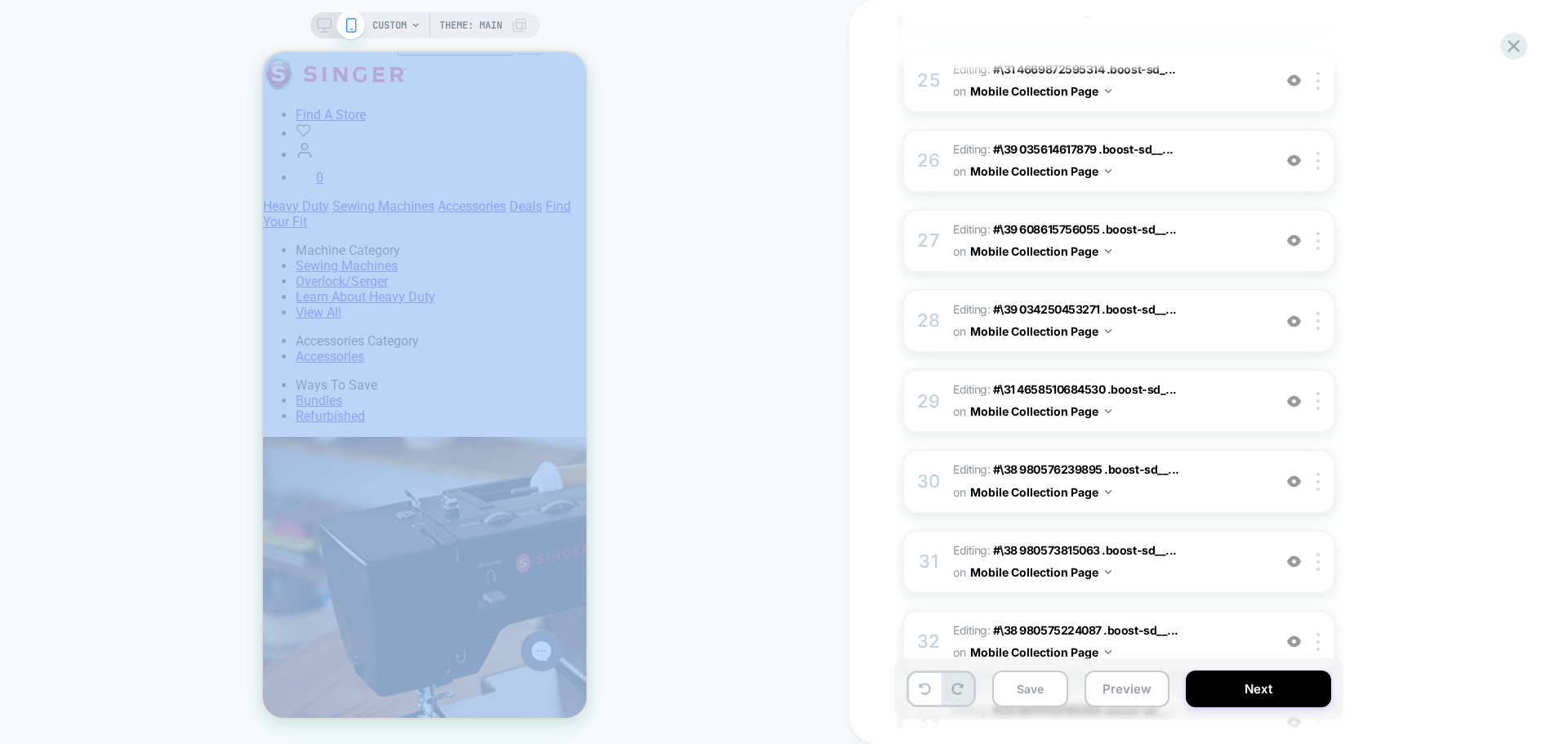 scroll, scrollTop: 2060, scrollLeft: 0, axis: vertical 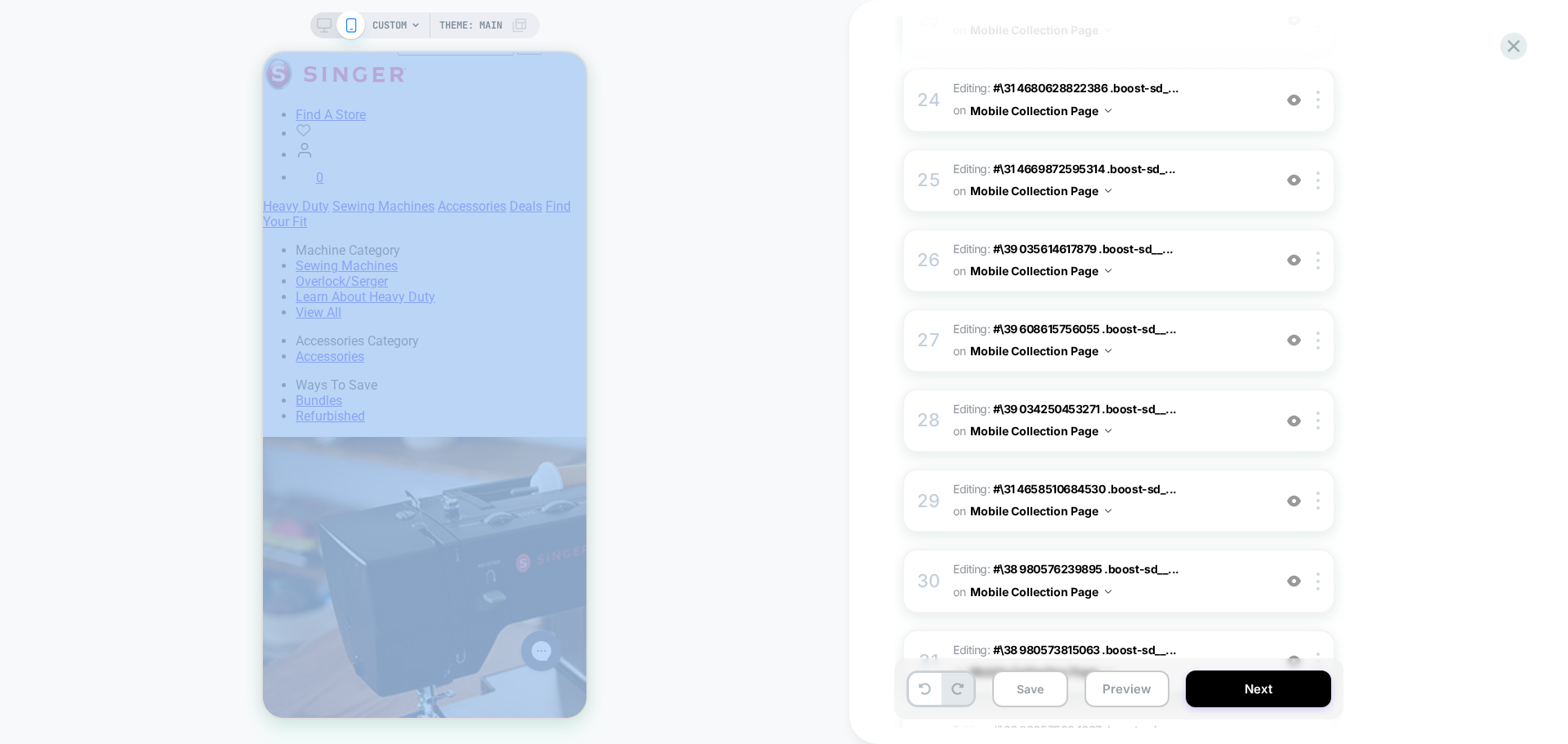 click on "CUSTOM Theme: MAIN" at bounding box center (425, 372) 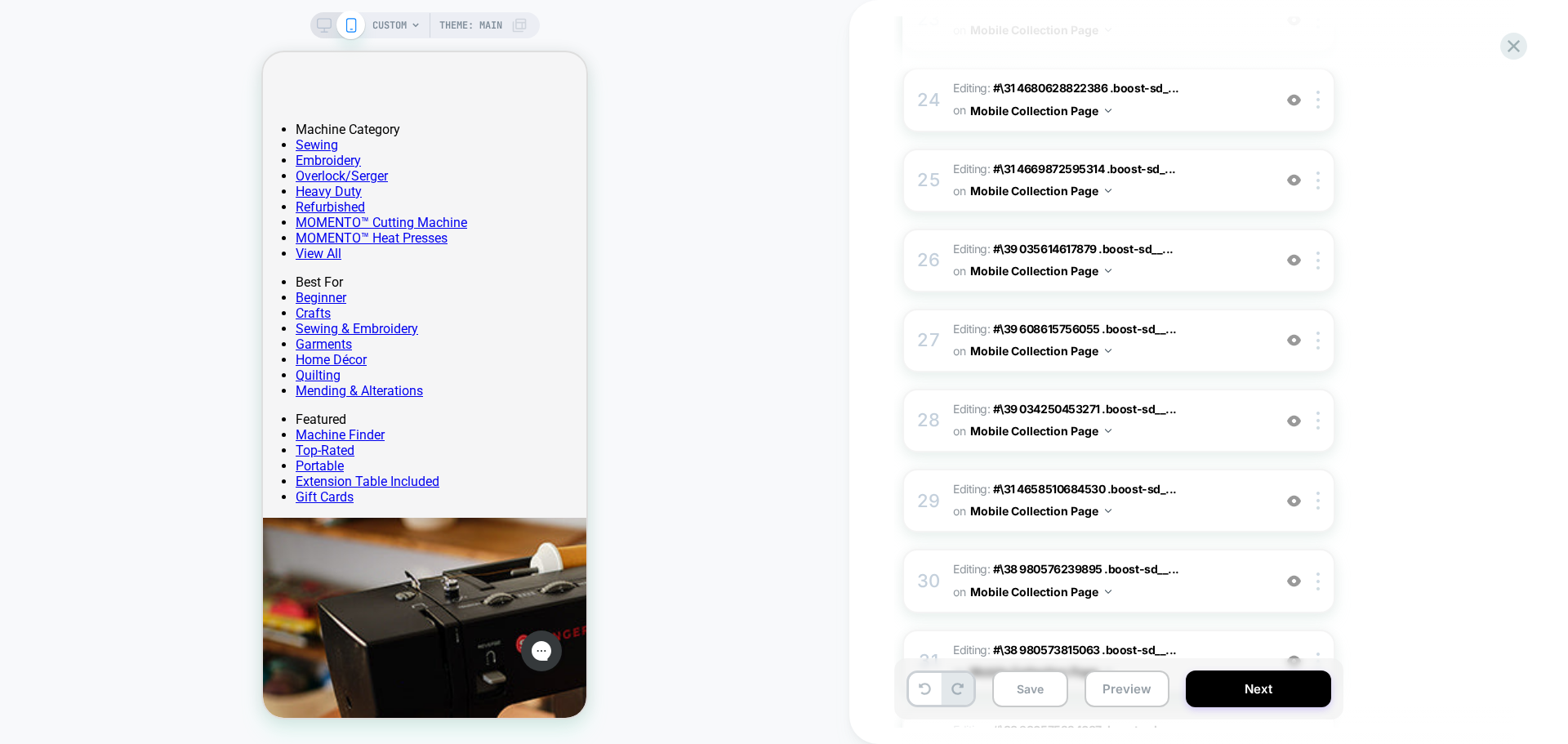 scroll, scrollTop: 1421, scrollLeft: 0, axis: vertical 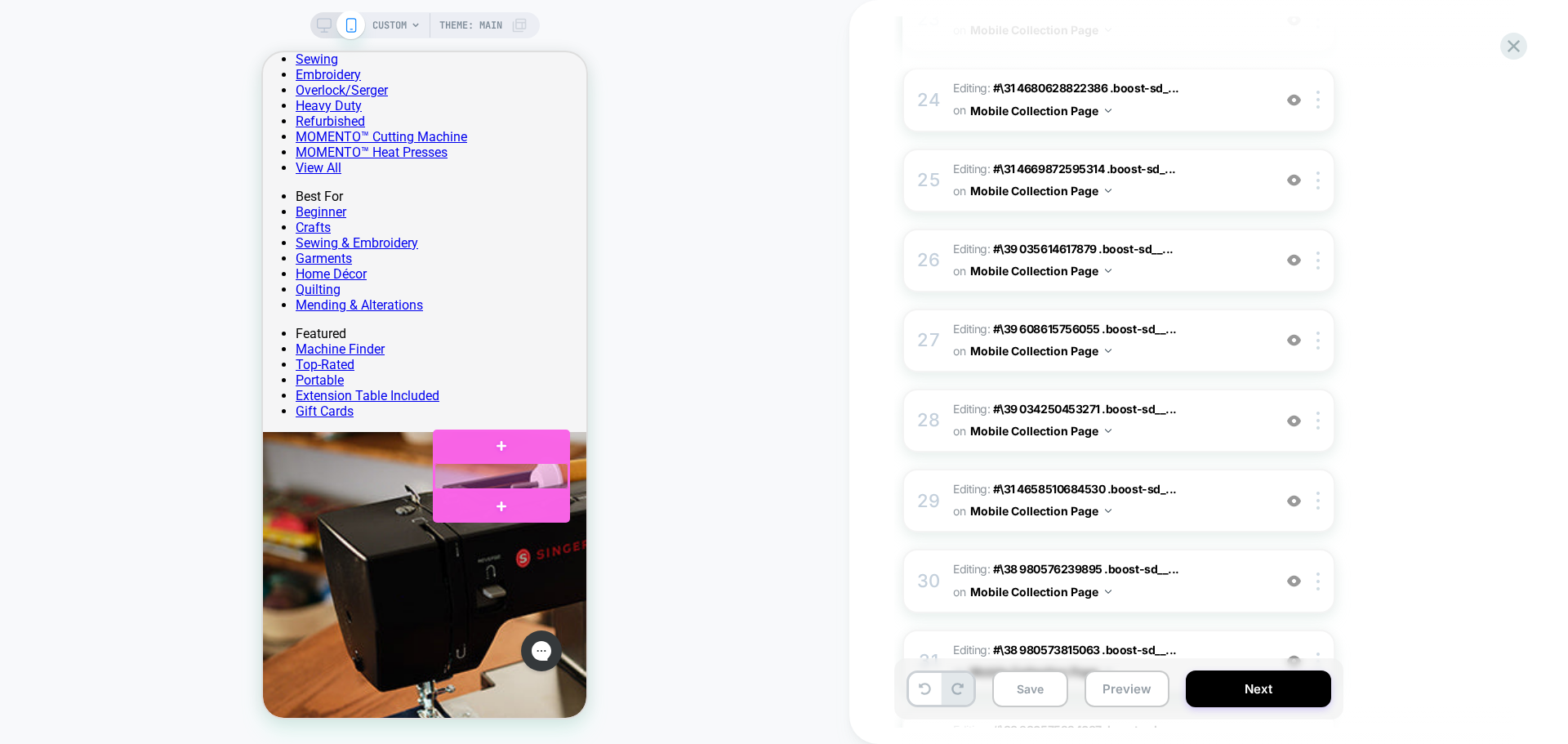 click at bounding box center (501, 476) 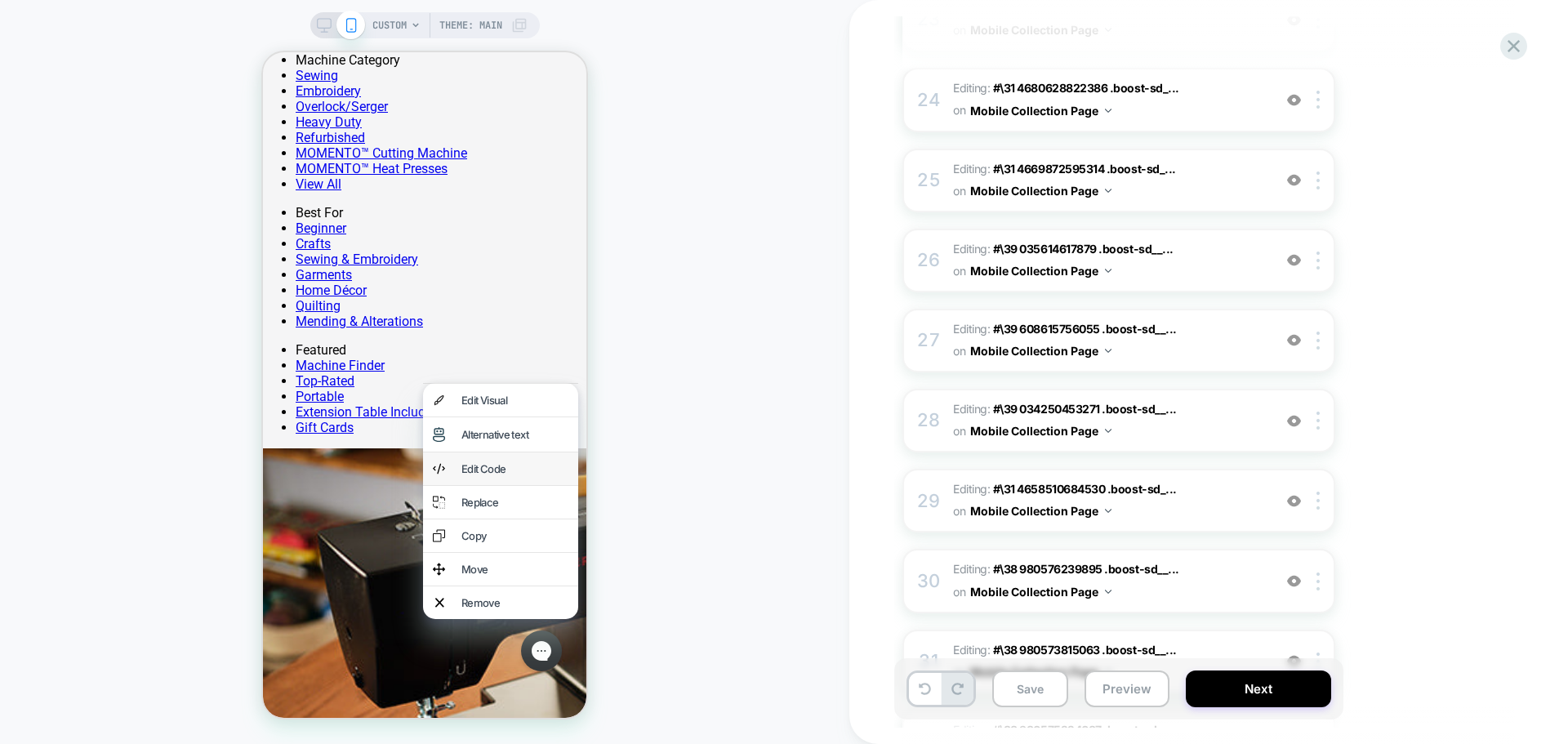 drag, startPoint x: 501, startPoint y: 474, endPoint x: 1117, endPoint y: 430, distance: 617.5694 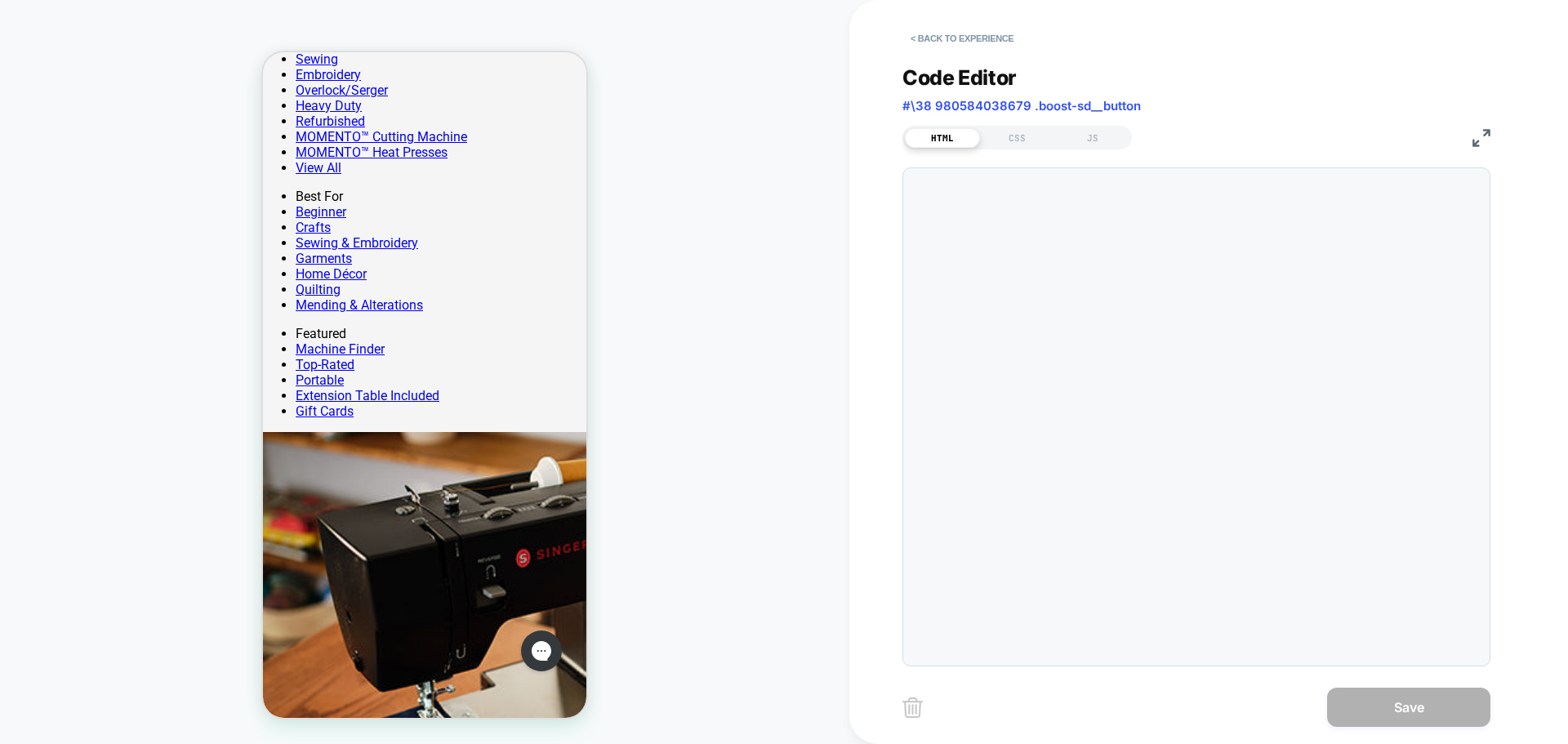 scroll, scrollTop: 1513, scrollLeft: 0, axis: vertical 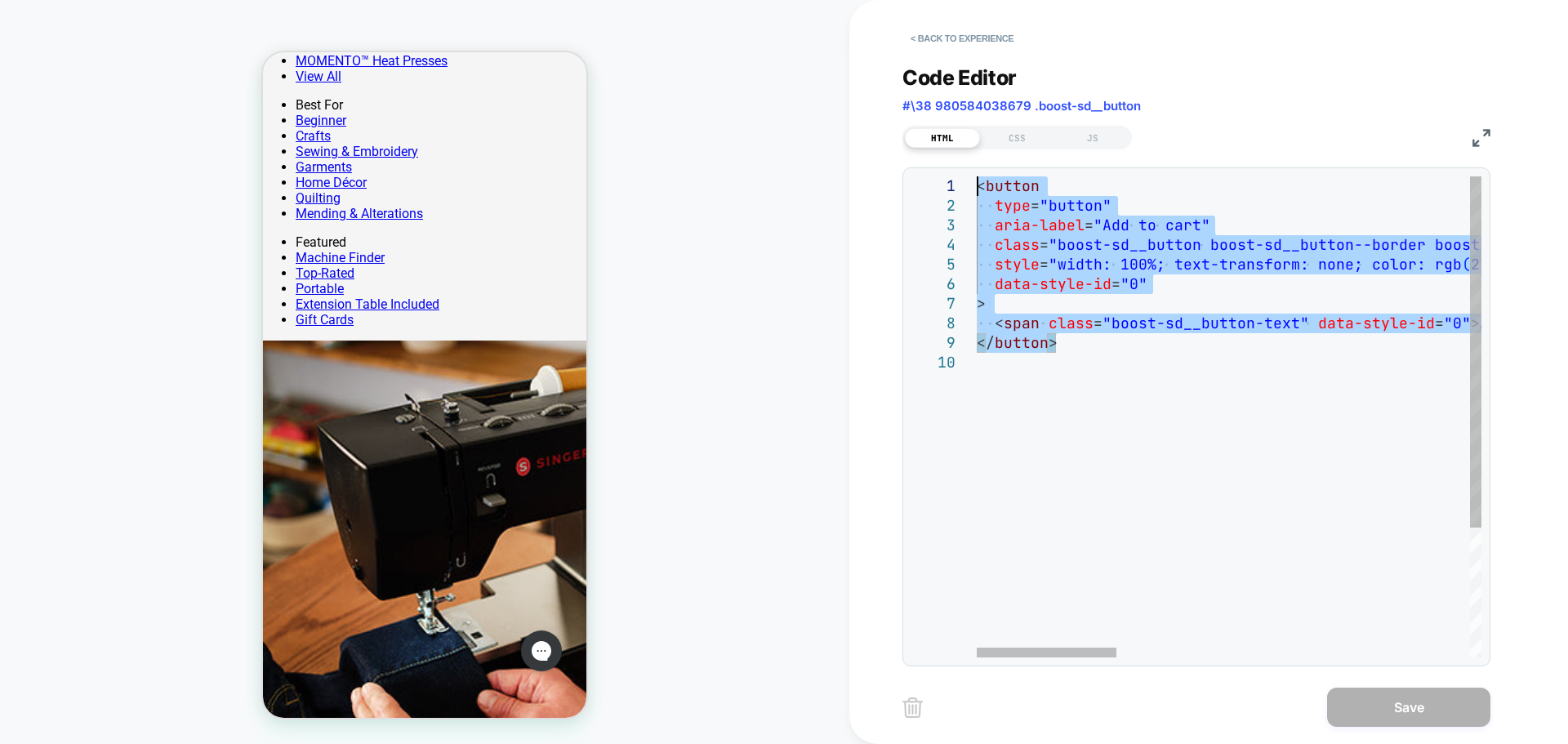 drag, startPoint x: 1076, startPoint y: 349, endPoint x: 952, endPoint y: 161, distance: 225.21101 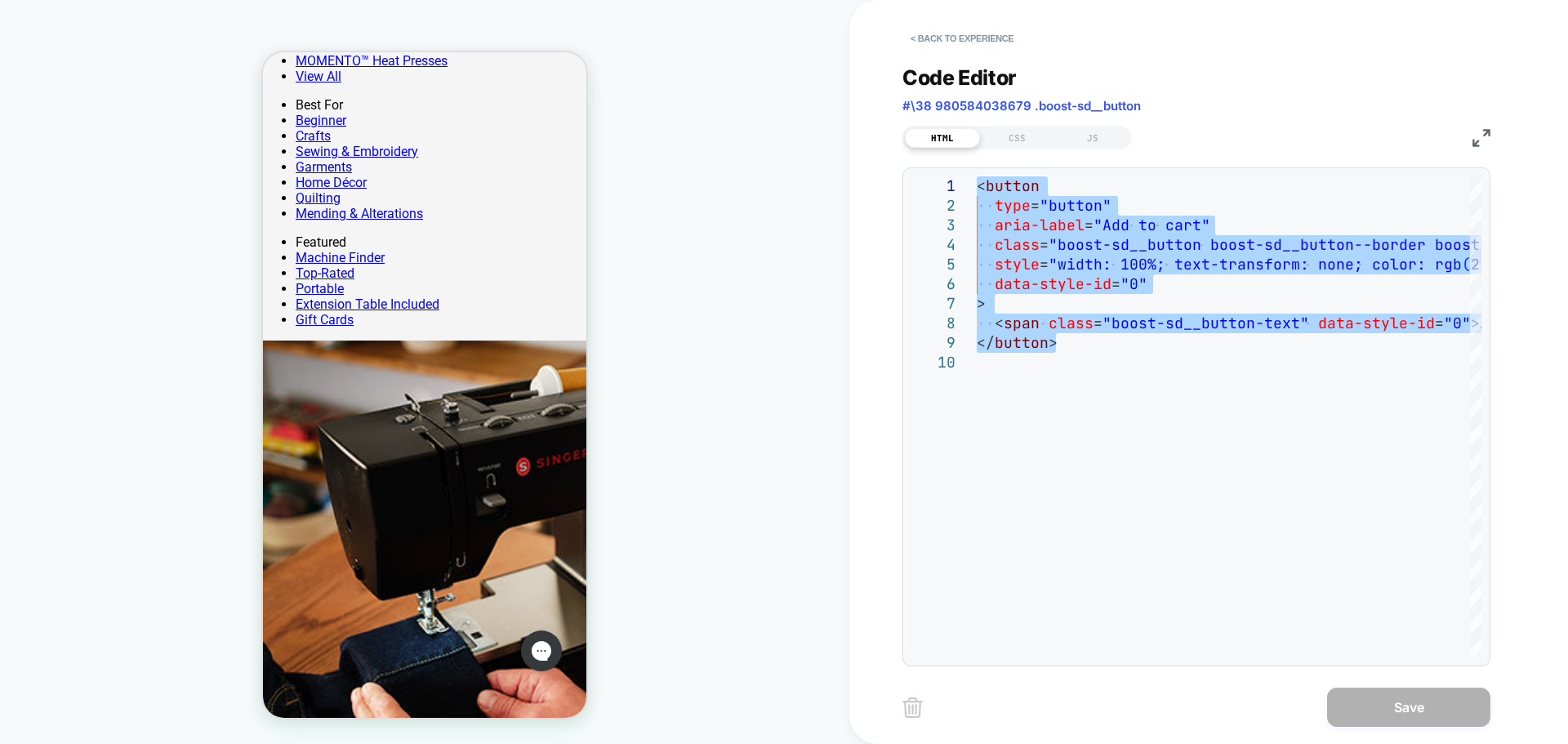 type on "**********" 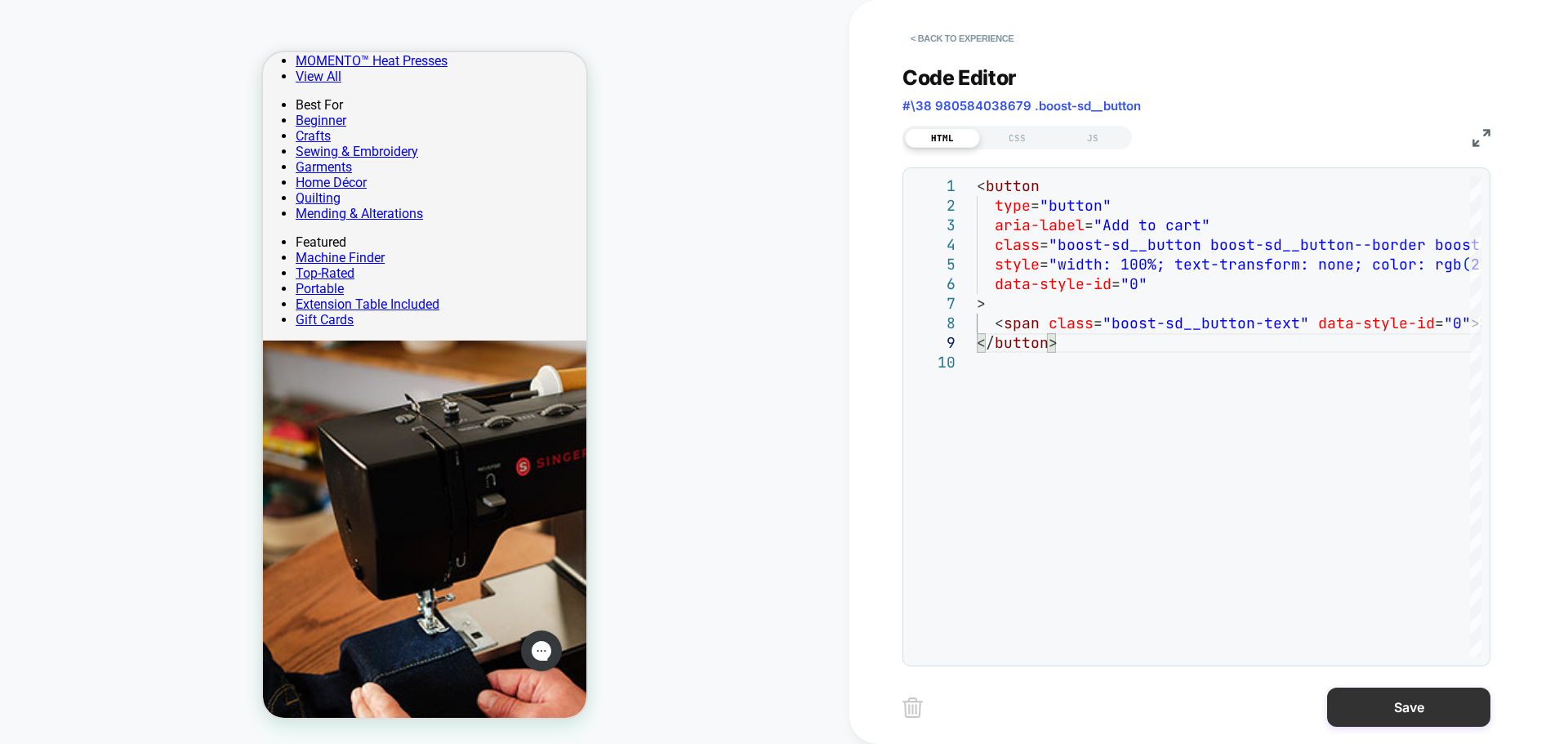 click on "Save" at bounding box center [1409, 707] 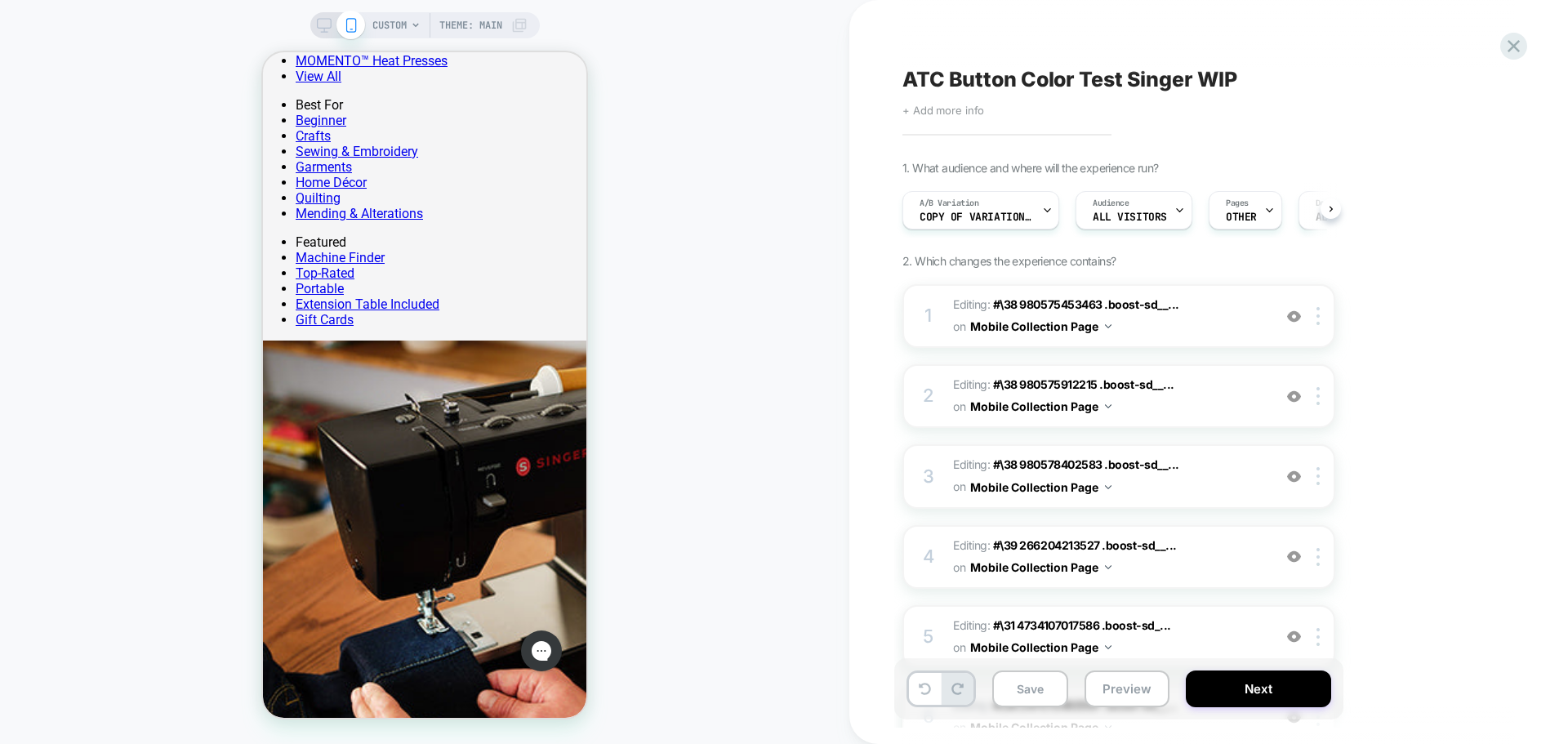 scroll, scrollTop: 0, scrollLeft: 1, axis: horizontal 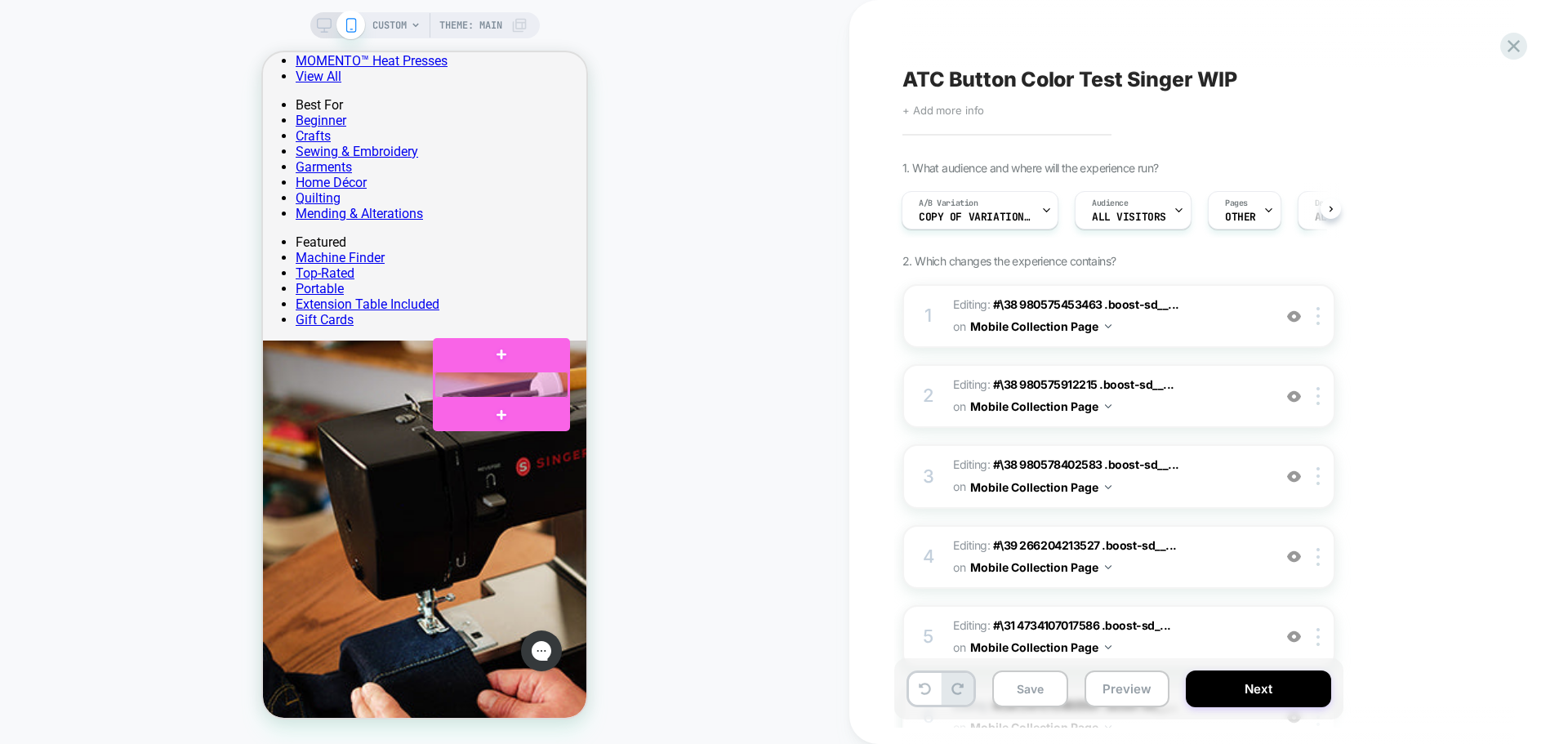 click at bounding box center (501, 385) 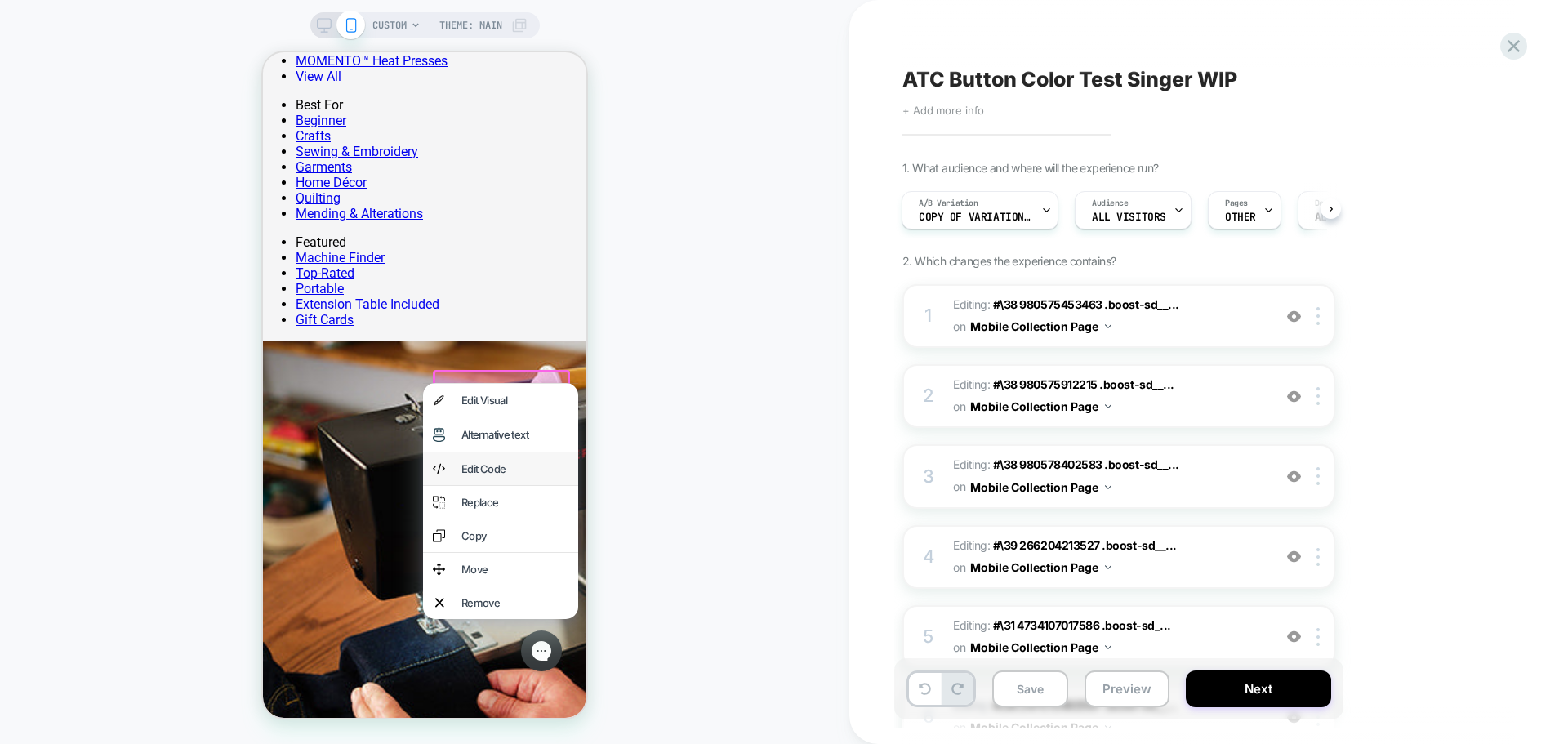 click on "Edit Code" at bounding box center (514, 469) 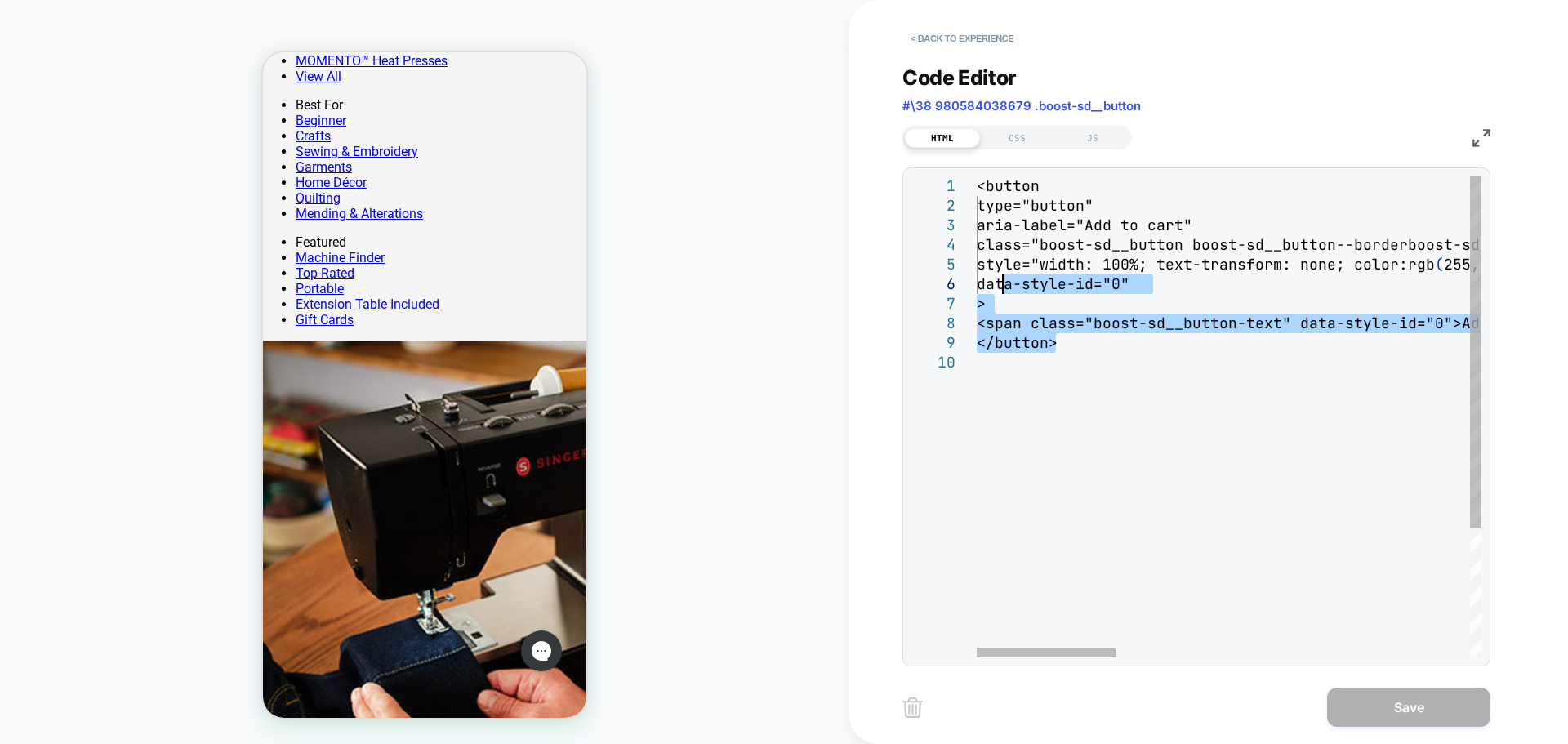 scroll, scrollTop: 0, scrollLeft: 0, axis: both 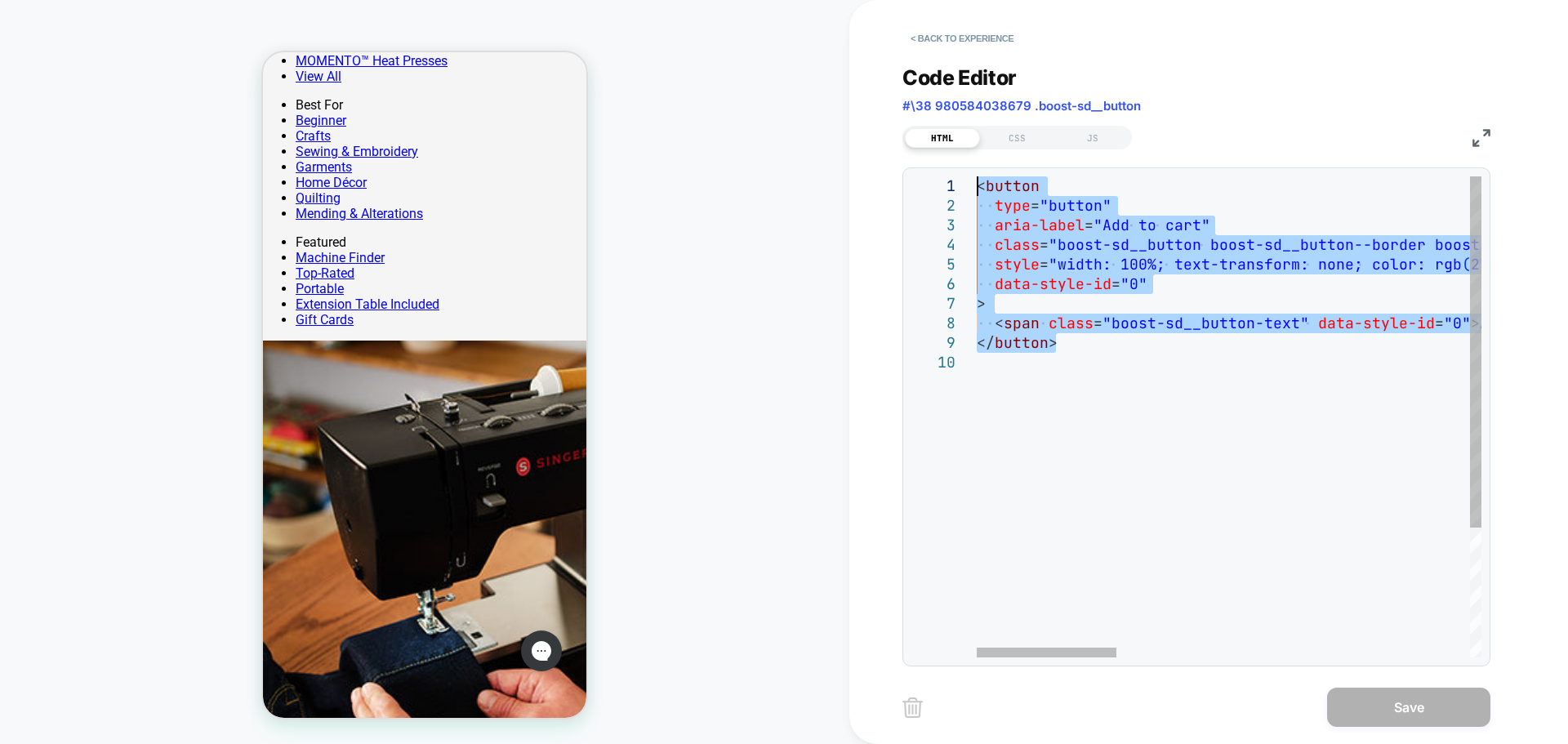 drag, startPoint x: 1075, startPoint y: 342, endPoint x: 971, endPoint y: 169, distance: 201.85391 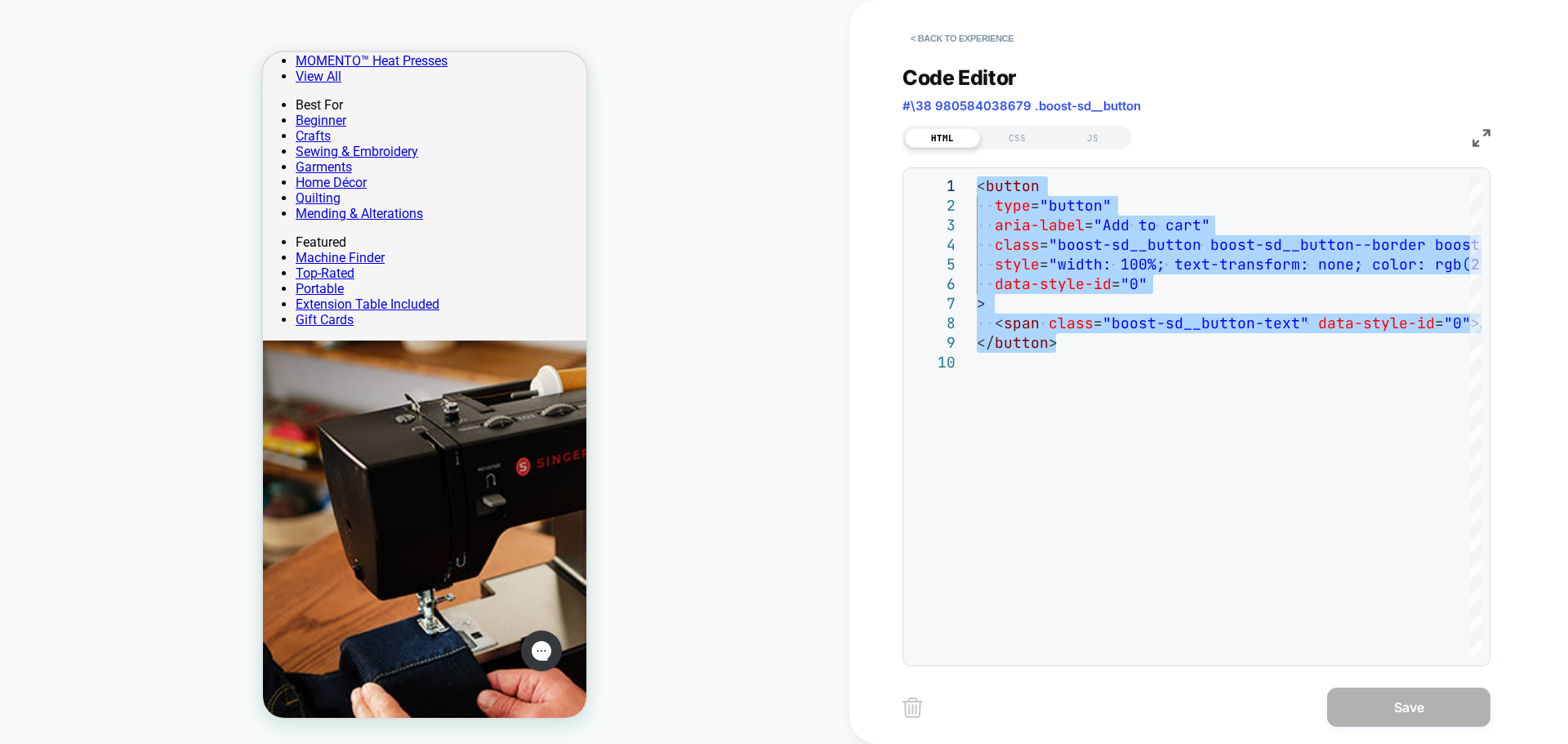 type on "**********" 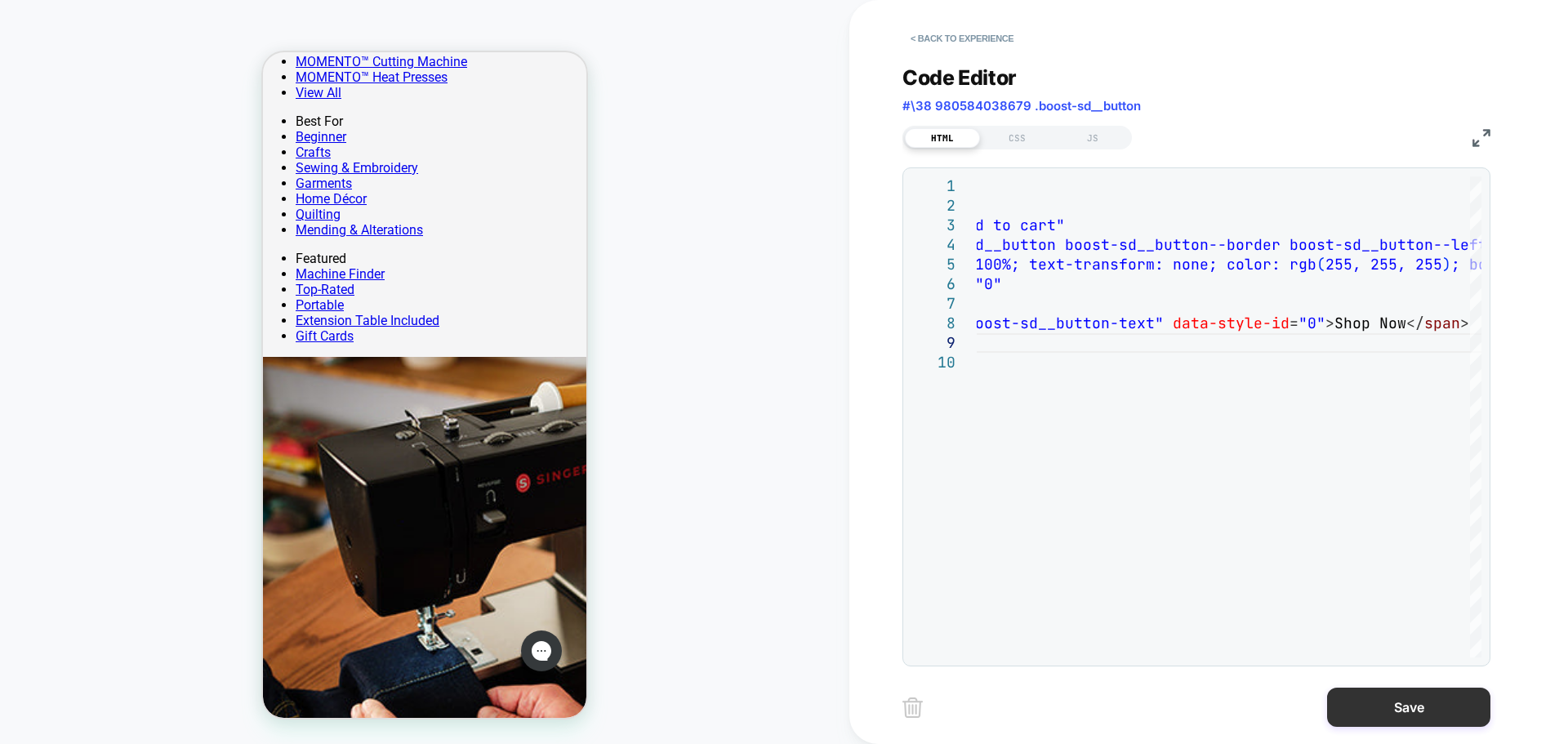 click on "Save" at bounding box center (1409, 707) 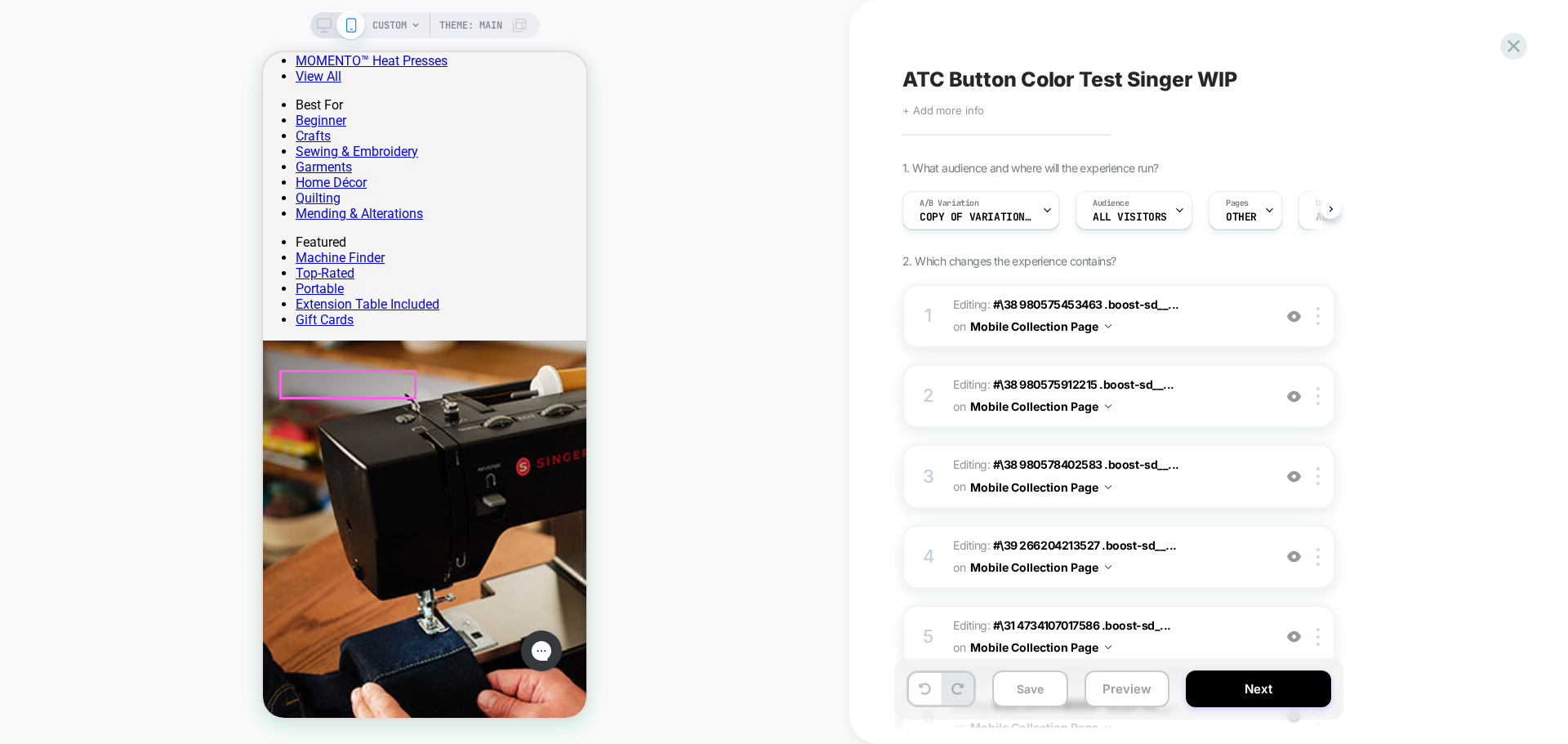 scroll, scrollTop: 0, scrollLeft: 1, axis: horizontal 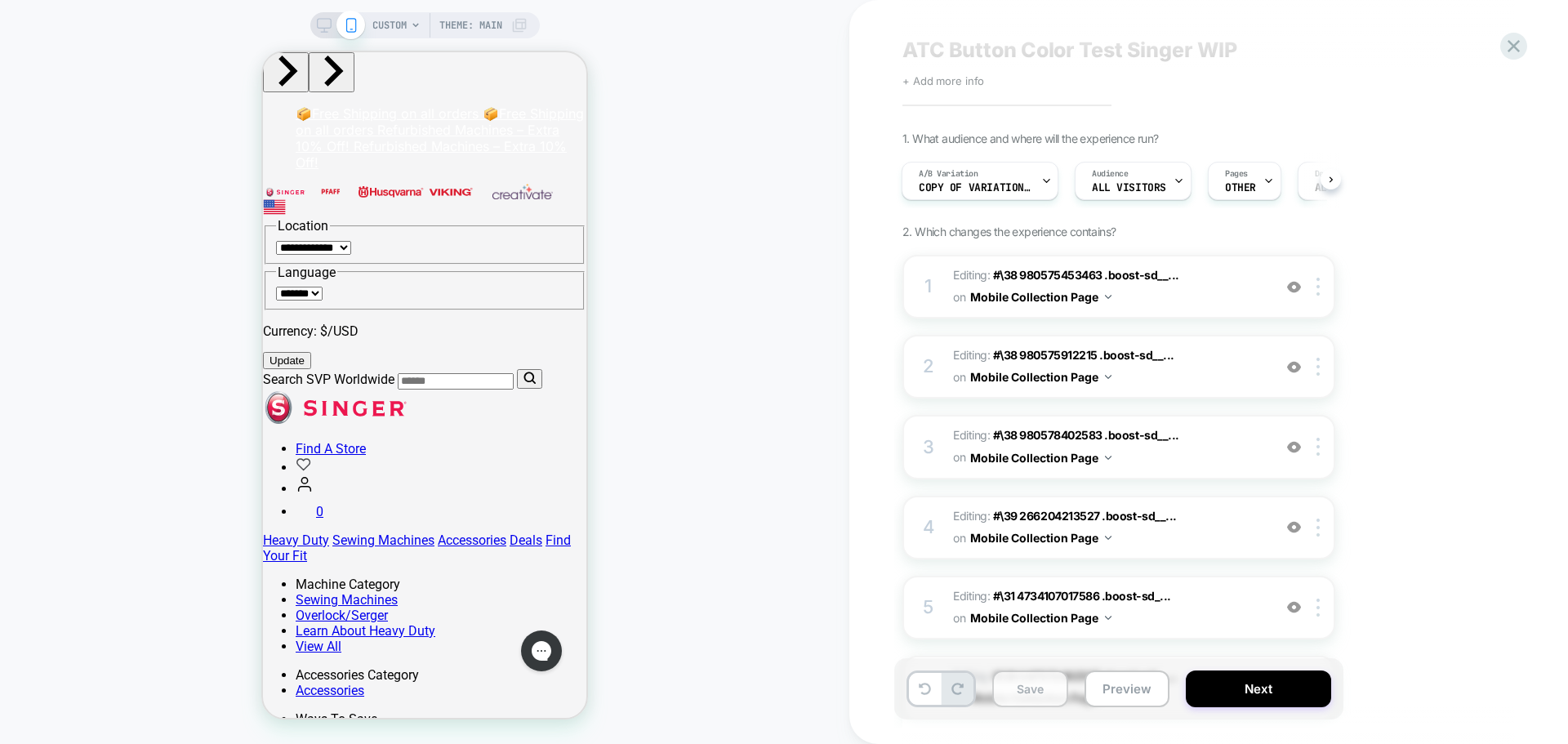 click on "Save" at bounding box center [1030, 688] 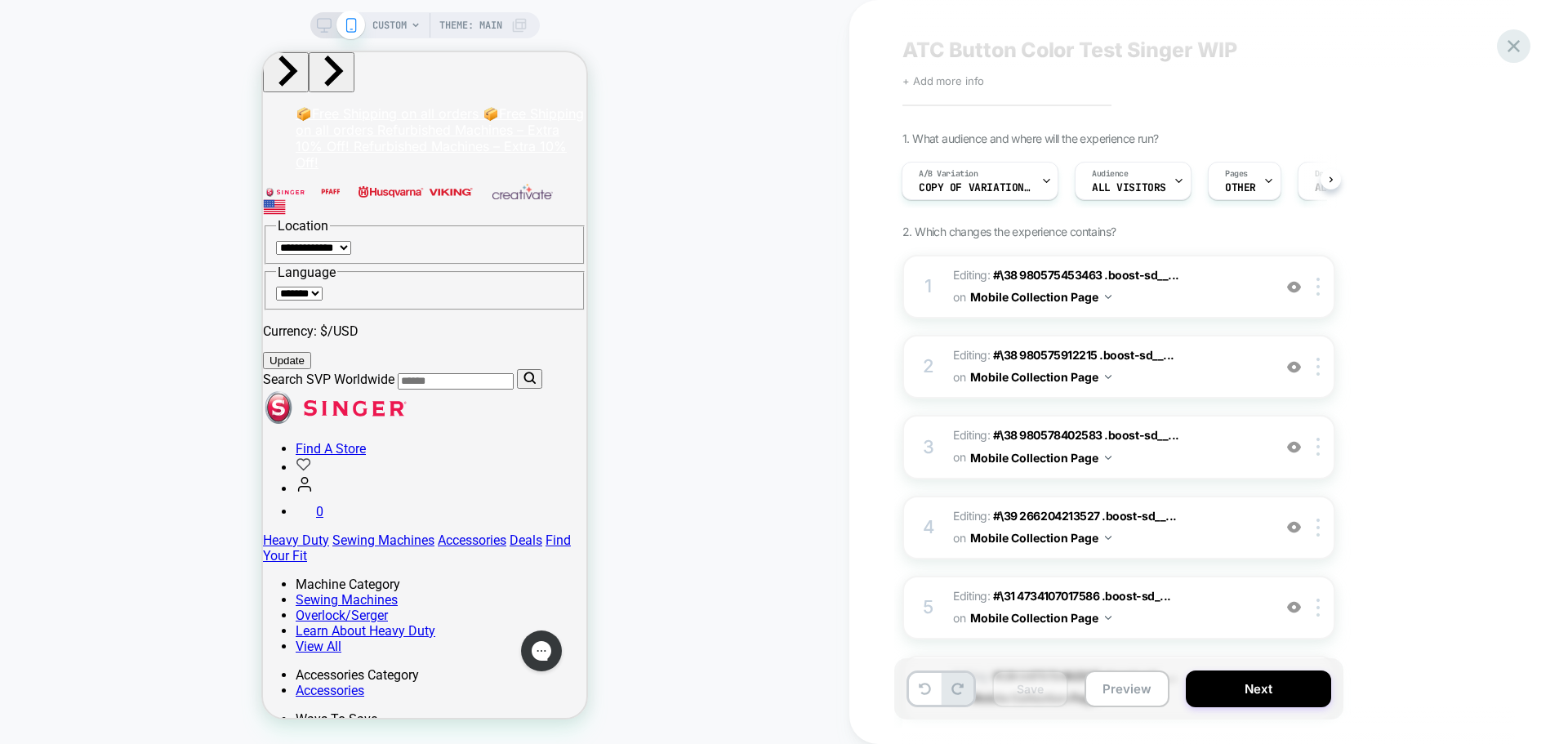 click 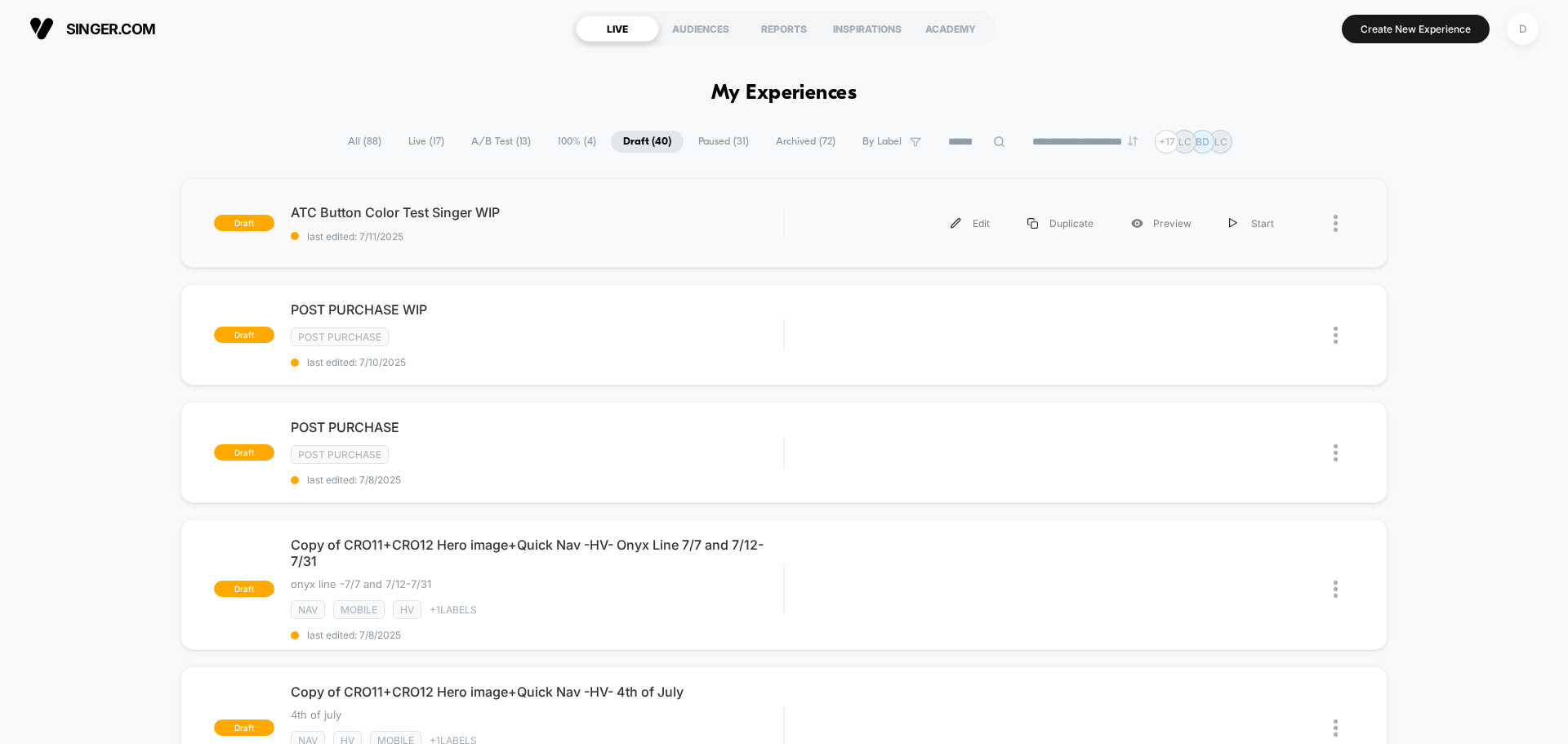 click on "draft ATC Button Color Test Singer WIP last edited: 7/11/2025 Edit Duplicate Preview Start" at bounding box center (784, 223) 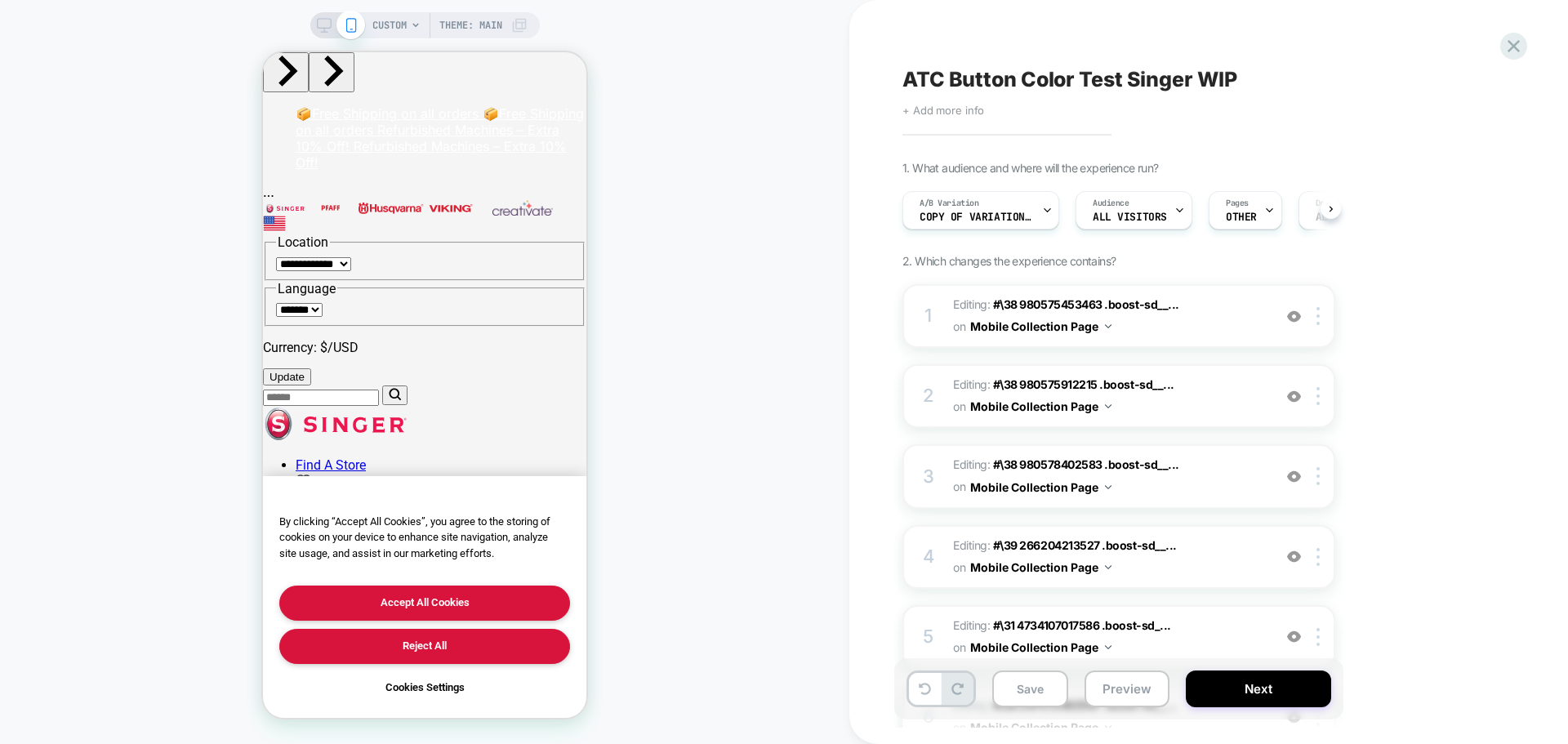 scroll, scrollTop: 0, scrollLeft: 0, axis: both 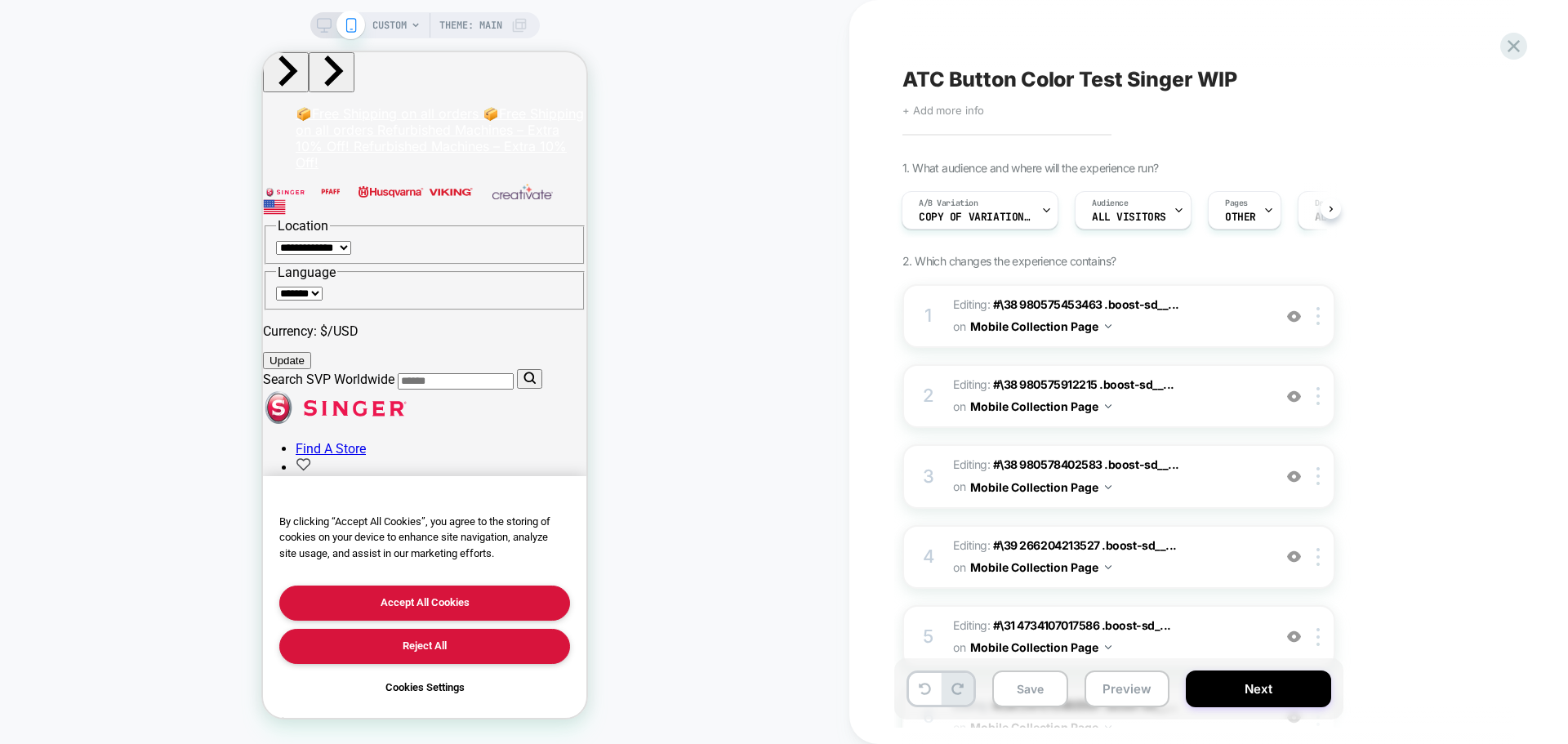 click on "CUSTOM Theme: MAIN" at bounding box center (425, 372) 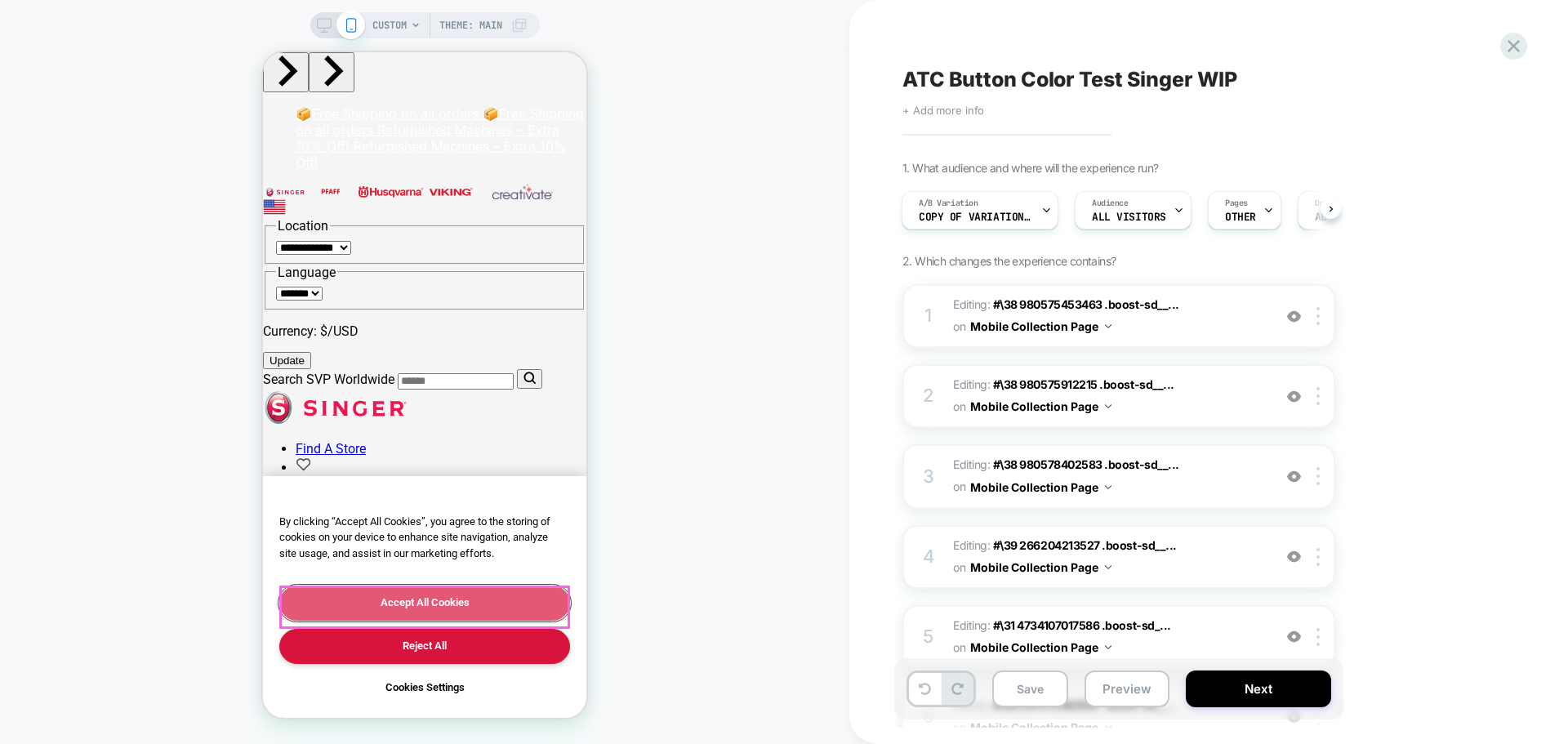 click on "Accept All Cookies" at bounding box center (425, 603) 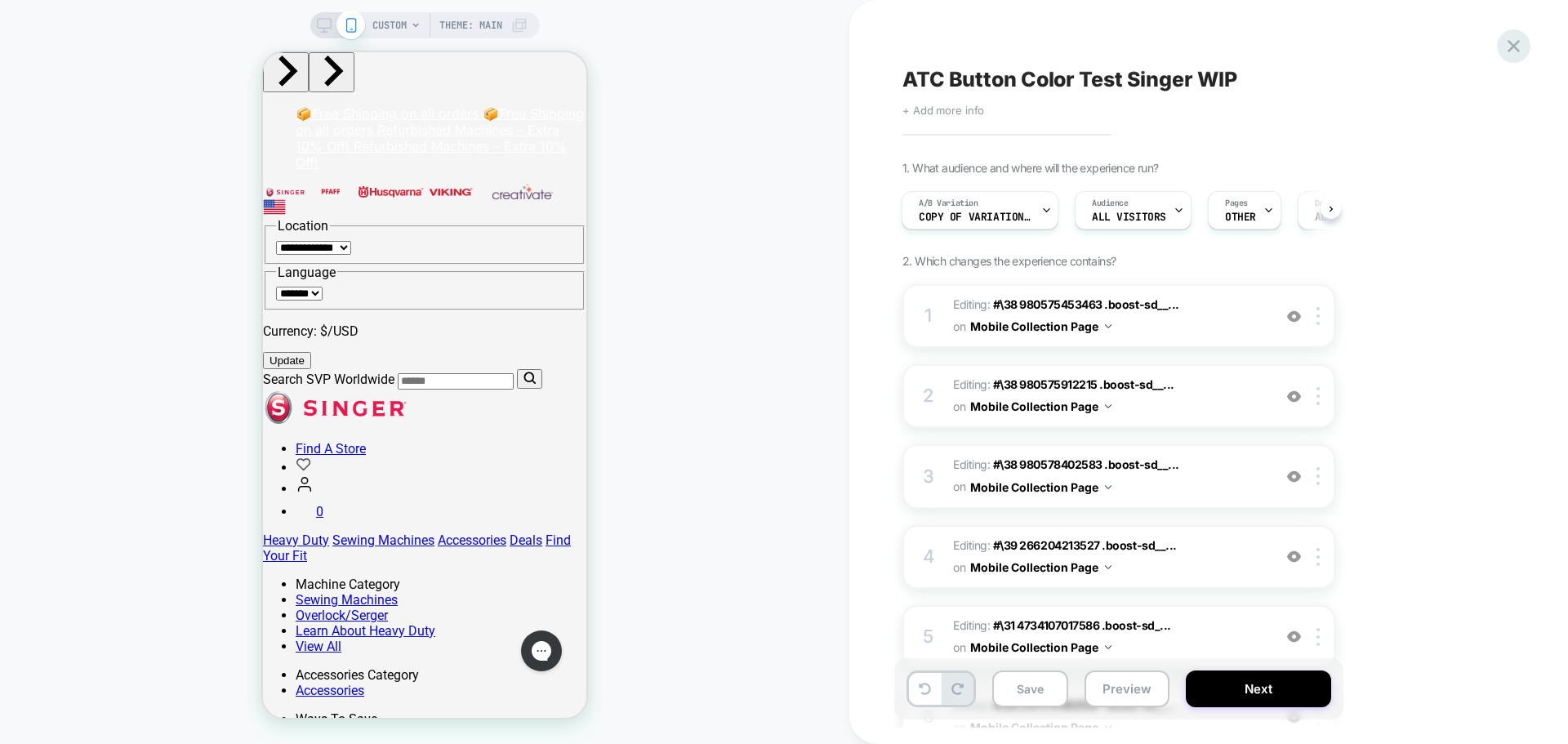 click 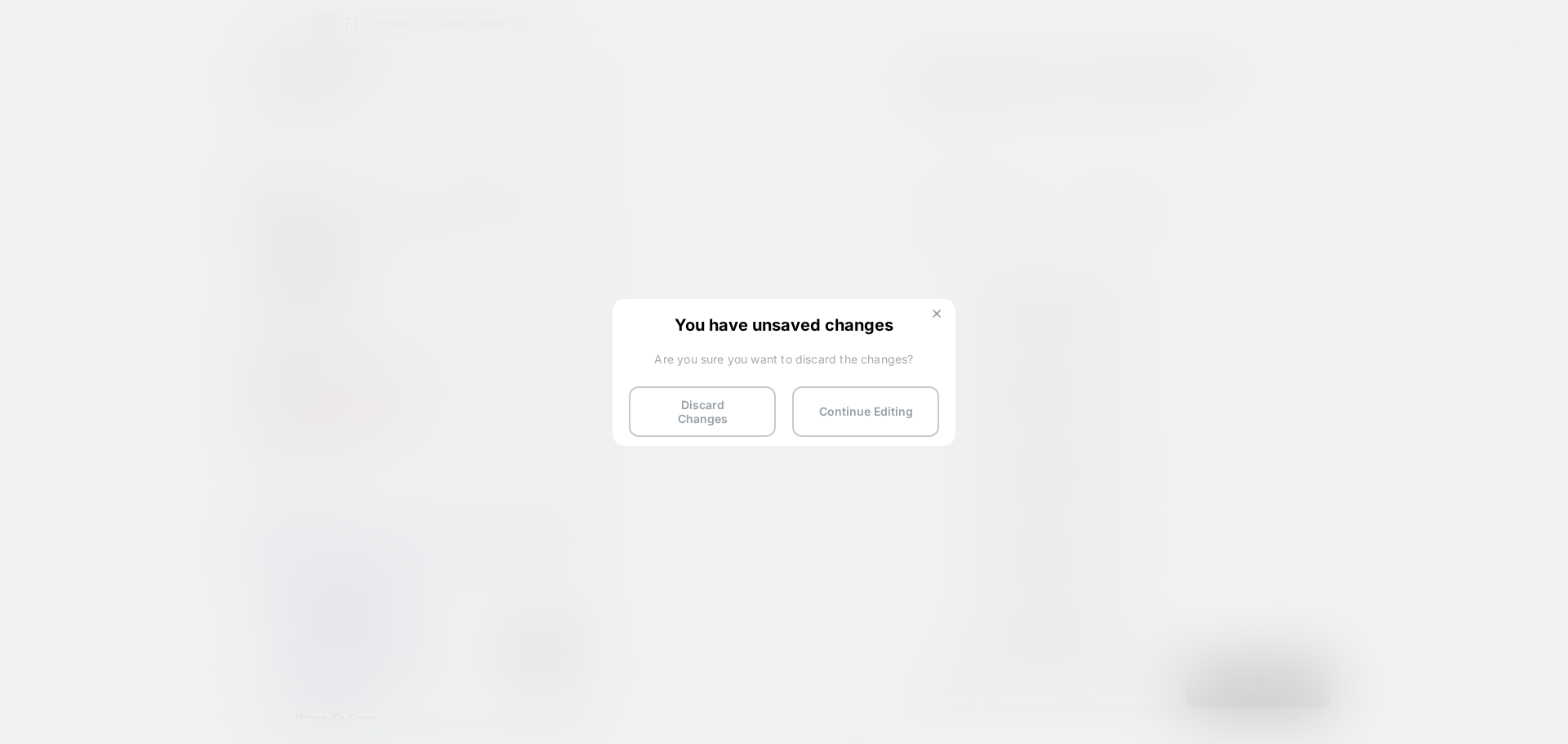 click at bounding box center (937, 314) 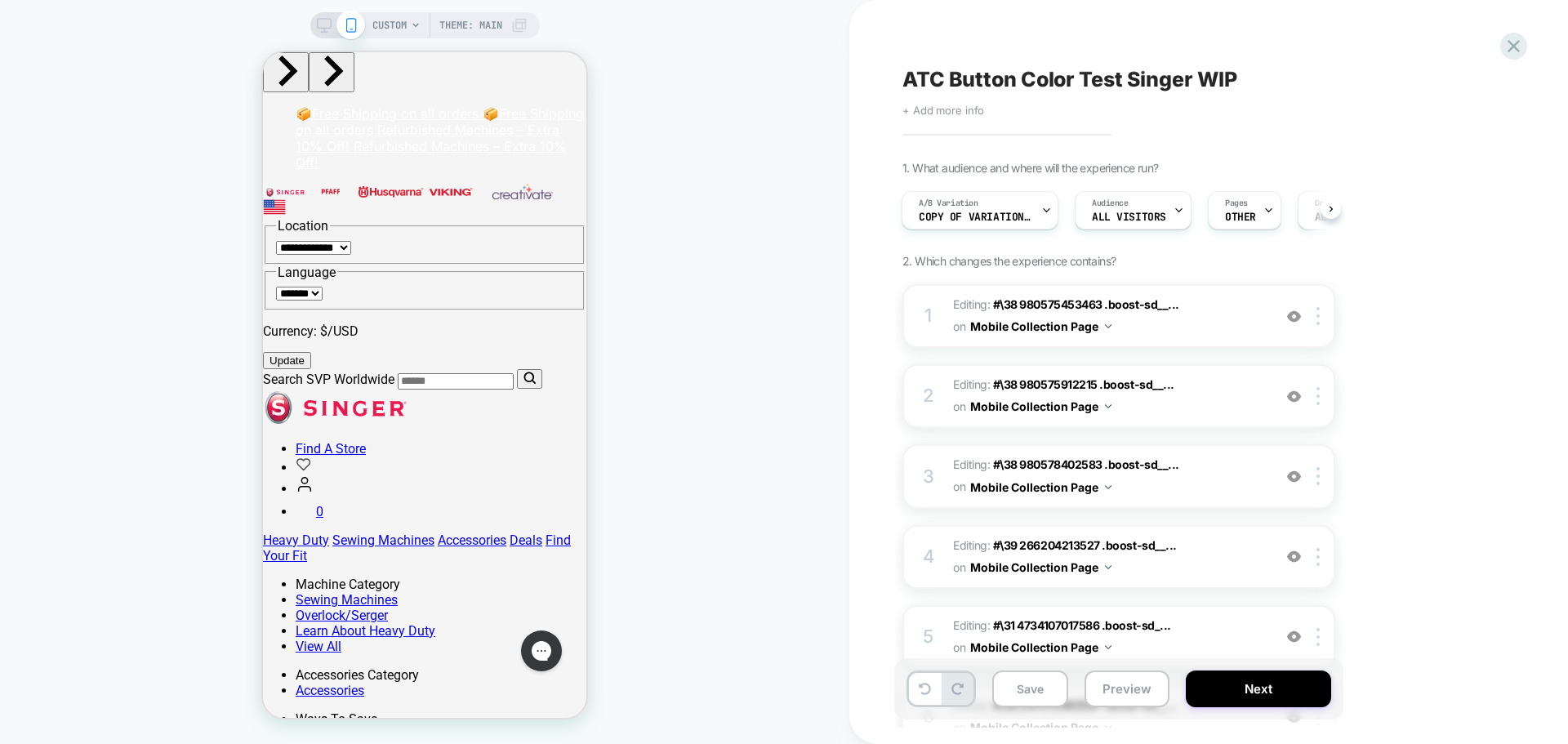 click on "Save Preview Next" at bounding box center [1119, 688] 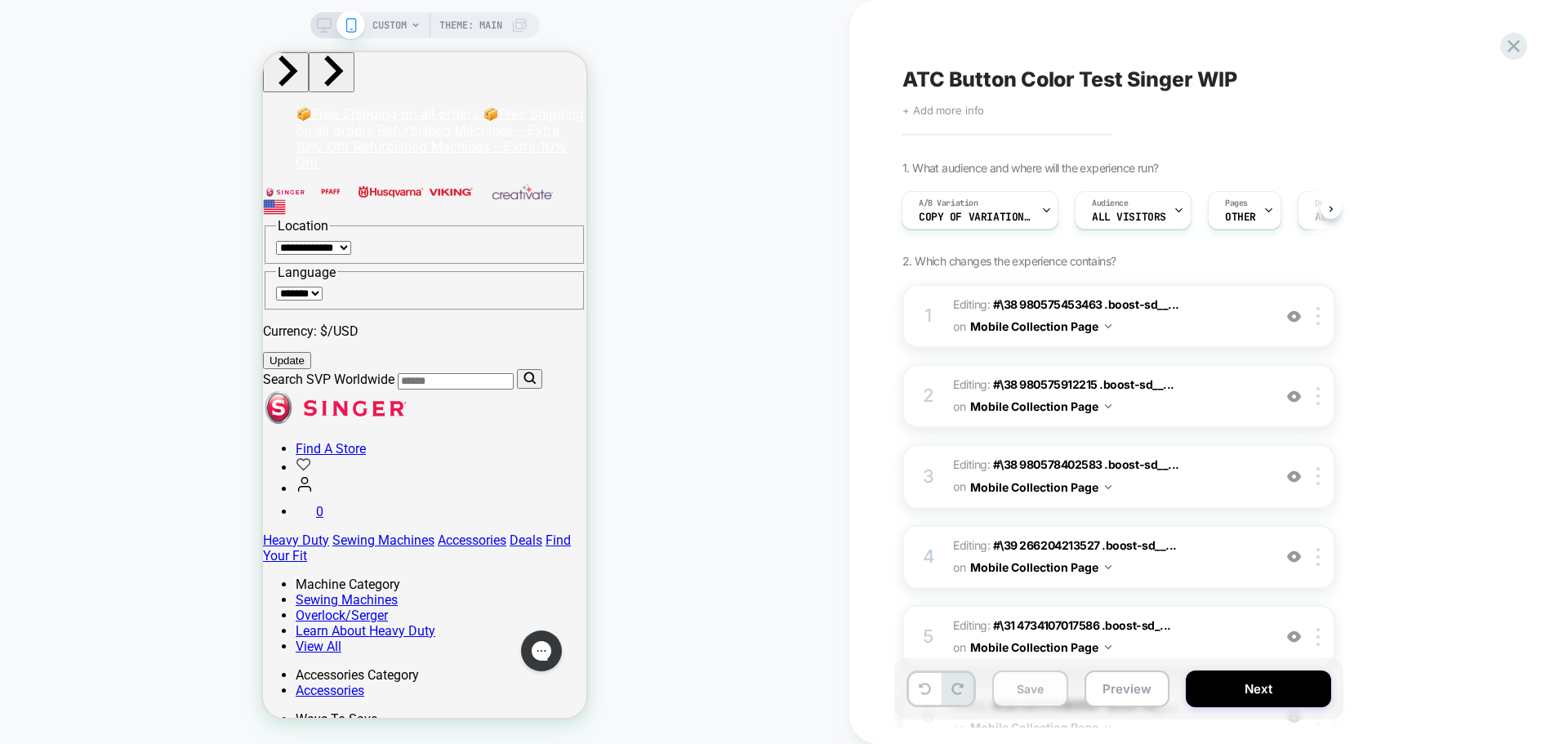 click on "Save" at bounding box center (1030, 688) 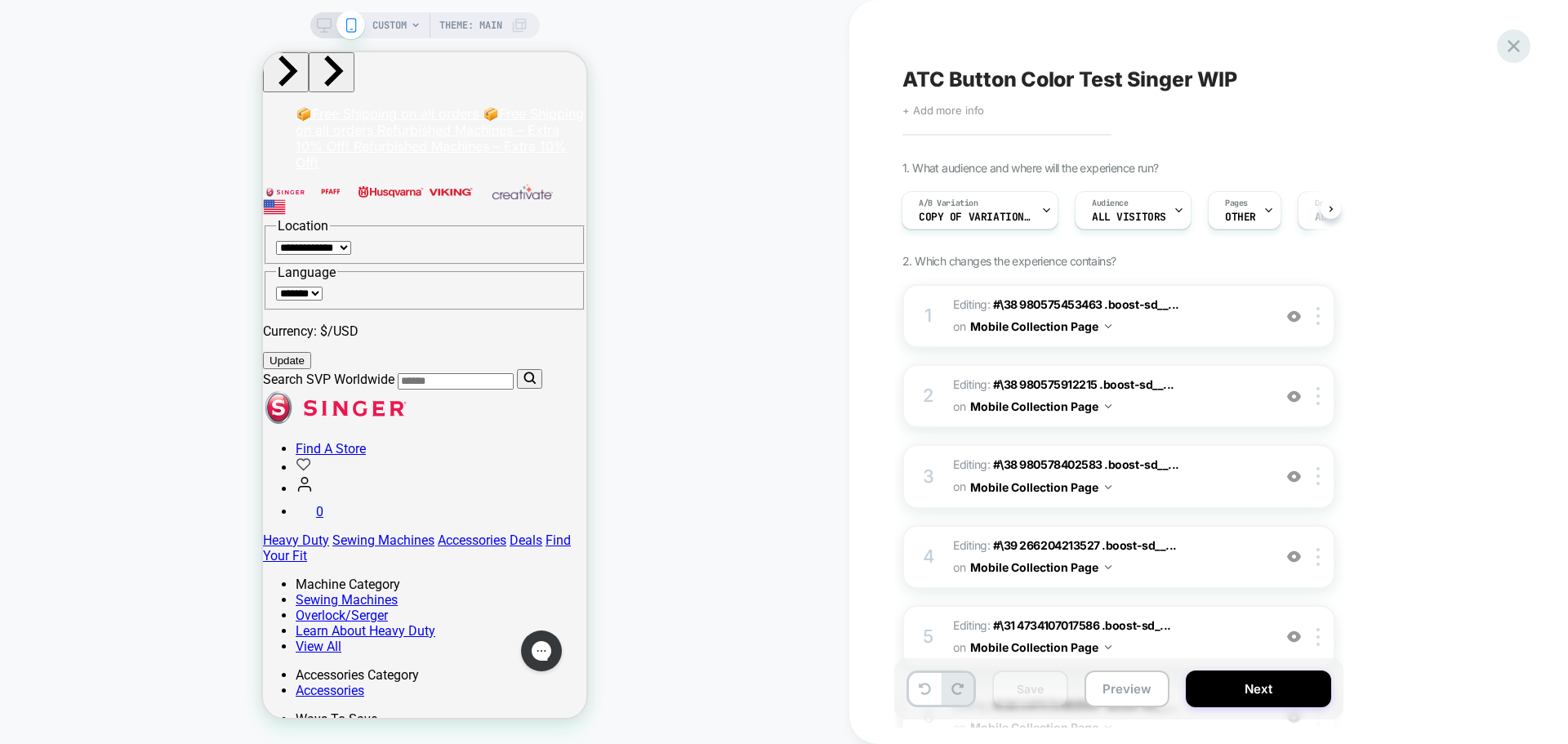 click 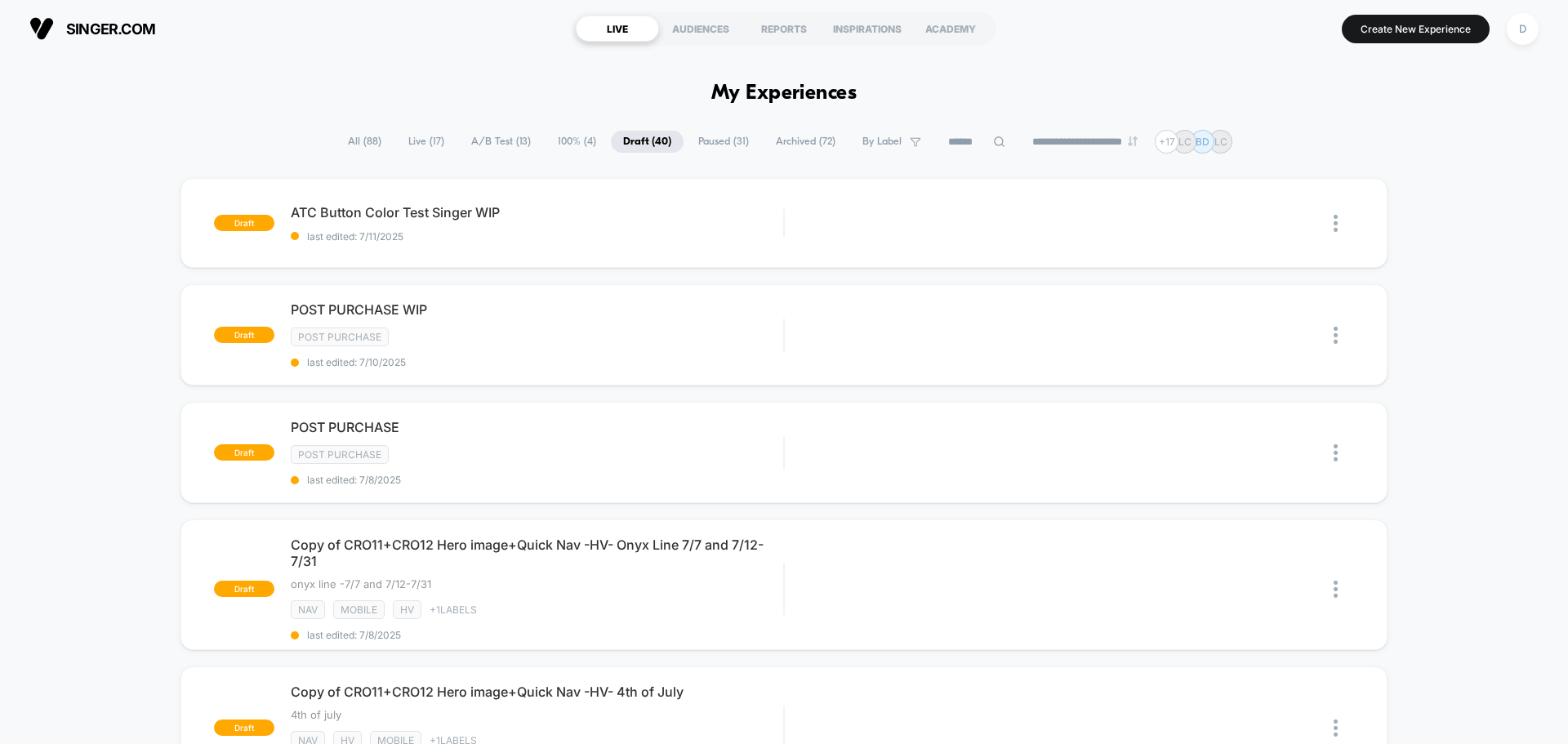 scroll, scrollTop: 0, scrollLeft: 0, axis: both 